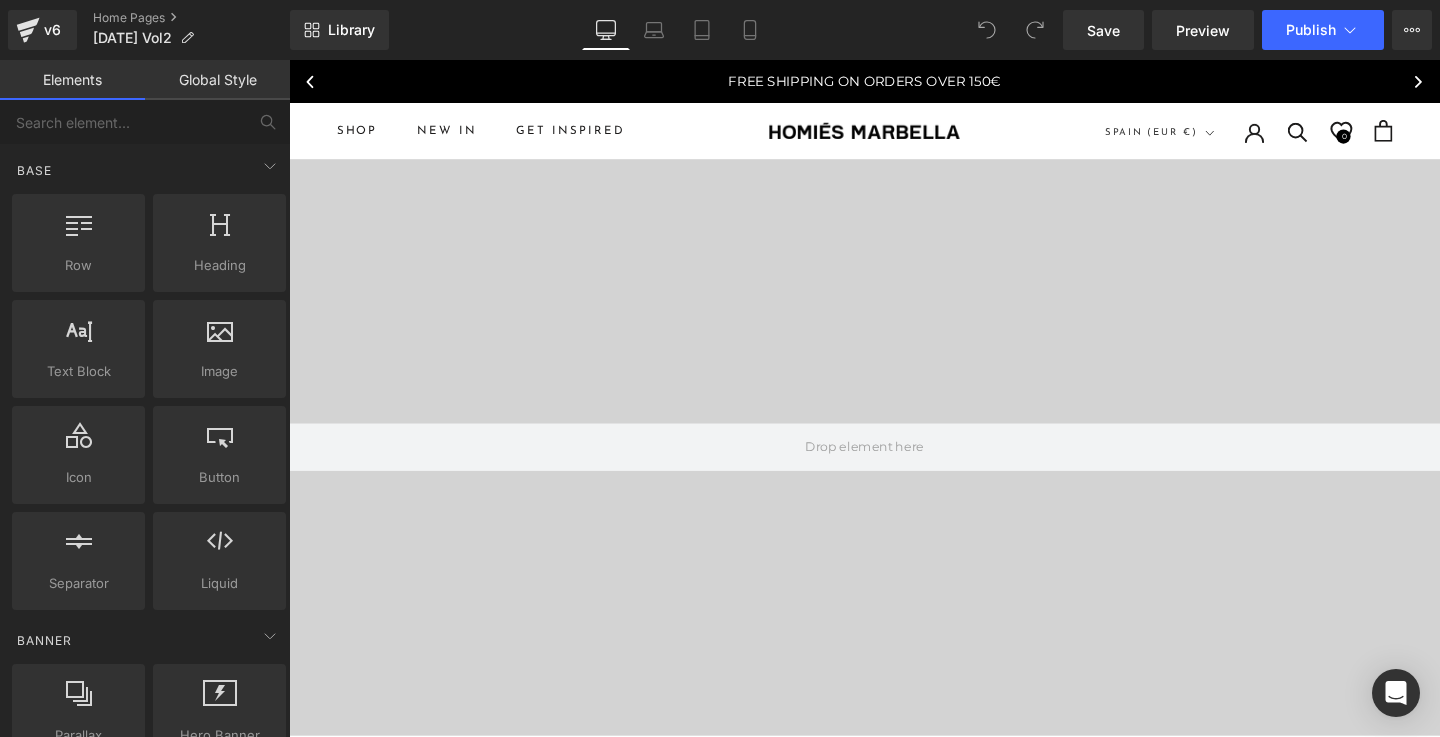scroll, scrollTop: 0, scrollLeft: 0, axis: both 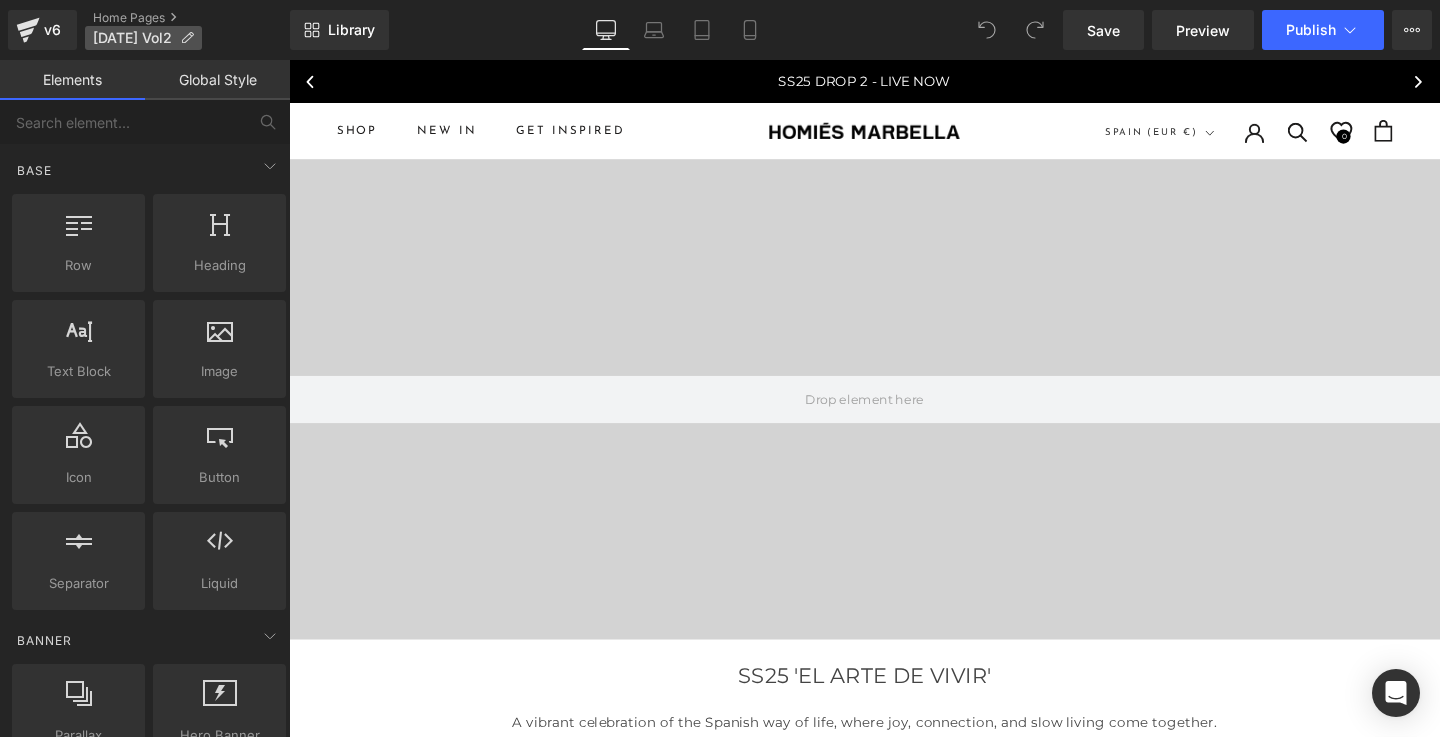 click at bounding box center (187, 38) 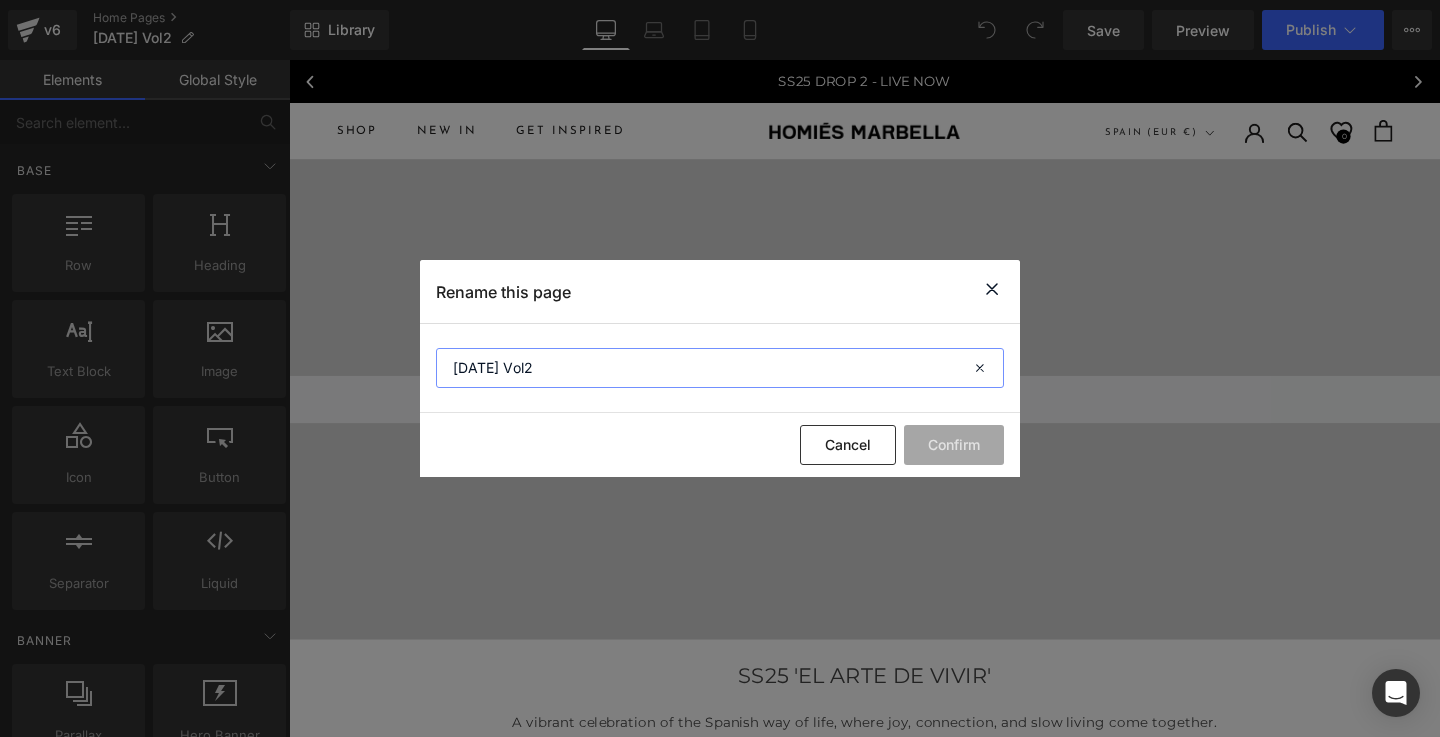 click on "JUNE 2025 Vol2" at bounding box center (720, 368) 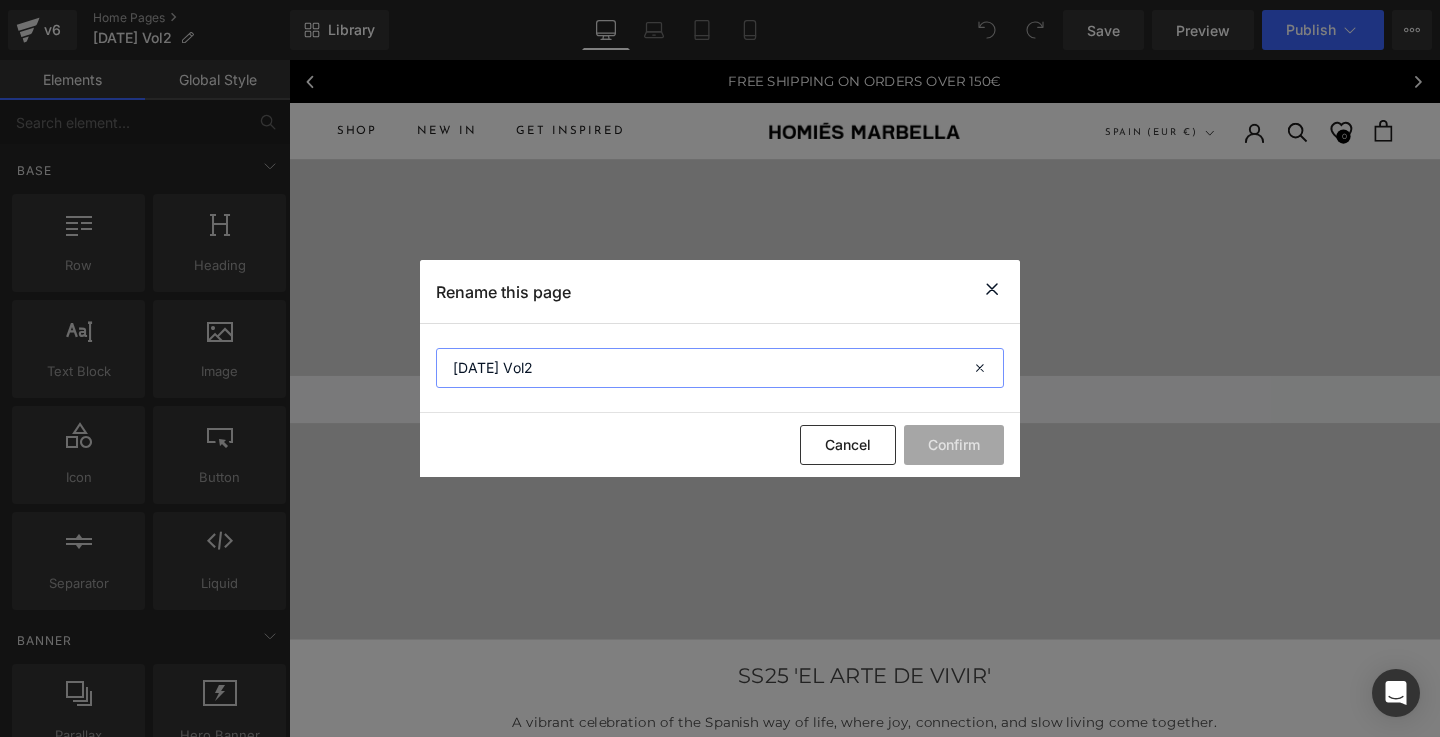 click on "JUNE 2025 Vol2" at bounding box center (720, 368) 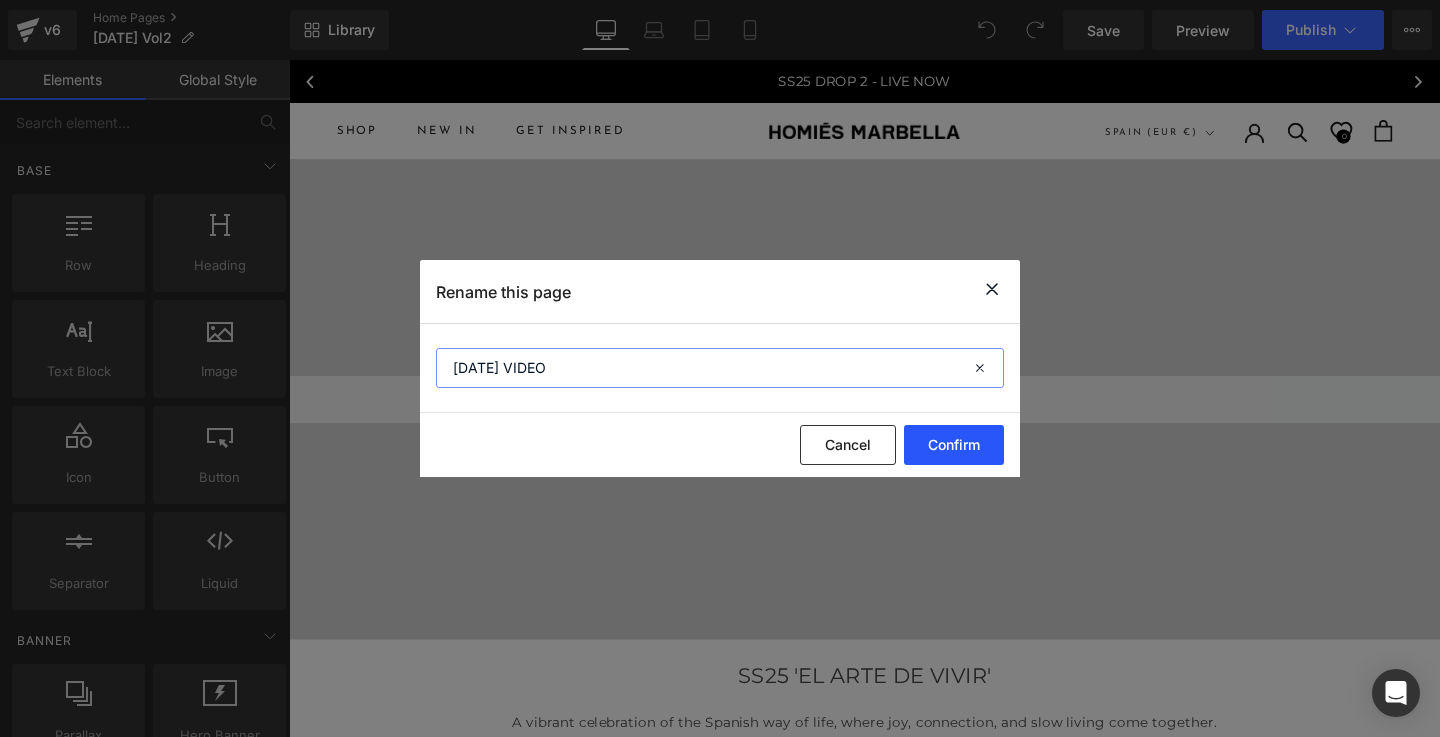 type on "[DATE] VIDEO" 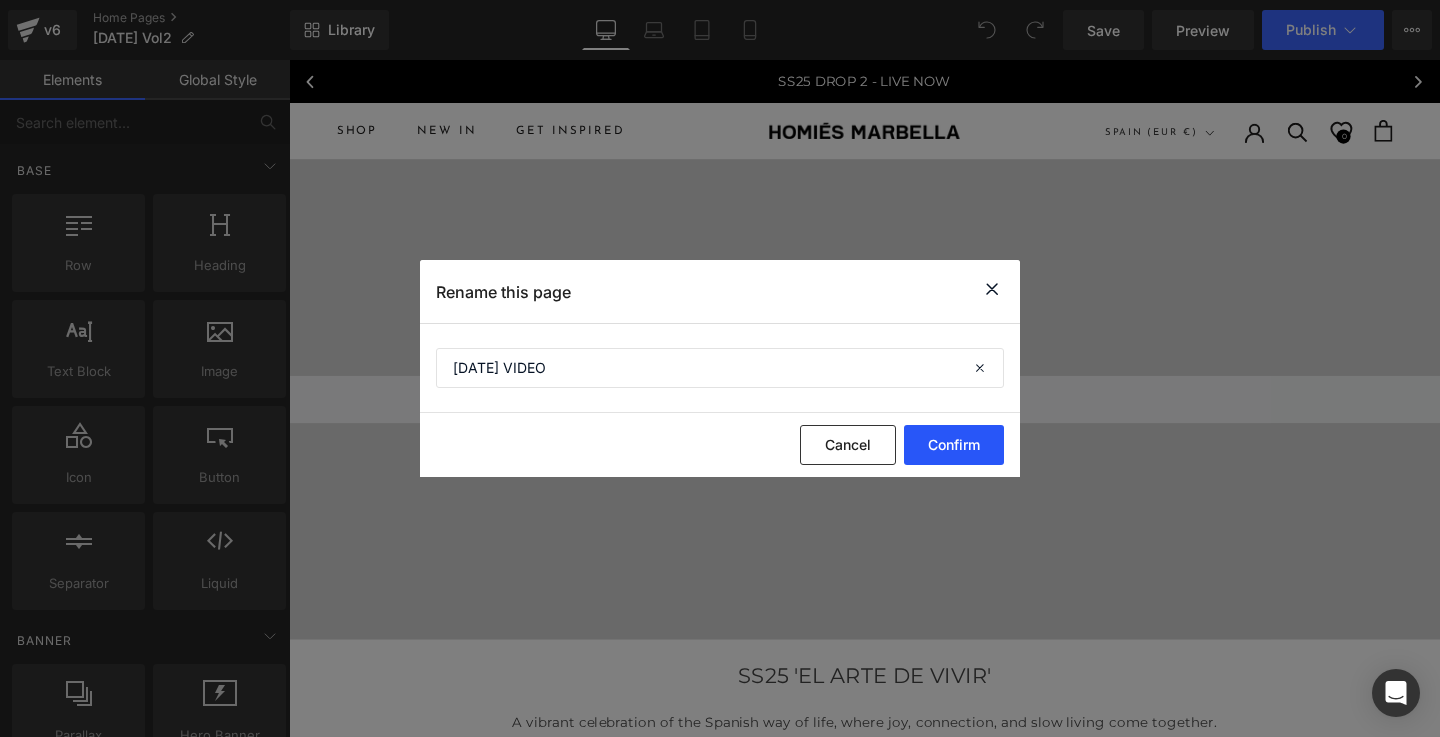 click on "Confirm" at bounding box center [954, 445] 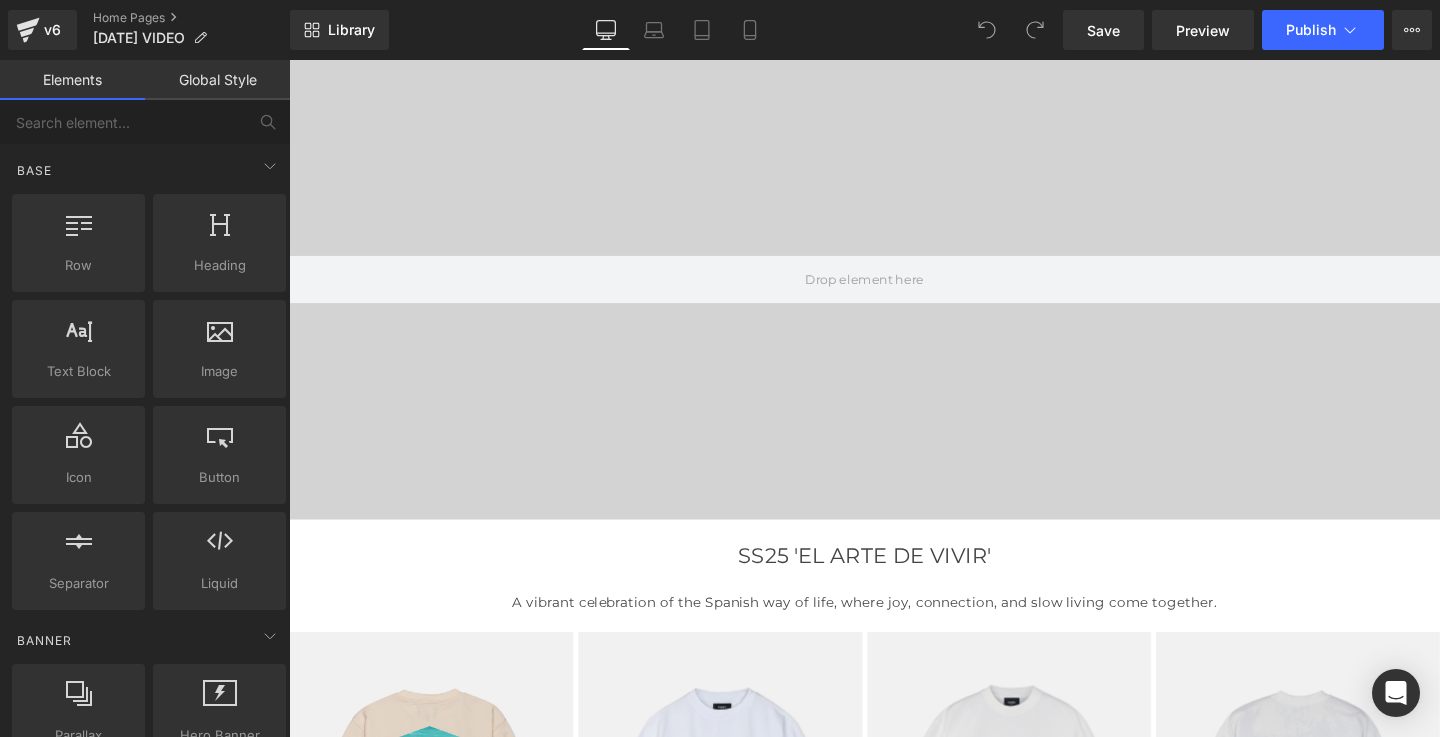 scroll, scrollTop: 0, scrollLeft: 0, axis: both 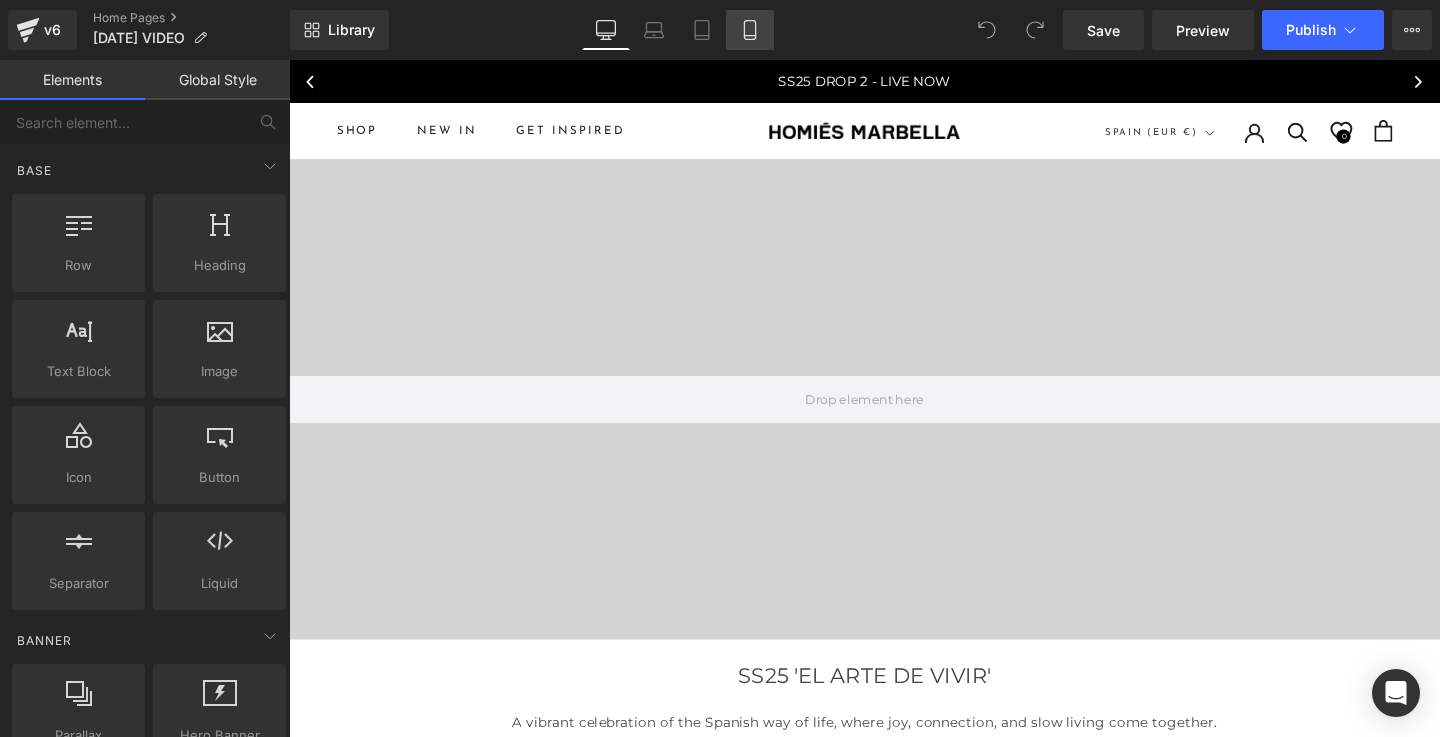 click 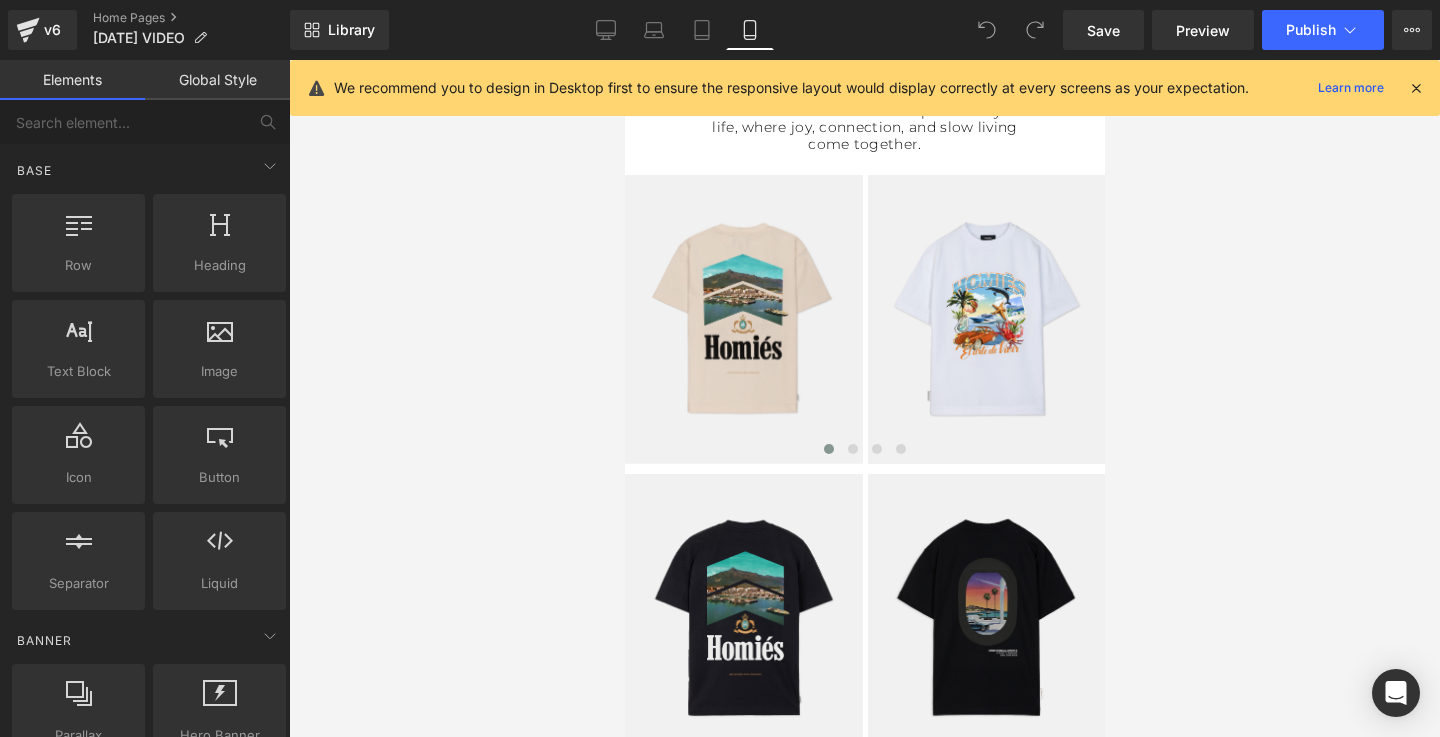 scroll, scrollTop: 0, scrollLeft: 0, axis: both 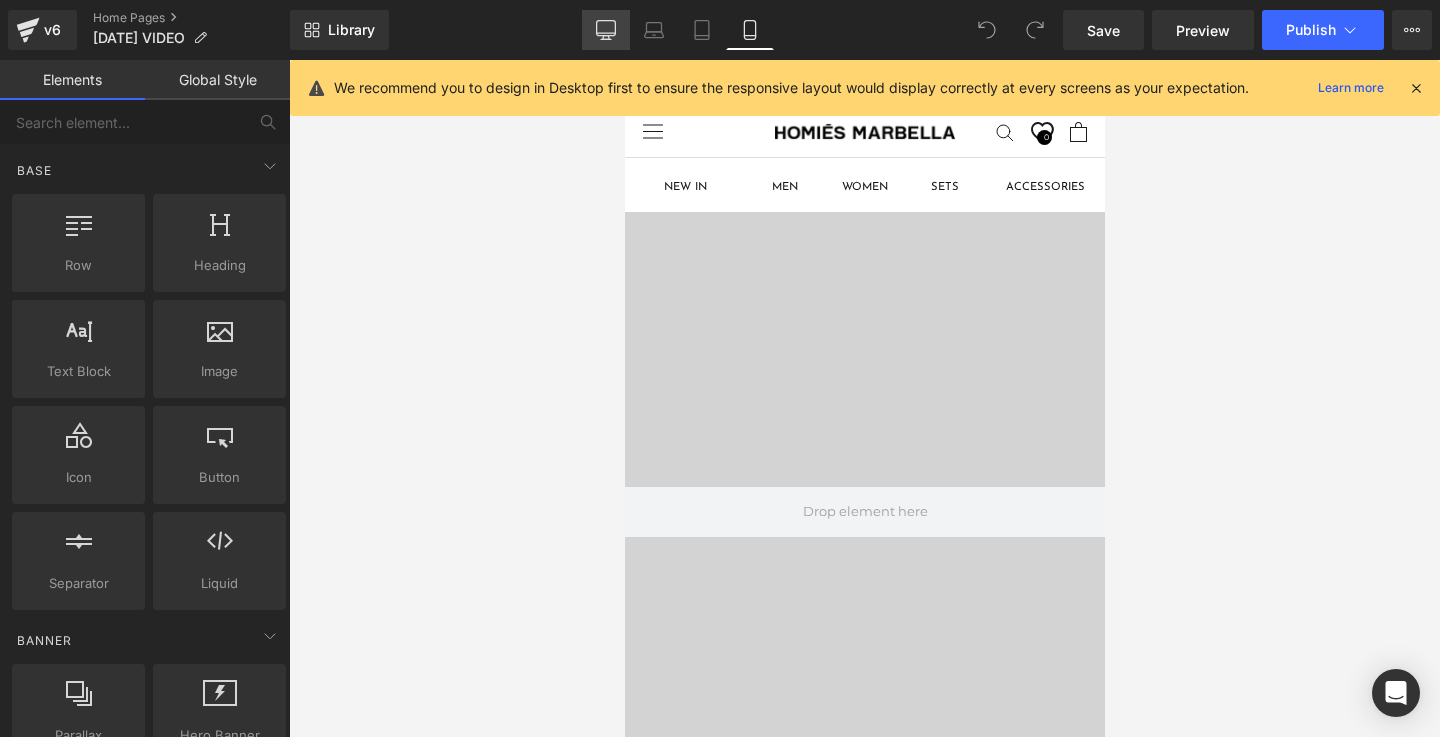 click 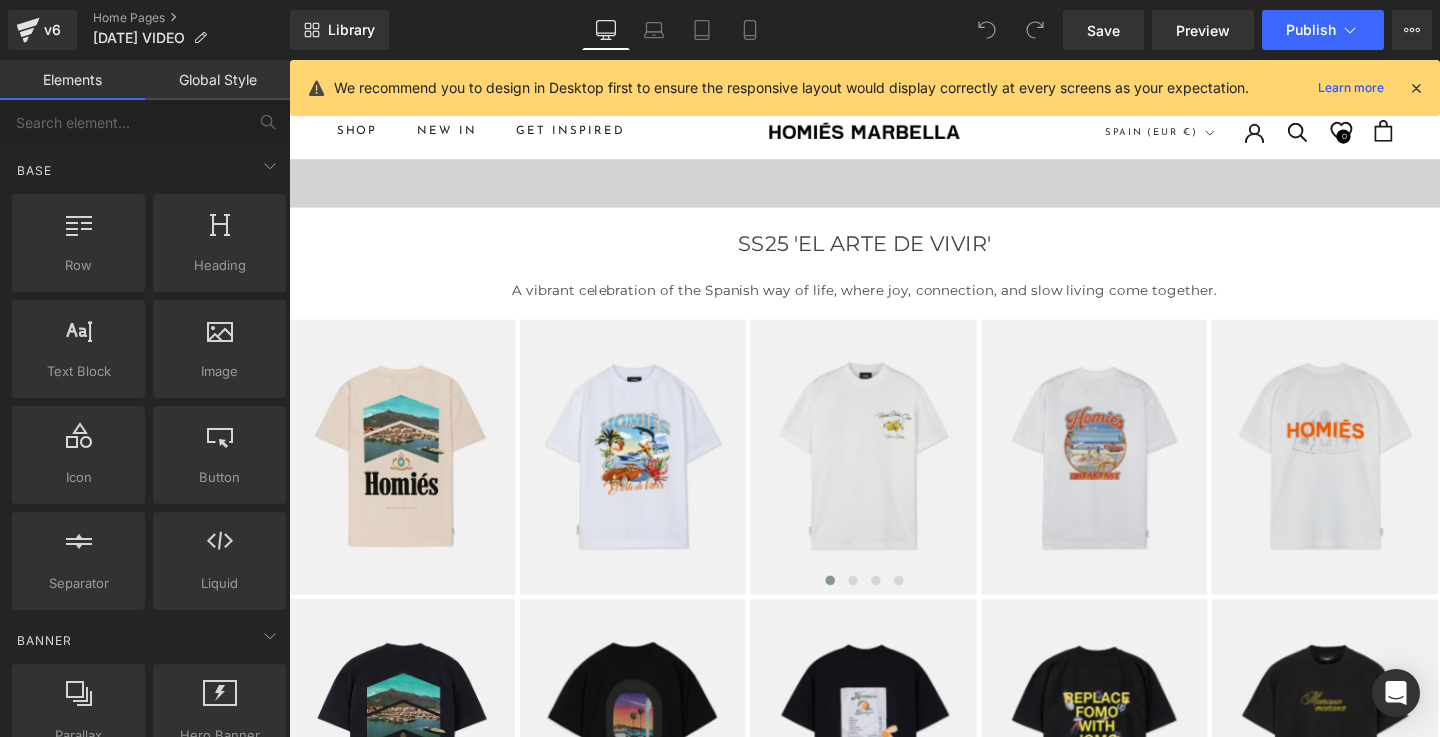 scroll, scrollTop: 105, scrollLeft: 0, axis: vertical 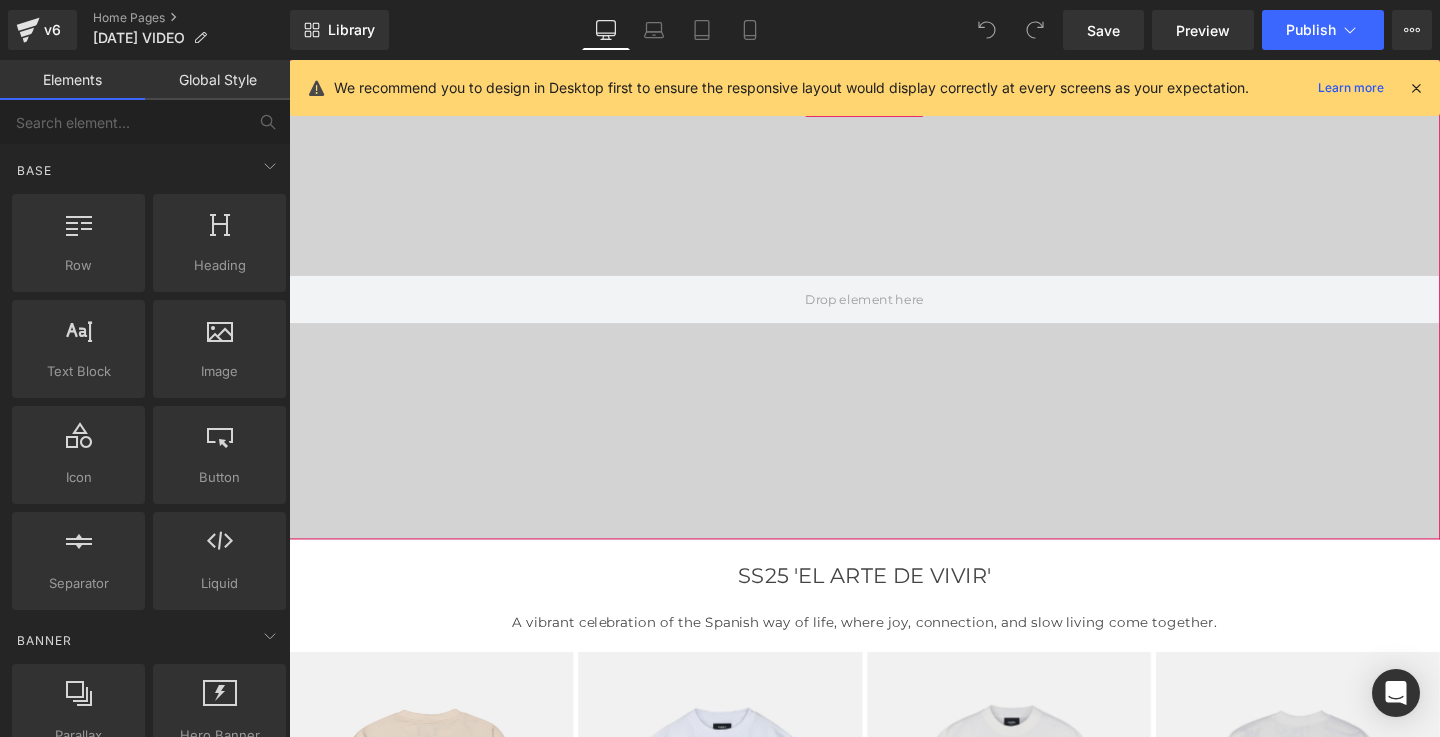 click at bounding box center [894, 312] 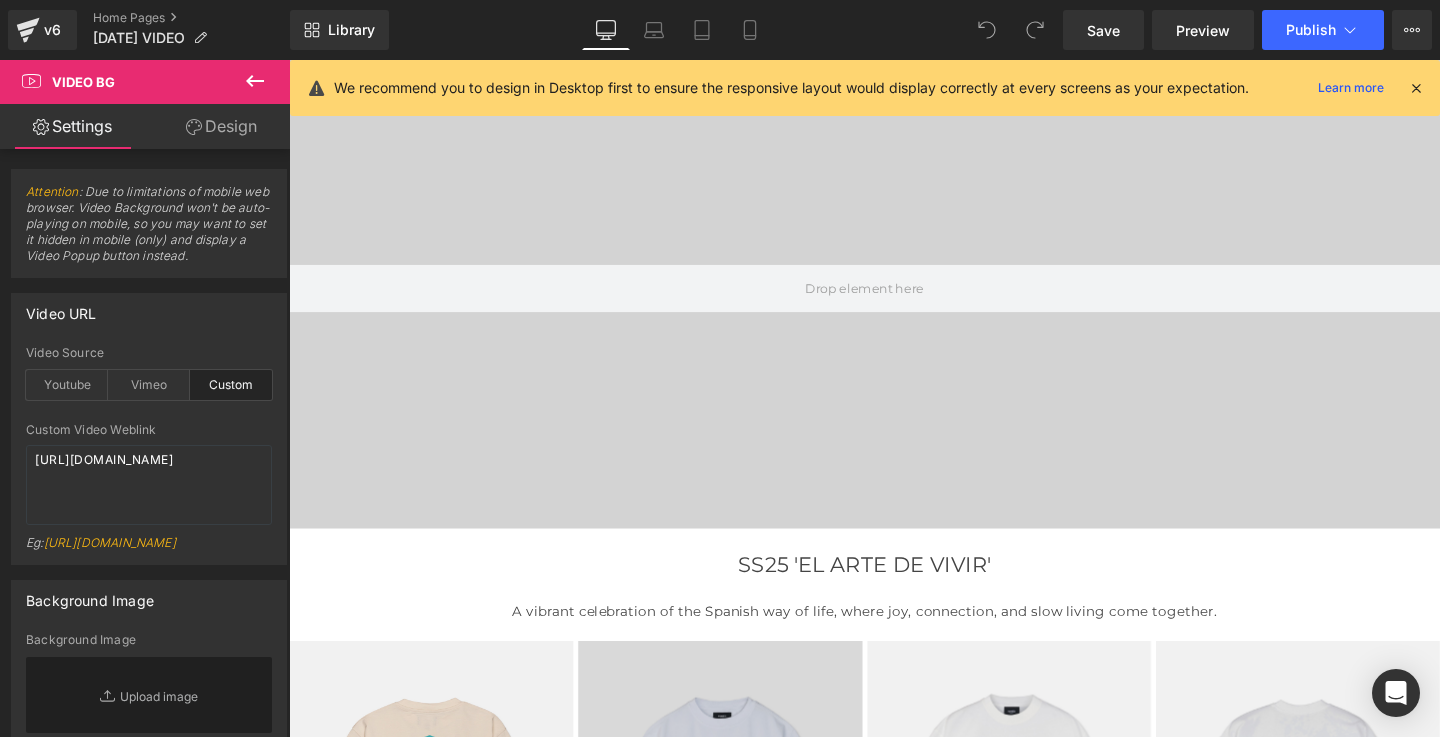 scroll, scrollTop: 136, scrollLeft: 0, axis: vertical 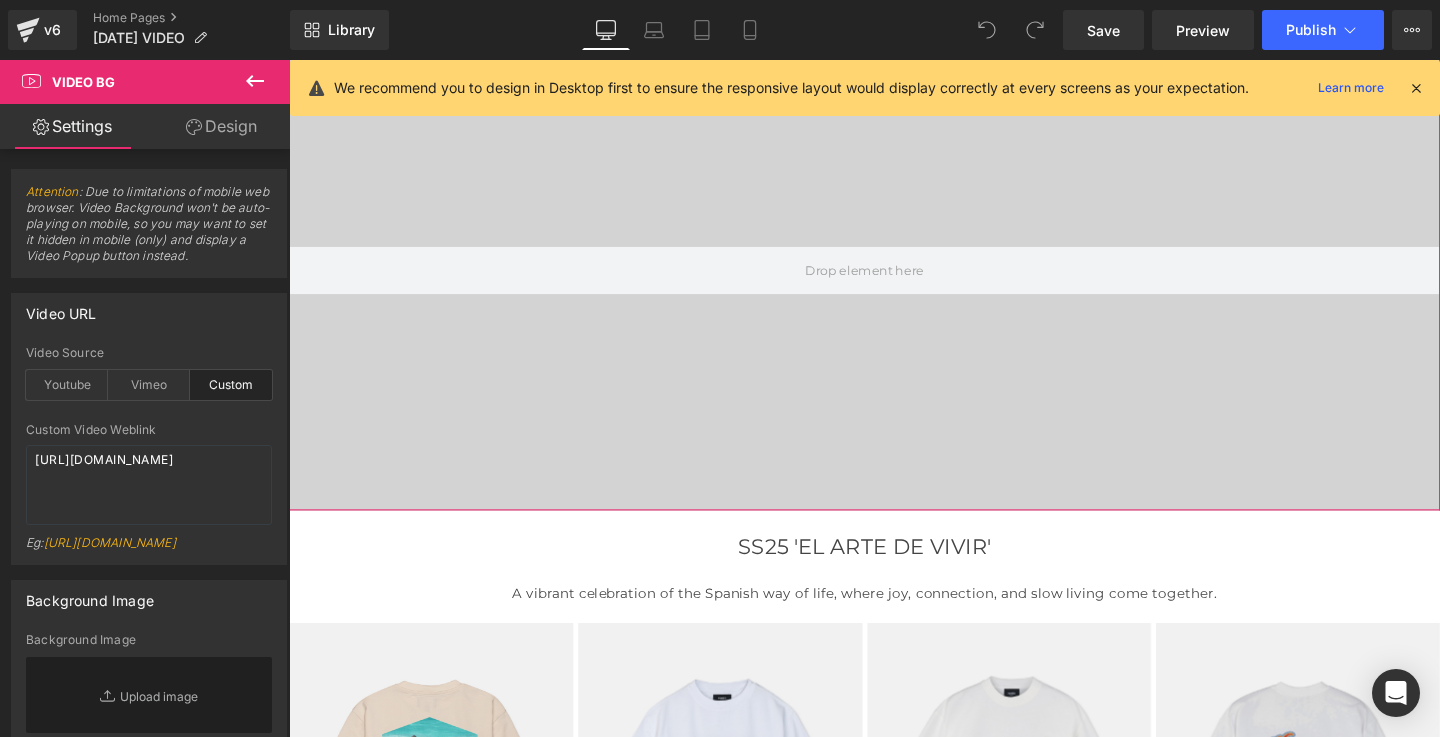 click at bounding box center [894, 281] 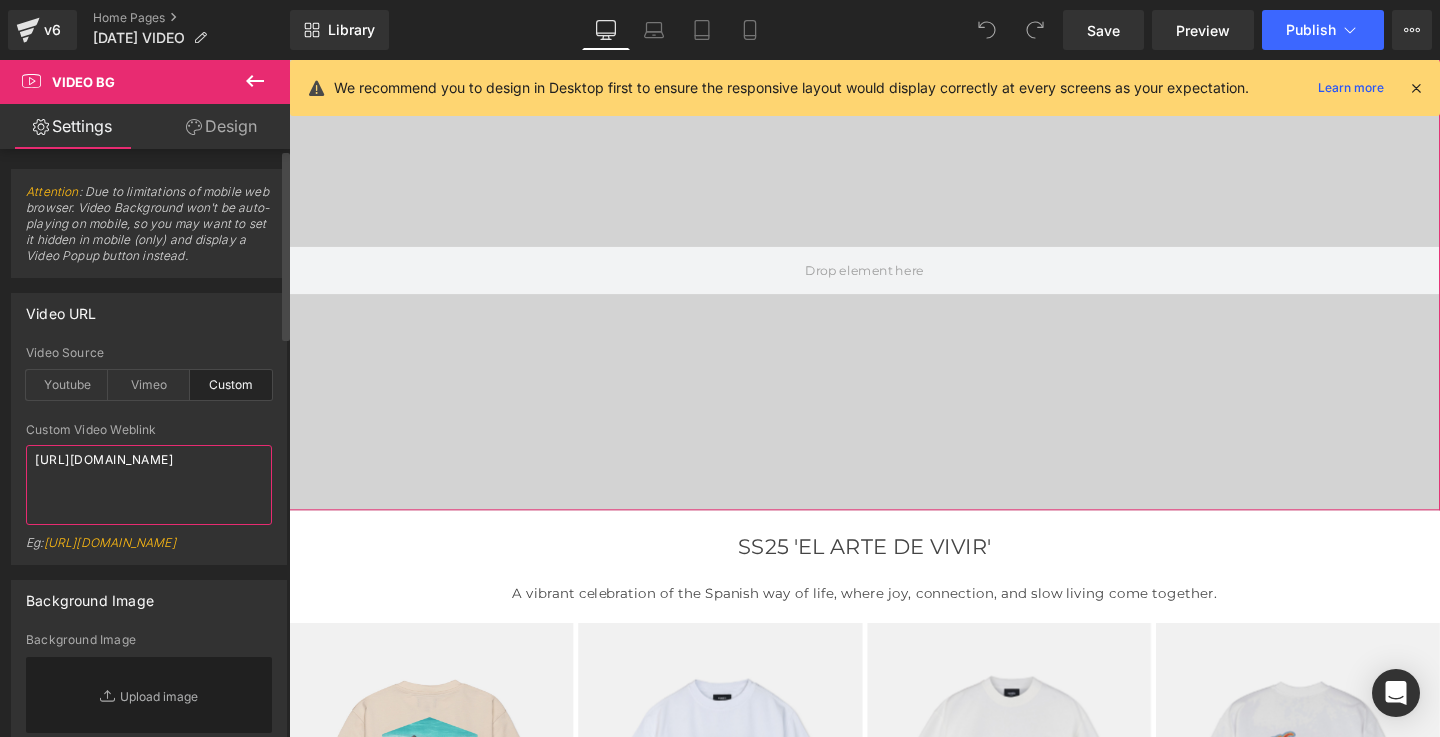 click on "https://cdn.shopify.com/videos/c/o/v/27e03816a1f0441aa5b33ff86f9a5ef7.mp4" at bounding box center [149, 485] 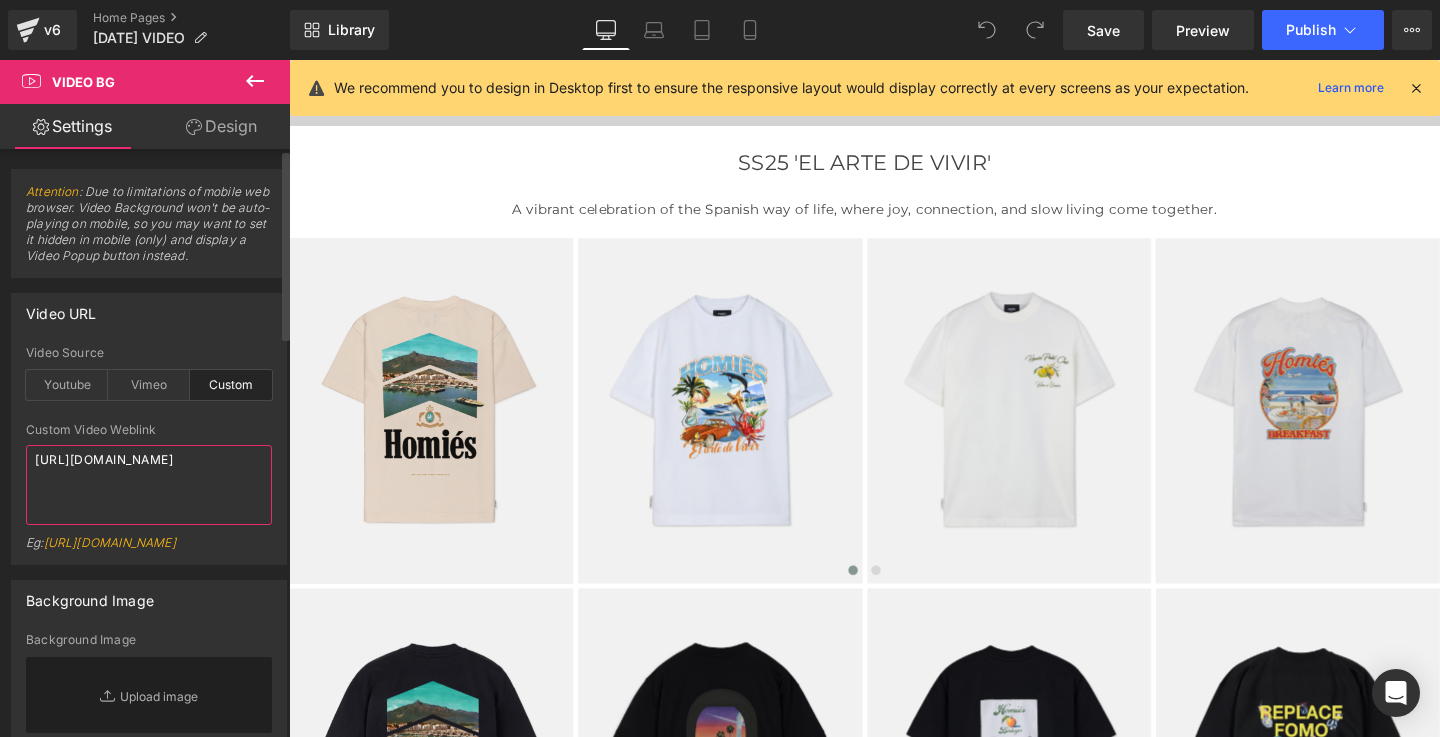 paste on "ddeffc7ca3a348be91b1c6ec9196fd81" 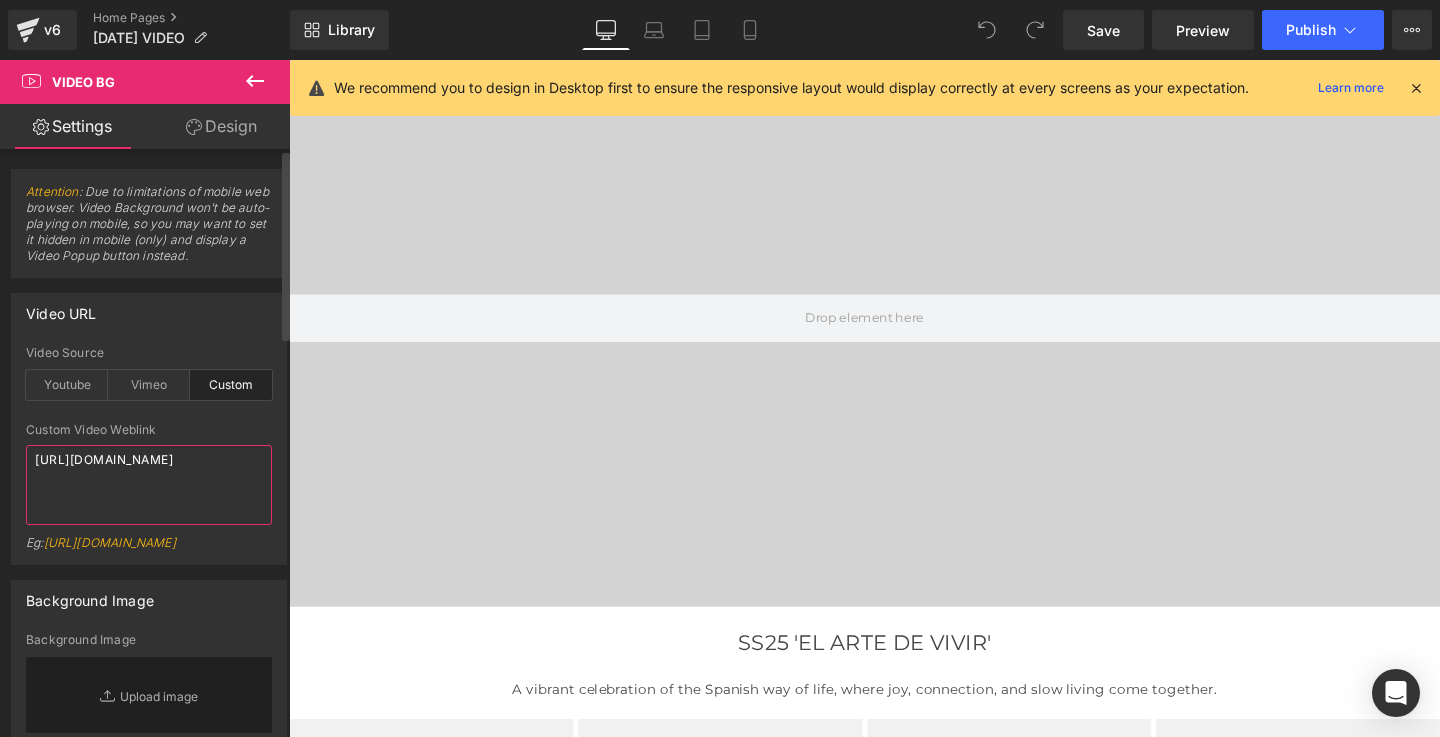 type on "https://cdn.shopify.com/videos/c/o/v/ddeffc7ca3a348be91b1c6ec9196fd81.mp4" 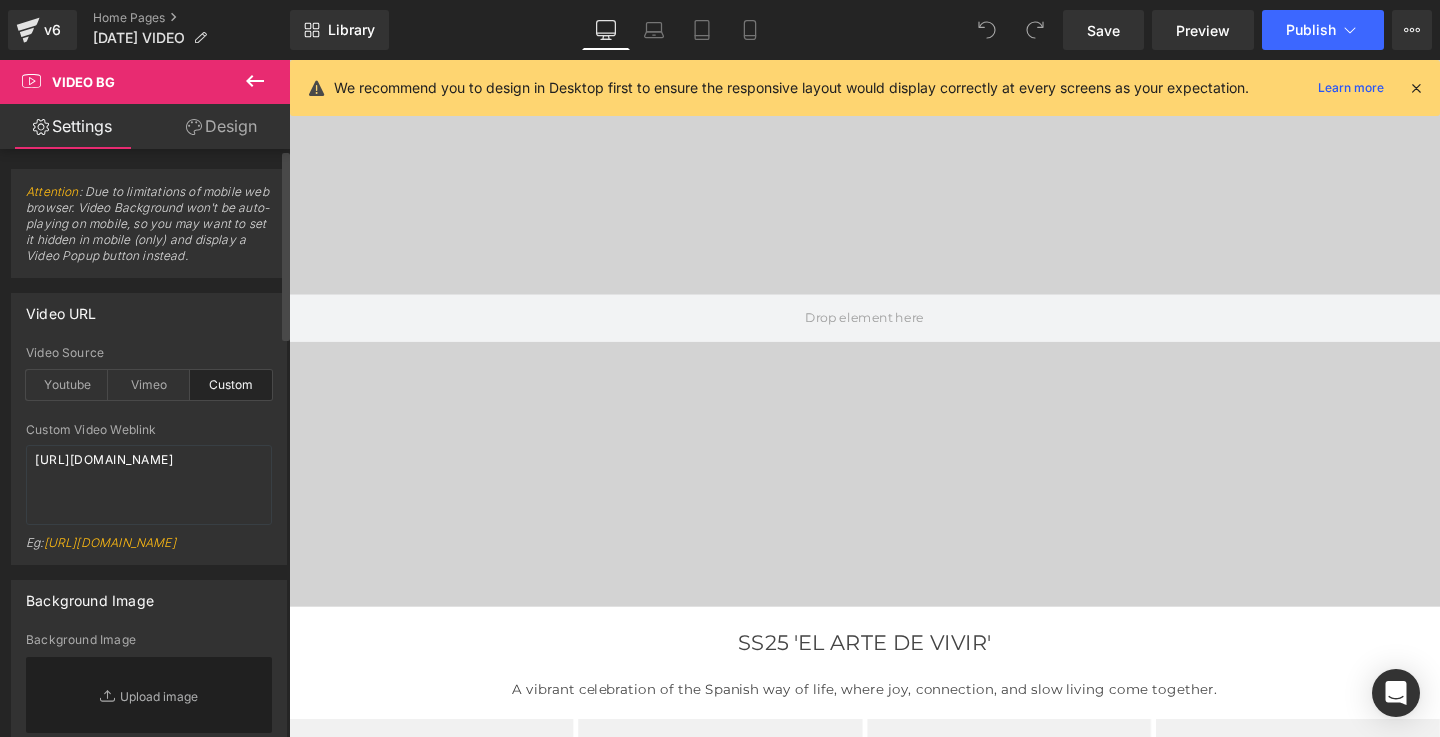 click on "Video URL" at bounding box center (149, 313) 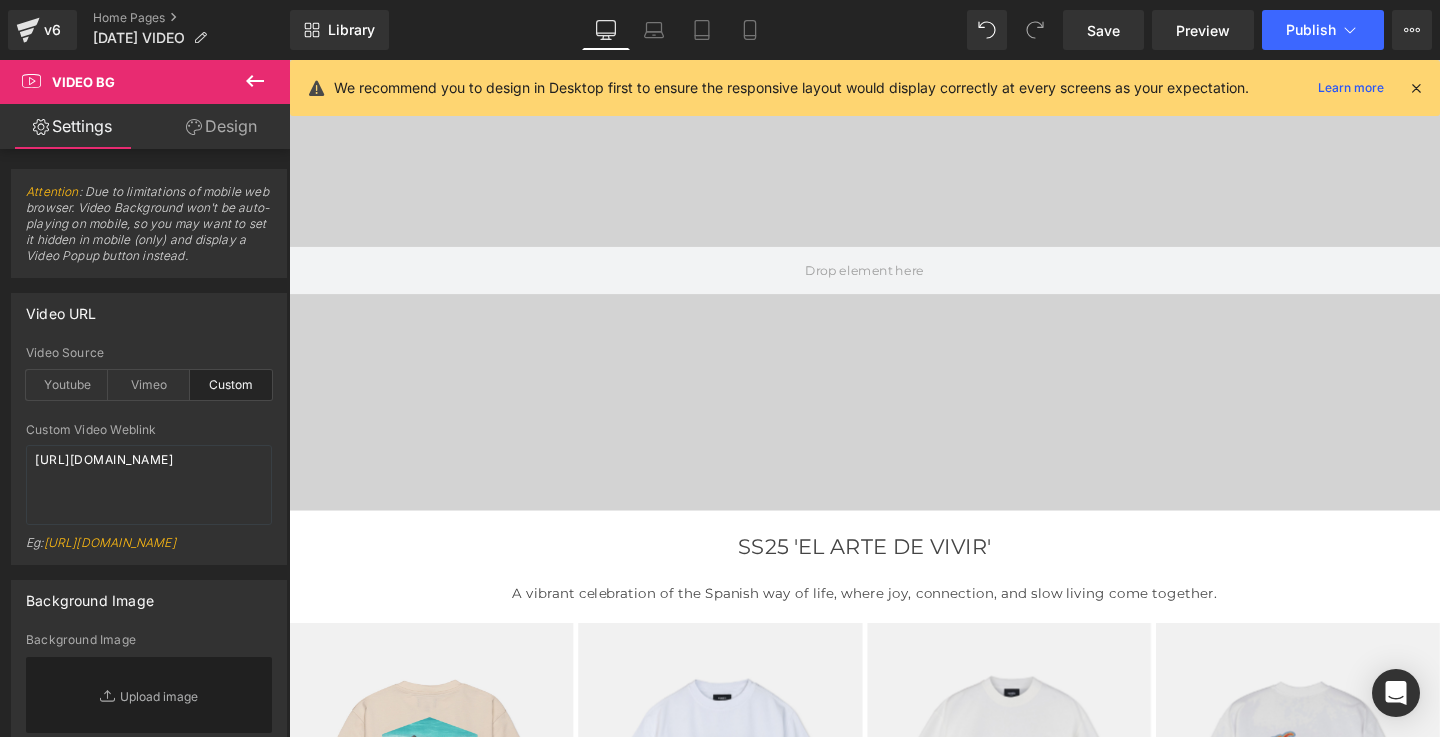 scroll, scrollTop: 0, scrollLeft: 0, axis: both 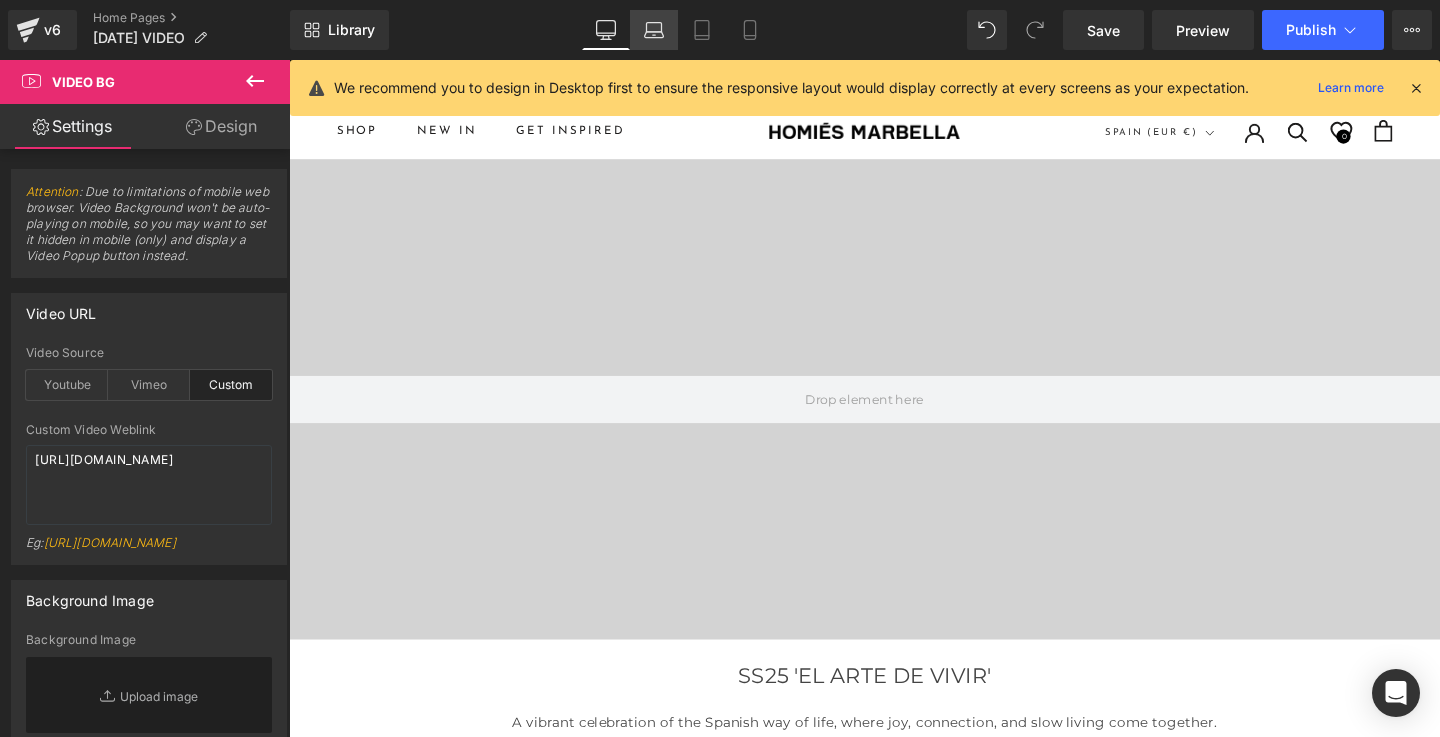 click 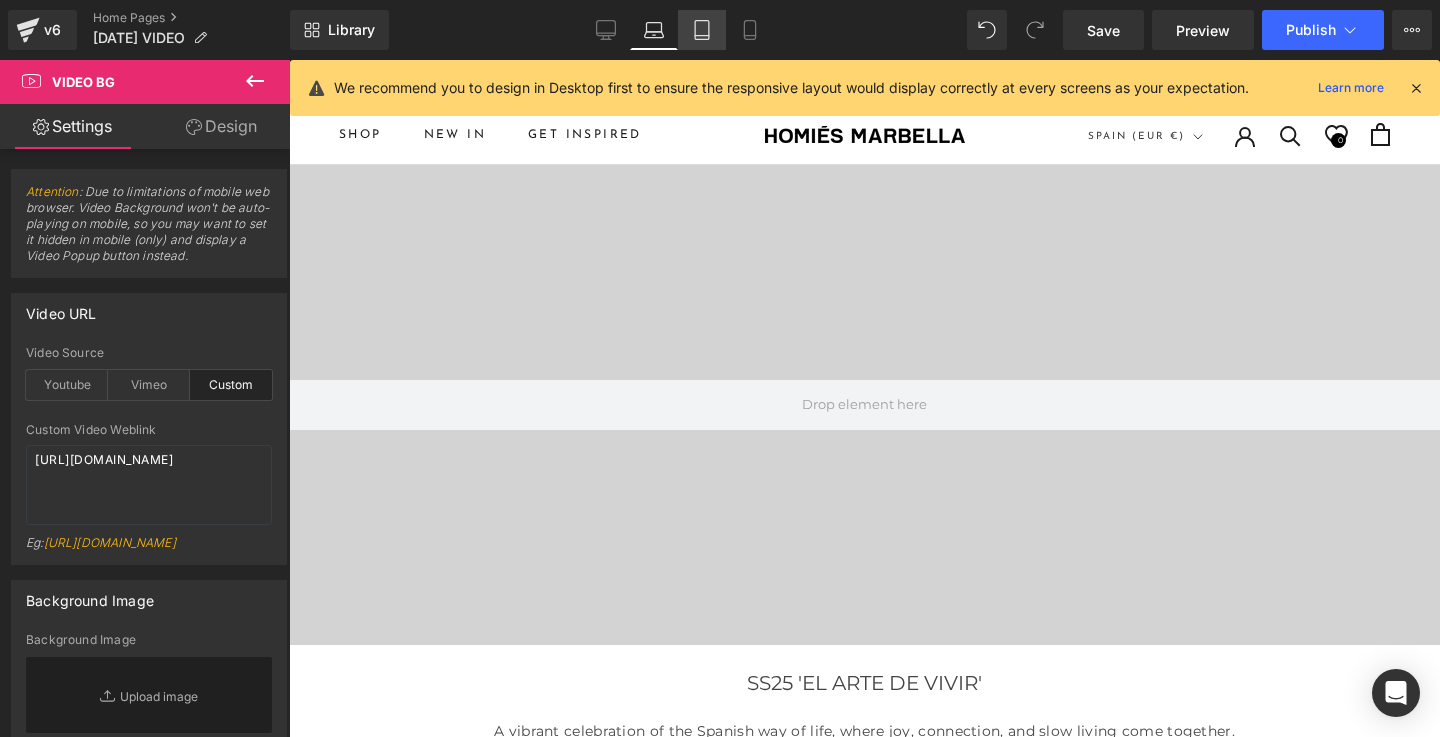 click 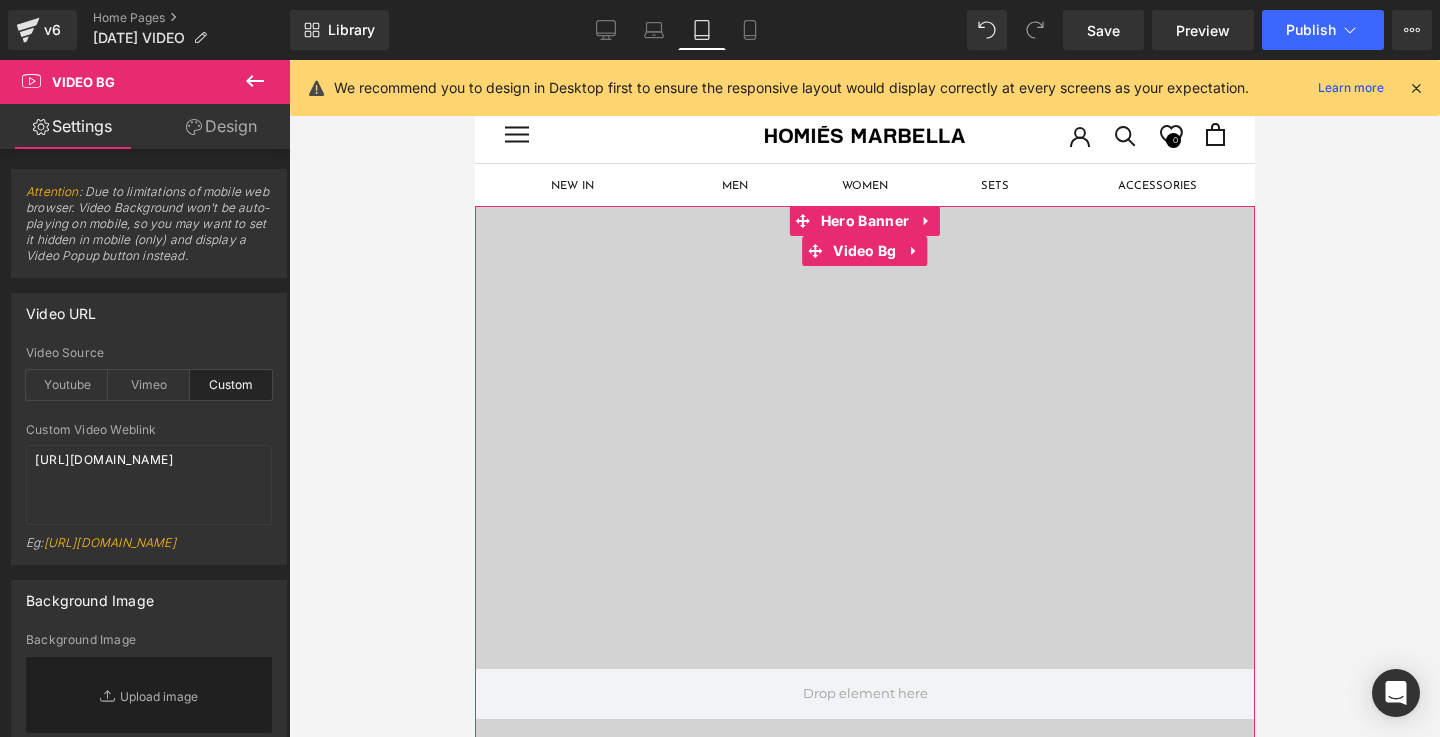 click at bounding box center (864, 693) 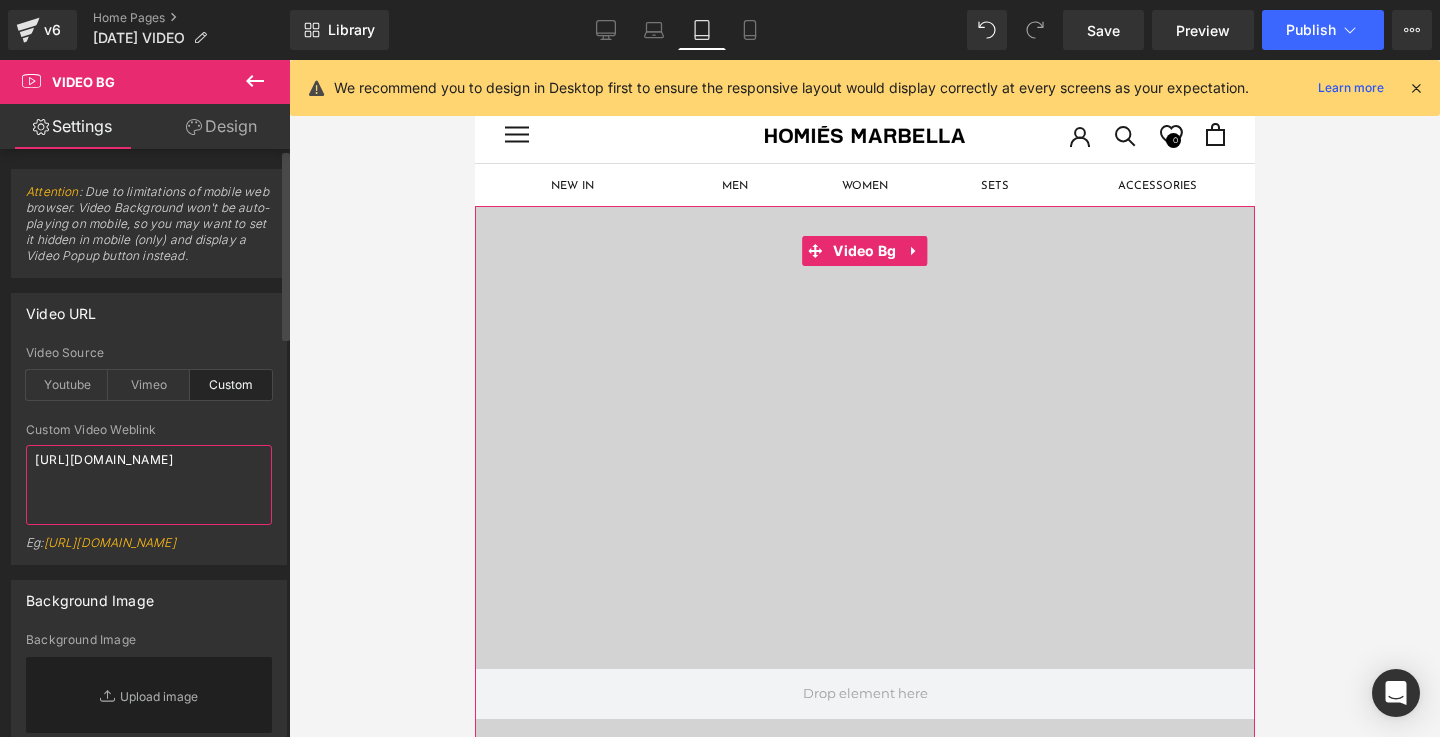click on "https://cdn.shopify.com/videos/c/o/v/a5521010e6fd48f8adeee99db9ba0ada.mp4" at bounding box center (149, 485) 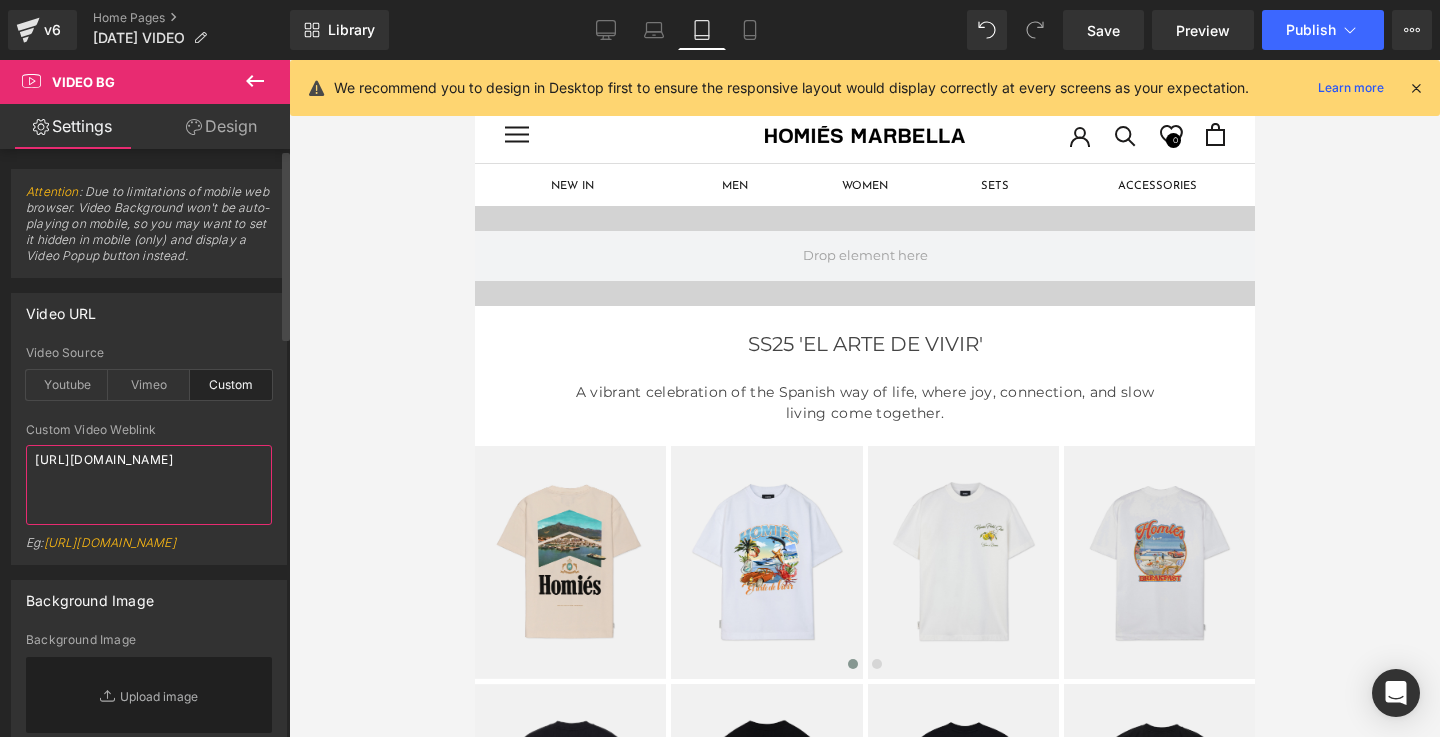 paste on "673b3bd3faae4b74a8f6f7673a2defd6" 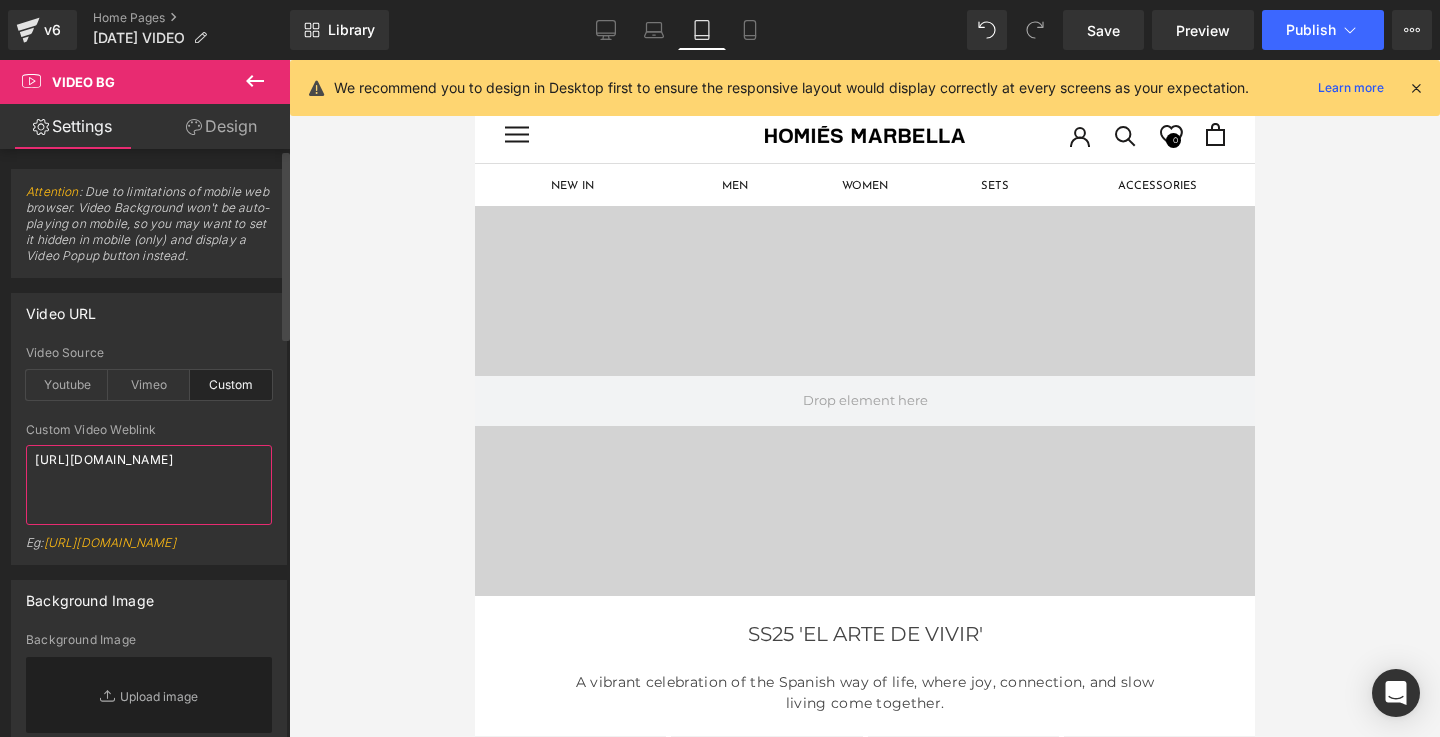 type on "https://cdn.shopify.com/videos/c/o/v/673b3bd3faae4b74a8f6f7673a2defd6.mp4" 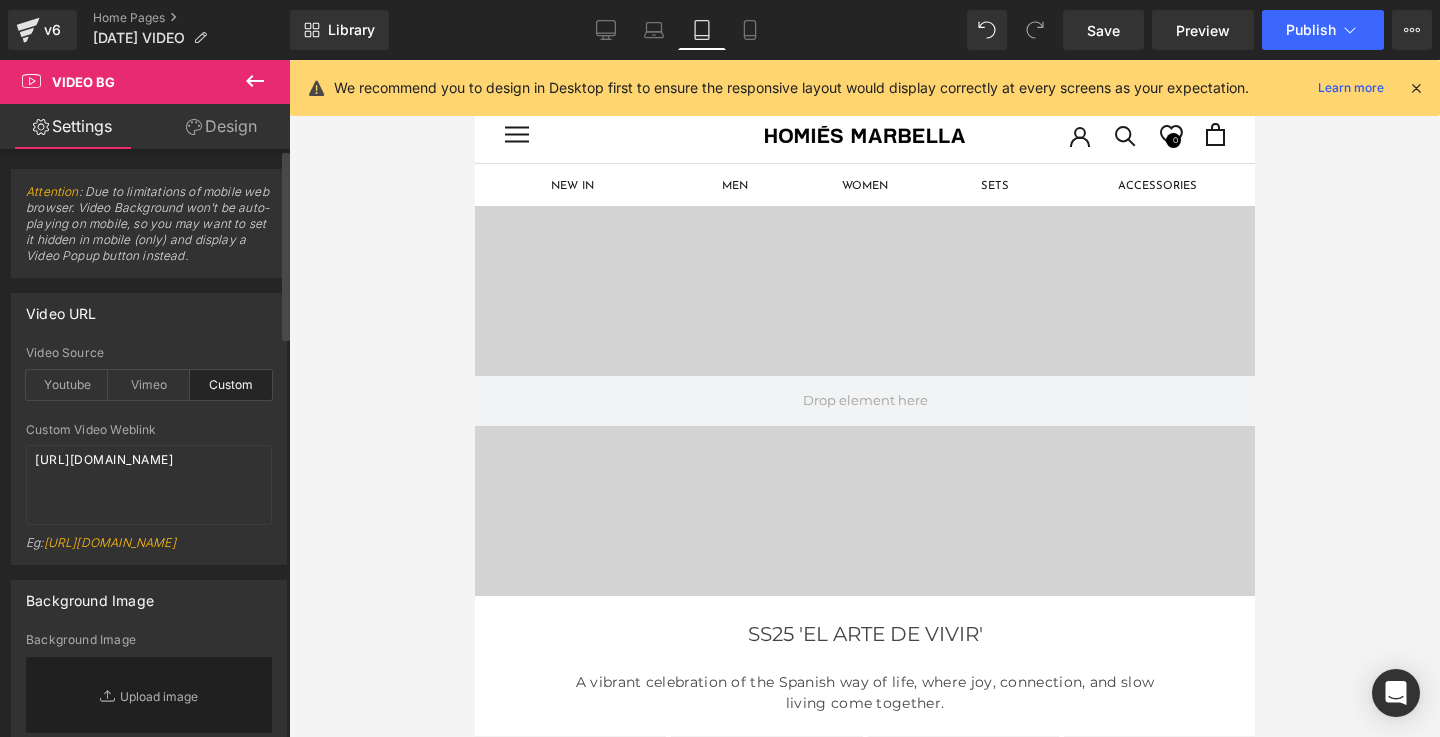 click on "Video URL" at bounding box center [149, 313] 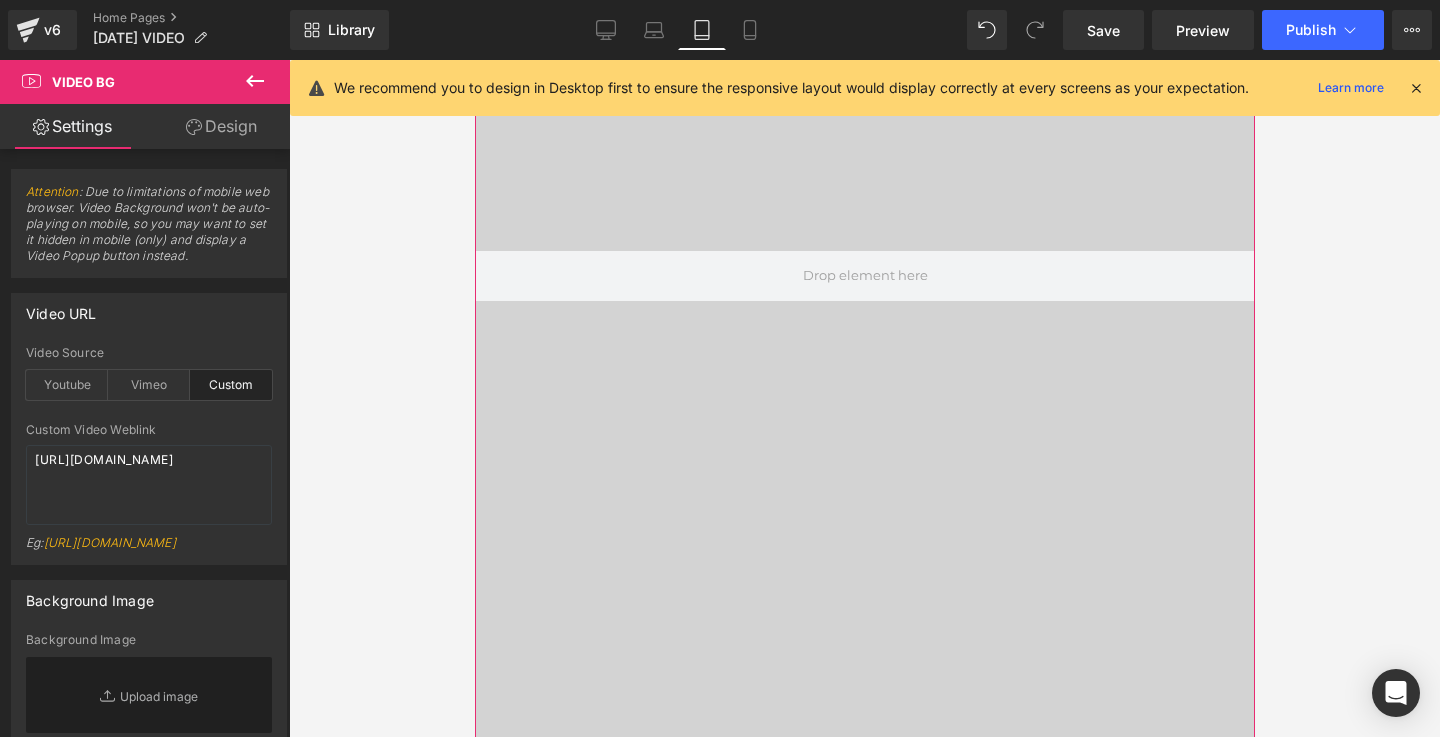 scroll, scrollTop: 0, scrollLeft: 0, axis: both 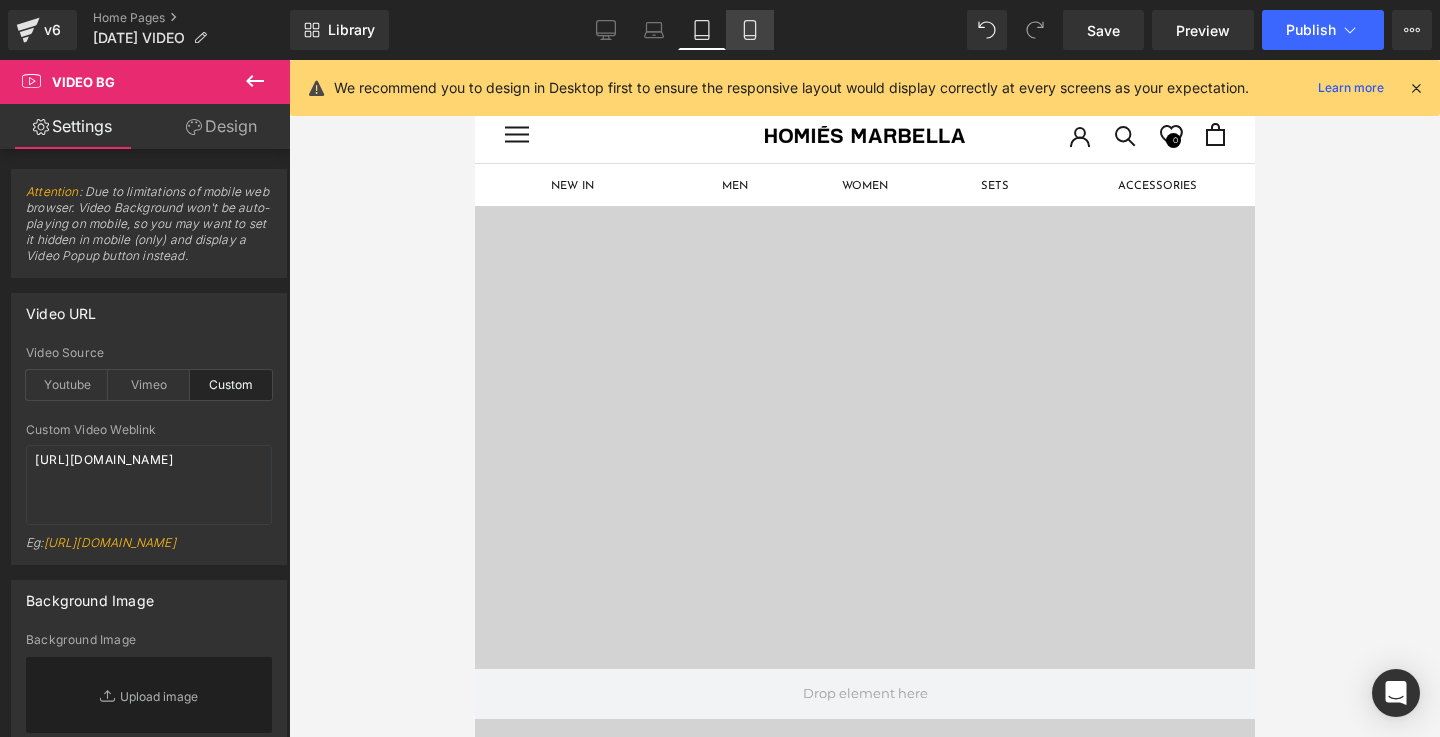 click 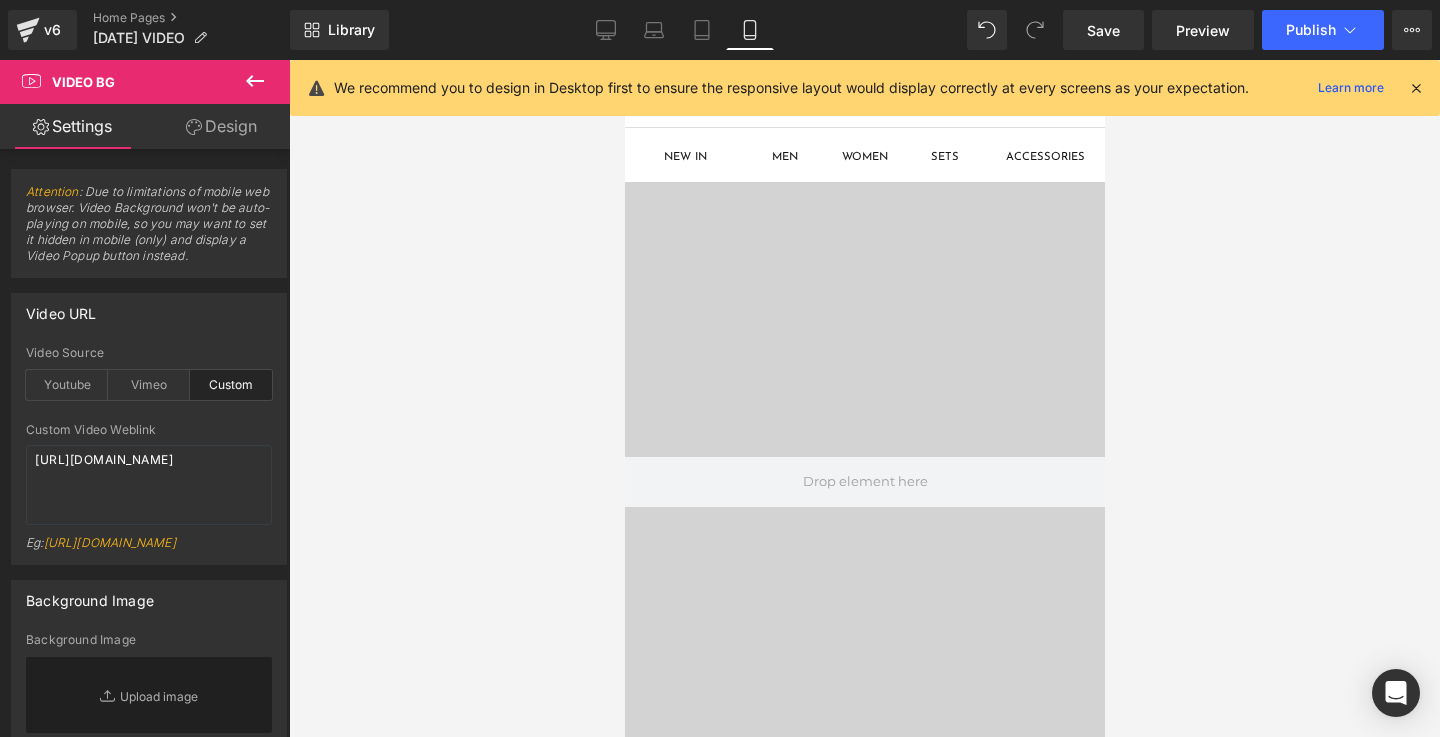 scroll, scrollTop: 0, scrollLeft: 0, axis: both 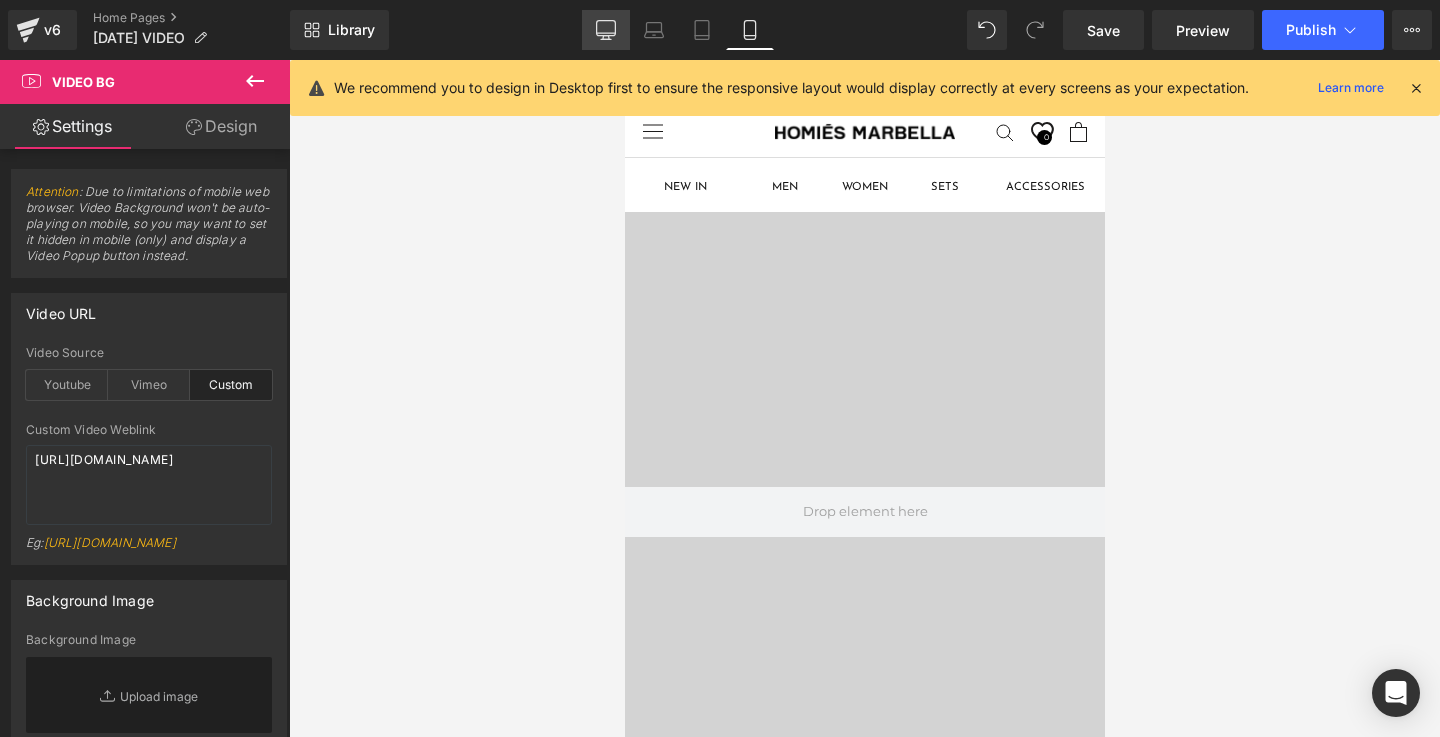 click 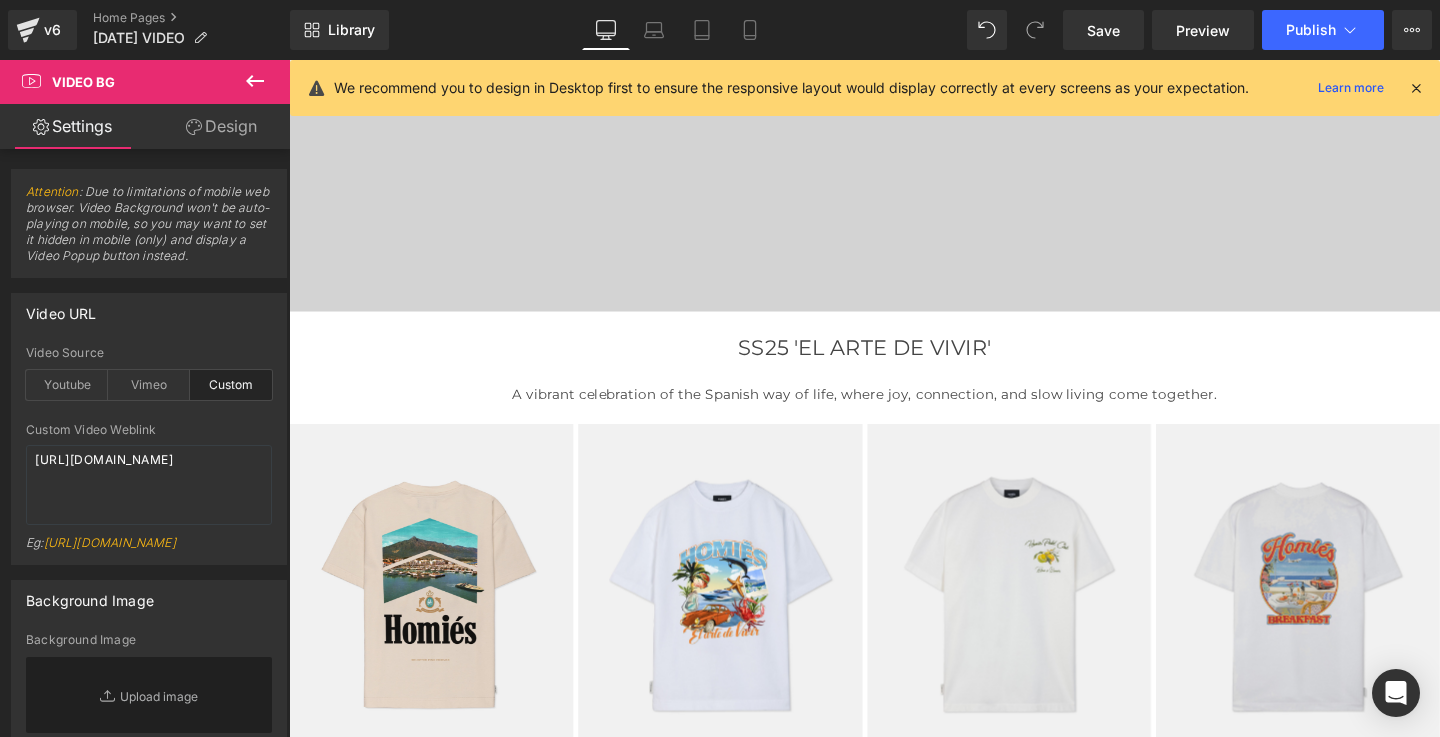 scroll, scrollTop: 337, scrollLeft: 0, axis: vertical 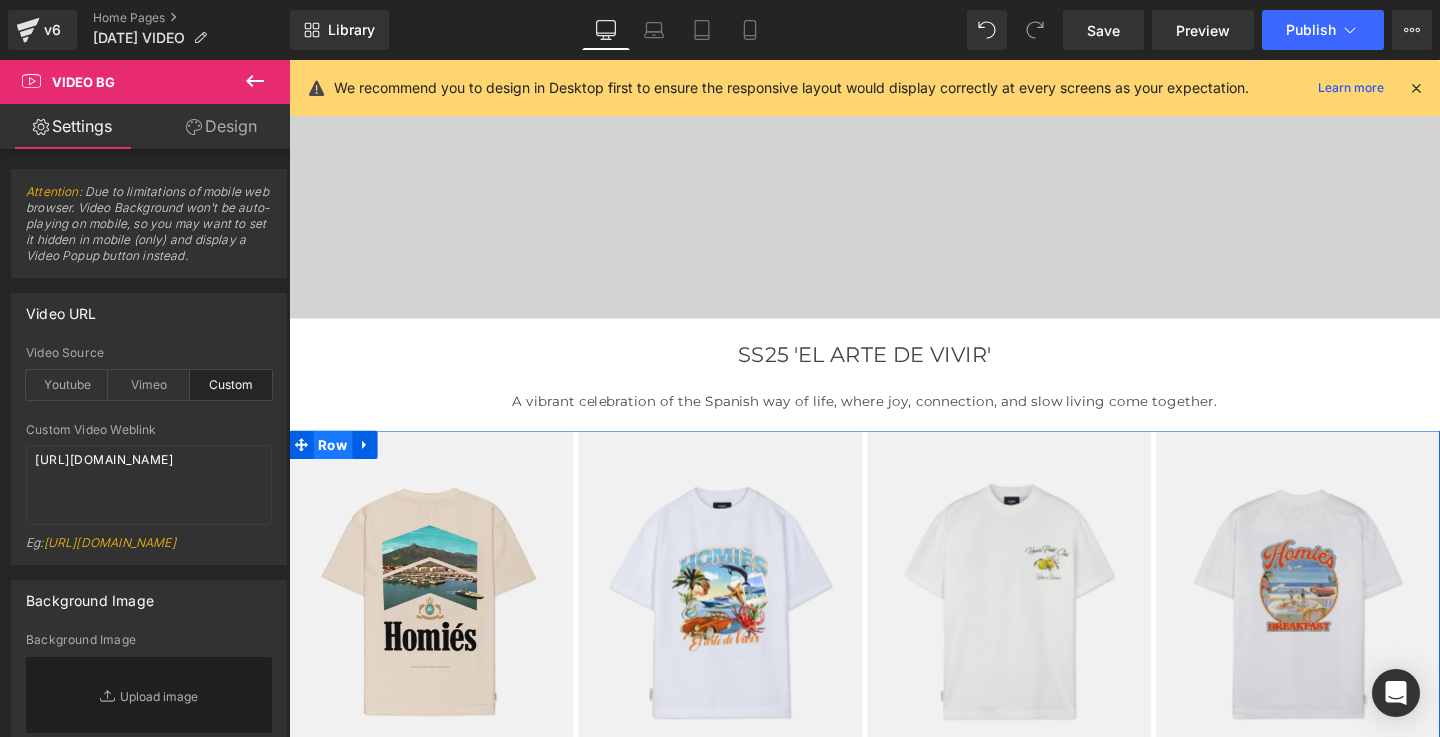 click on "Row" at bounding box center (335, 465) 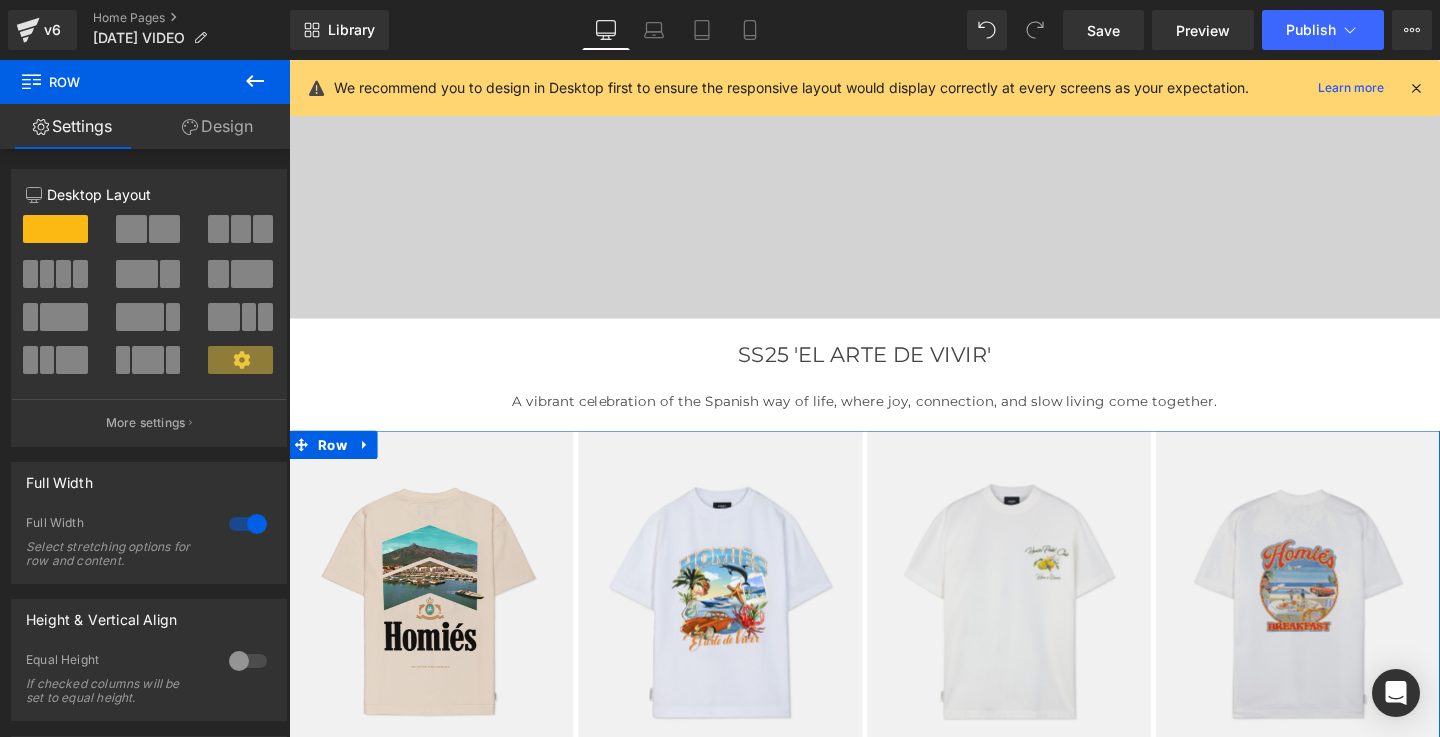 click on "Design" at bounding box center (217, 126) 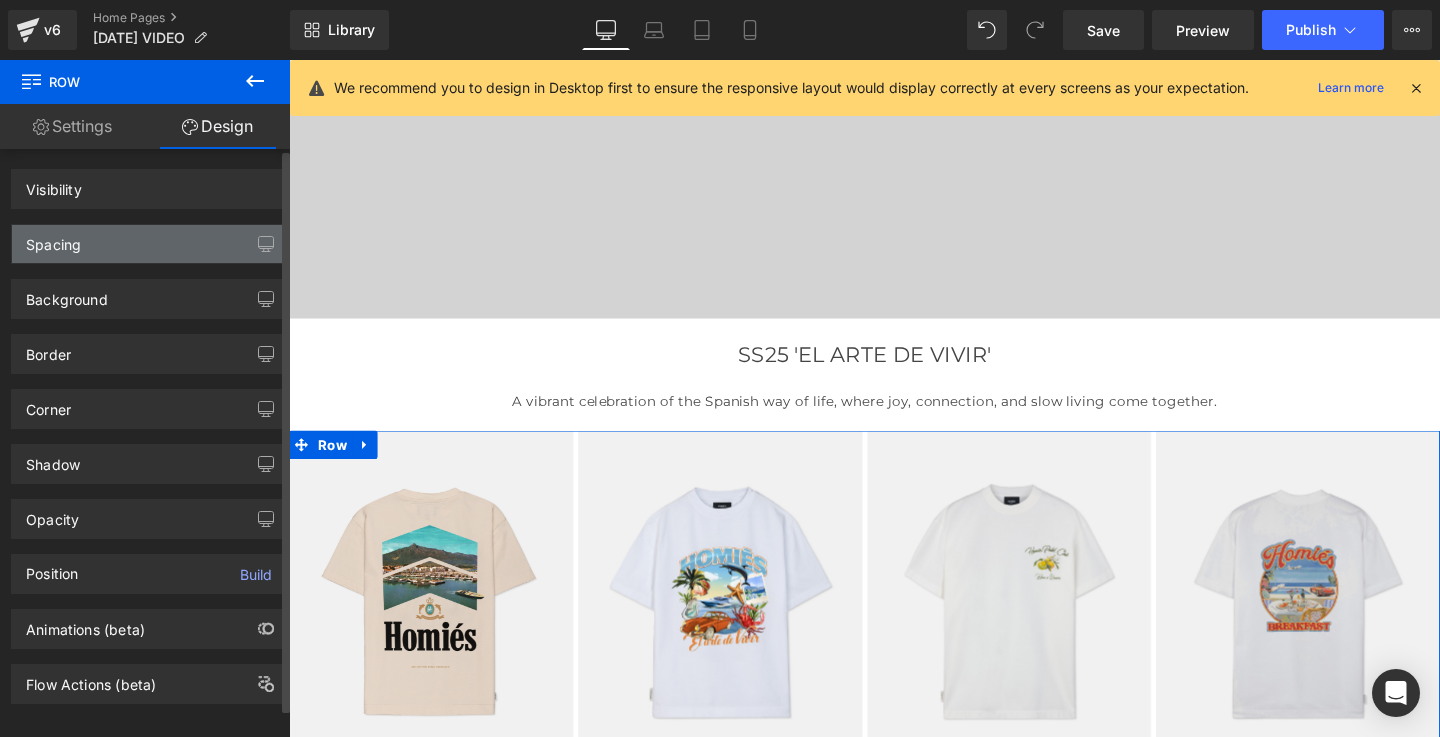 click on "Spacing" at bounding box center [53, 239] 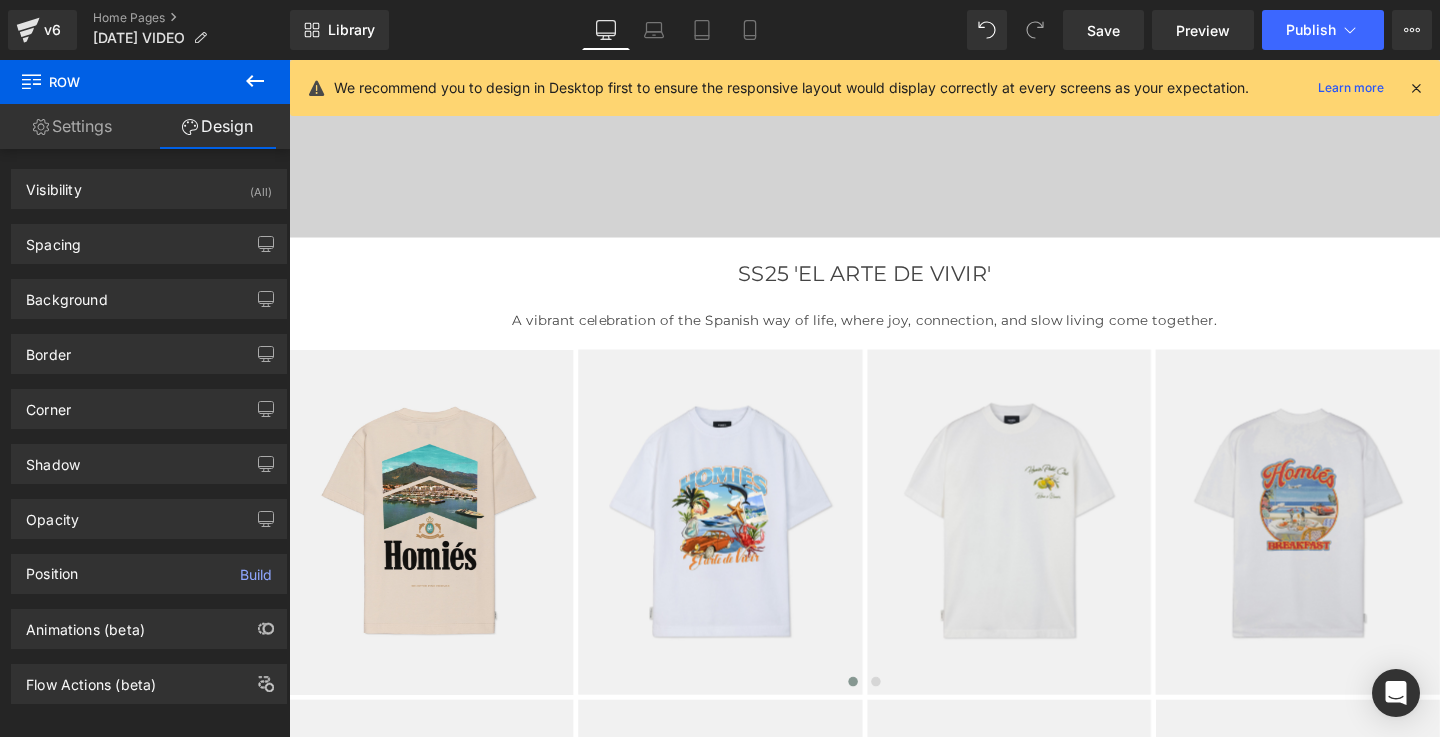scroll, scrollTop: 422, scrollLeft: 0, axis: vertical 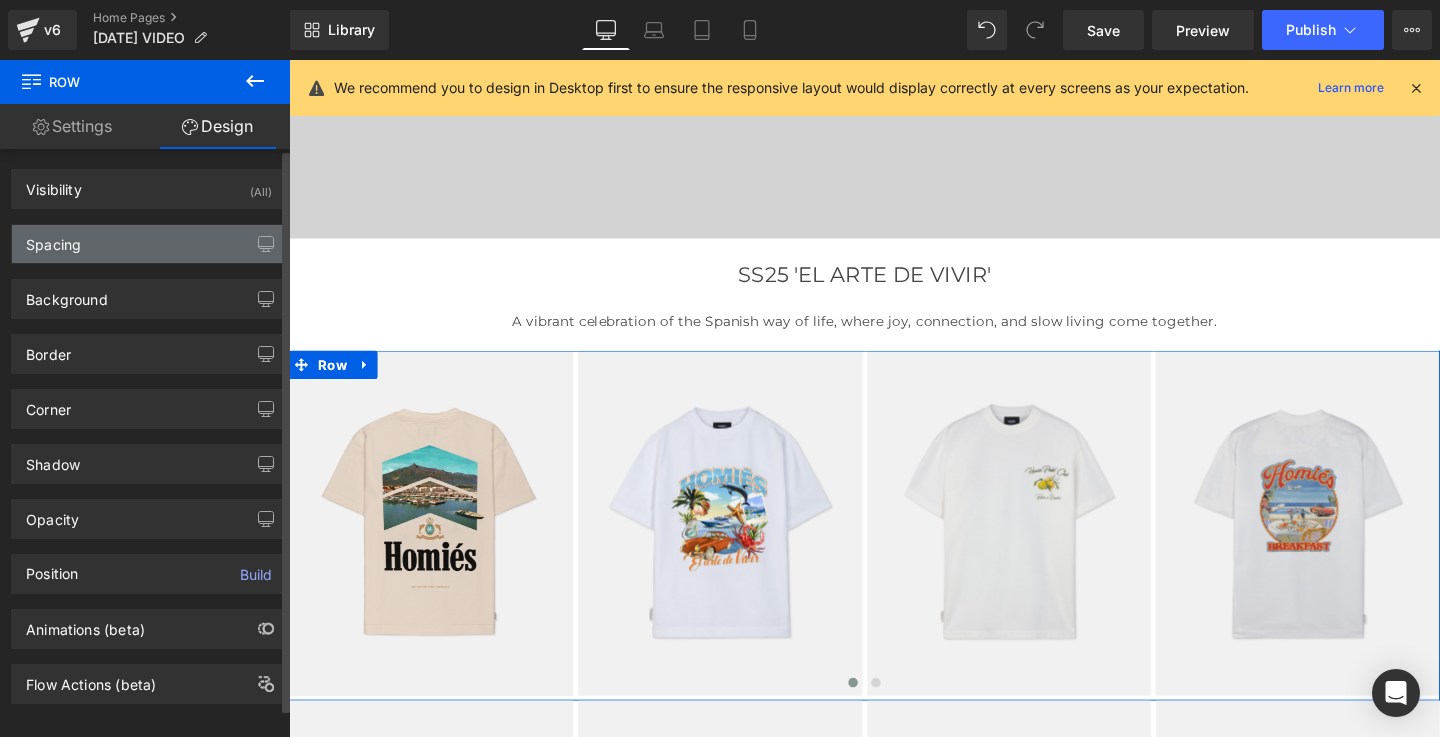 click on "Spacing" at bounding box center [53, 239] 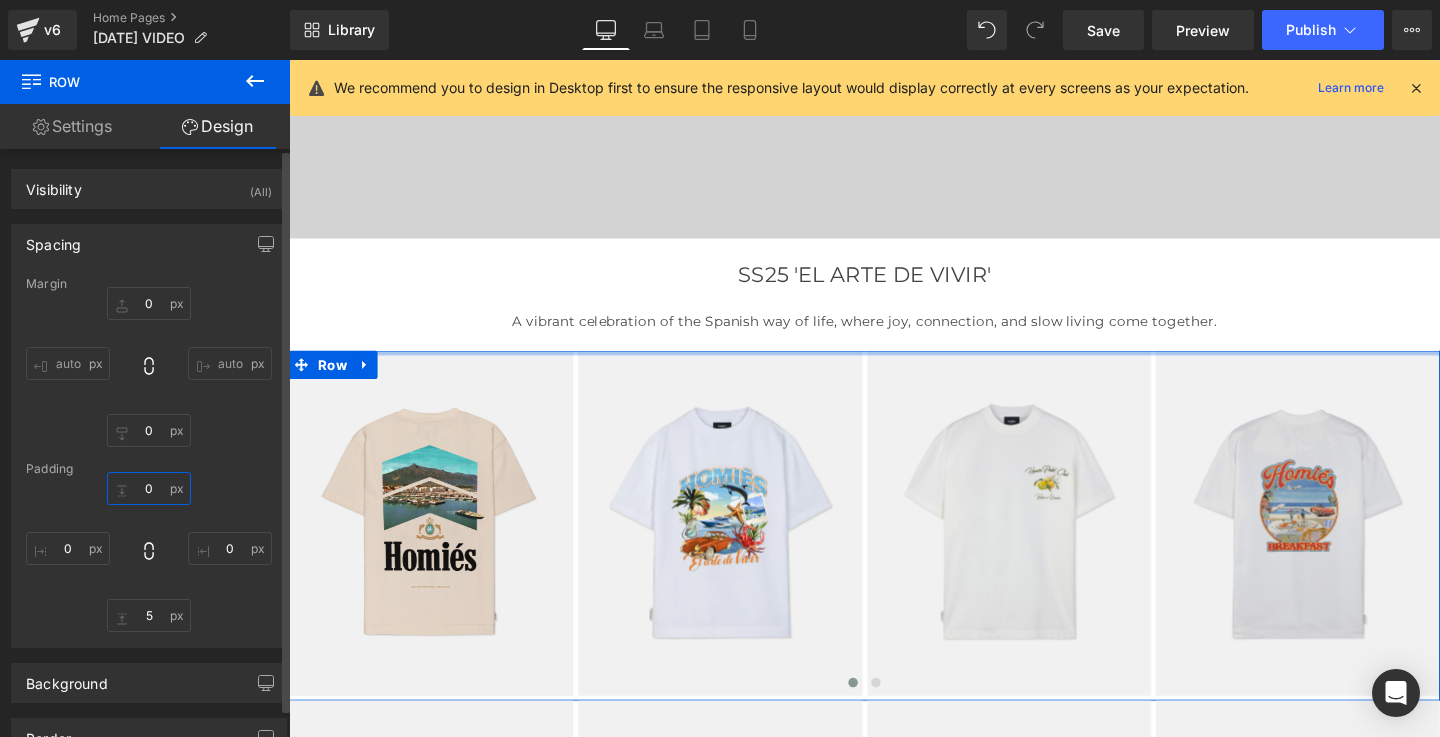 click at bounding box center [149, 488] 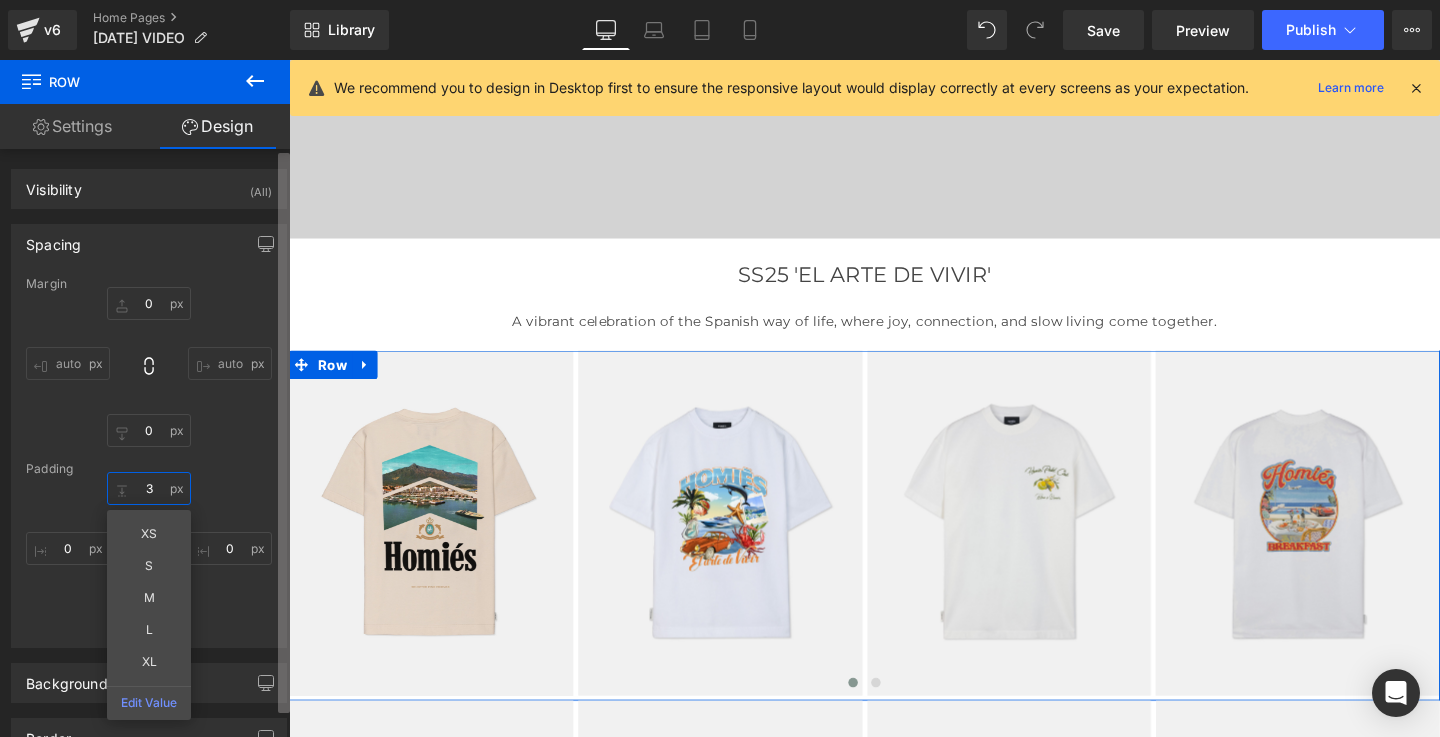 type on "30" 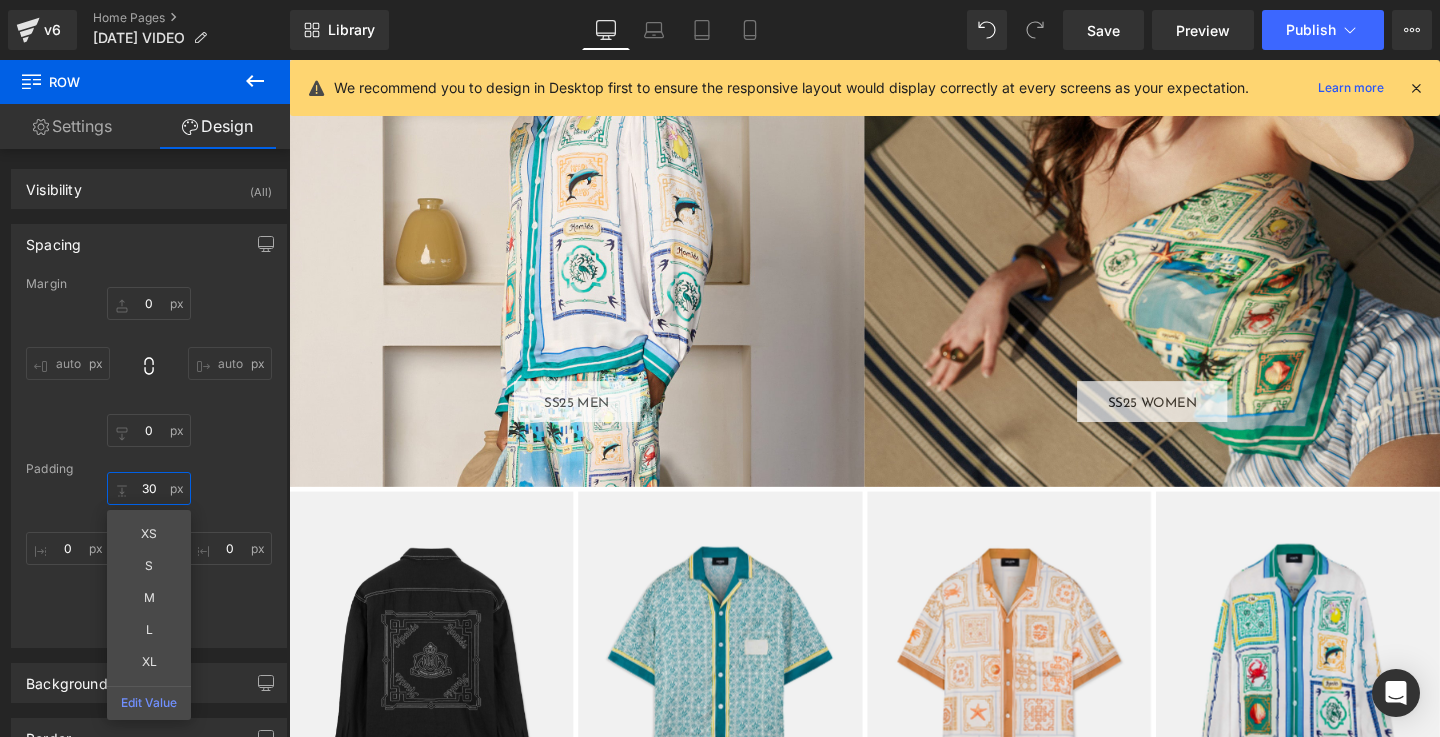 scroll, scrollTop: 1668, scrollLeft: 0, axis: vertical 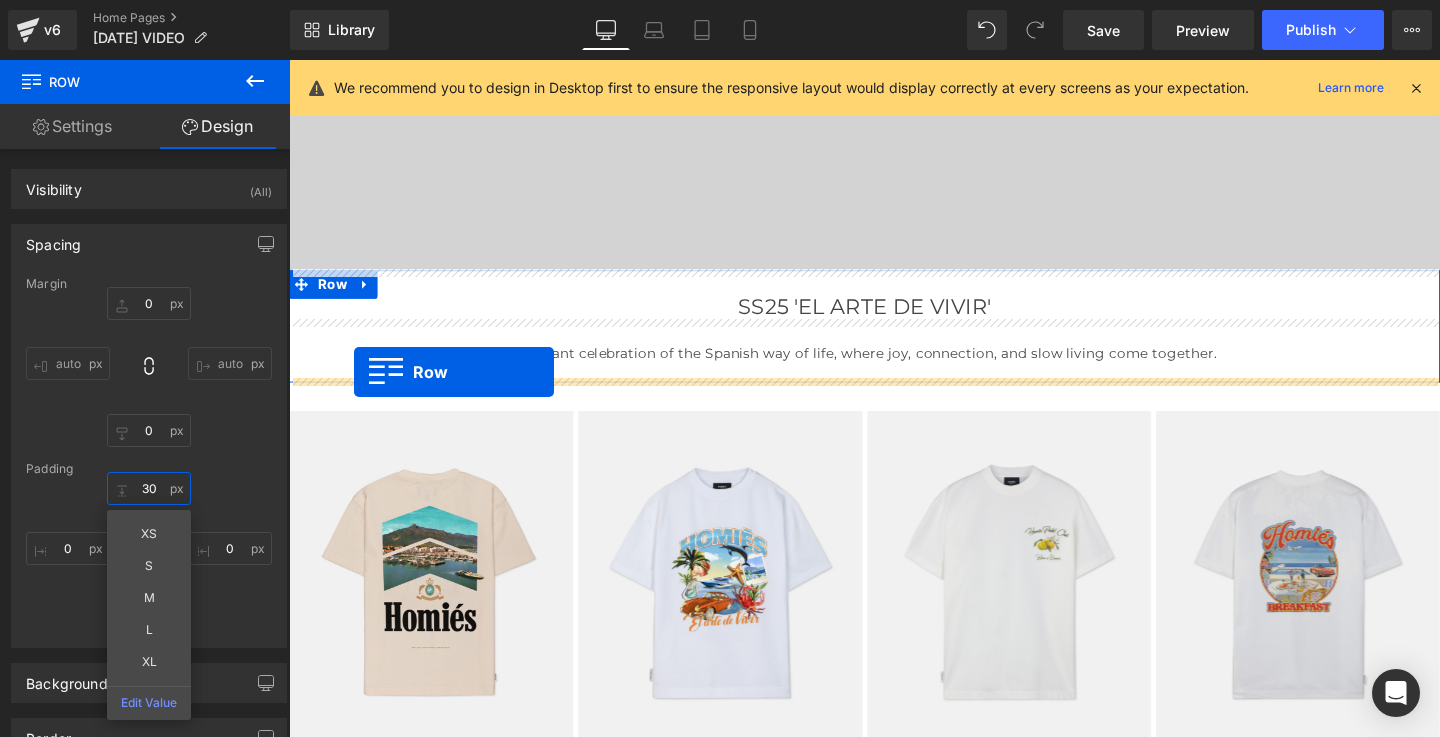 drag, startPoint x: 302, startPoint y: 510, endPoint x: 357, endPoint y: 388, distance: 133.82451 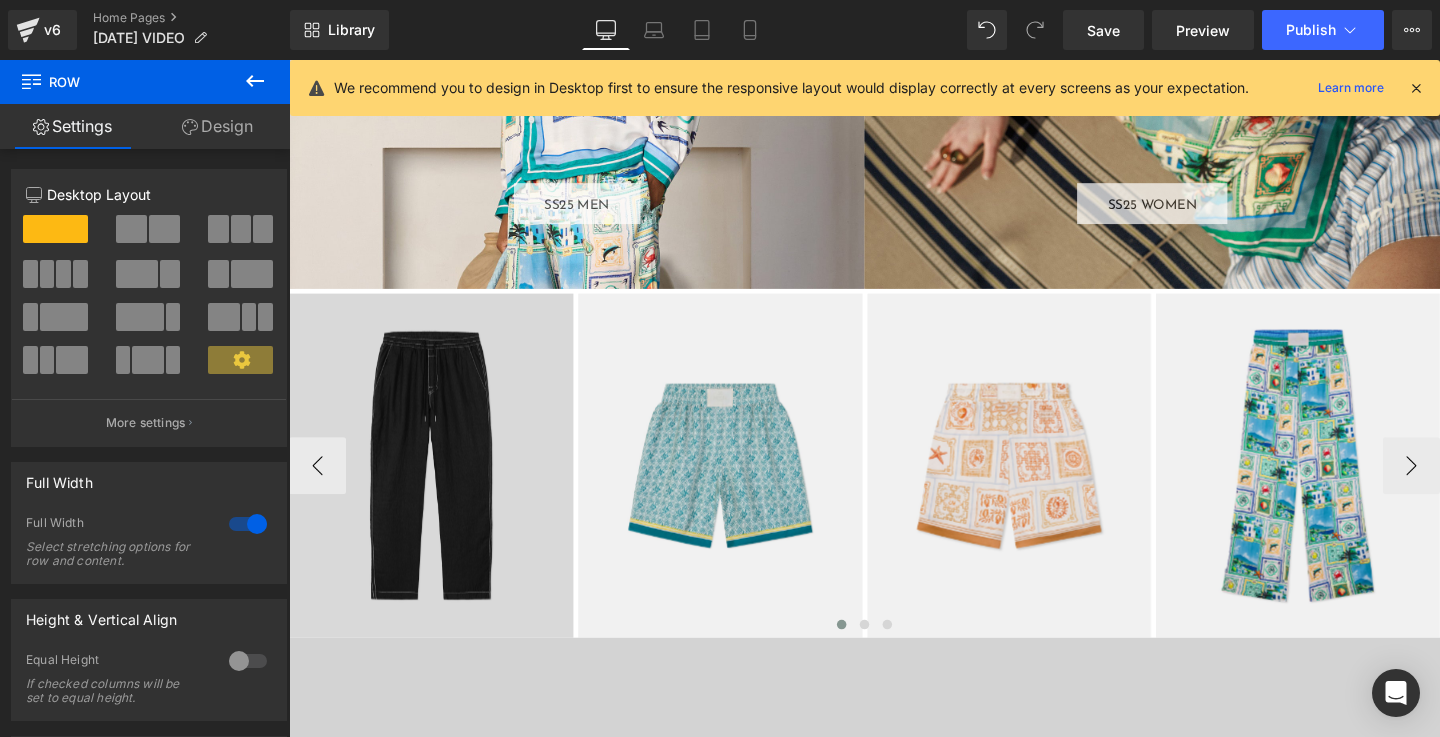 scroll, scrollTop: 2148, scrollLeft: 0, axis: vertical 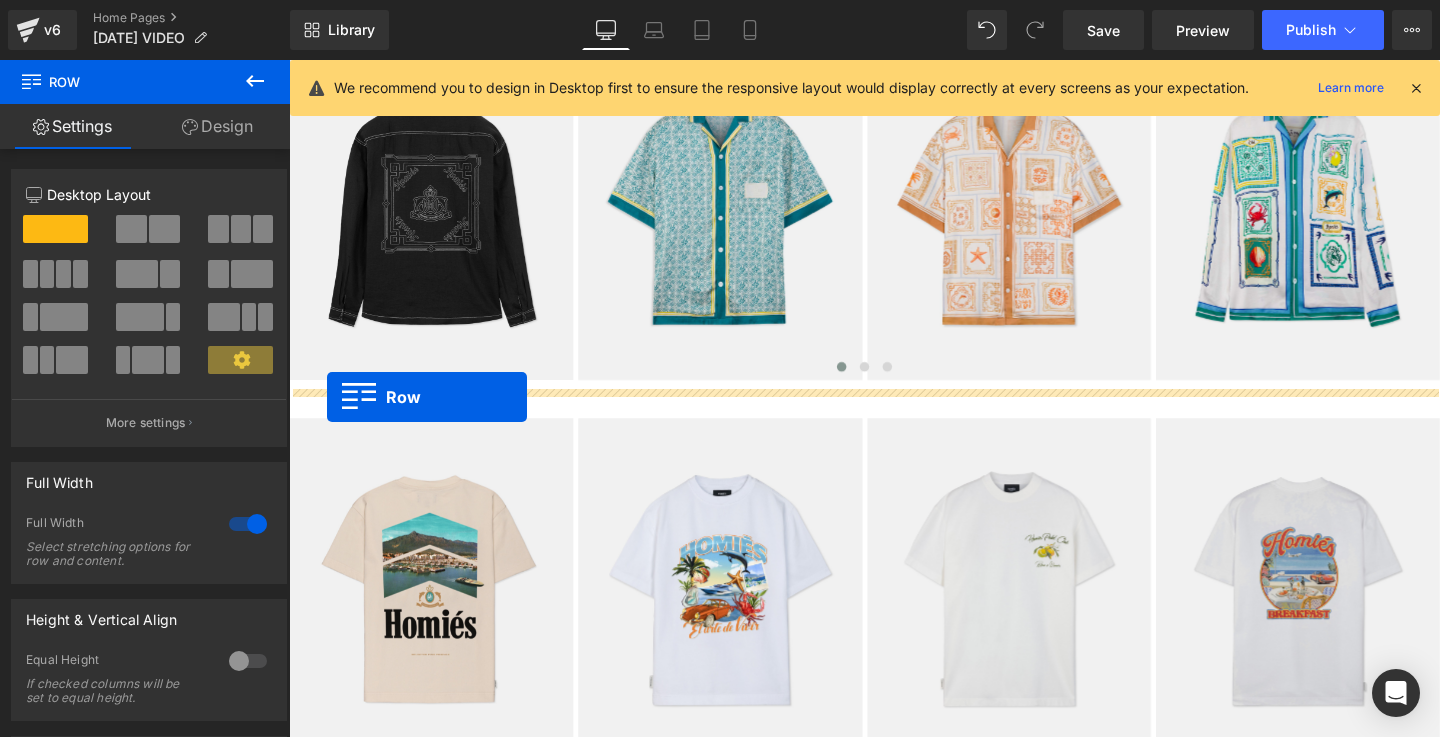 drag, startPoint x: 305, startPoint y: 395, endPoint x: 329, endPoint y: 414, distance: 30.610456 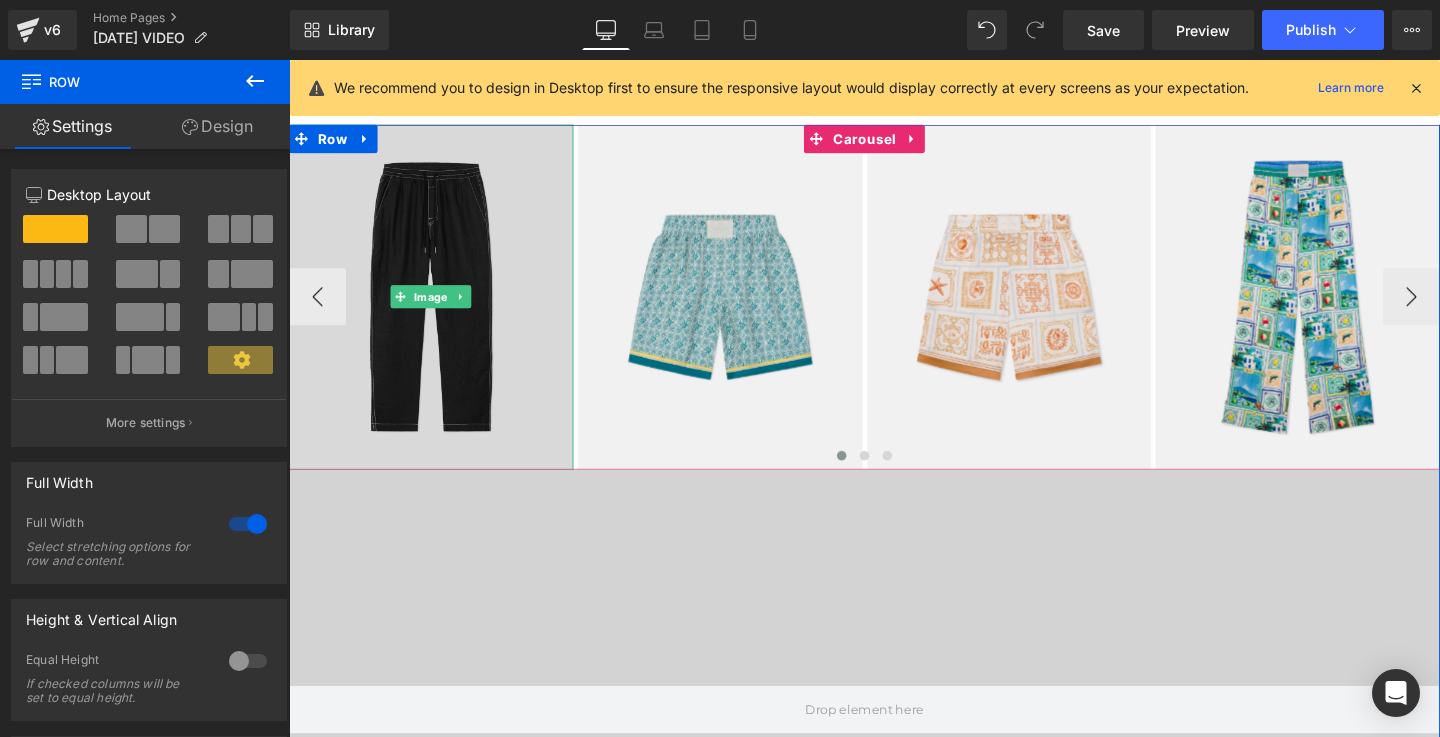 scroll, scrollTop: 1030, scrollLeft: 0, axis: vertical 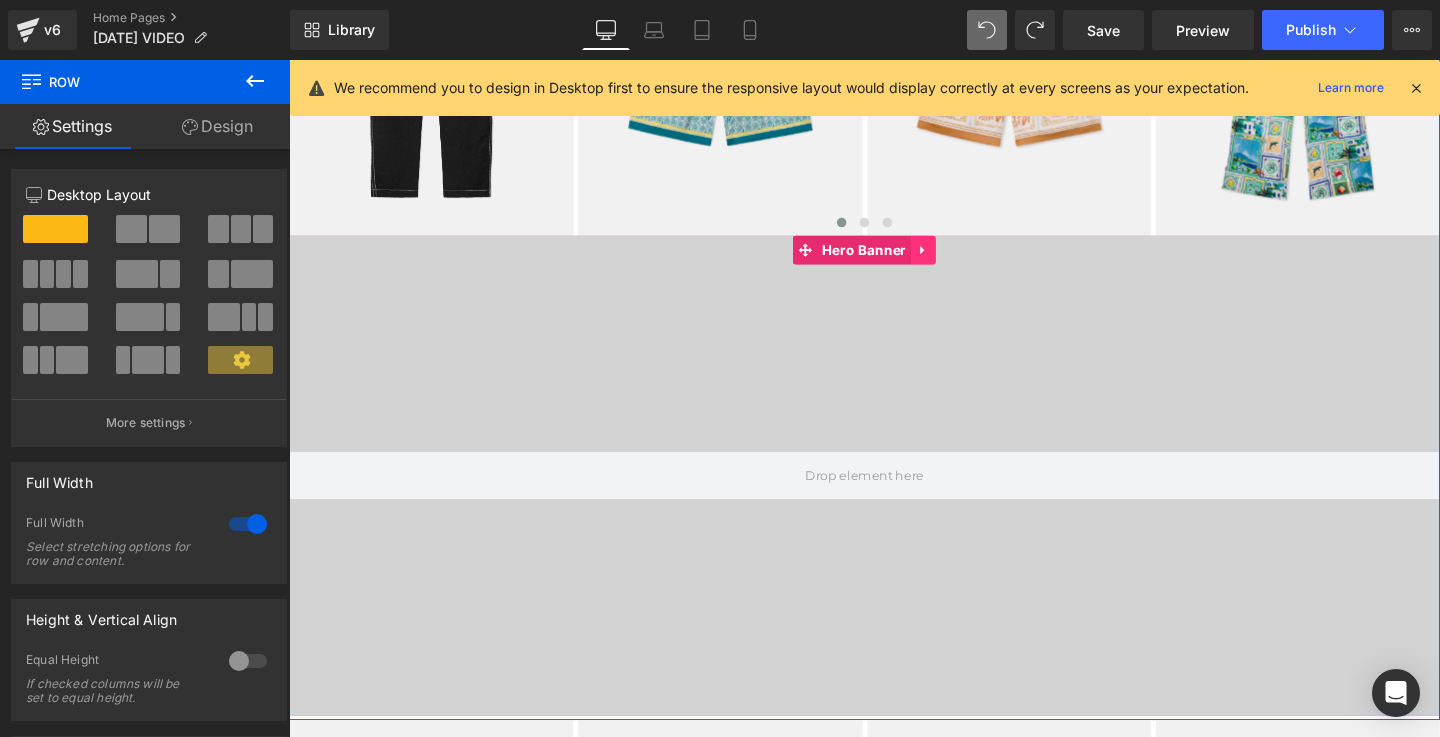 click 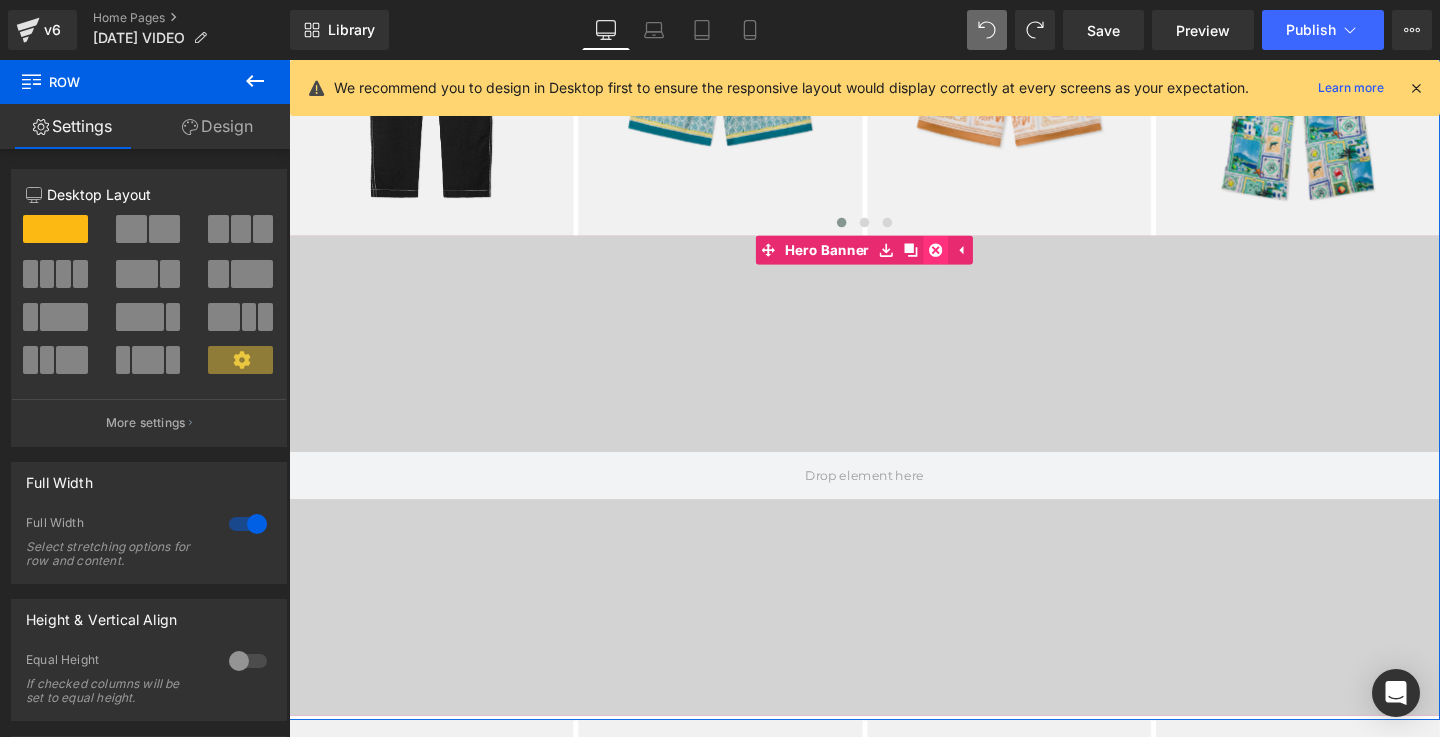 click 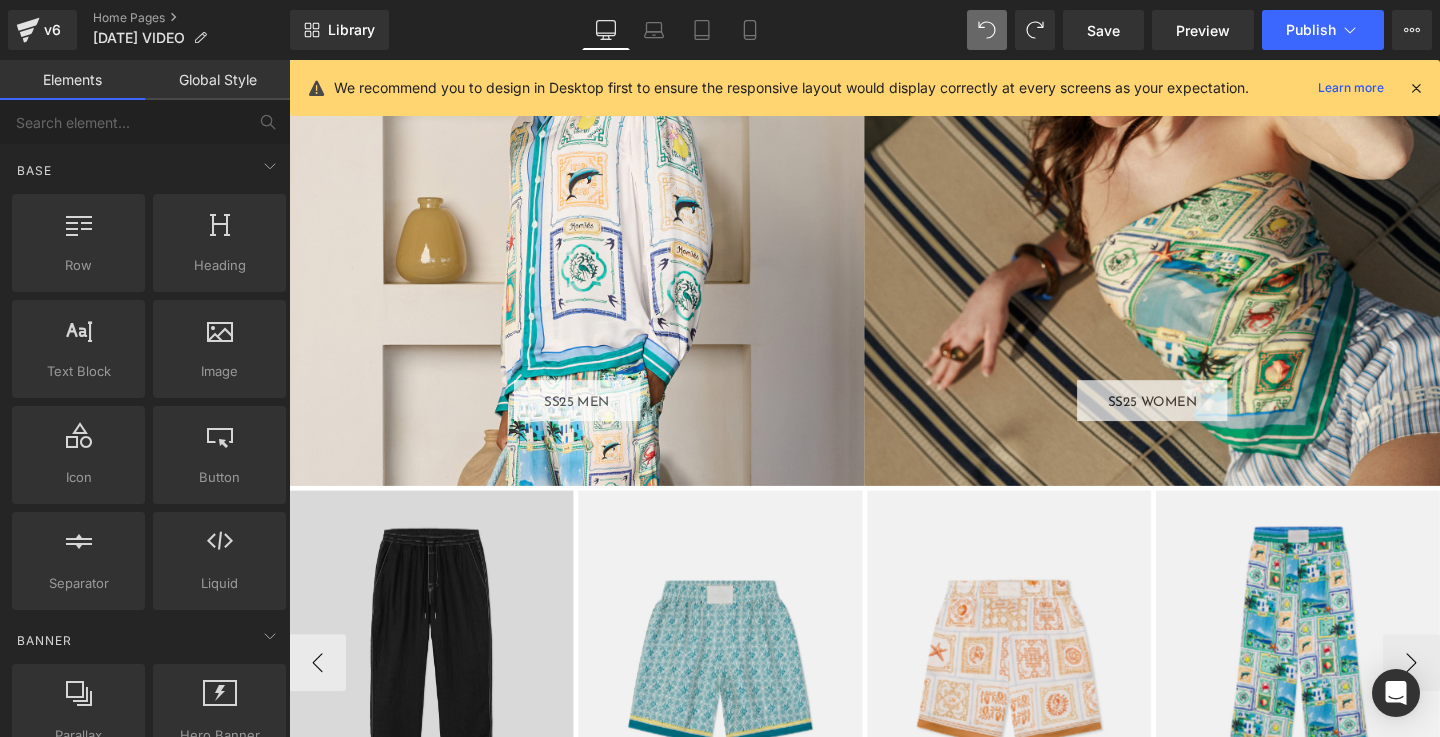 scroll, scrollTop: 2021, scrollLeft: 0, axis: vertical 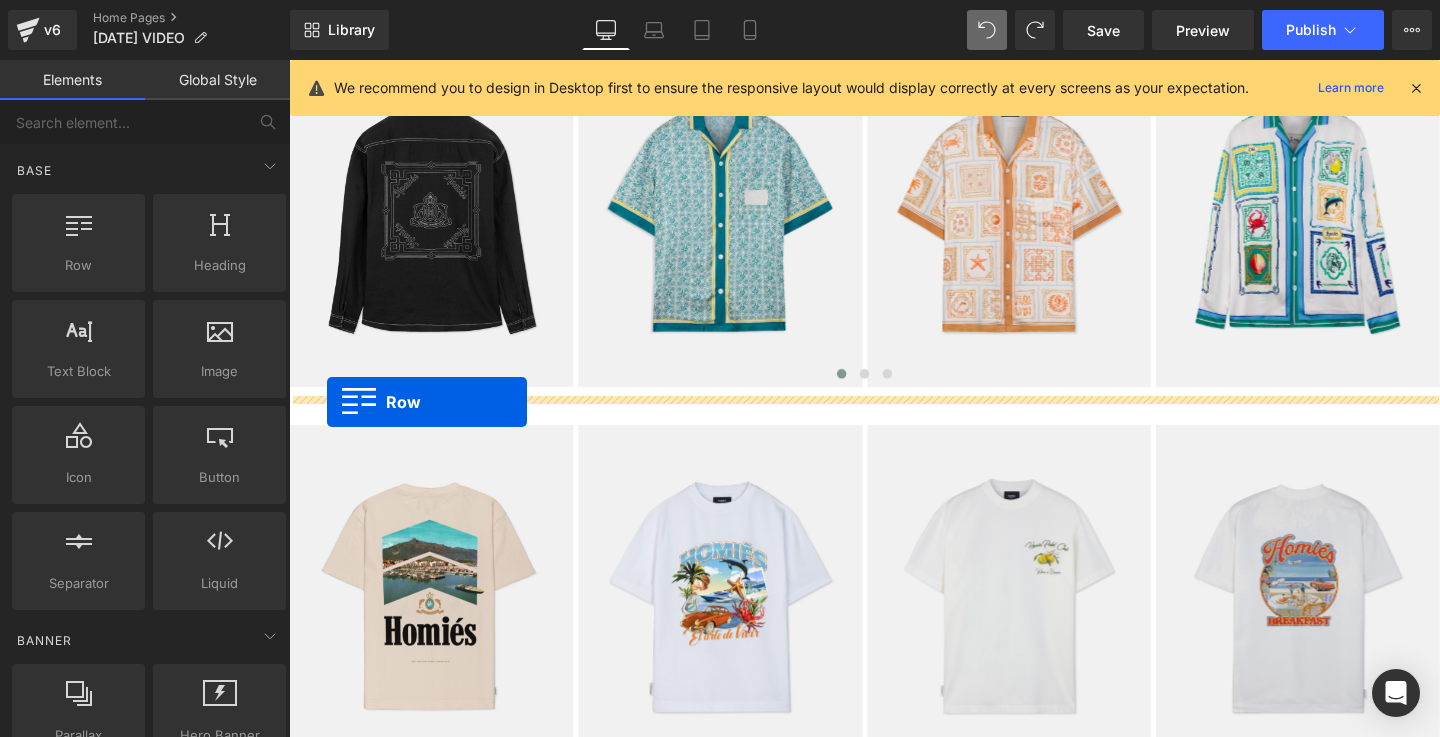 drag, startPoint x: 300, startPoint y: 527, endPoint x: 329, endPoint y: 419, distance: 111.82576 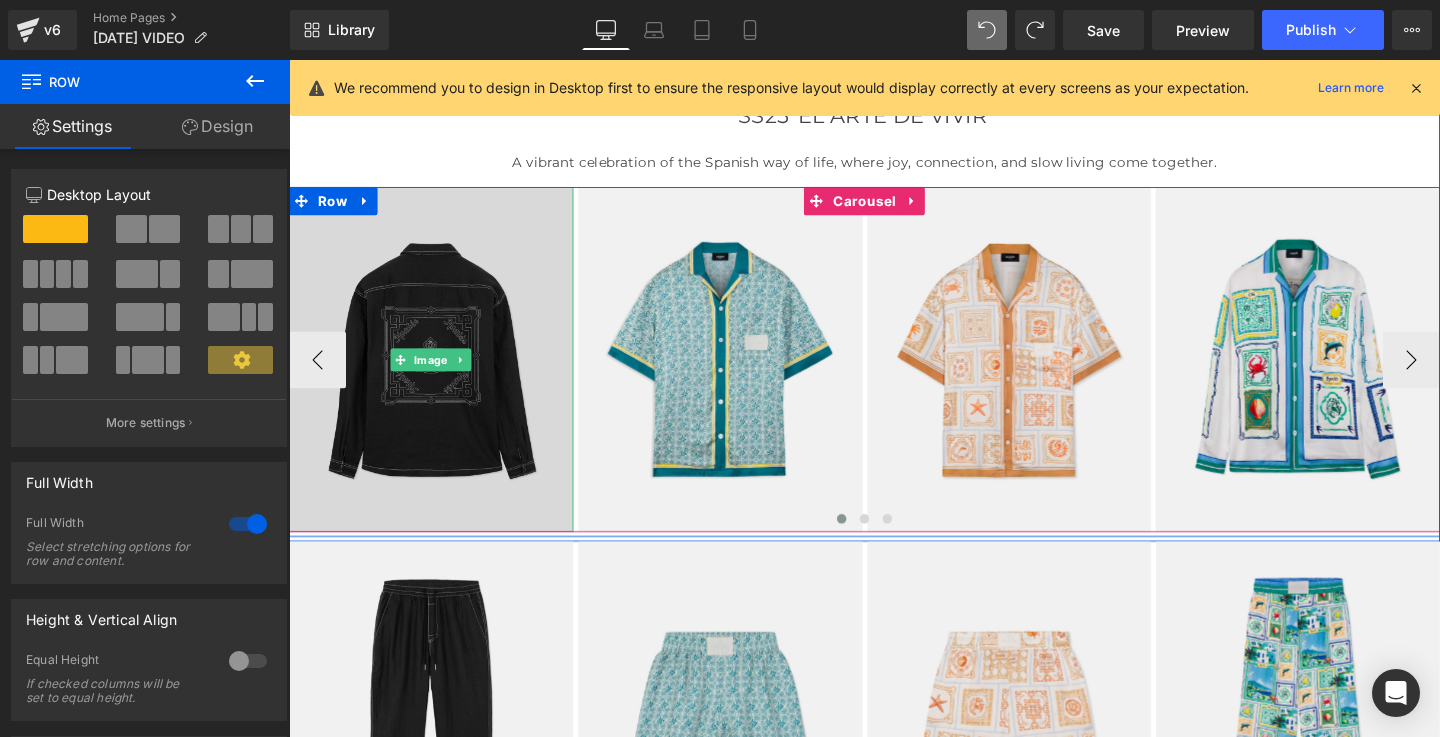 scroll, scrollTop: 591, scrollLeft: 0, axis: vertical 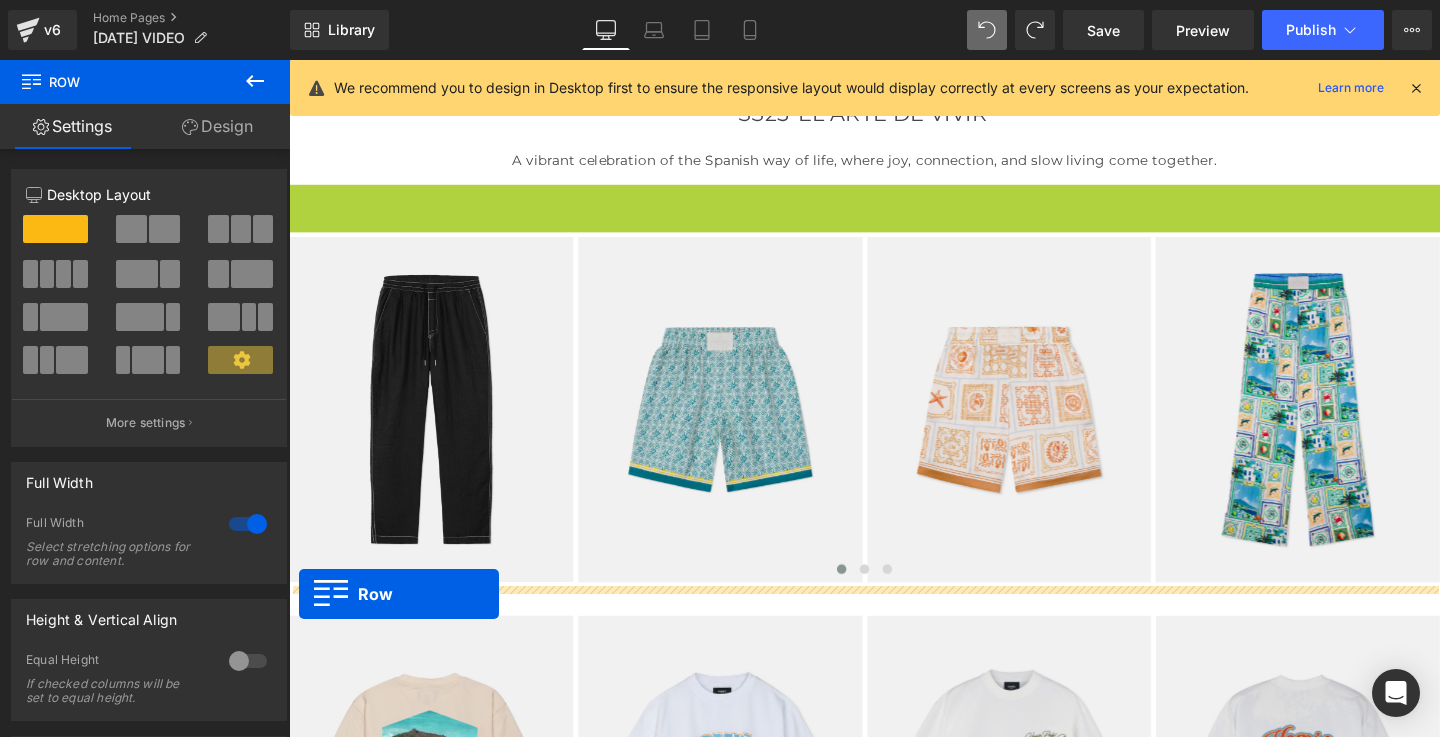 drag, startPoint x: 298, startPoint y: 205, endPoint x: 300, endPoint y: 621, distance: 416.00482 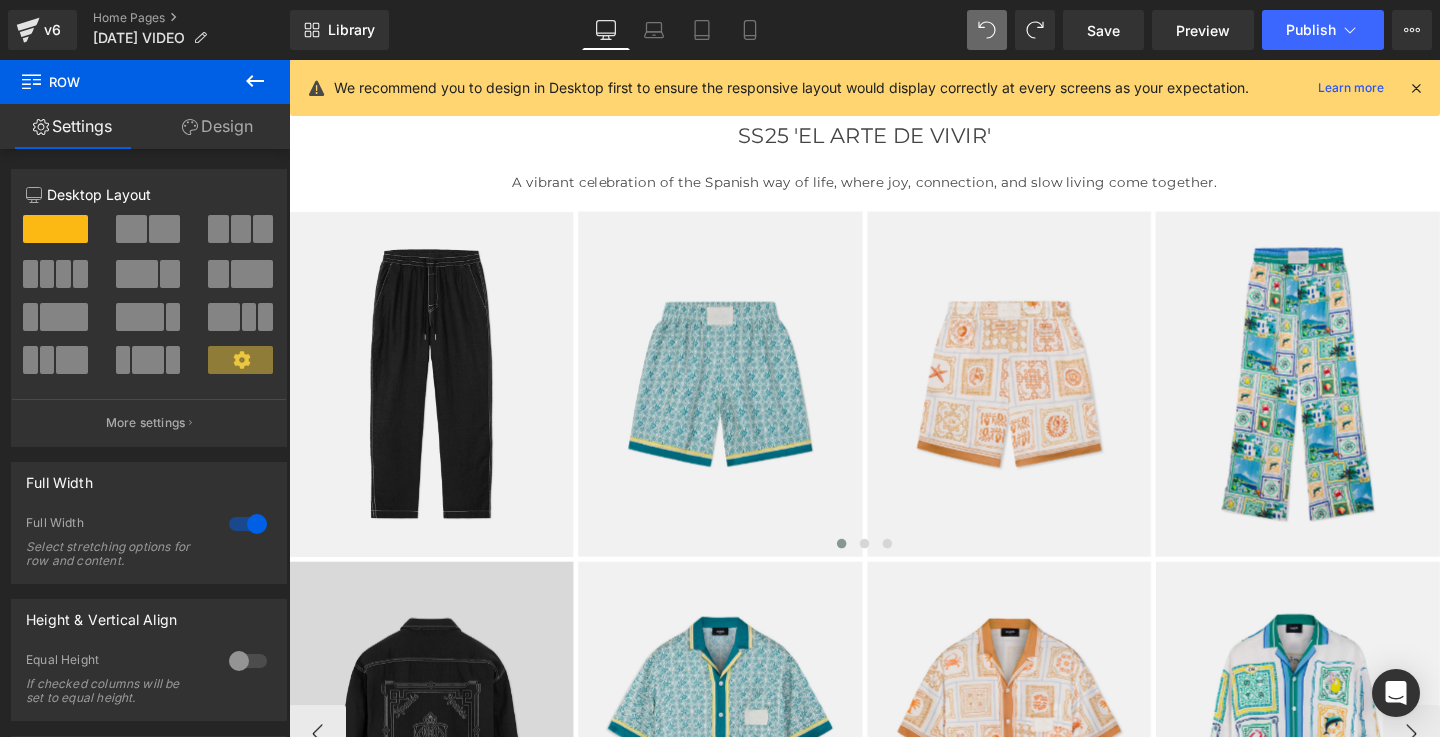 scroll, scrollTop: 567, scrollLeft: 0, axis: vertical 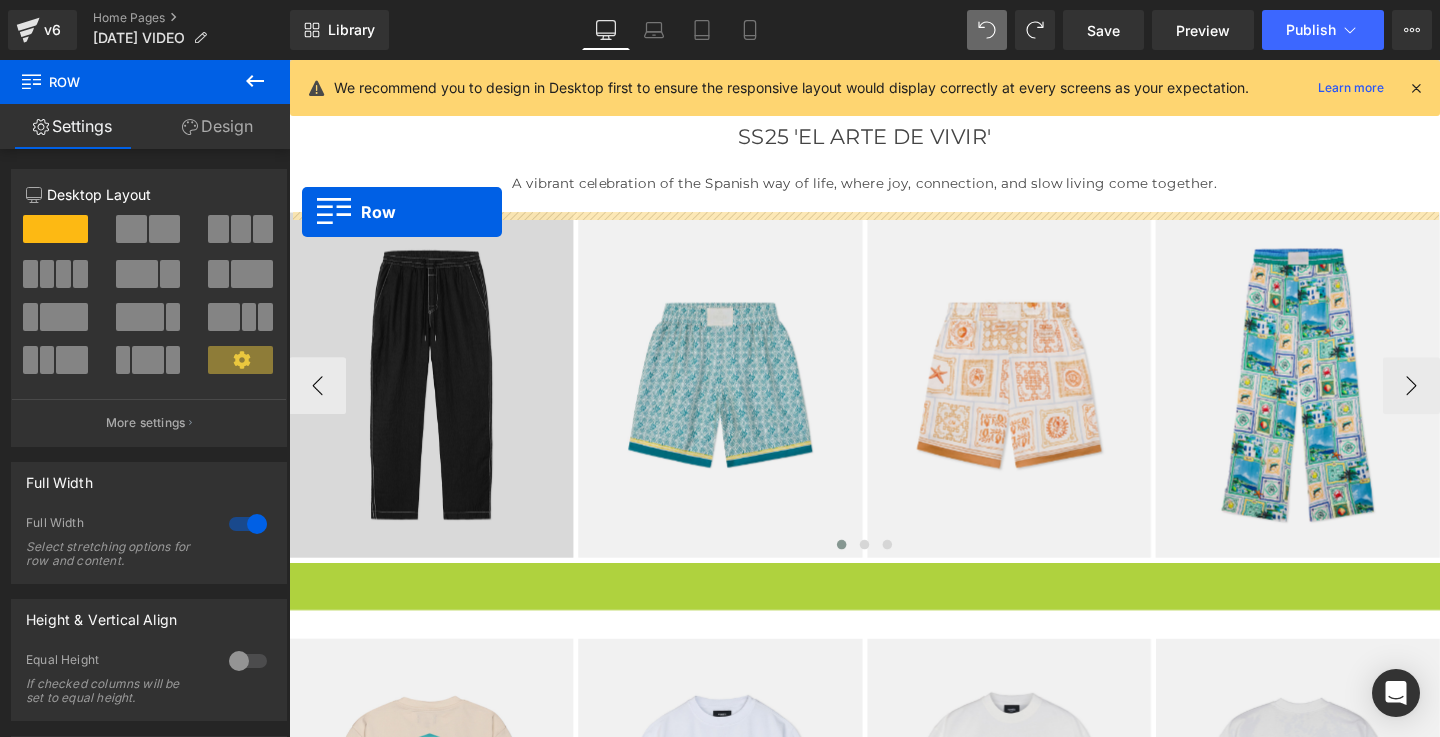 drag, startPoint x: 299, startPoint y: 604, endPoint x: 303, endPoint y: 220, distance: 384.02084 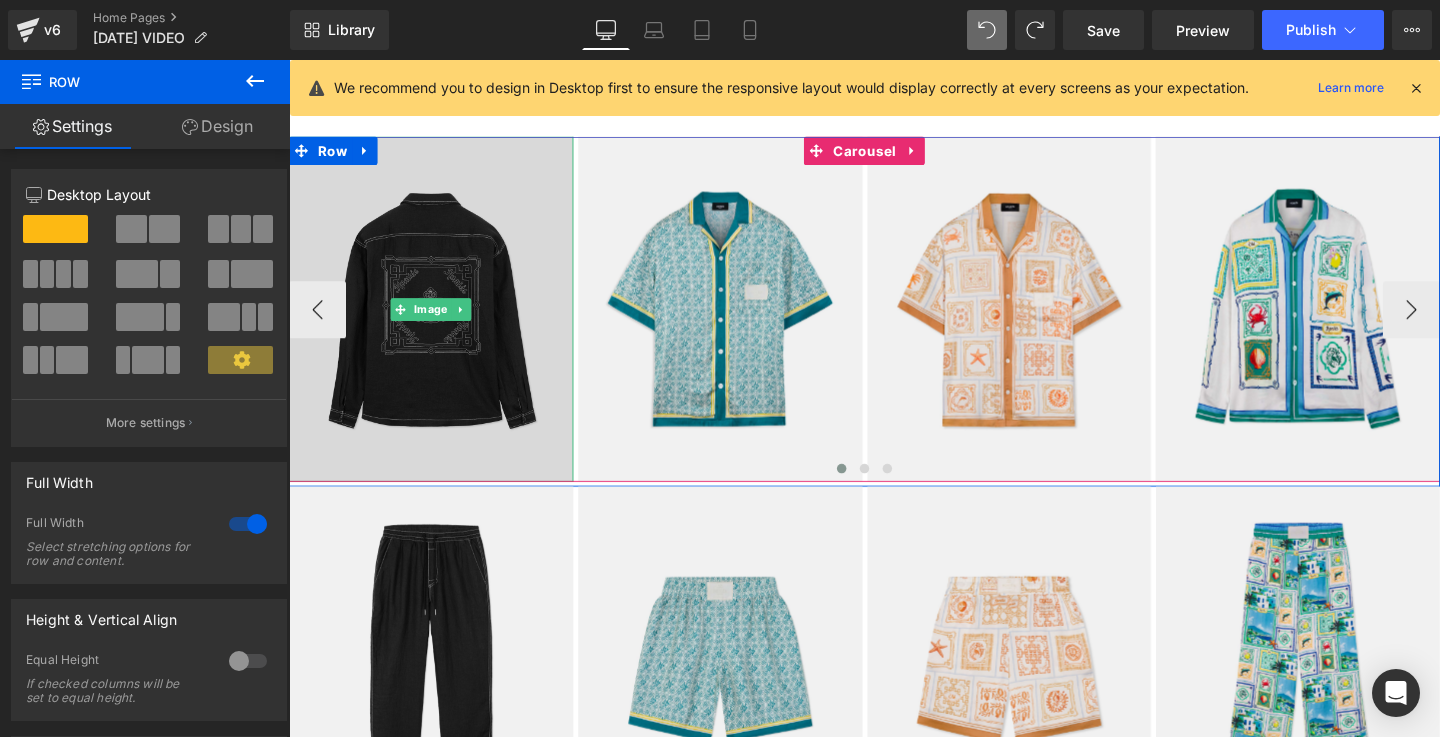 scroll, scrollTop: 637, scrollLeft: 0, axis: vertical 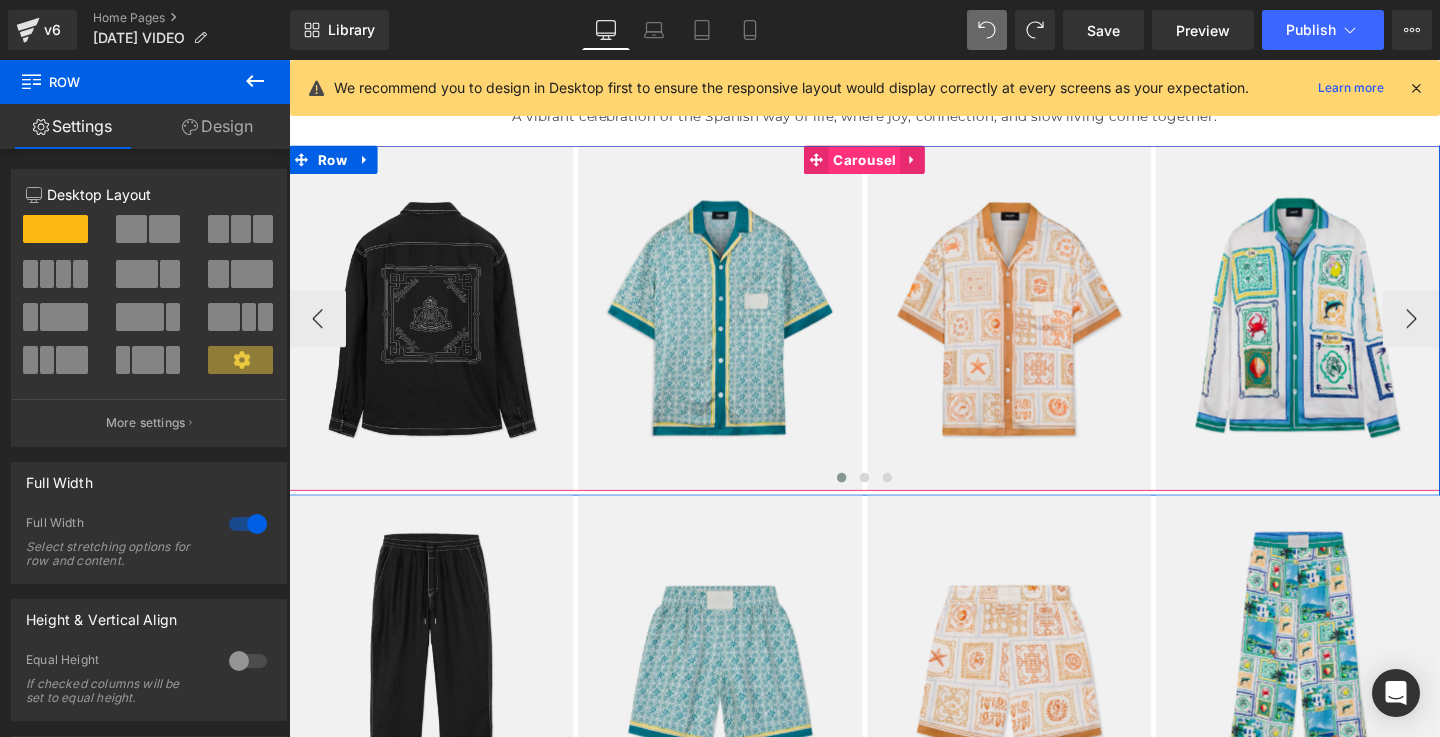 click on "Carousel" at bounding box center [893, 165] 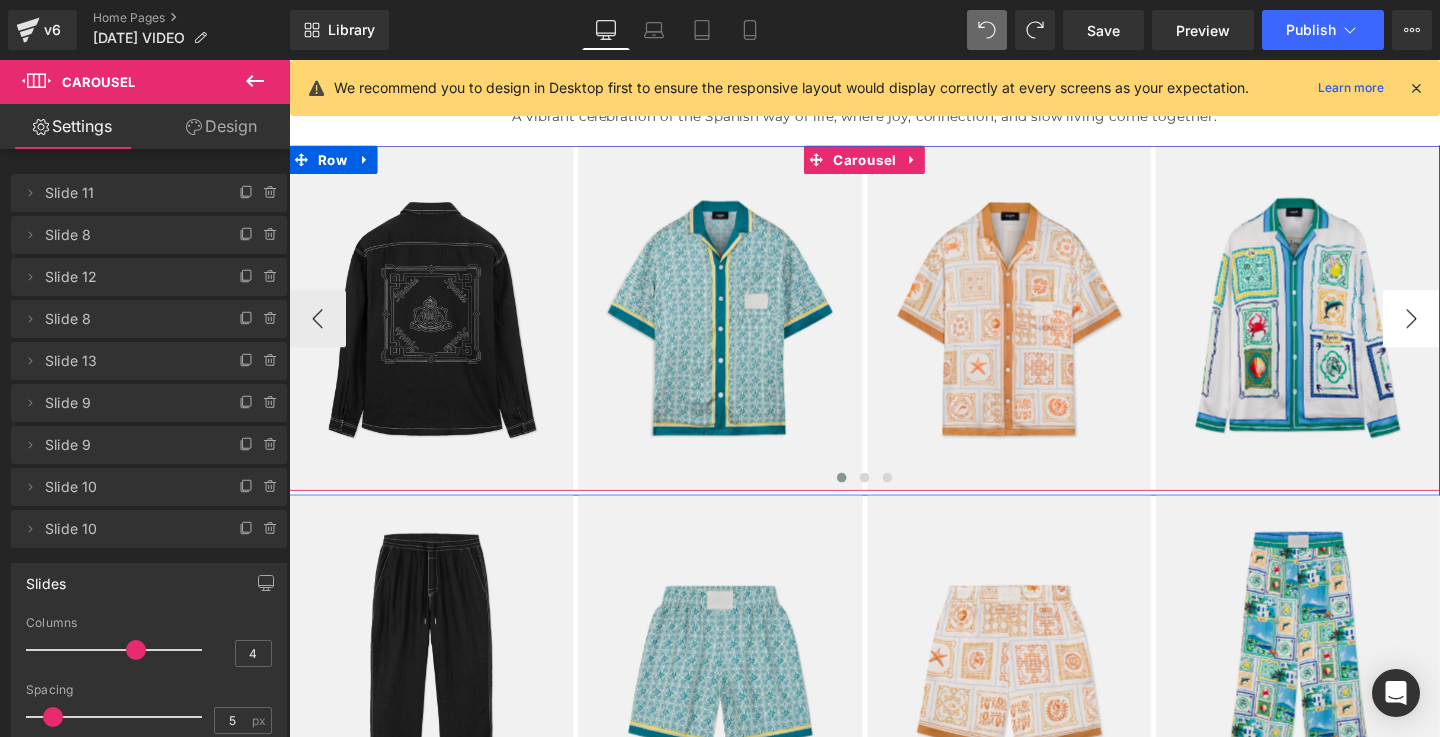 click on "›" at bounding box center (1469, 332) 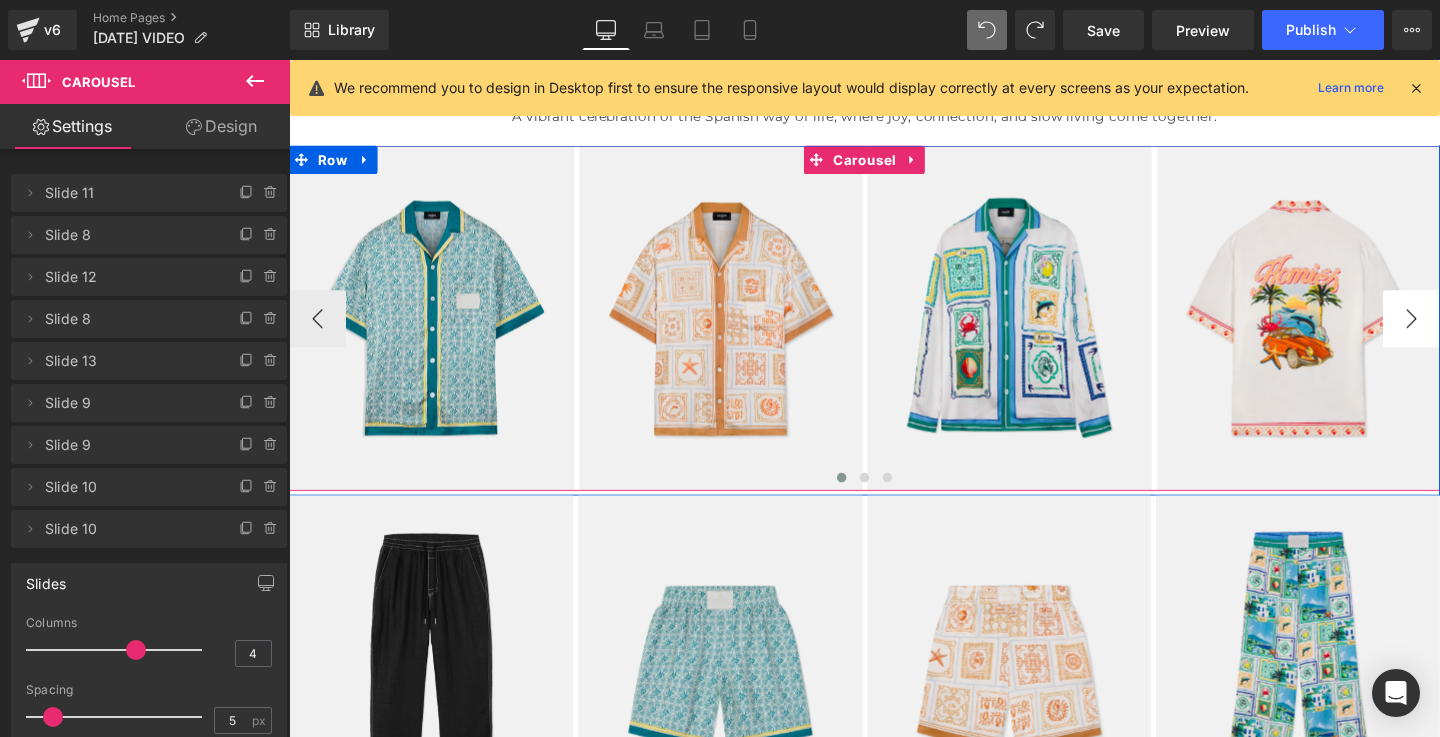click on "›" at bounding box center [1469, 332] 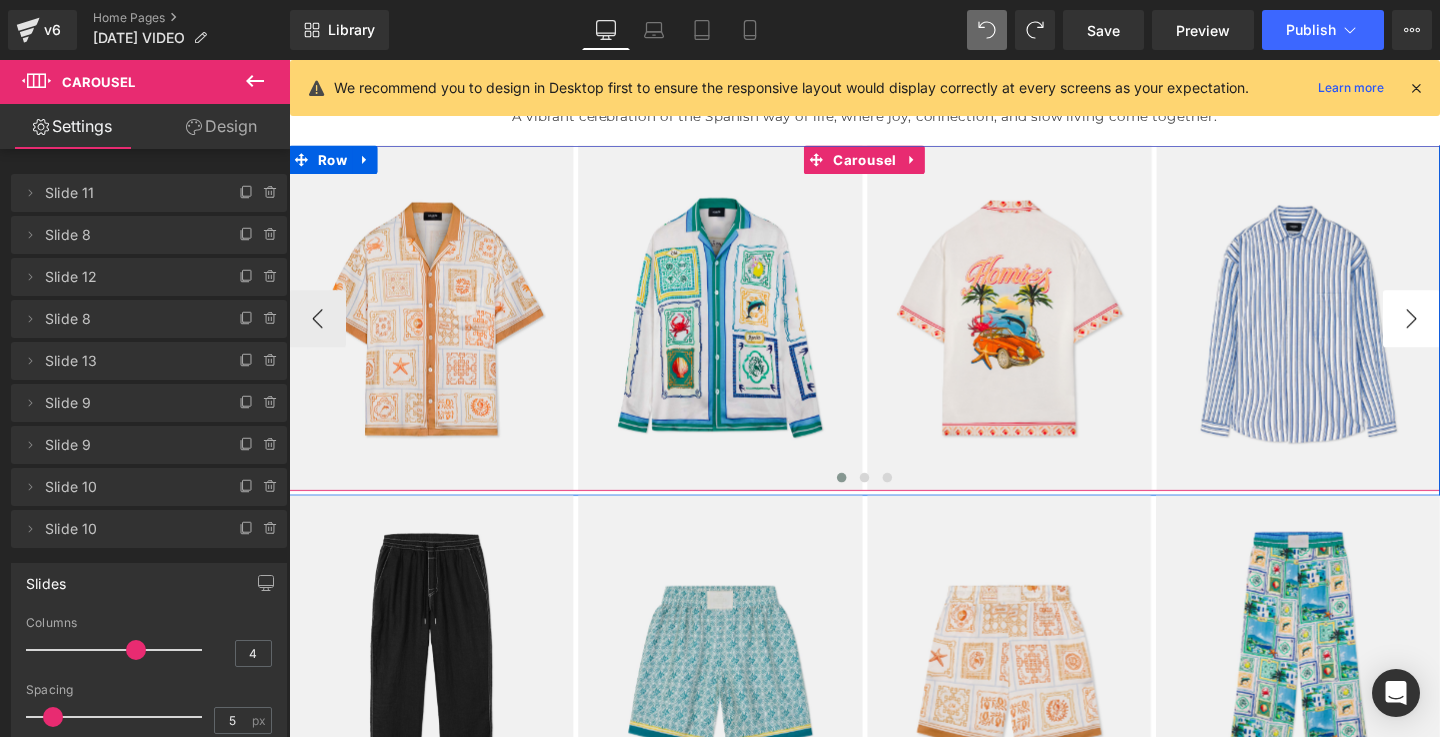 click on "›" at bounding box center (1469, 332) 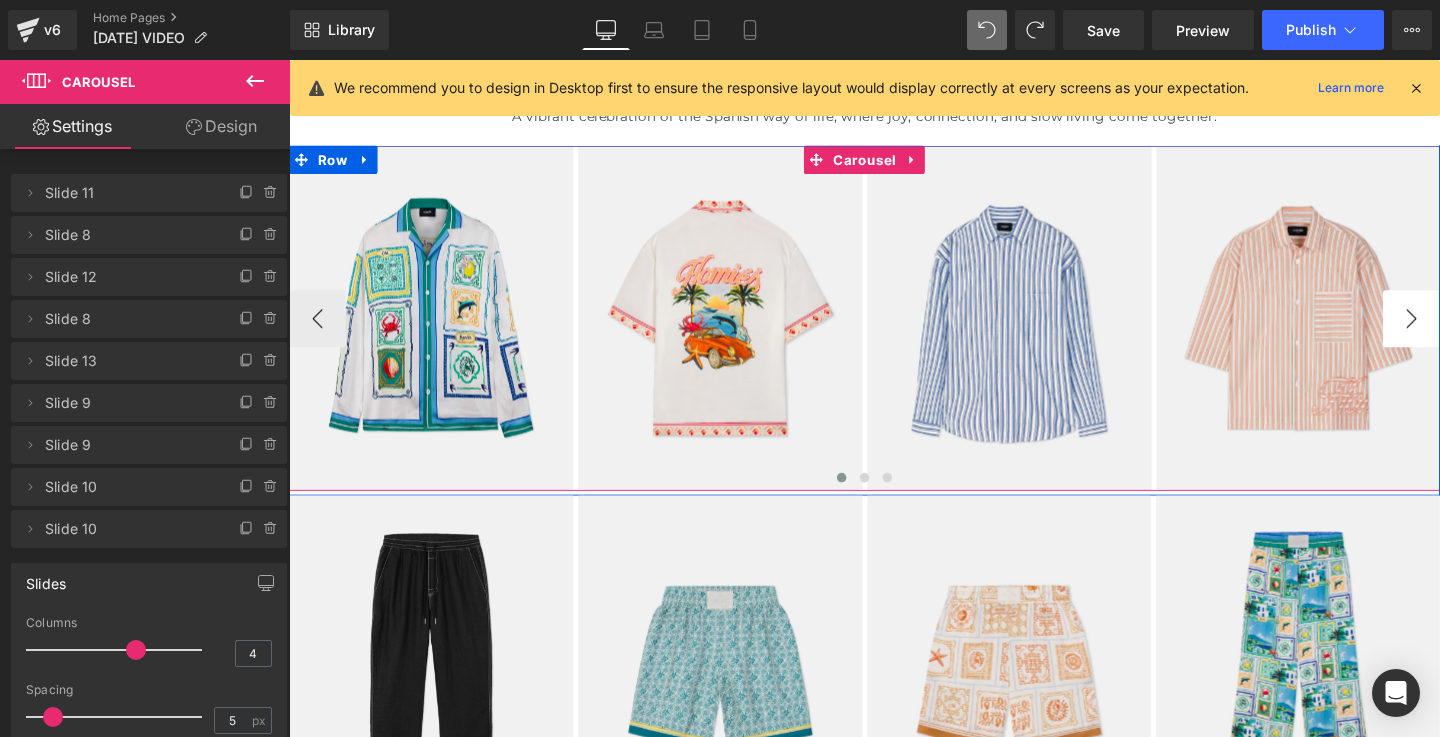 click on "›" at bounding box center (1469, 332) 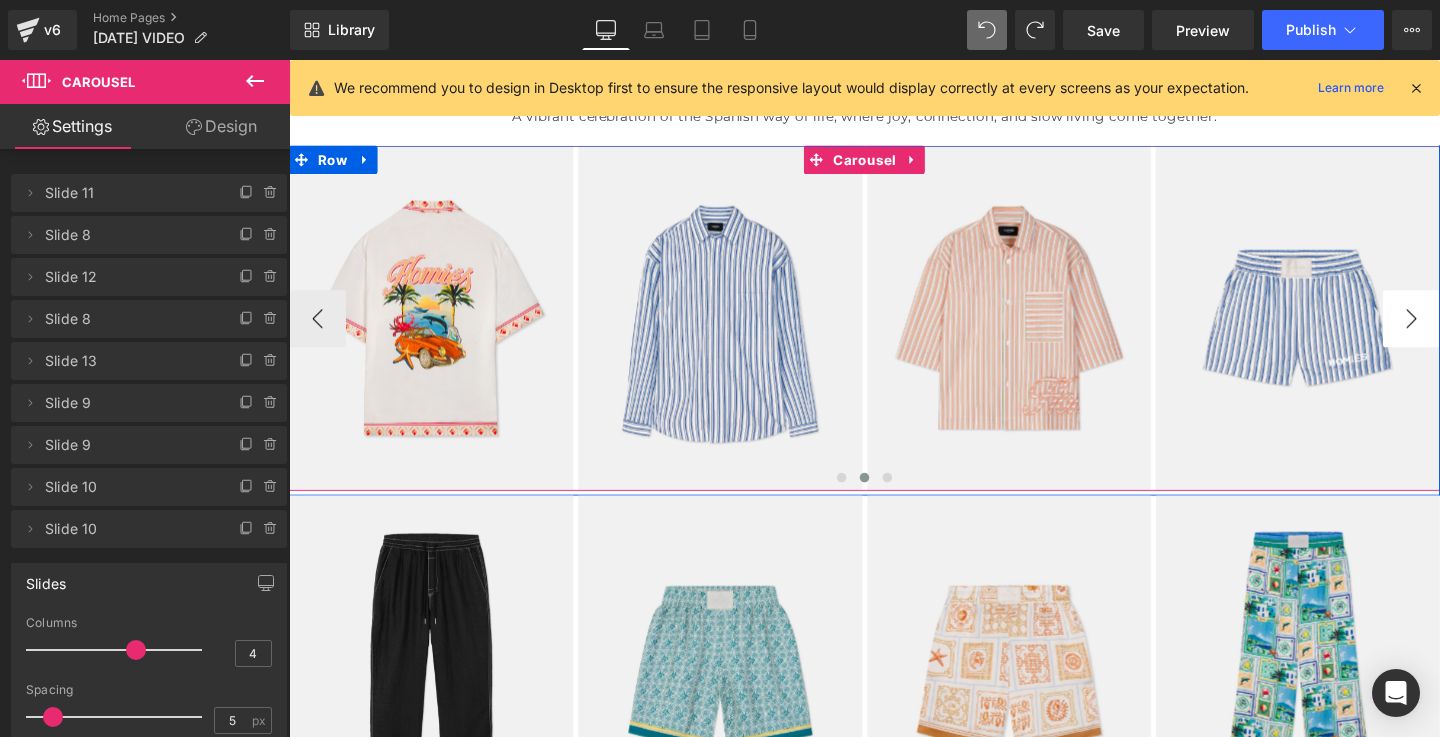 click on "›" at bounding box center [1469, 332] 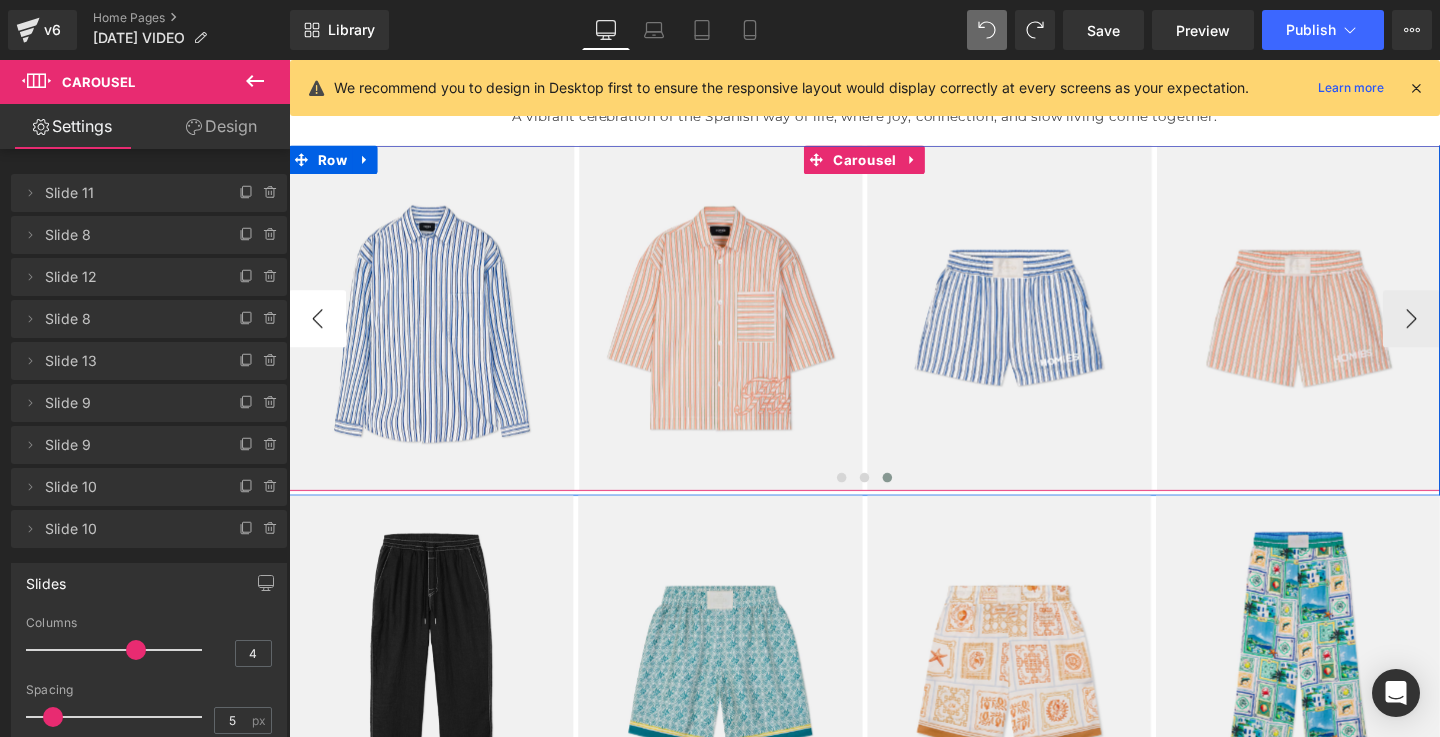 click on "‹" at bounding box center [319, 332] 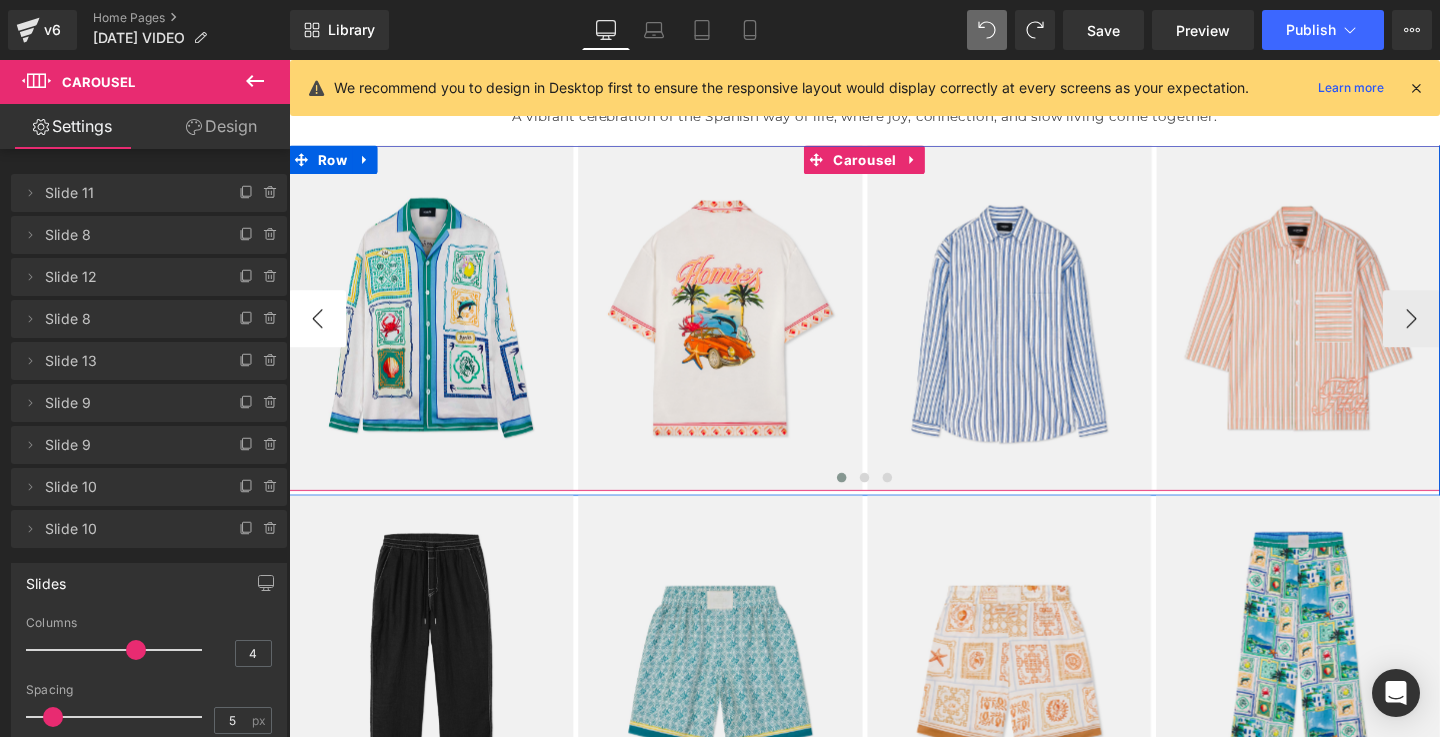 click on "‹" at bounding box center [319, 332] 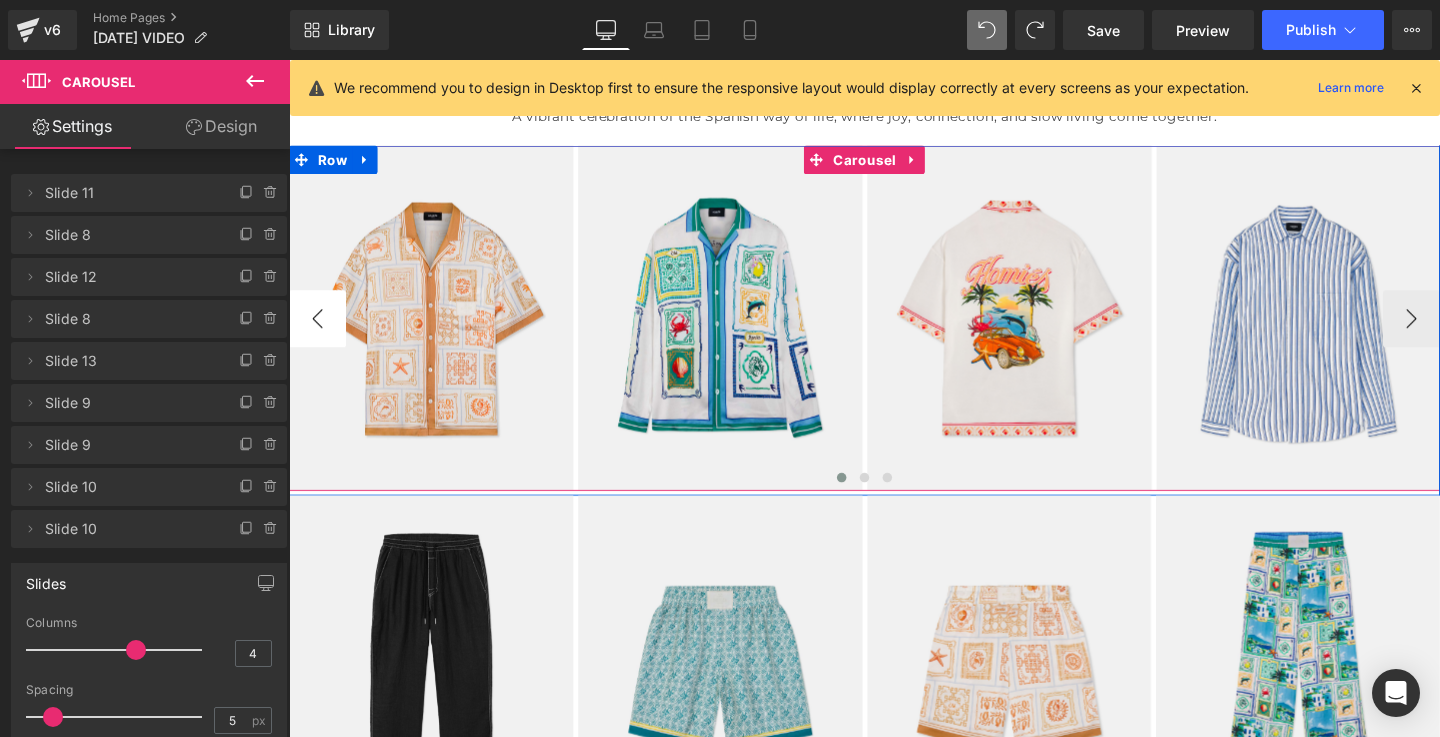 click on "‹" at bounding box center [319, 332] 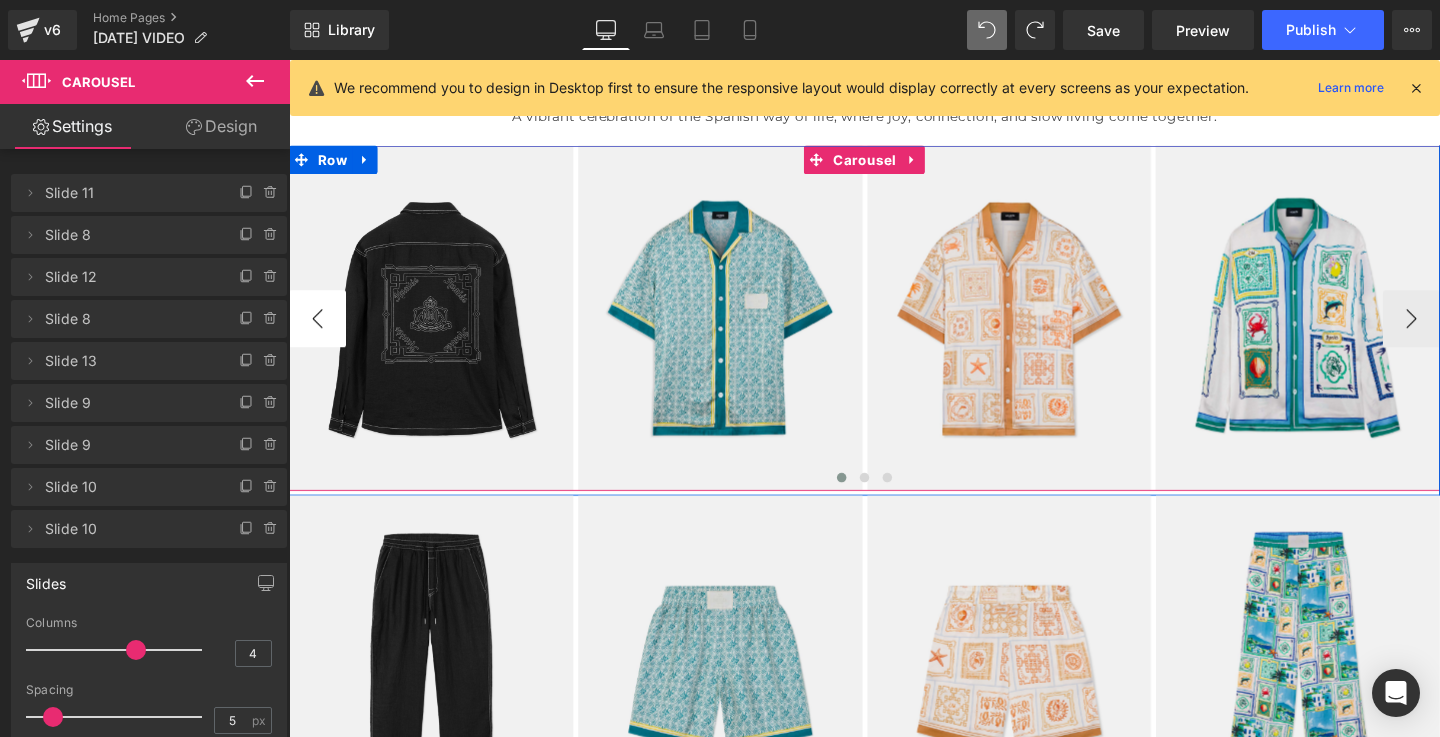 click on "‹" at bounding box center (319, 332) 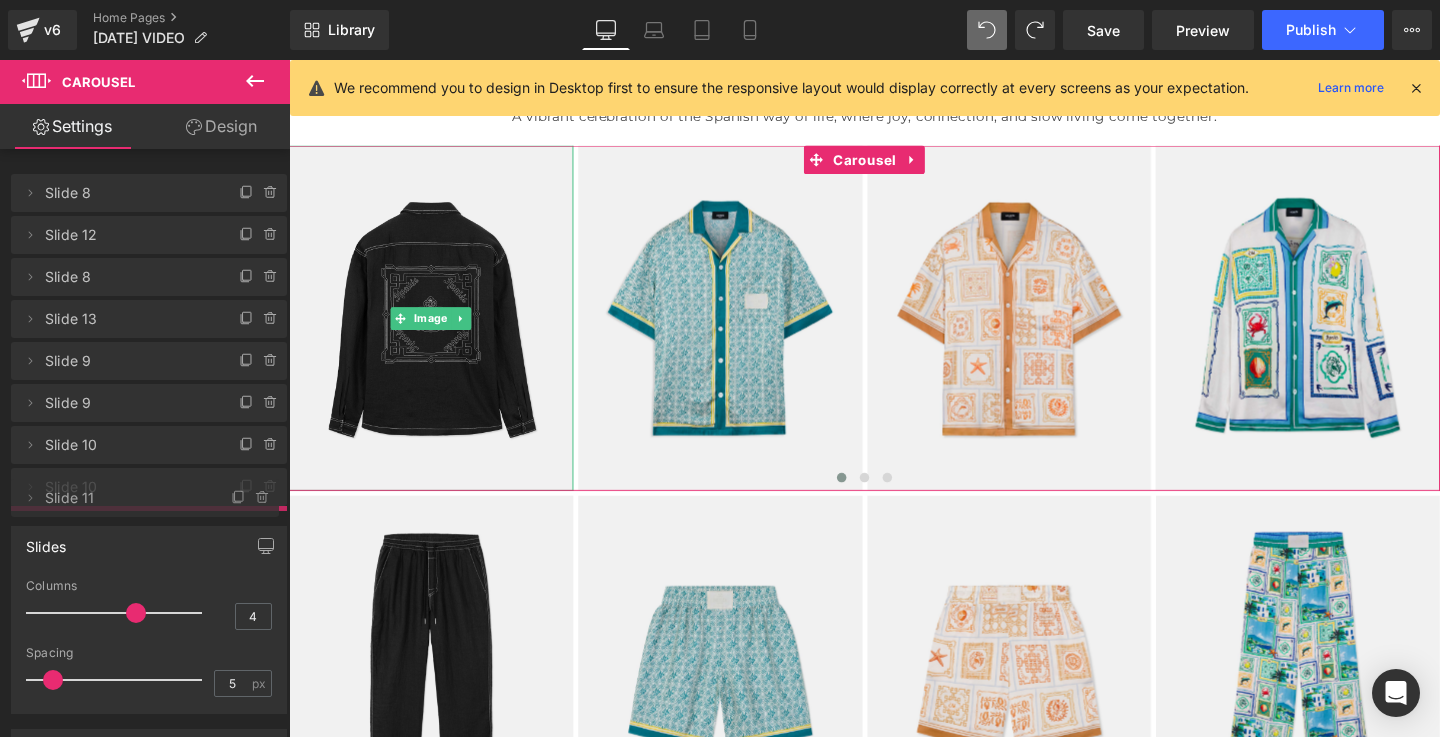 drag, startPoint x: 70, startPoint y: 194, endPoint x: 90, endPoint y: 494, distance: 300.66592 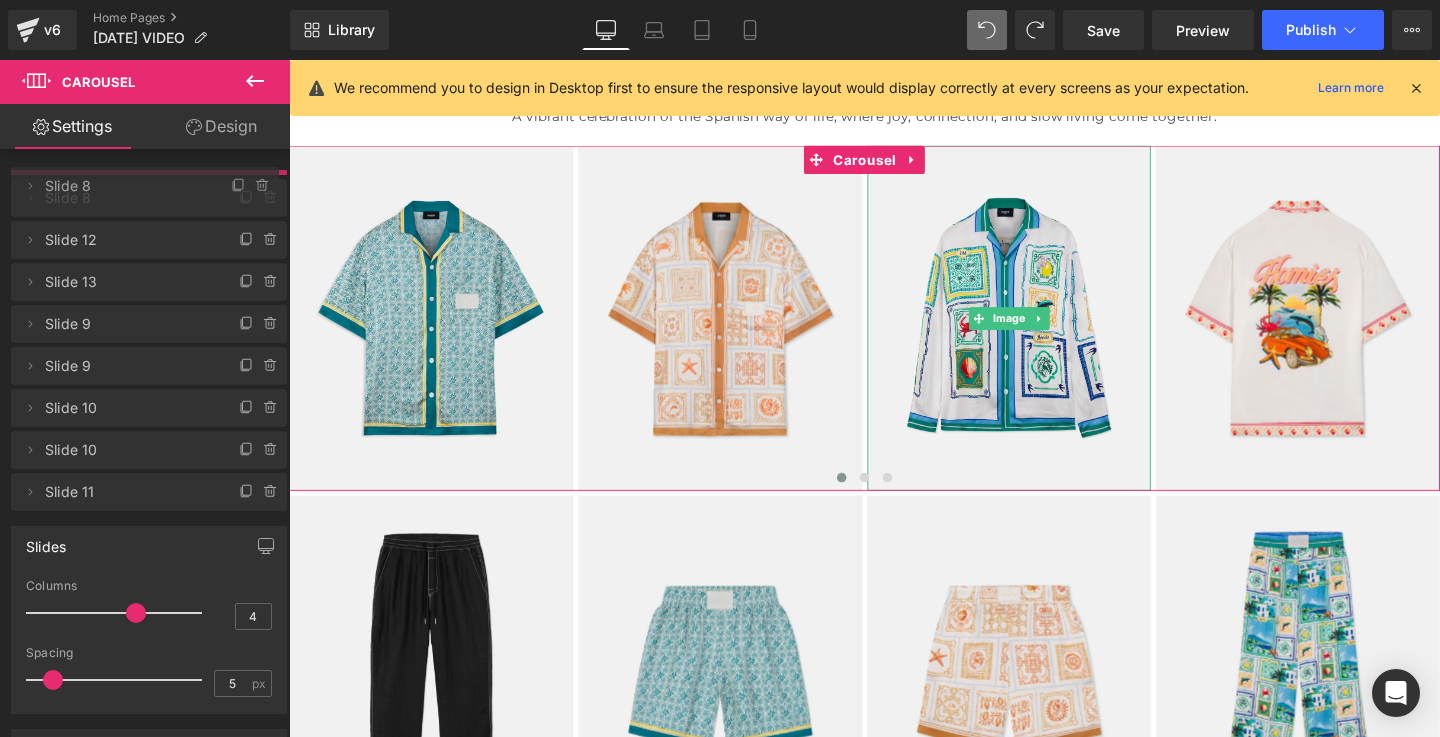 drag, startPoint x: 63, startPoint y: 276, endPoint x: 58, endPoint y: 186, distance: 90.13878 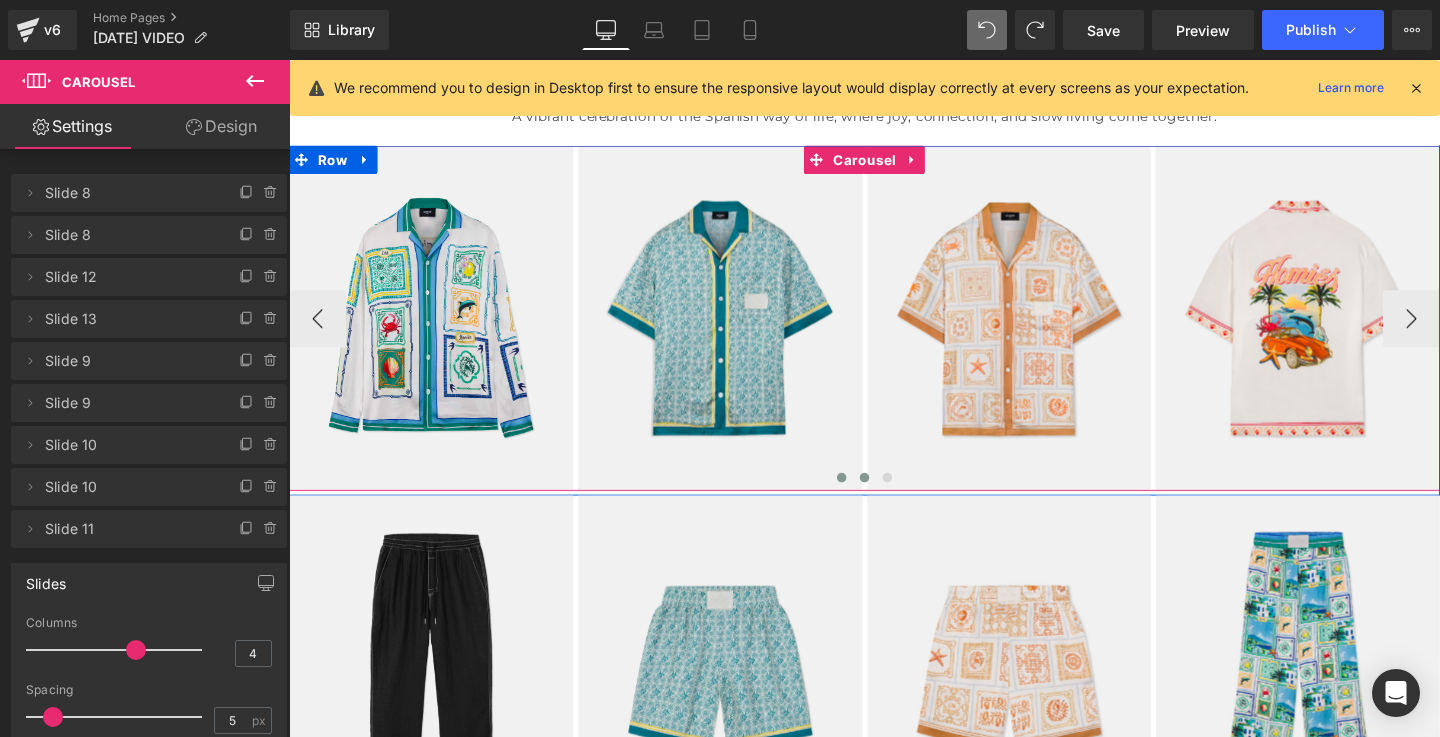 click at bounding box center (894, 499) 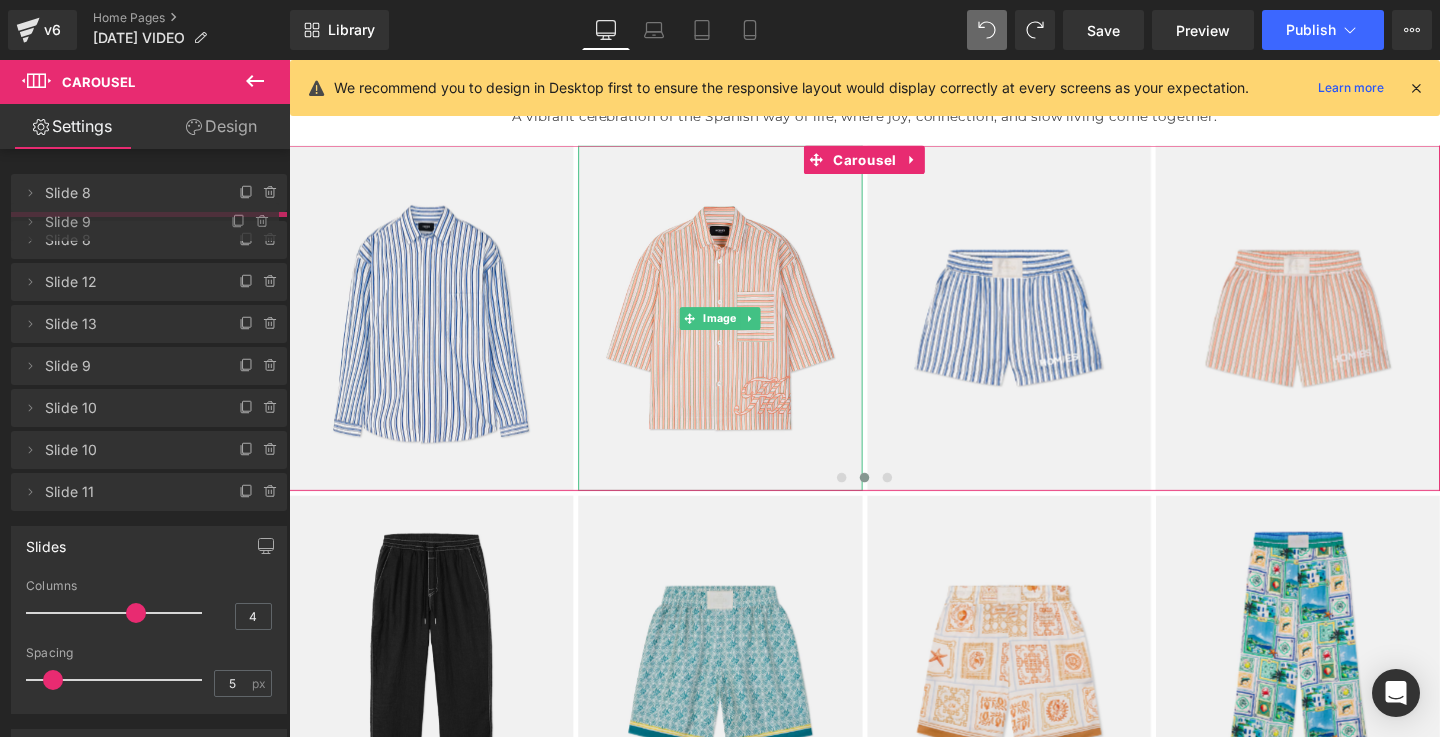 drag, startPoint x: 99, startPoint y: 411, endPoint x: 80, endPoint y: 230, distance: 181.9945 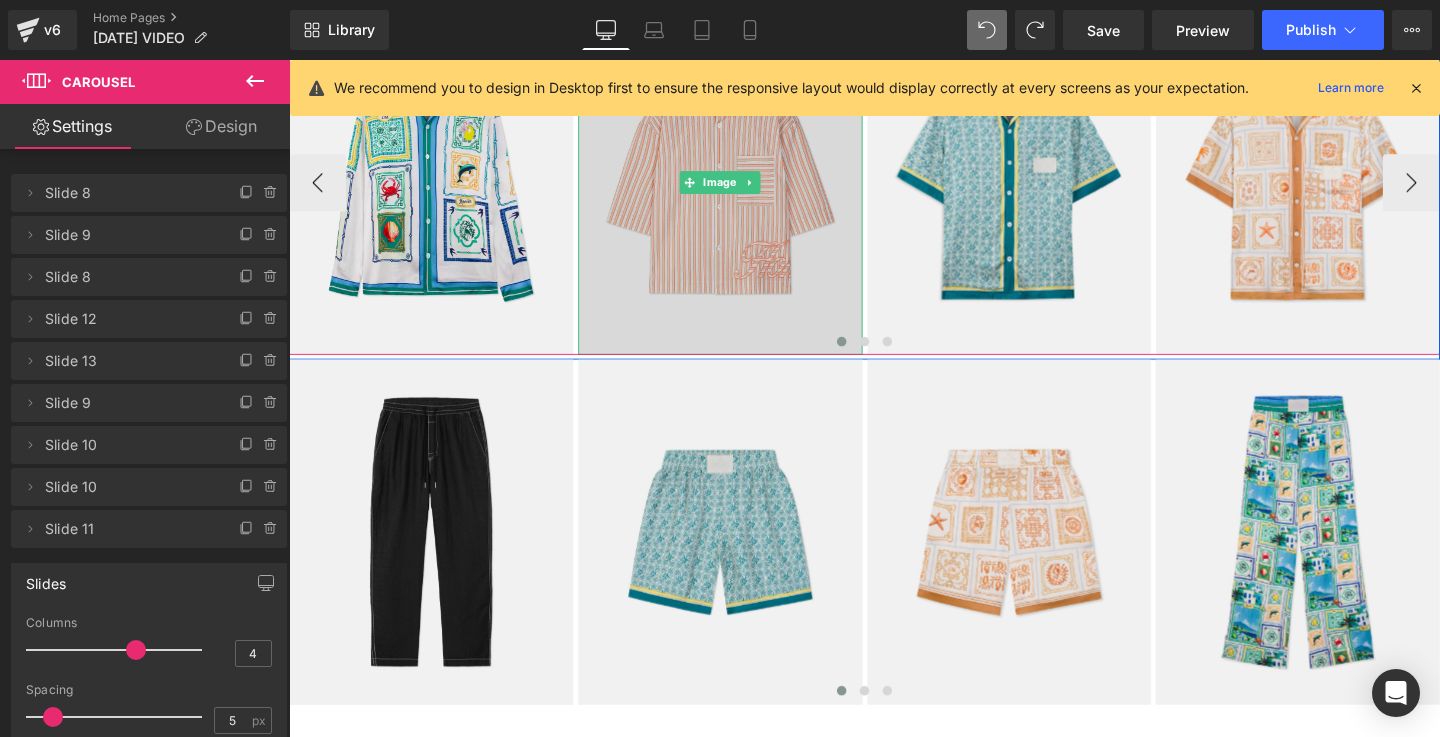 scroll, scrollTop: 781, scrollLeft: 0, axis: vertical 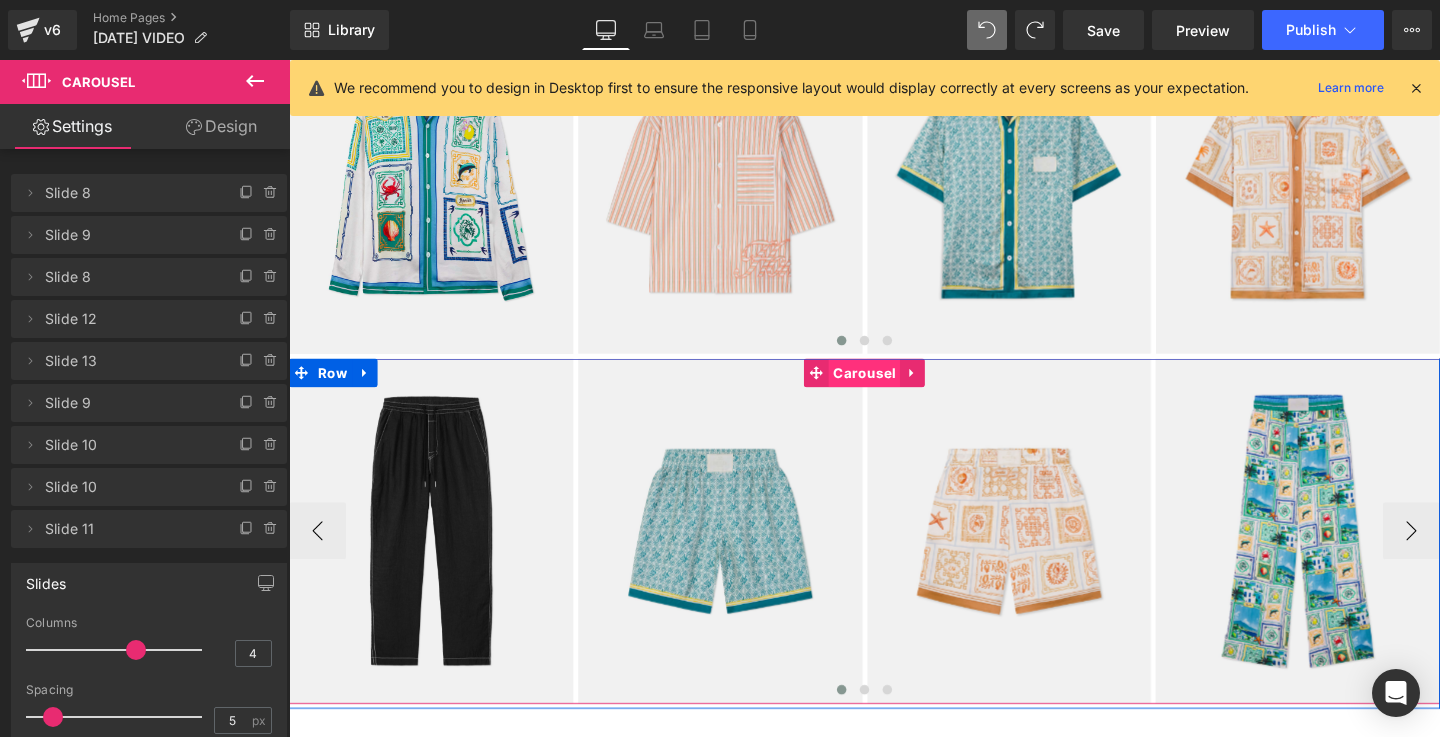 click on "Carousel" at bounding box center [893, 389] 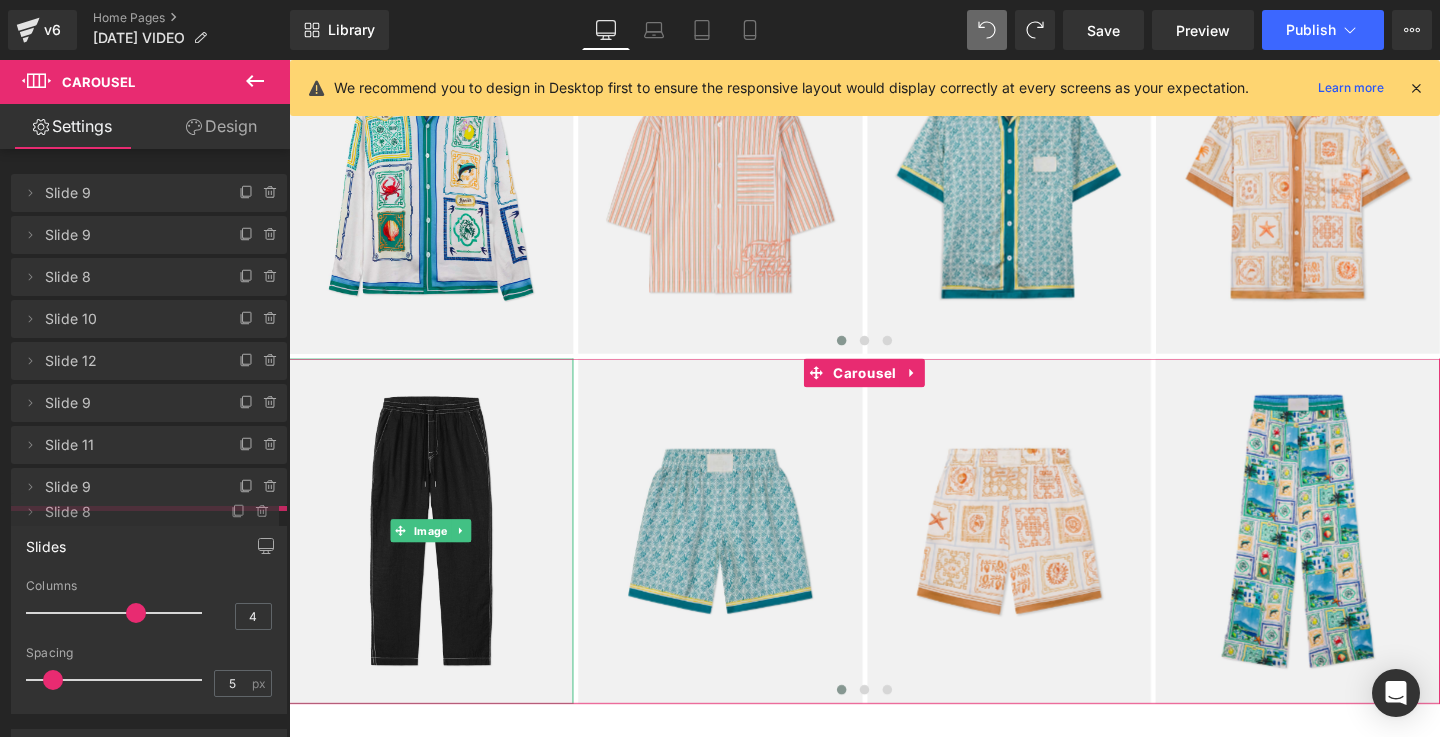 drag, startPoint x: 68, startPoint y: 189, endPoint x: 92, endPoint y: 505, distance: 316.9101 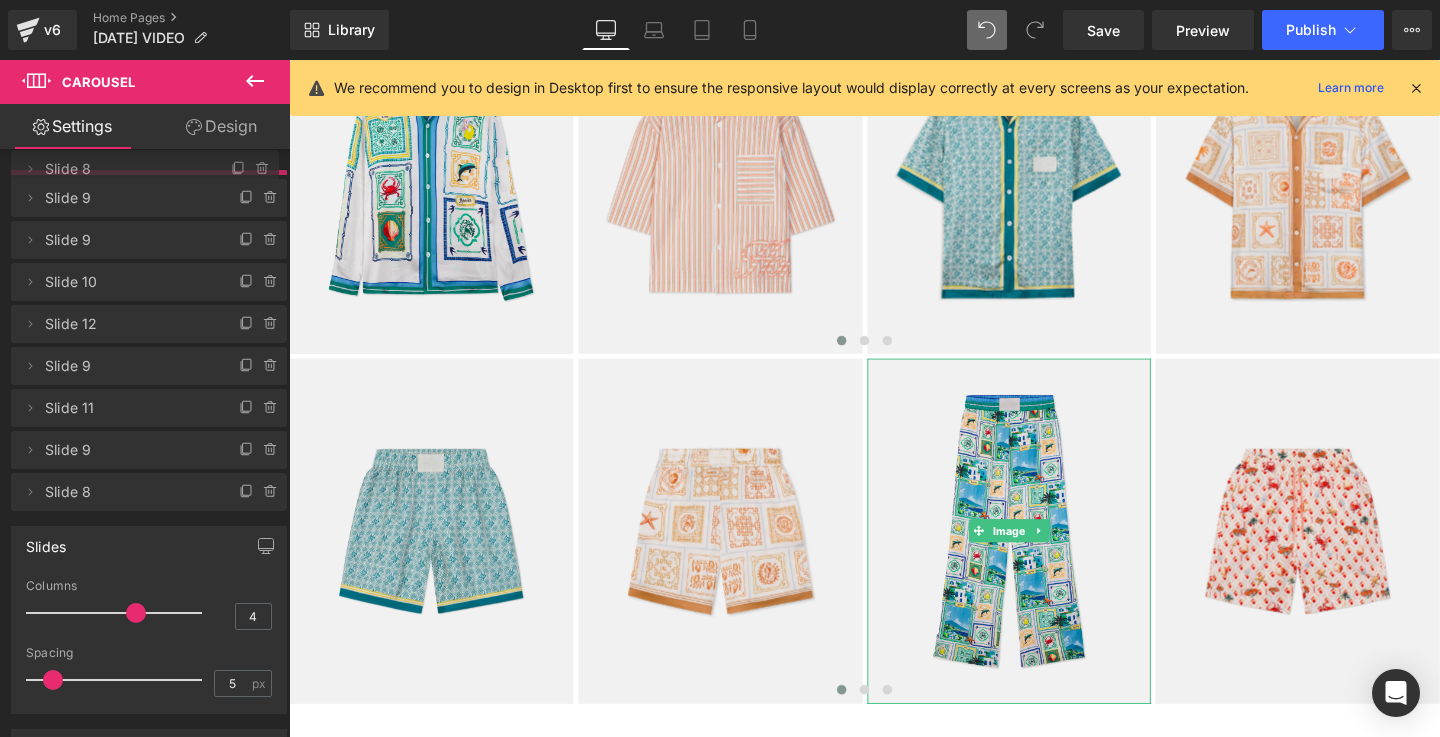 drag, startPoint x: 109, startPoint y: 279, endPoint x: 124, endPoint y: 203, distance: 77.46612 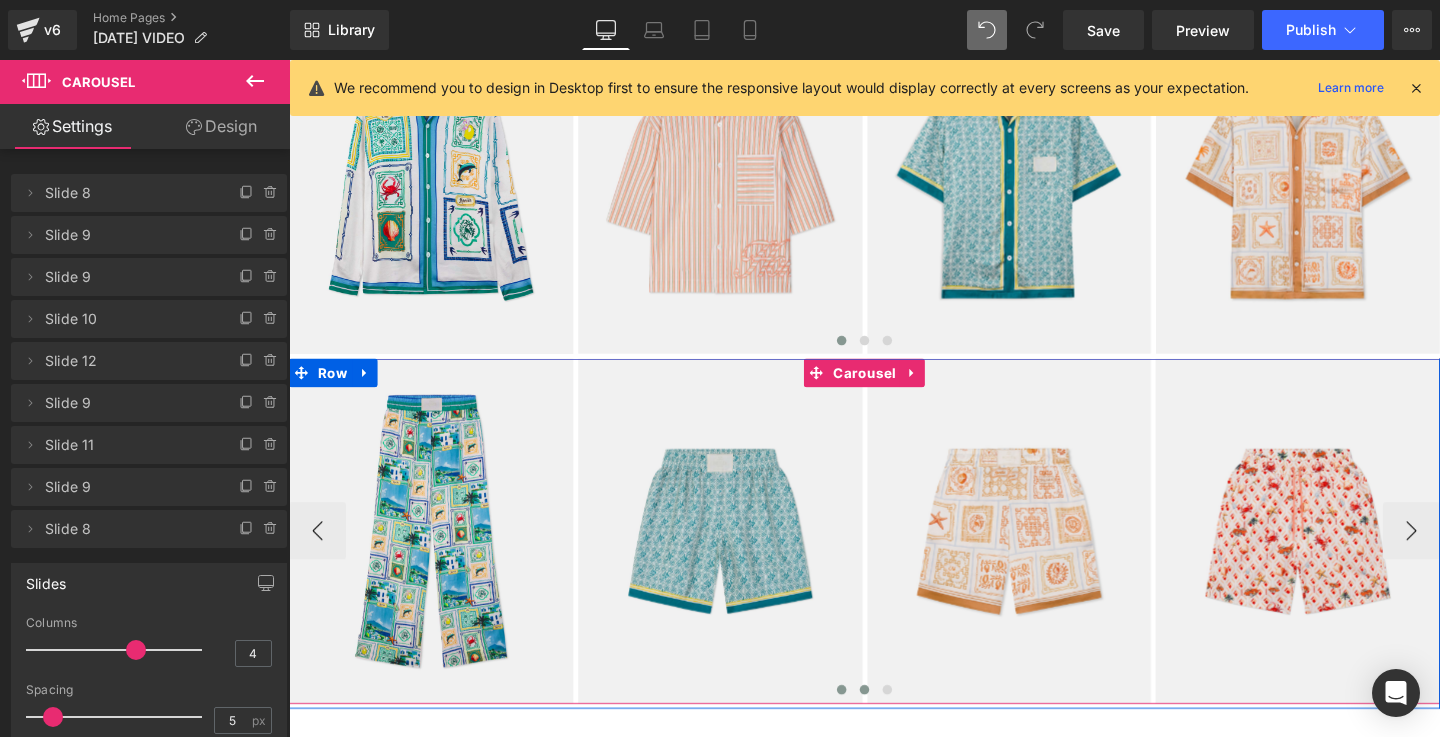 click at bounding box center (894, 722) 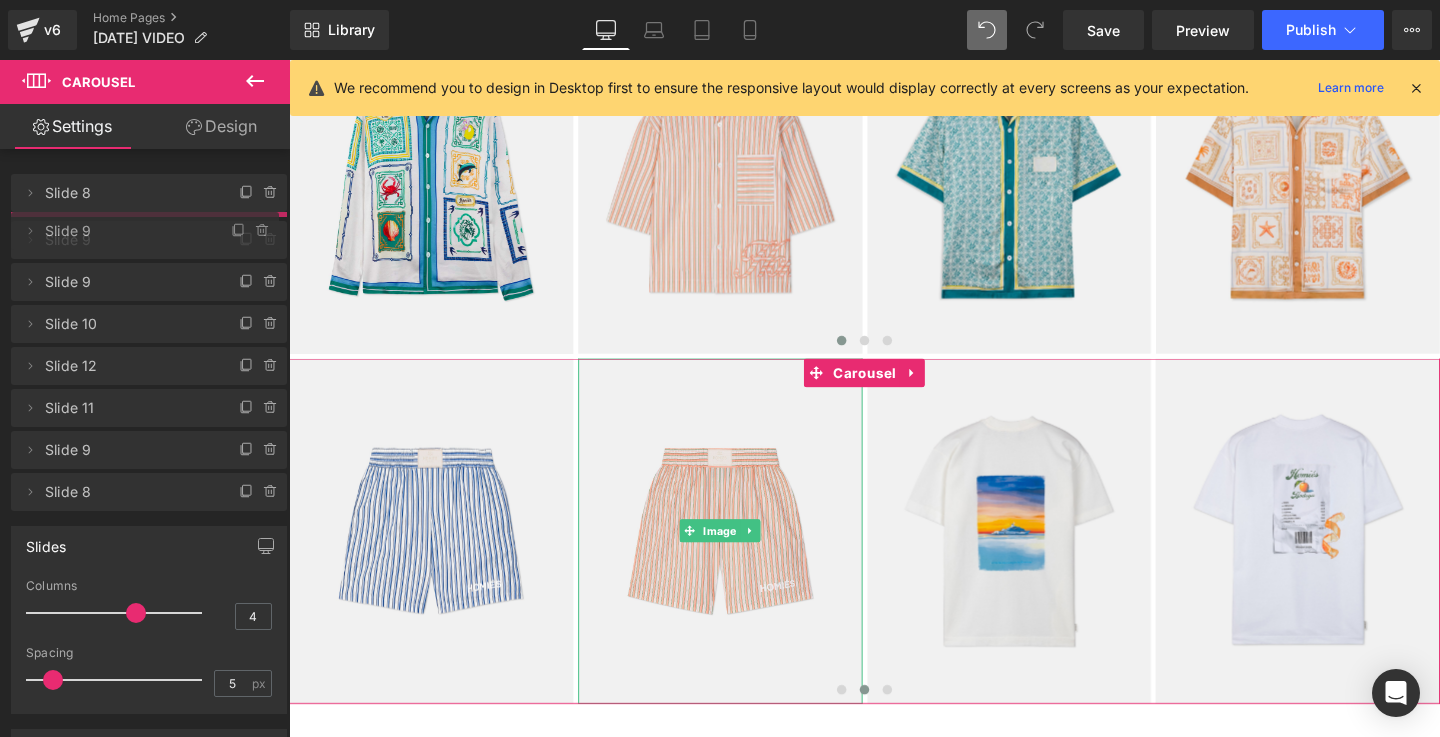 drag, startPoint x: 90, startPoint y: 404, endPoint x: 96, endPoint y: 232, distance: 172.10461 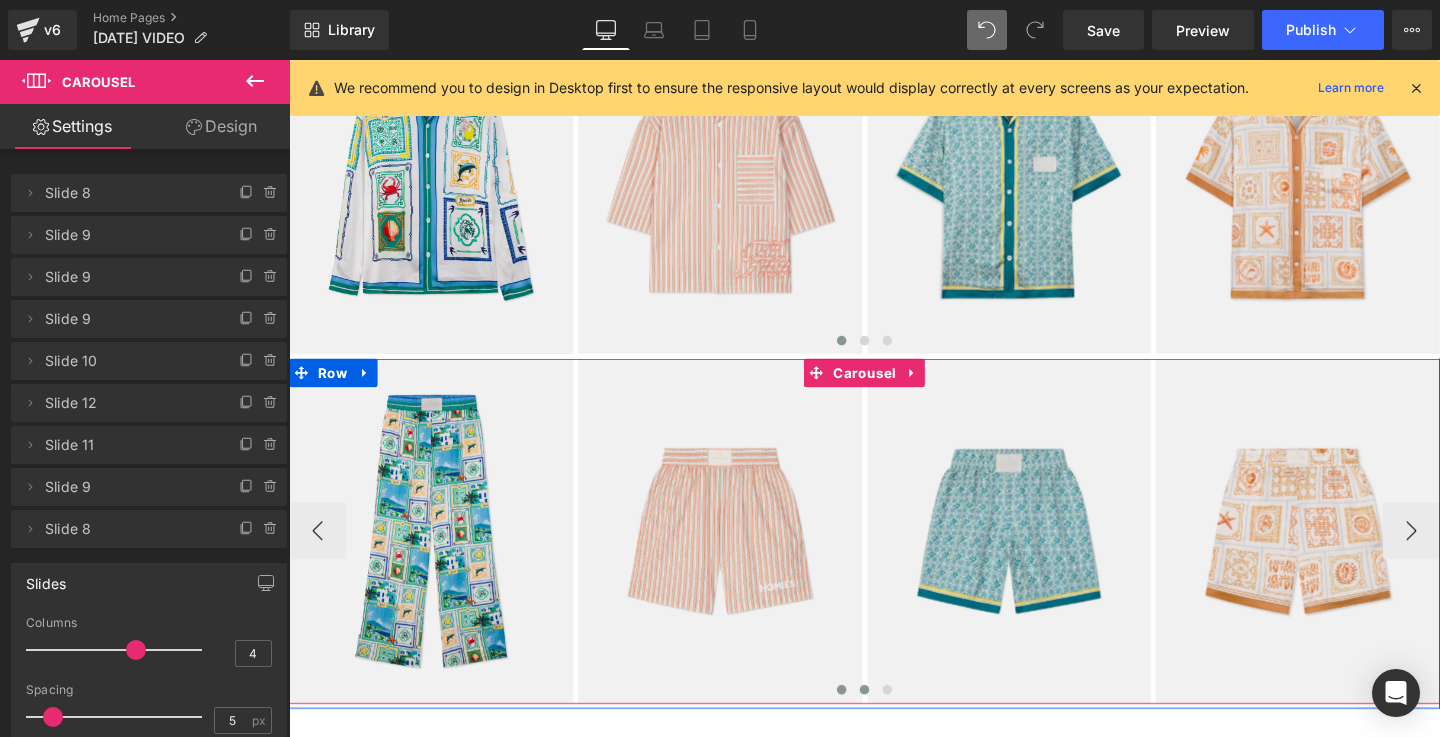 click at bounding box center [894, 722] 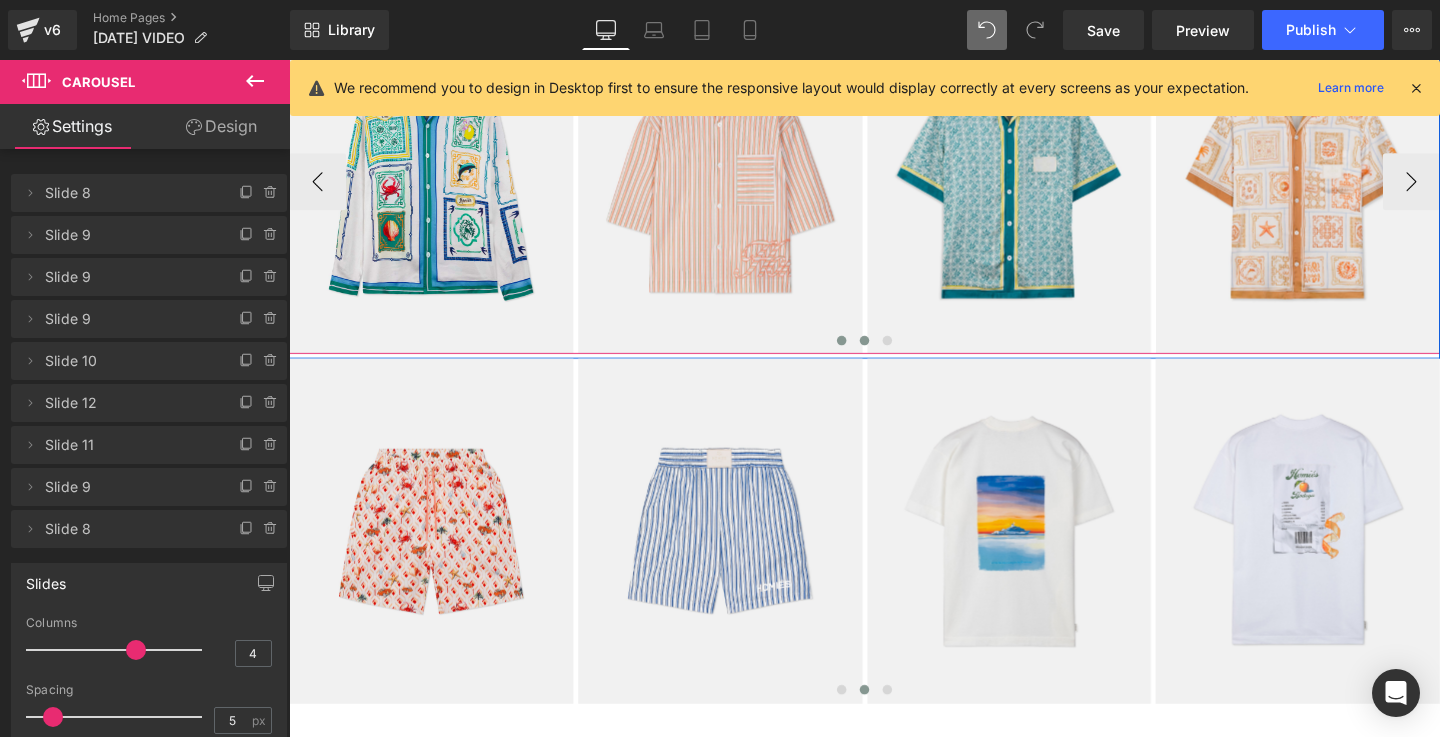 click at bounding box center (894, 355) 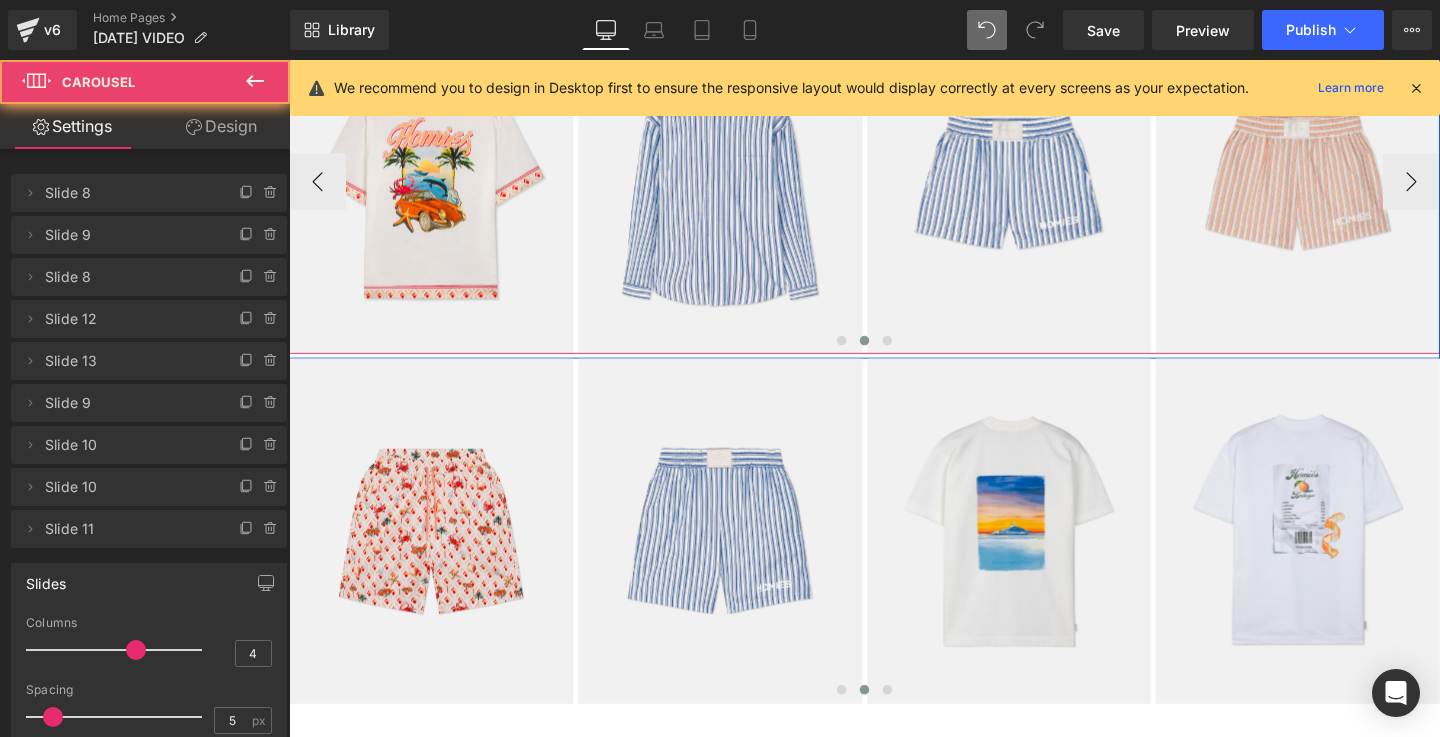click at bounding box center (894, 355) 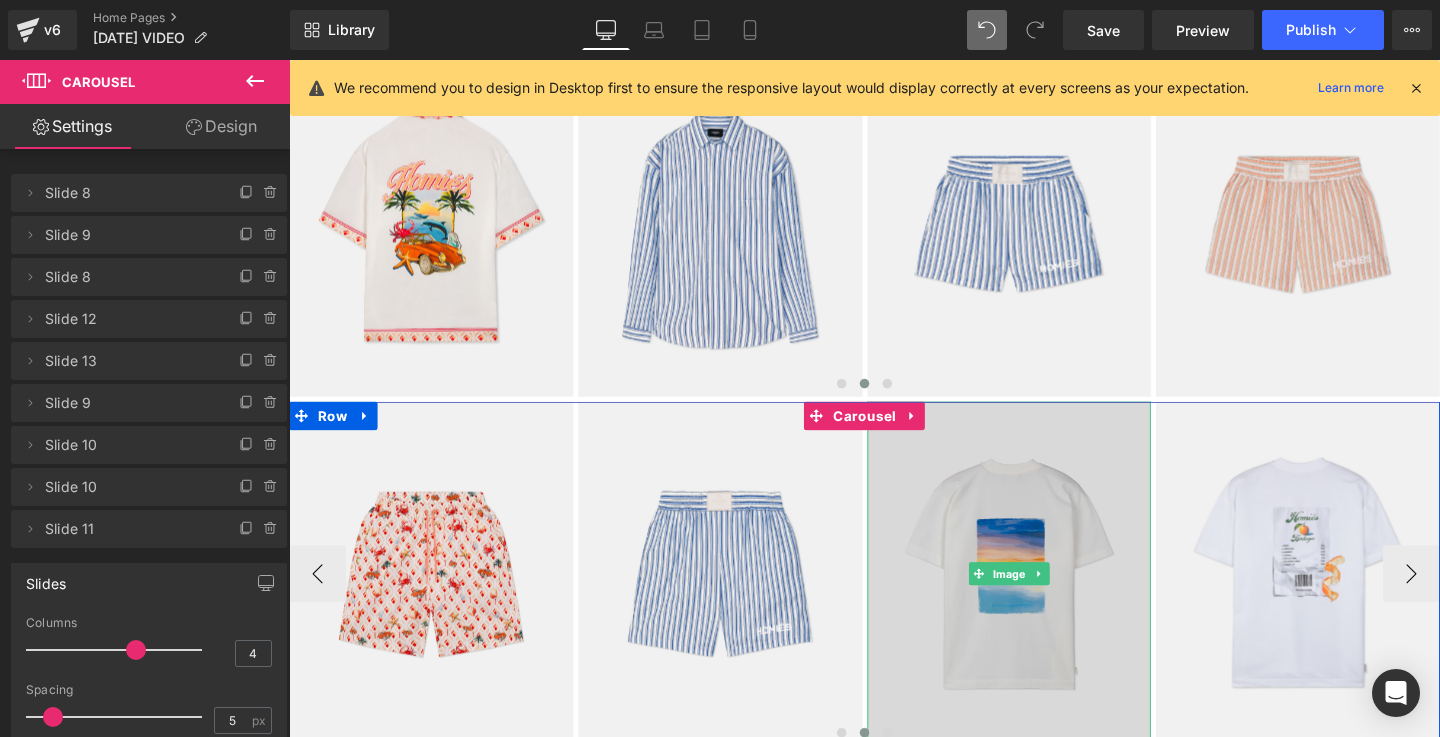 scroll, scrollTop: 732, scrollLeft: 0, axis: vertical 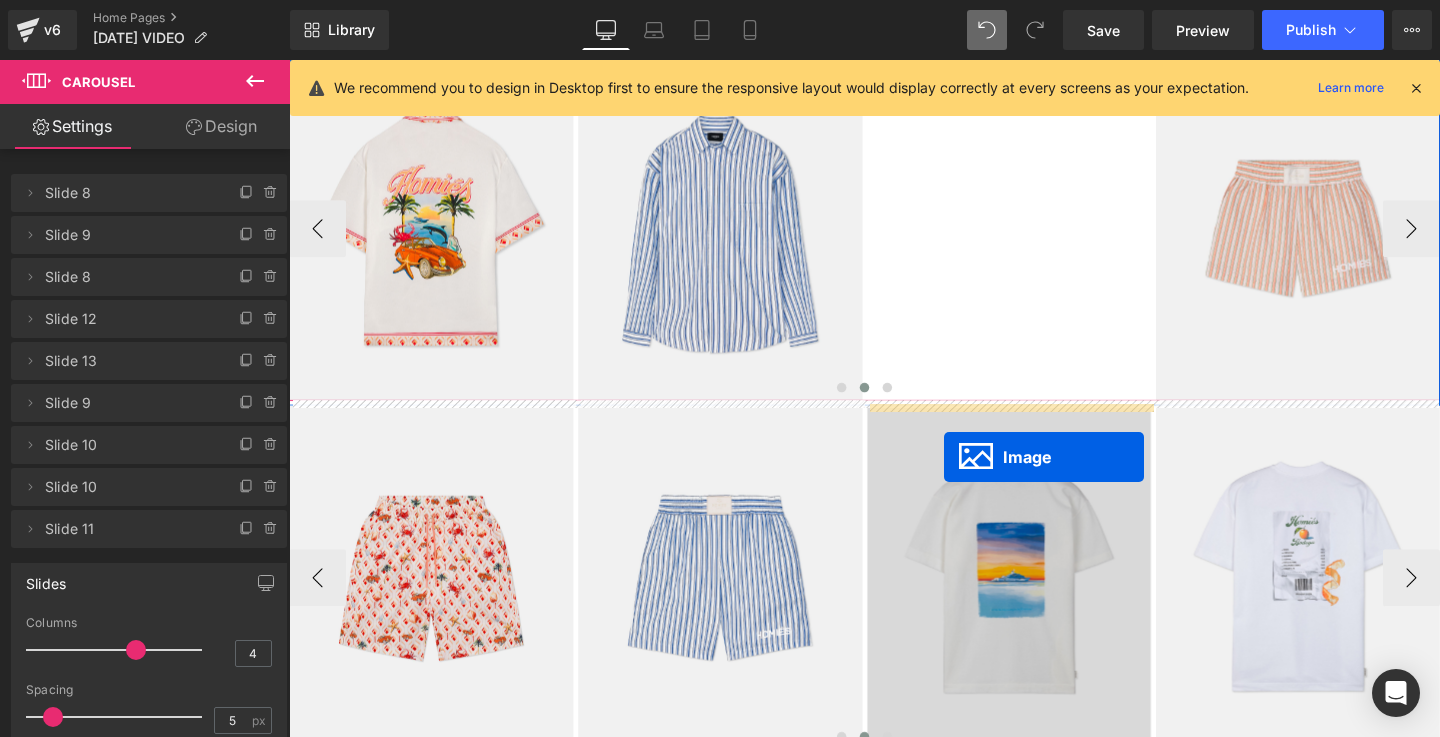 drag, startPoint x: 1008, startPoint y: 235, endPoint x: 978, endPoint y: 477, distance: 243.85242 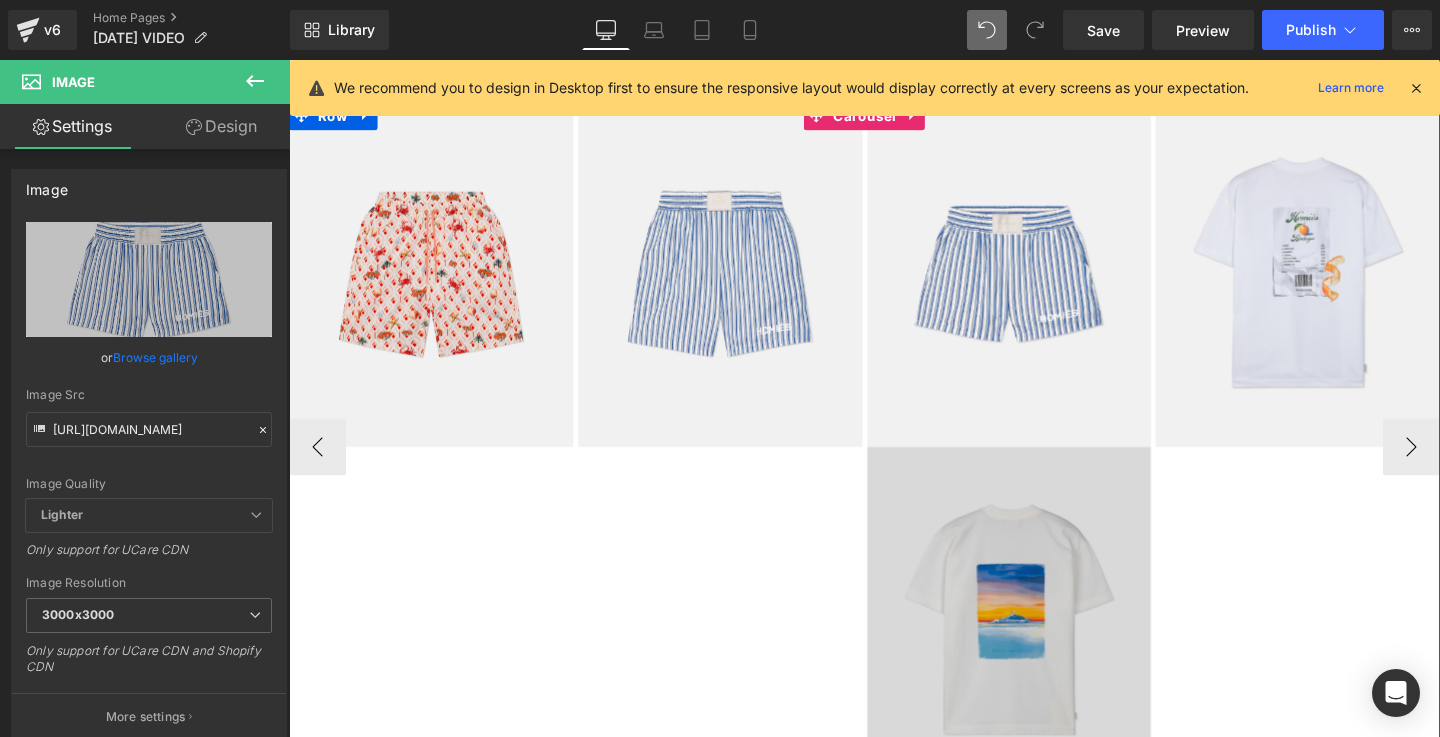 scroll, scrollTop: 1056, scrollLeft: 0, axis: vertical 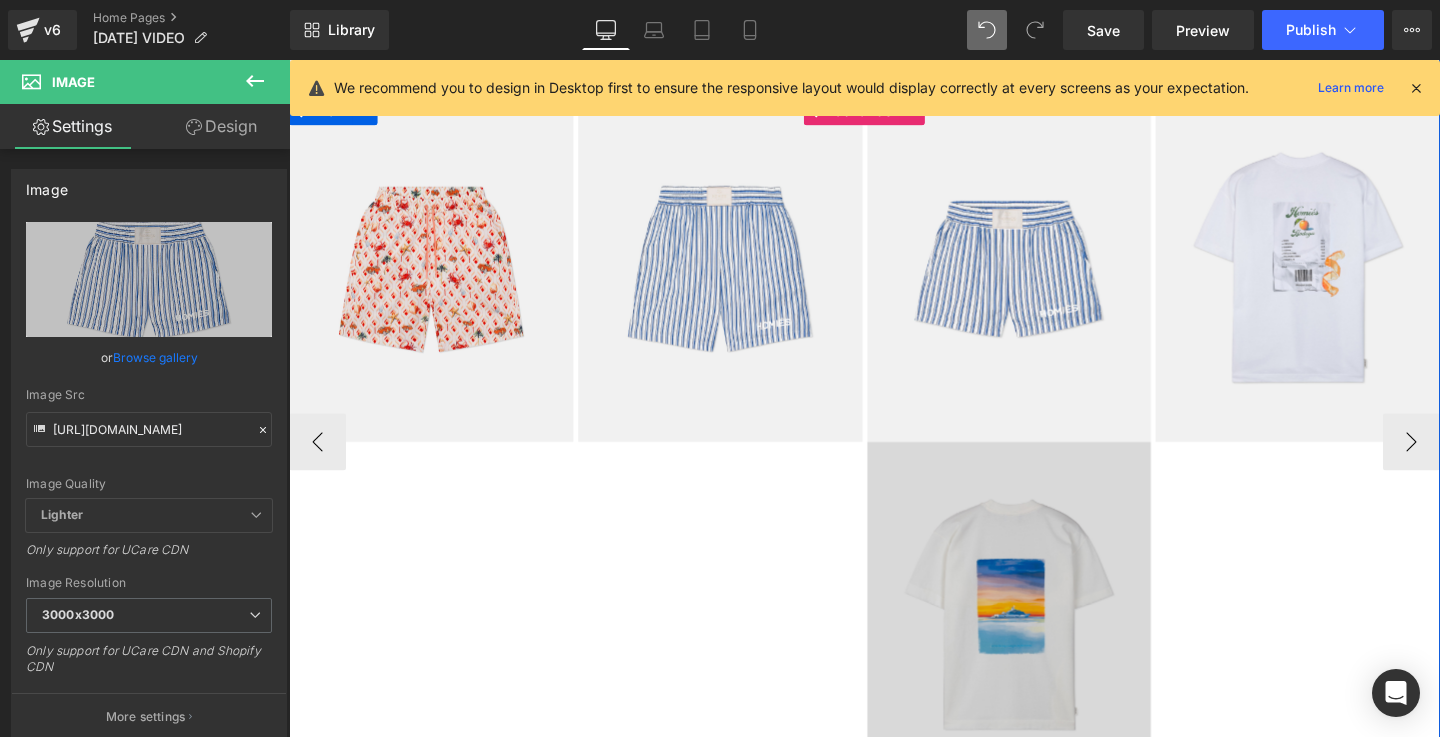 click at bounding box center [1046, 643] 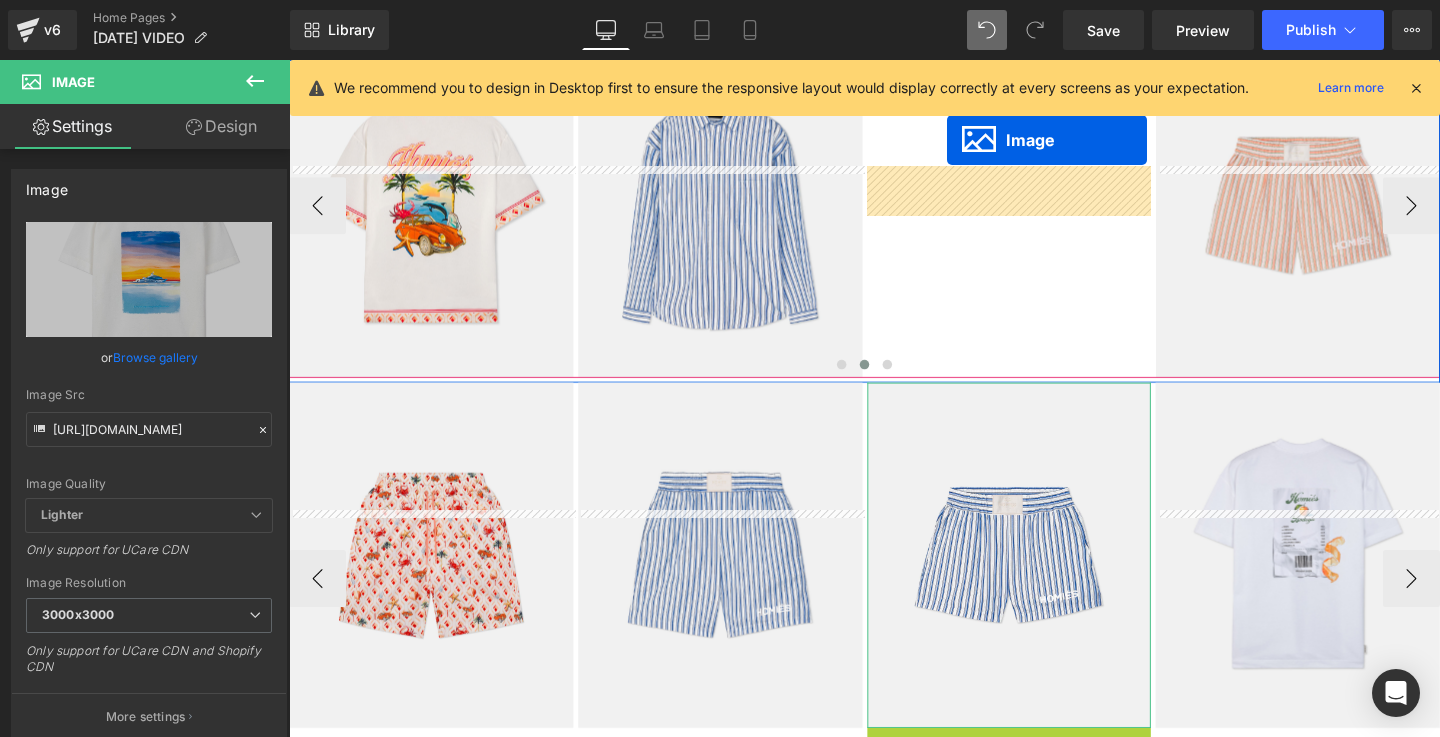 scroll, scrollTop: 596, scrollLeft: 0, axis: vertical 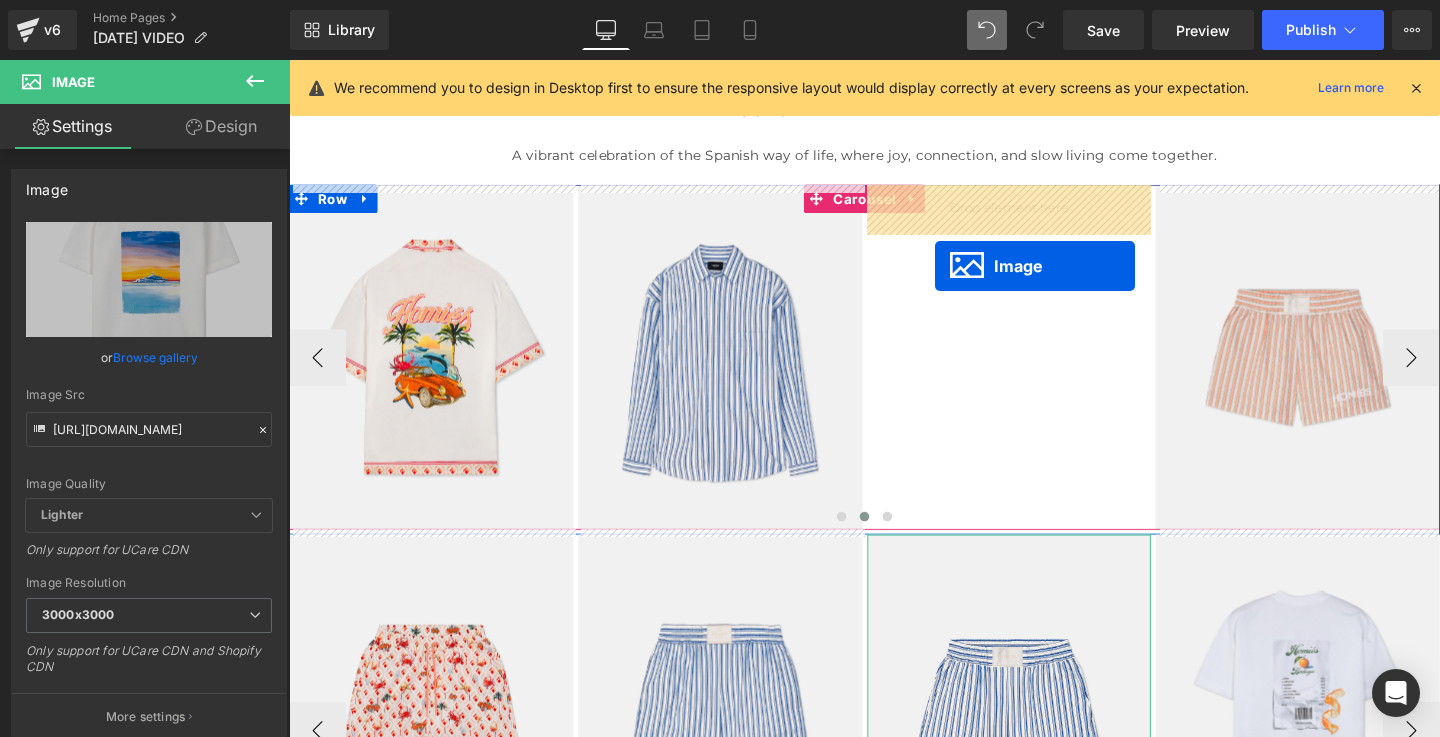 drag, startPoint x: 1004, startPoint y: 606, endPoint x: 966, endPoint y: 277, distance: 331.18726 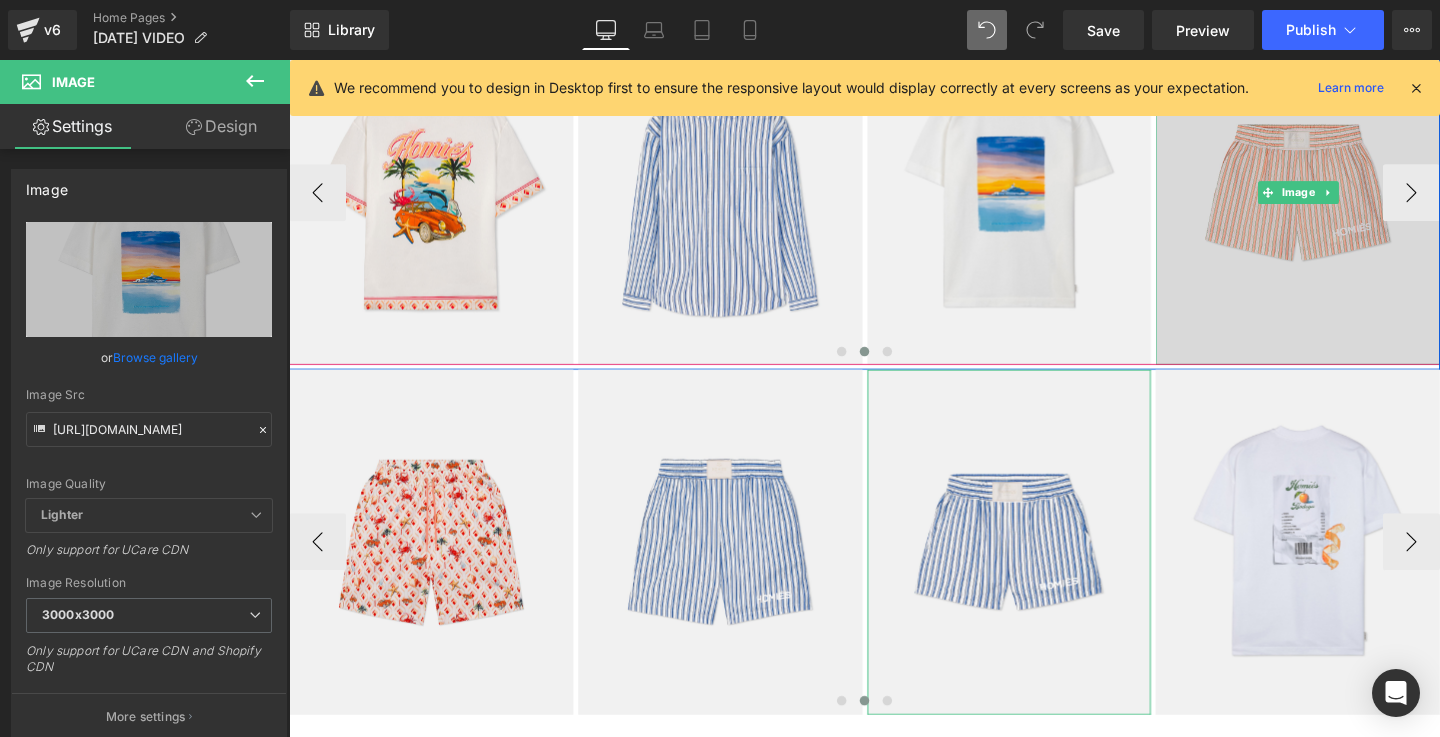 scroll, scrollTop: 787, scrollLeft: 0, axis: vertical 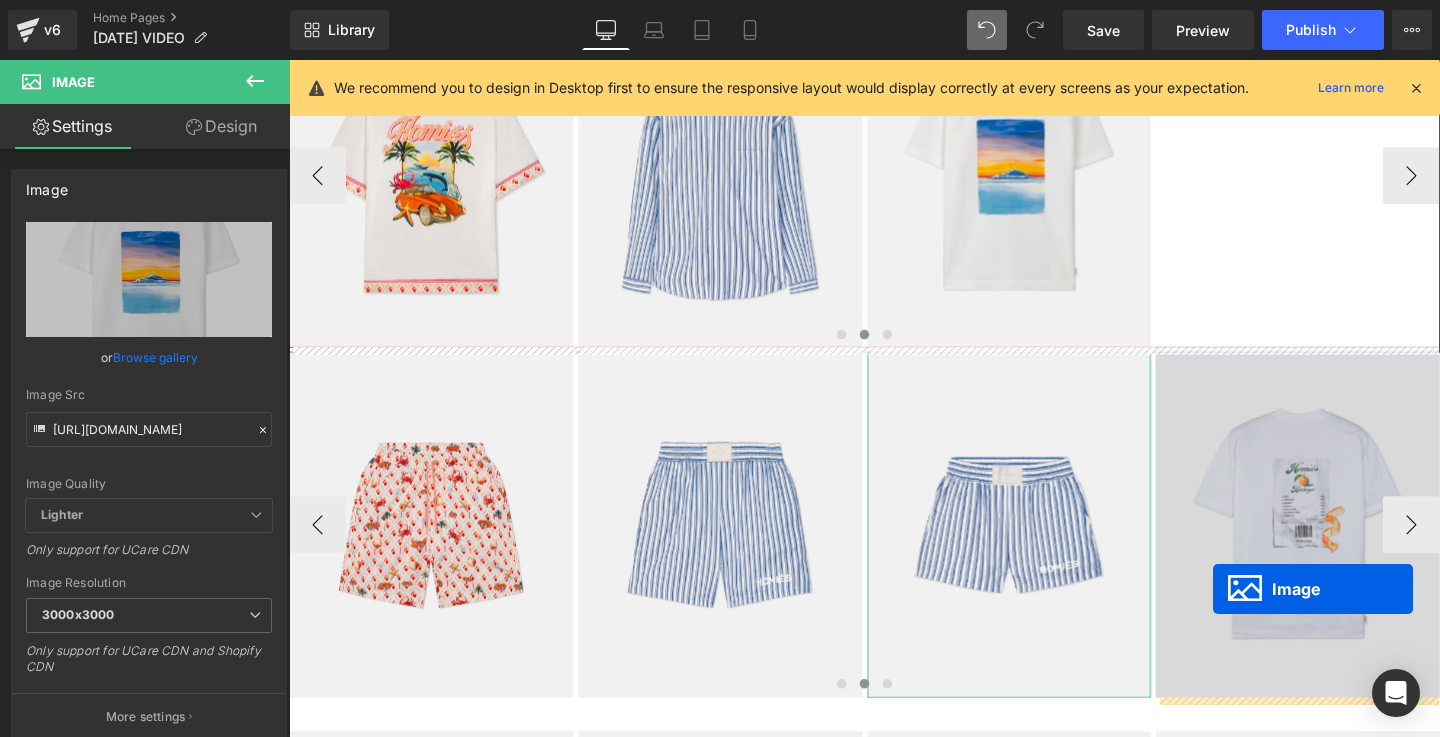 drag, startPoint x: 1315, startPoint y: 184, endPoint x: 1260, endPoint y: 616, distance: 435.4871 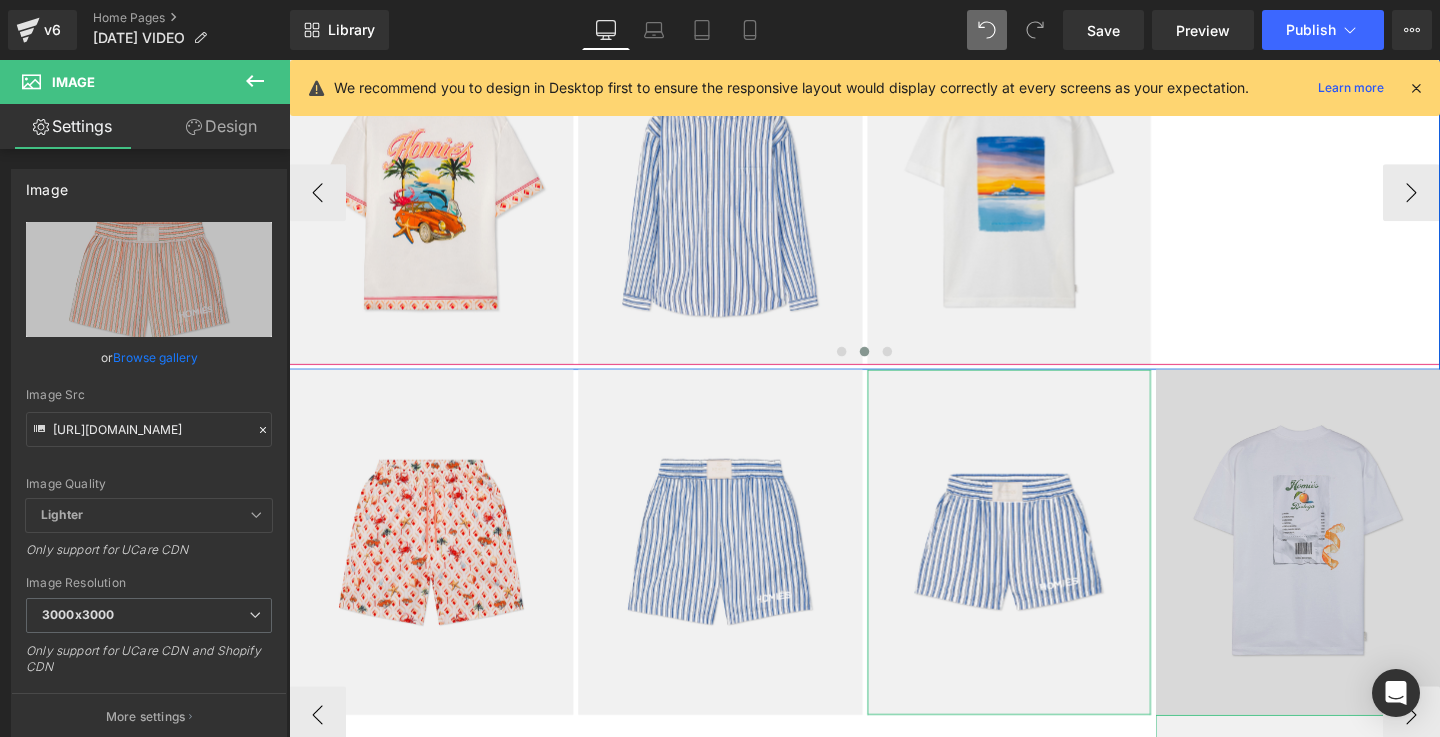 scroll, scrollTop: 720, scrollLeft: 0, axis: vertical 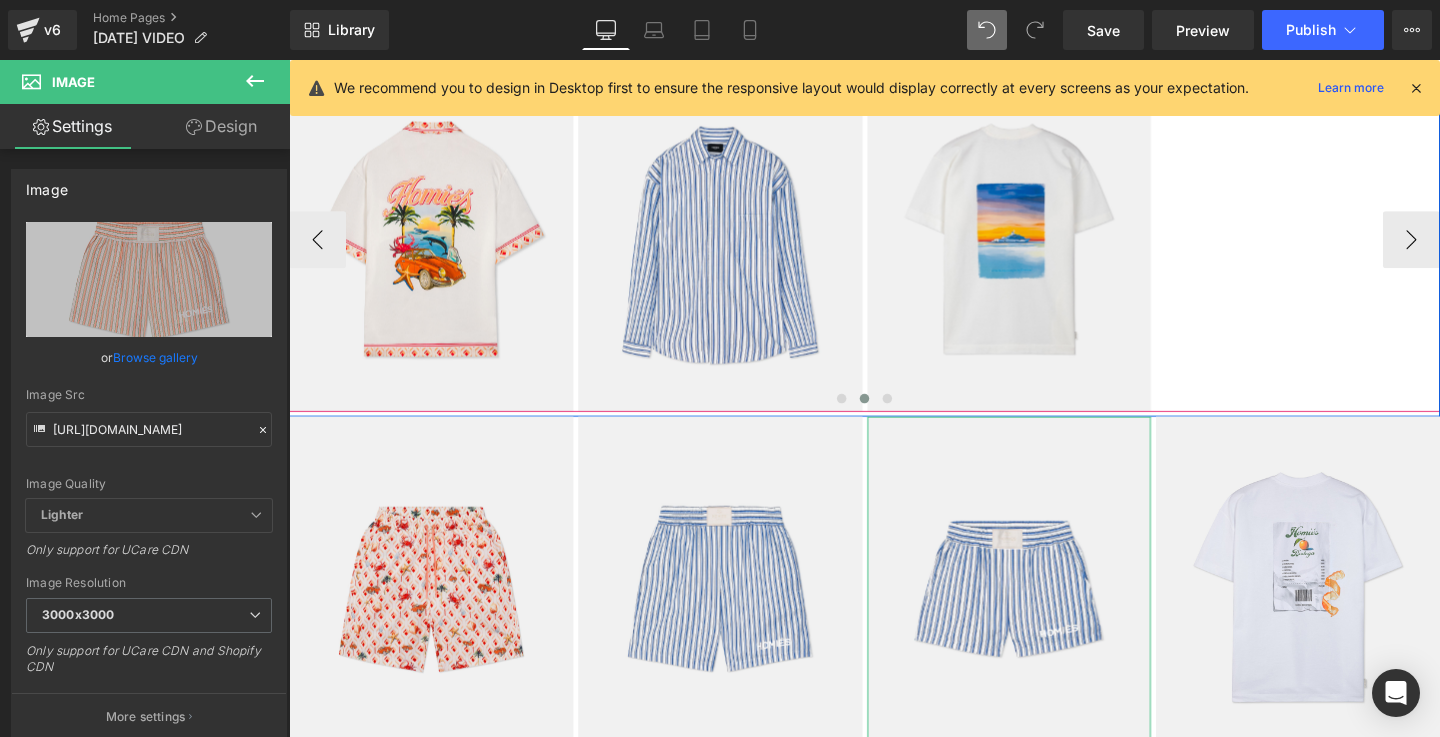 click at bounding box center [1349, 616] 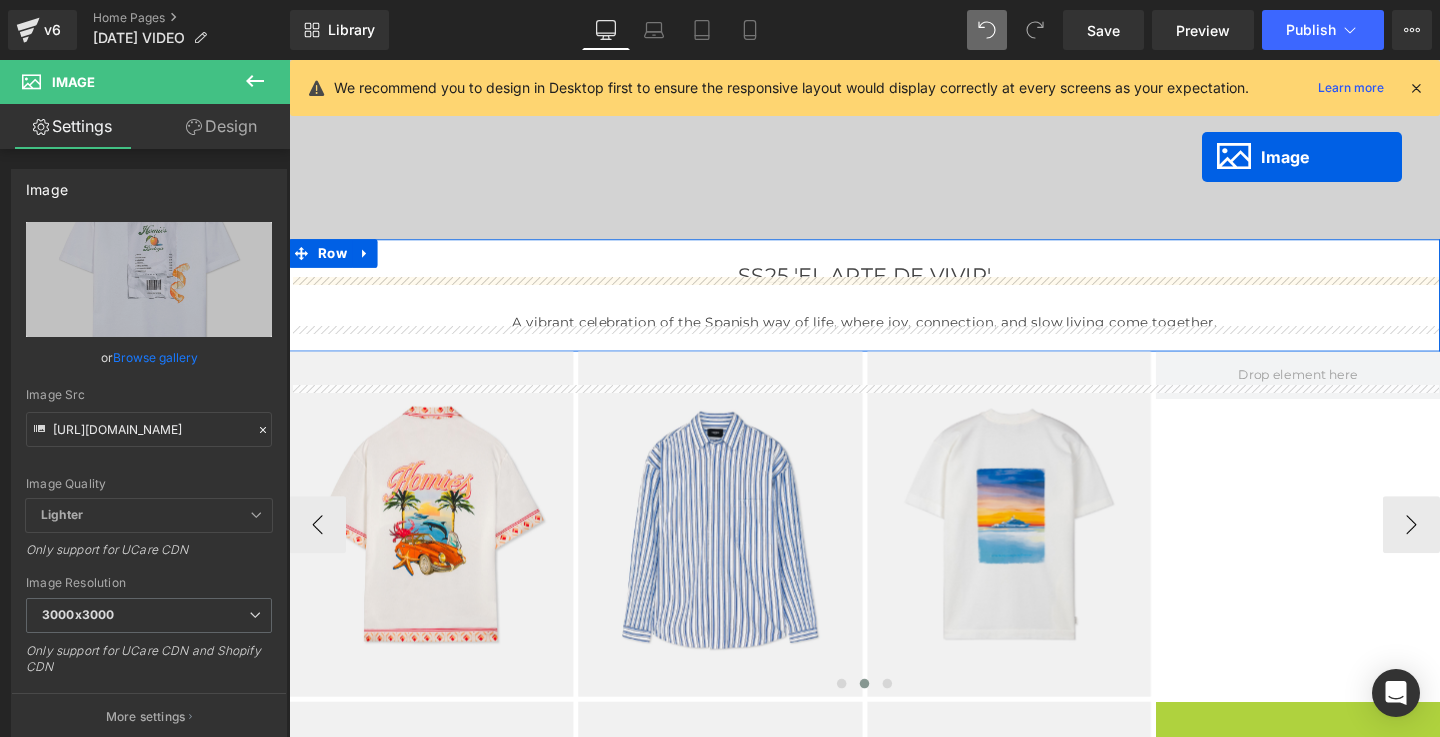 scroll, scrollTop: 380, scrollLeft: 0, axis: vertical 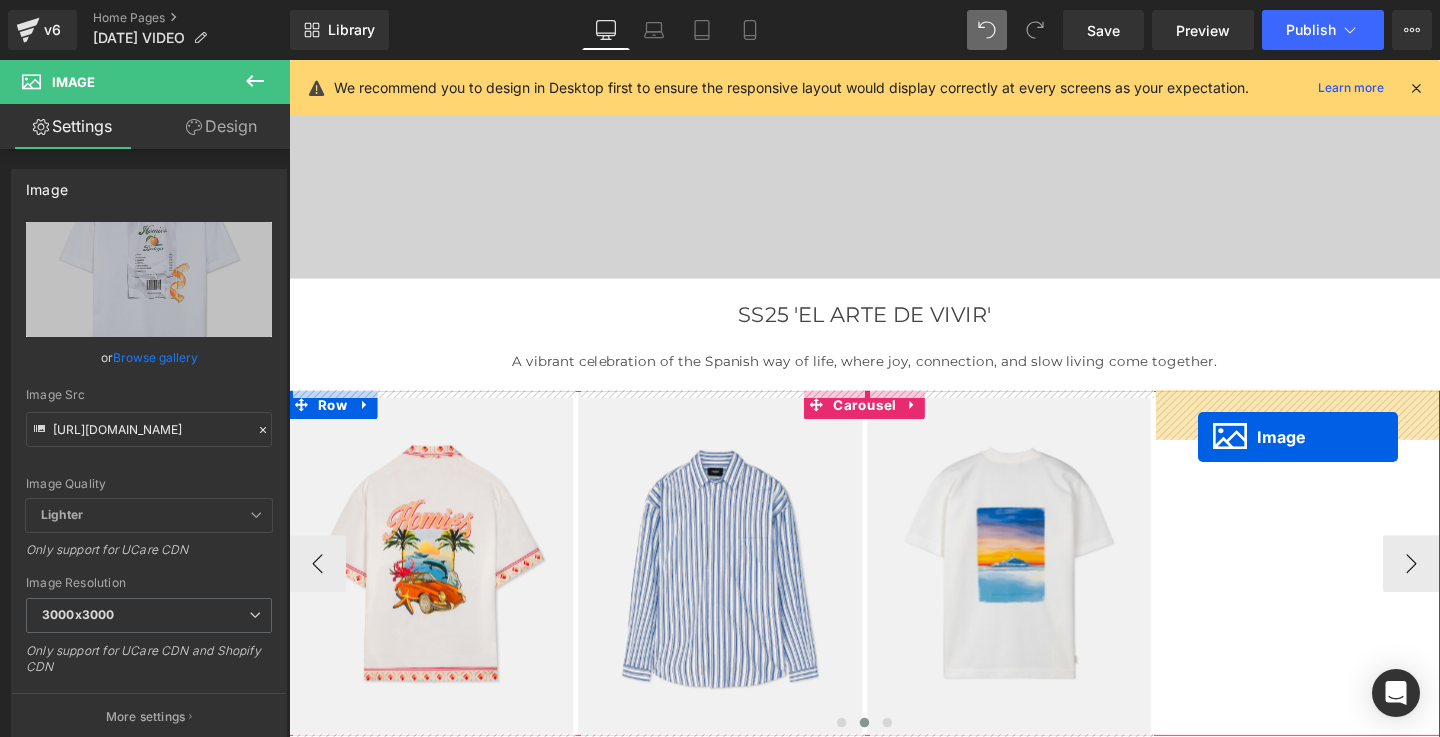 drag, startPoint x: 1316, startPoint y: 615, endPoint x: 1245, endPoint y: 456, distance: 174.13214 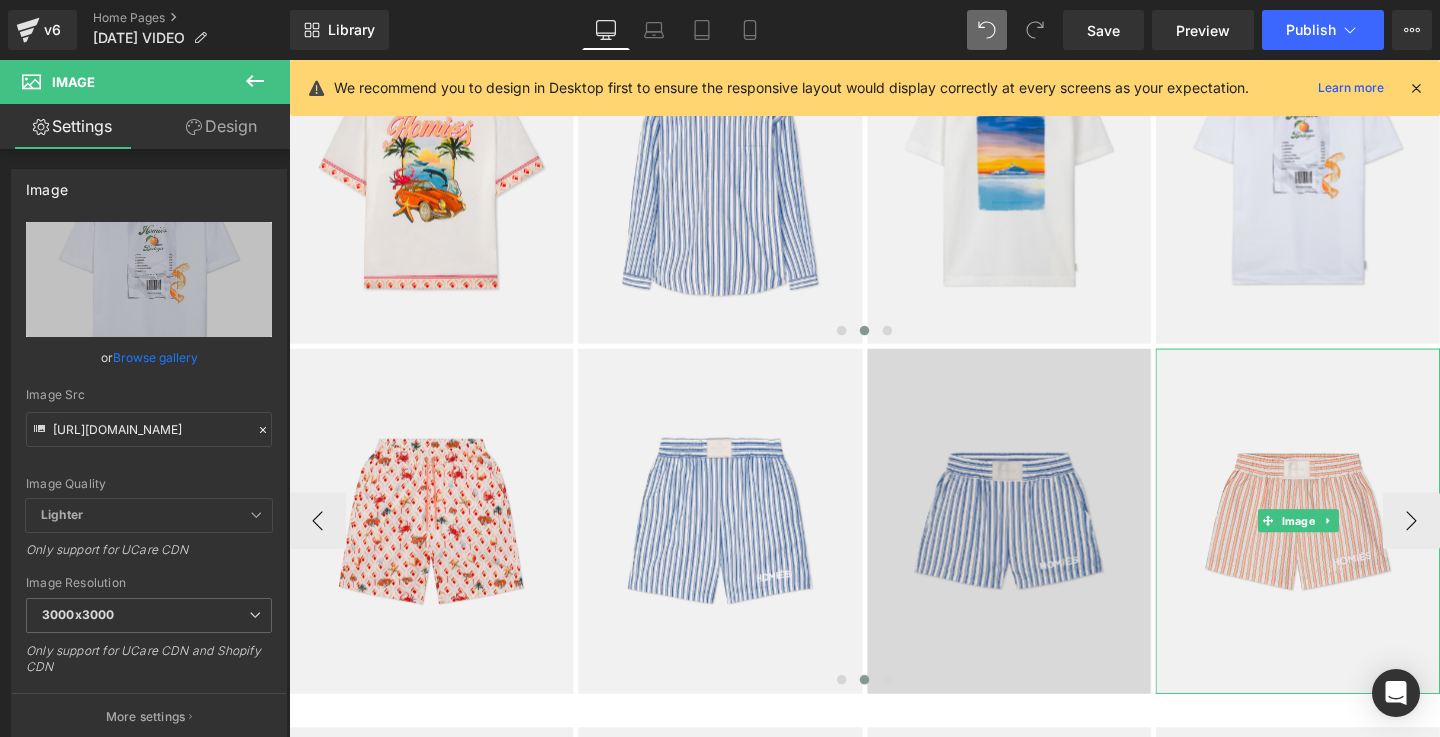 scroll, scrollTop: 794, scrollLeft: 0, axis: vertical 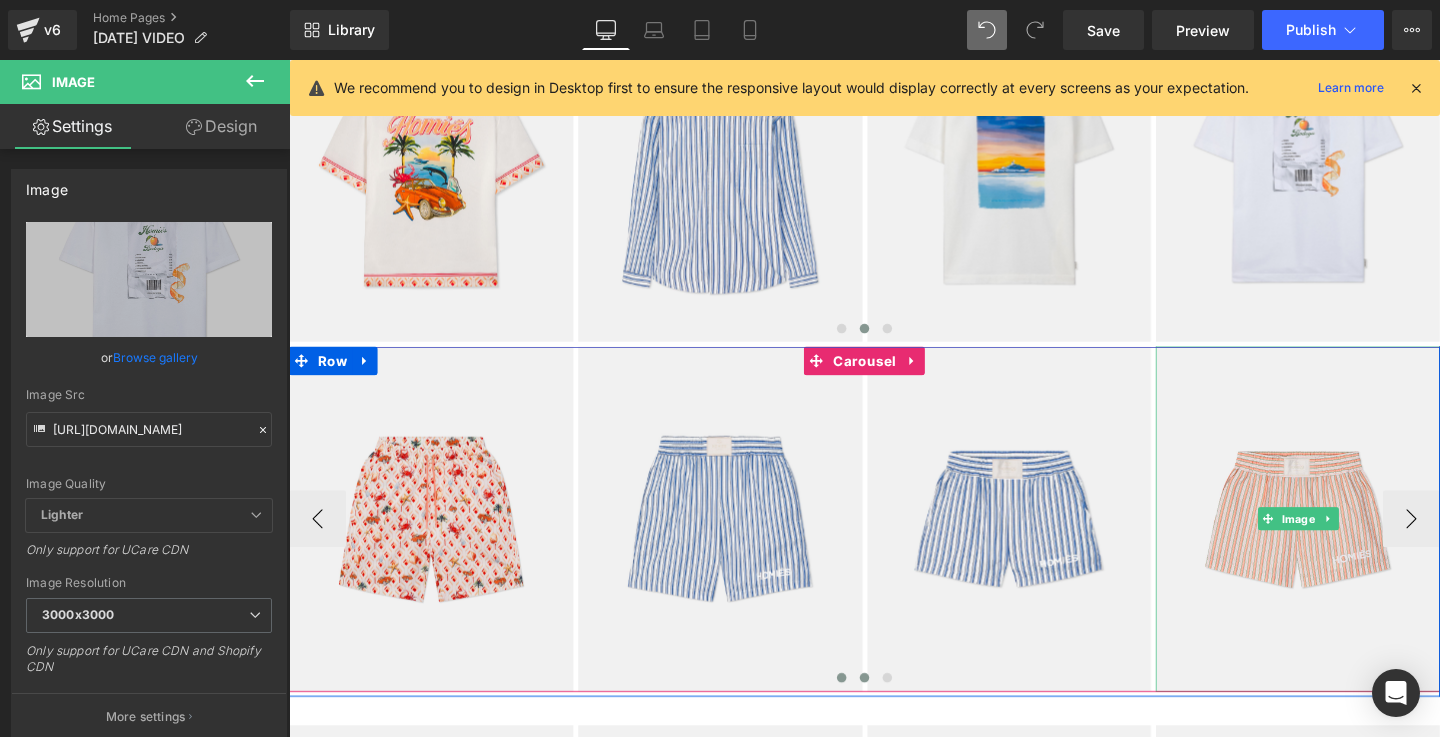 click at bounding box center [870, 709] 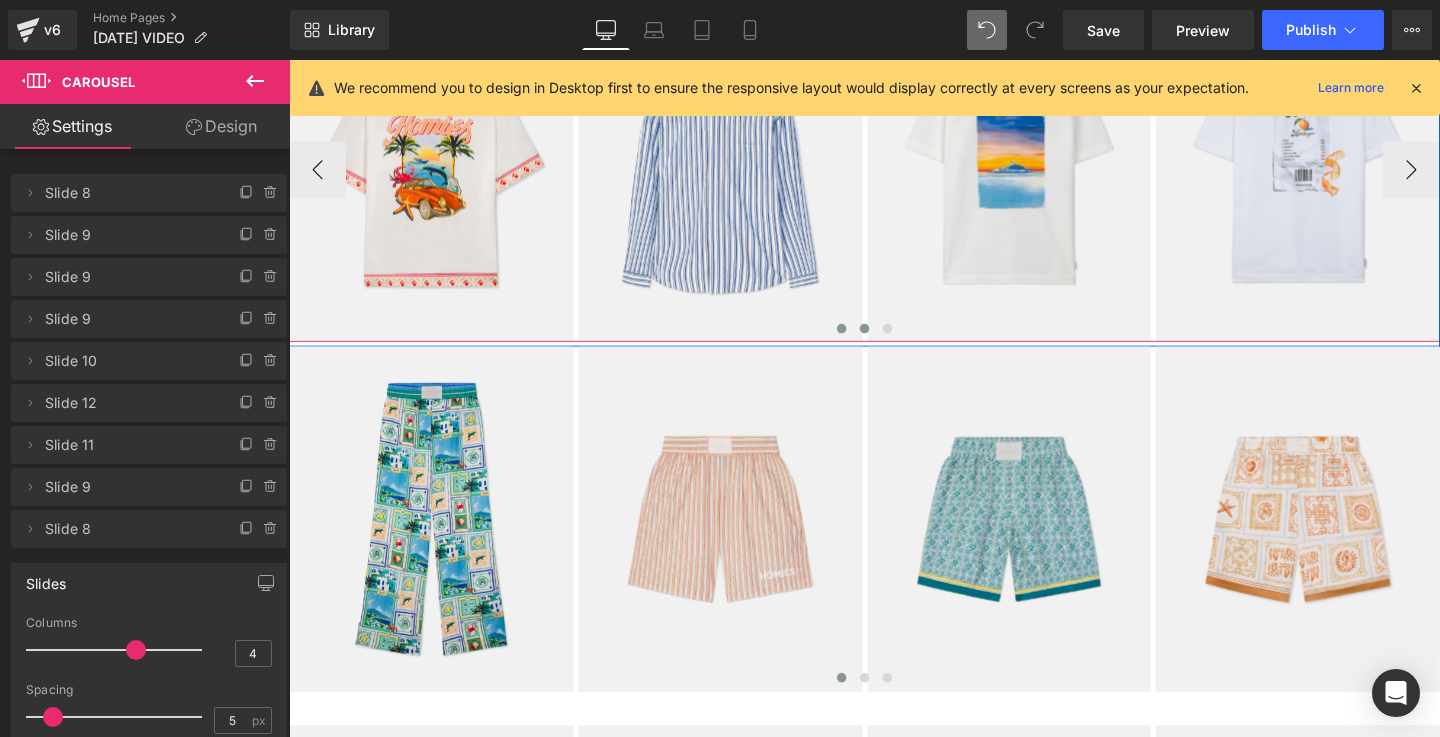 click at bounding box center [870, 342] 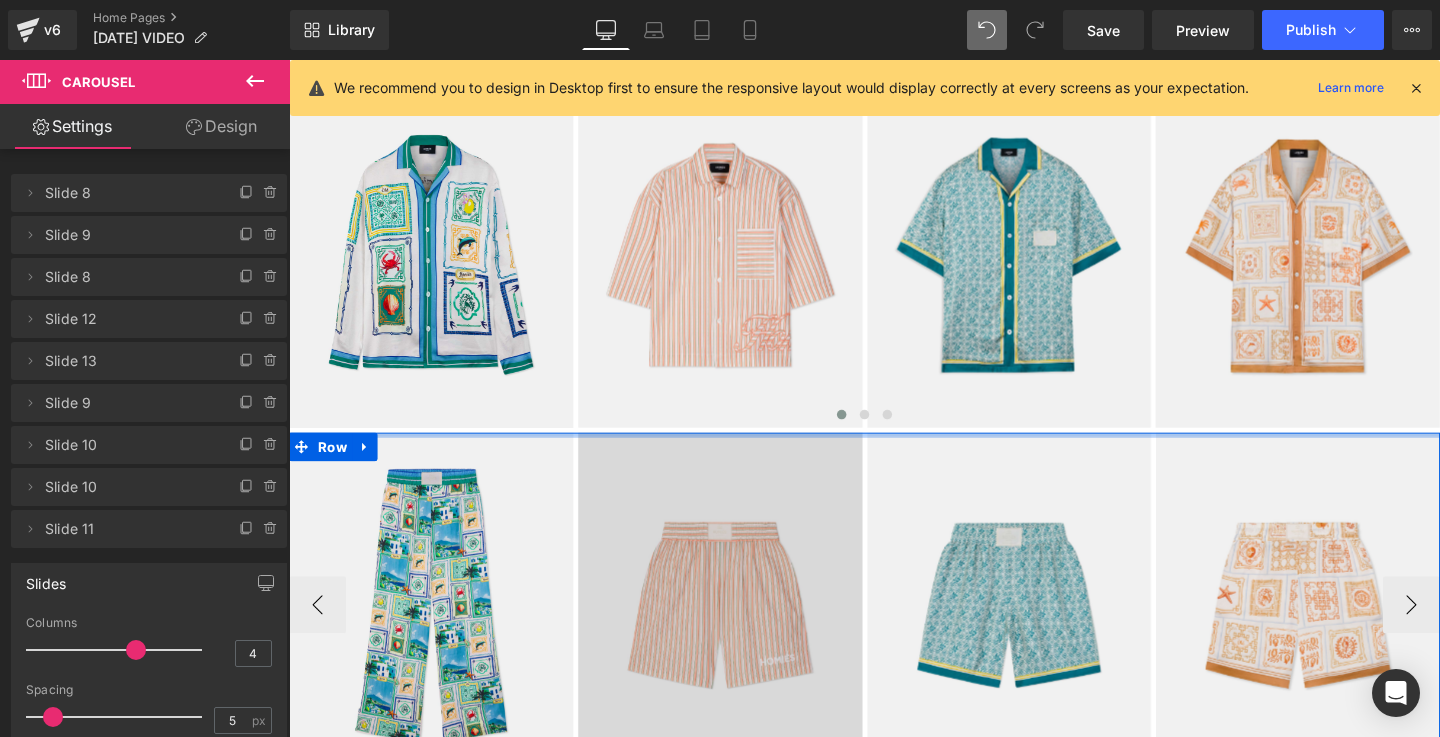 scroll, scrollTop: 697, scrollLeft: 0, axis: vertical 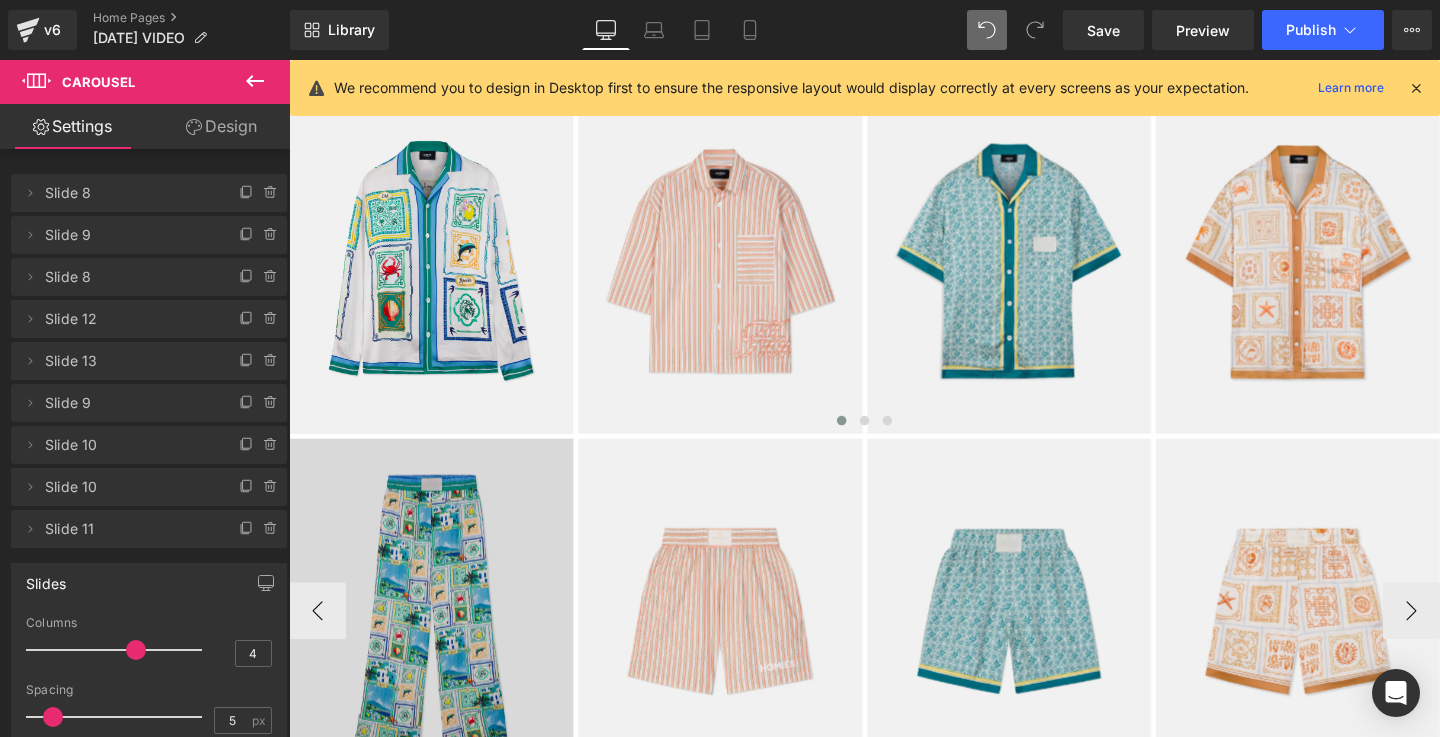 click at bounding box center (438, 639) 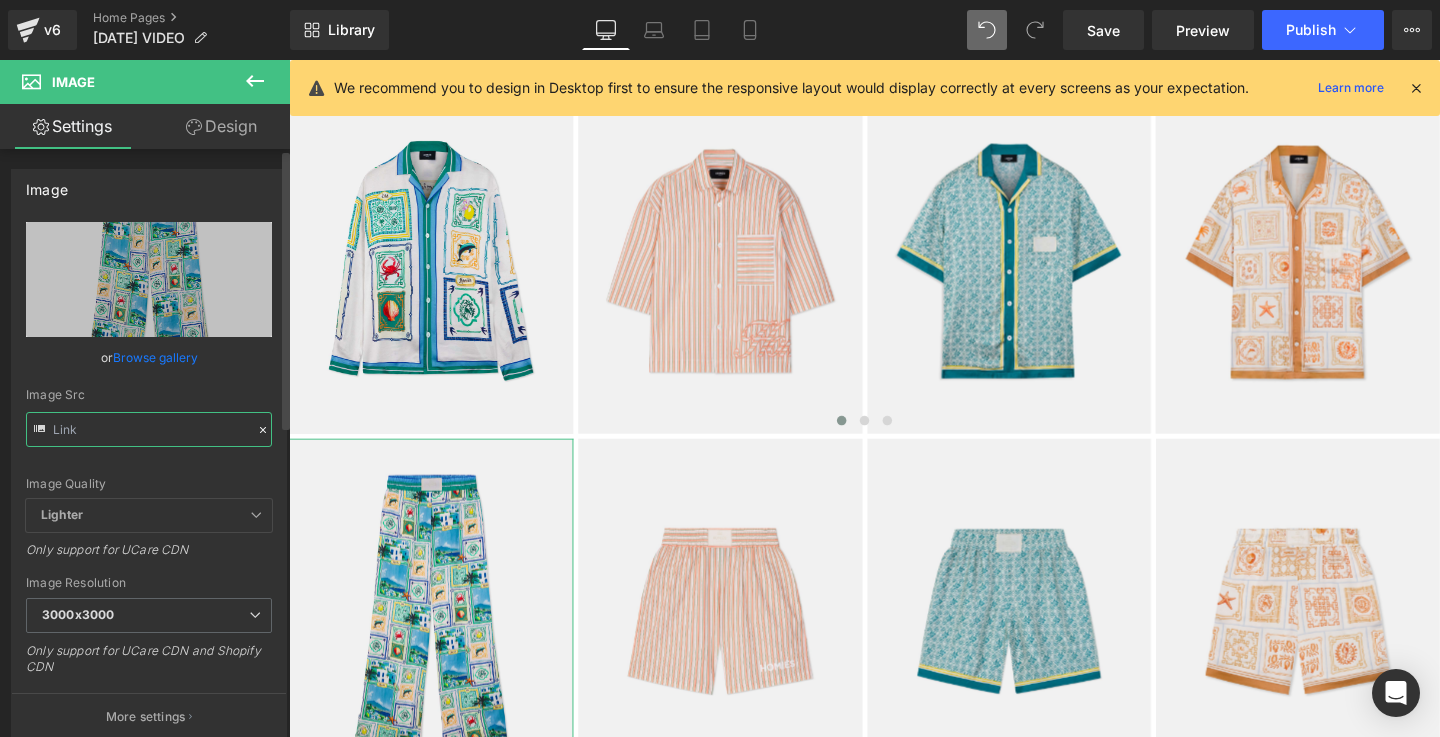 click at bounding box center [149, 429] 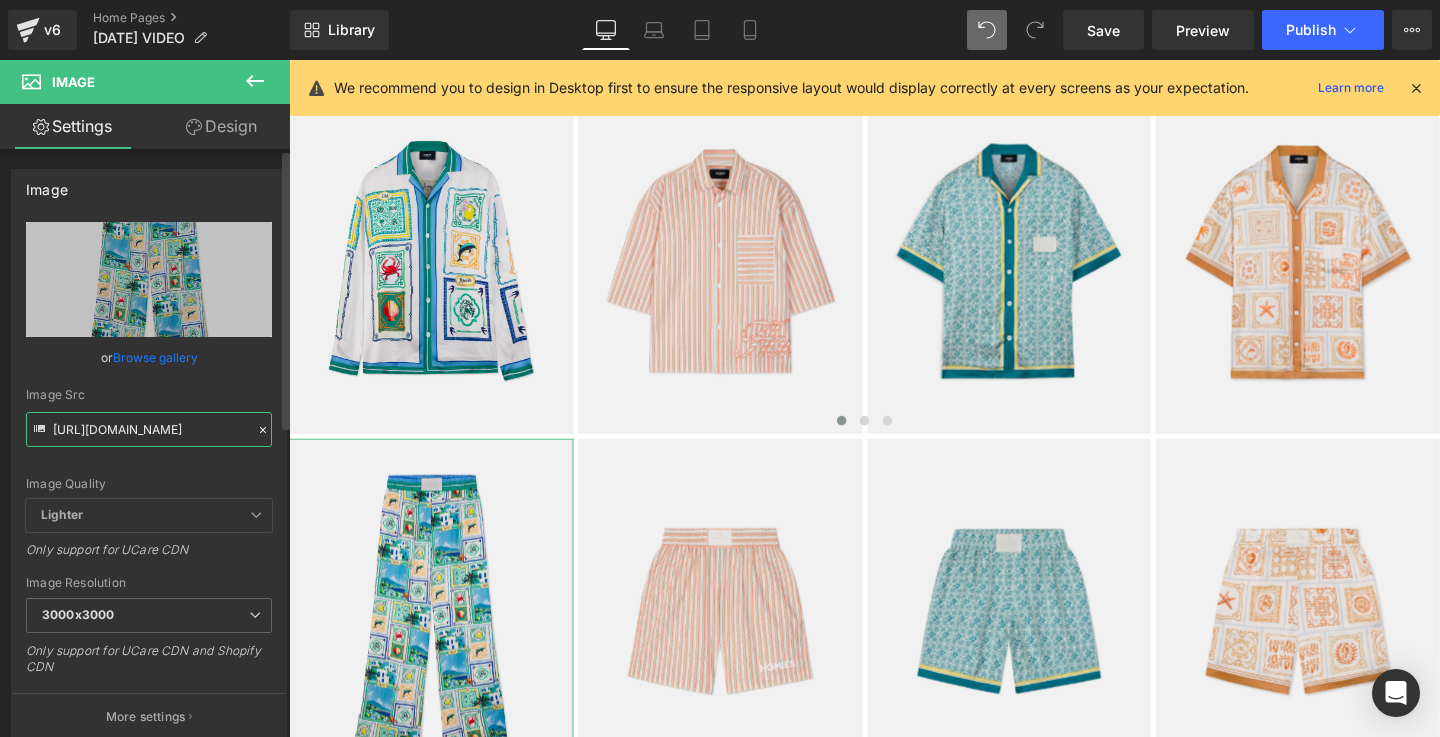 type on "https://cdn.shopify.com/s/files/1/0027/7780/8941/files/PUERTOBANUSPANTSWOMNFRONT_3000x3000.jpg?v=1747845627" 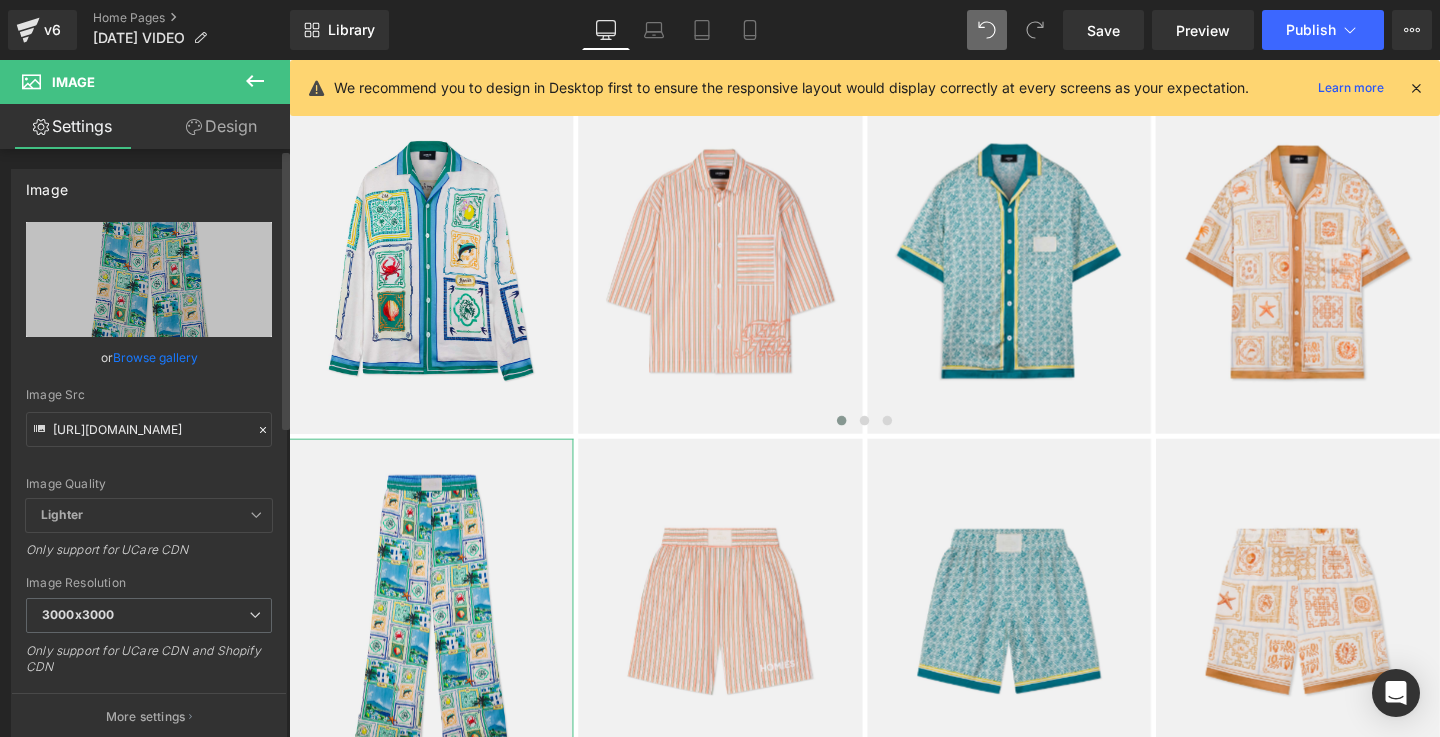 click on "Image Src" at bounding box center [149, 395] 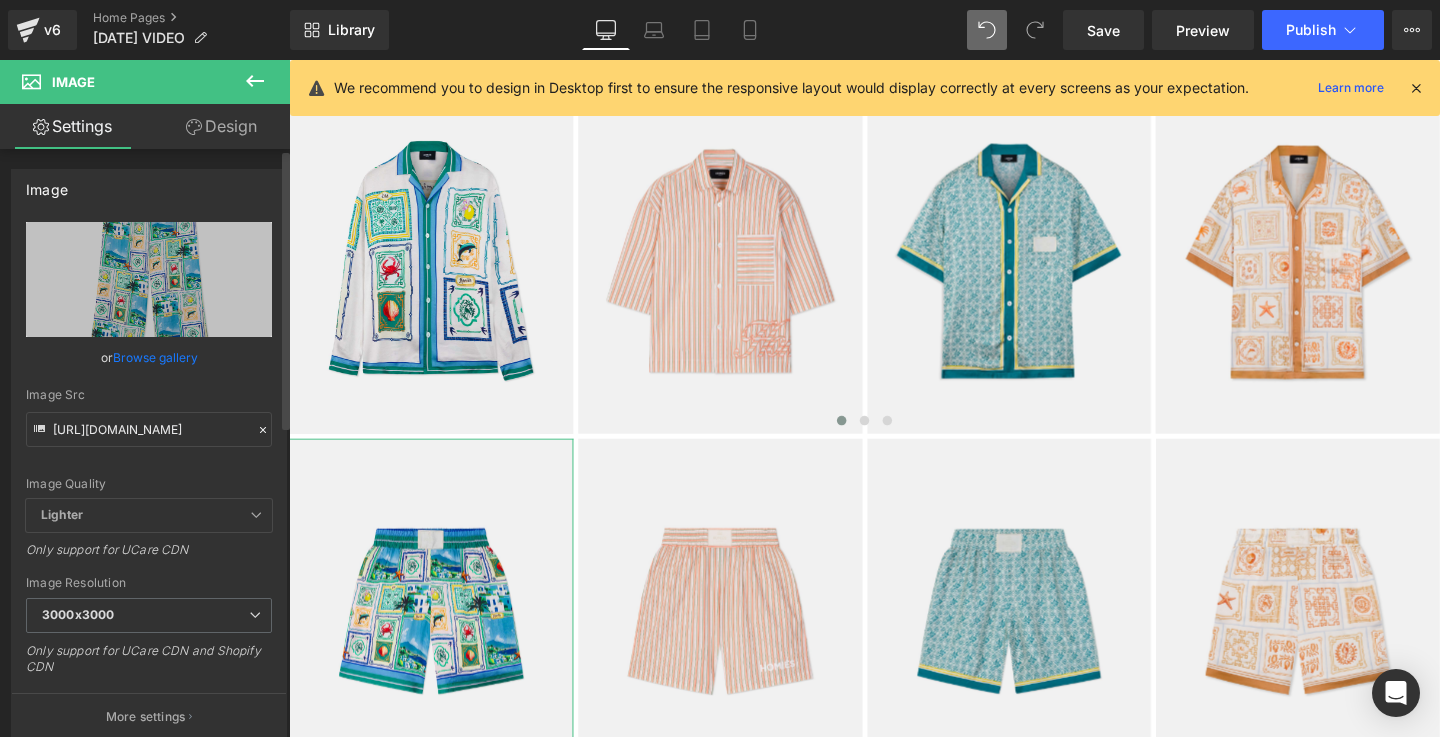 scroll, scrollTop: 0, scrollLeft: 0, axis: both 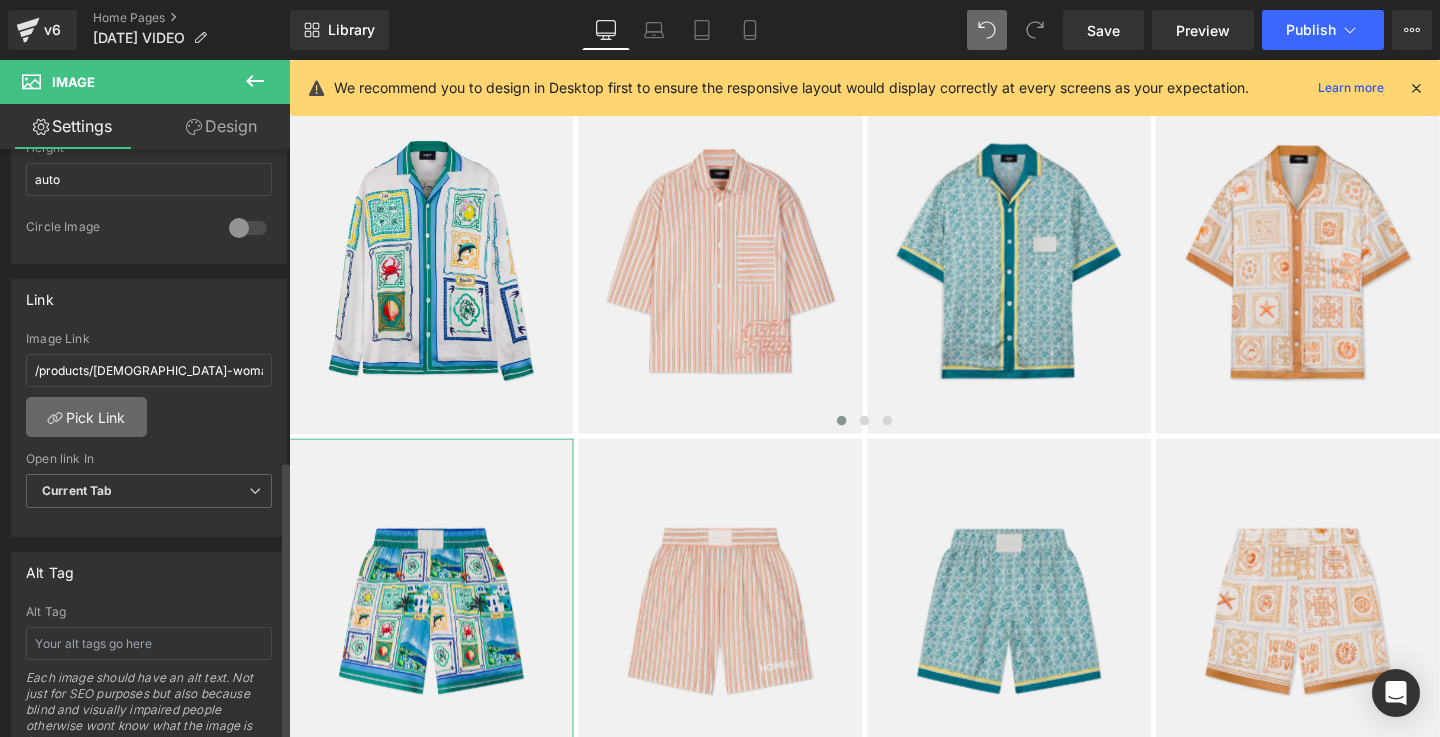 click on "Pick Link" at bounding box center (86, 417) 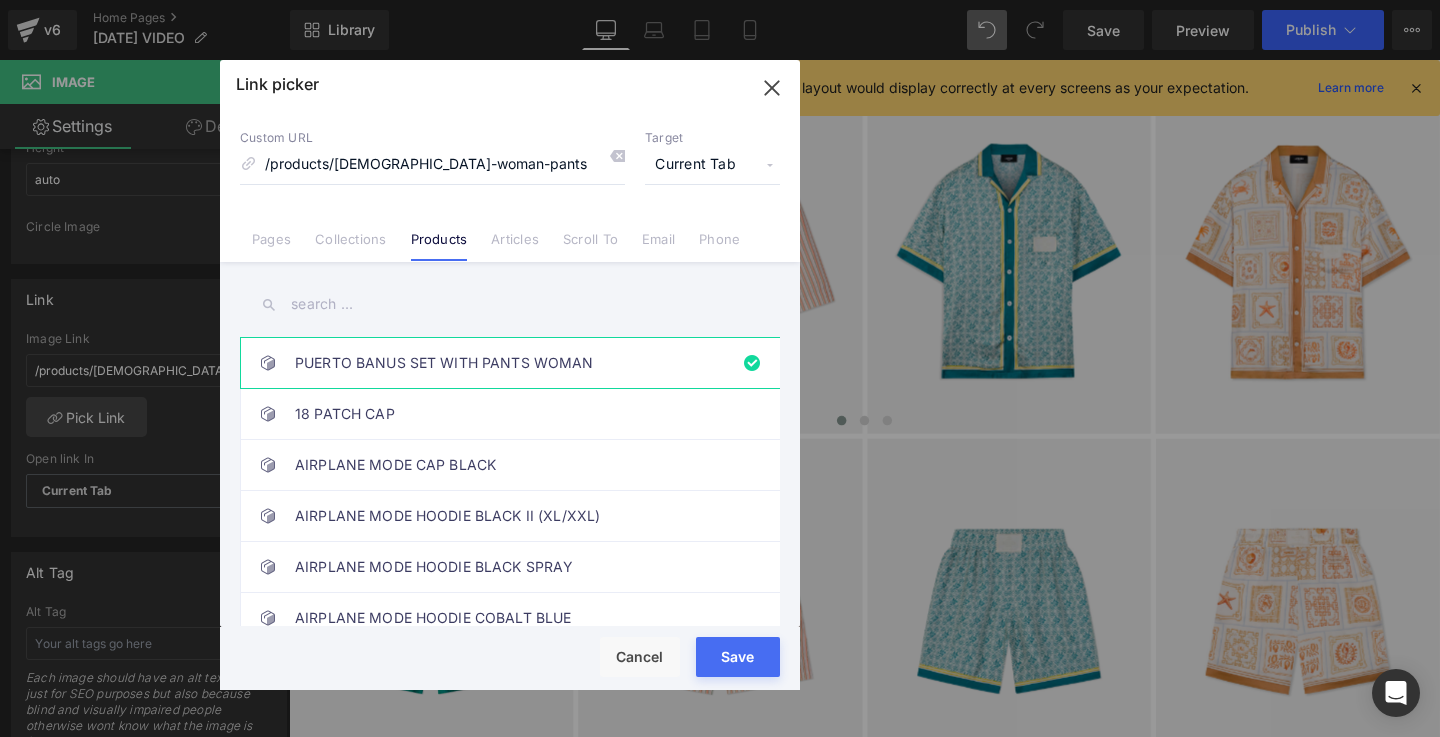 click at bounding box center (510, 304) 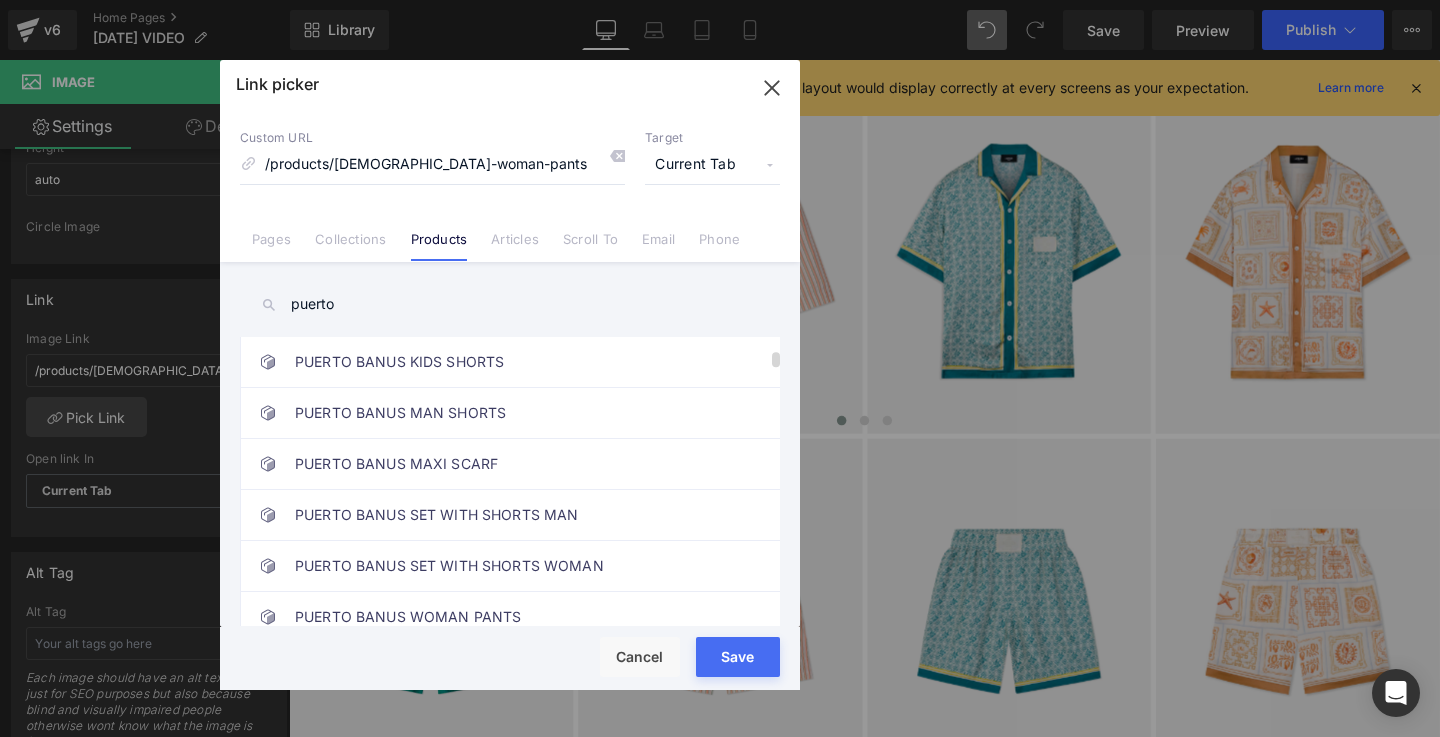 scroll, scrollTop: 211, scrollLeft: 0, axis: vertical 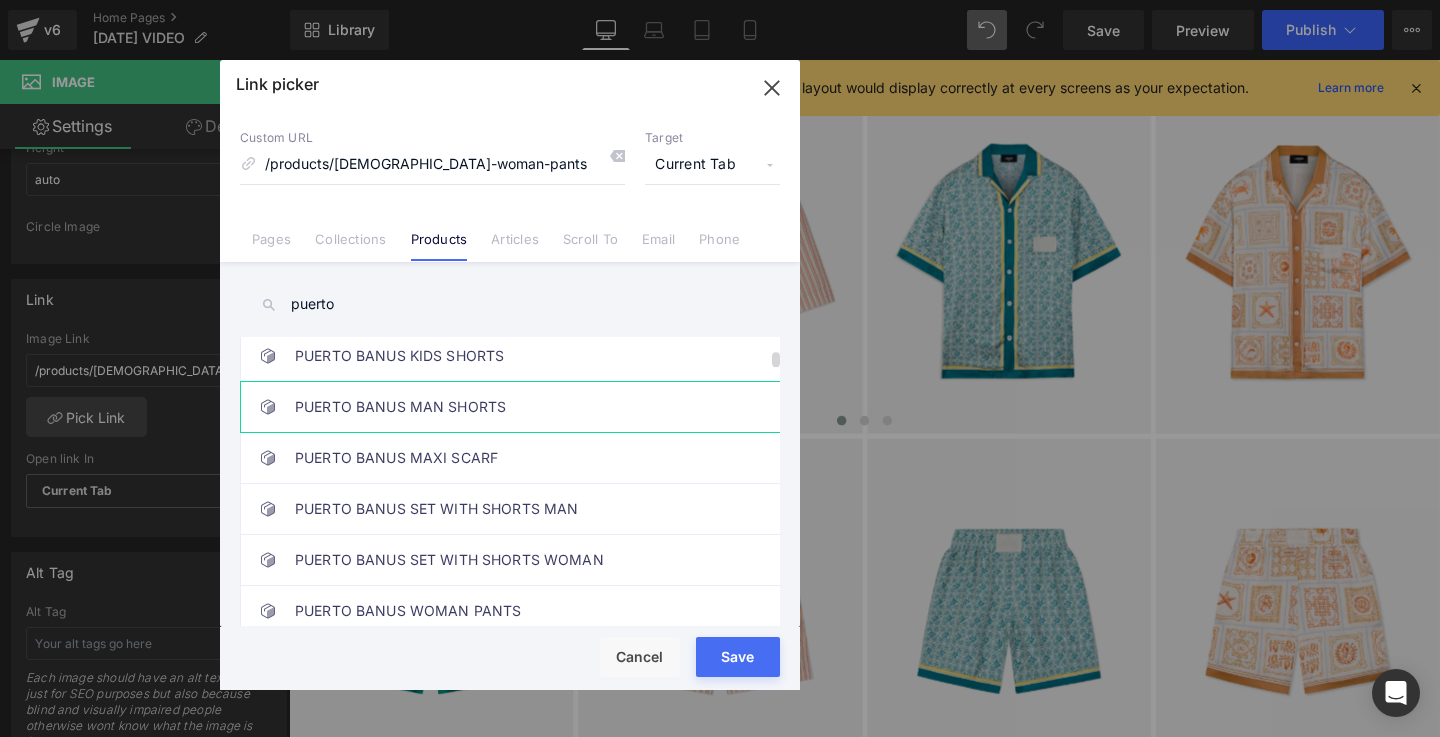 type on "puerto" 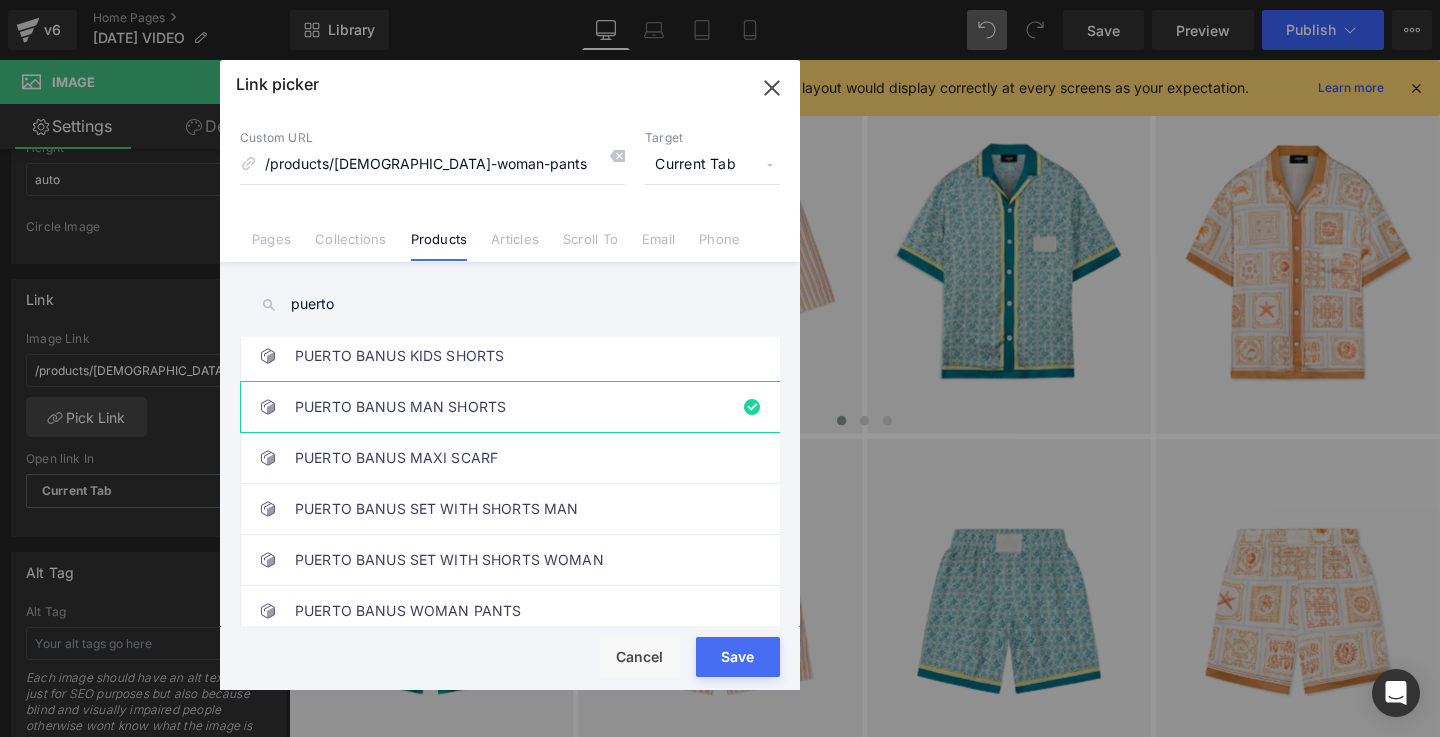 click on "Save" at bounding box center [738, 657] 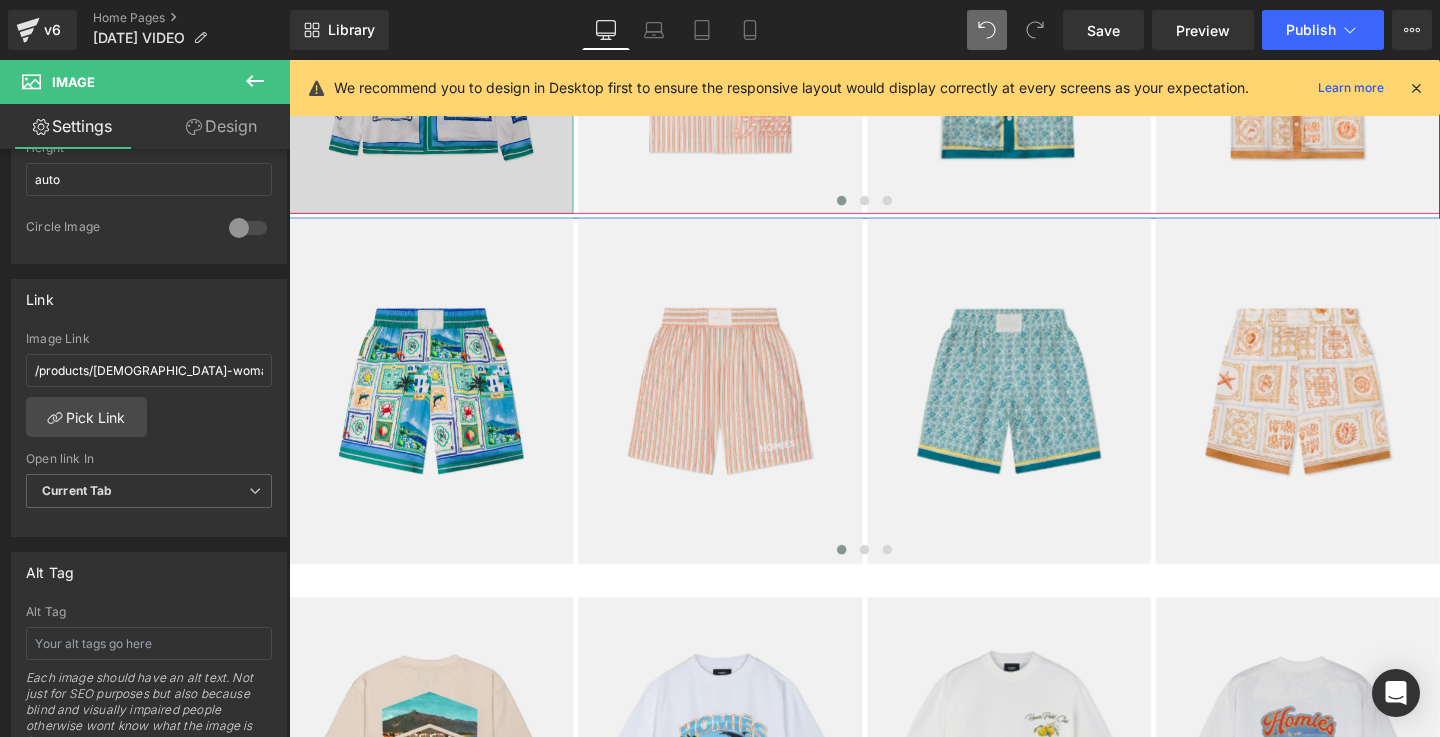 scroll, scrollTop: 927, scrollLeft: 0, axis: vertical 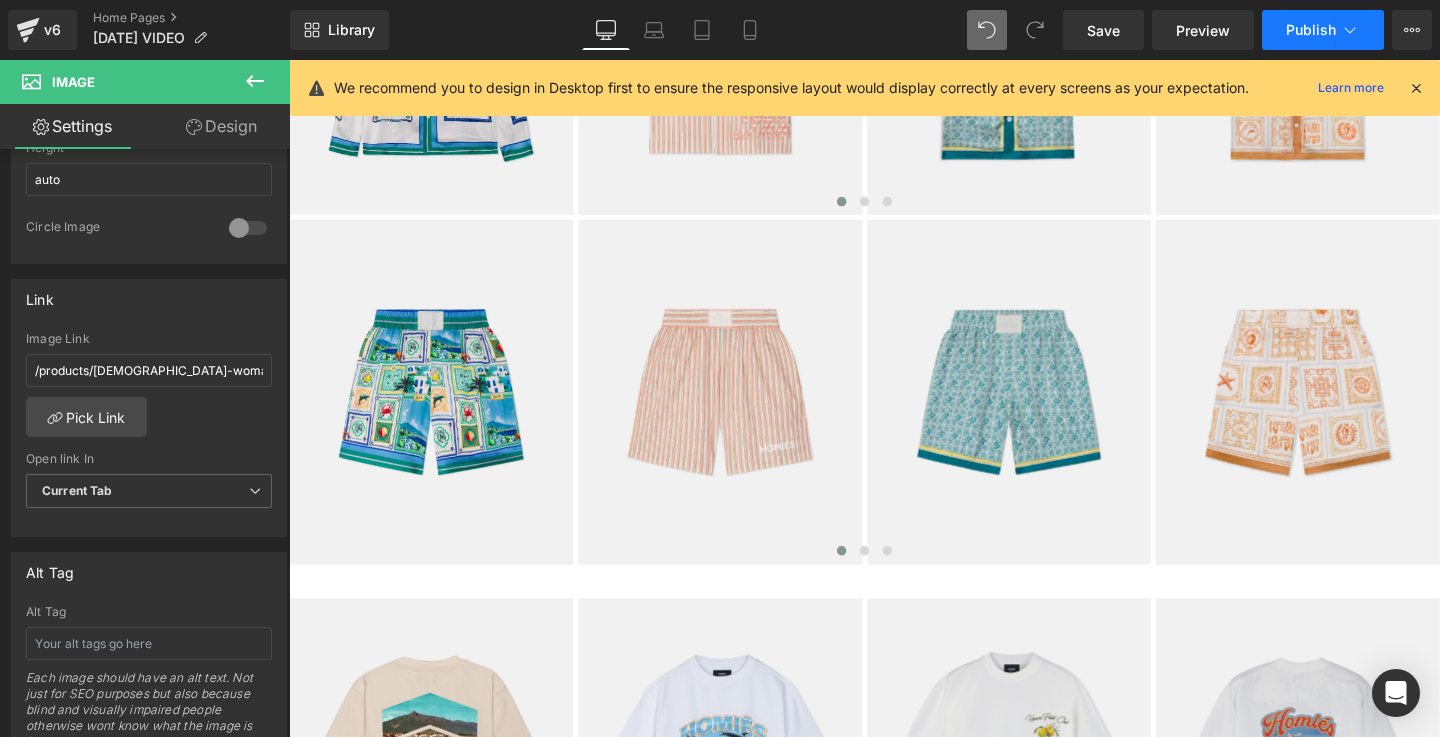click on "Publish" at bounding box center (1311, 30) 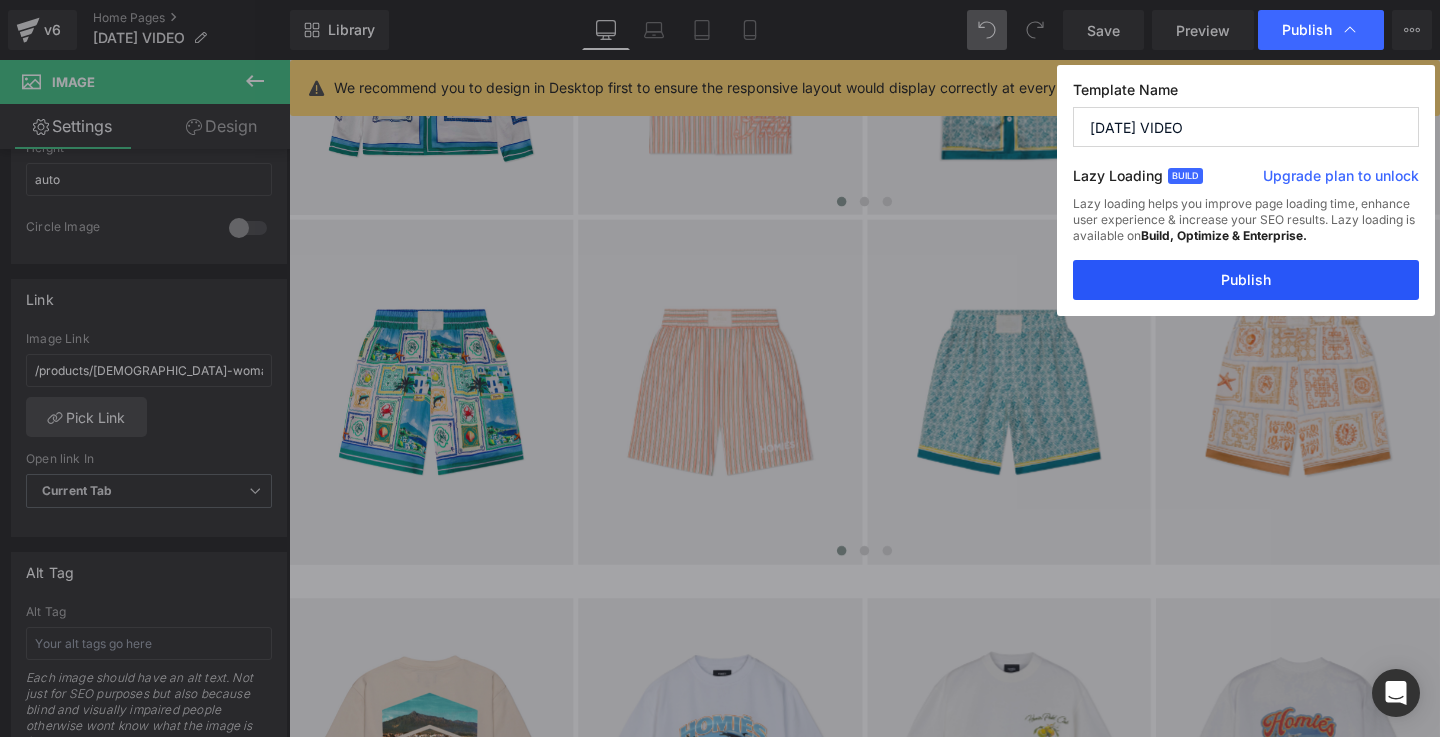 click on "Publish" at bounding box center [1246, 280] 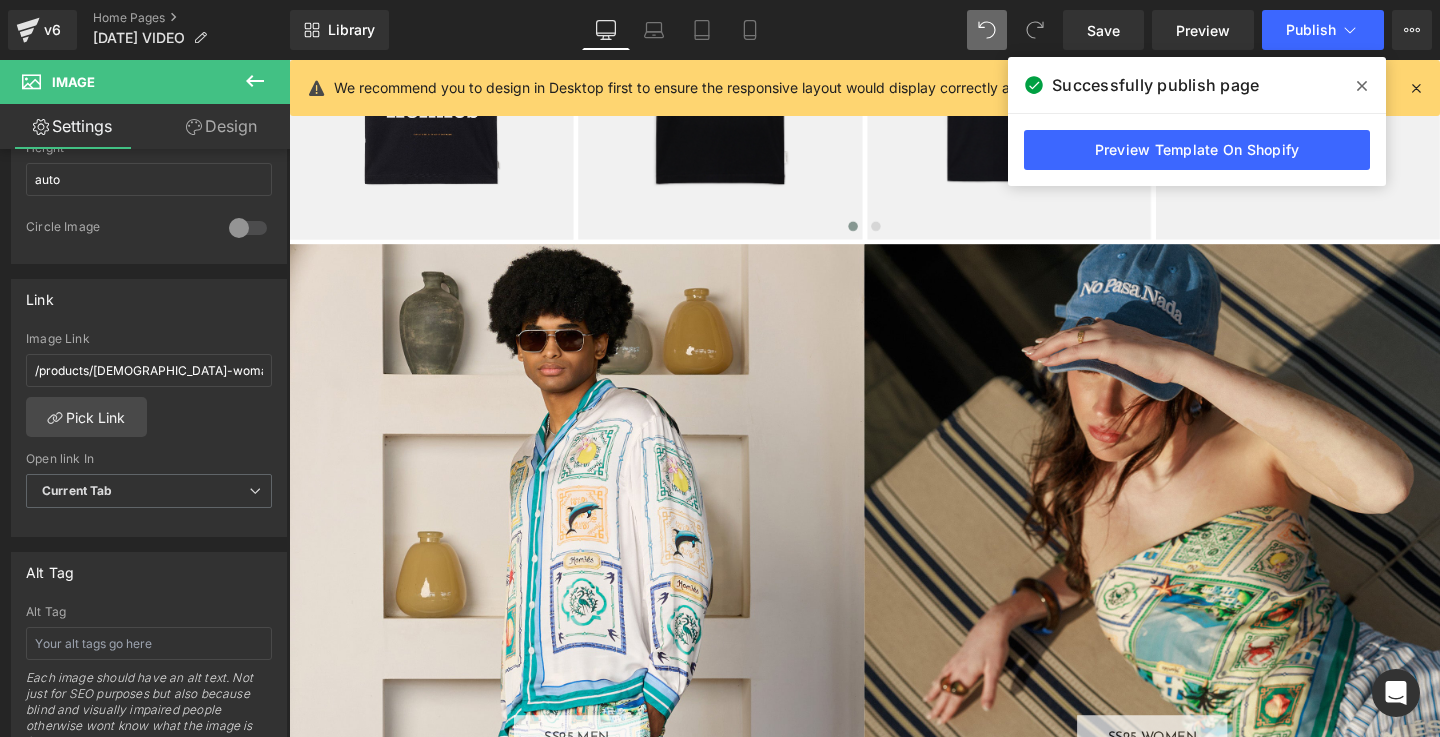 scroll, scrollTop: 2042, scrollLeft: 0, axis: vertical 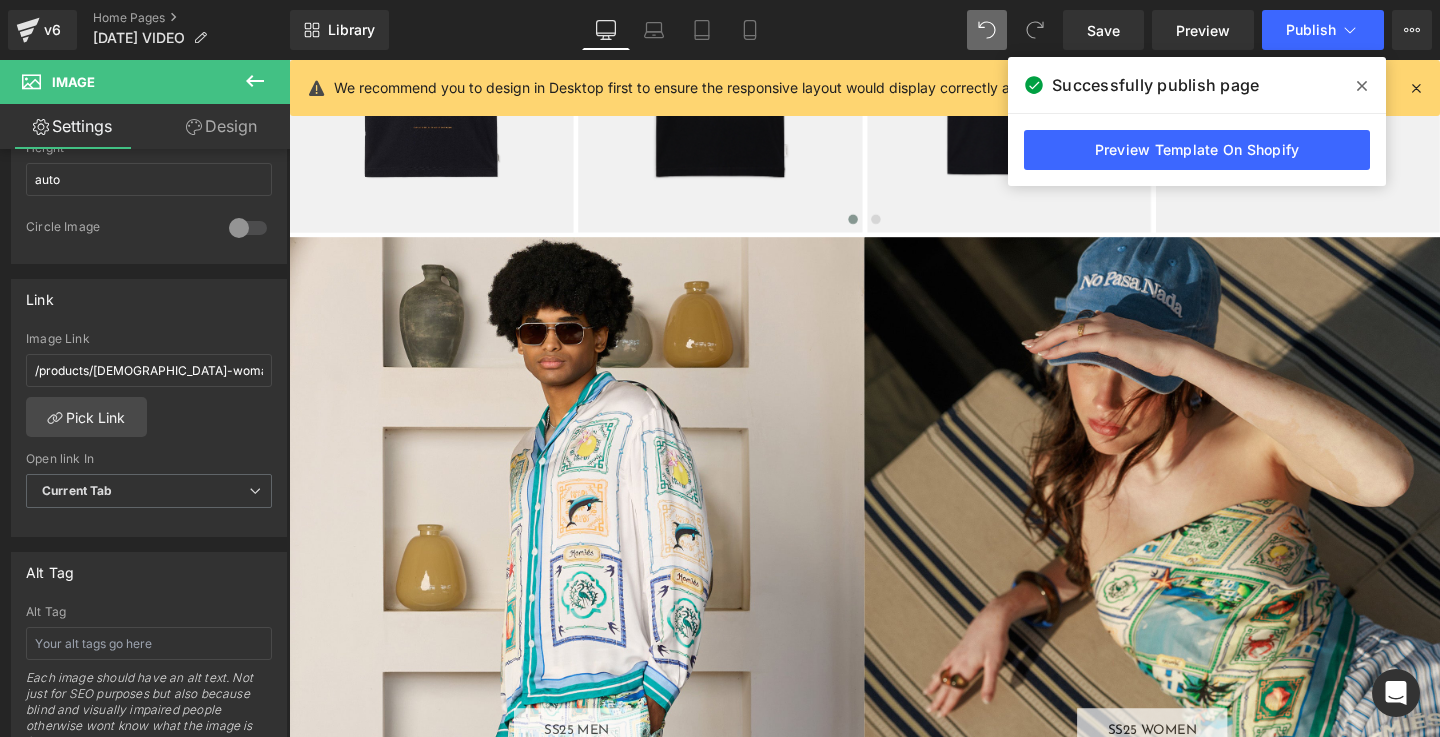 click on "SS25 MEN Button" at bounding box center (591, 548) 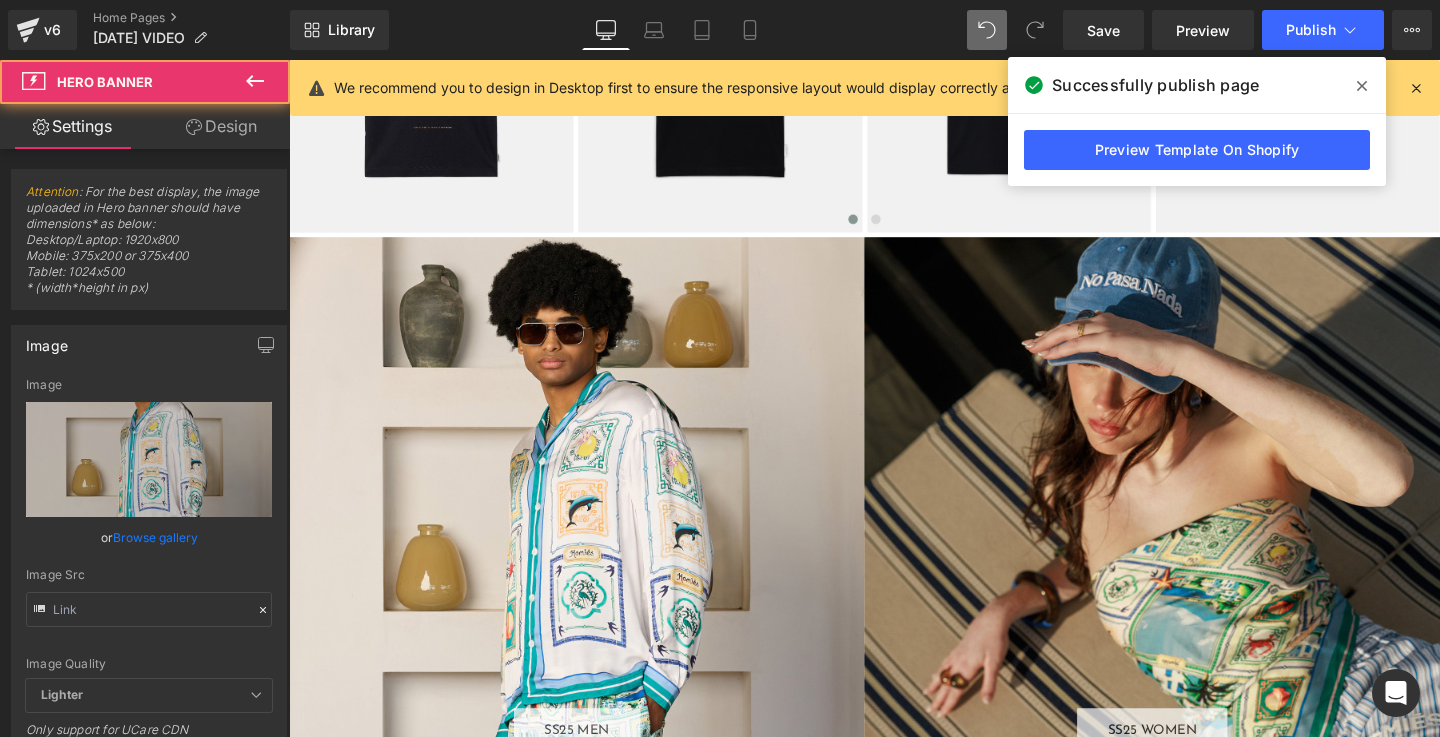 click on "SS25 MEN Button" at bounding box center (591, 548) 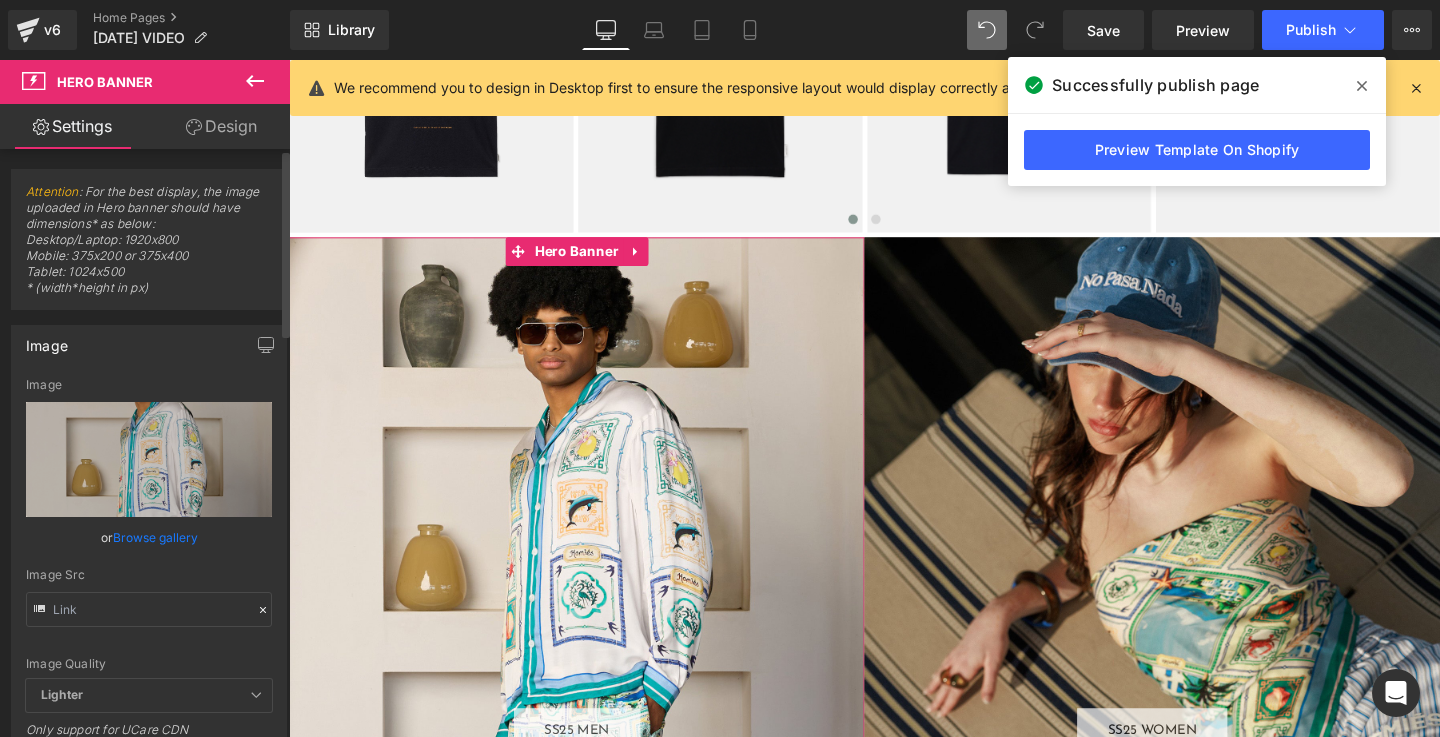 click on "Browse gallery" at bounding box center (155, 537) 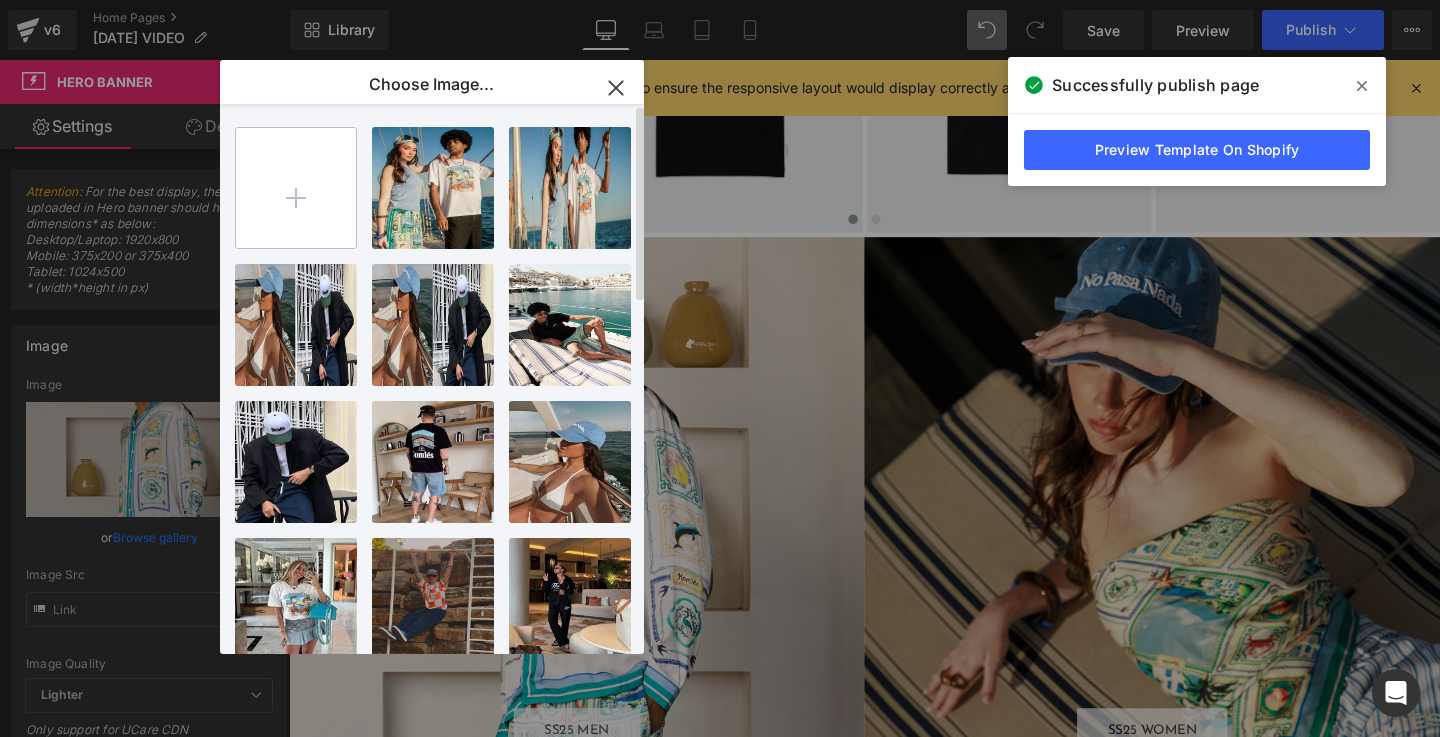 click at bounding box center (296, 188) 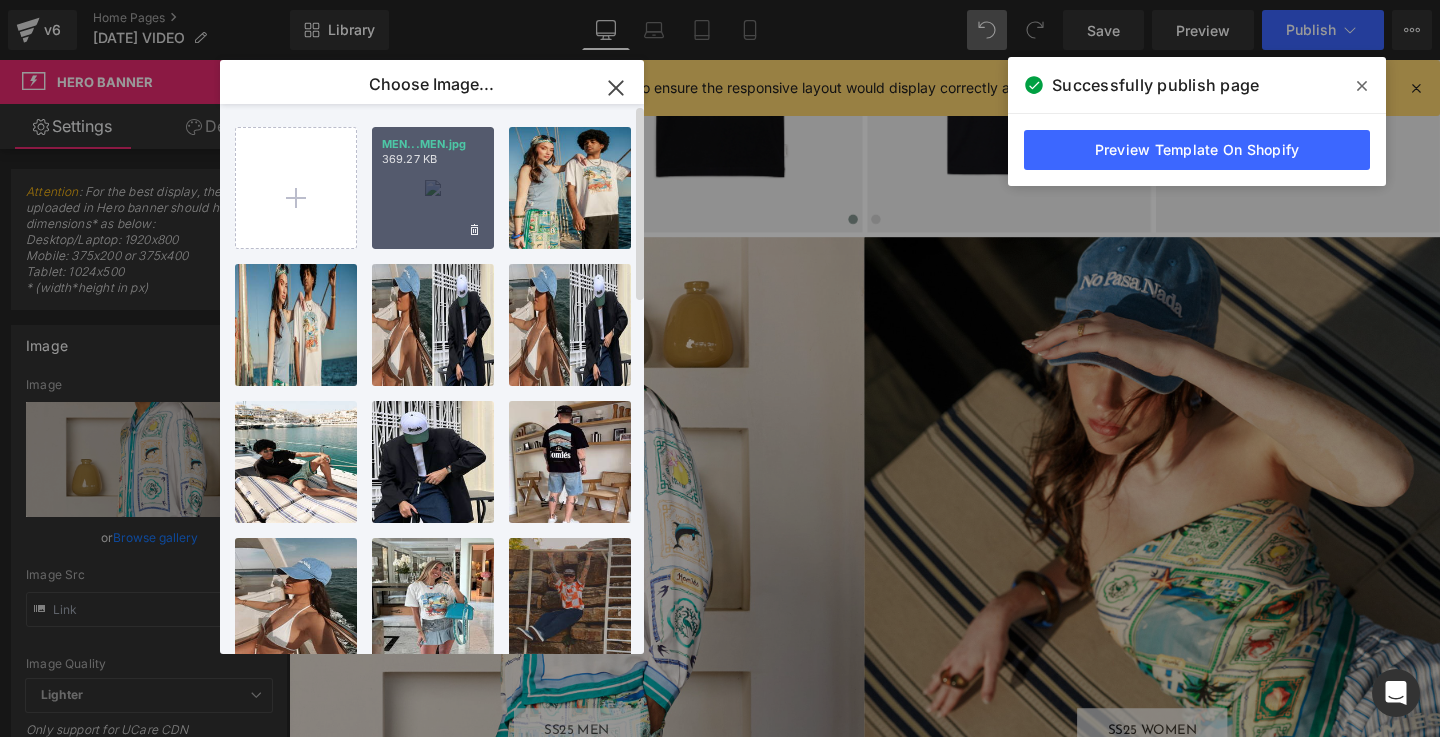click on "MEN...MEN.jpg 369.27 KB" at bounding box center (433, 188) 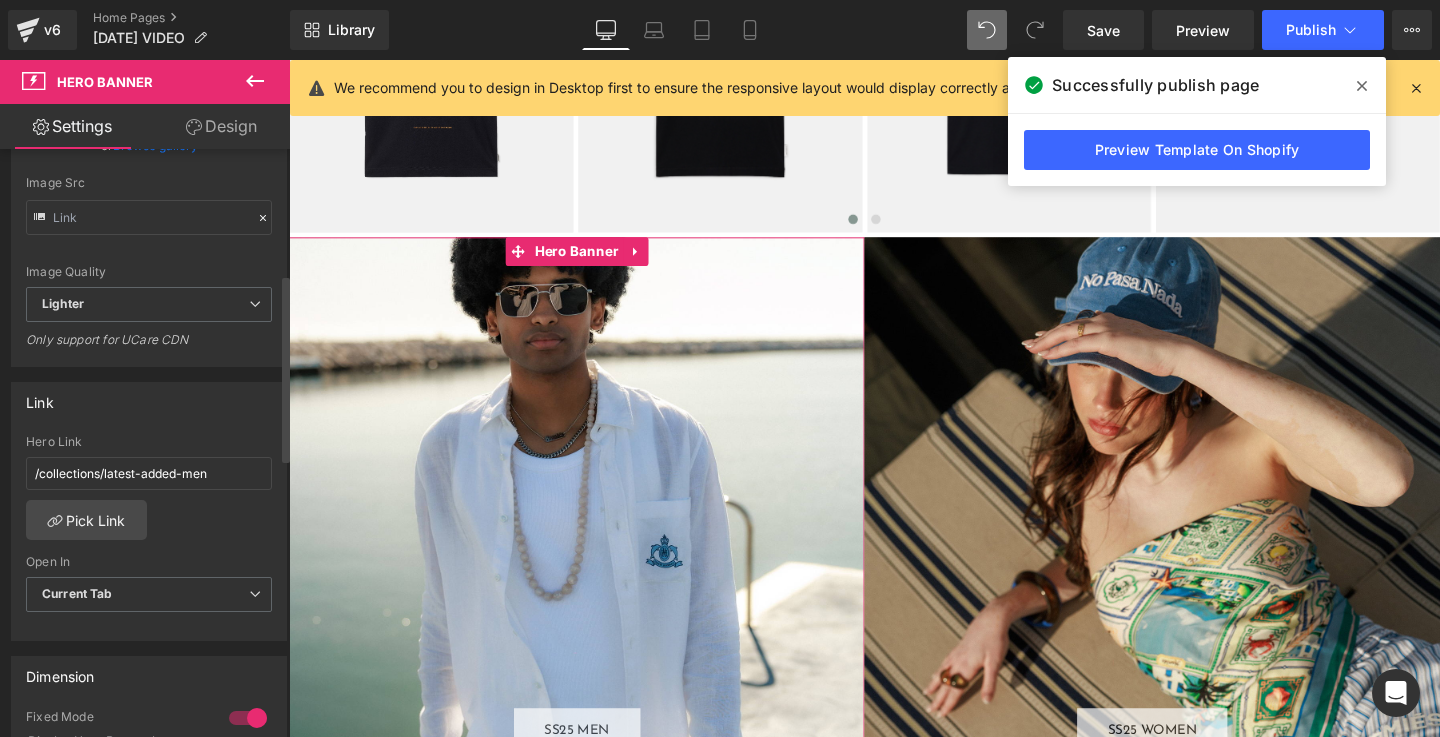 scroll, scrollTop: 399, scrollLeft: 0, axis: vertical 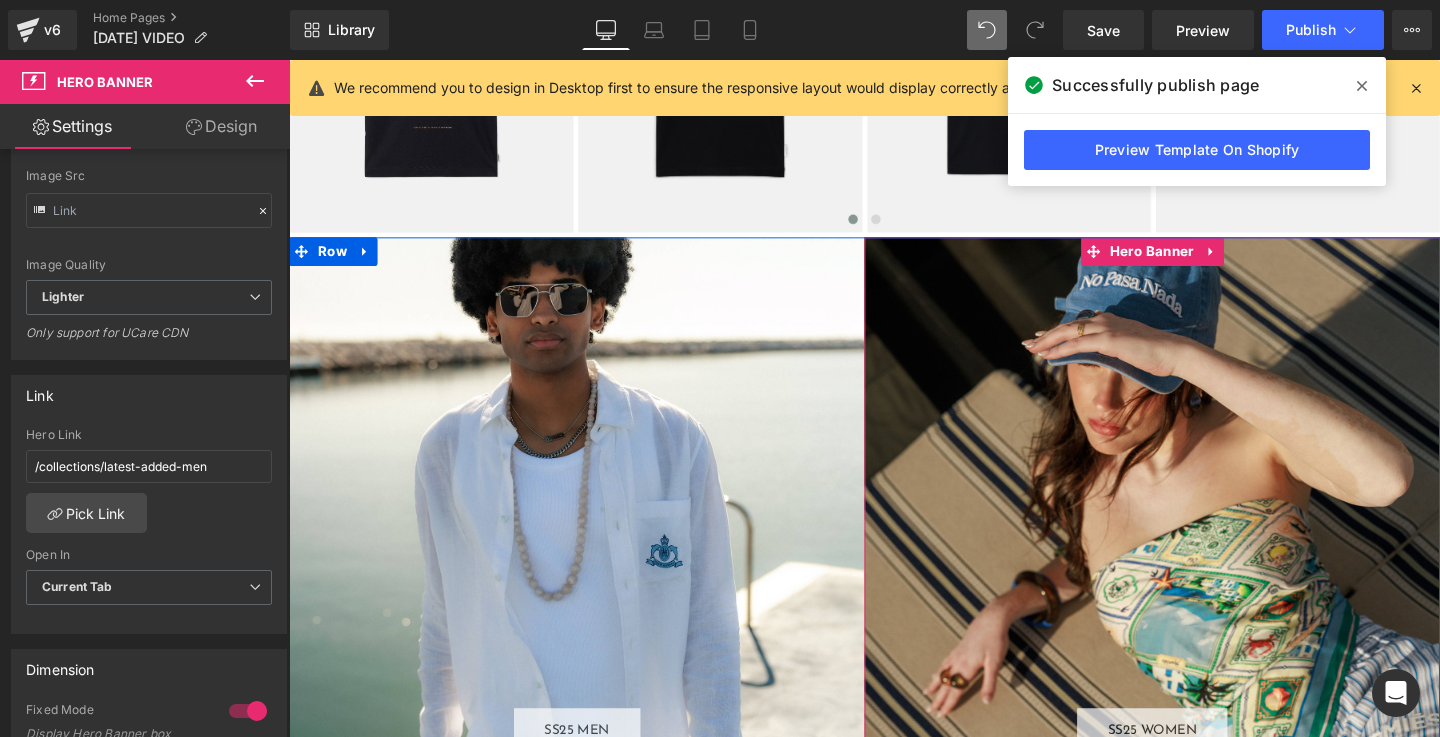 click on "SS25 WOMEN Button" at bounding box center [1196, 548] 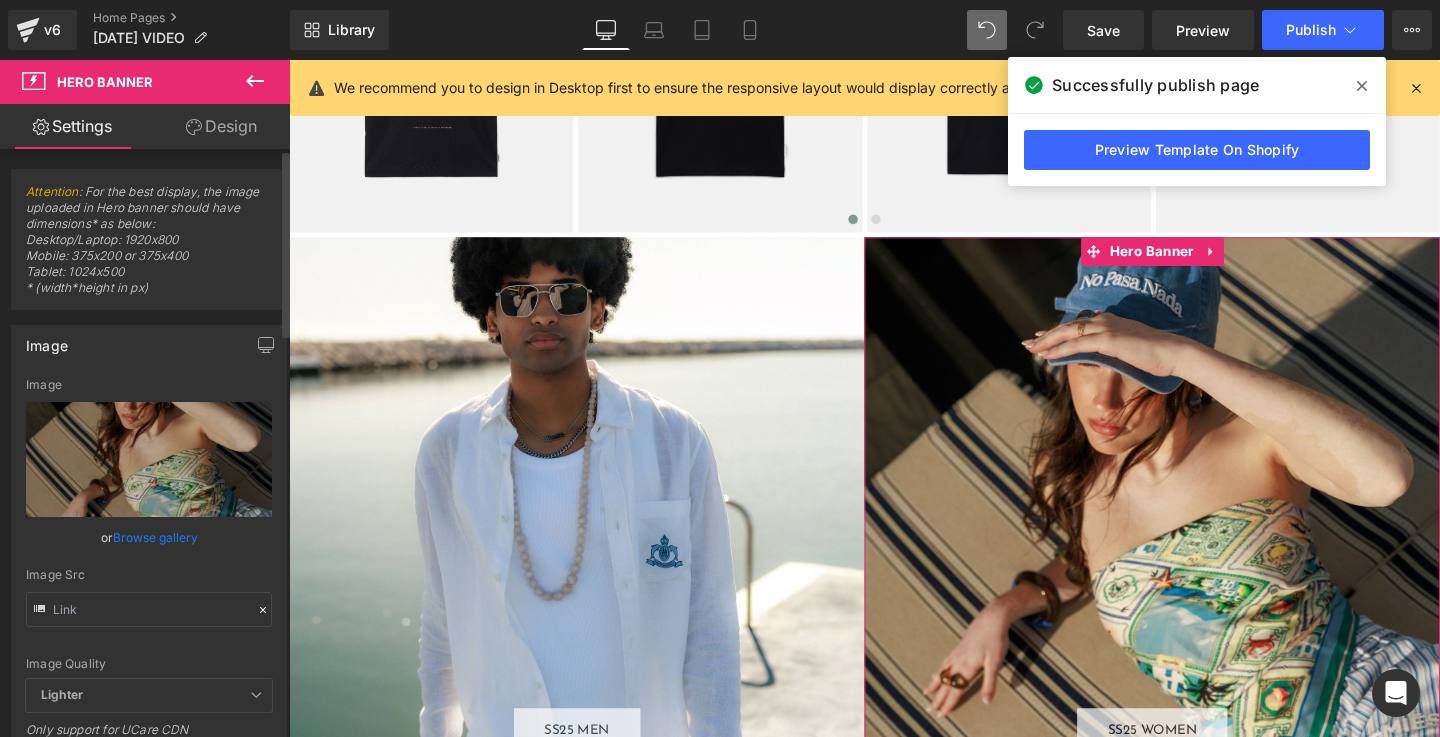 click on "Browse gallery" at bounding box center (155, 537) 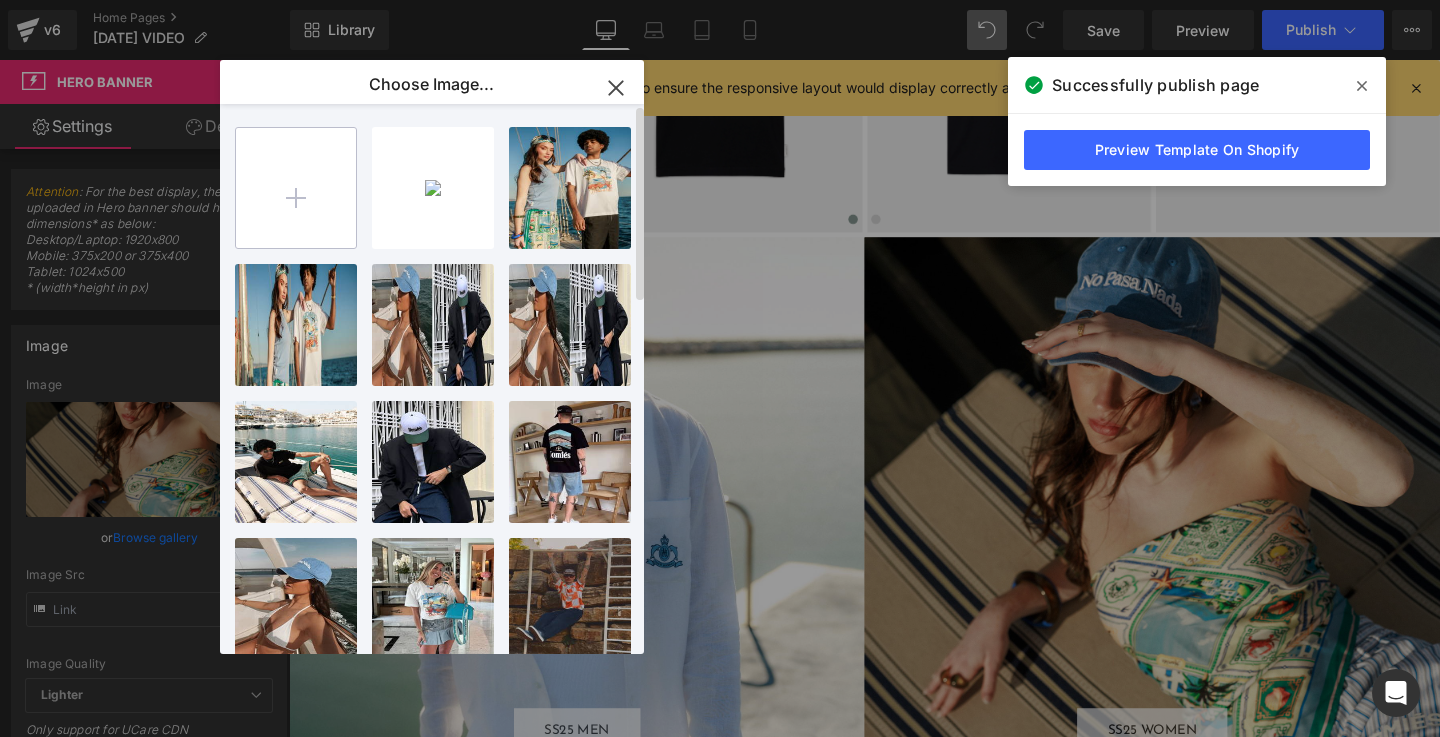 click at bounding box center (296, 188) 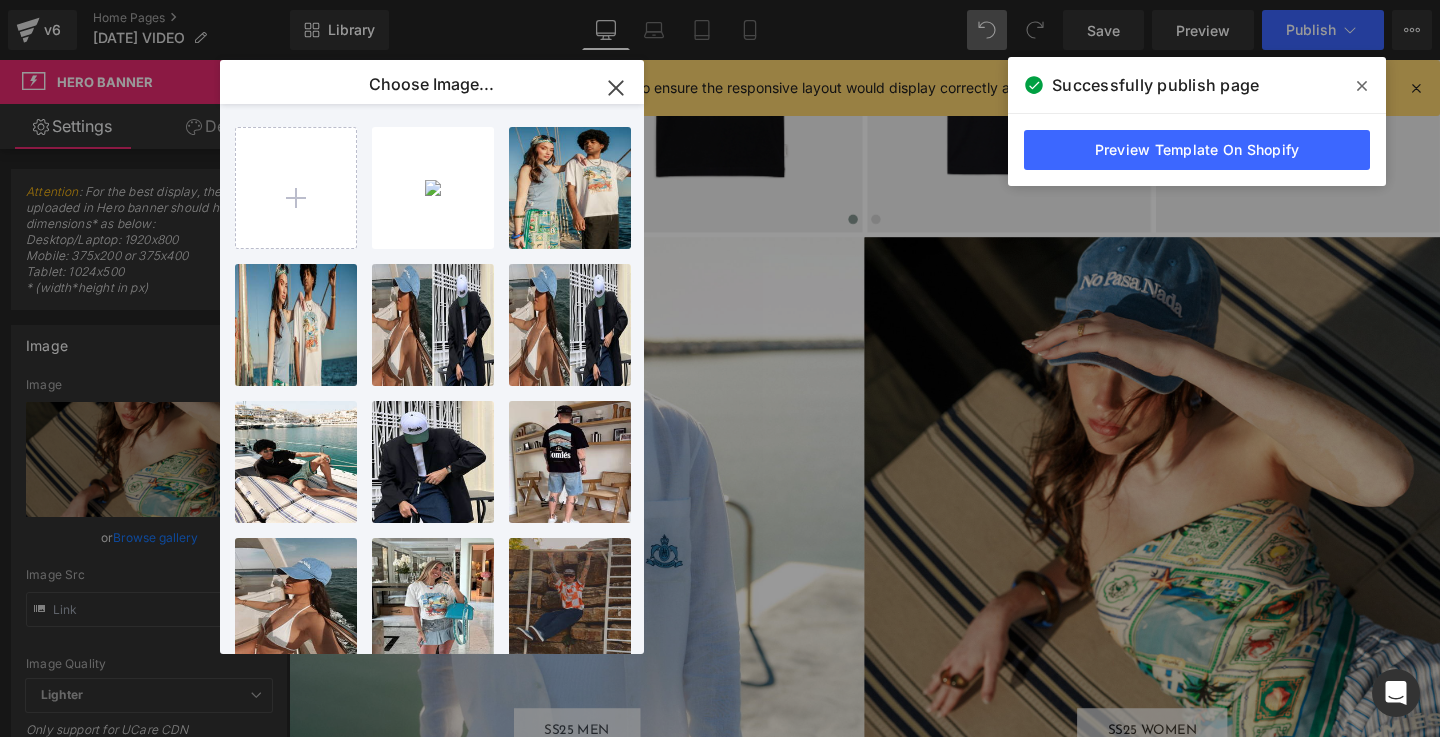 type on "C:\fakepath\WOMAN.jpg" 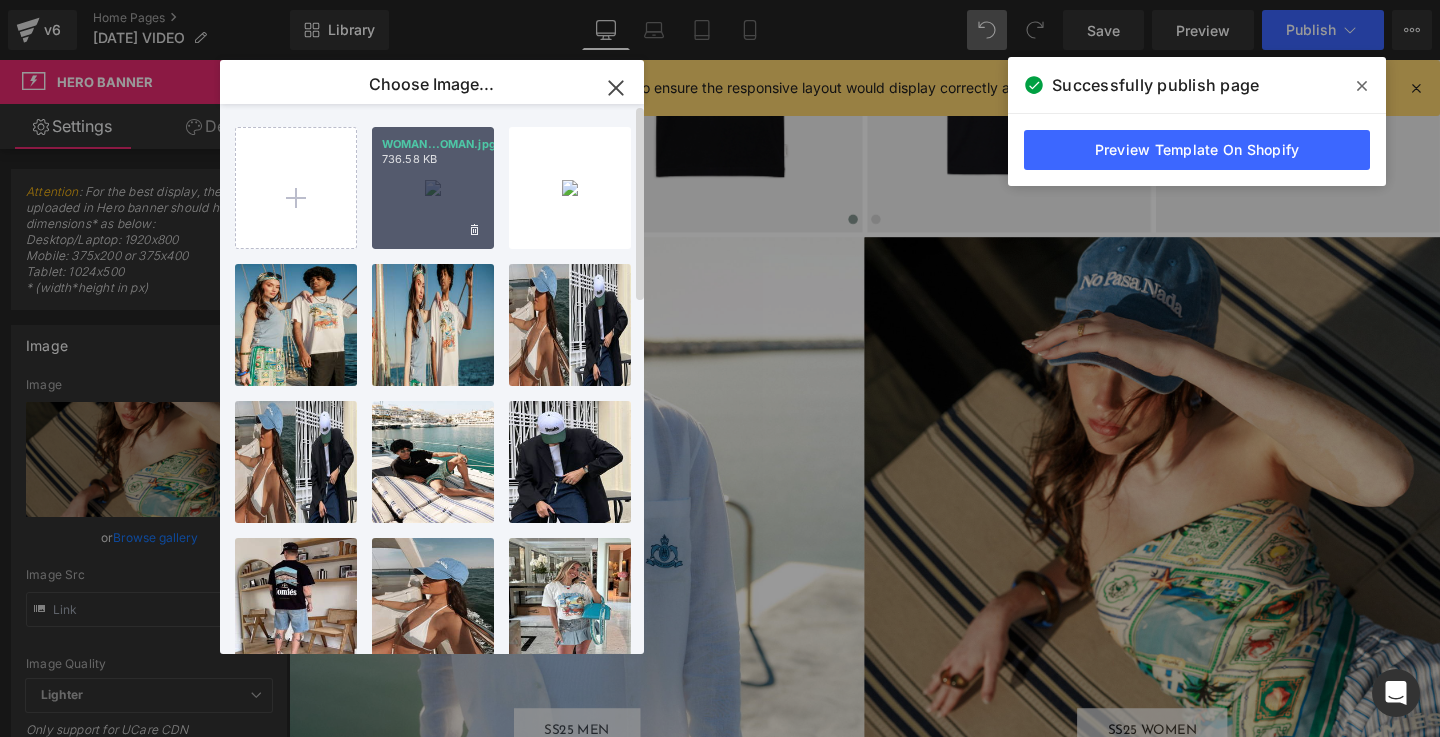 click on "WOMAN...OMAN.jpg 736.58 KB" at bounding box center (433, 188) 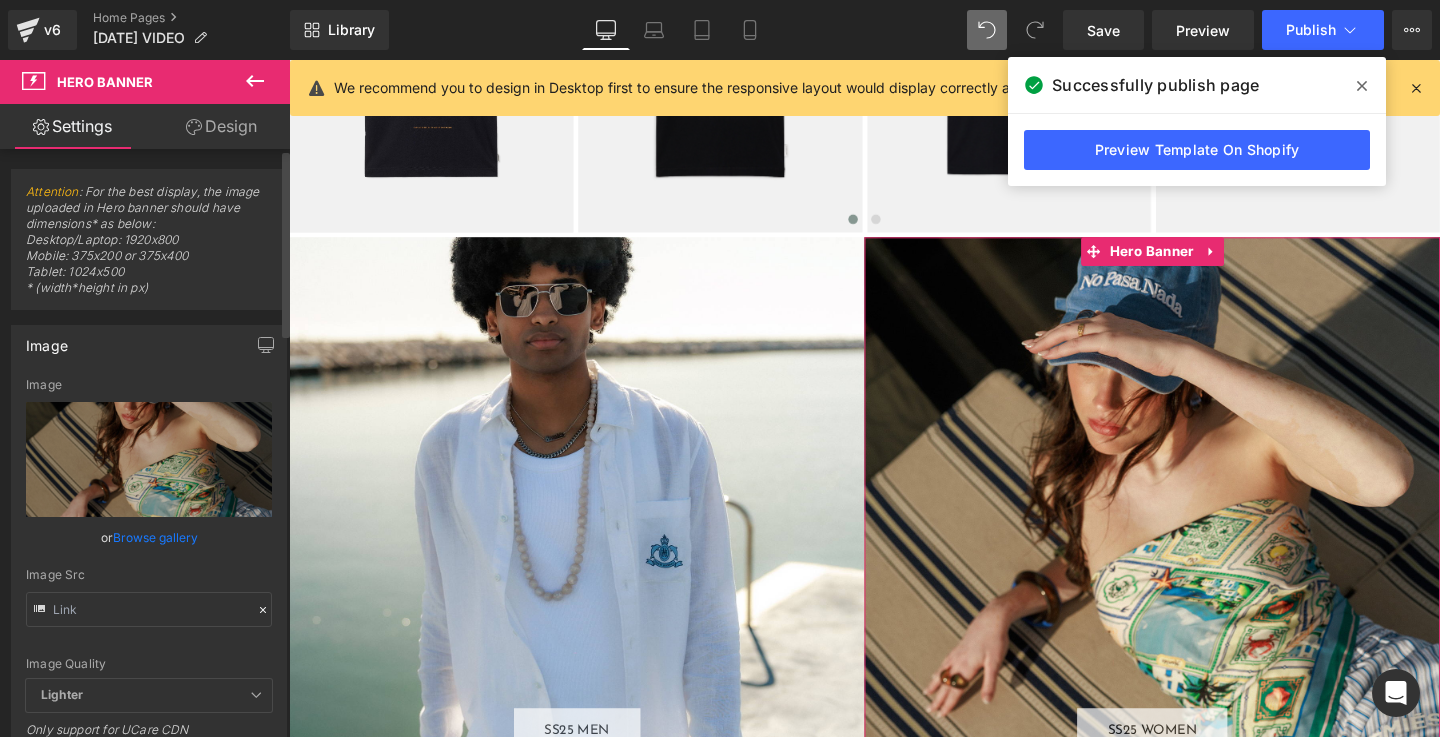 click on "Browse gallery" at bounding box center [155, 537] 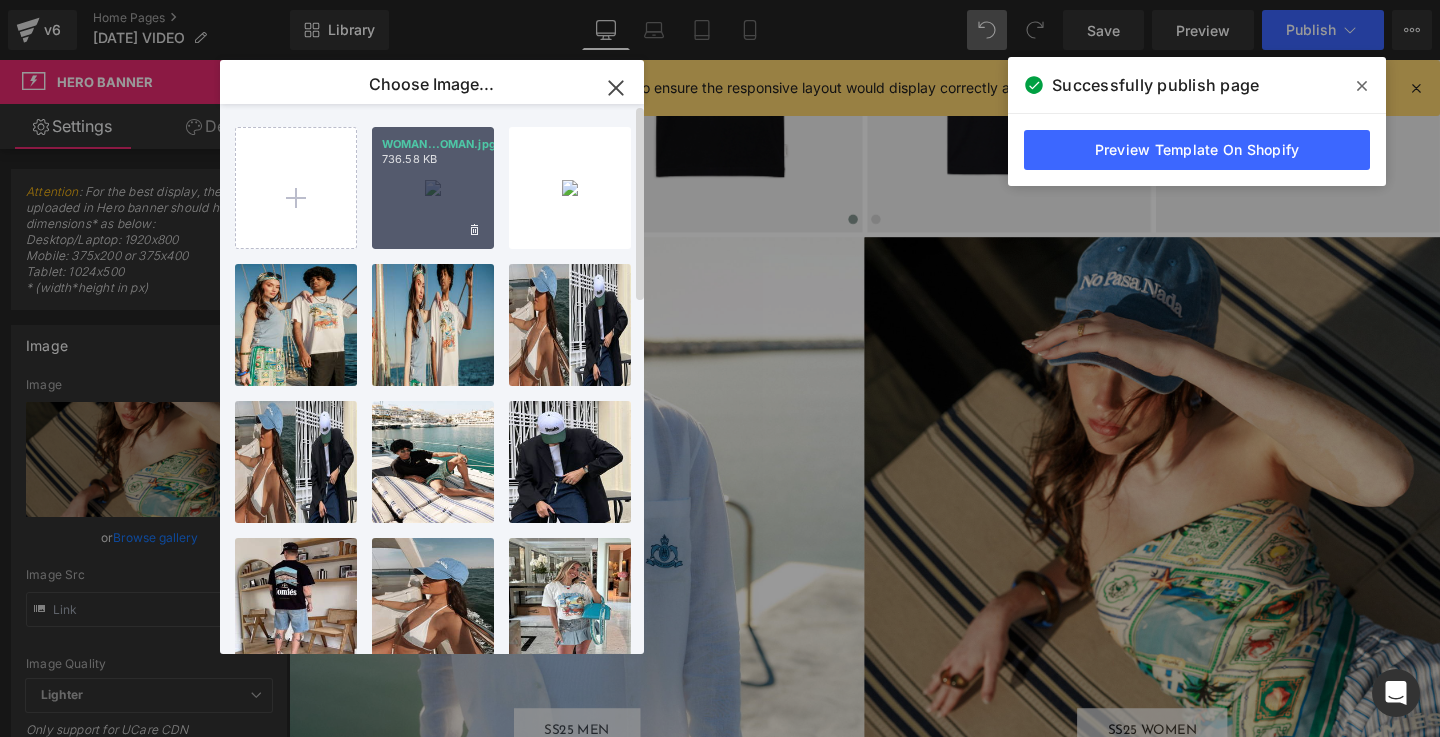 click on "WOMAN...OMAN.jpg 736.58 KB" at bounding box center [433, 188] 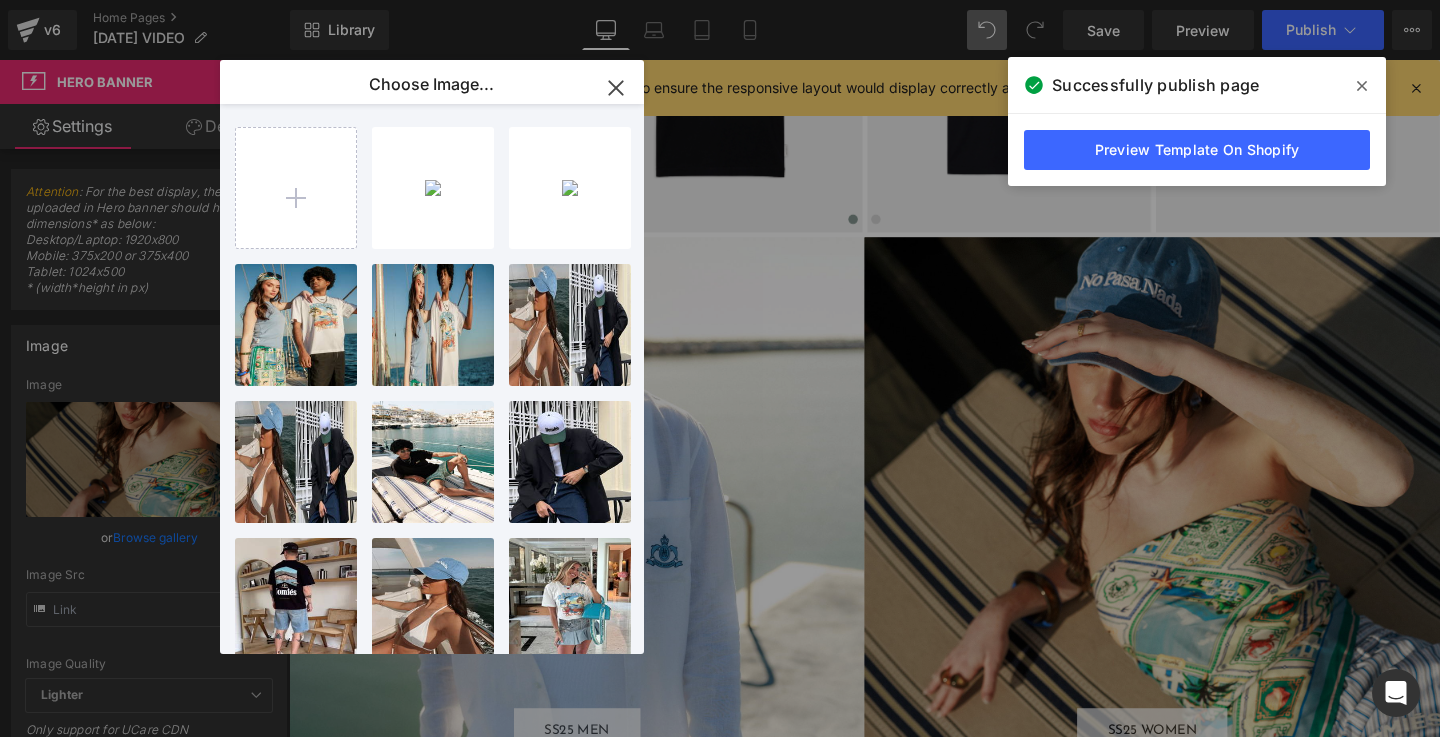 click at bounding box center (438, 60) 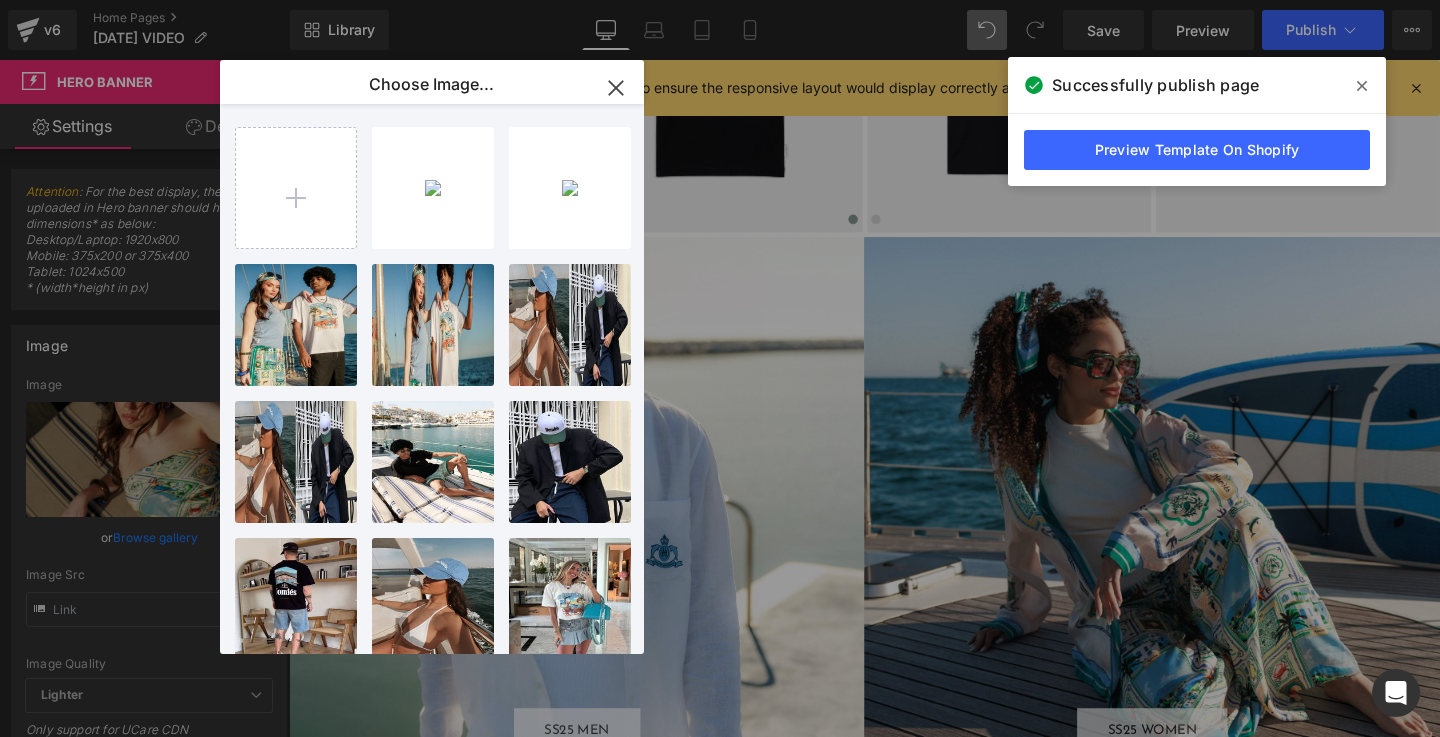 click on "We recommend you to design in Desktop first to ensure the responsive layout would display correctly at every screens as your expectation." at bounding box center [791, 88] 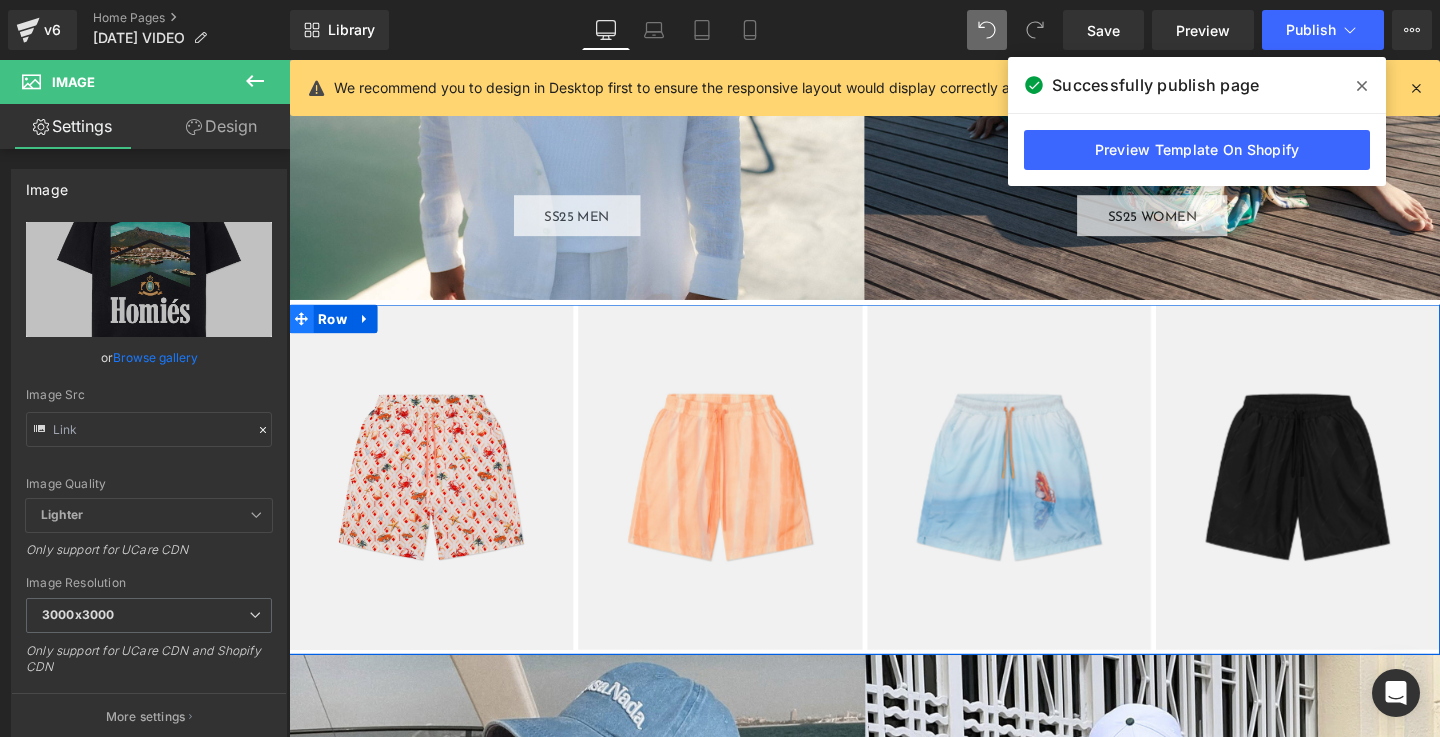scroll, scrollTop: 2605, scrollLeft: 0, axis: vertical 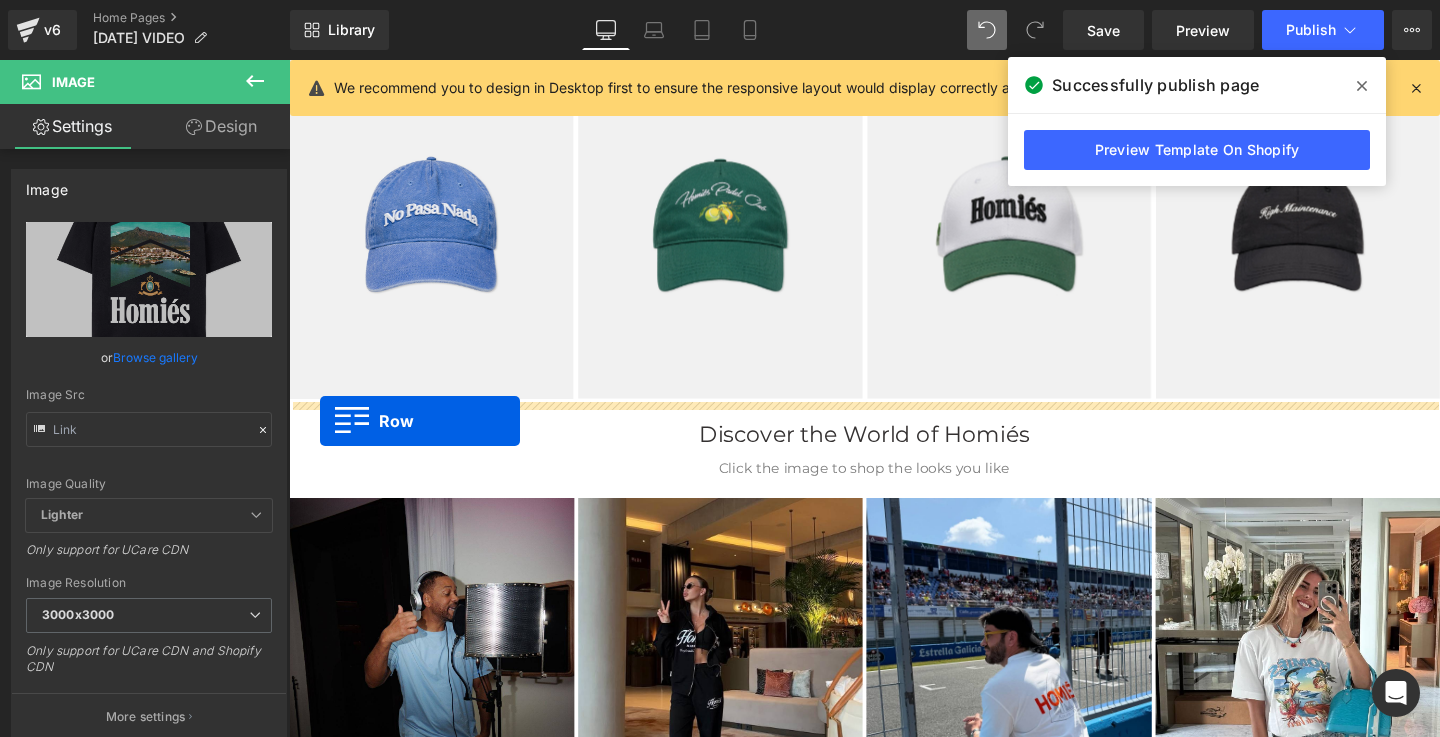 drag, startPoint x: 301, startPoint y: 304, endPoint x: 322, endPoint y: 440, distance: 137.61177 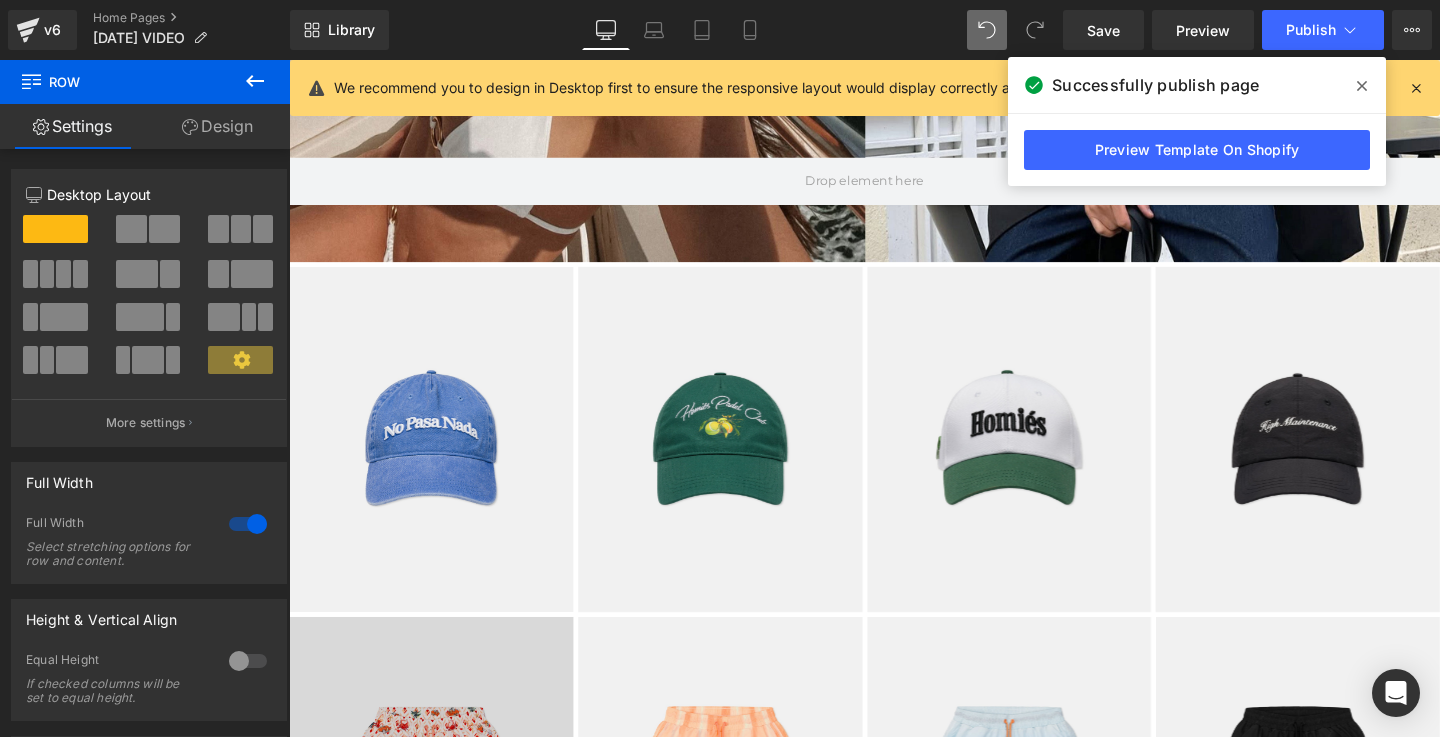 scroll, scrollTop: 3223, scrollLeft: 0, axis: vertical 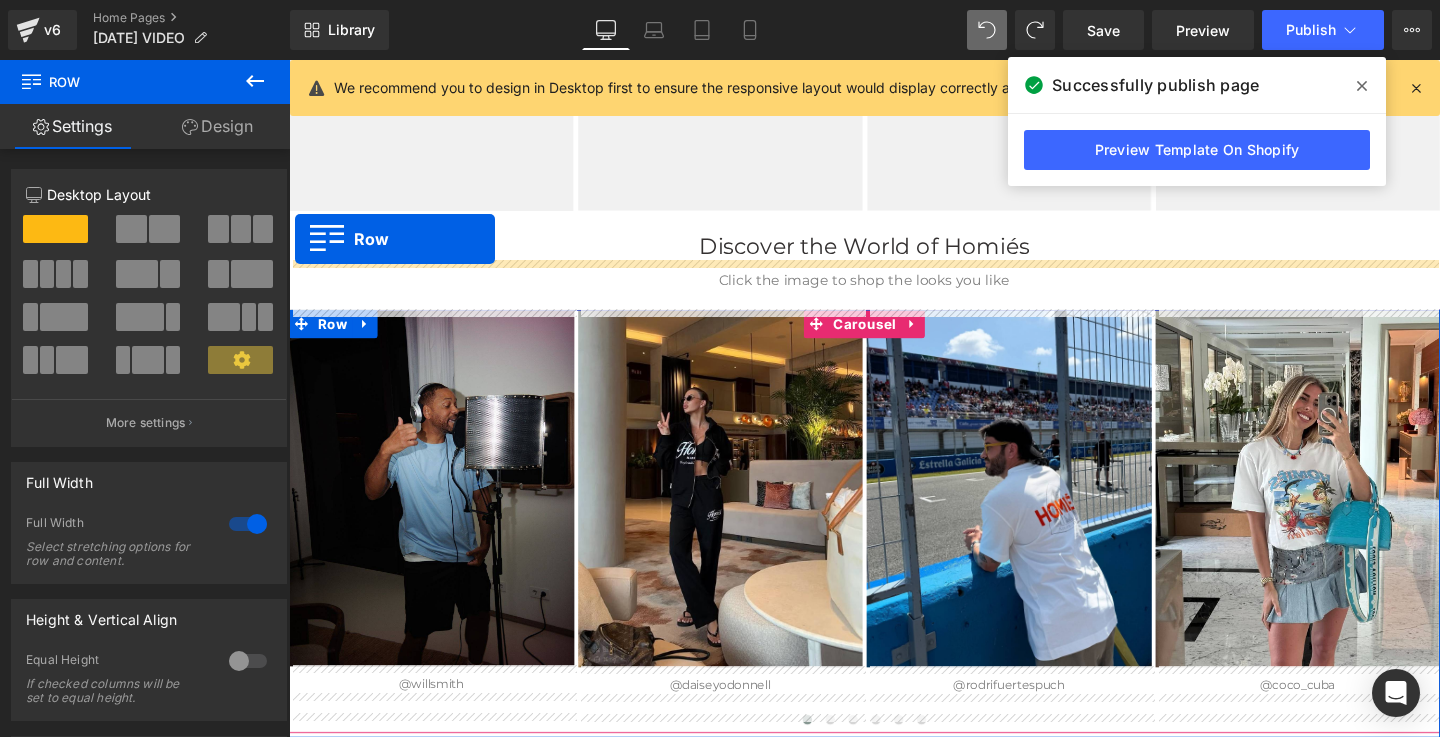 drag, startPoint x: 299, startPoint y: 272, endPoint x: 295, endPoint y: 248, distance: 24.33105 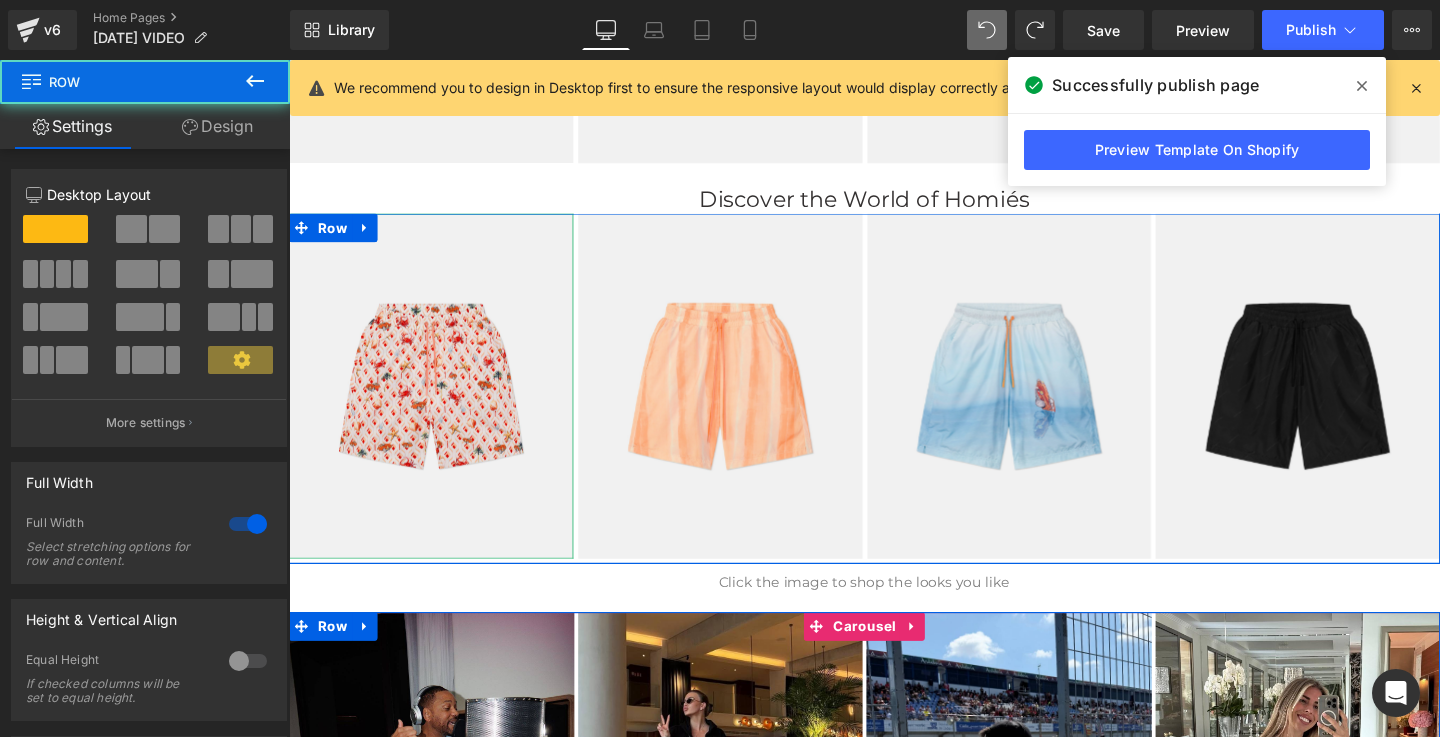 scroll, scrollTop: 3653, scrollLeft: 0, axis: vertical 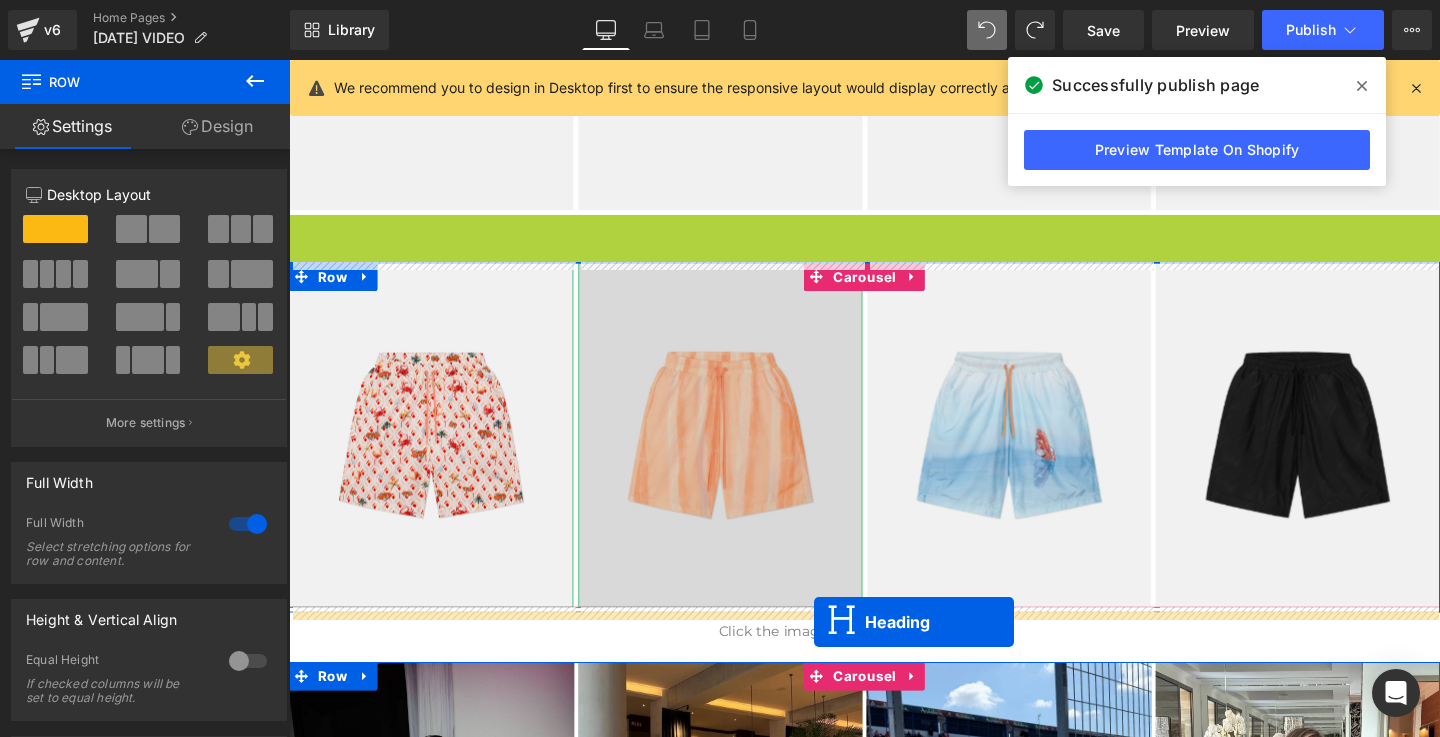 drag, startPoint x: 844, startPoint y: 245, endPoint x: 830, endPoint y: 548, distance: 303.32327 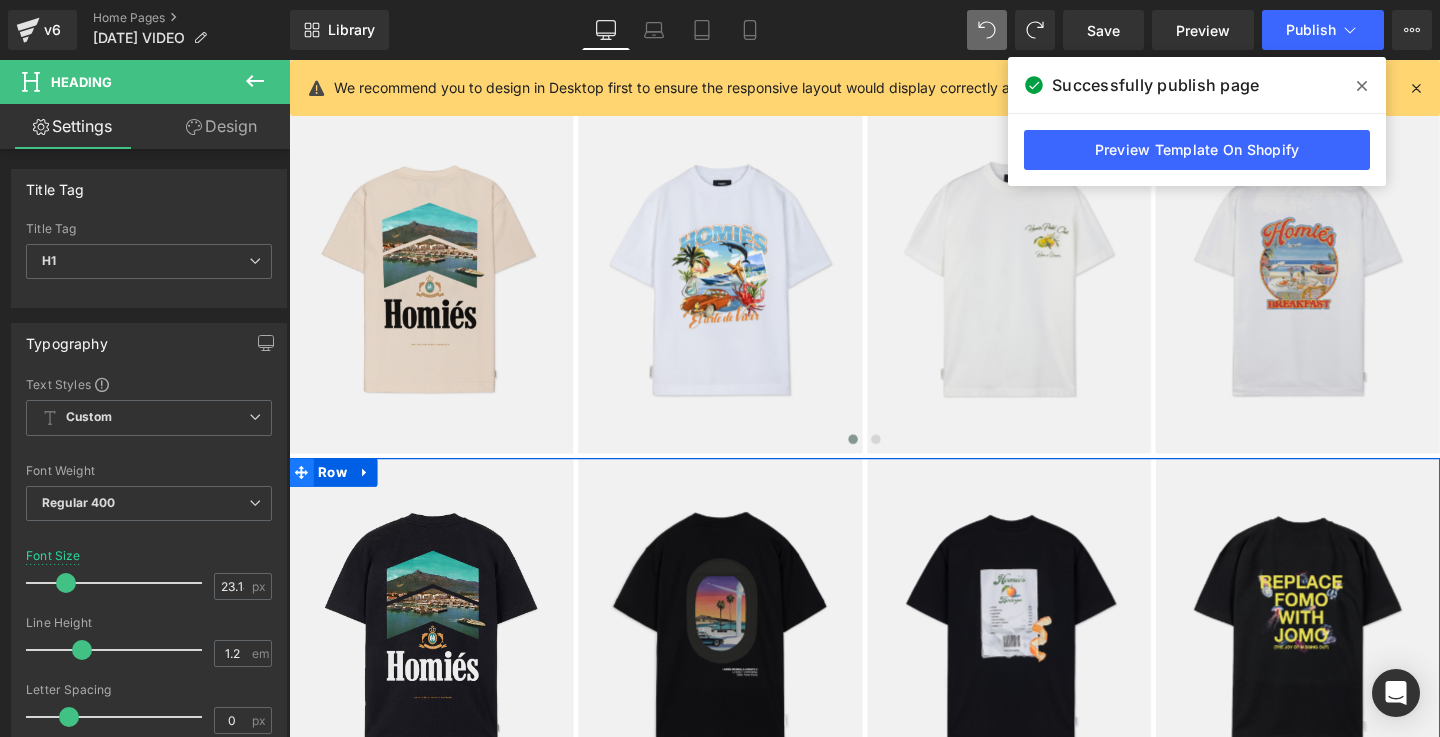 scroll, scrollTop: 1313, scrollLeft: 0, axis: vertical 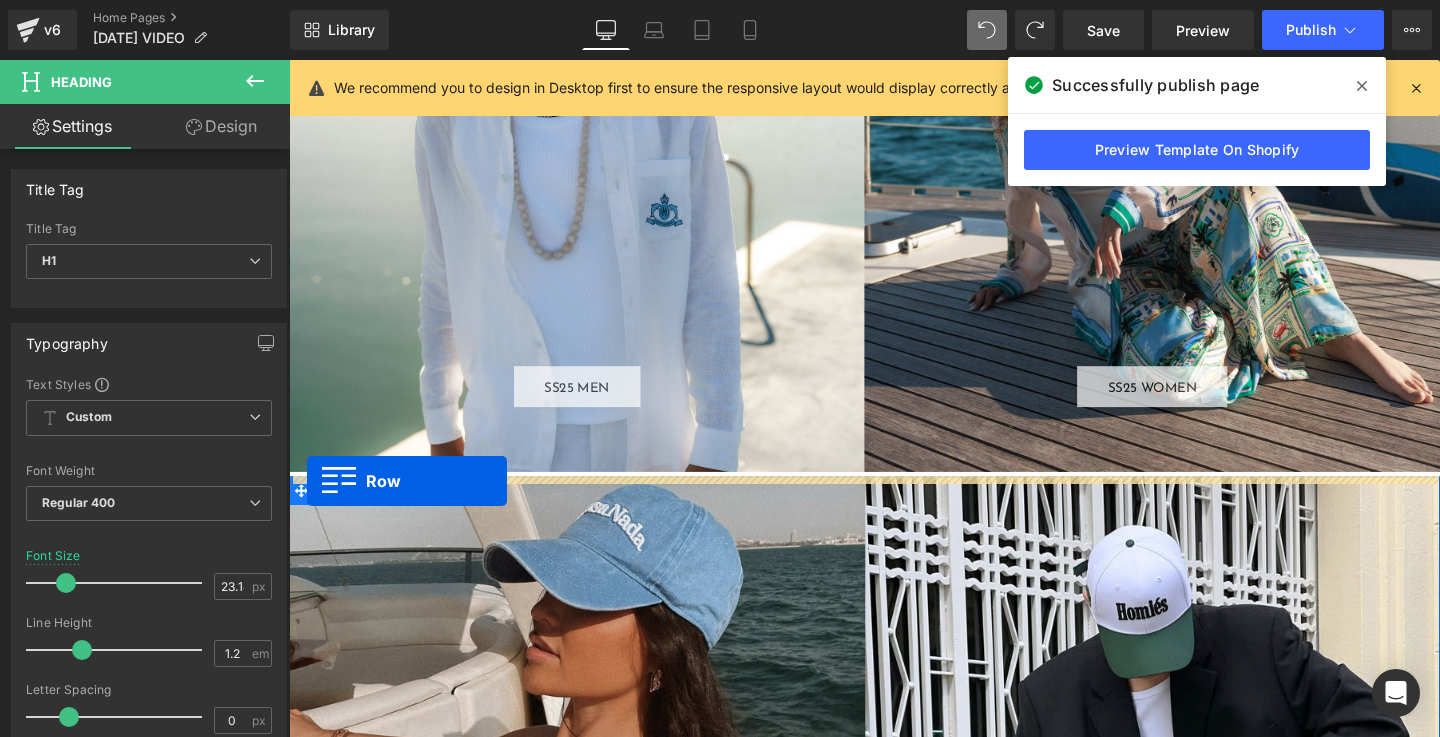 drag, startPoint x: 299, startPoint y: 225, endPoint x: 308, endPoint y: 503, distance: 278.14566 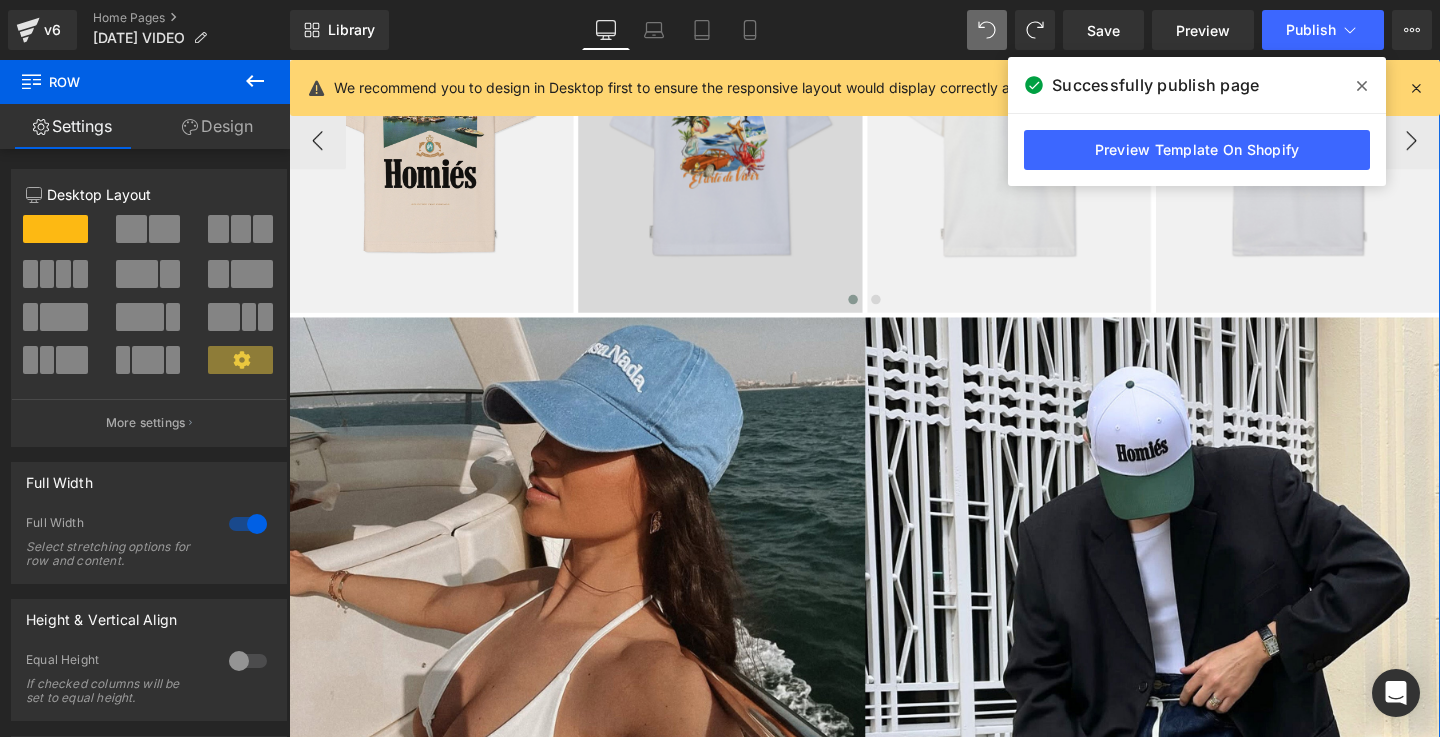 scroll, scrollTop: 2561, scrollLeft: 0, axis: vertical 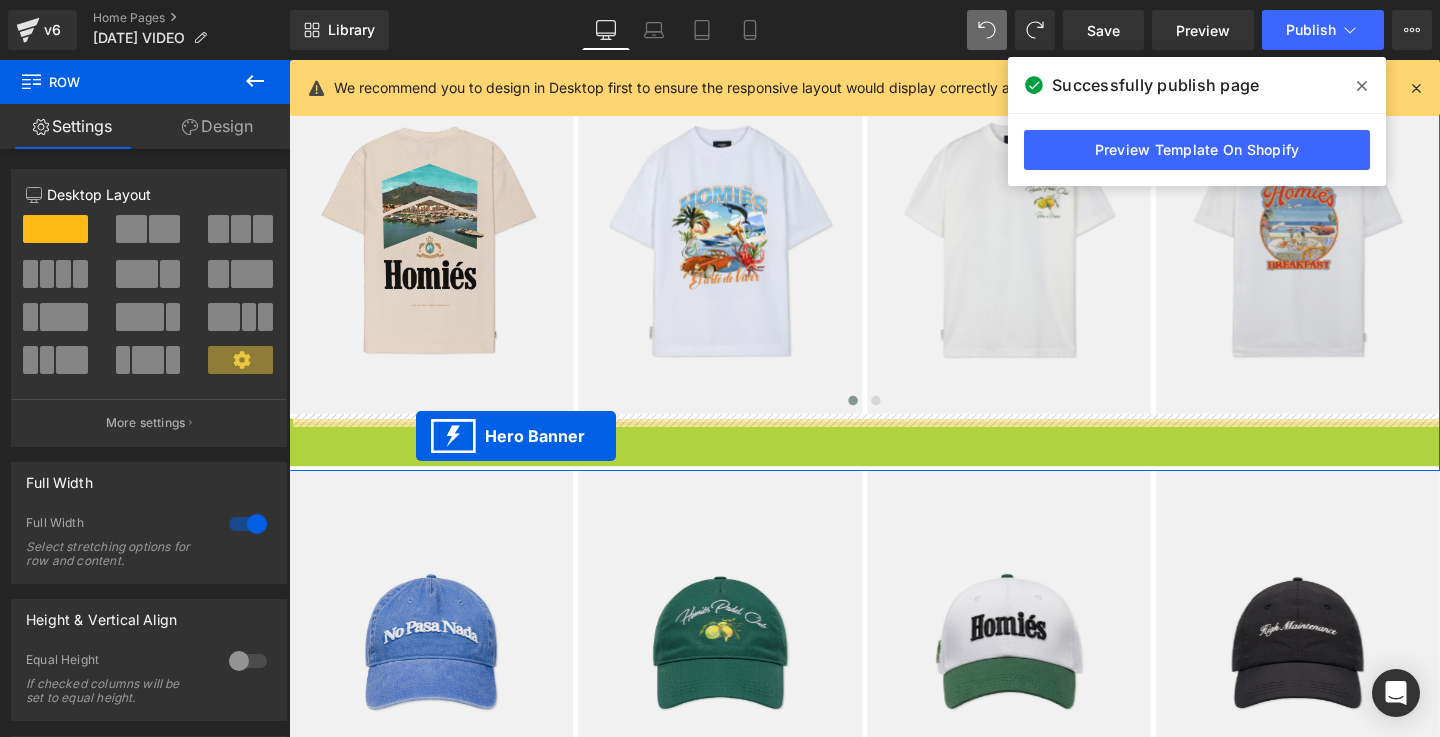 drag, startPoint x: 829, startPoint y: 351, endPoint x: 422, endPoint y: 455, distance: 420.07736 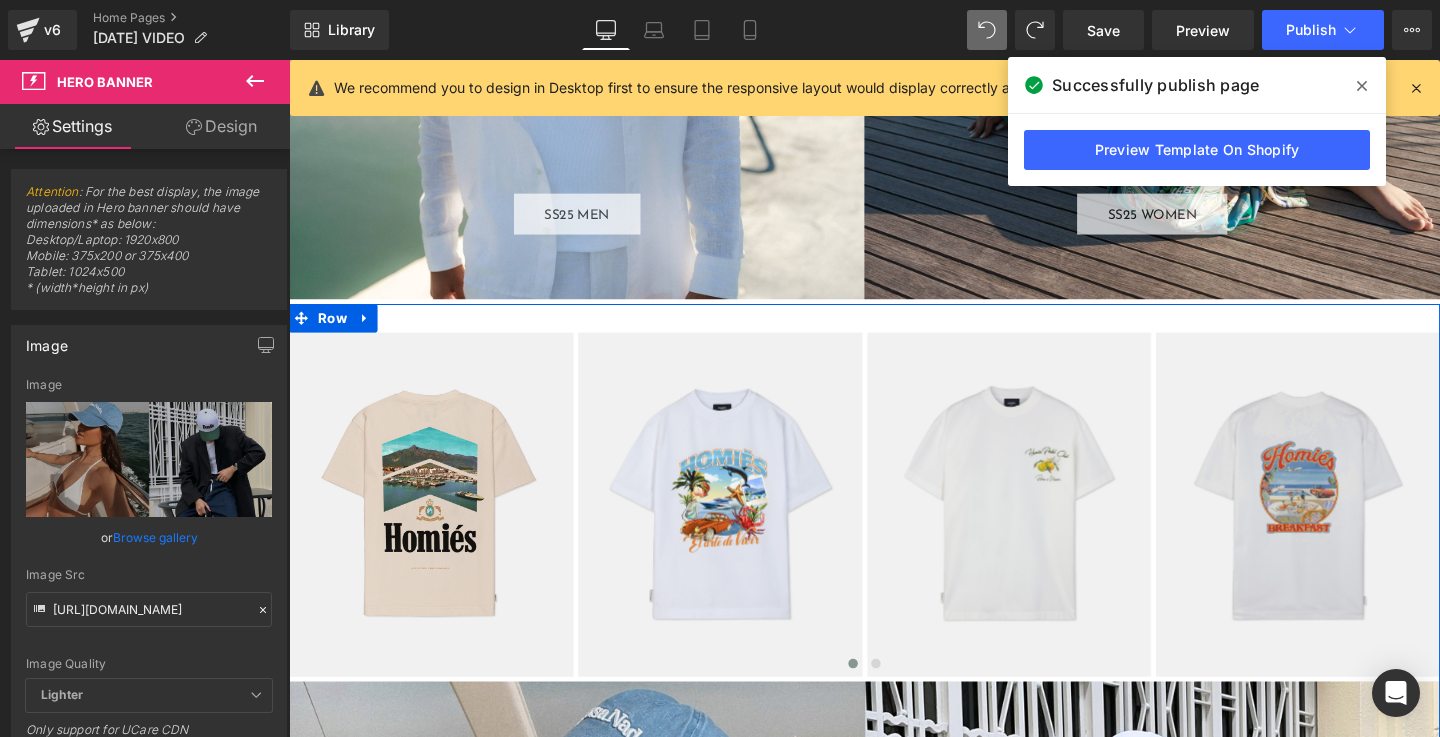 scroll, scrollTop: 2184, scrollLeft: 0, axis: vertical 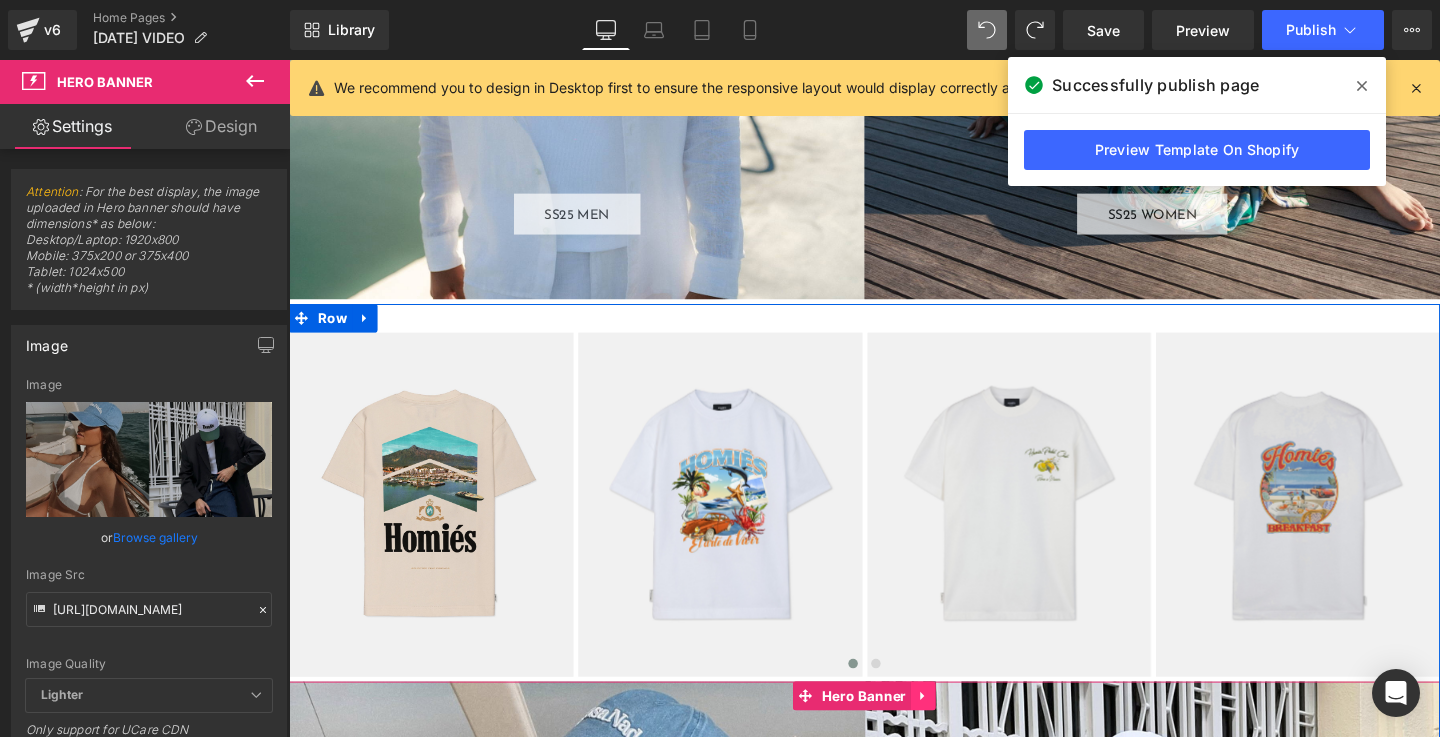 click 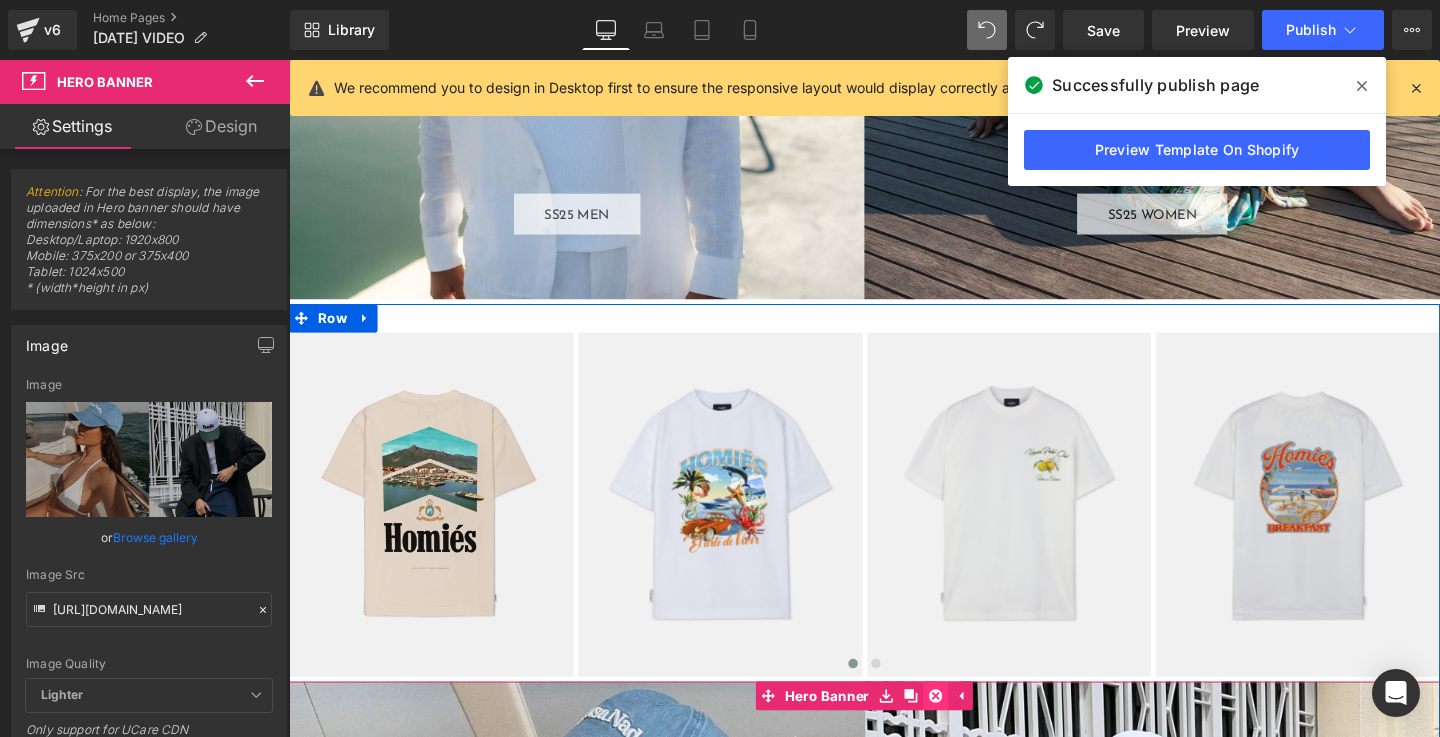 click 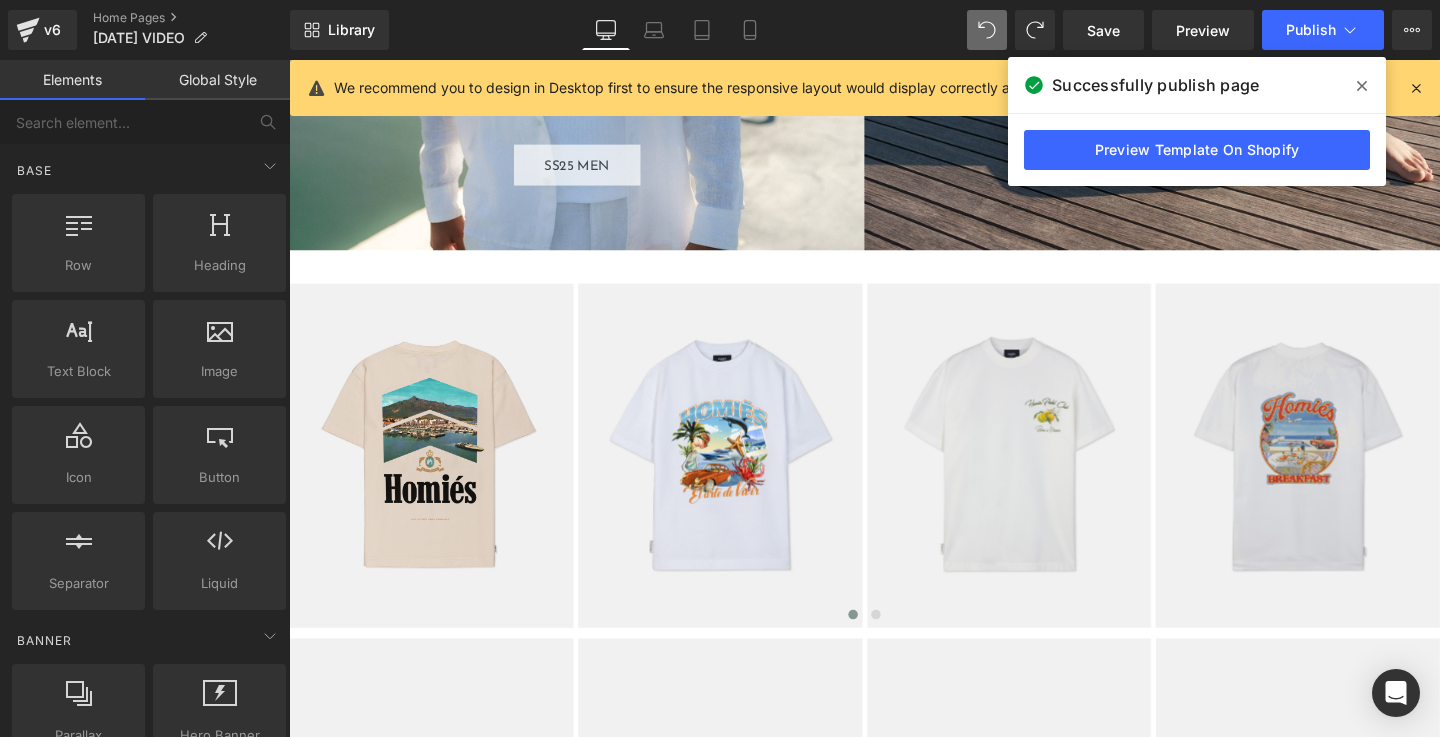 scroll, scrollTop: 2229, scrollLeft: 0, axis: vertical 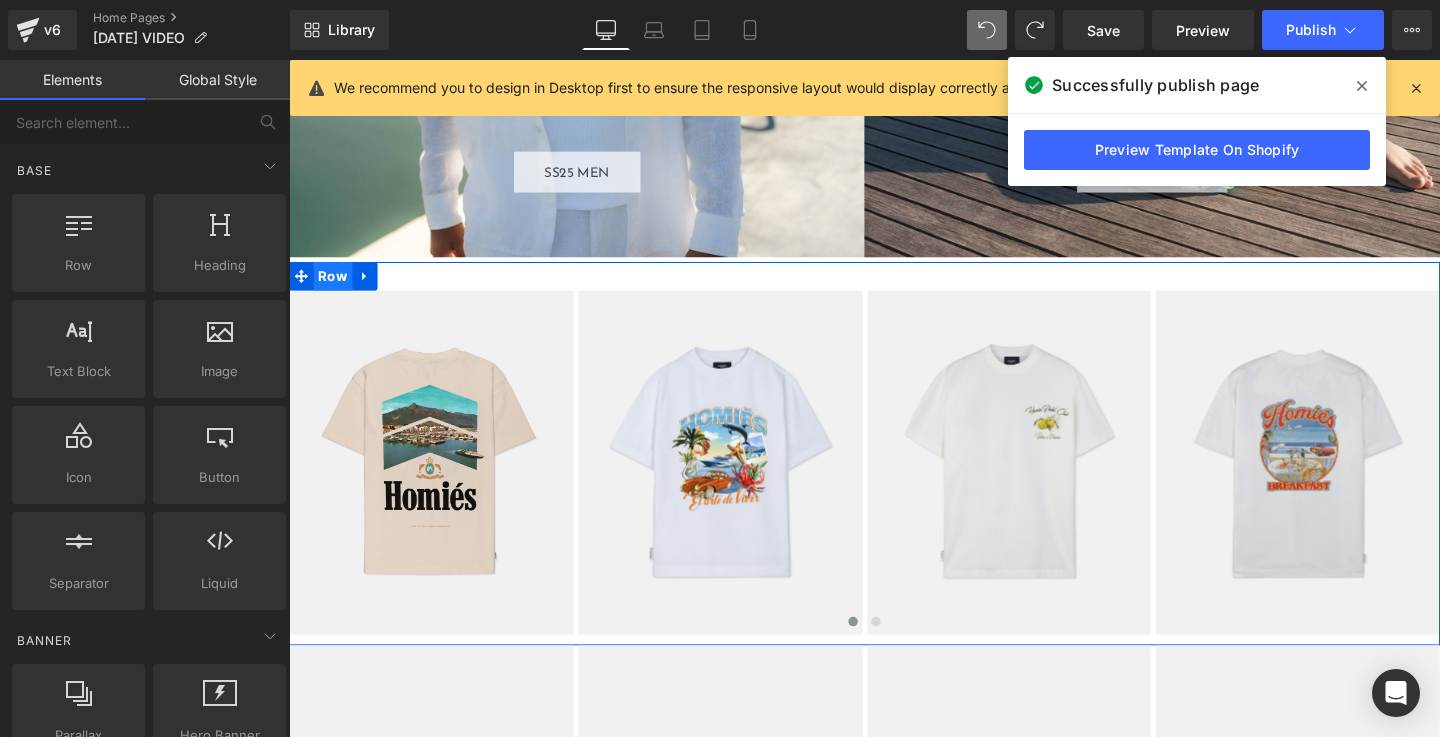 click on "Row" at bounding box center [335, 287] 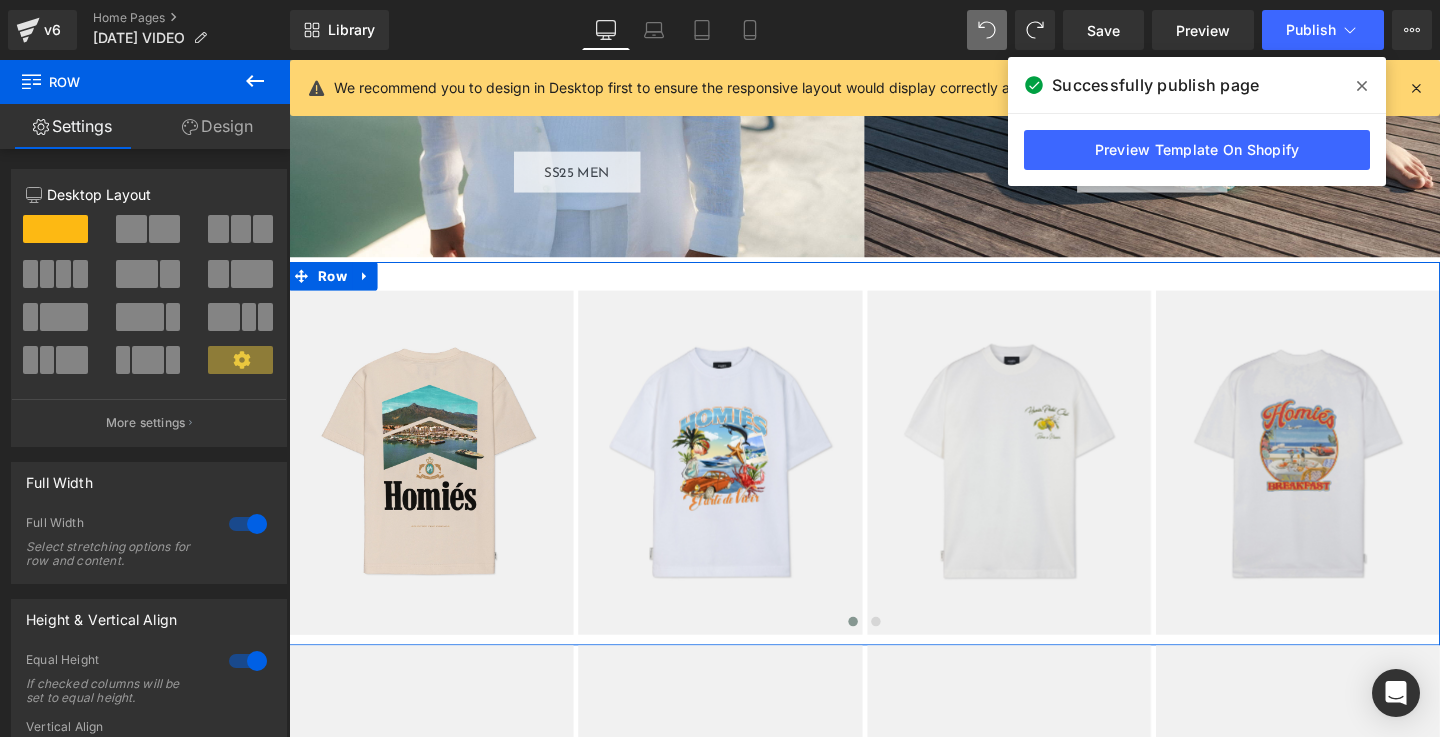 click on "Design" at bounding box center [217, 126] 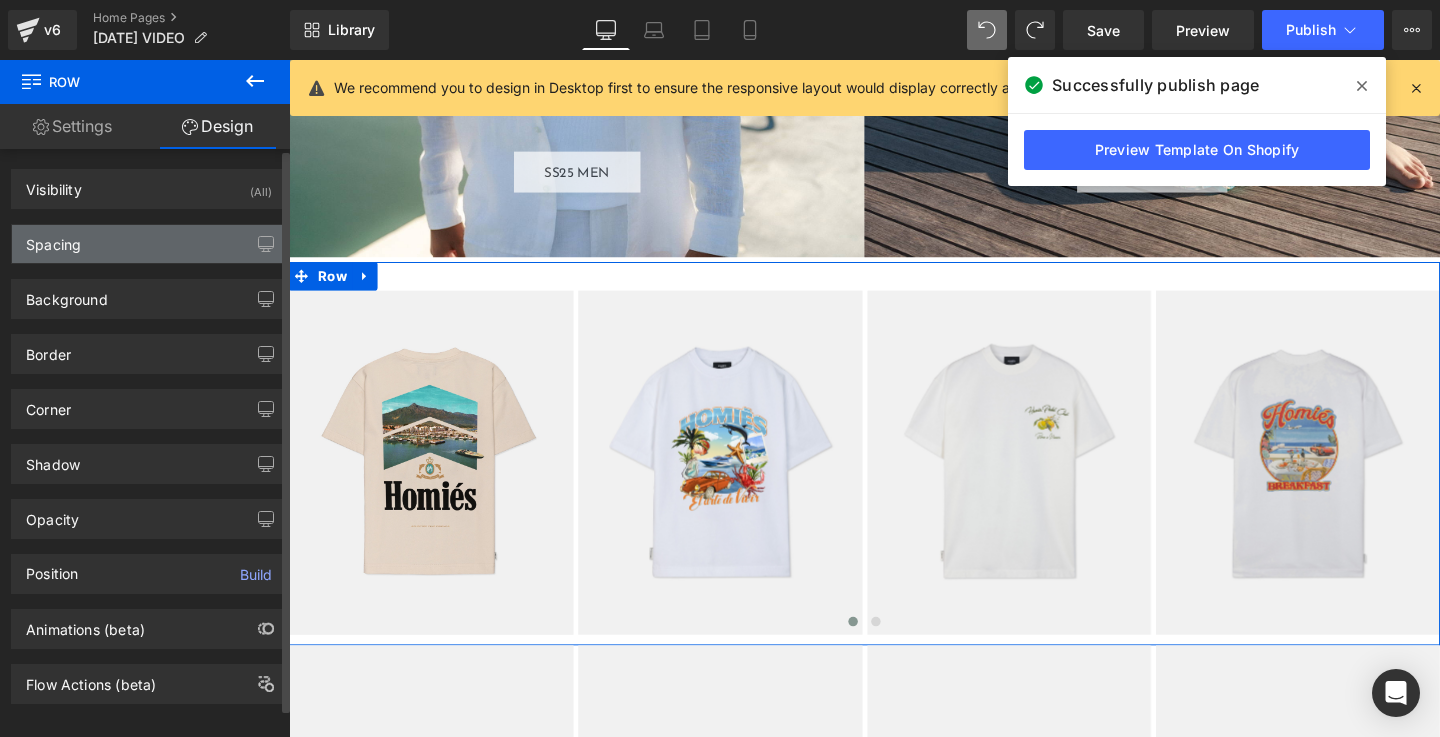 click on "Spacing" at bounding box center [53, 239] 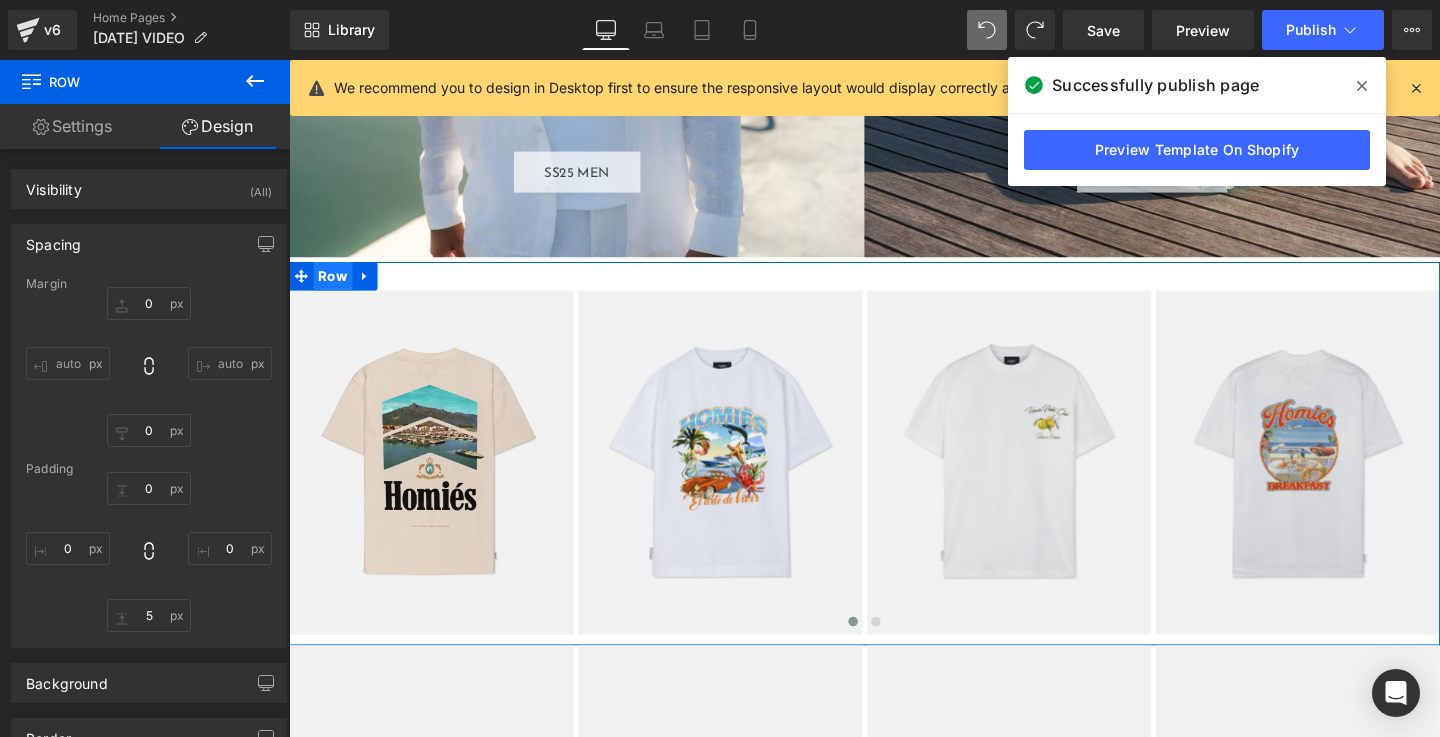 click on "Row" at bounding box center [335, 287] 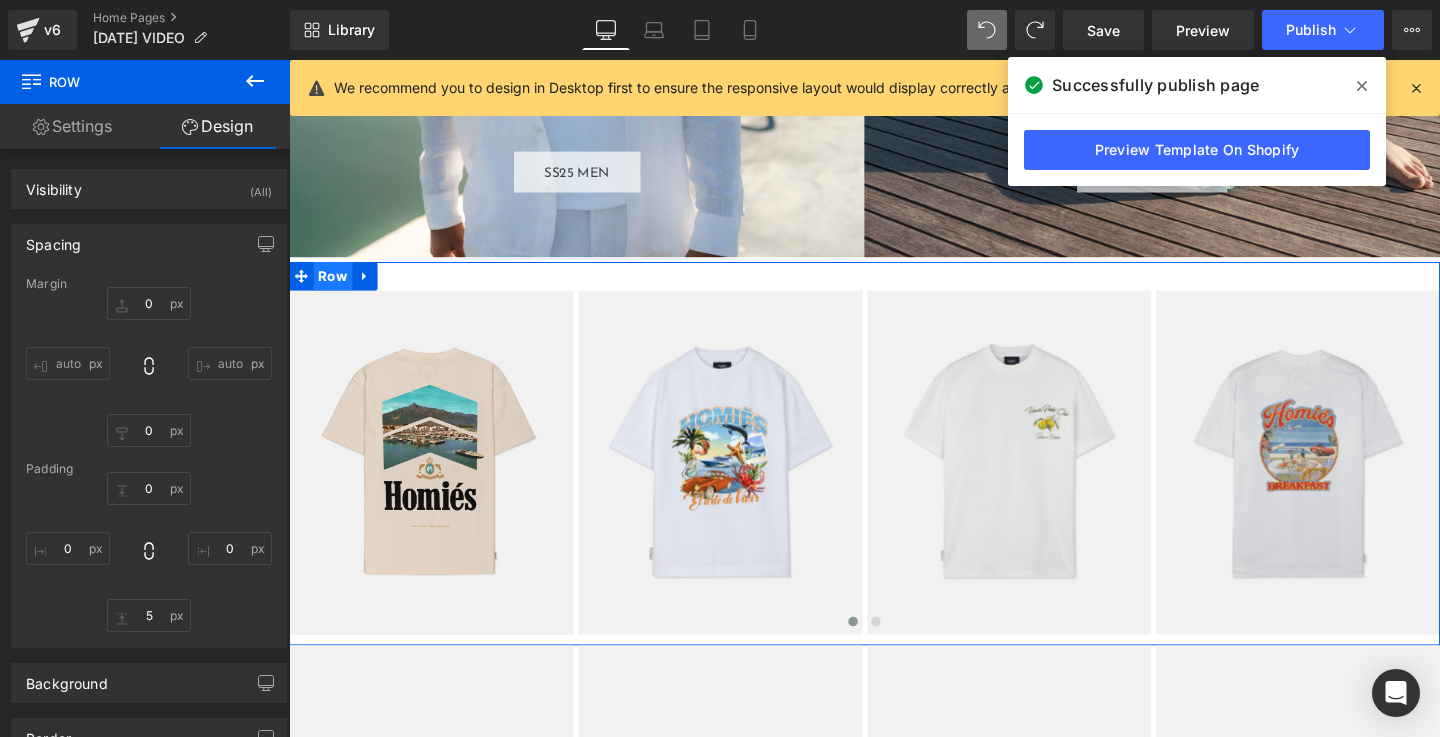 click on "Row" at bounding box center (335, 287) 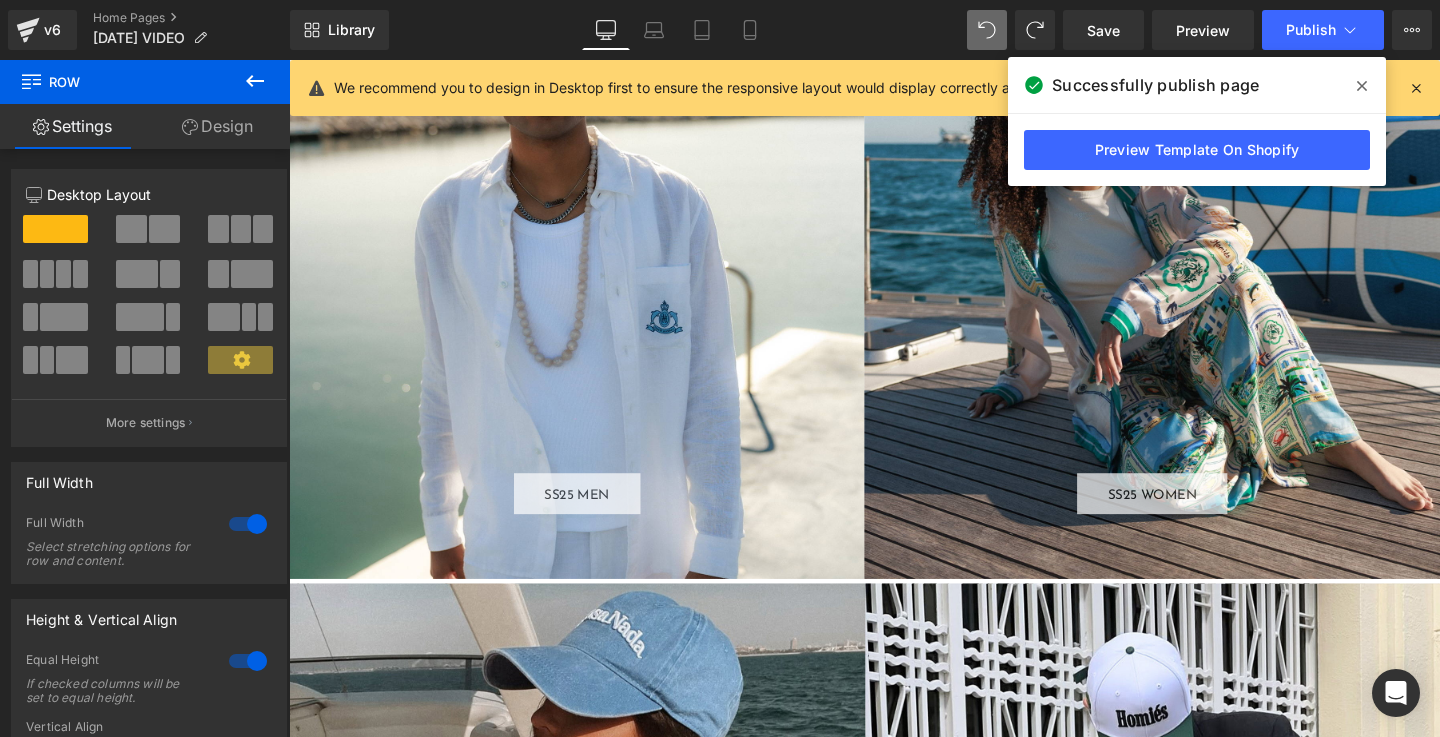scroll, scrollTop: 2298, scrollLeft: 0, axis: vertical 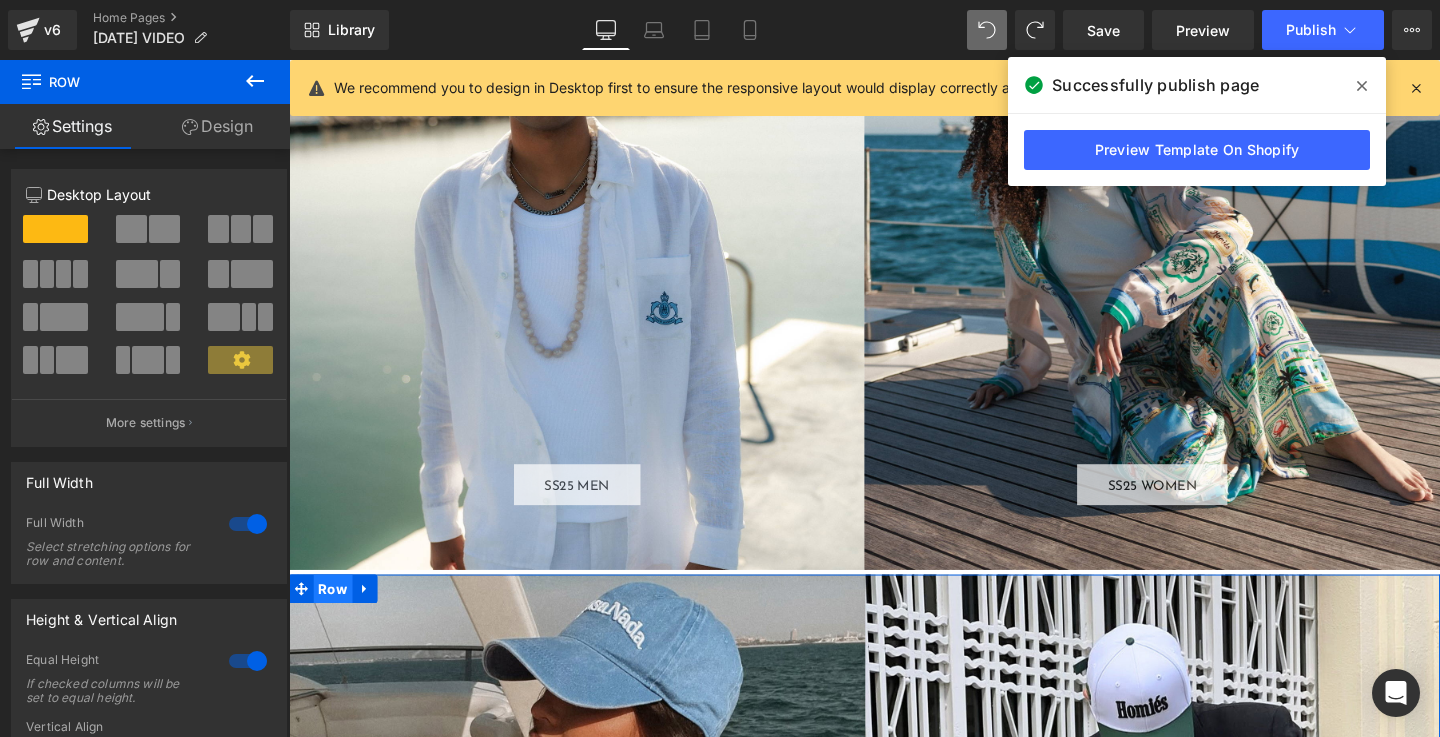 click on "Row" at bounding box center [335, 616] 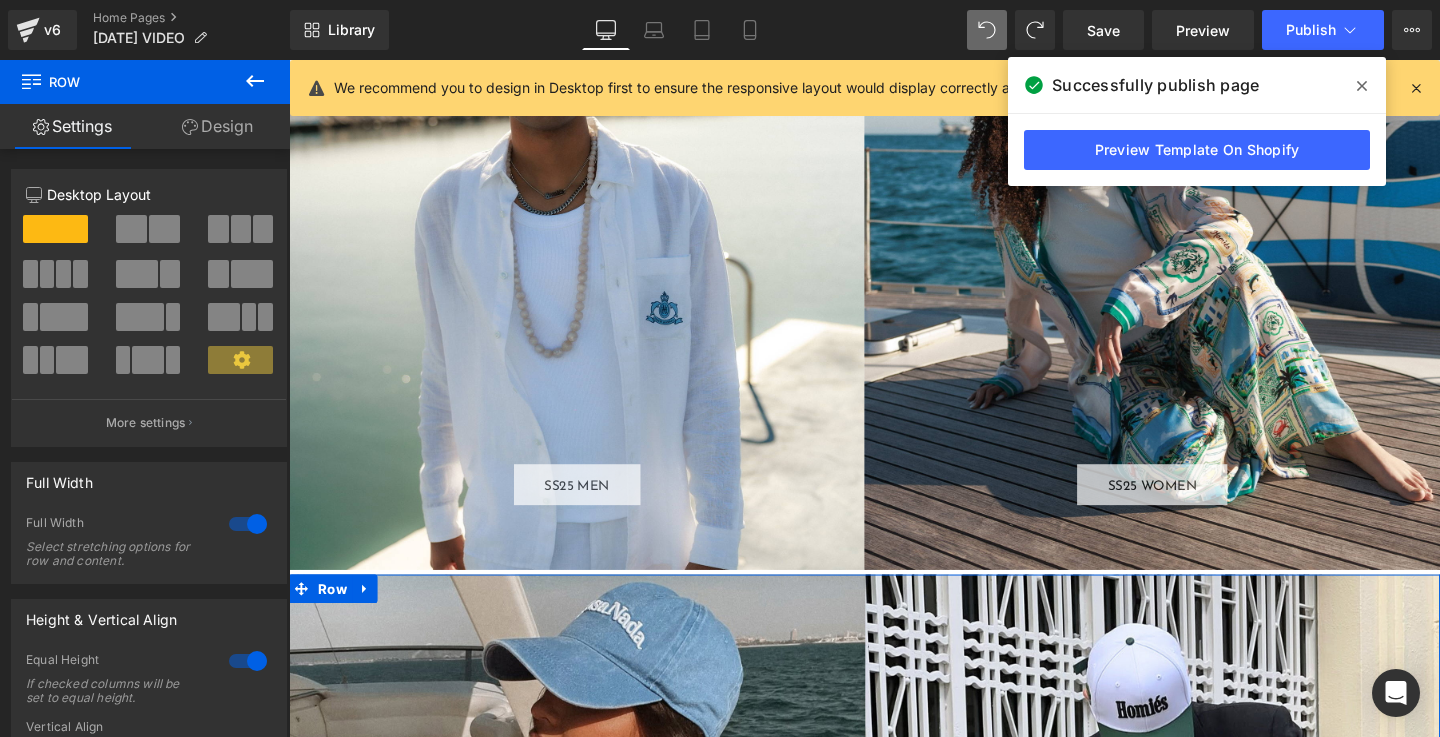 click on "Design" at bounding box center (217, 126) 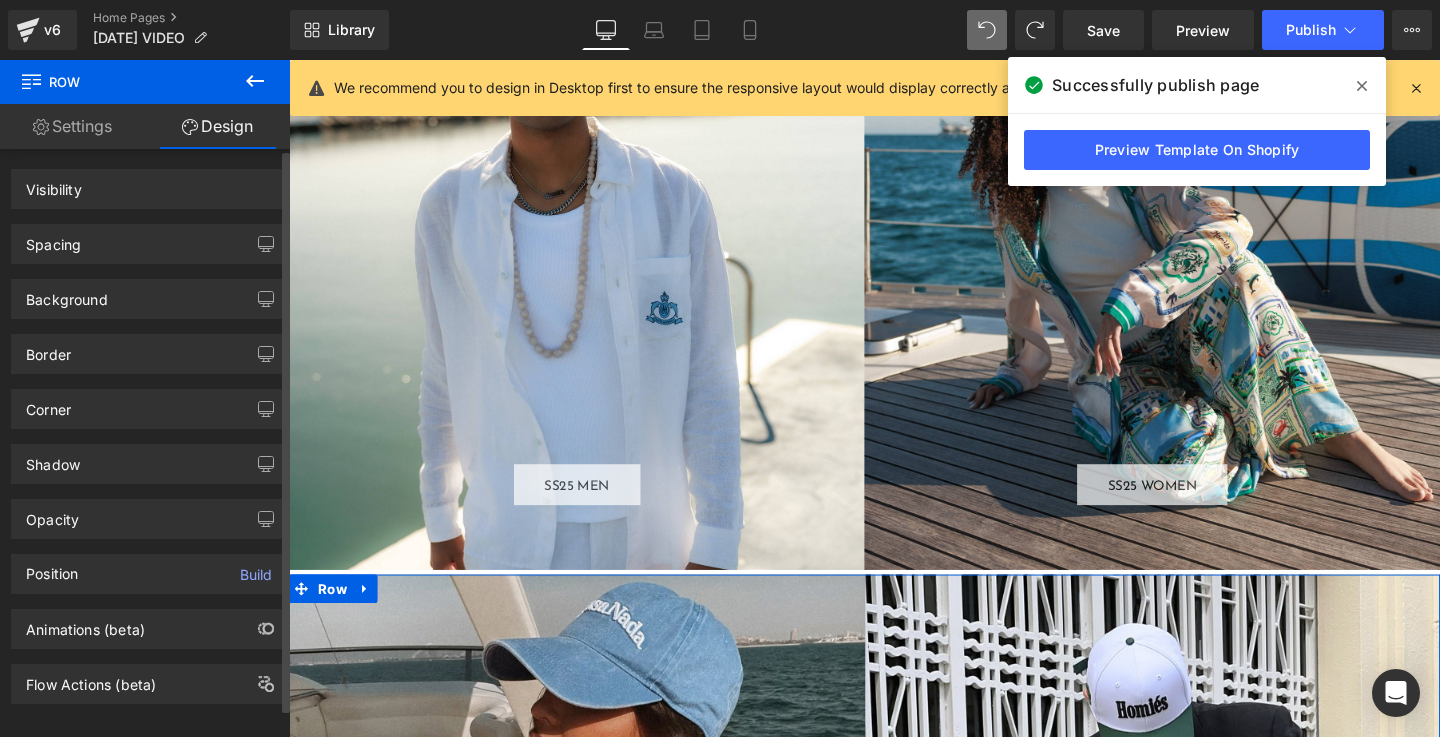 click on "Spacing" at bounding box center (53, 239) 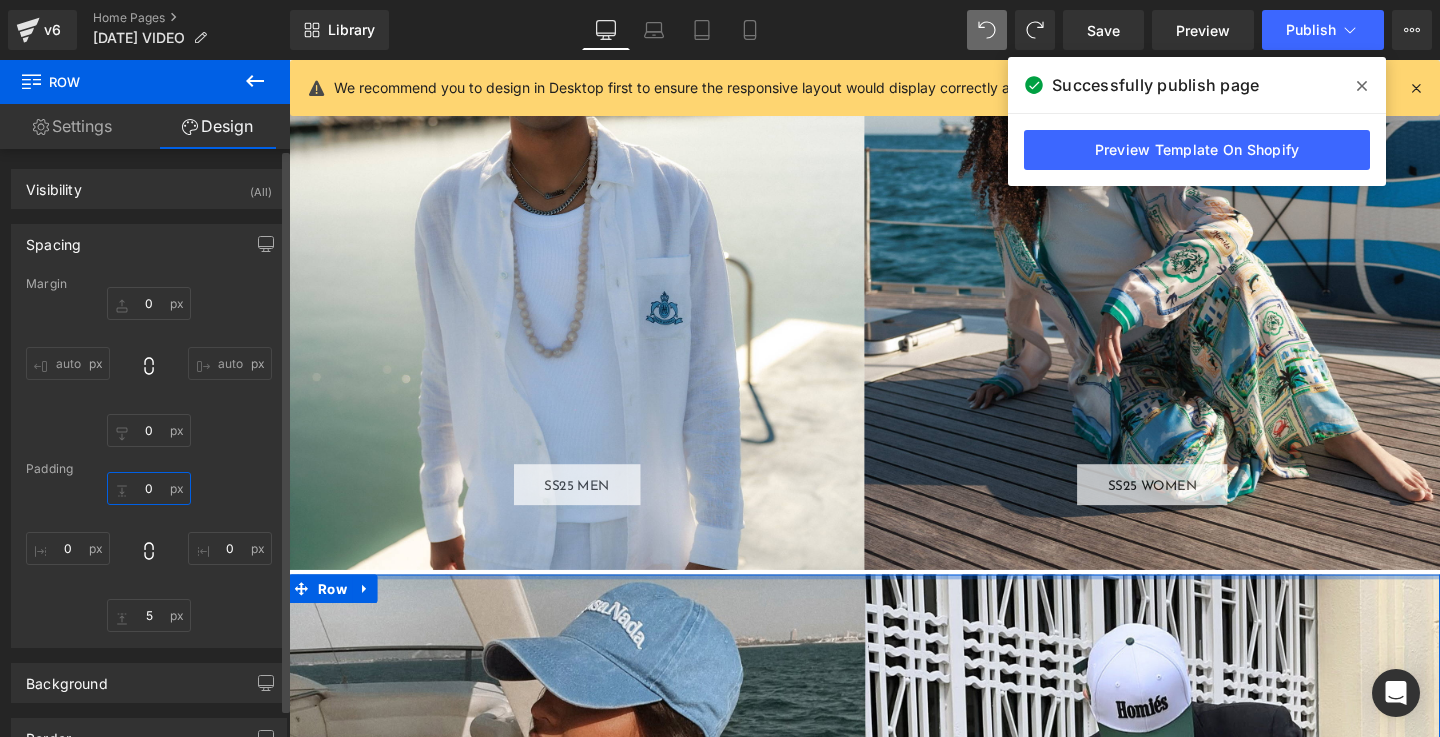 click at bounding box center (149, 488) 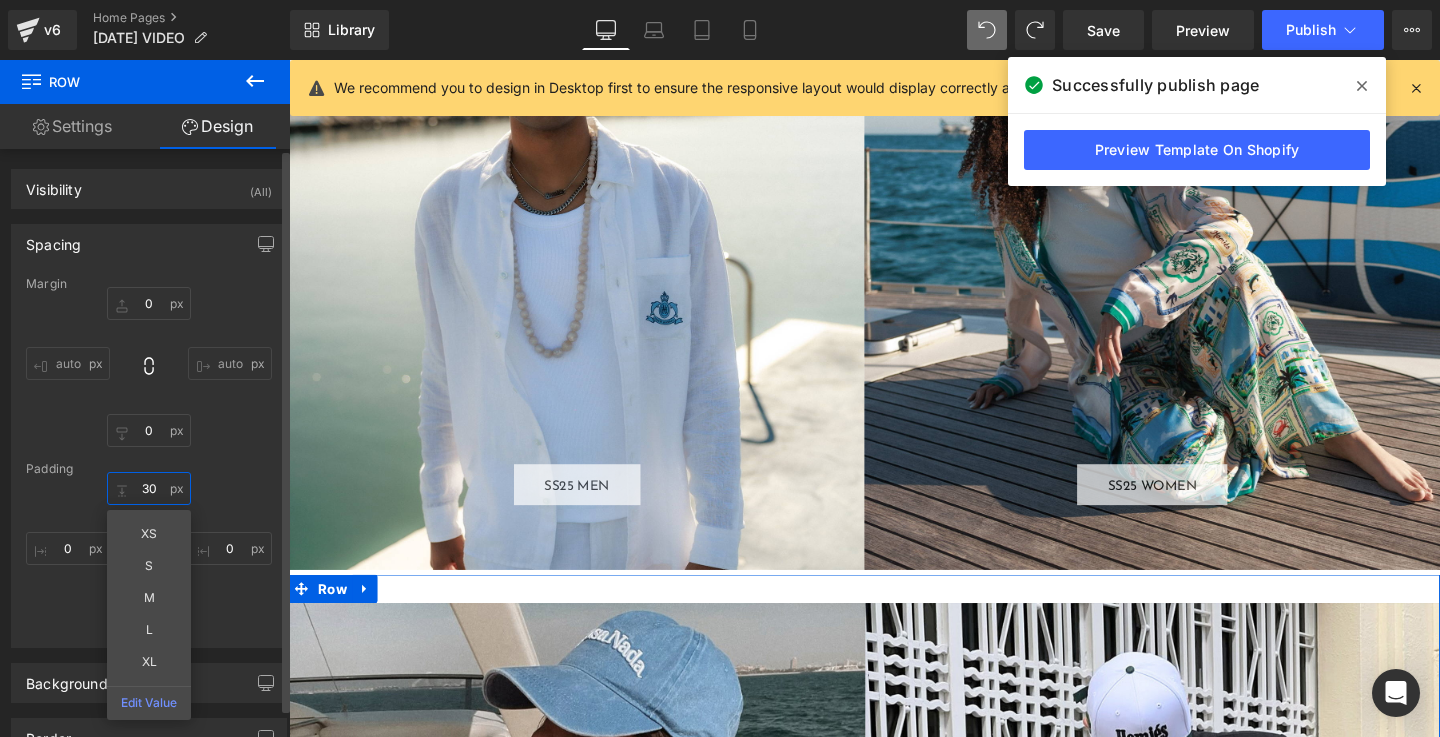 type on "30" 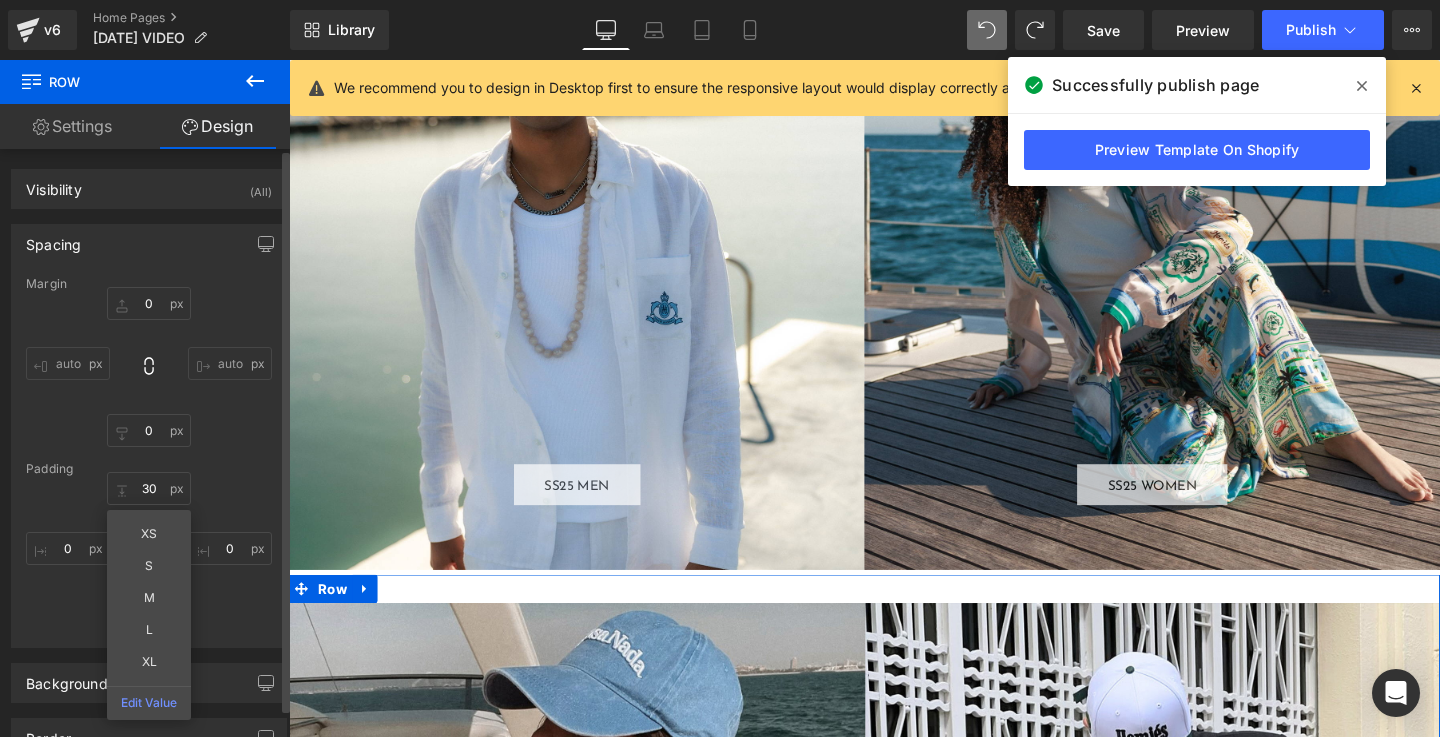 click on "30 XS S M L XL Edit Value" at bounding box center [149, 552] 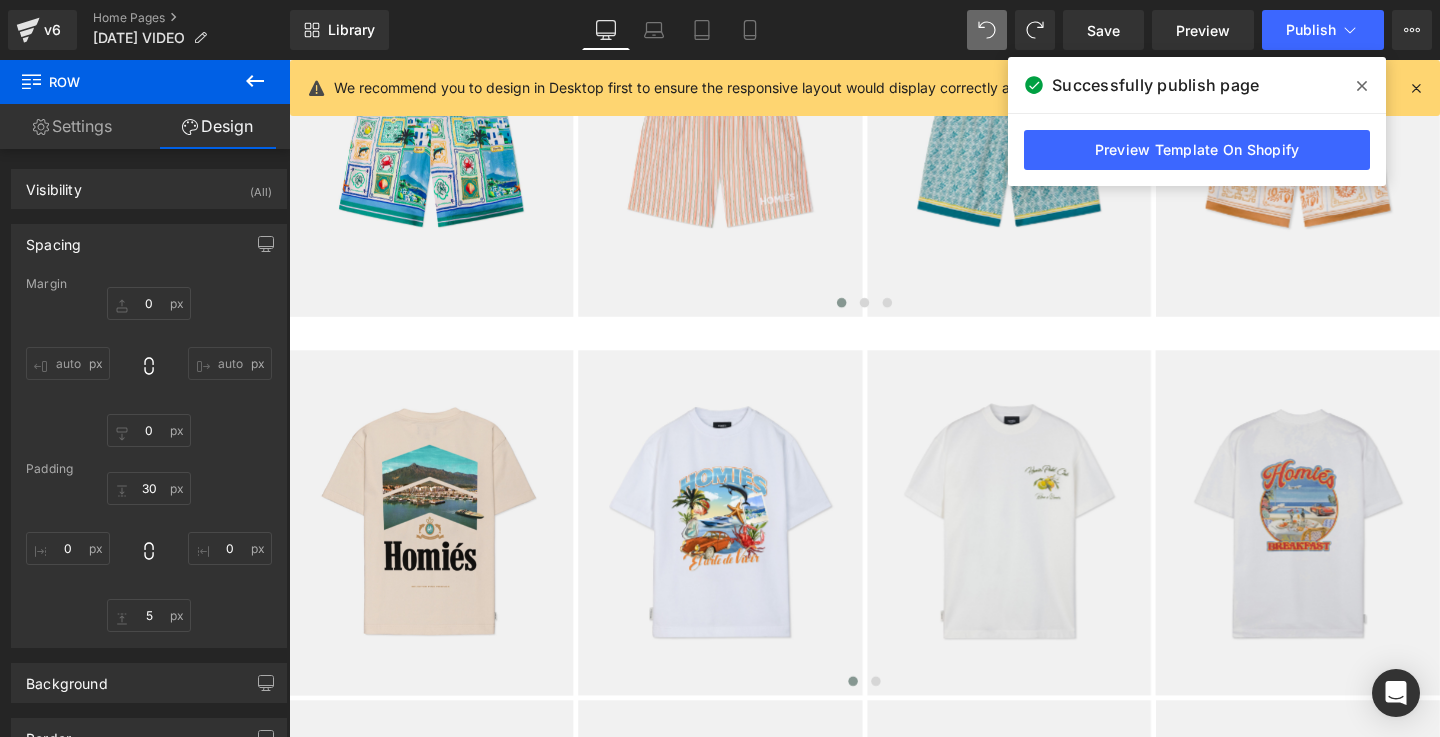 scroll, scrollTop: 1185, scrollLeft: 0, axis: vertical 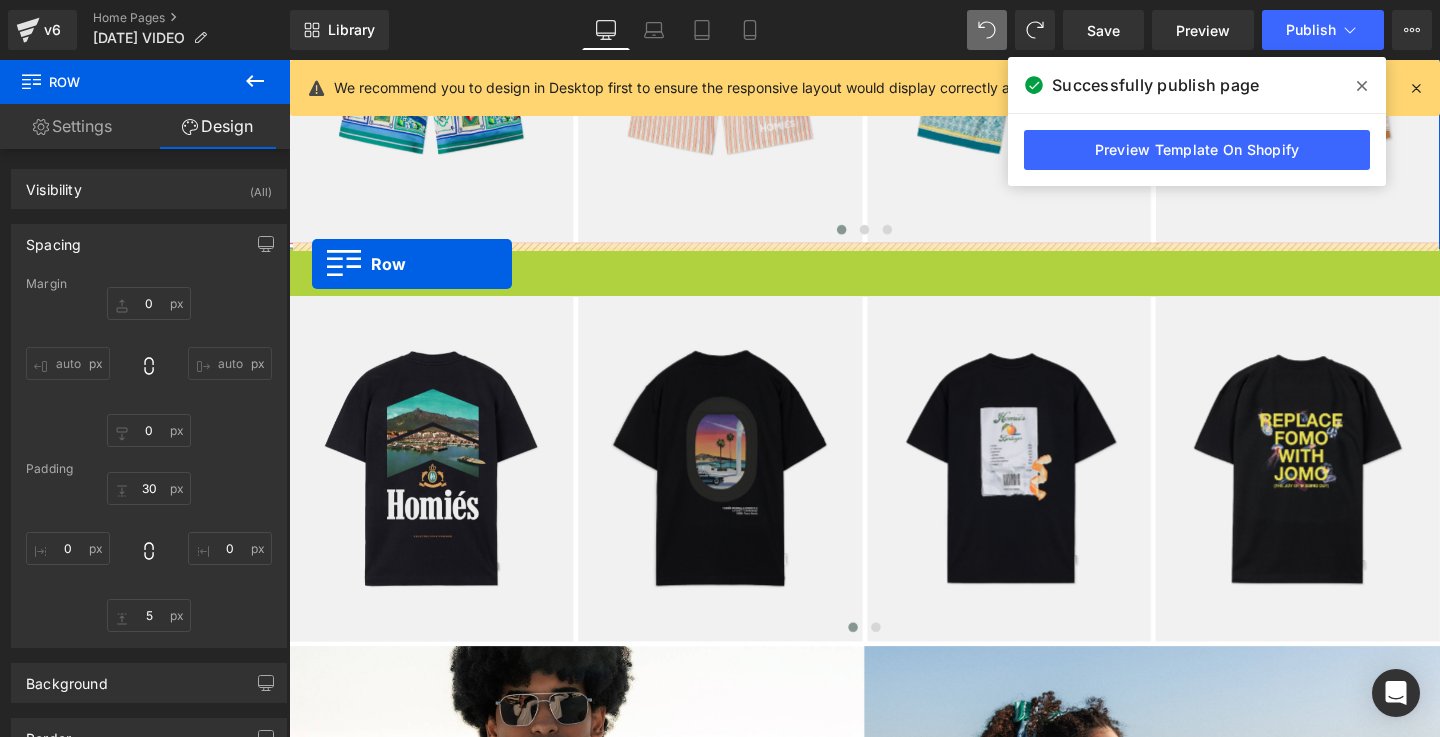 drag, startPoint x: 300, startPoint y: 354, endPoint x: 313, endPoint y: 276, distance: 79.07591 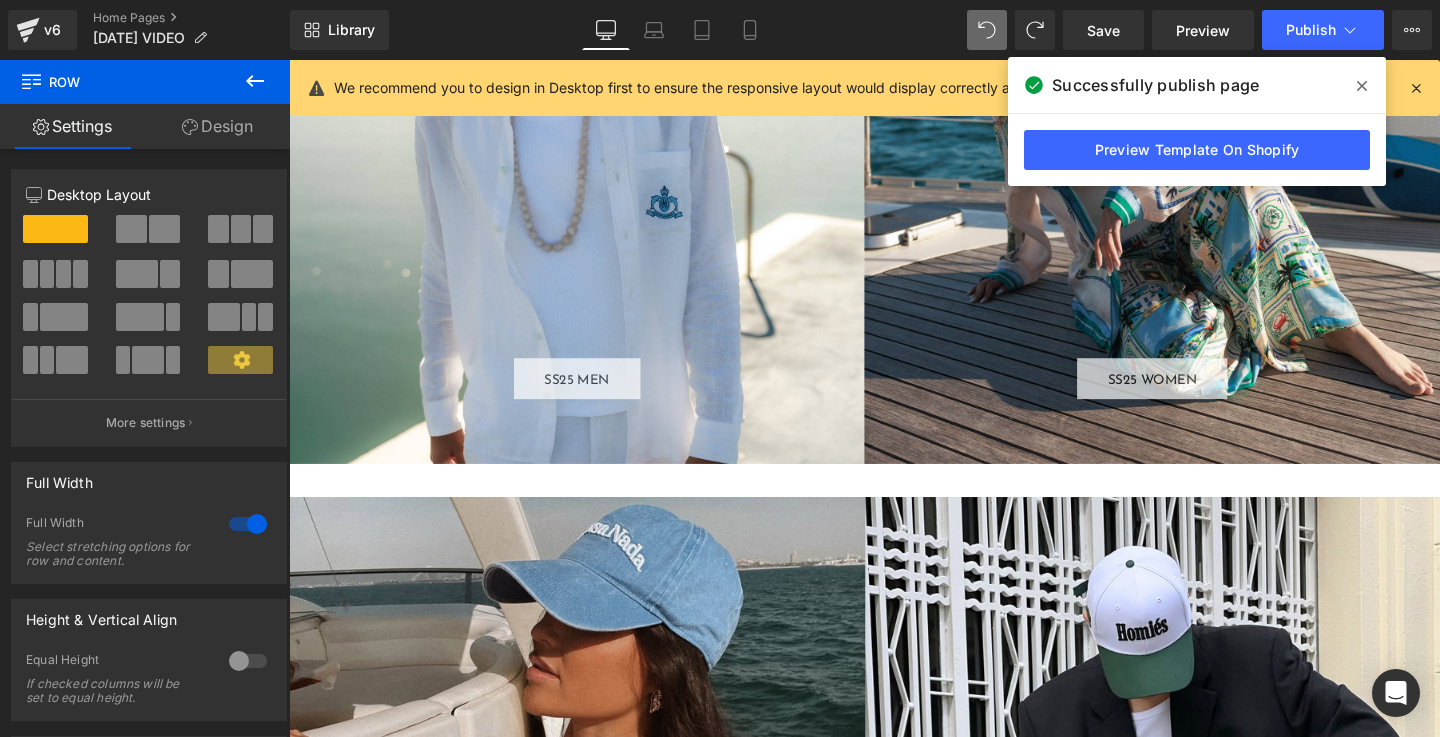 scroll, scrollTop: 2442, scrollLeft: 0, axis: vertical 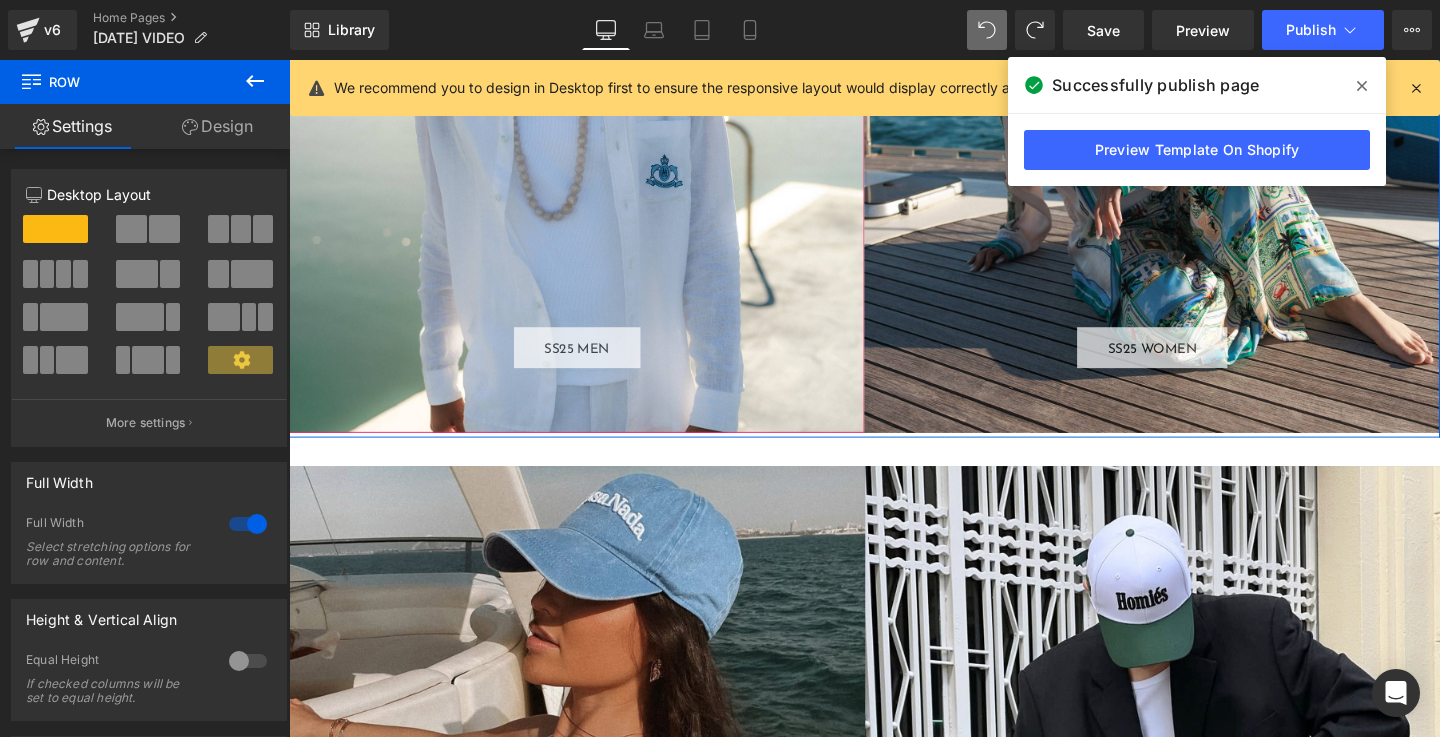 click on "SS25 MEN Button" at bounding box center [591, 149] 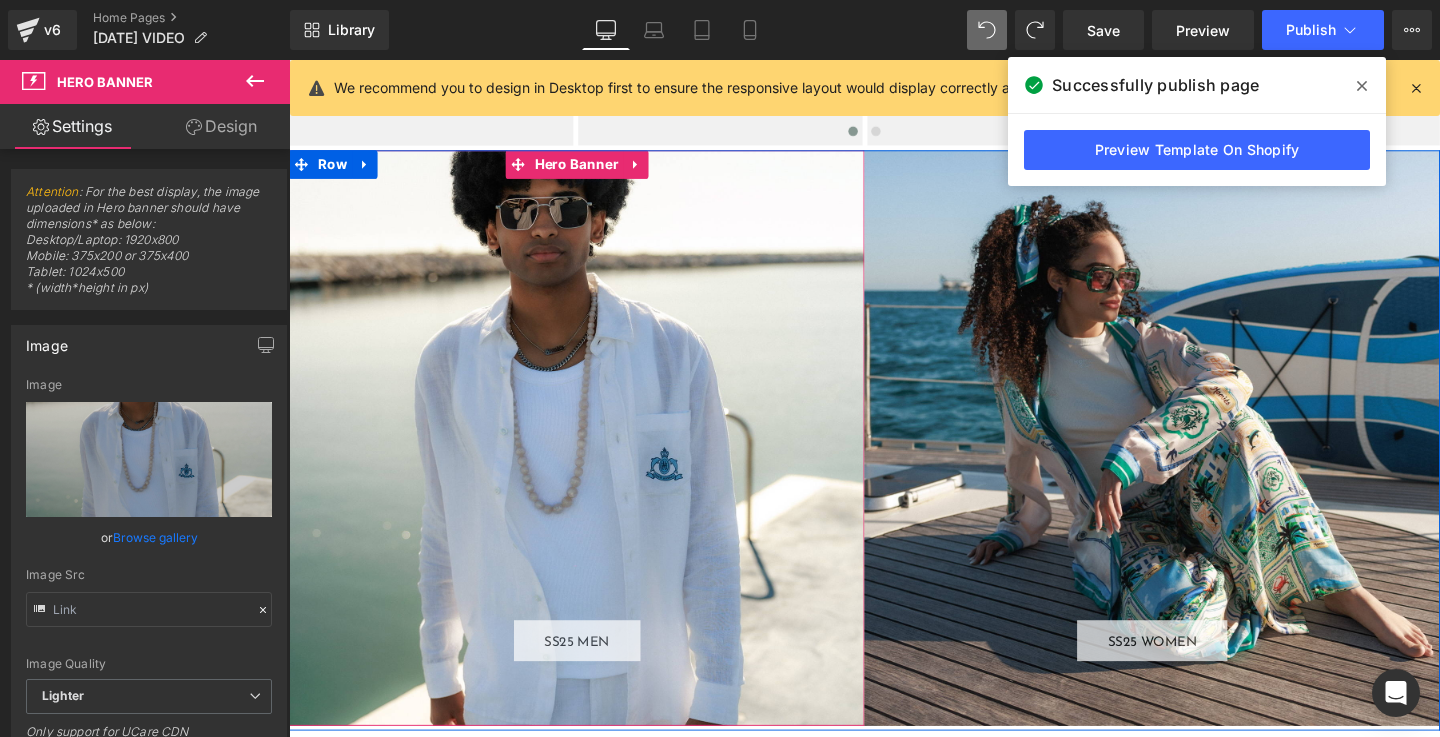 scroll, scrollTop: 2104, scrollLeft: 0, axis: vertical 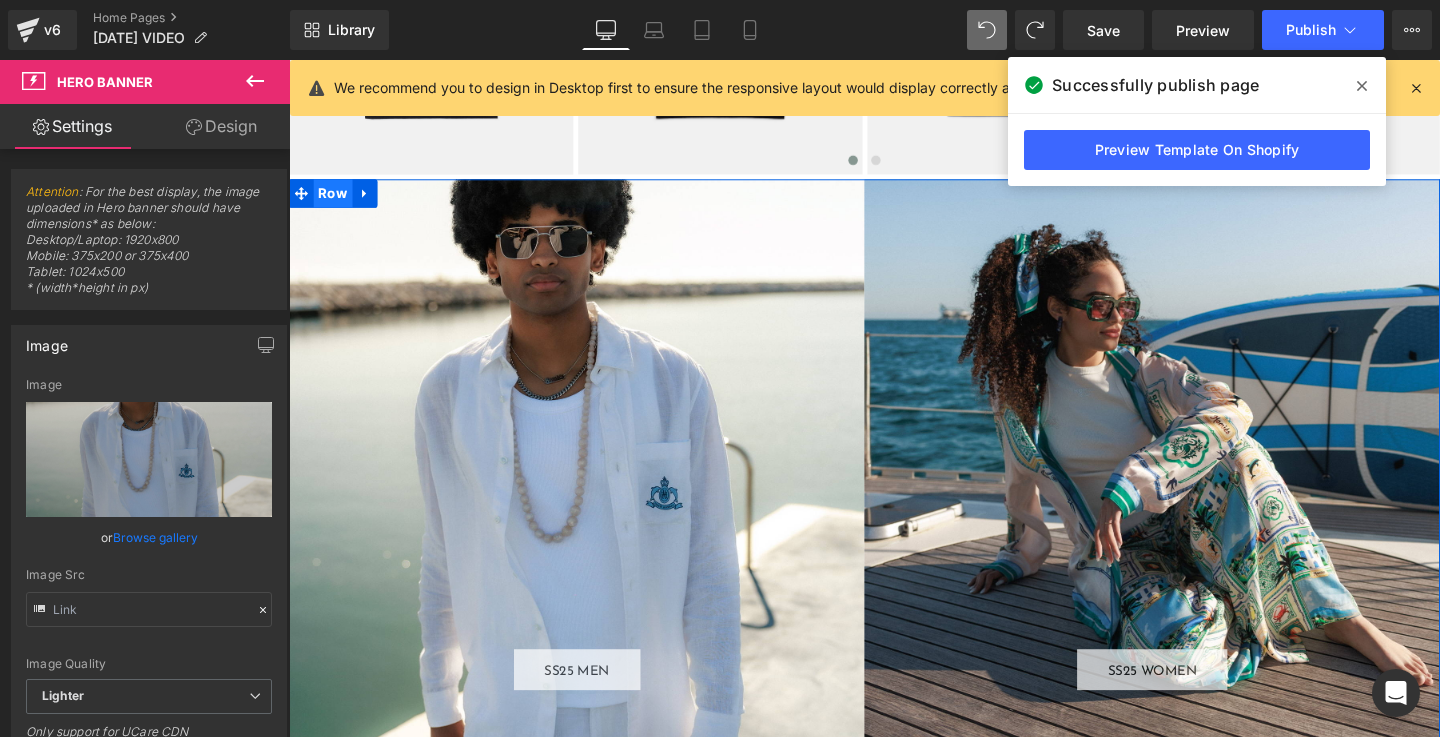 click on "Row" at bounding box center [335, 200] 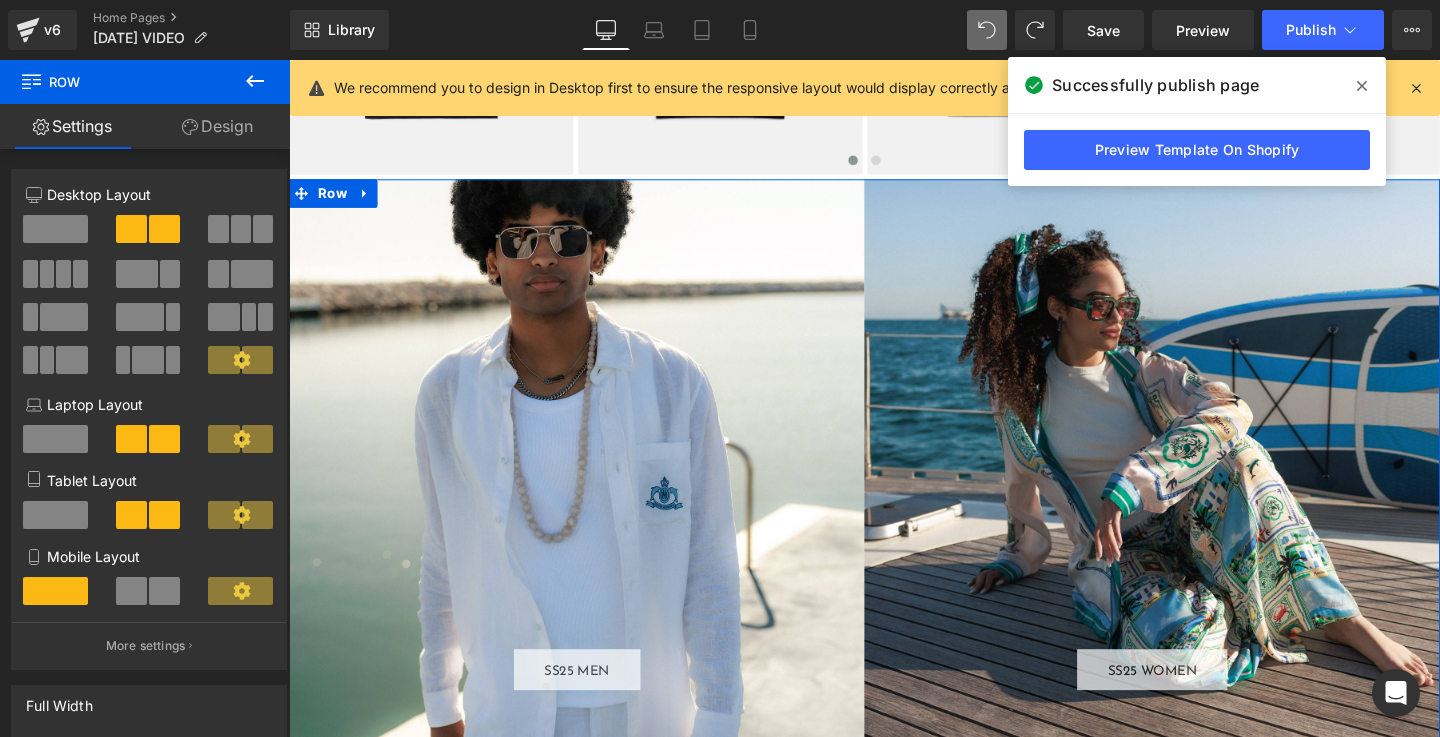 click on "Design" at bounding box center (217, 126) 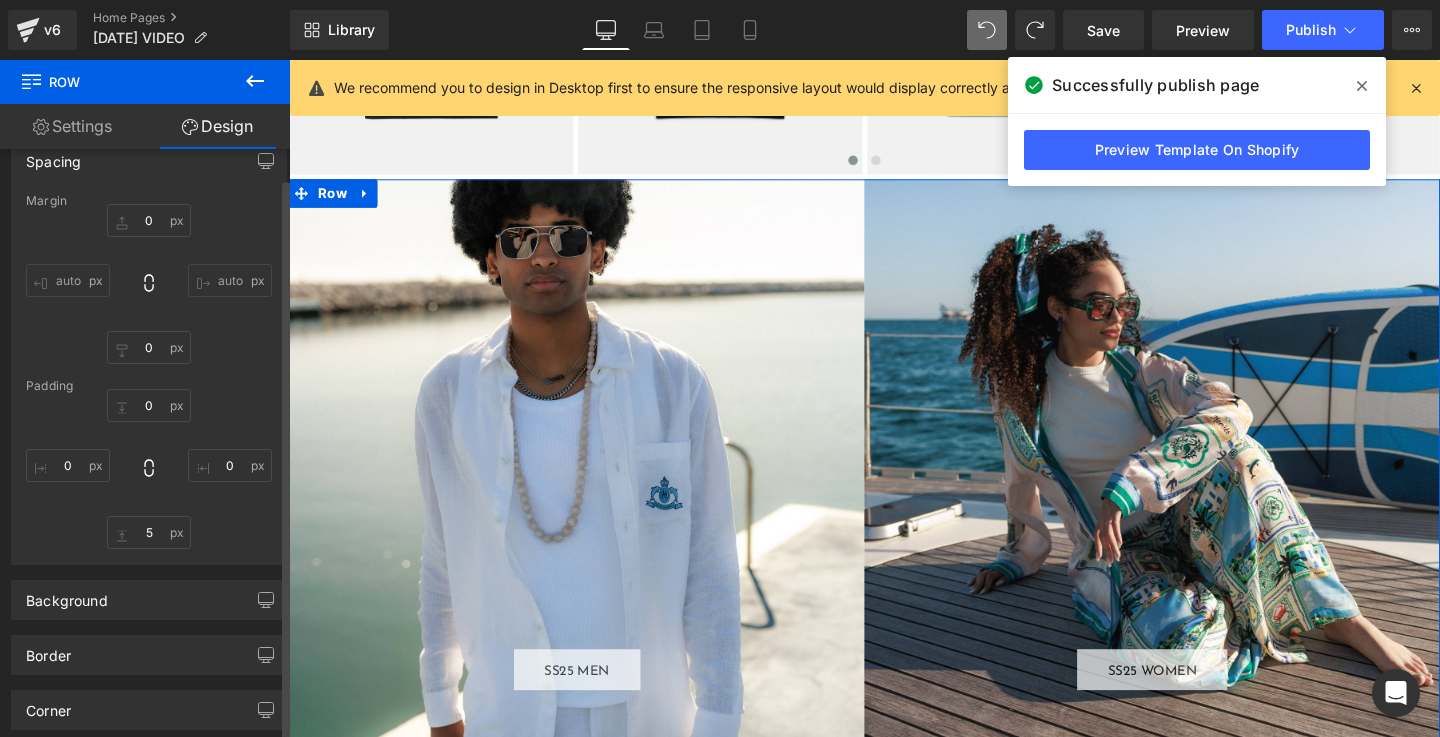 scroll, scrollTop: 159, scrollLeft: 0, axis: vertical 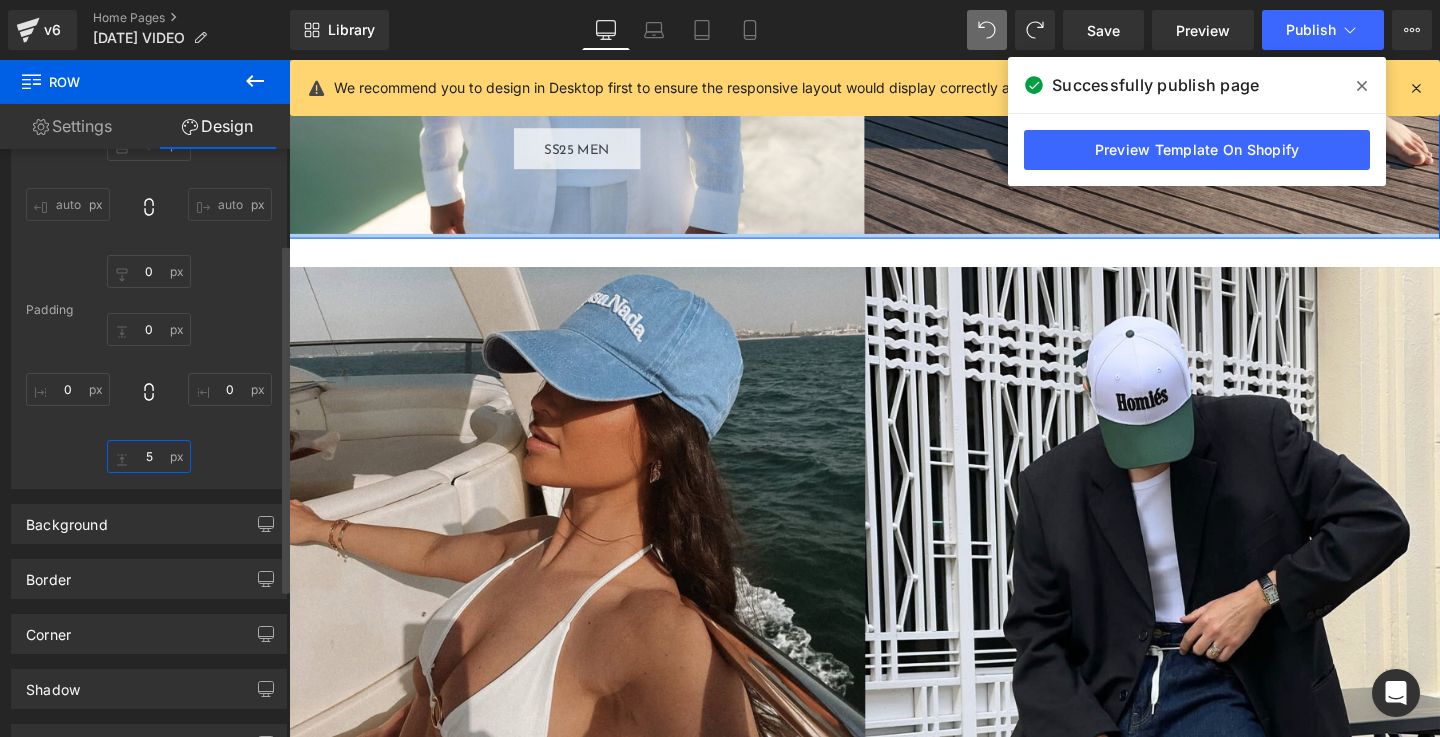 click at bounding box center (149, 456) 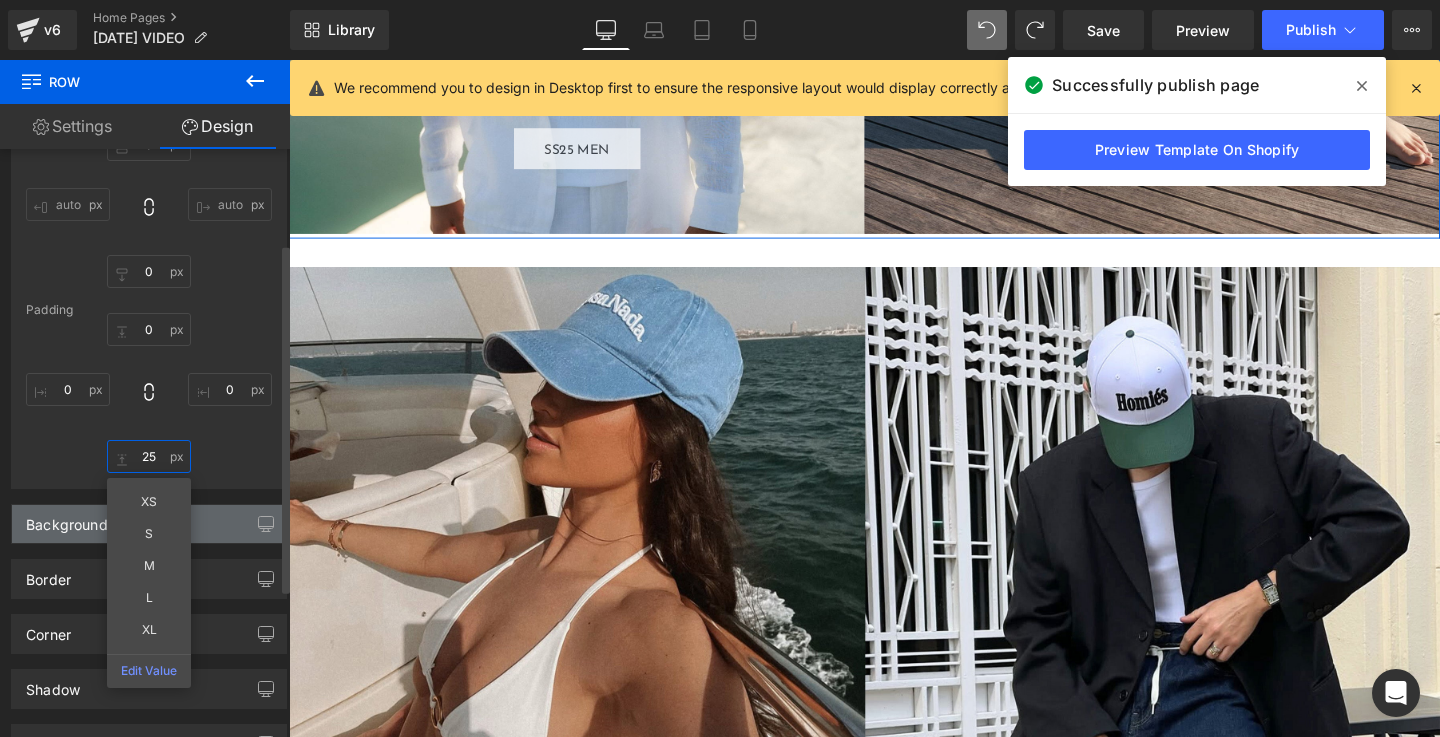 type on "25" 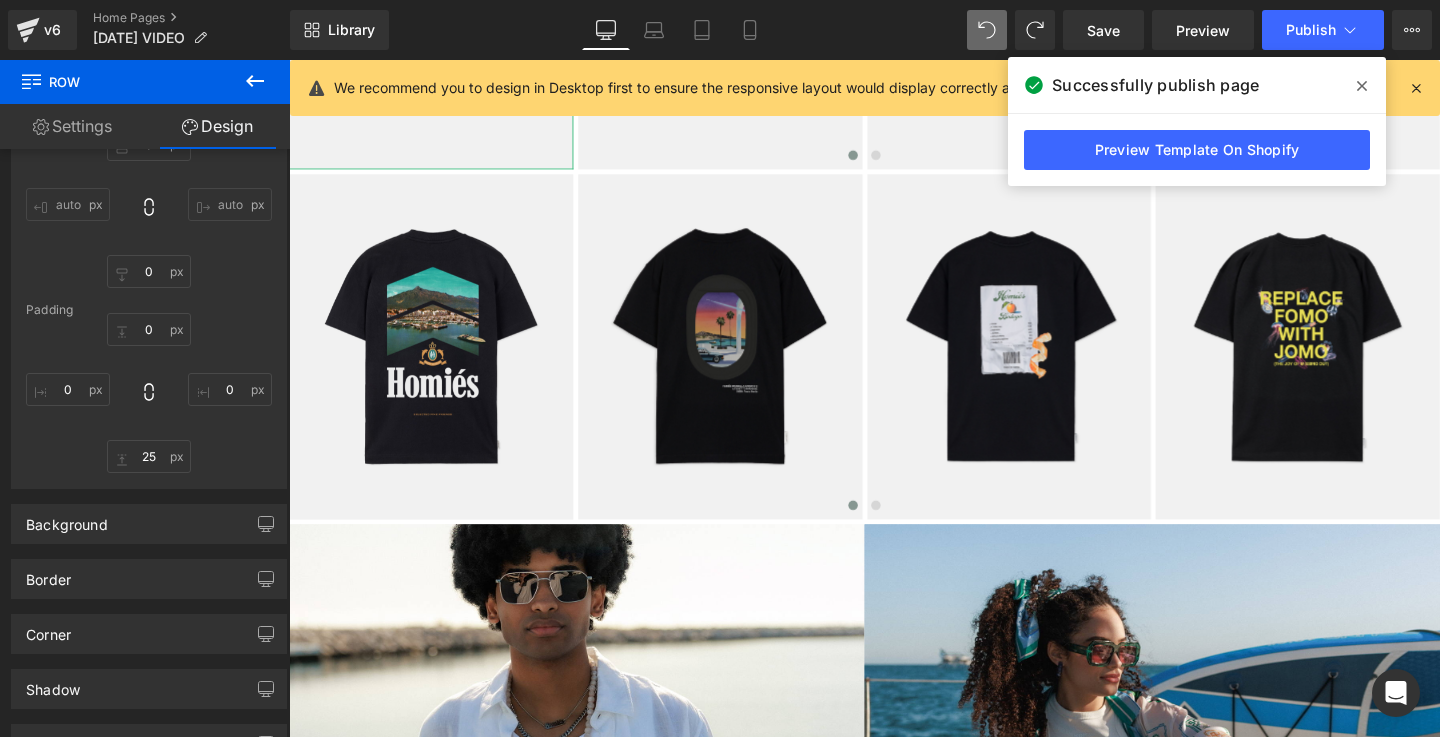 scroll, scrollTop: 1721, scrollLeft: 0, axis: vertical 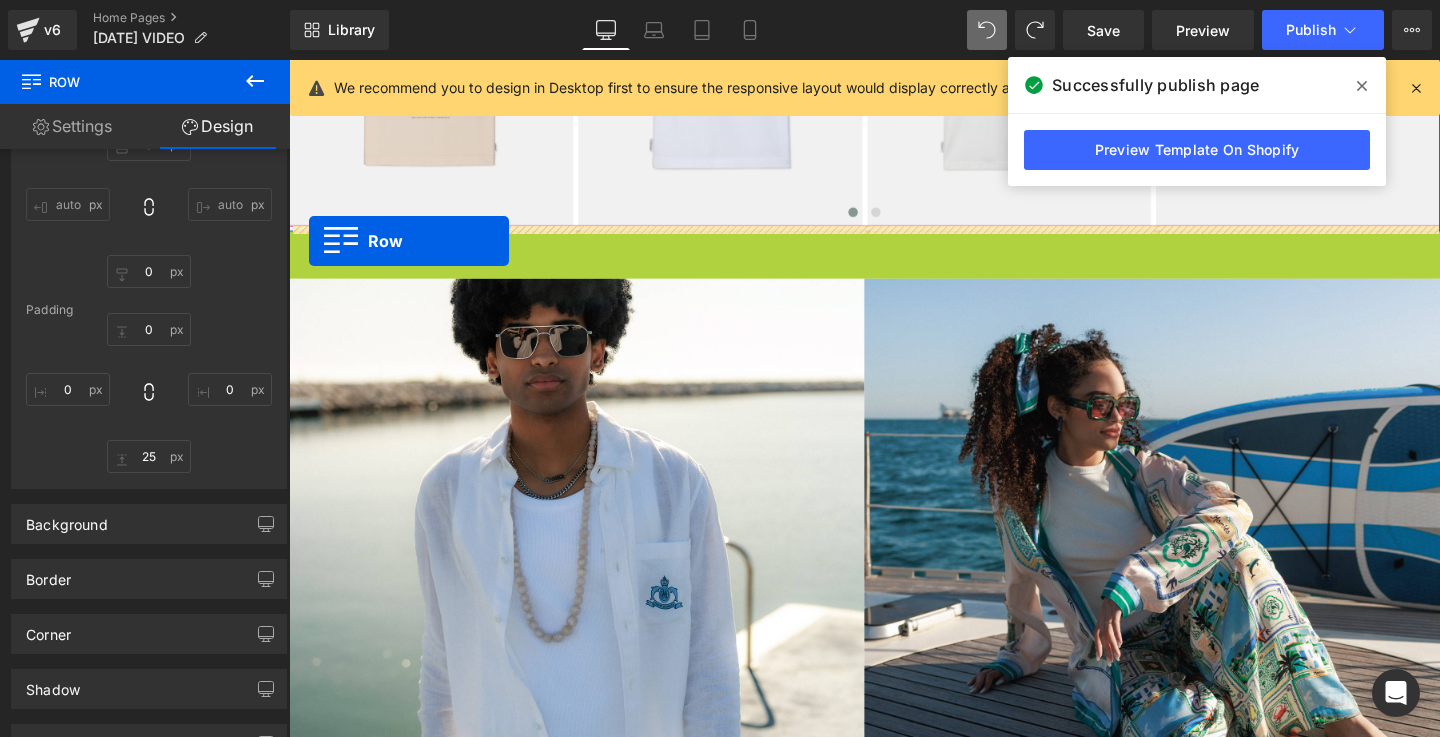 drag, startPoint x: 326, startPoint y: 218, endPoint x: 310, endPoint y: 250, distance: 35.77709 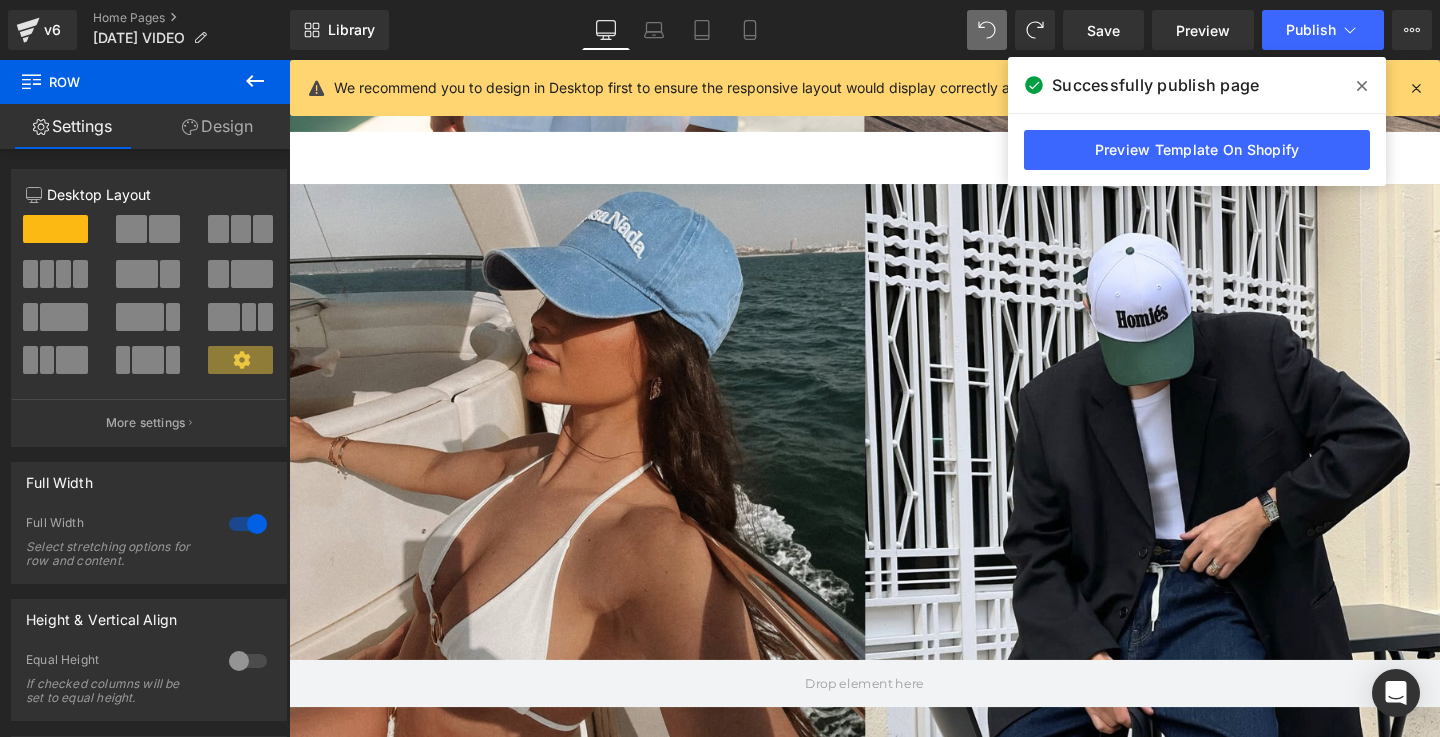 scroll, scrollTop: 2786, scrollLeft: 0, axis: vertical 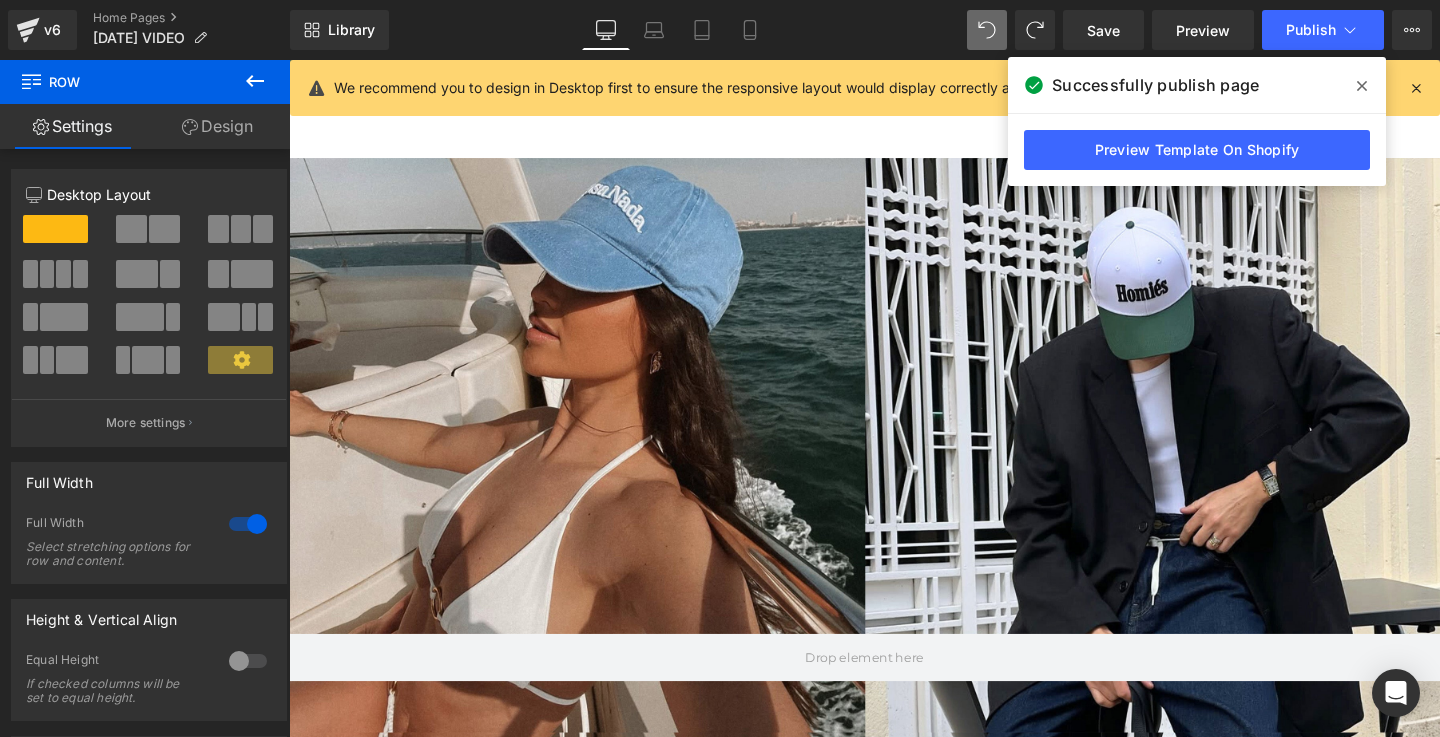 click at bounding box center (894, 468) 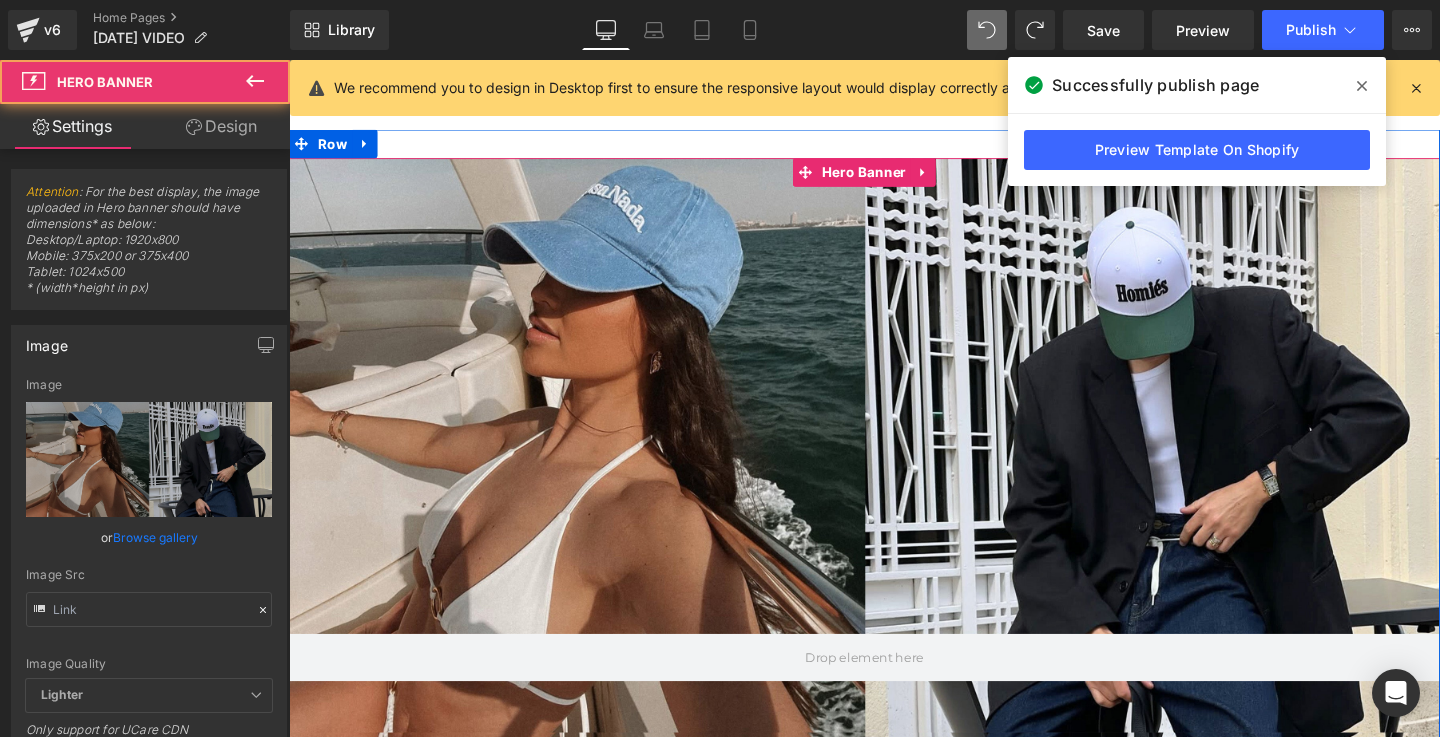 scroll, scrollTop: 2654, scrollLeft: 0, axis: vertical 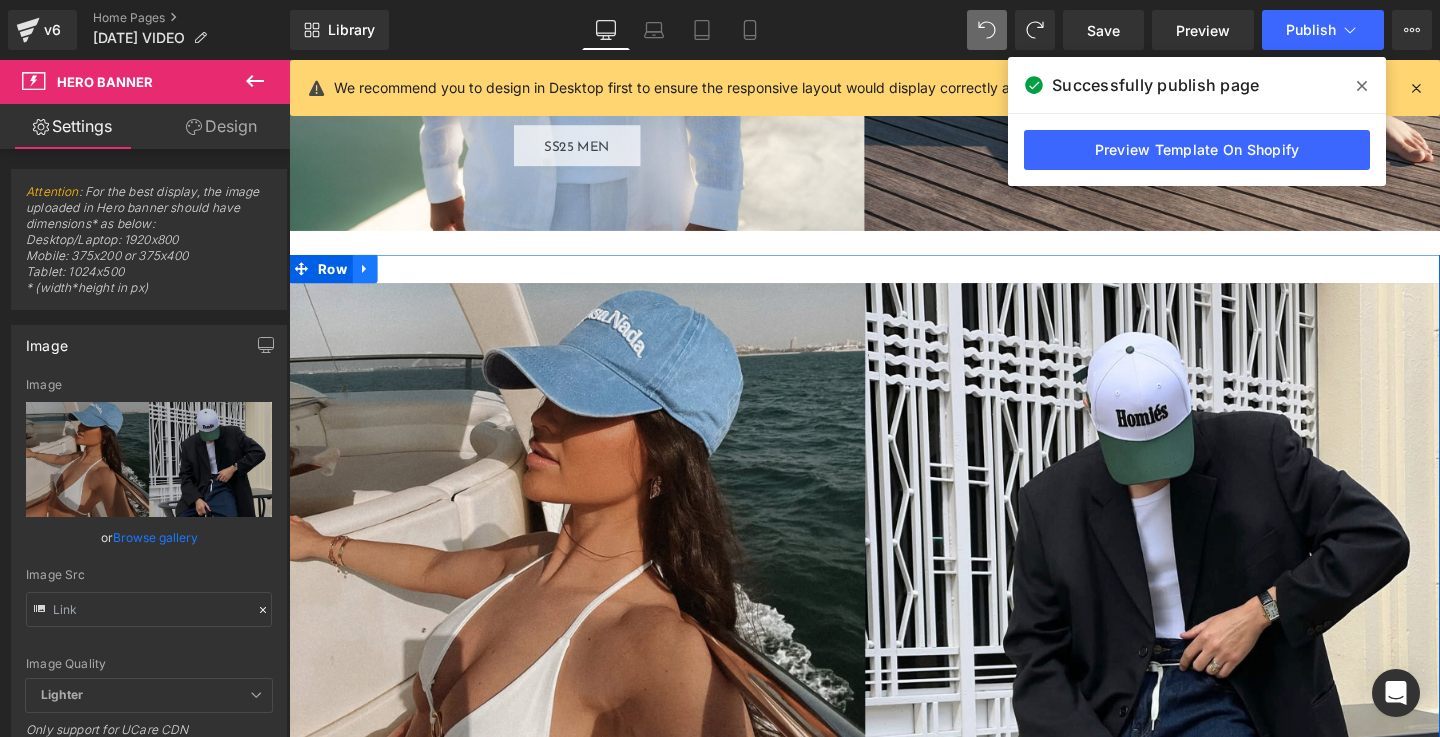 click 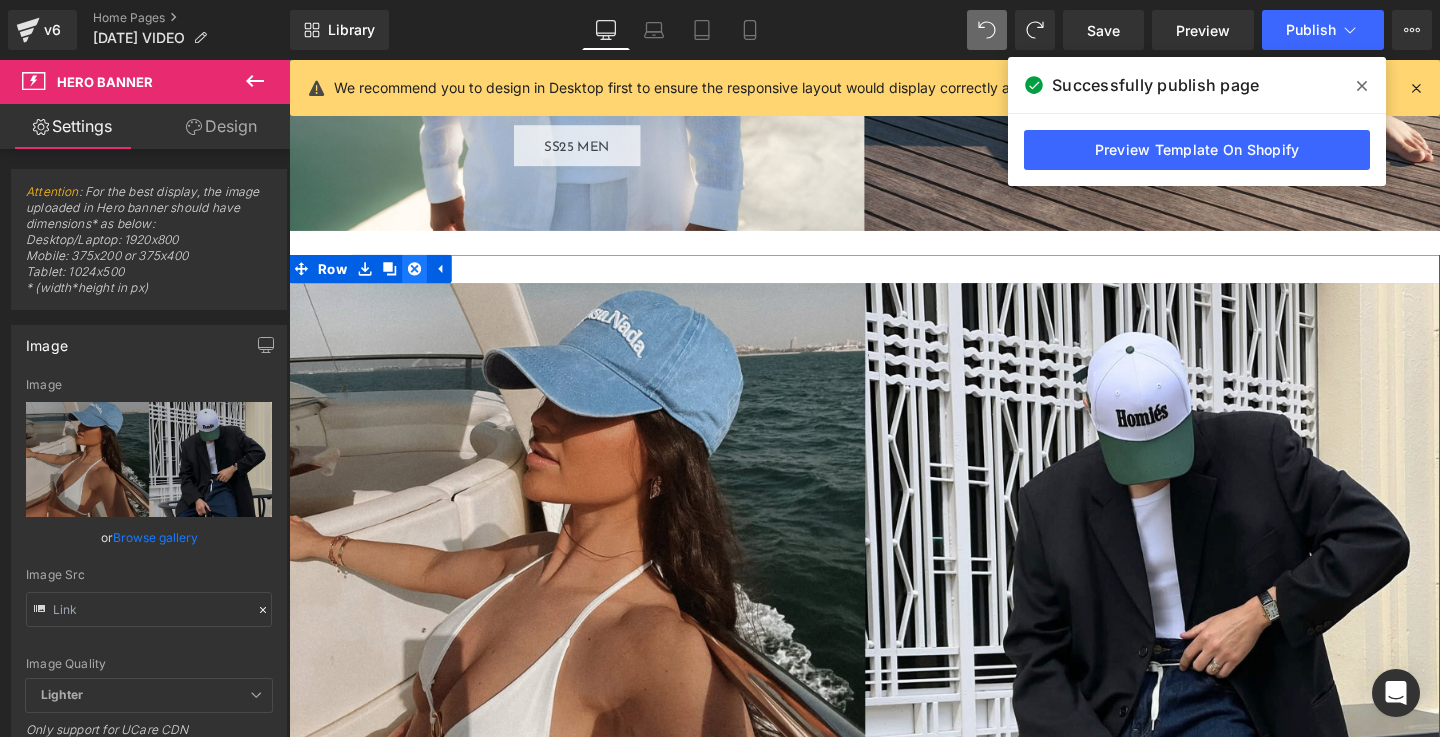 click 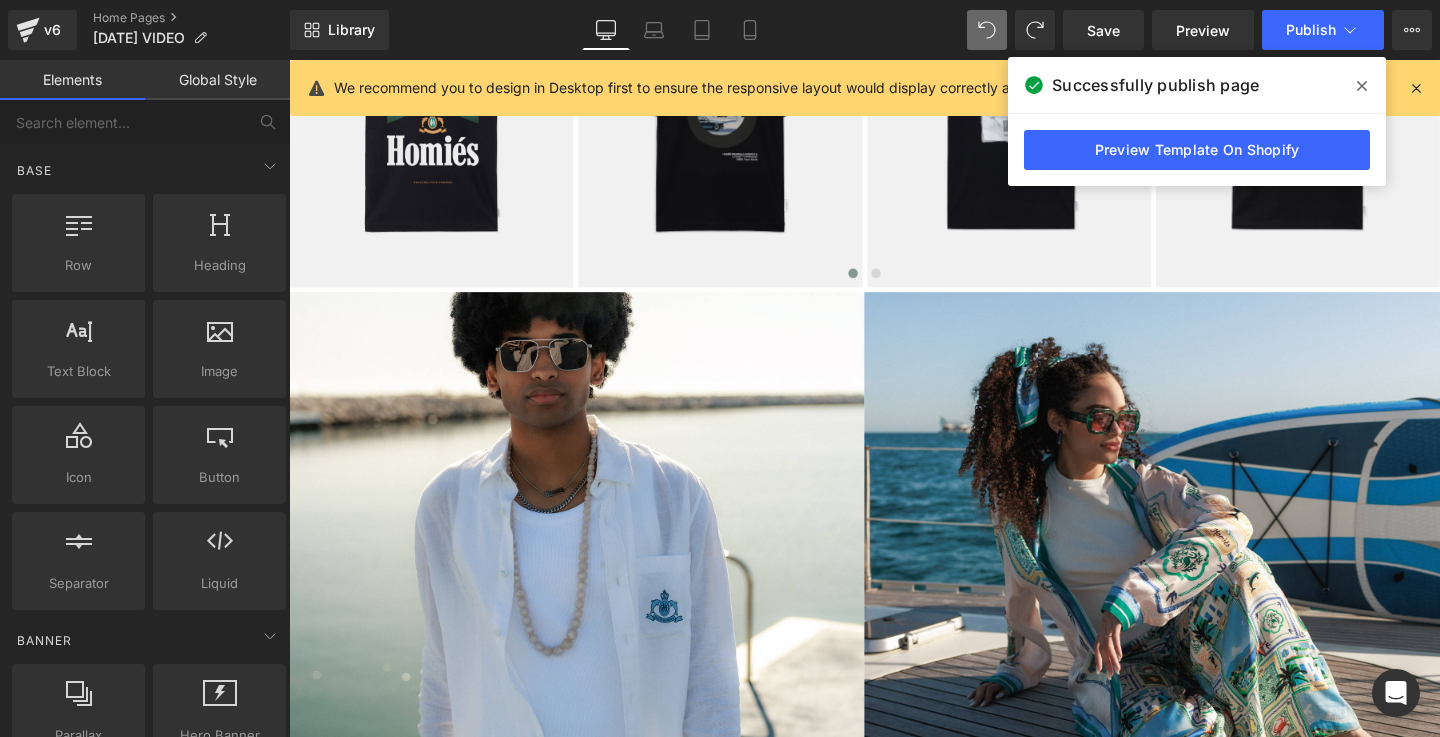scroll, scrollTop: 1980, scrollLeft: 0, axis: vertical 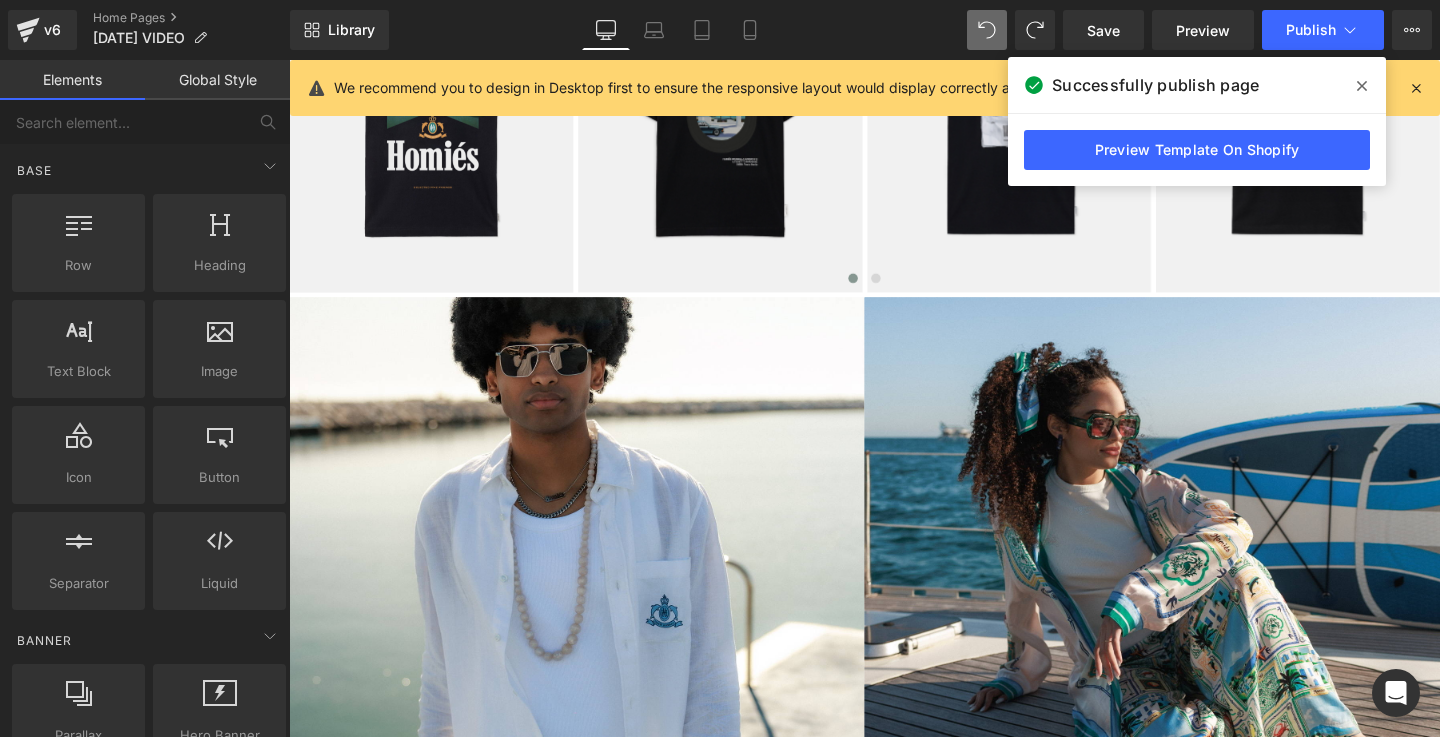 click on "SS25 MEN Button" at bounding box center (591, 611) 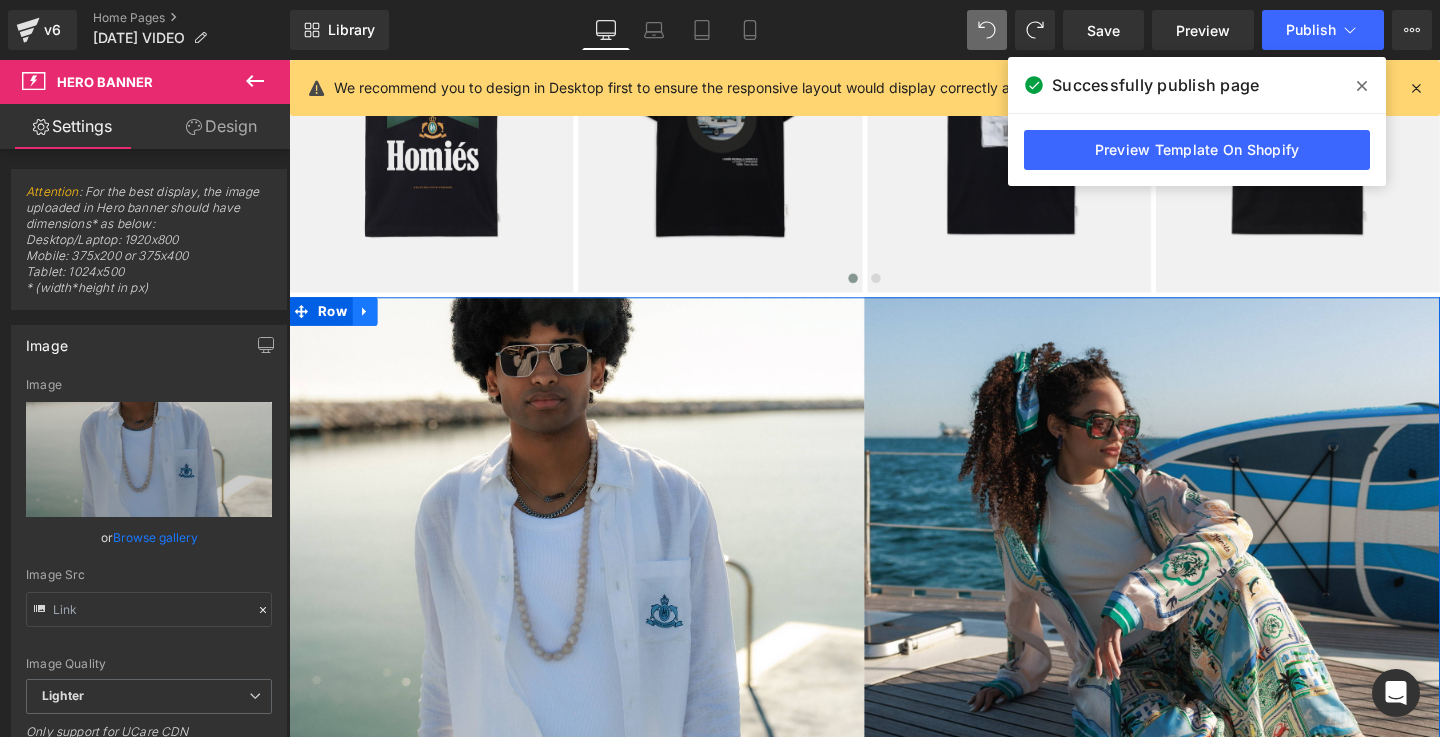 click 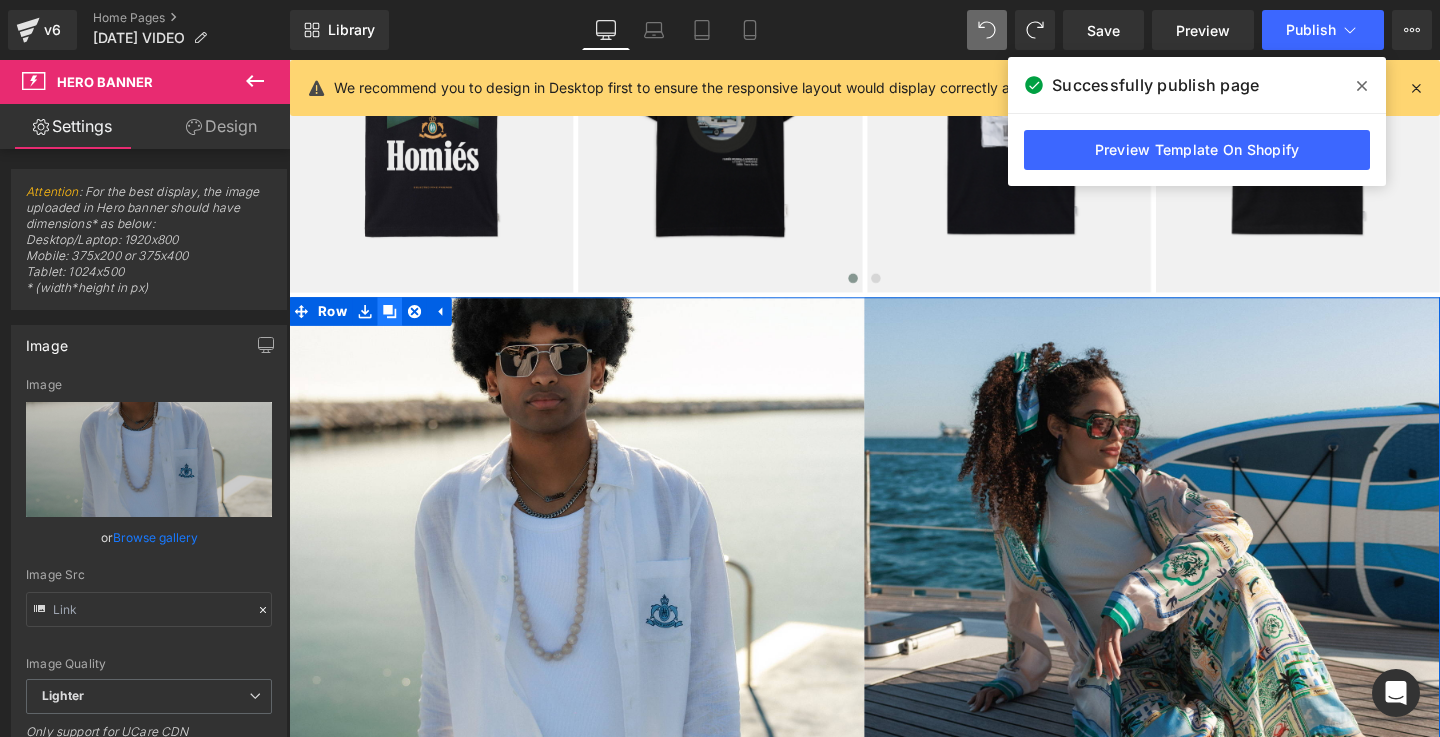click 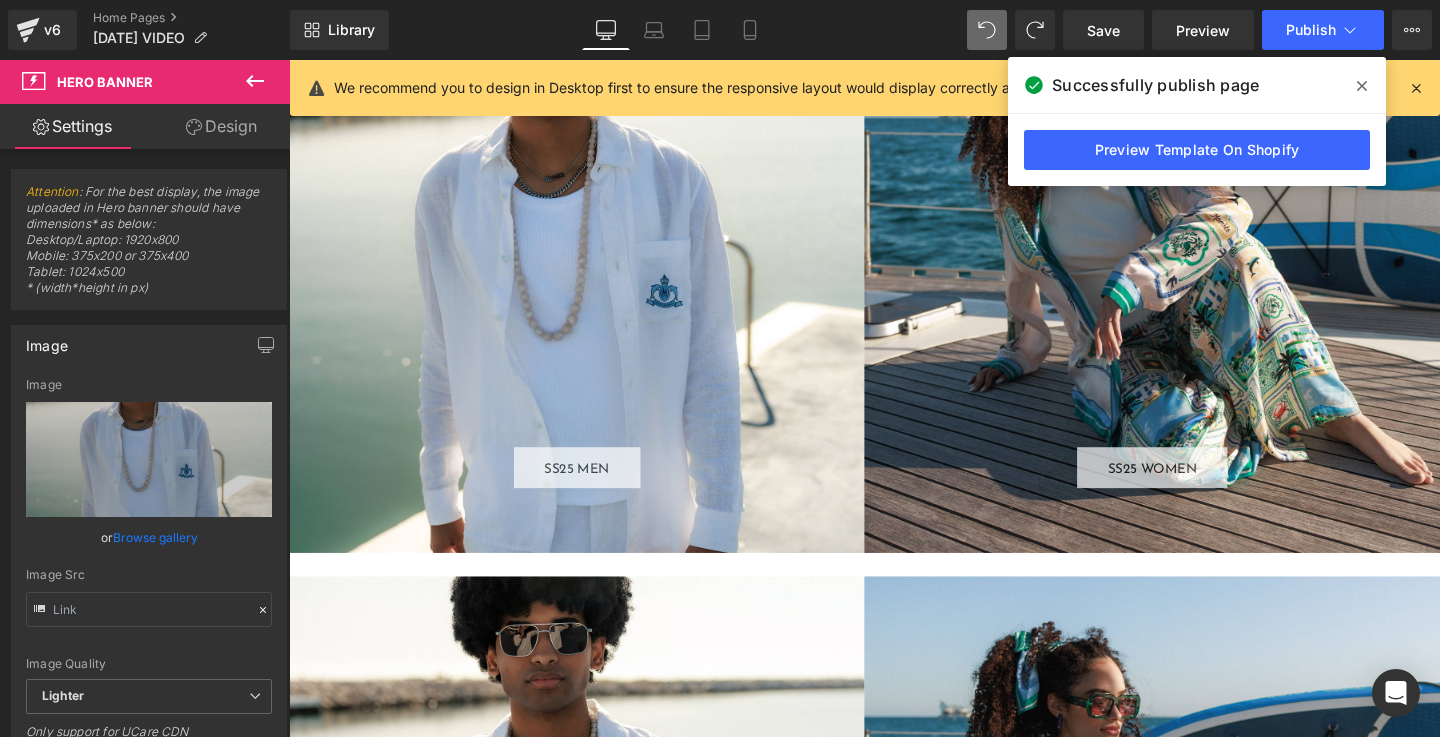 scroll, scrollTop: 2327, scrollLeft: 0, axis: vertical 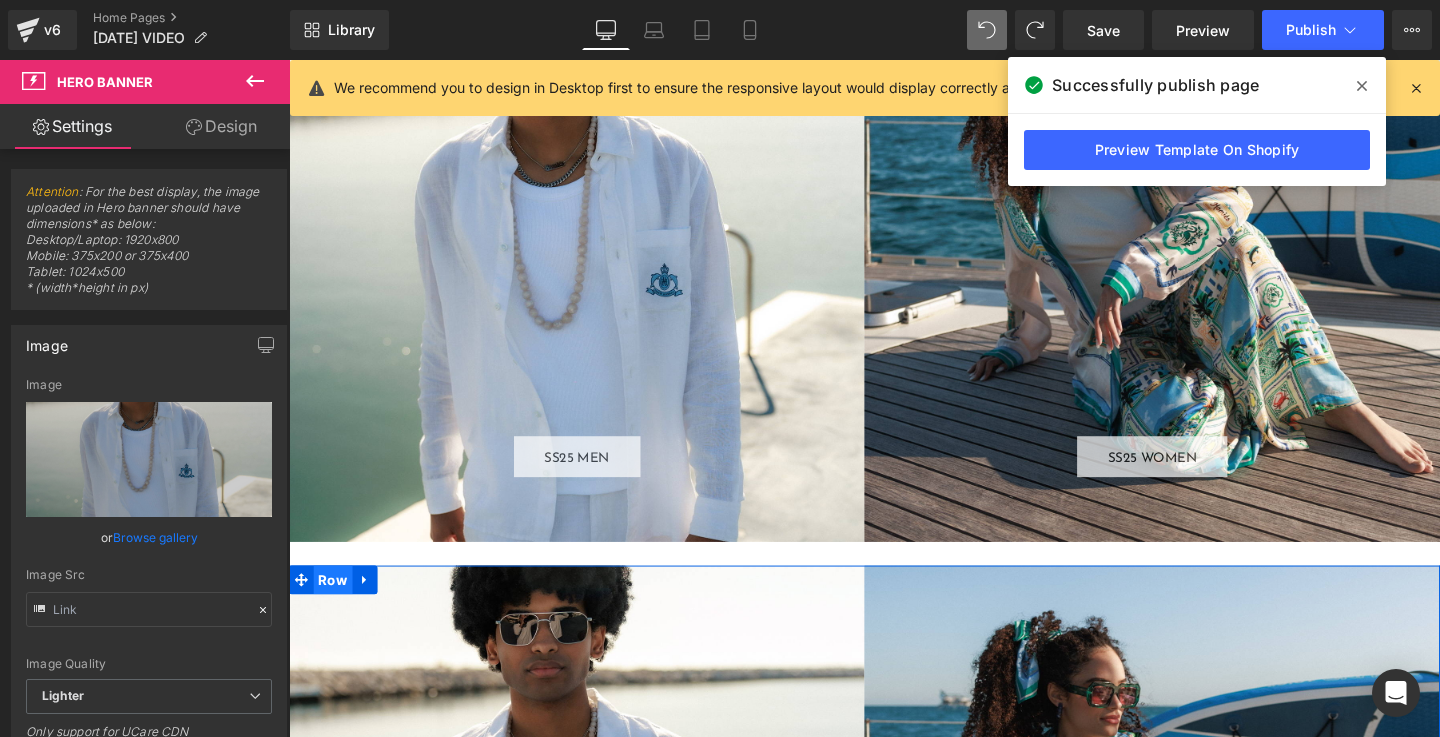 click on "Row" at bounding box center [335, 607] 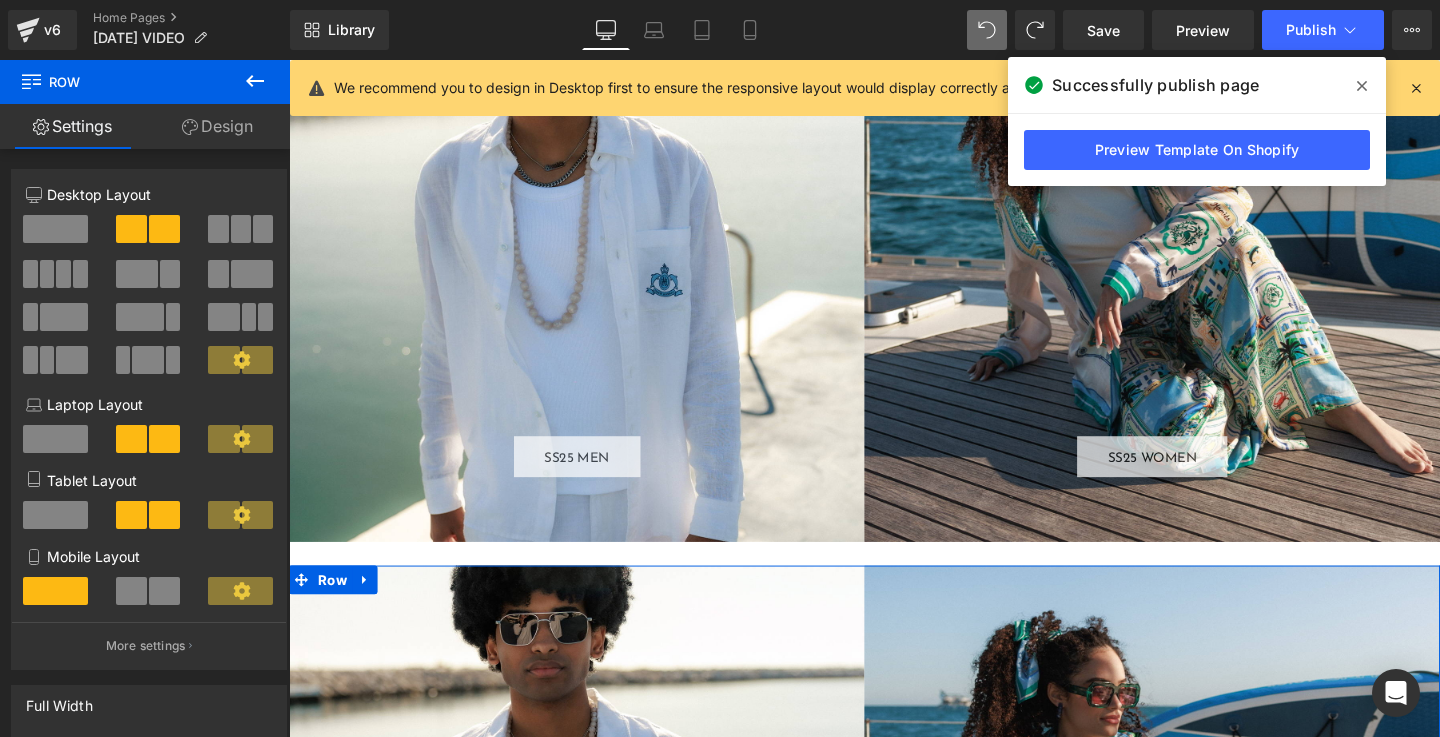 click on "Design" at bounding box center [217, 126] 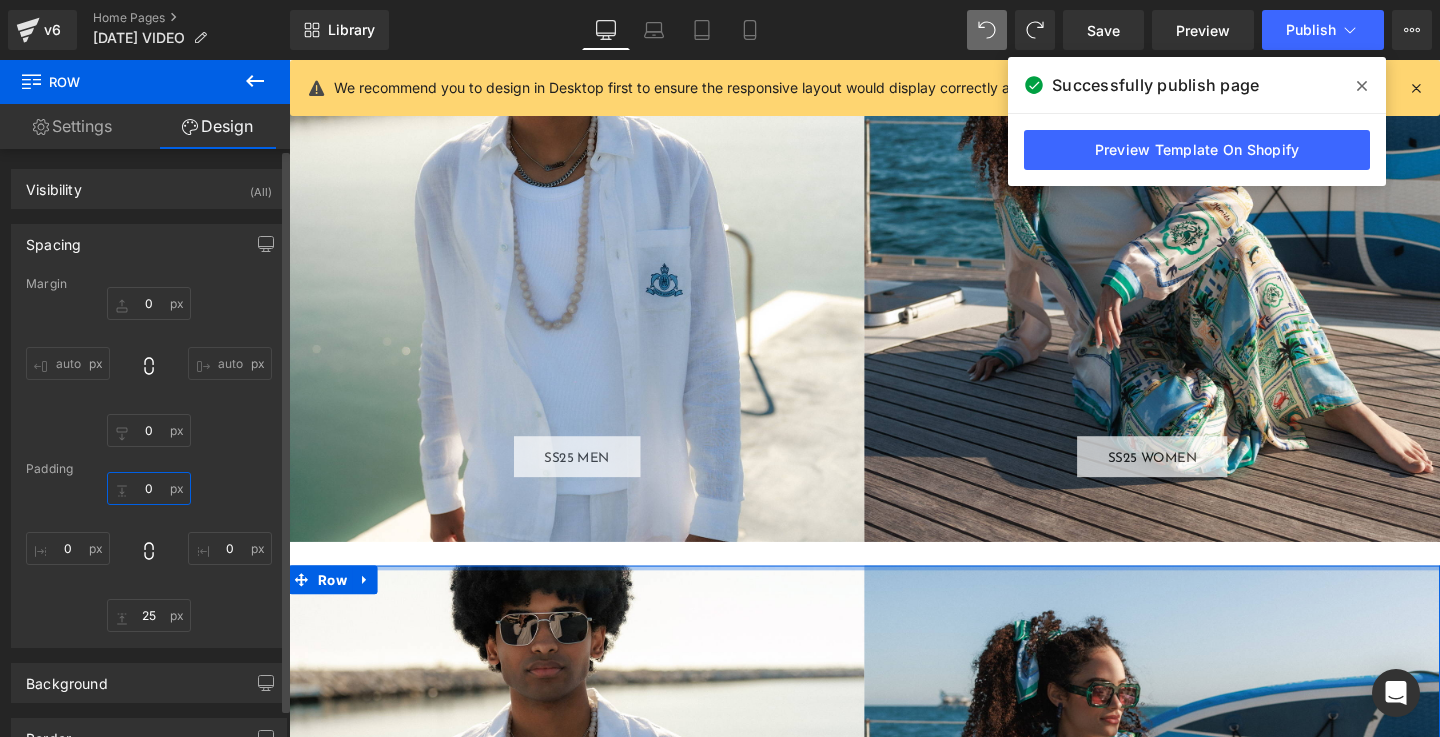 click at bounding box center (149, 488) 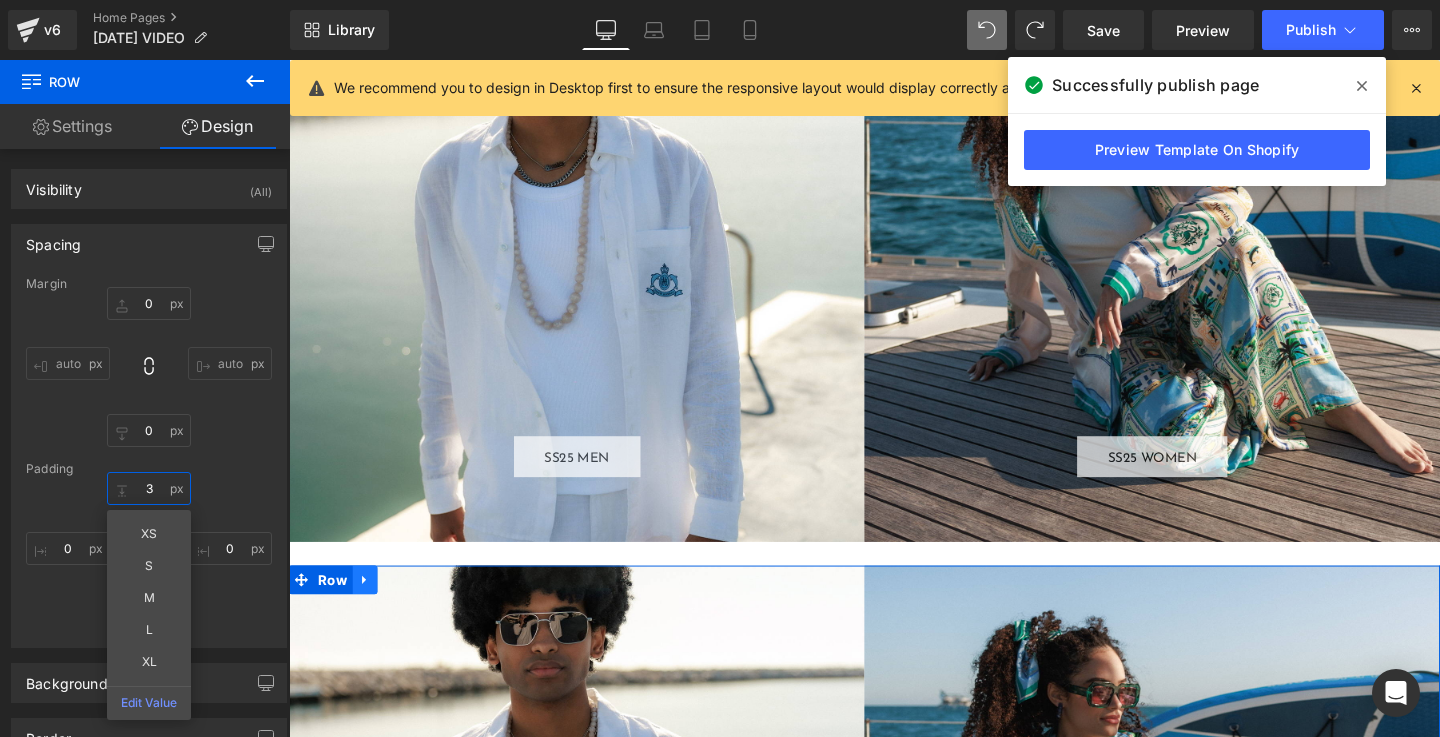 type on "30" 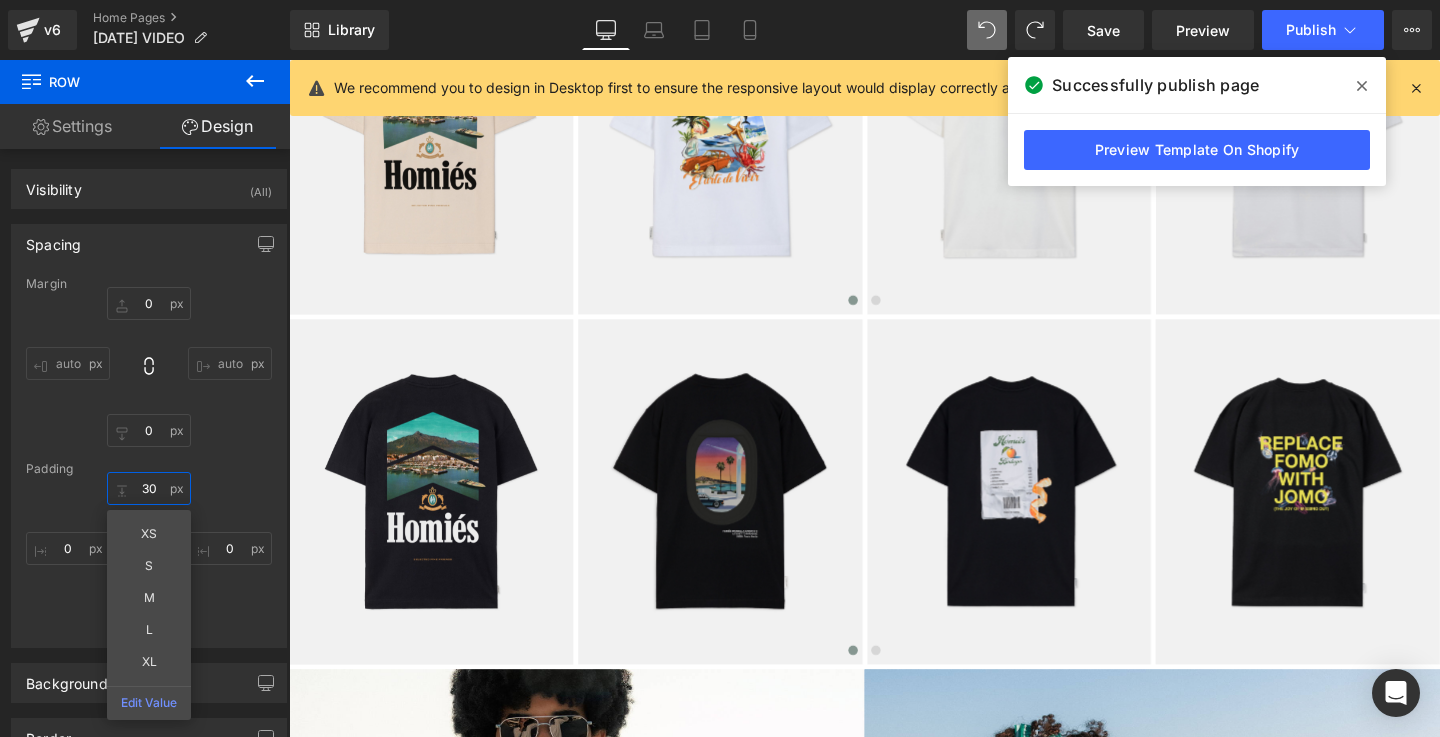 scroll, scrollTop: 1577, scrollLeft: 0, axis: vertical 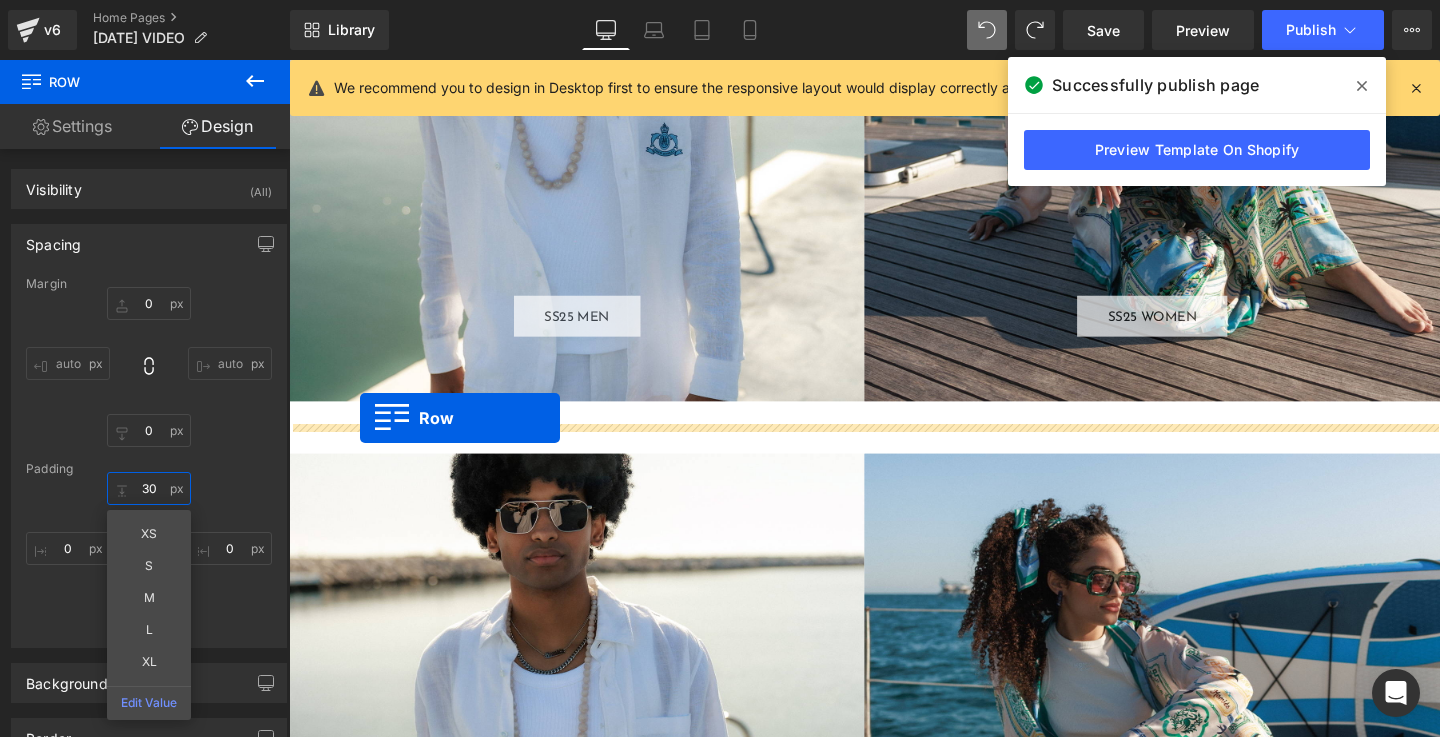 drag, startPoint x: 305, startPoint y: 370, endPoint x: 364, endPoint y: 436, distance: 88.52683 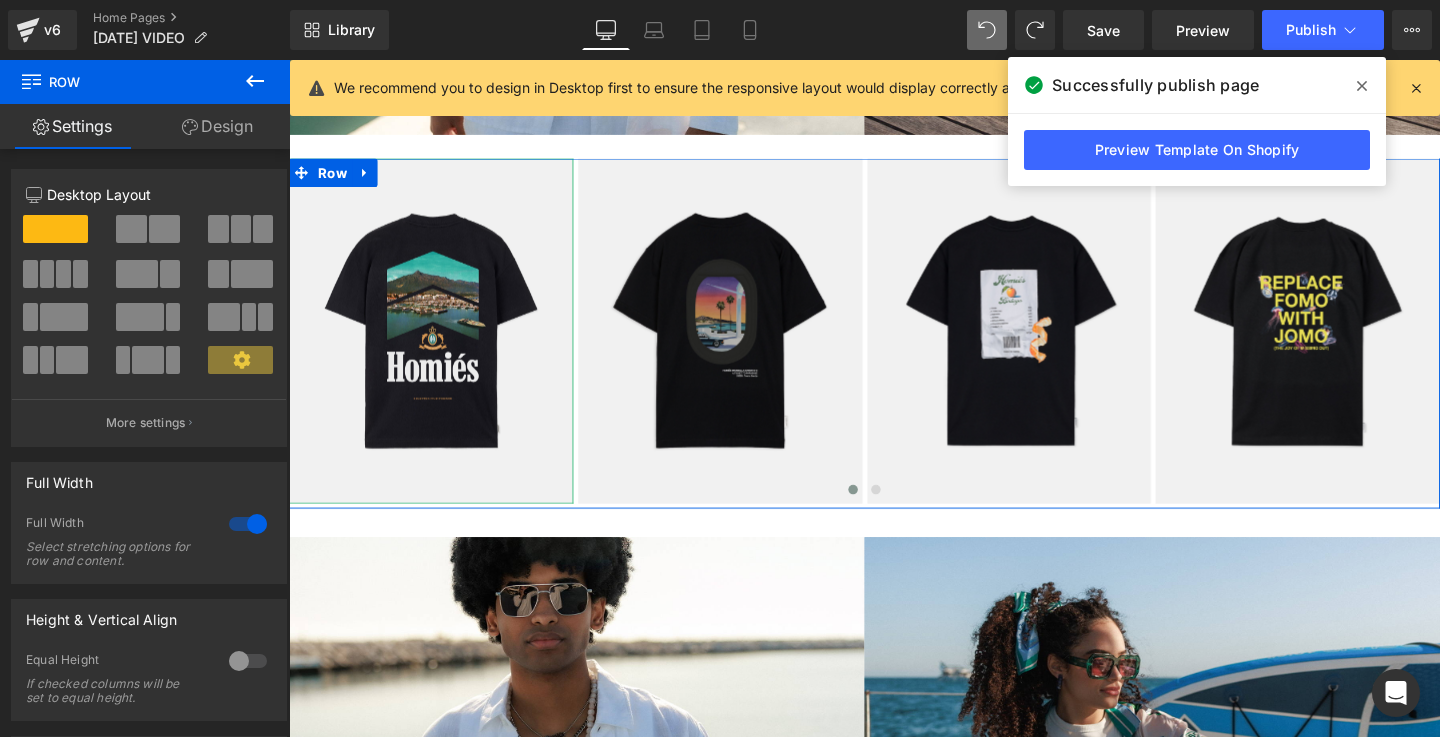 scroll, scrollTop: 2389, scrollLeft: 0, axis: vertical 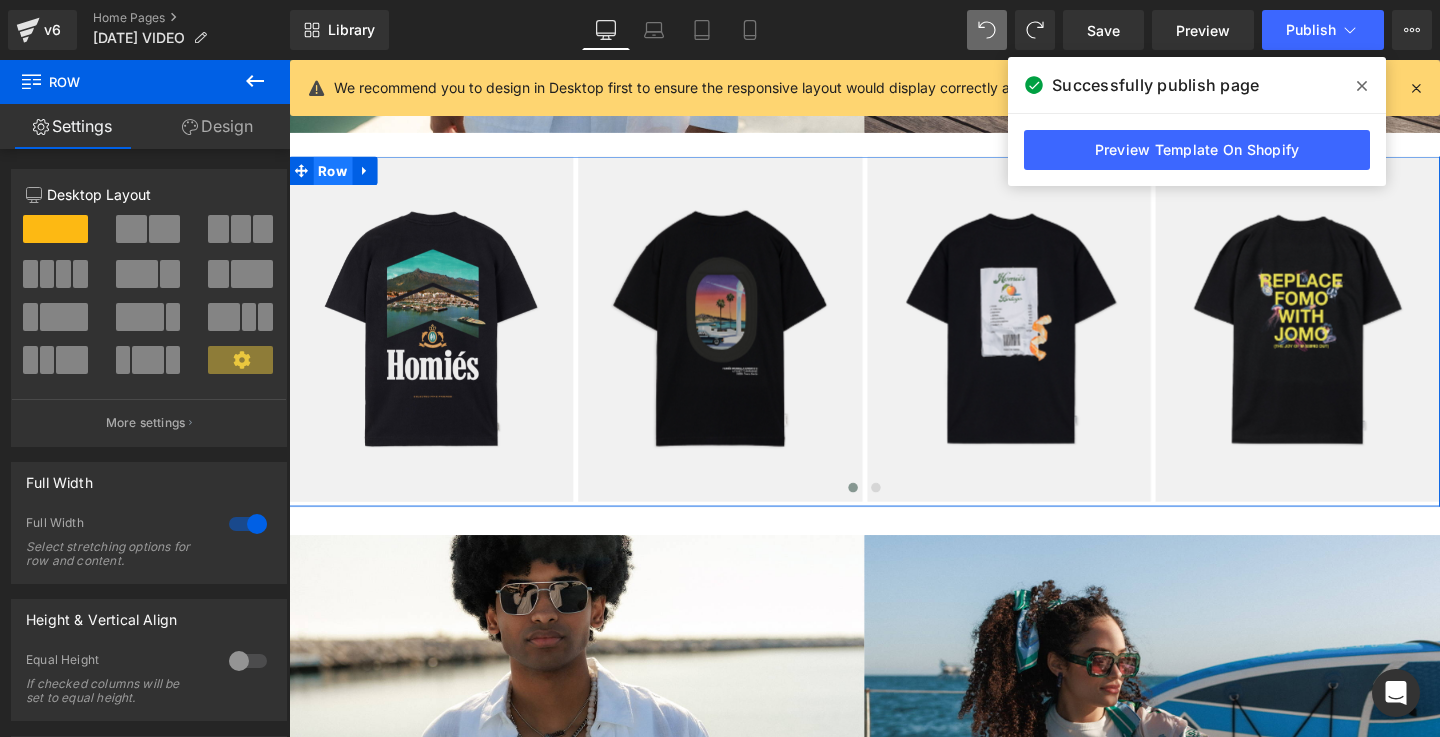 click on "Row" at bounding box center (335, 177) 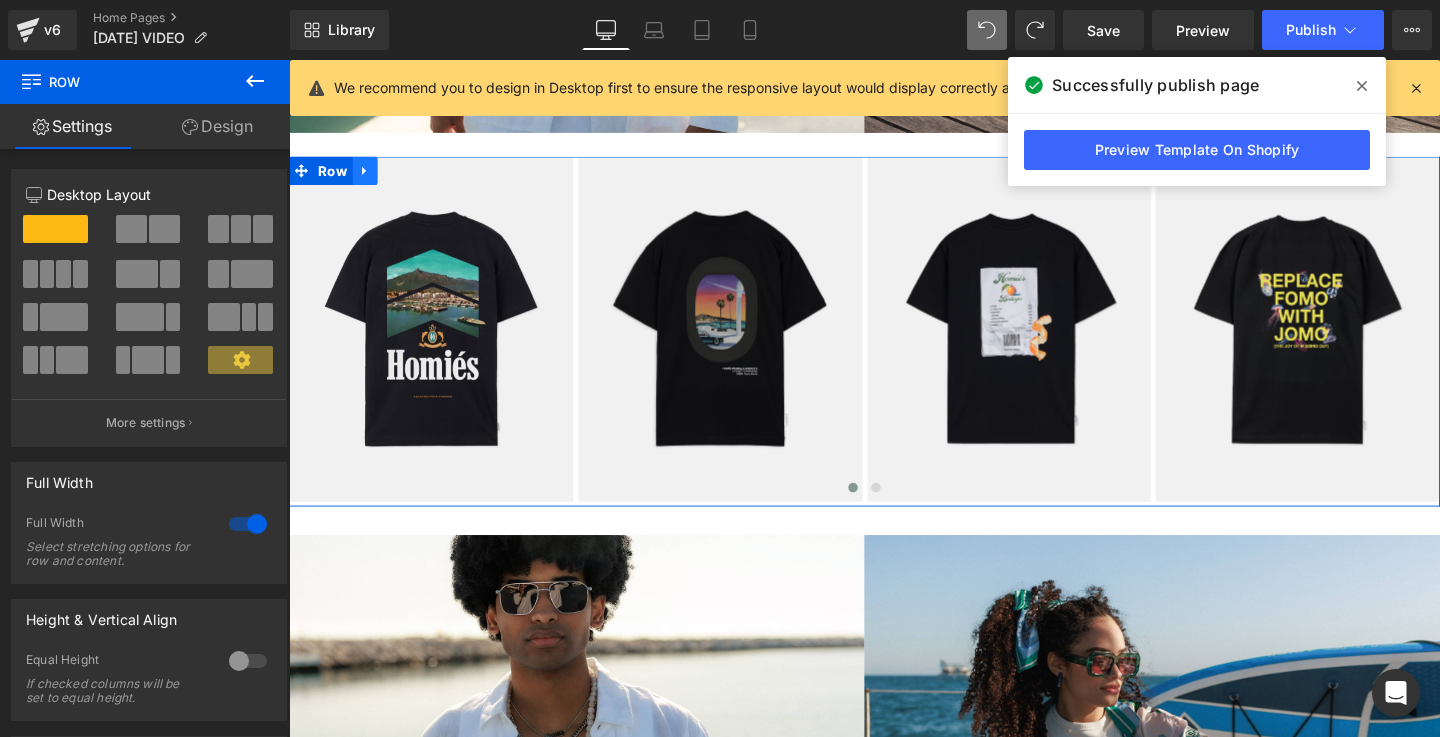click 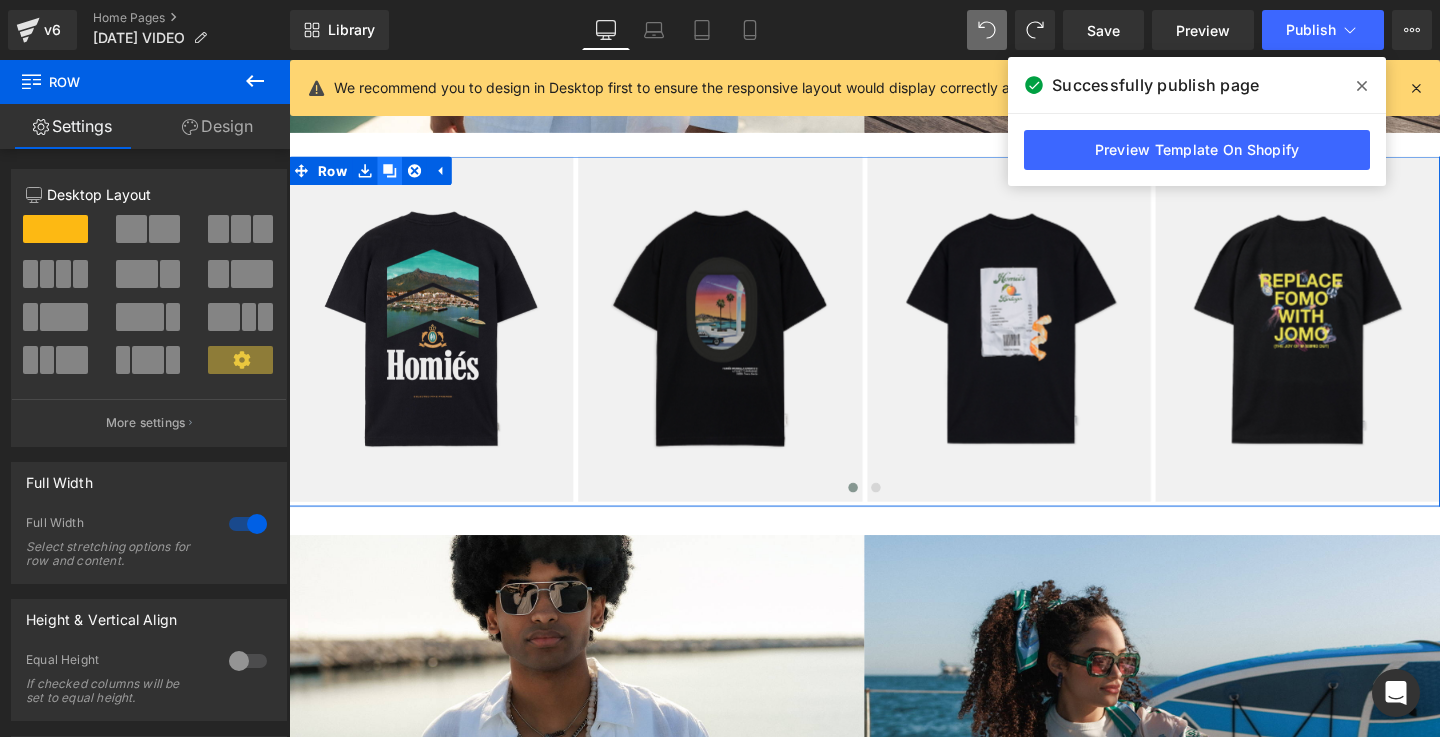 click 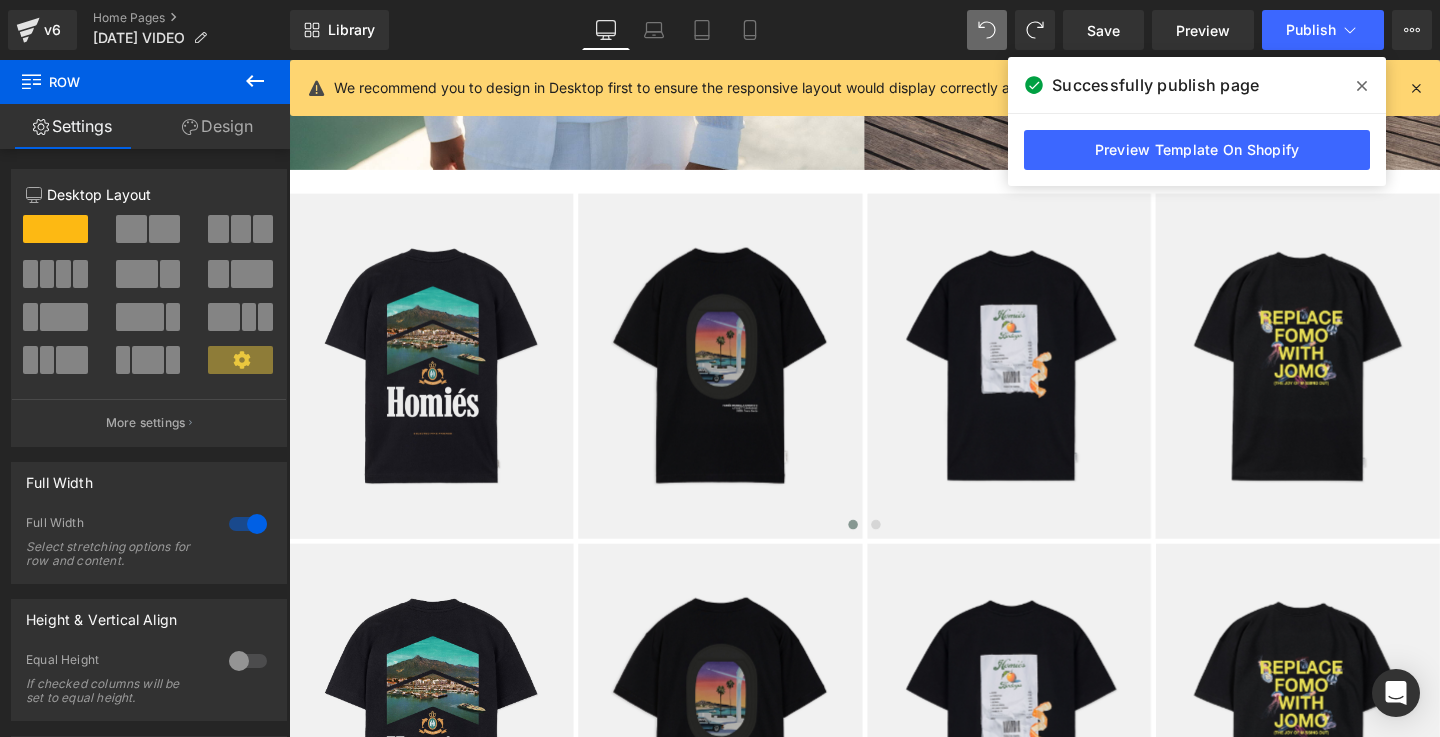 scroll, scrollTop: 2316, scrollLeft: 0, axis: vertical 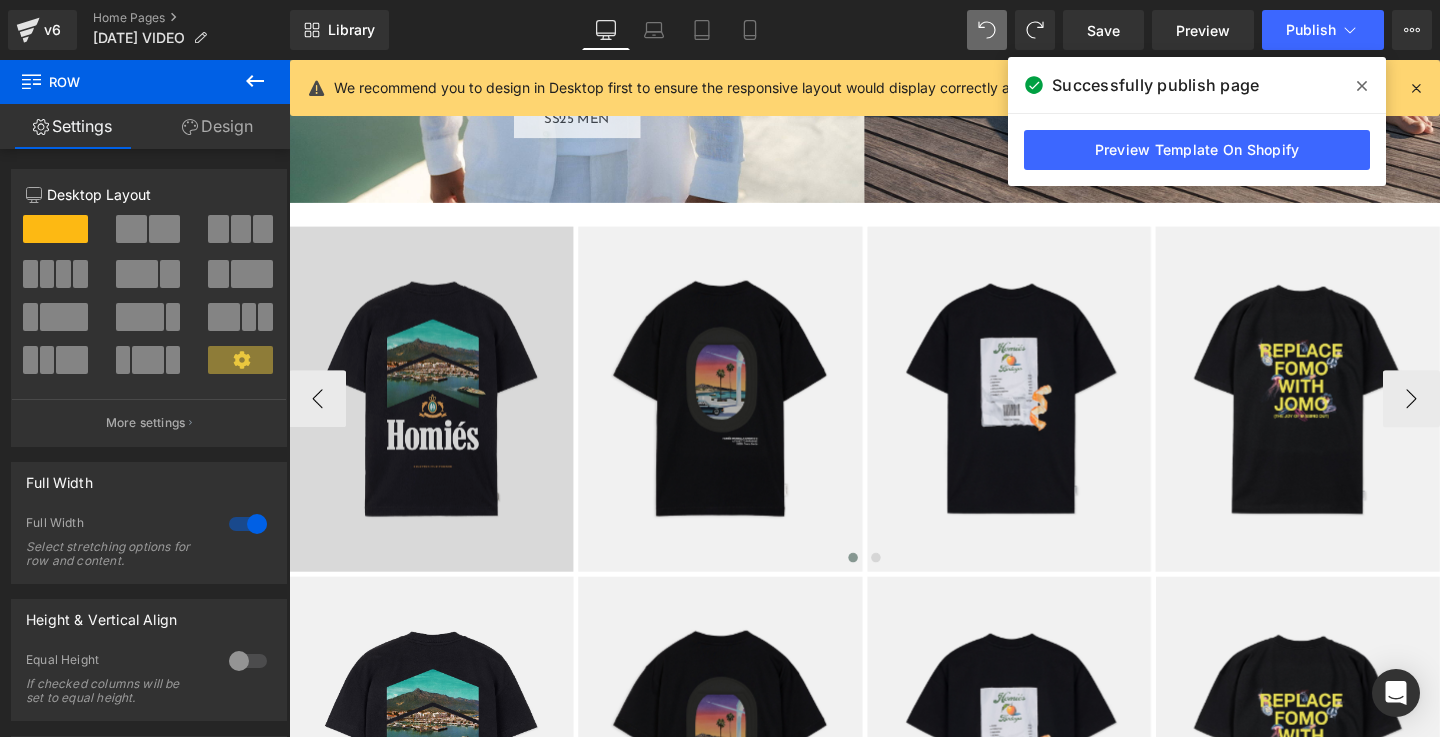 click at bounding box center (438, 416) 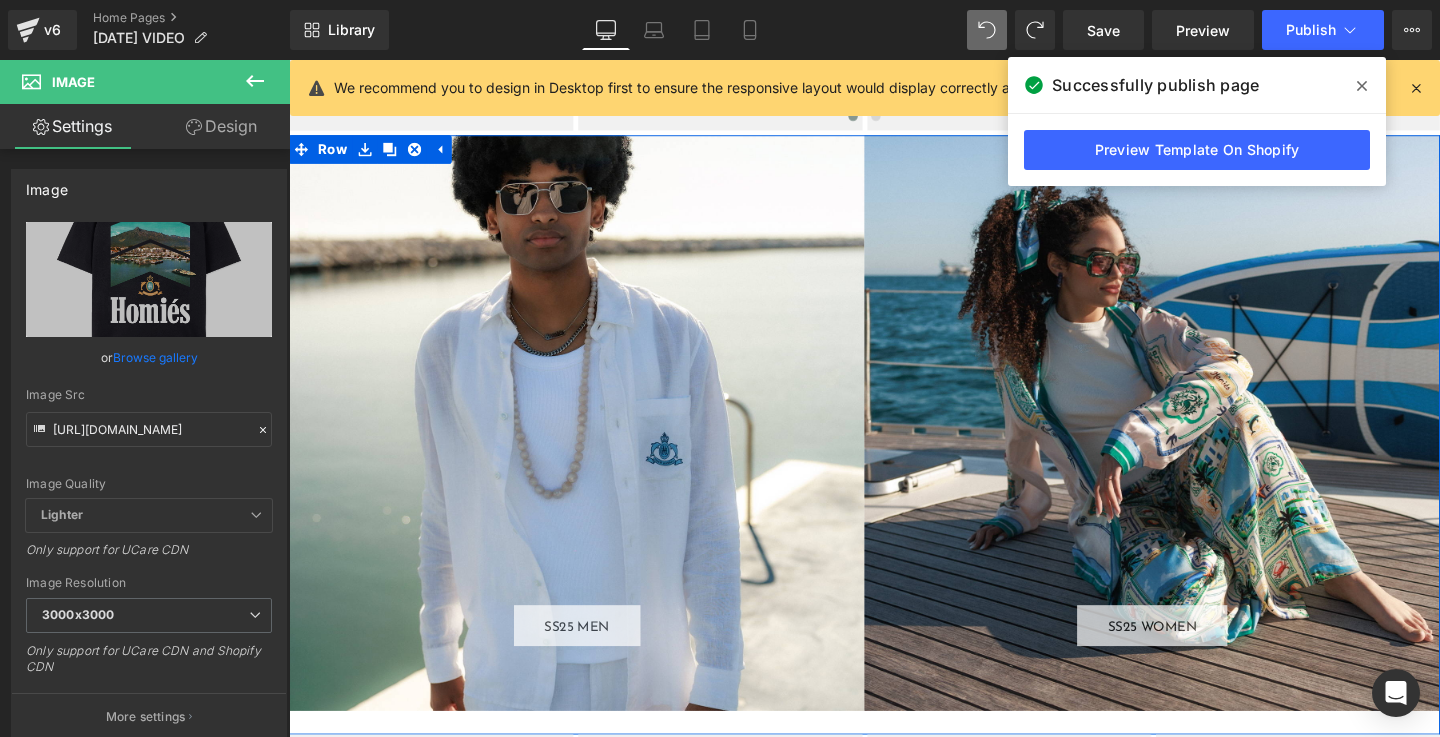 scroll, scrollTop: 1780, scrollLeft: 0, axis: vertical 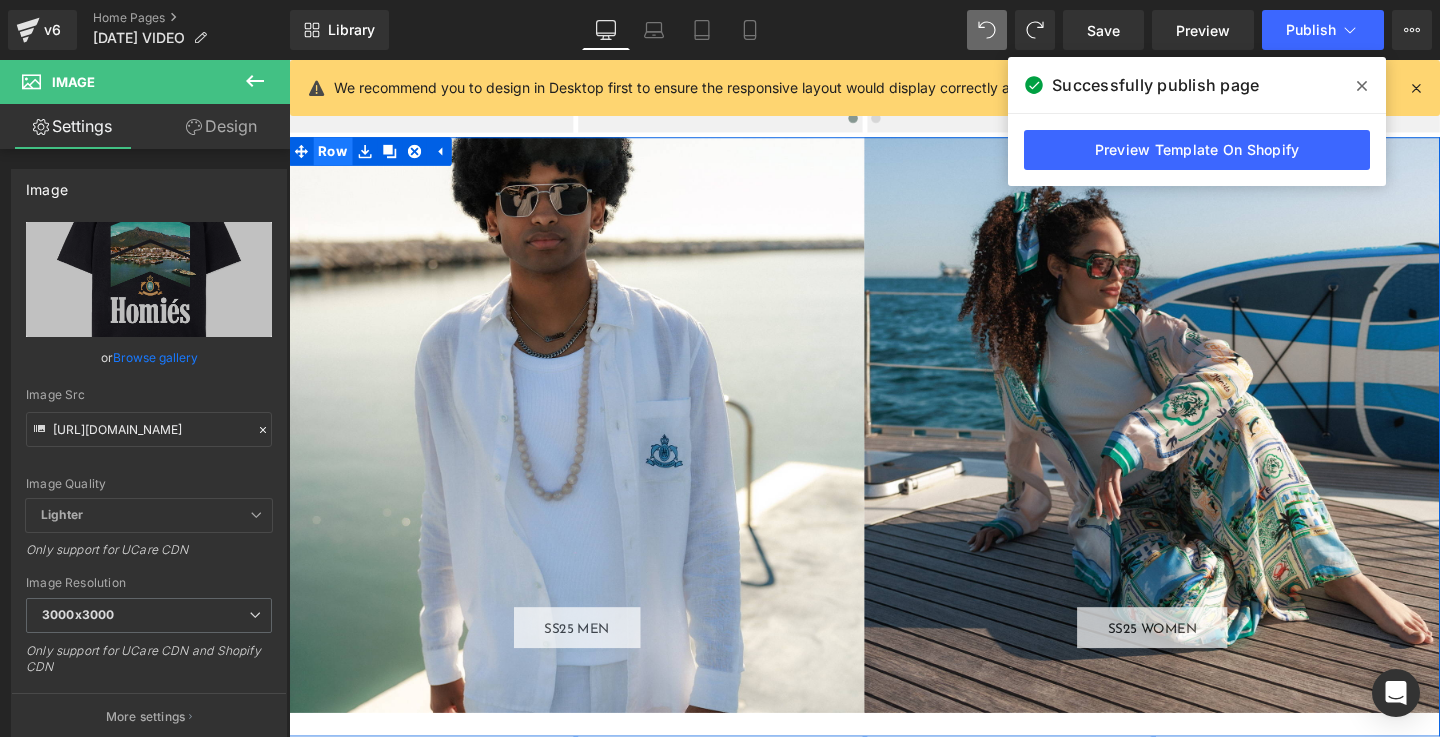 click on "Row" at bounding box center (335, 156) 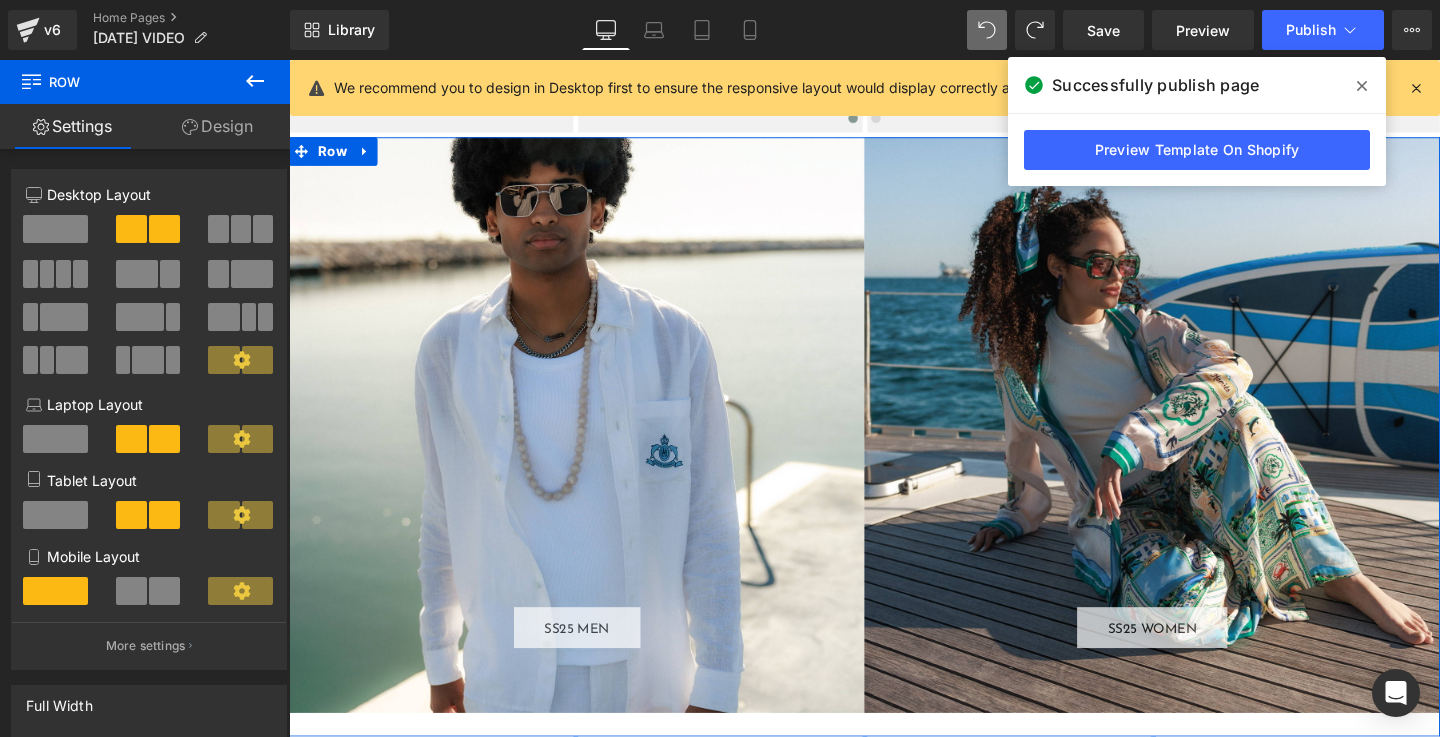 click on "Design" at bounding box center [217, 126] 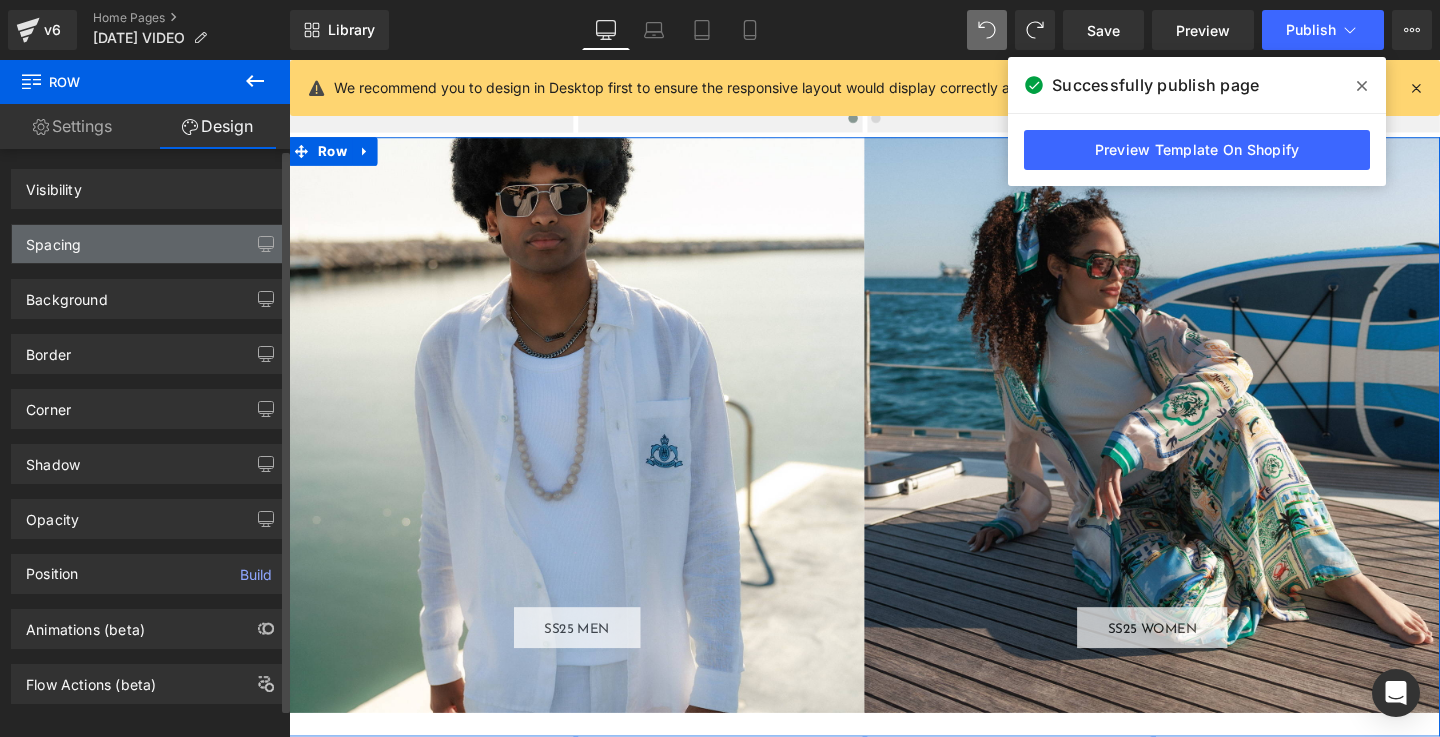 click on "Spacing" at bounding box center (53, 239) 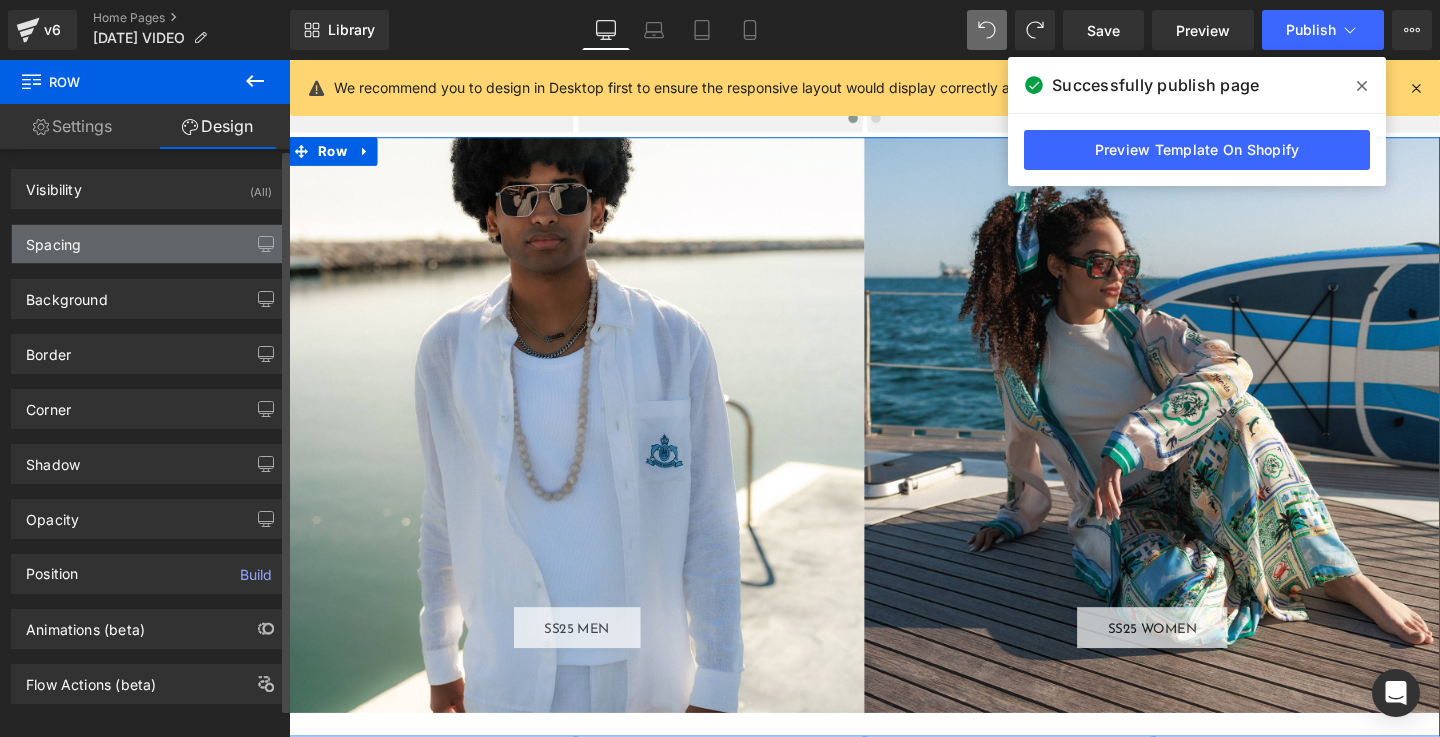 click on "Spacing" at bounding box center (53, 239) 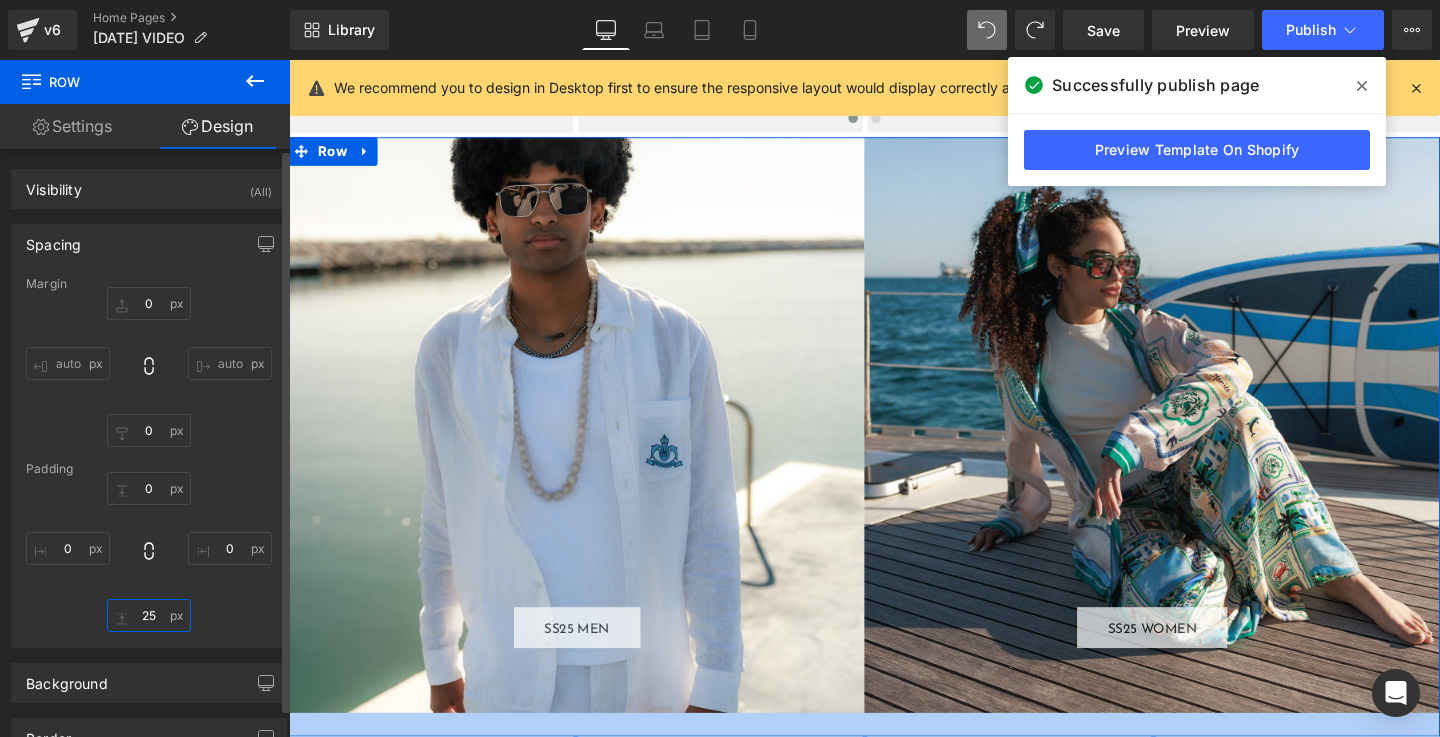 click at bounding box center (149, 615) 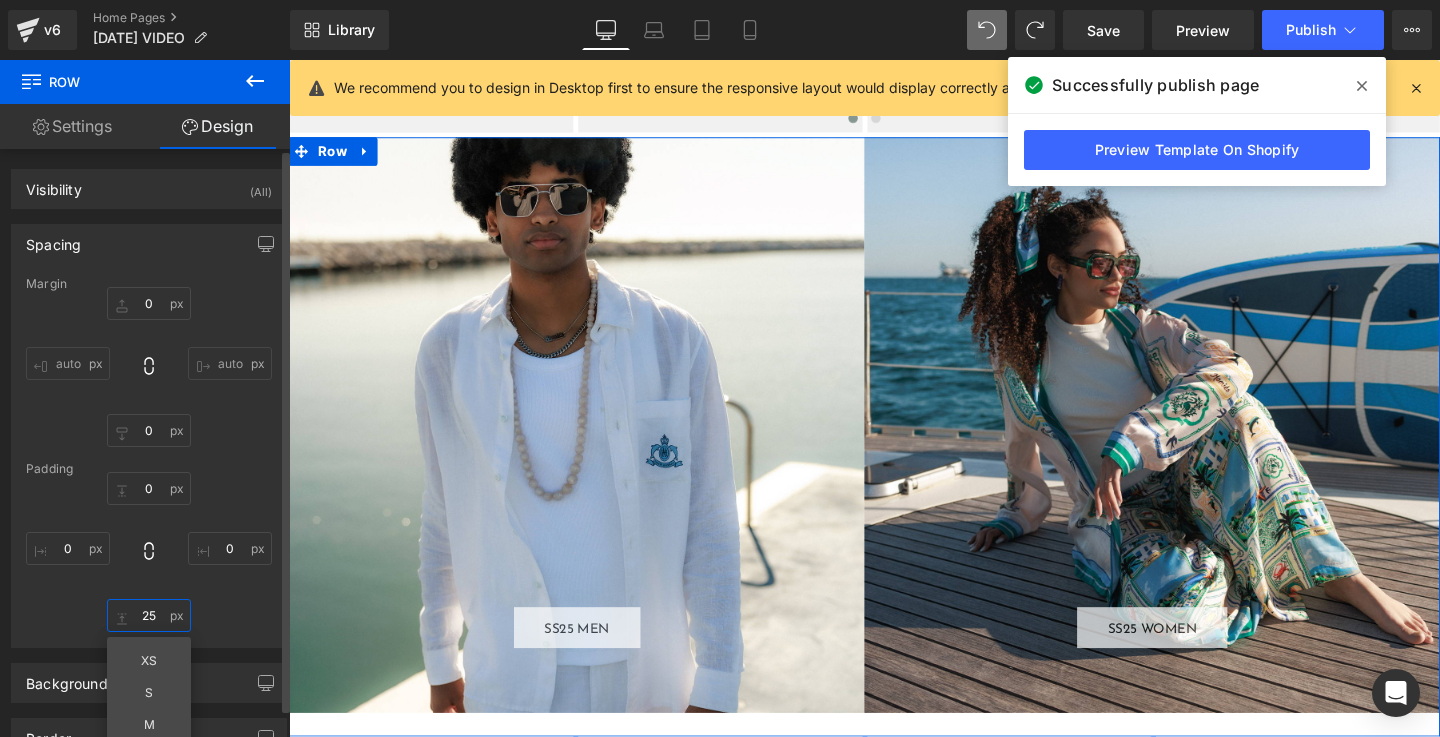 click at bounding box center [149, 615] 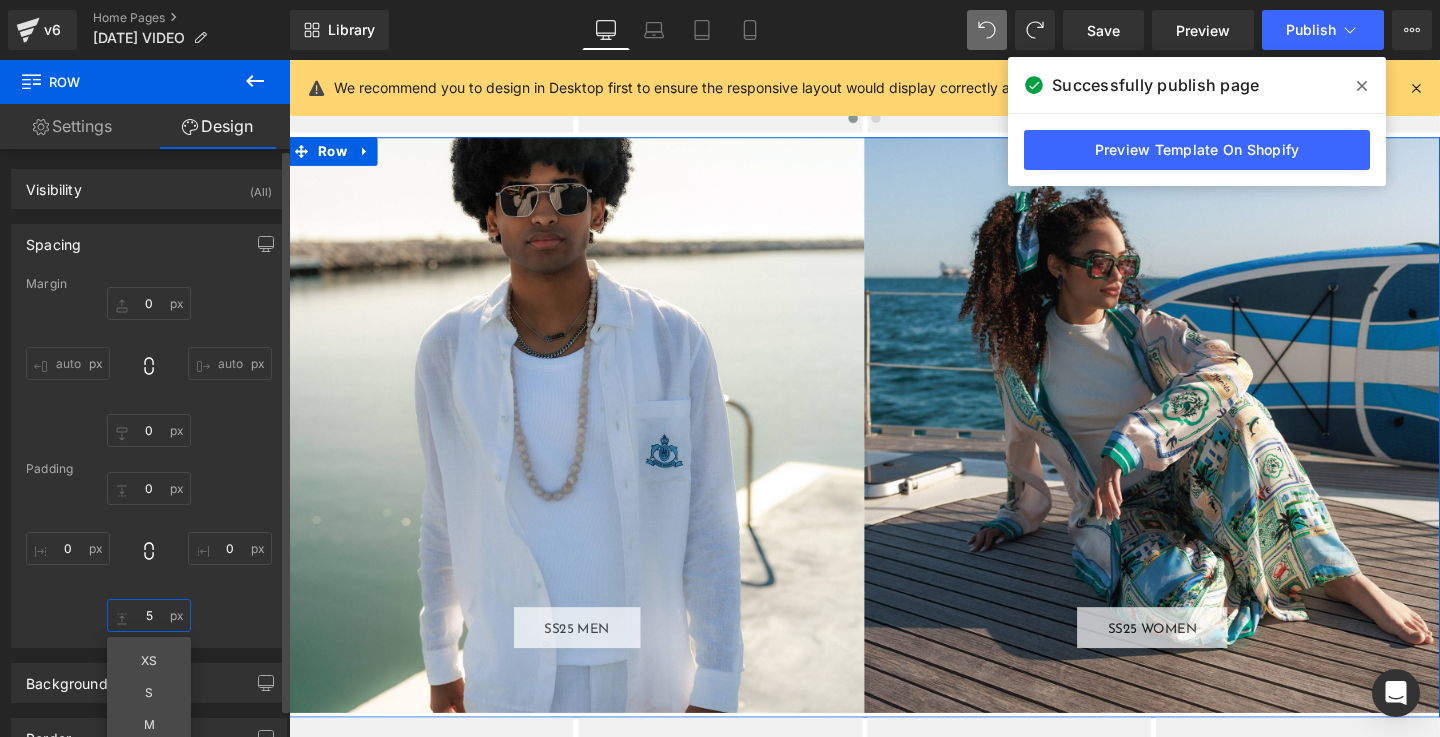 type on "5" 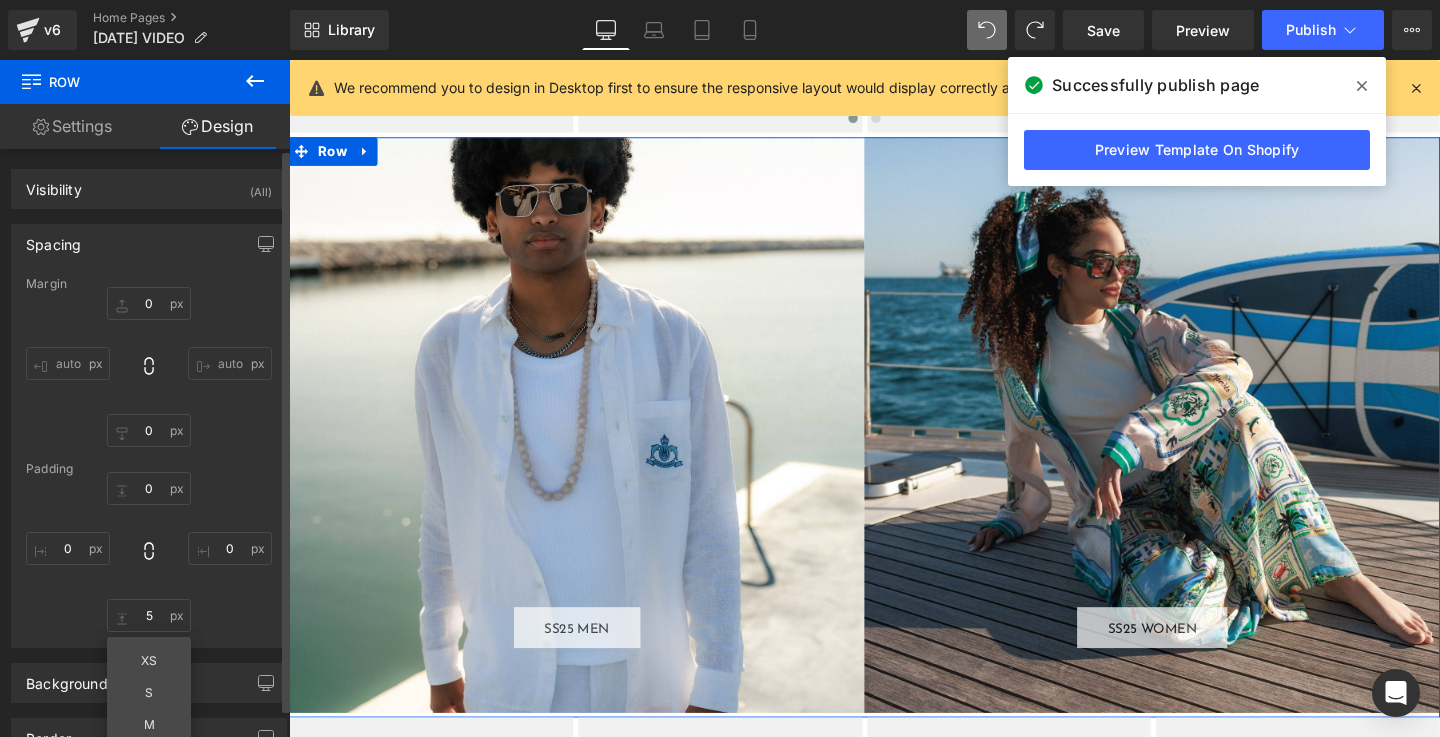 click on "5 XS S M L XL Edit Value" at bounding box center (149, 552) 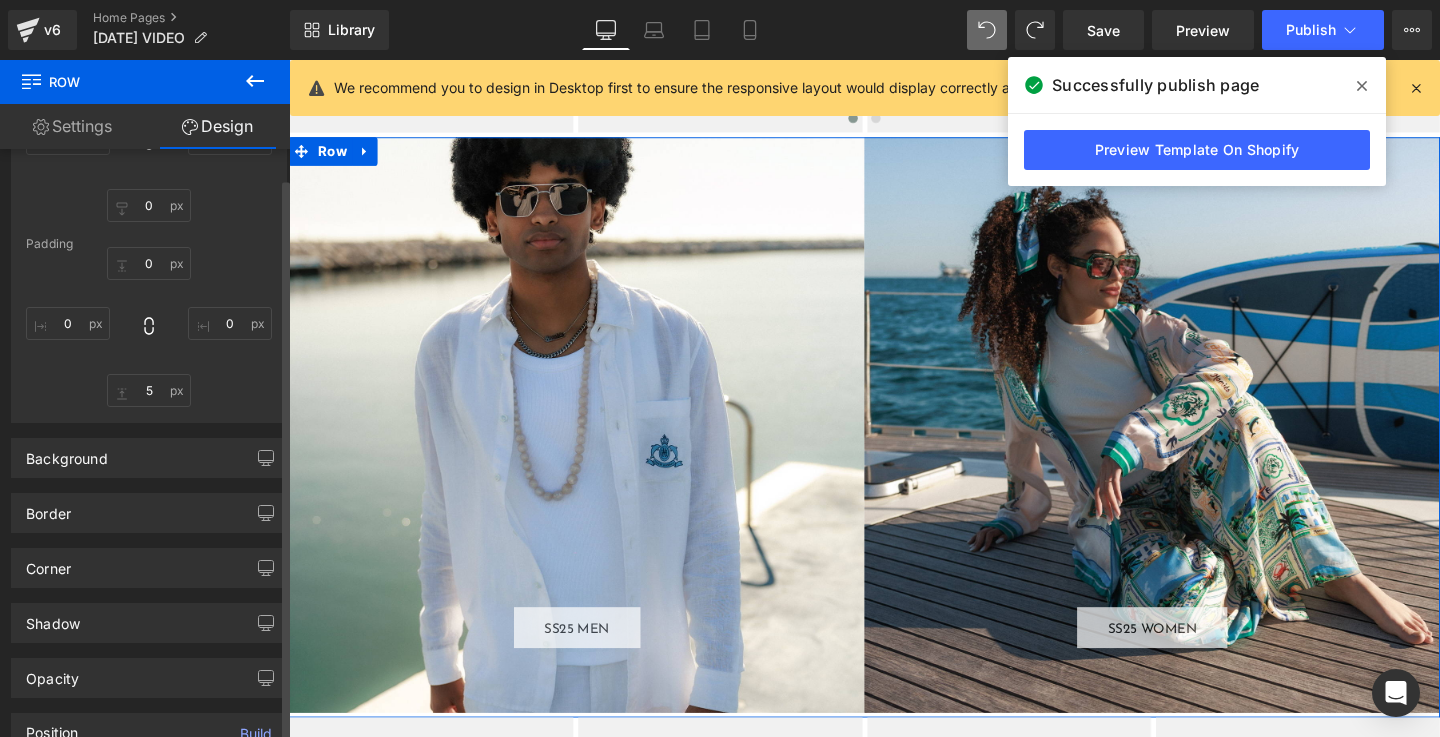 scroll, scrollTop: 236, scrollLeft: 0, axis: vertical 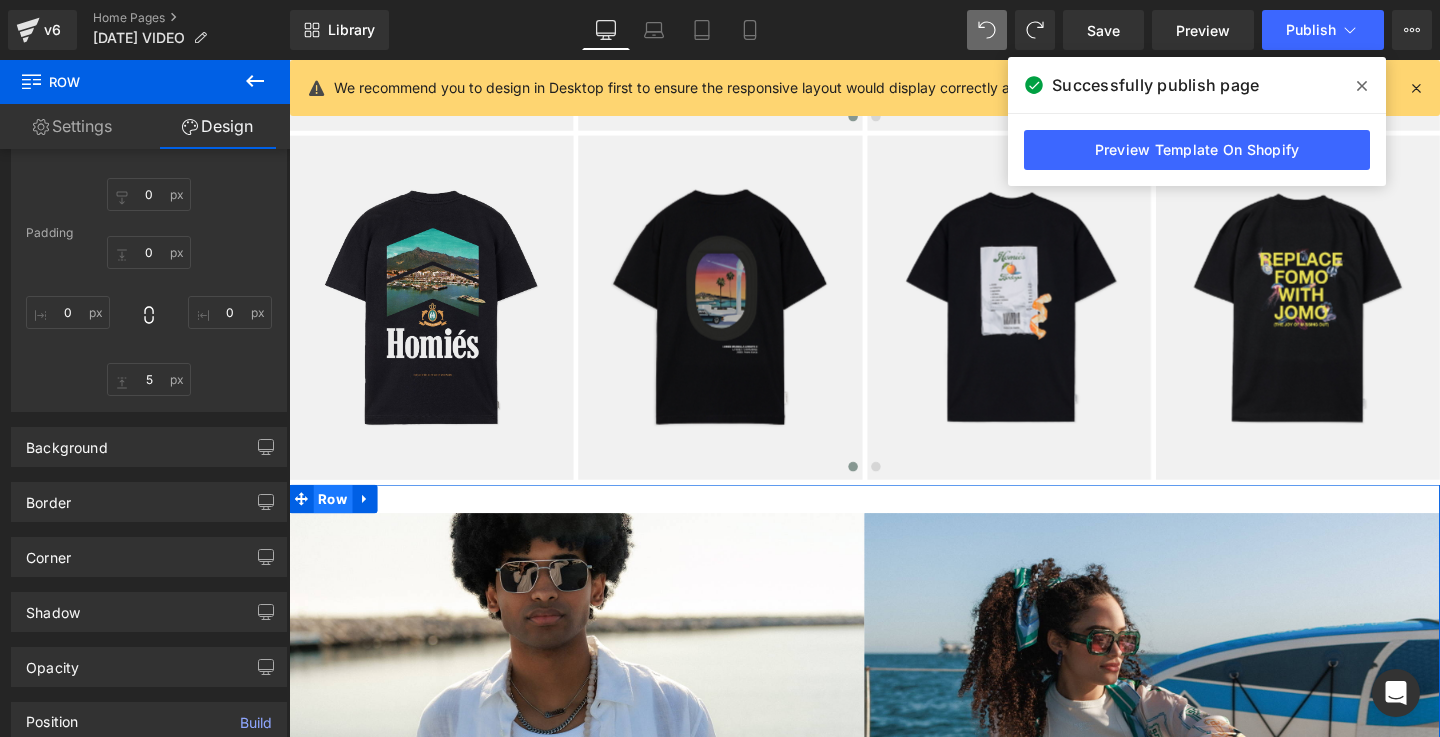 click on "Row" at bounding box center [335, 521] 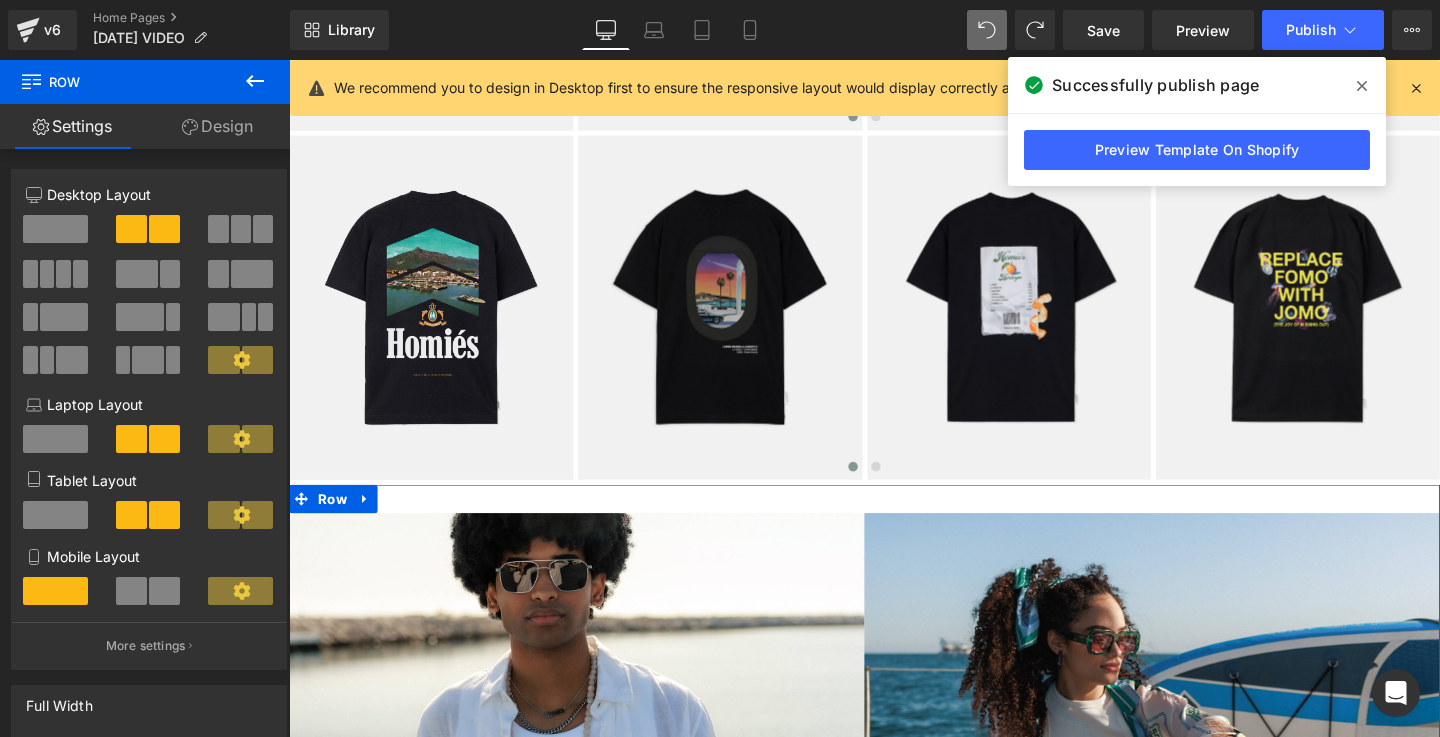 click on "Design" at bounding box center (217, 126) 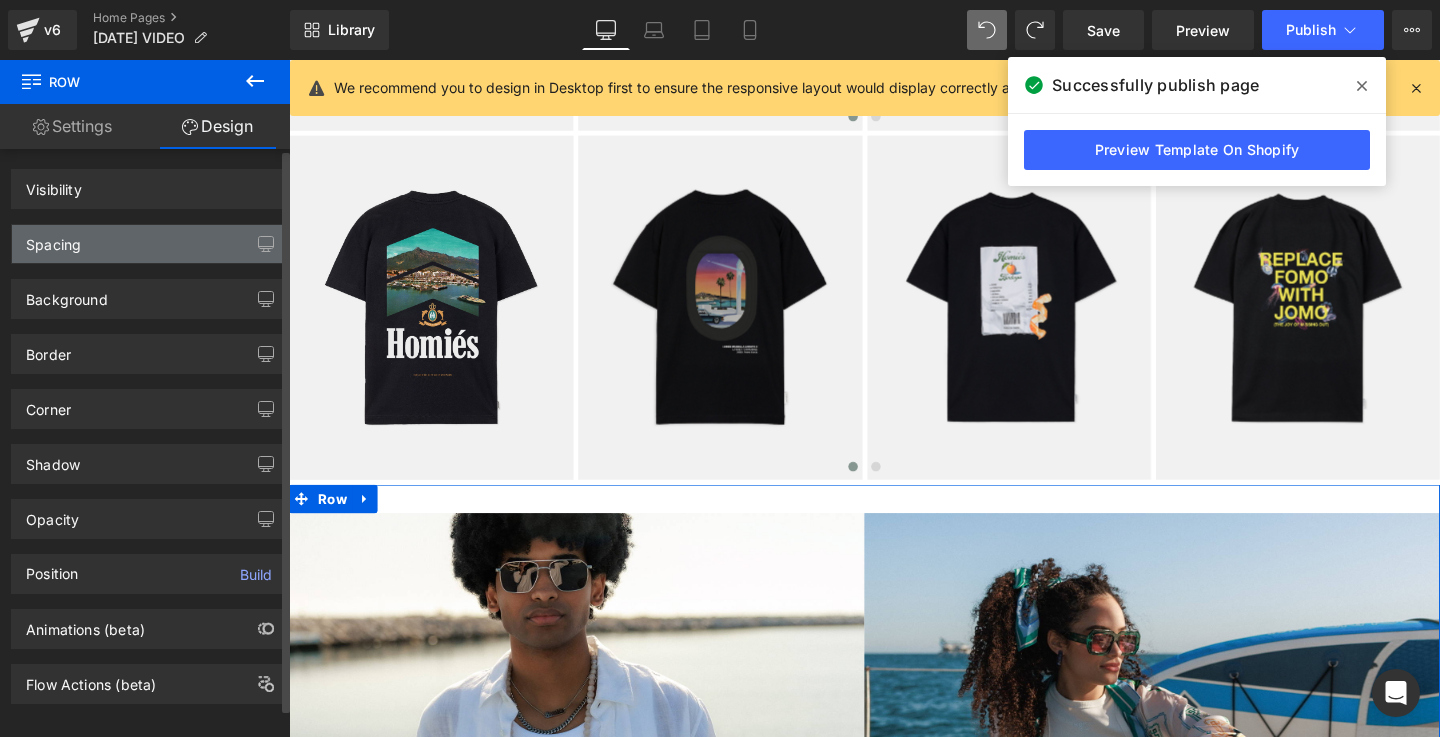 click on "Spacing" at bounding box center [53, 239] 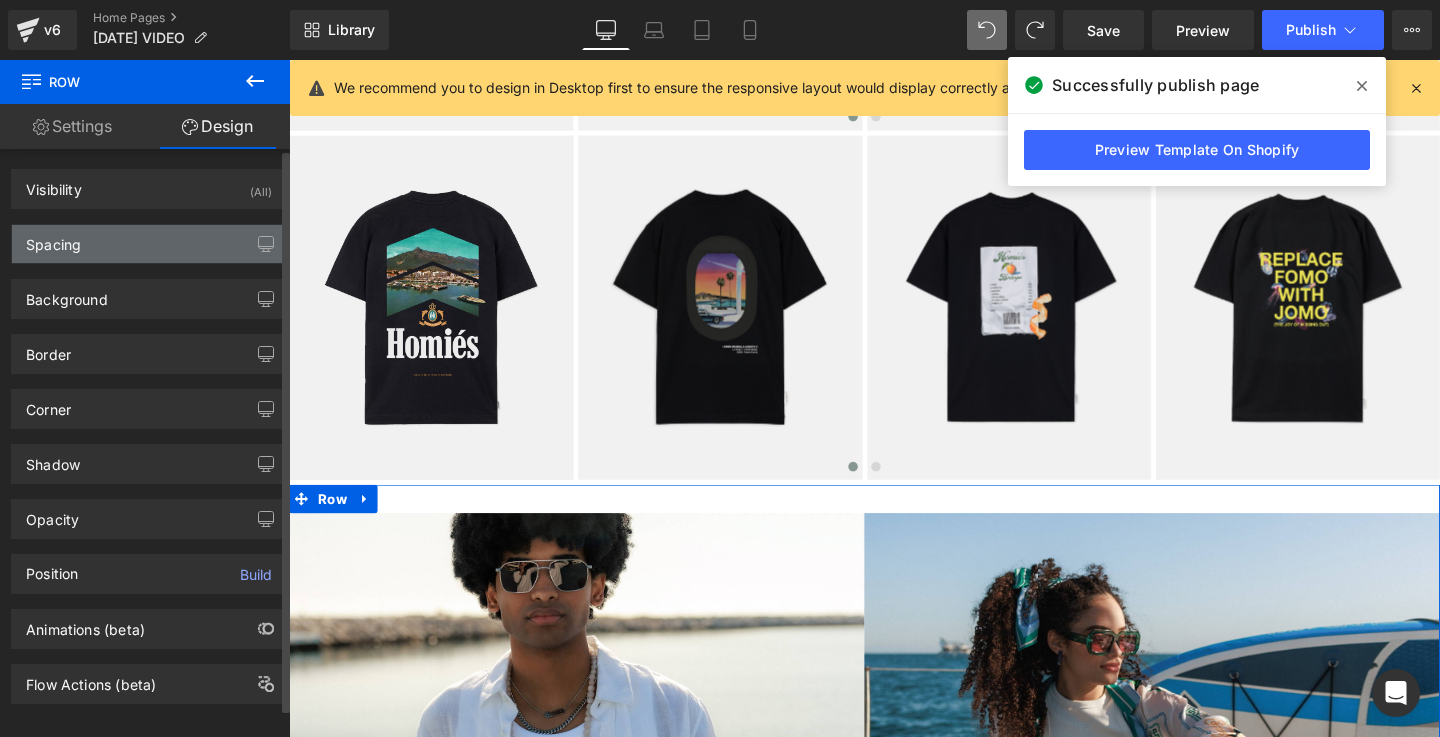 click on "Spacing" at bounding box center [53, 239] 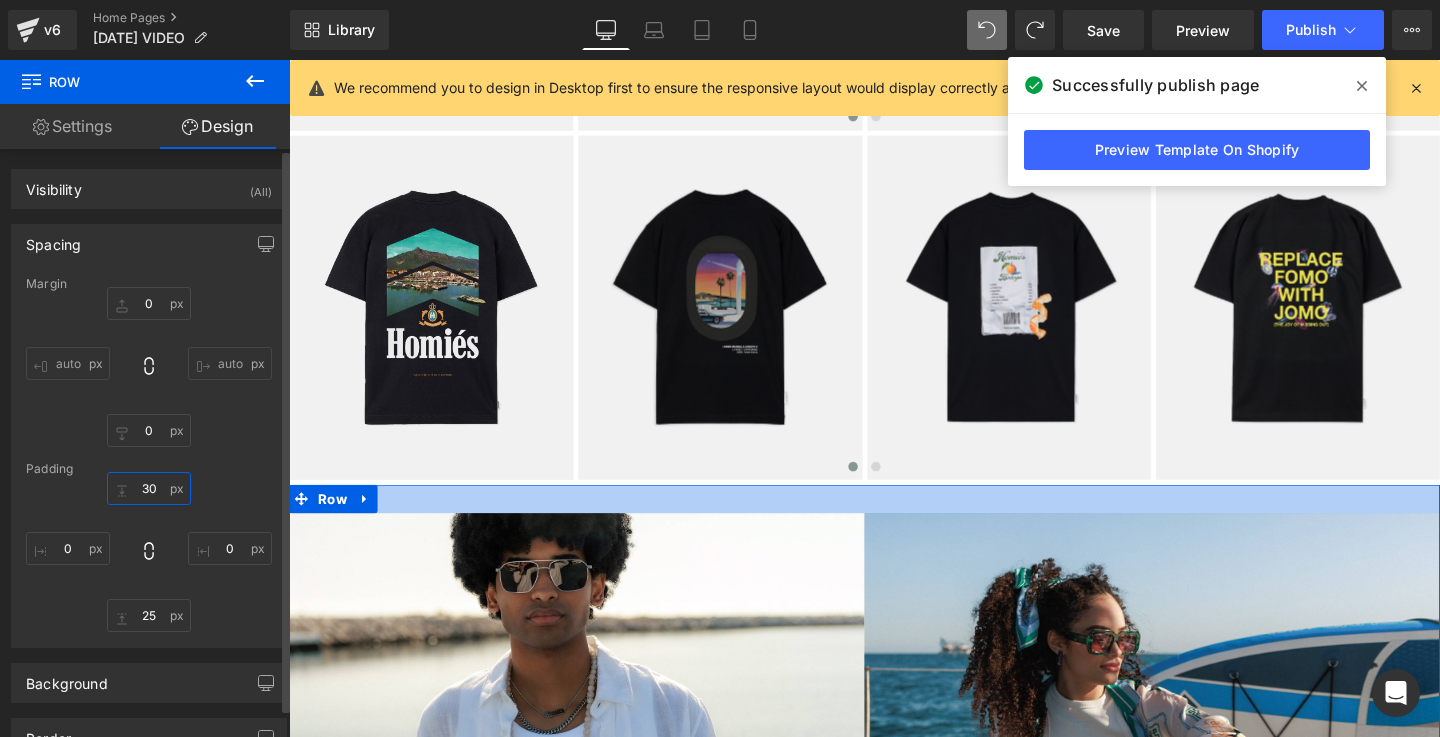 click at bounding box center [149, 488] 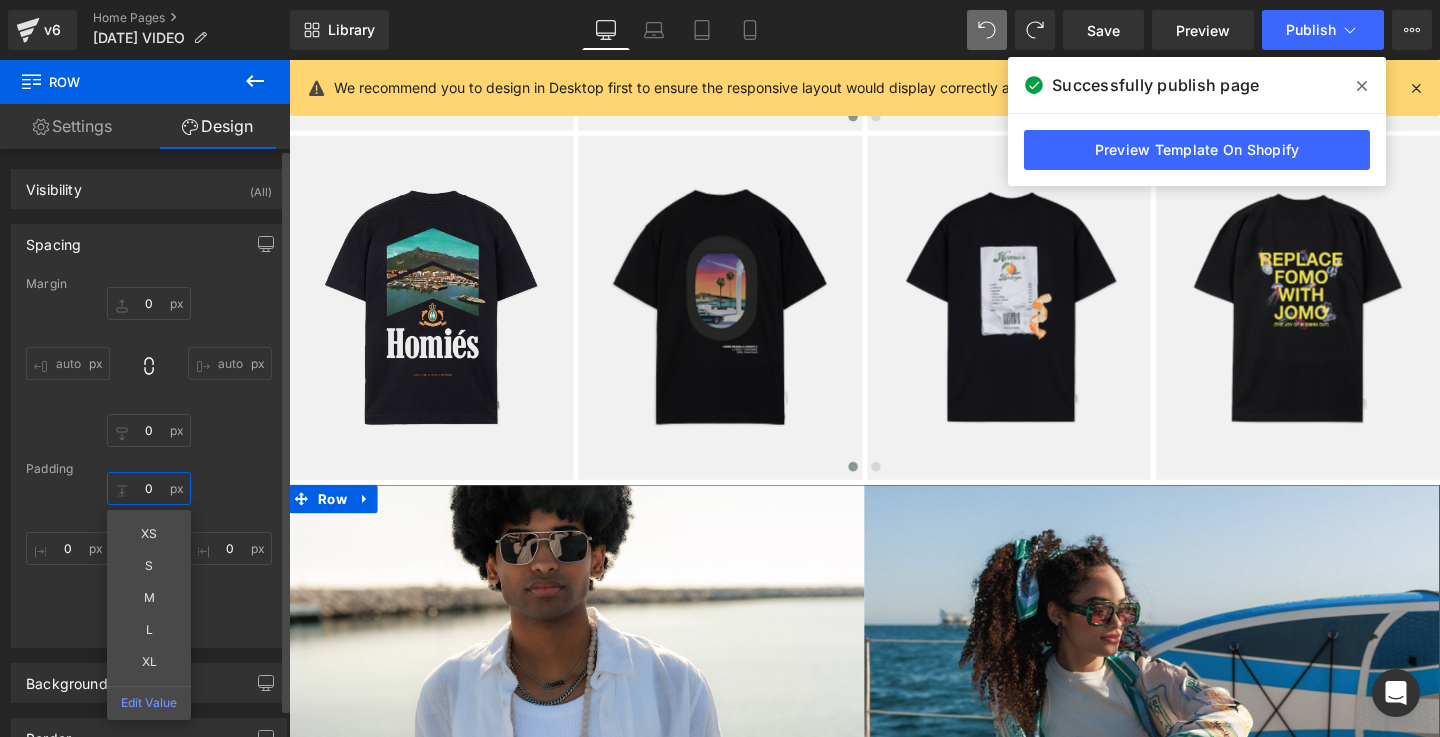 type on "0" 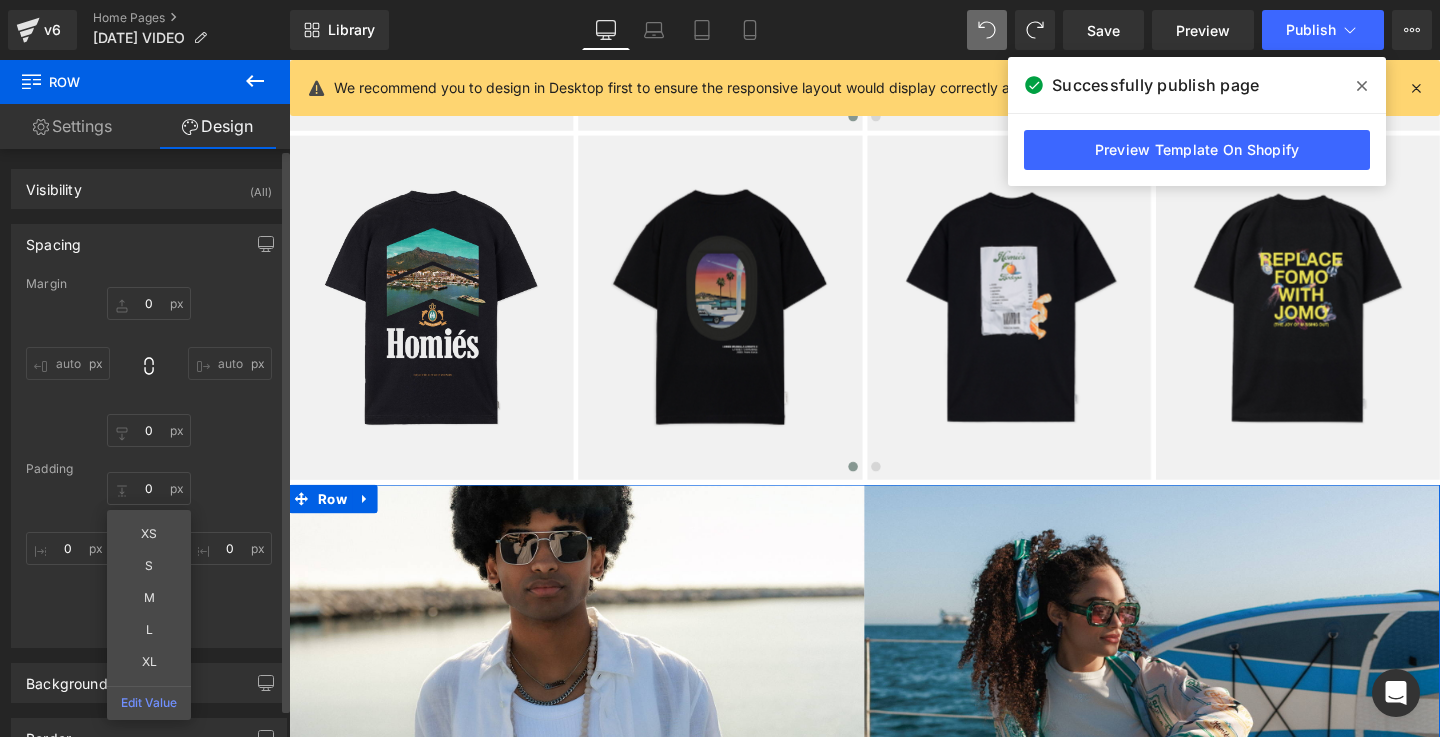 click on "0 XS S M L XL Edit Value" at bounding box center (149, 552) 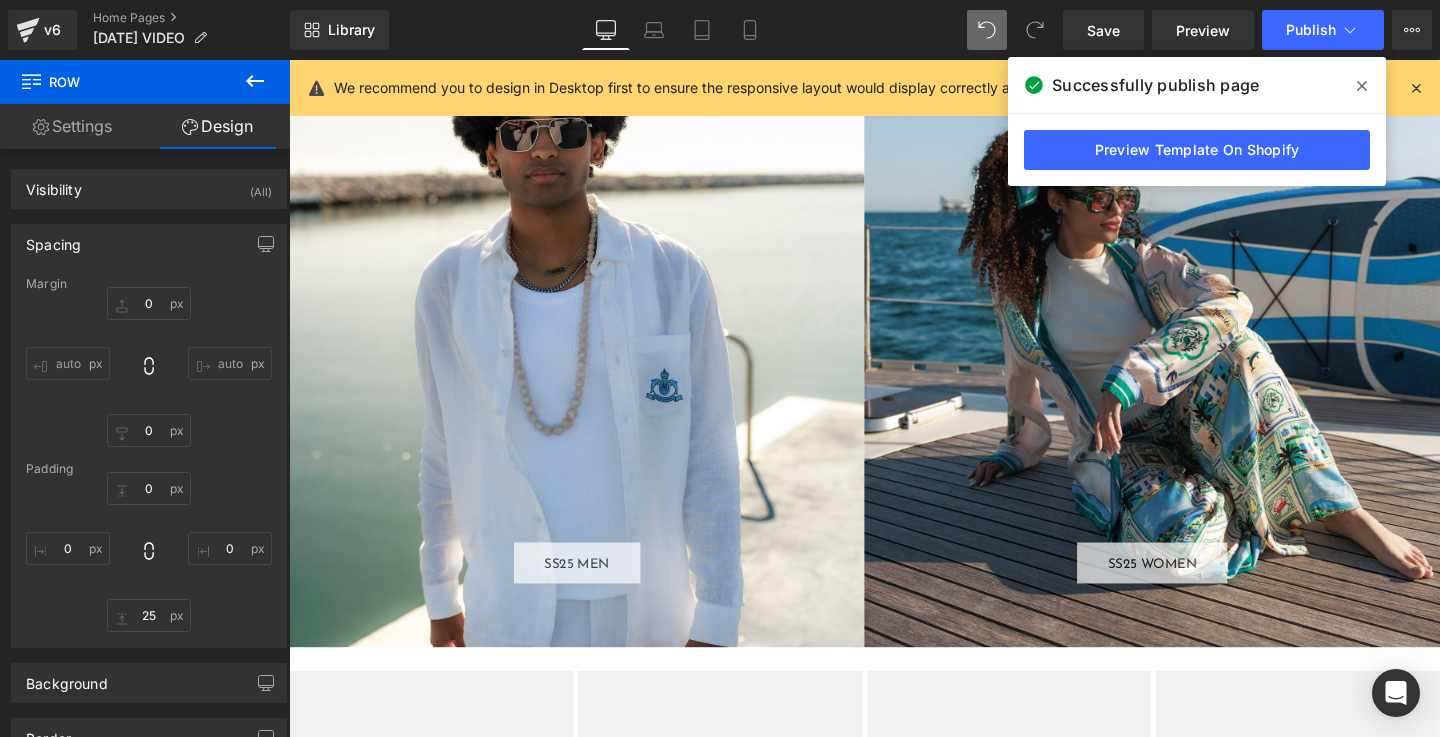 scroll, scrollTop: 3196, scrollLeft: 0, axis: vertical 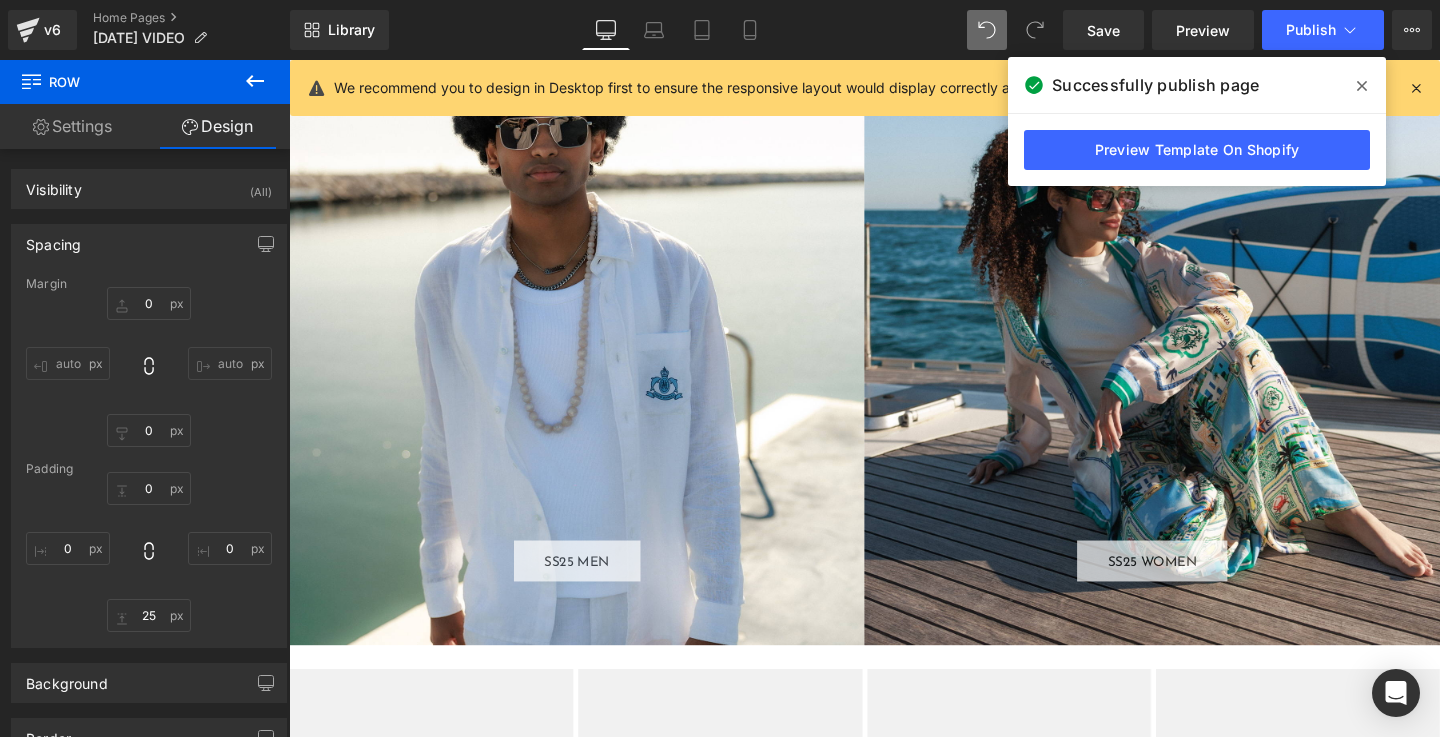 click on "SS25 MEN Button" at bounding box center [591, 372] 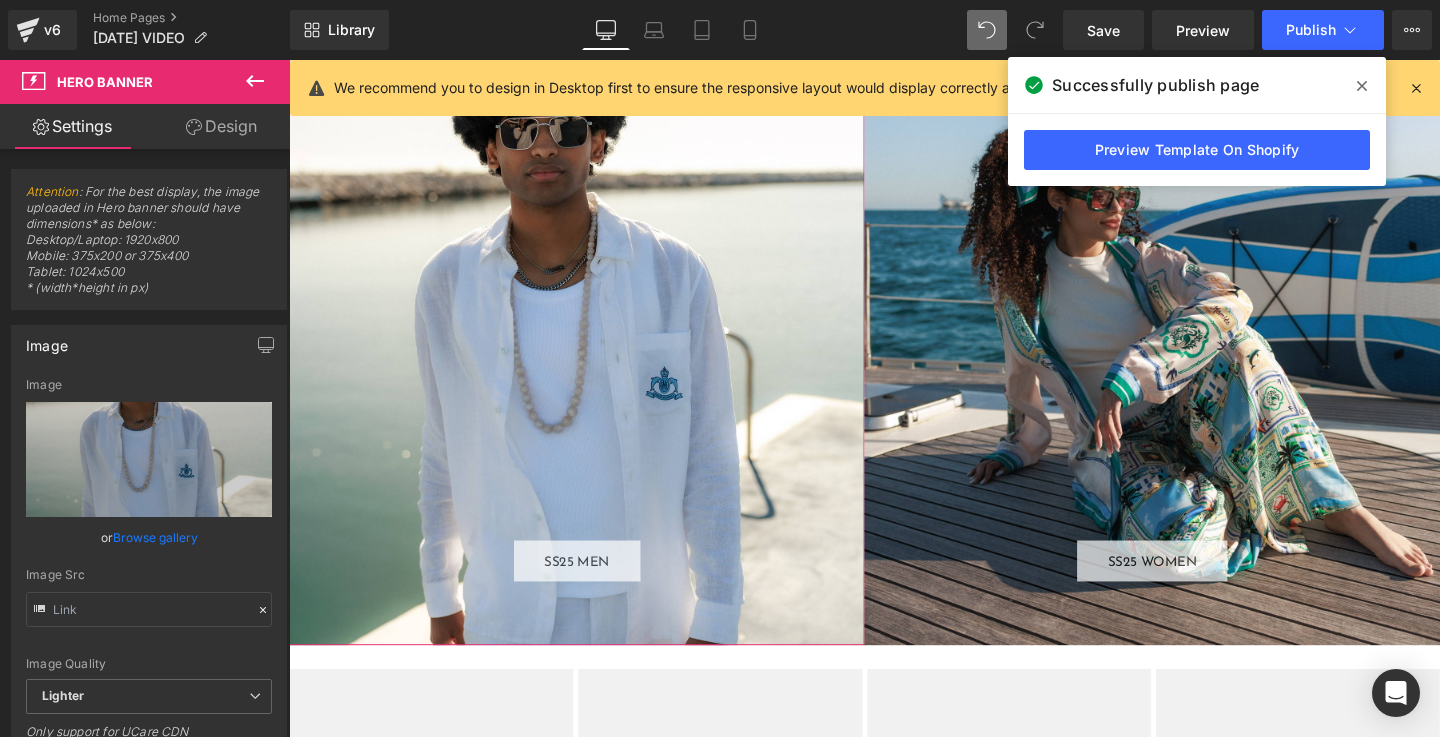 click on "Browse gallery" at bounding box center [155, 537] 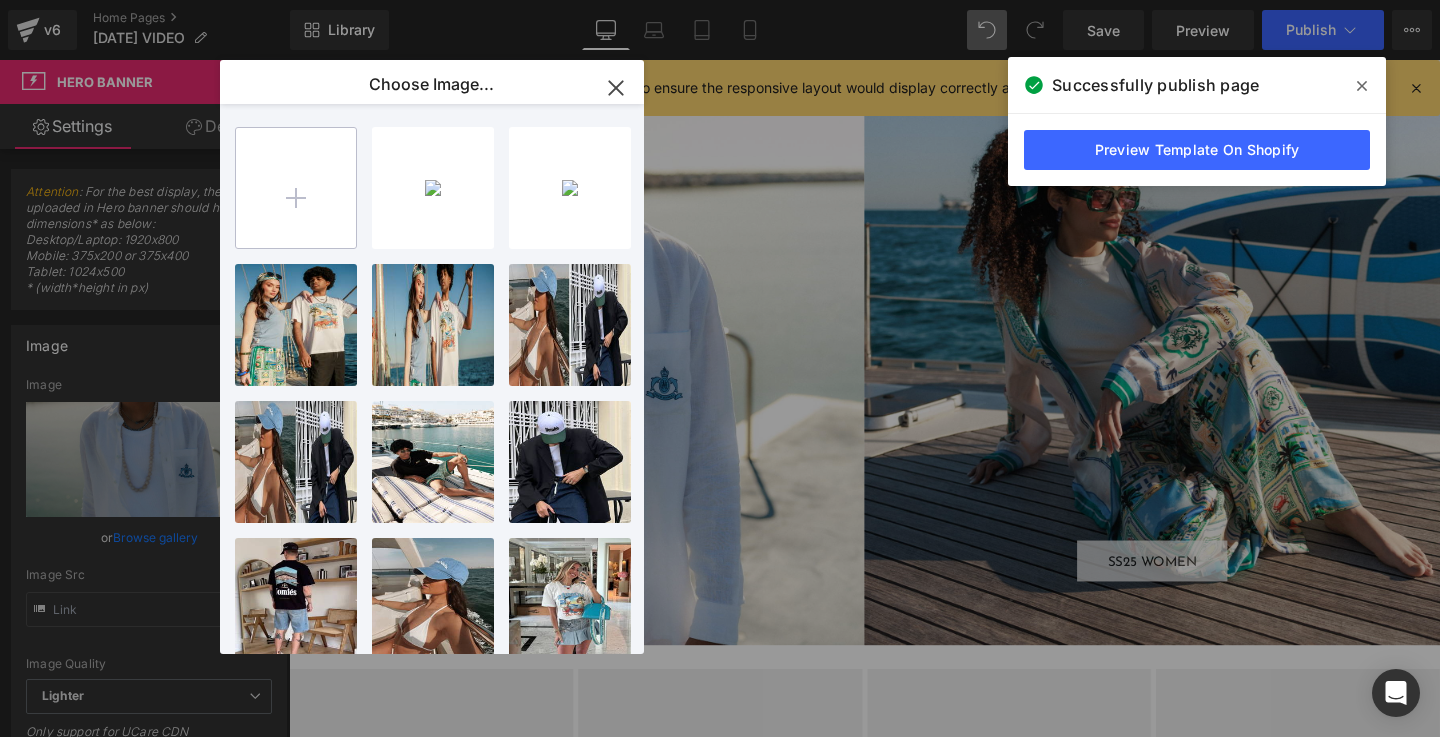 click at bounding box center [296, 188] 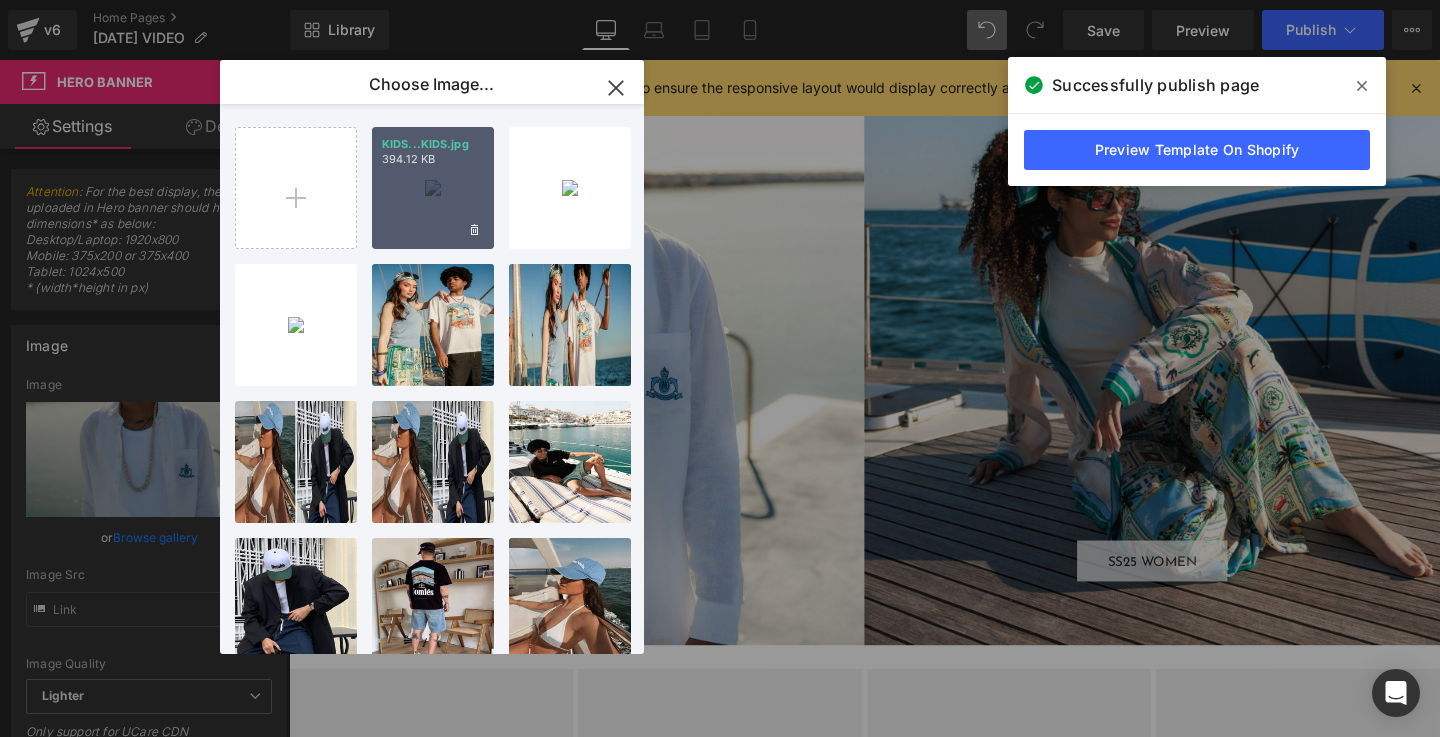 click on "KIDS...KIDS.jpg 394.12 KB" at bounding box center (433, 188) 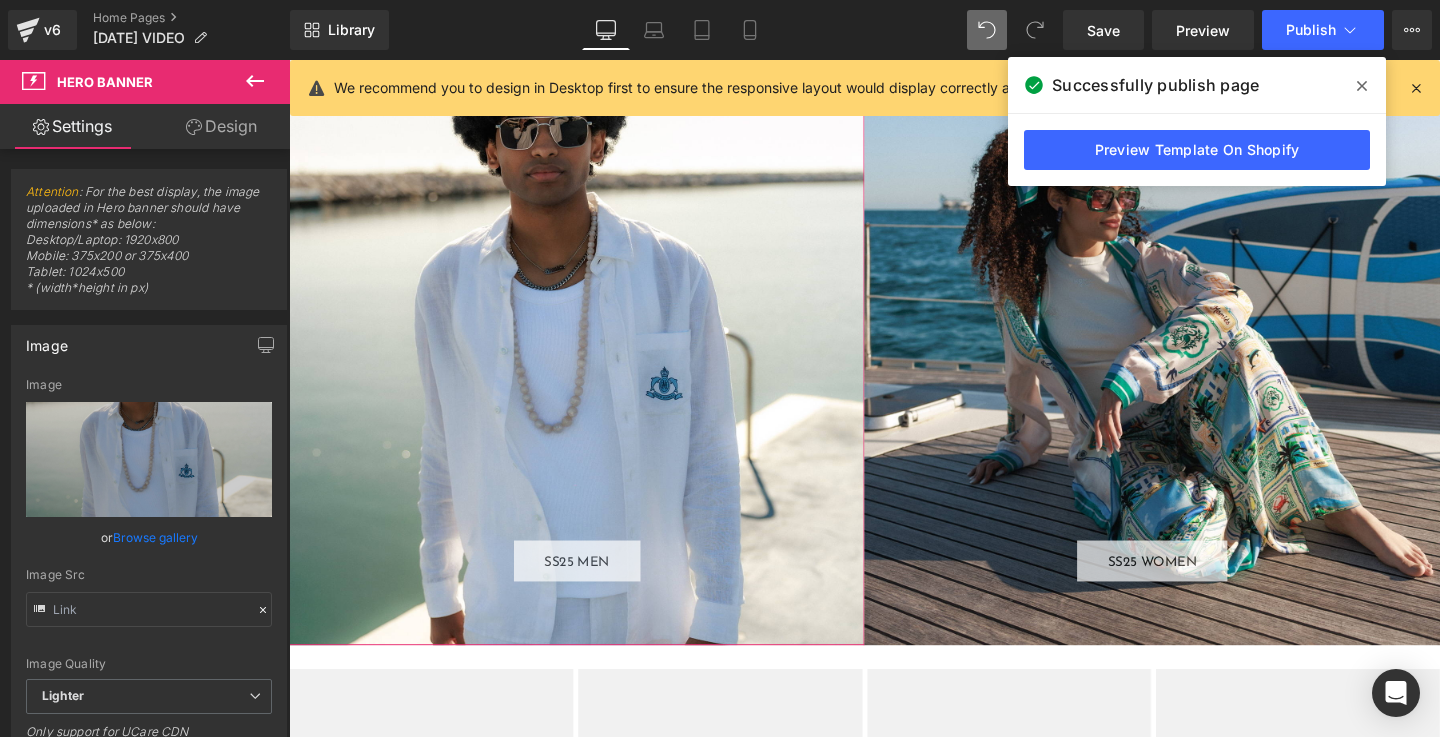 click on "Browse gallery" at bounding box center [155, 537] 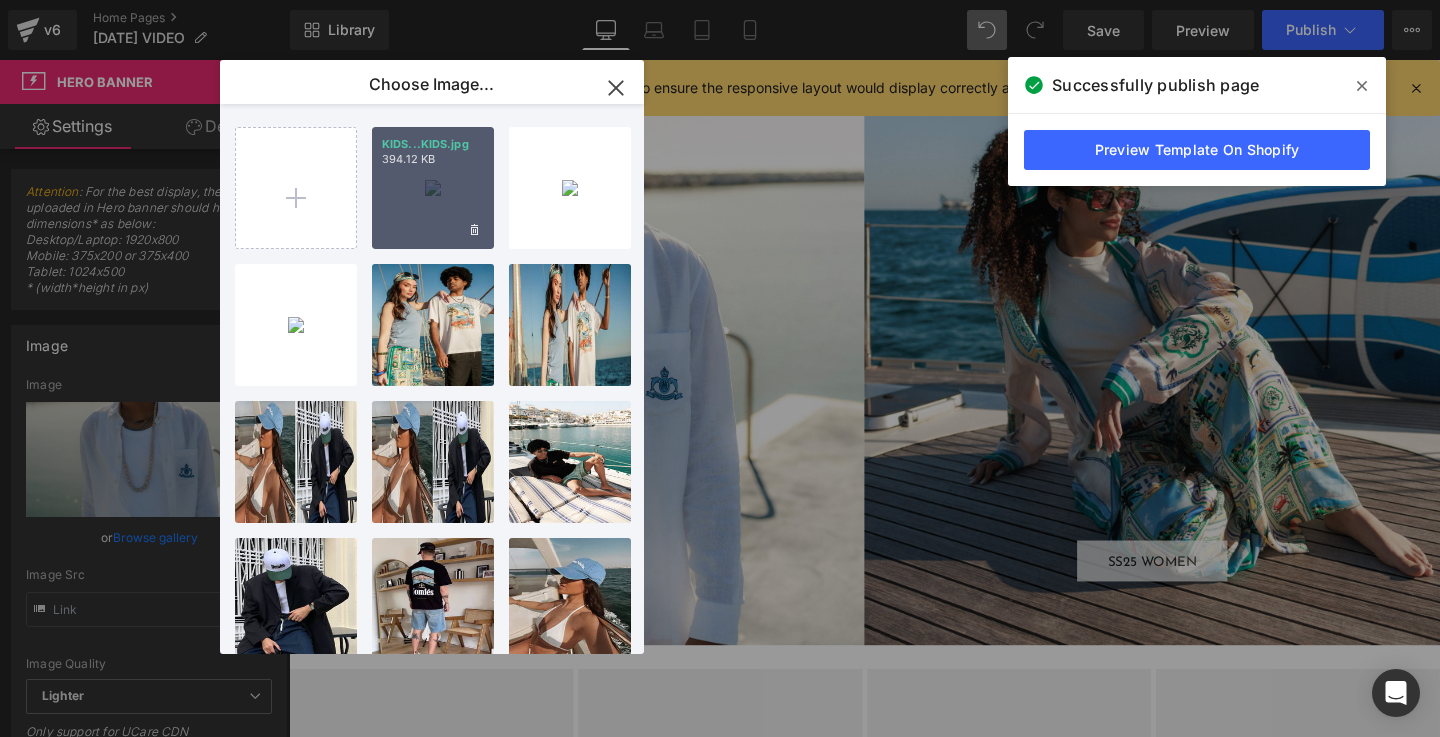 click on "KIDS...KIDS.jpg 394.12 KB" at bounding box center (433, 188) 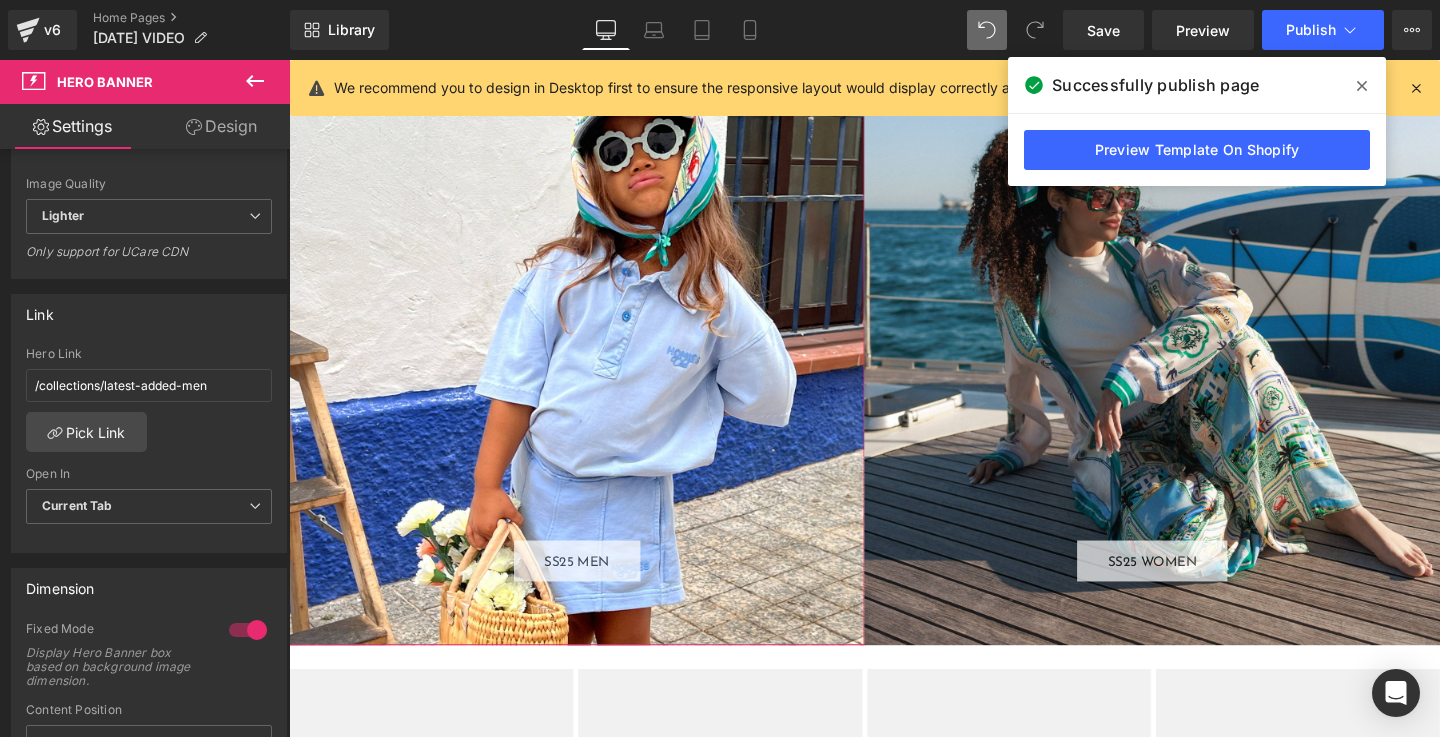 scroll, scrollTop: 482, scrollLeft: 0, axis: vertical 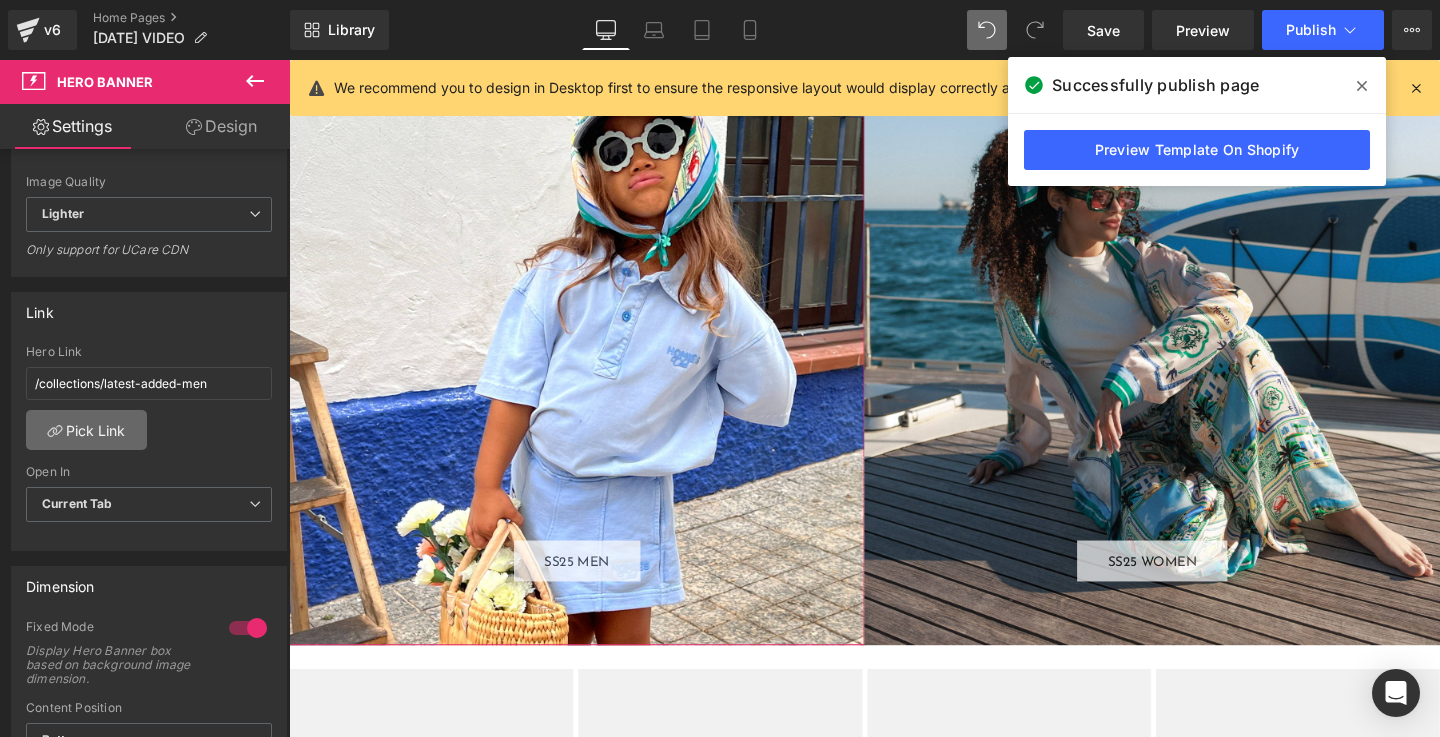 click on "Pick Link" at bounding box center (86, 430) 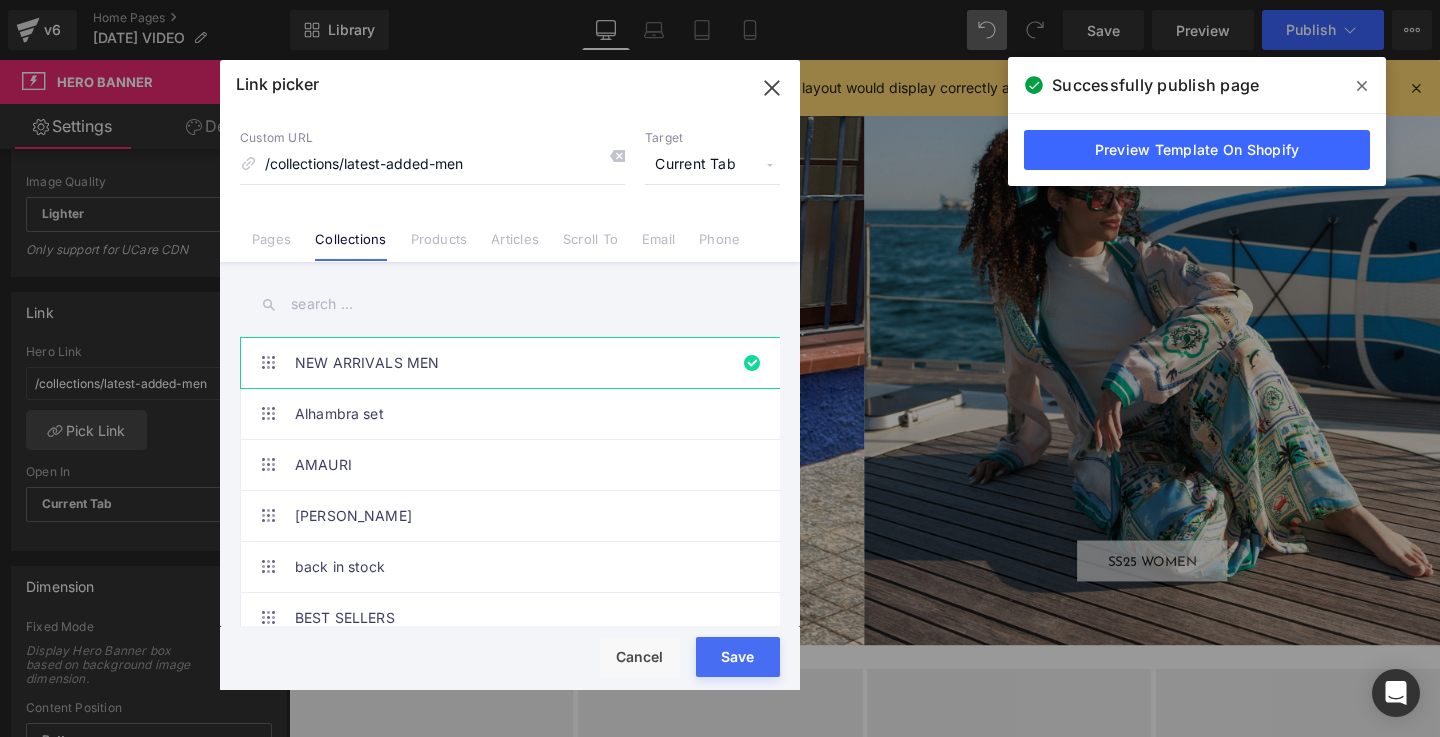 click at bounding box center (510, 304) 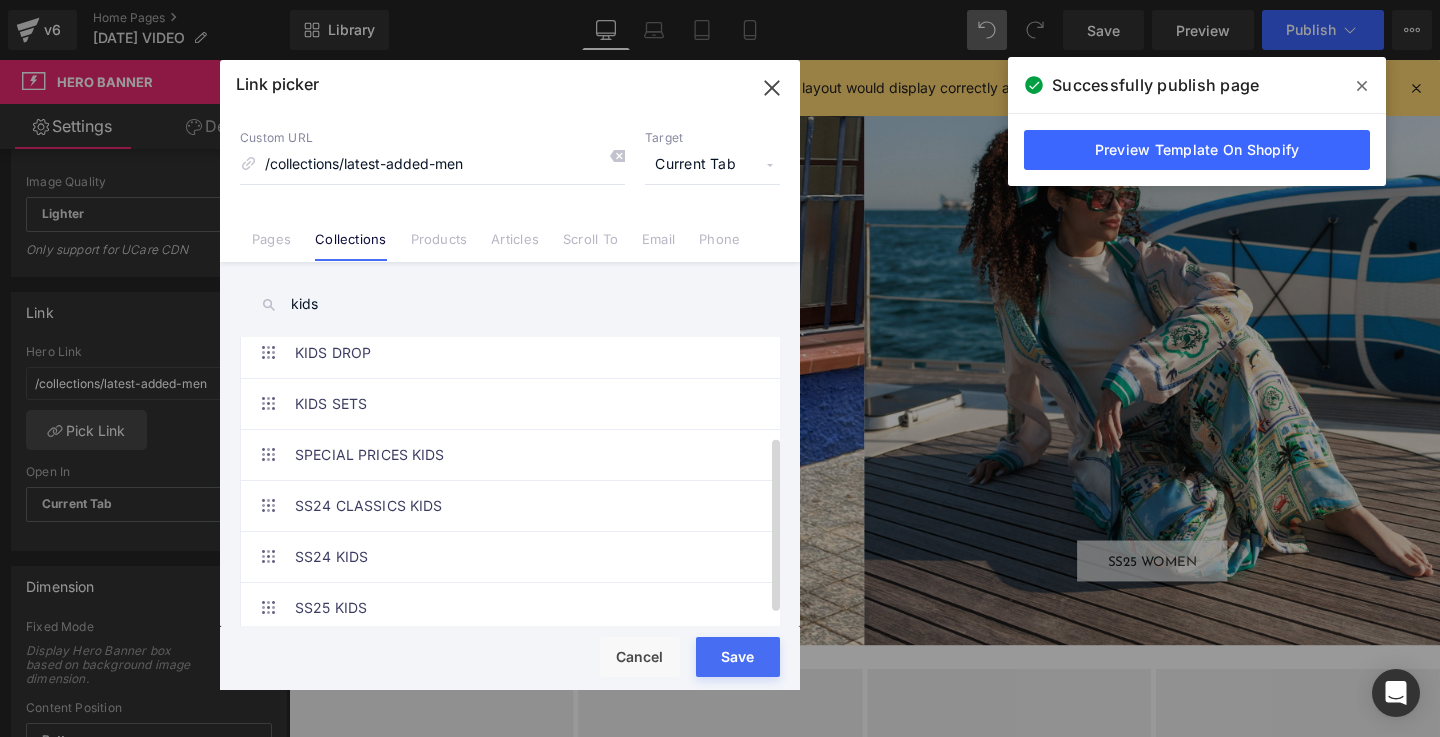 scroll, scrollTop: 179, scrollLeft: 0, axis: vertical 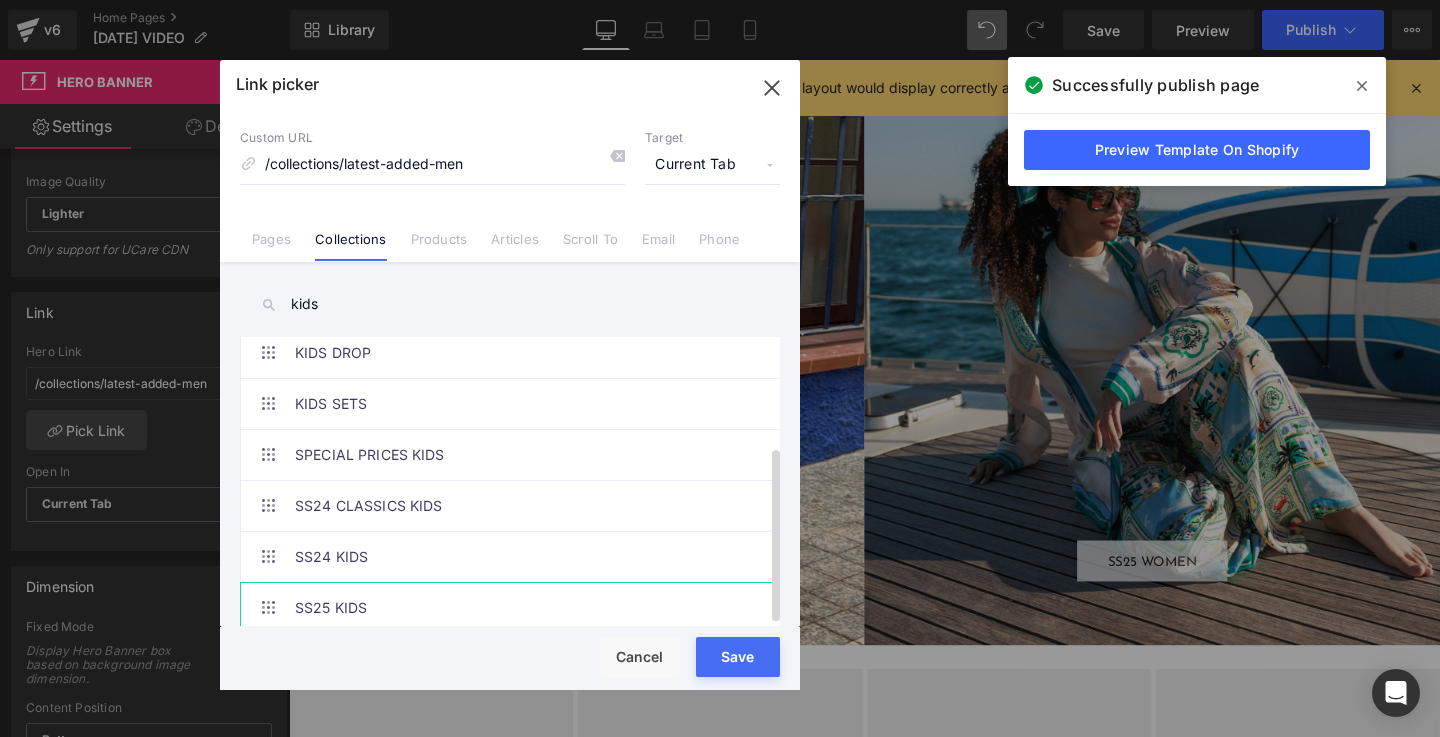 type on "kids" 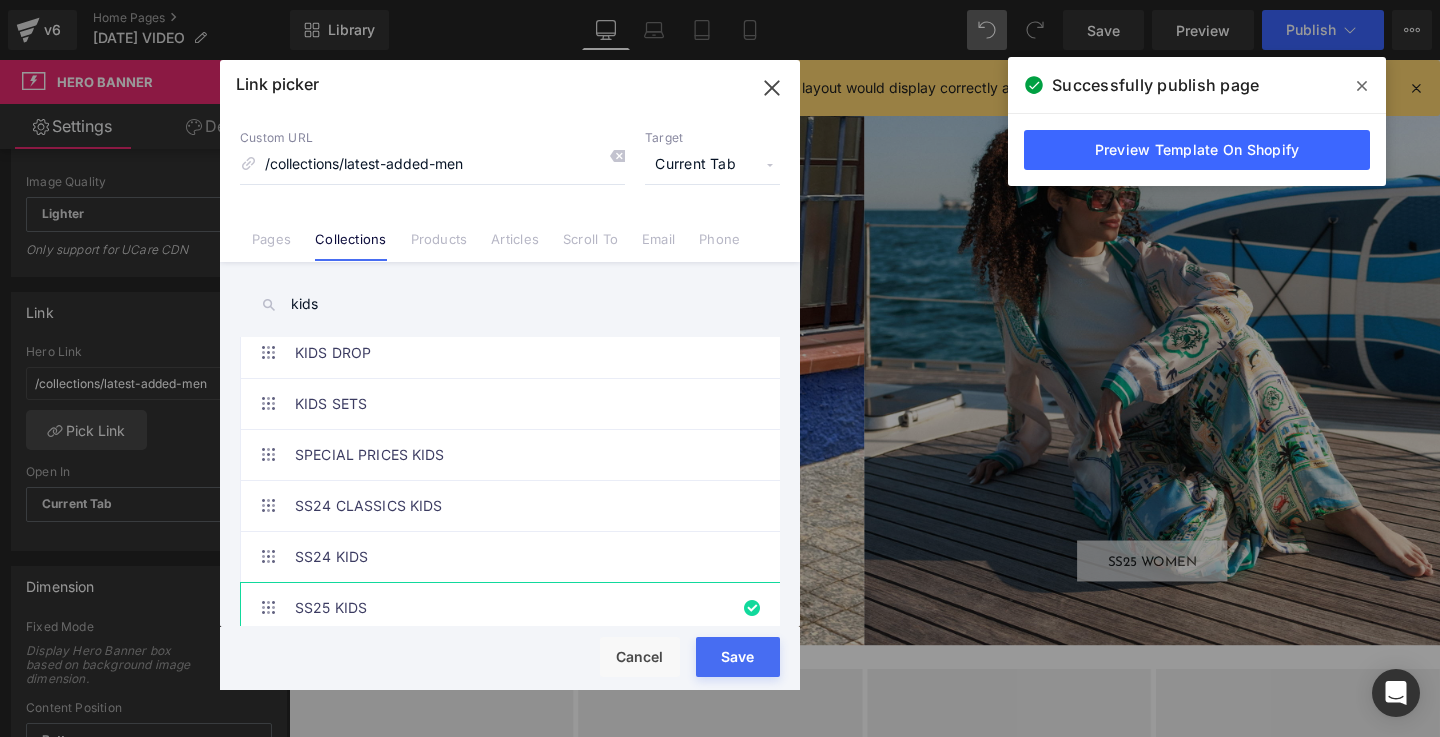 click on "Save" at bounding box center [738, 657] 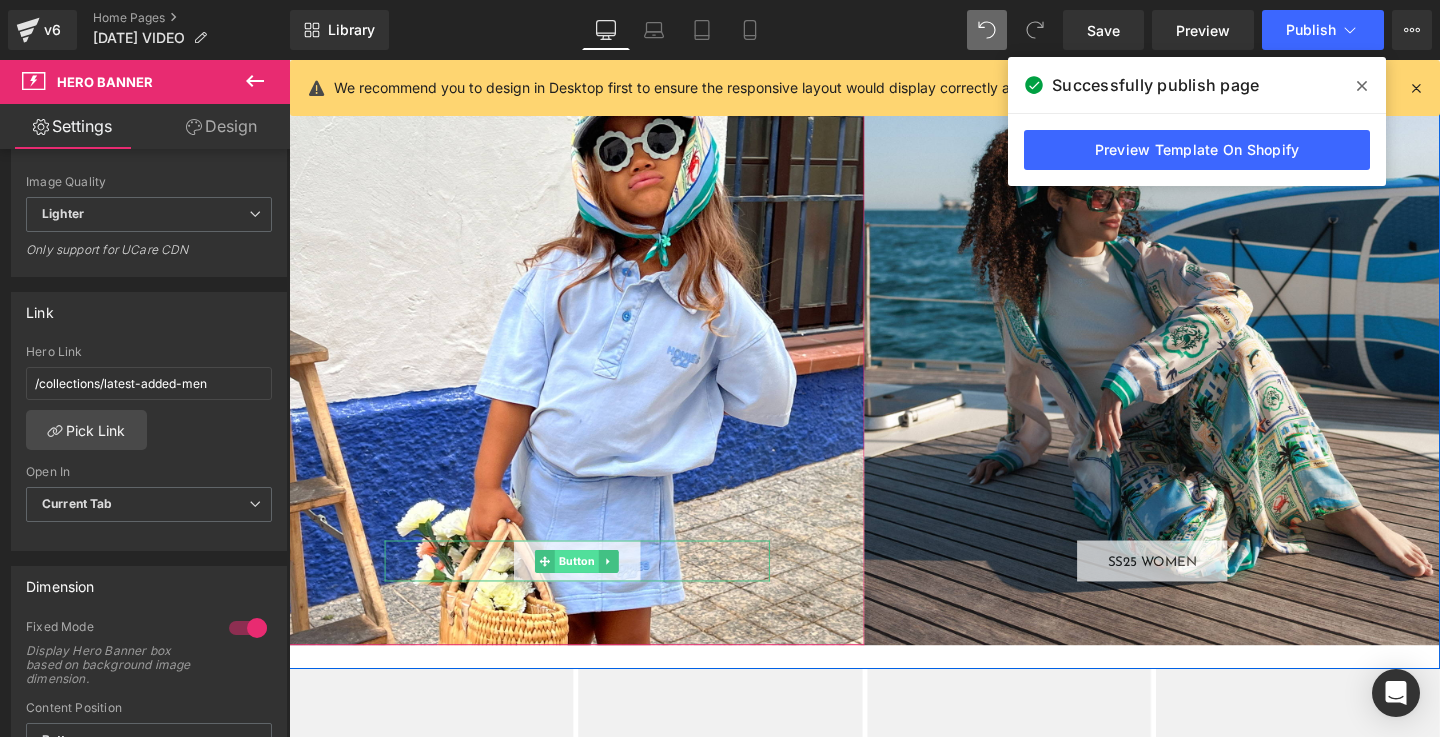 click on "Button" at bounding box center [591, 587] 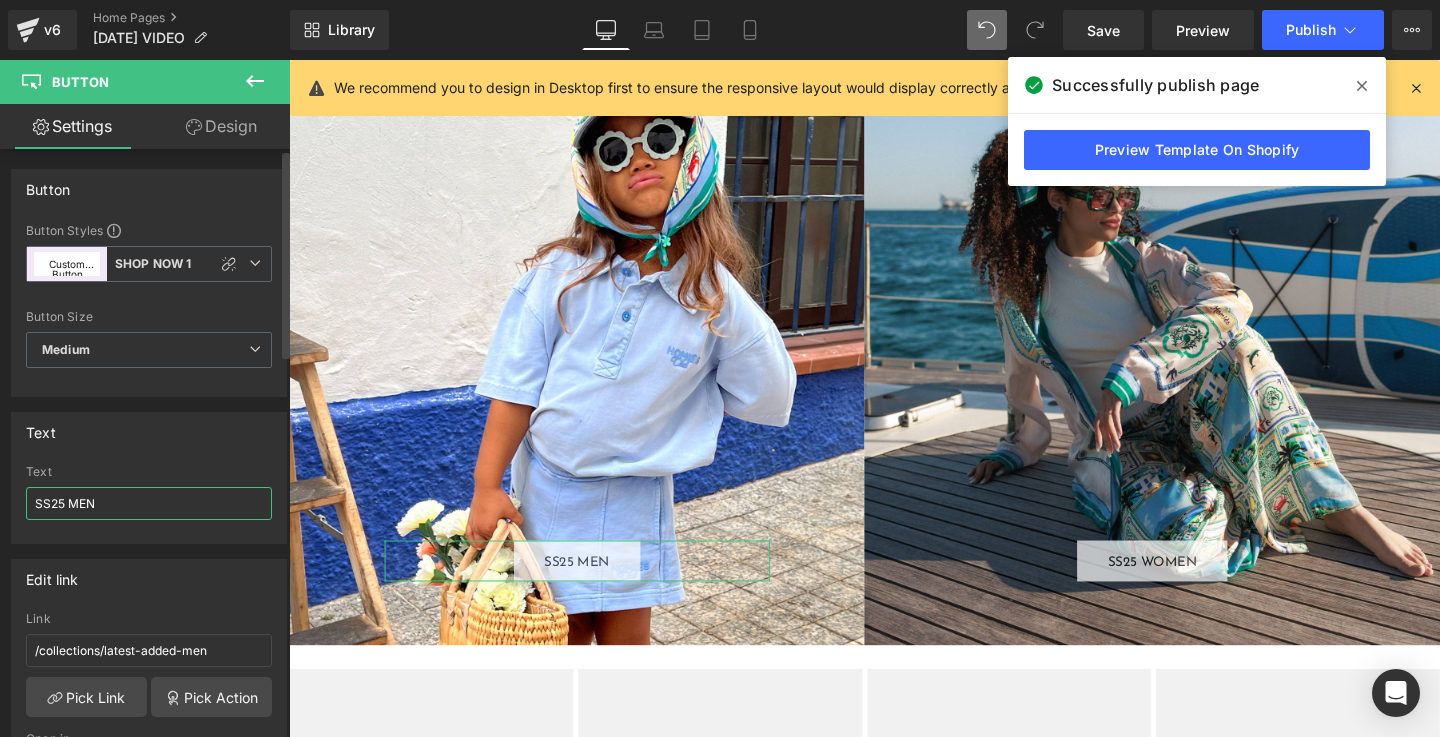 click on "SS25 MEN" at bounding box center (149, 503) 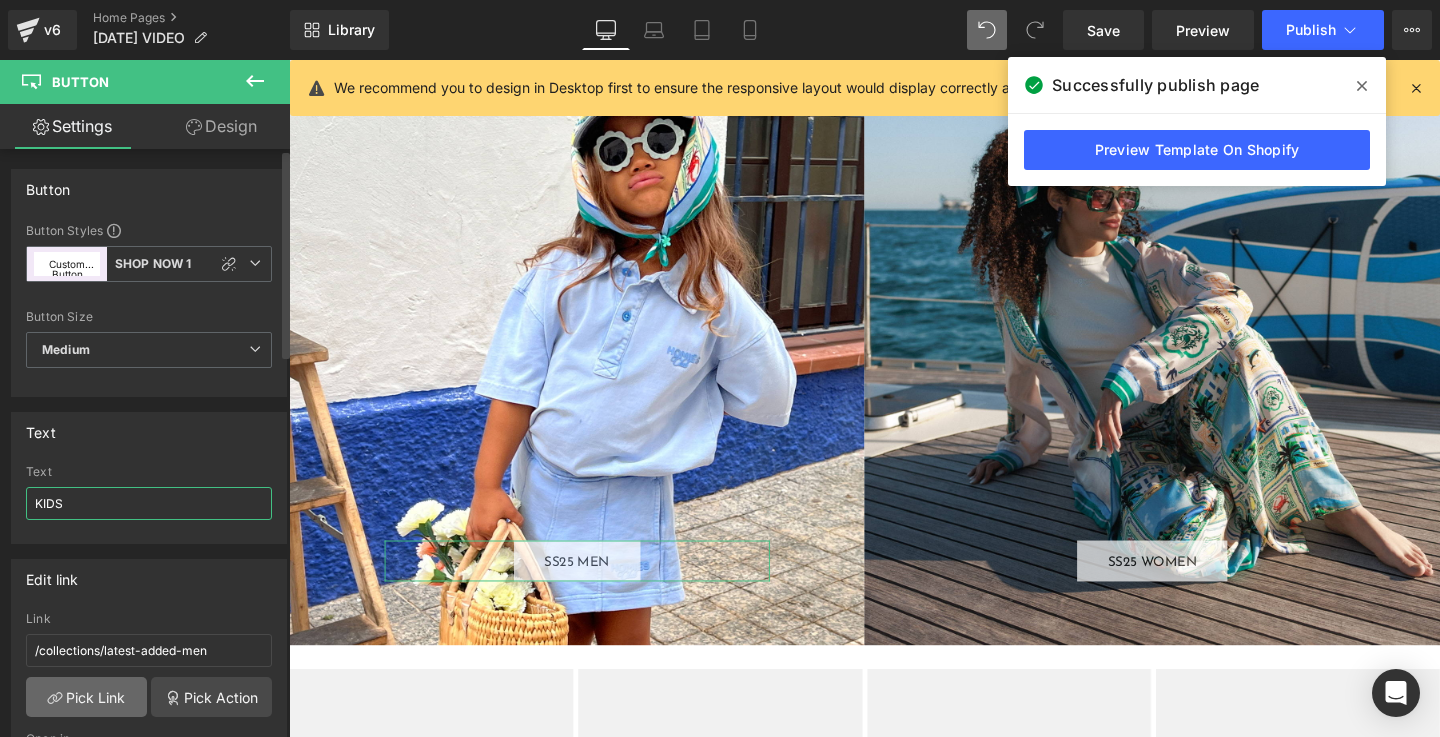 type on "KIDS" 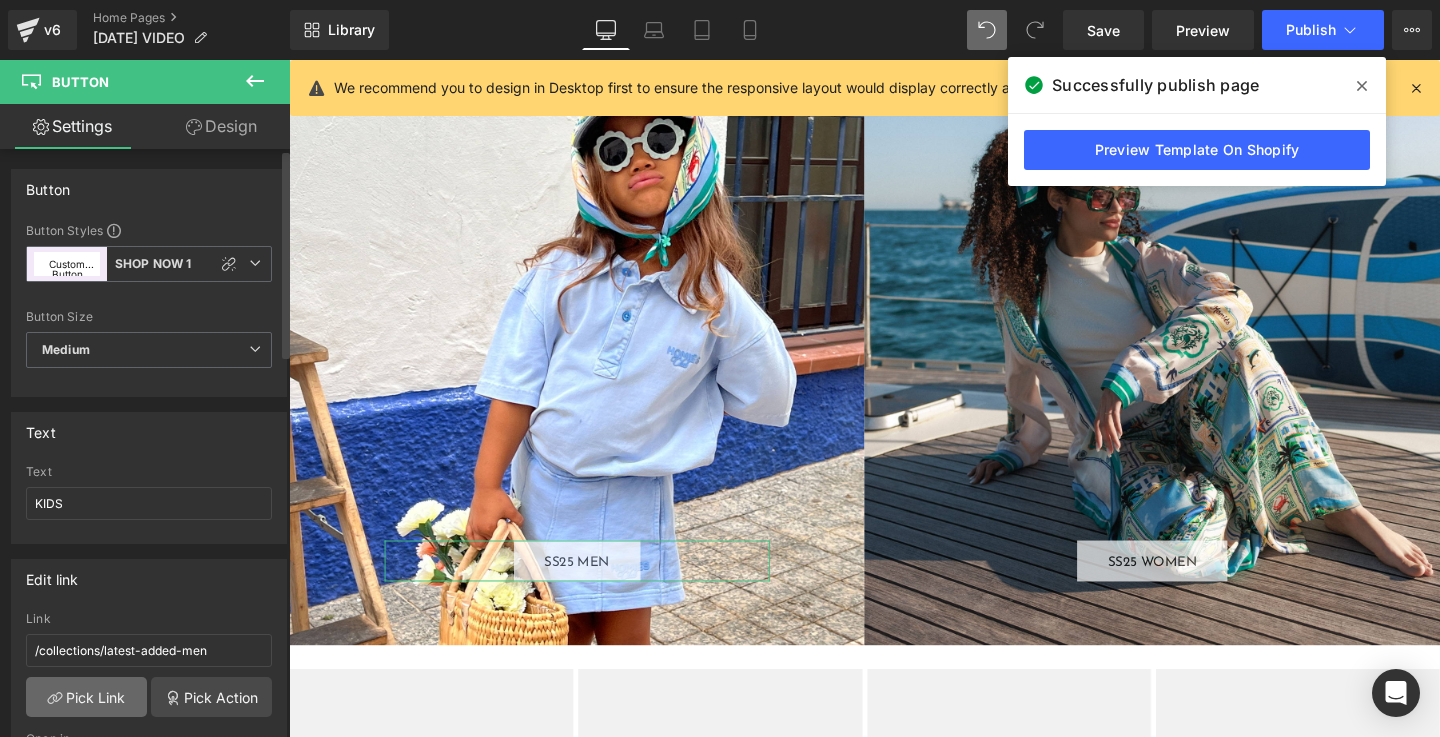 click on "Pick Link" at bounding box center (86, 697) 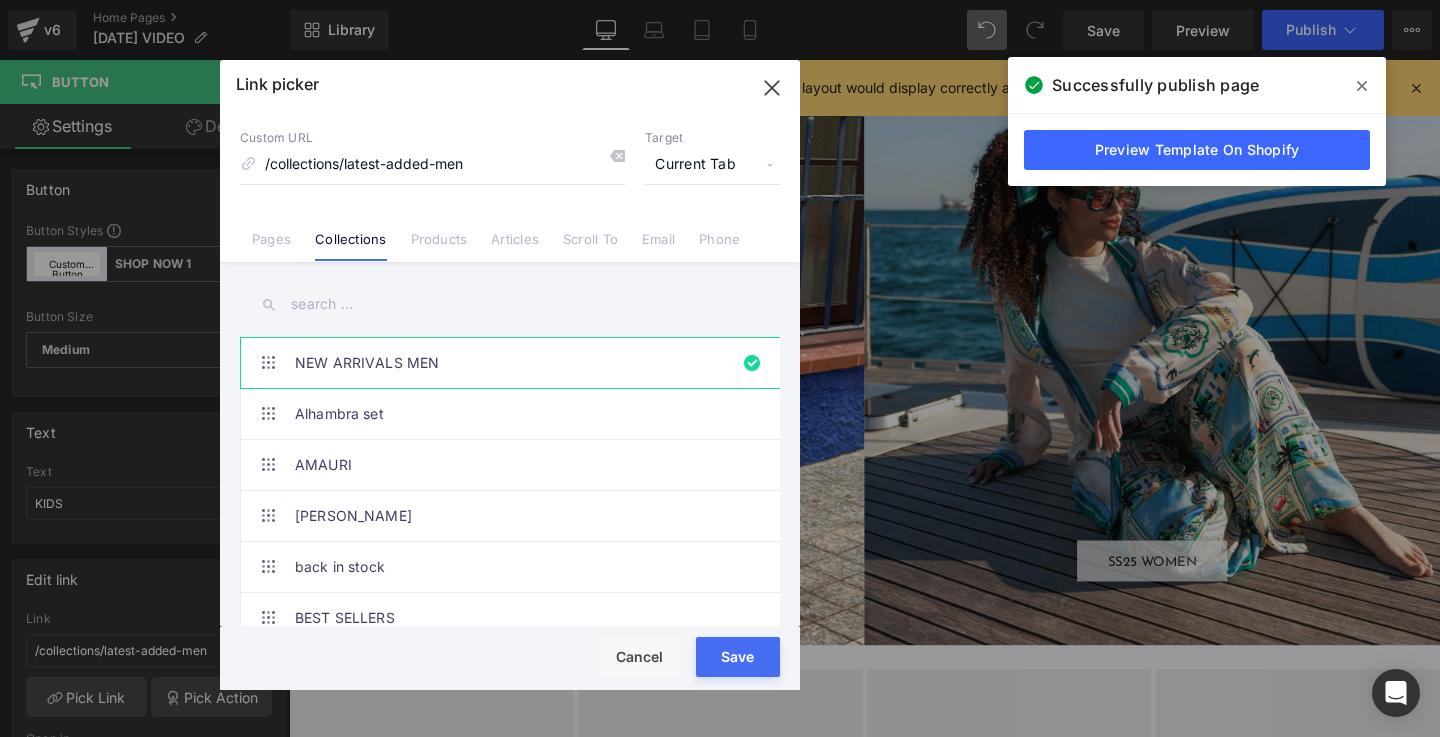 click at bounding box center (510, 304) 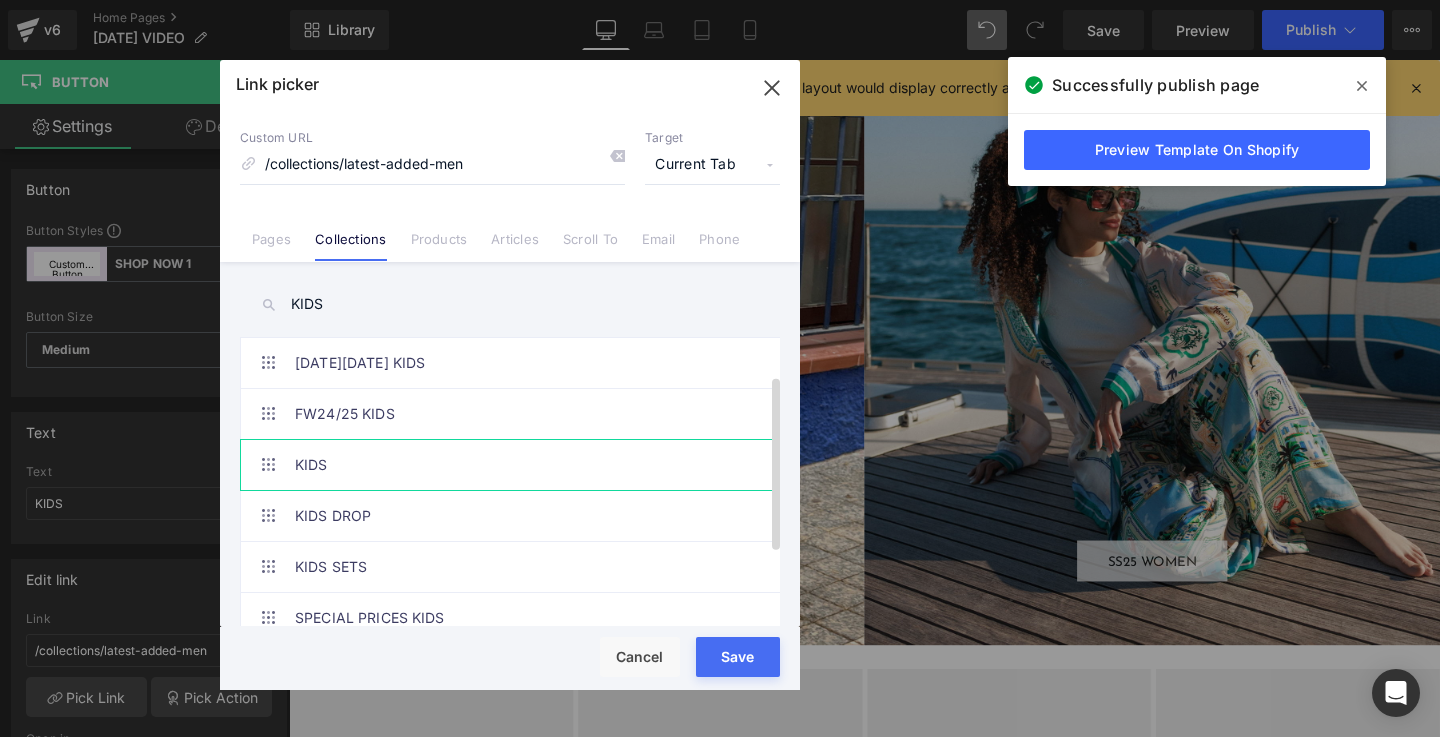 scroll, scrollTop: 179, scrollLeft: 0, axis: vertical 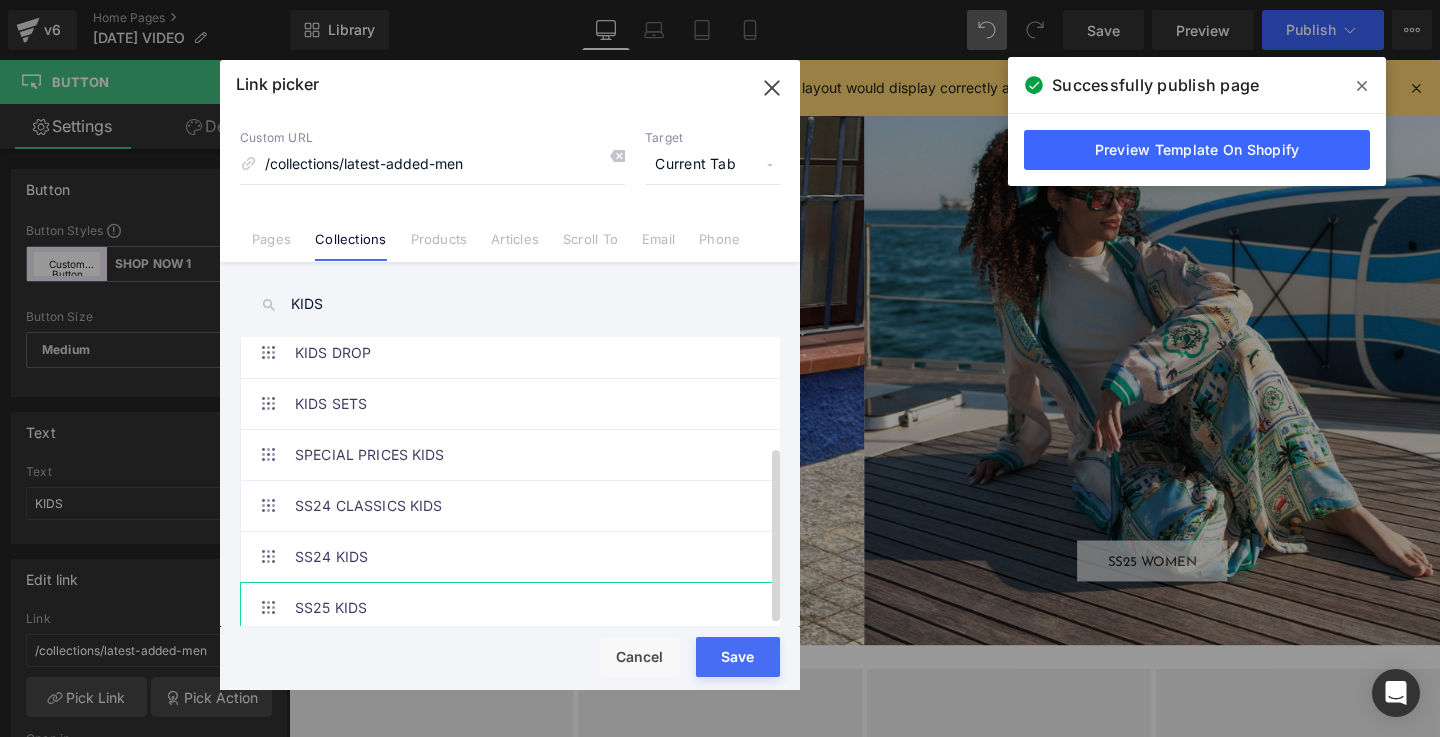 type on "KIDS" 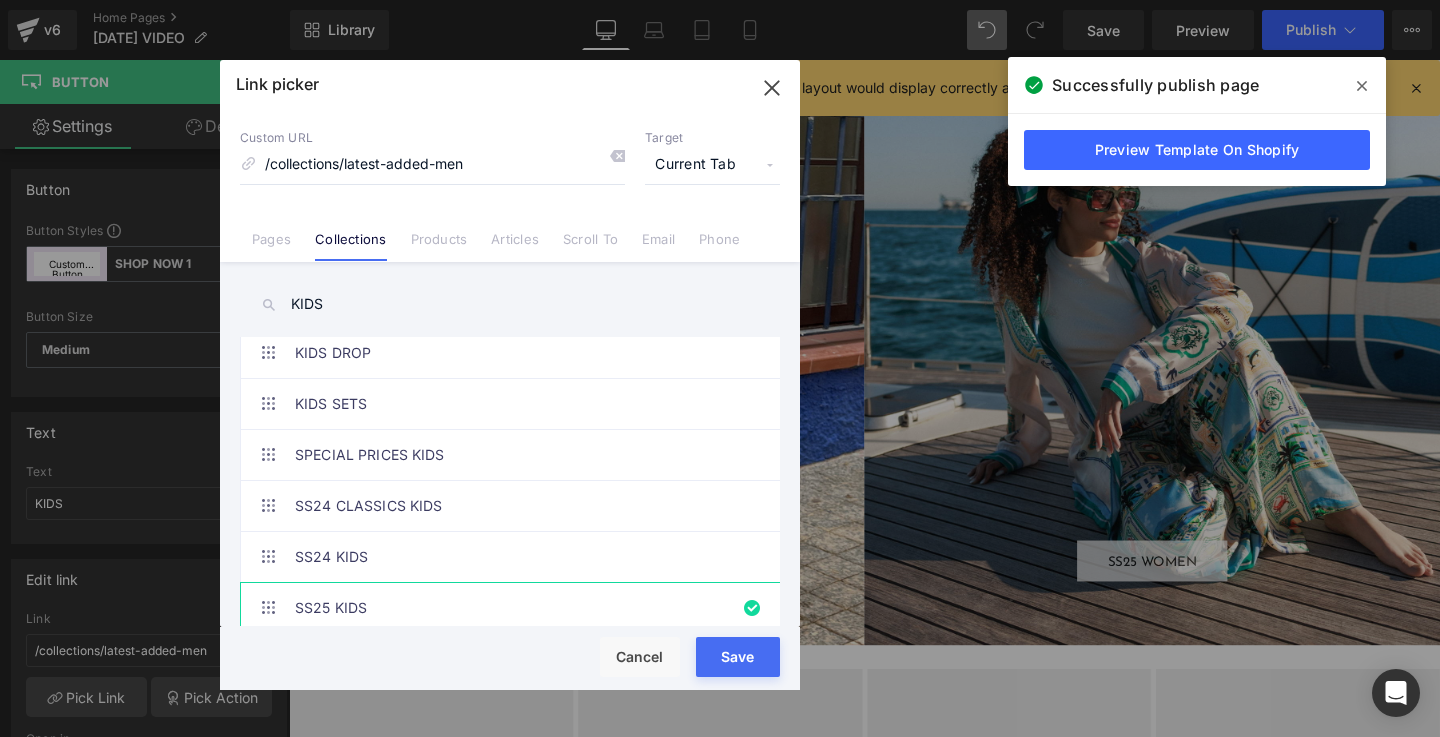click on "Rendering Content" at bounding box center (720, 658) 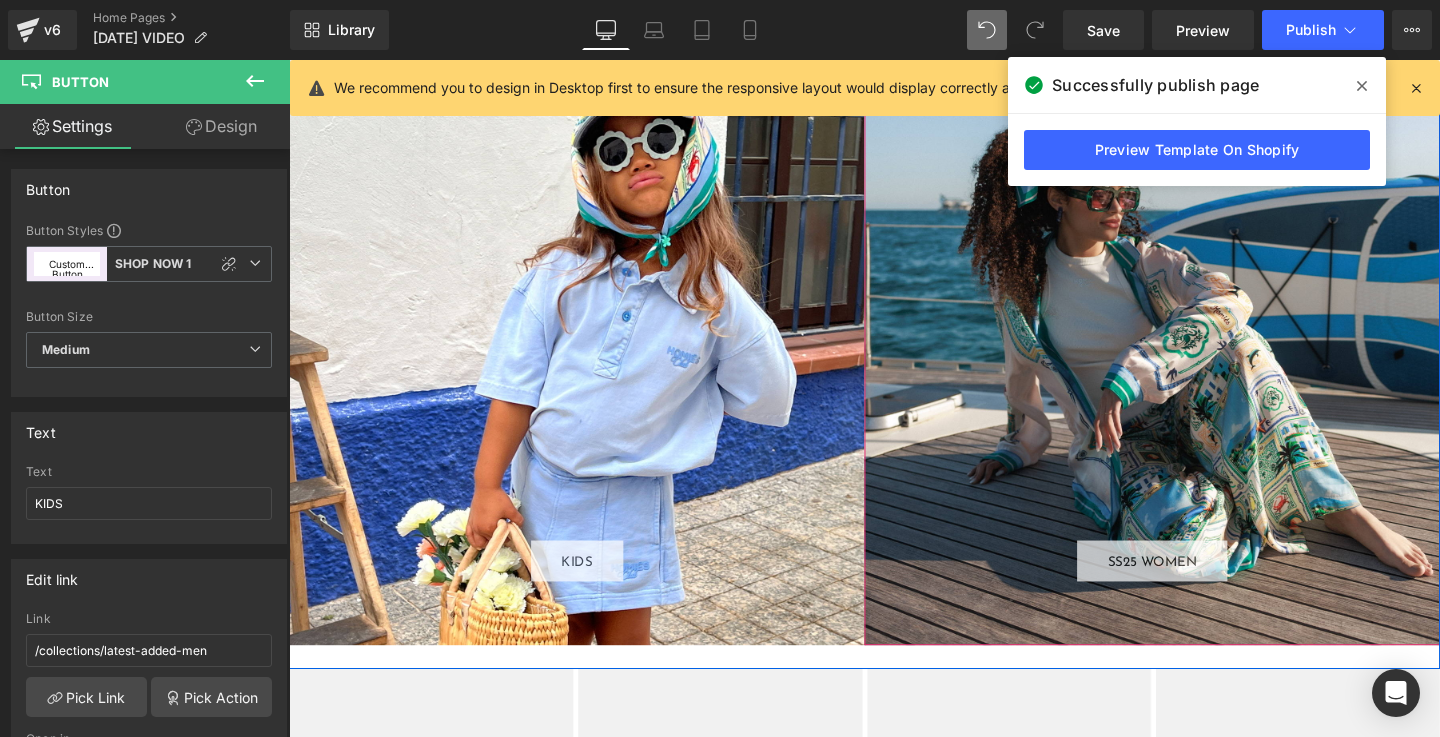 click on "SS25 WOMEN Button" at bounding box center [1196, 372] 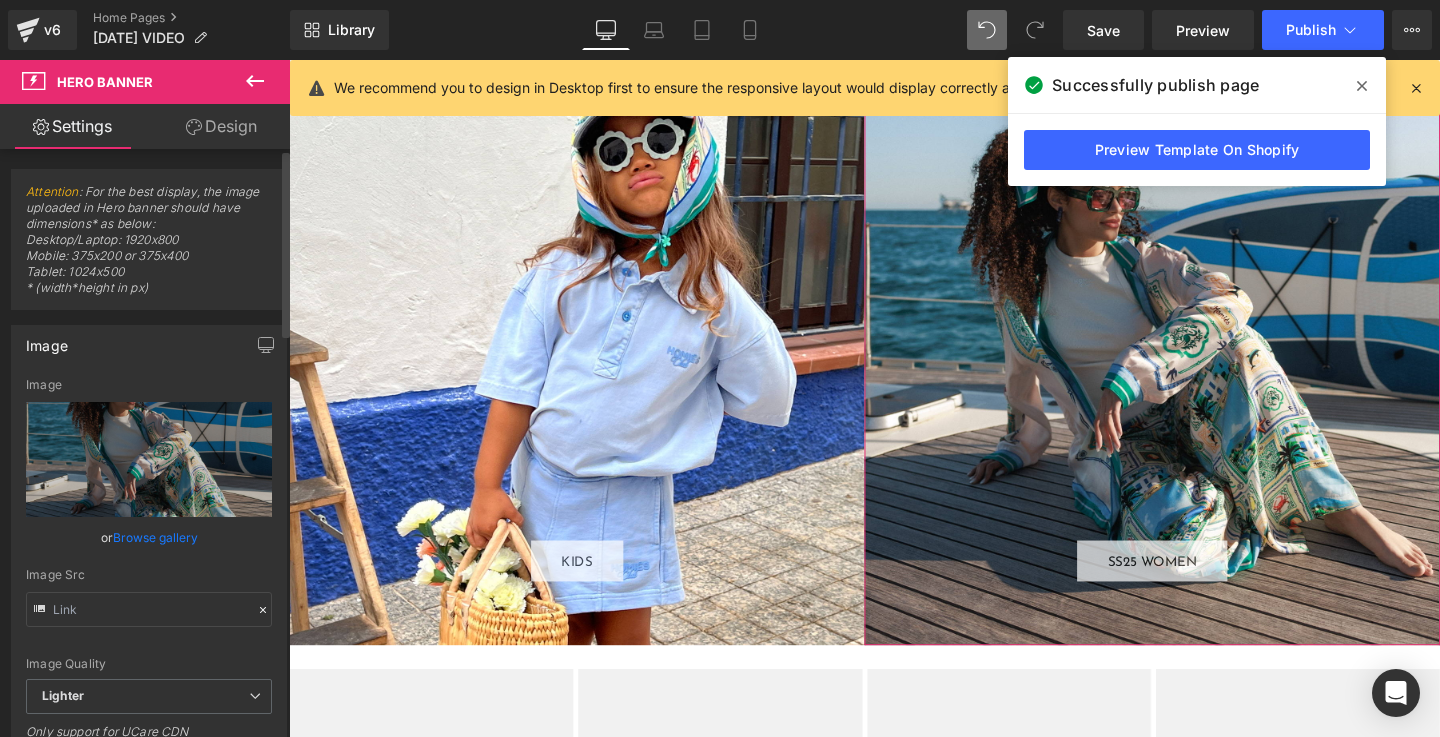 click on "Browse gallery" at bounding box center (155, 537) 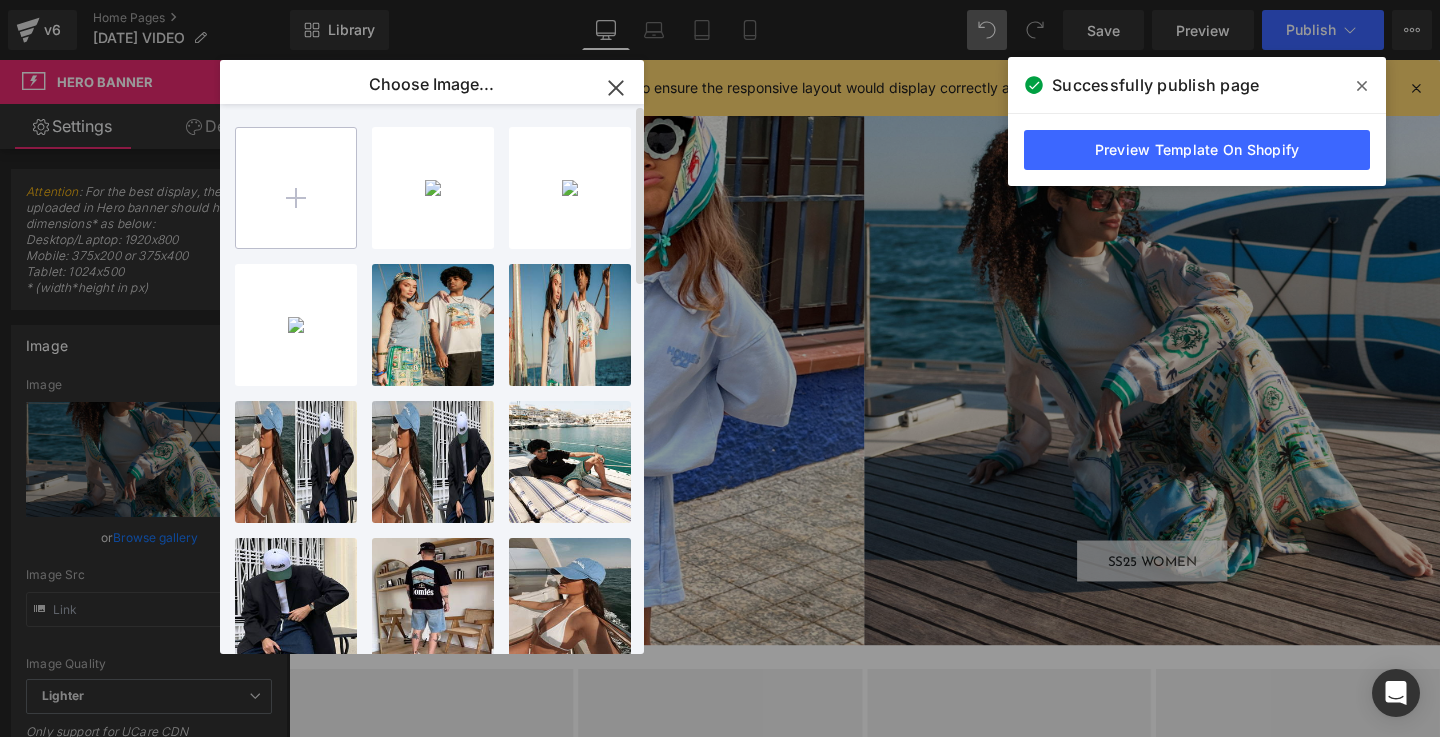 click at bounding box center (296, 188) 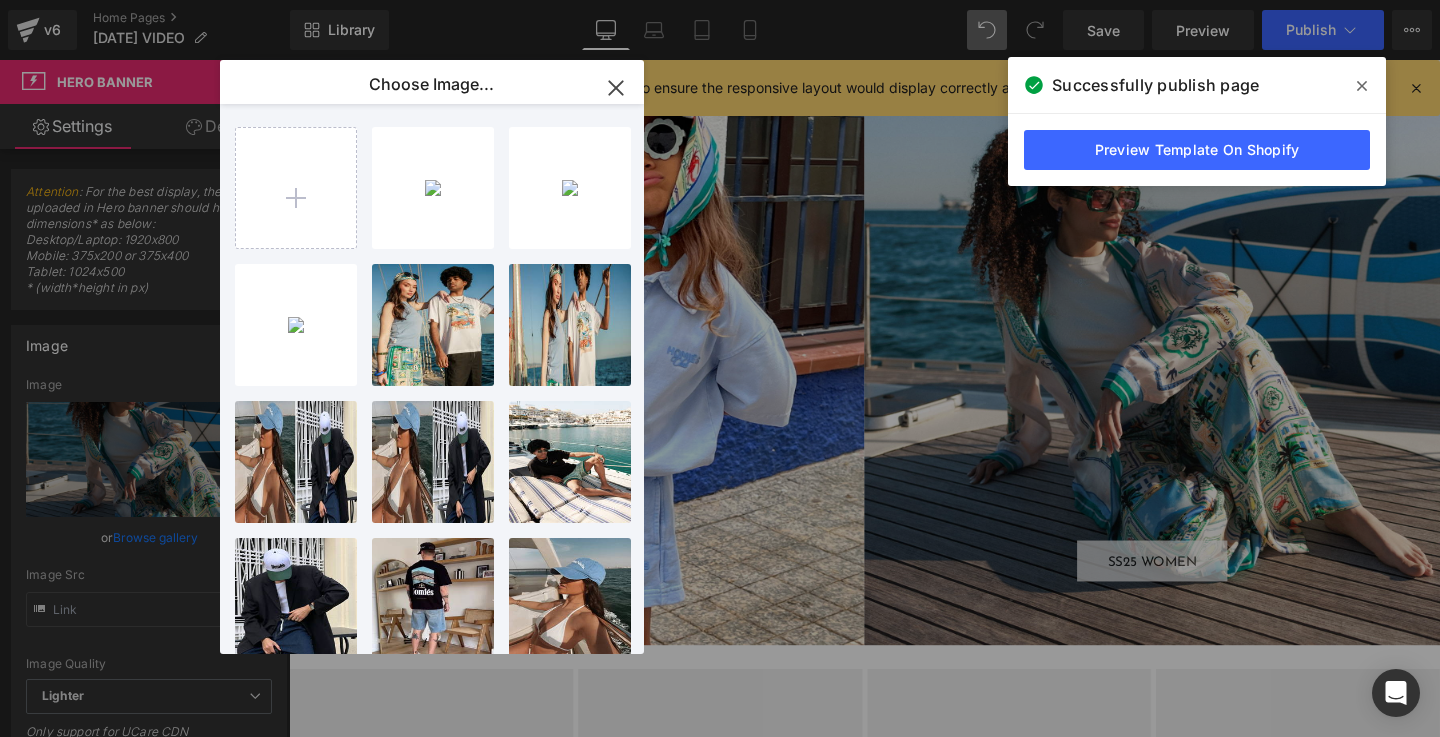 type on "C:\fakepath\NOVELTY.jpg" 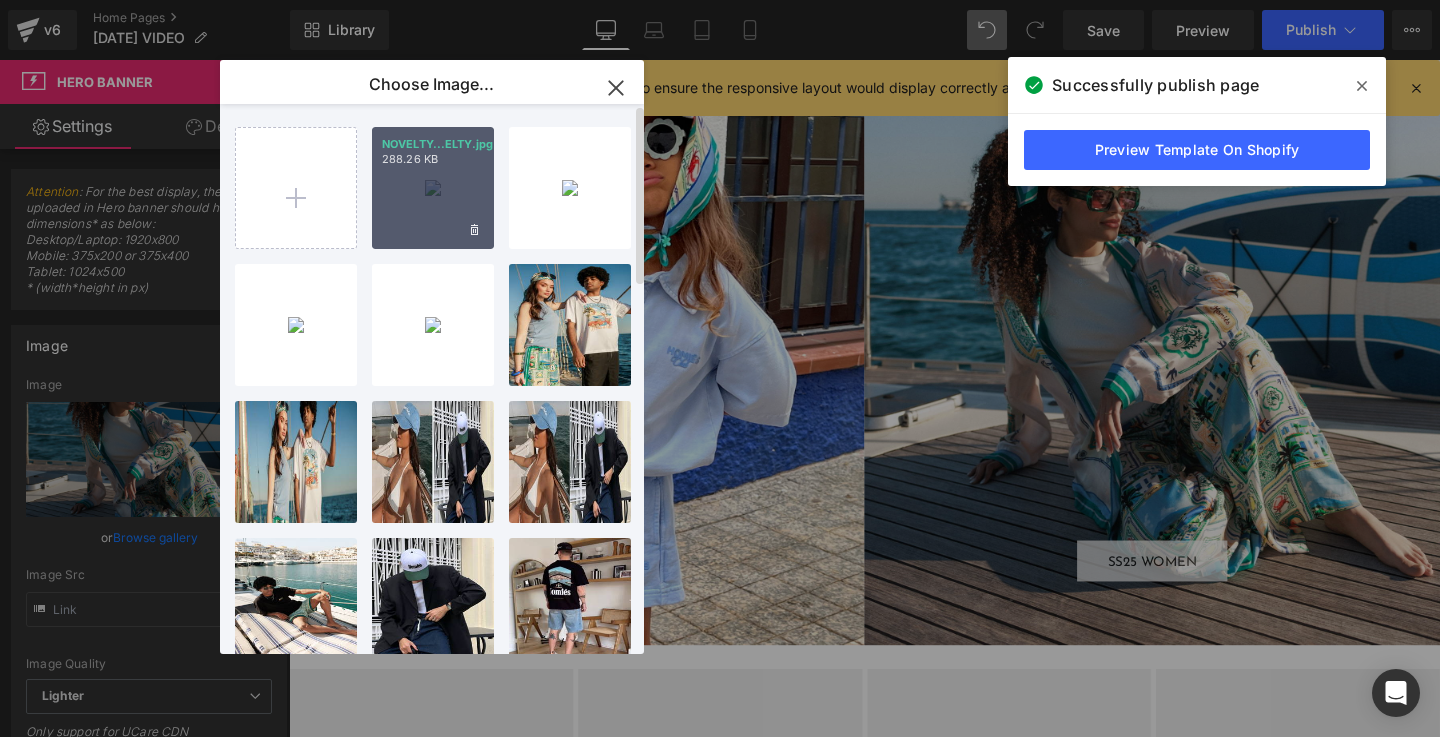 click on "NOVELTY...ELTY.jpg 288.26 KB" at bounding box center (433, 188) 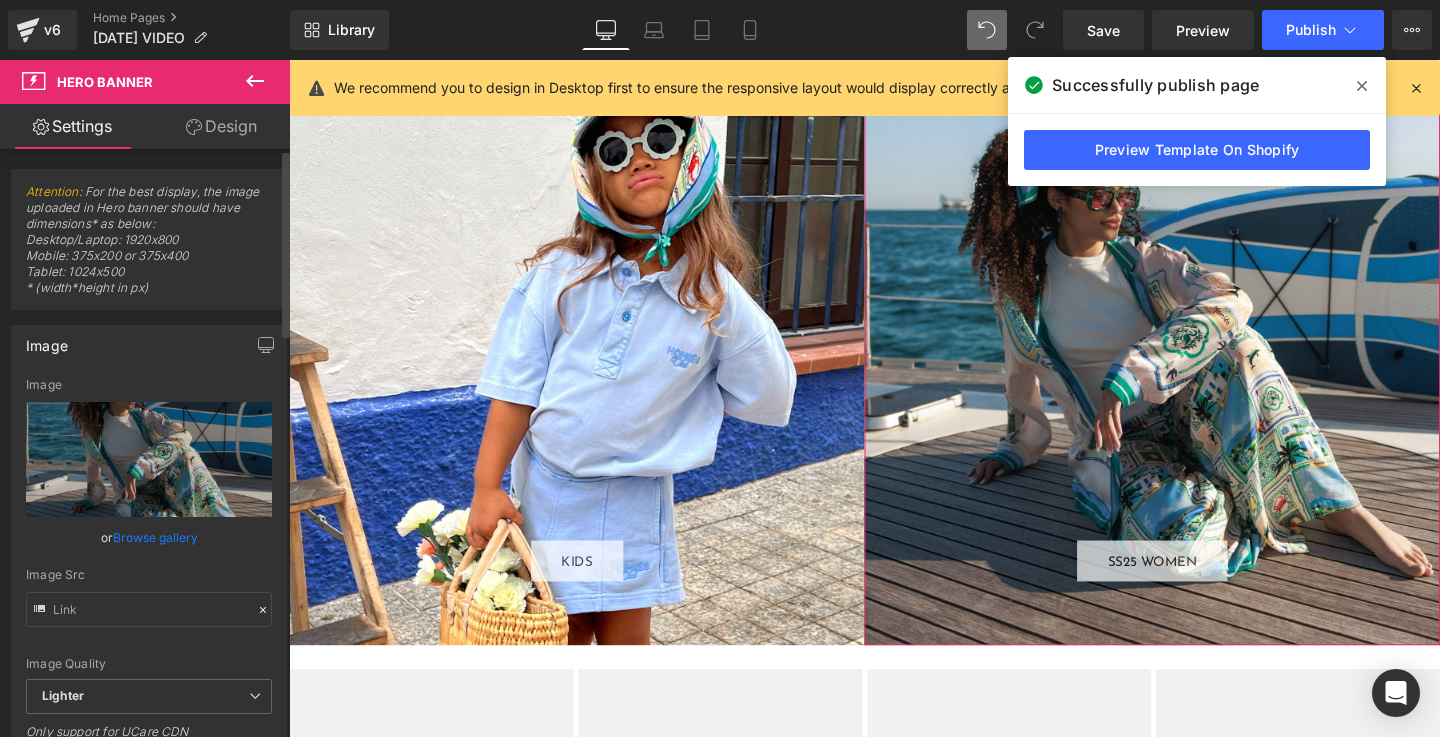 click on "Browse gallery" at bounding box center (155, 537) 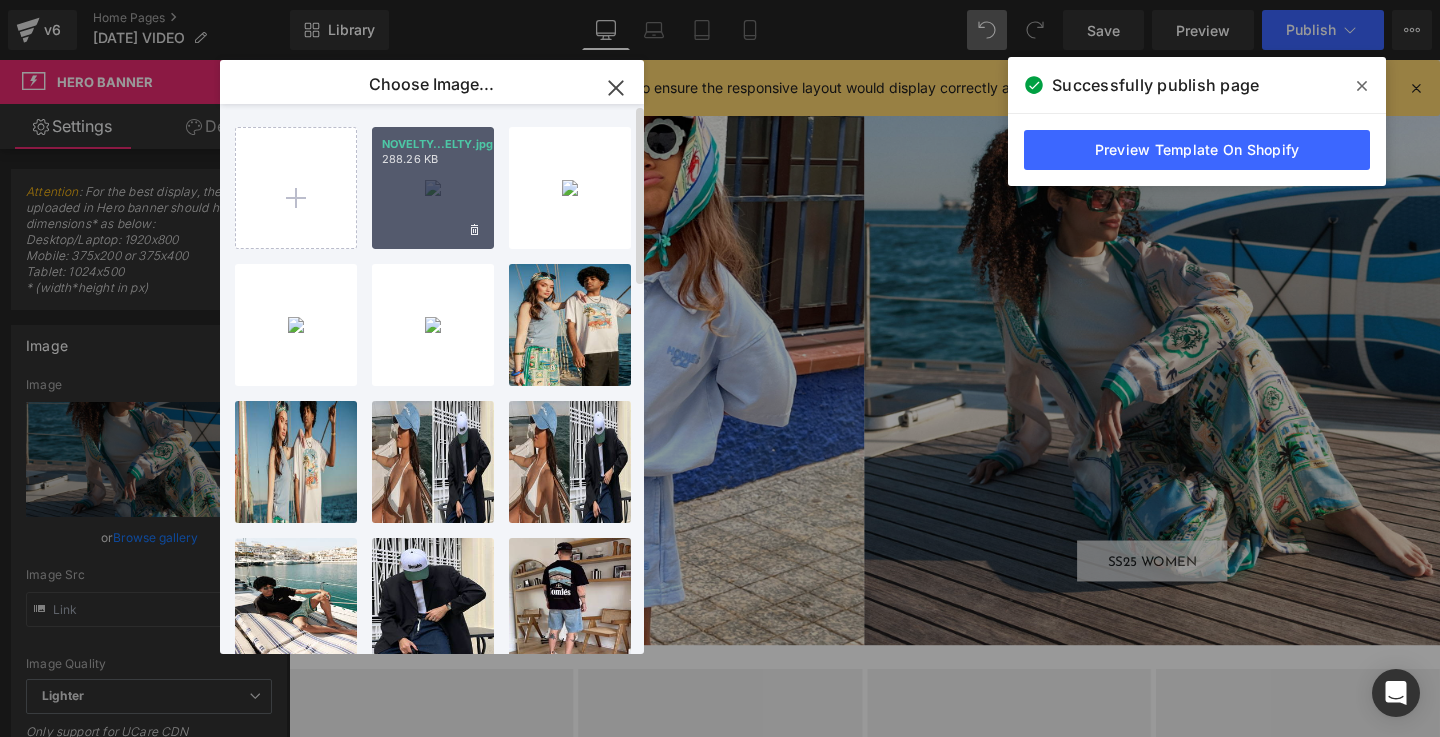 click on "NOVELTY...ELTY.jpg 288.26 KB" at bounding box center [433, 188] 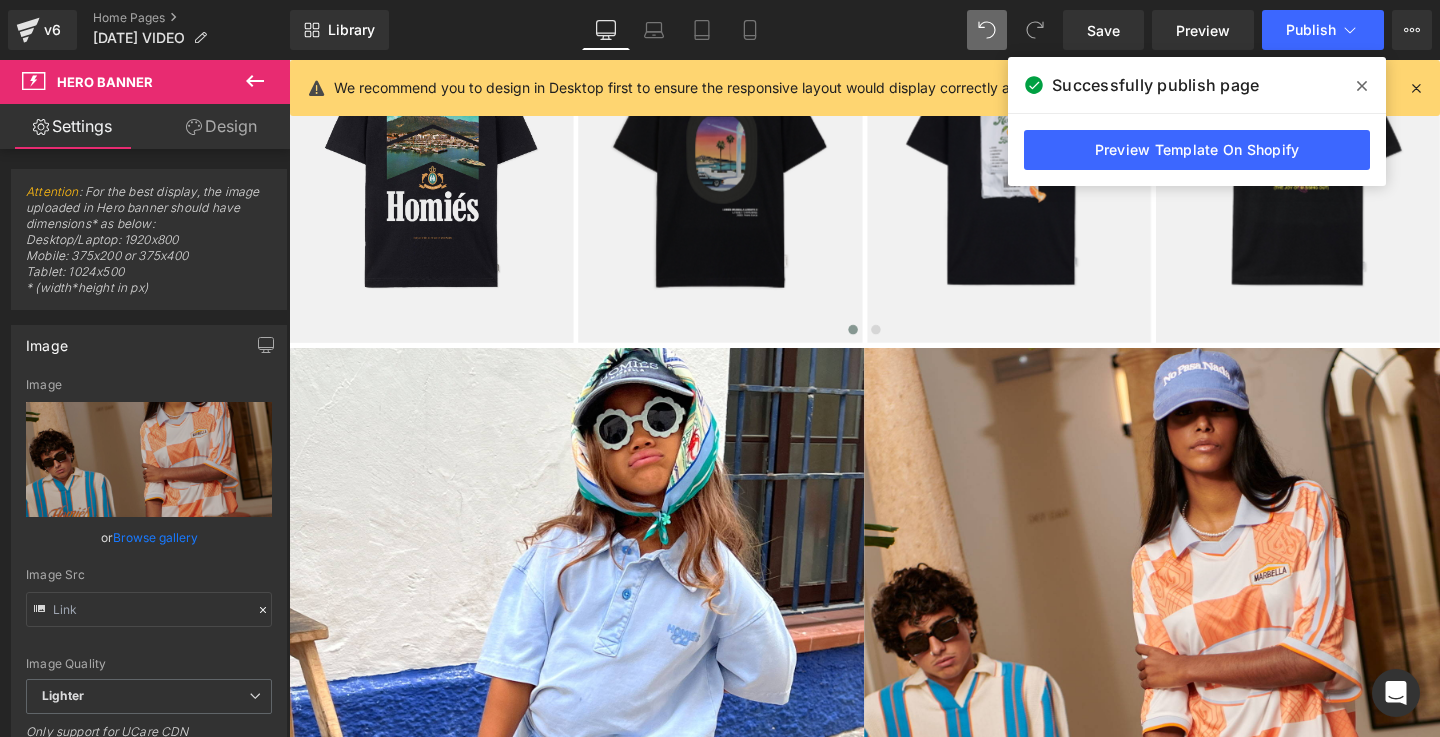 scroll, scrollTop: 3015, scrollLeft: 0, axis: vertical 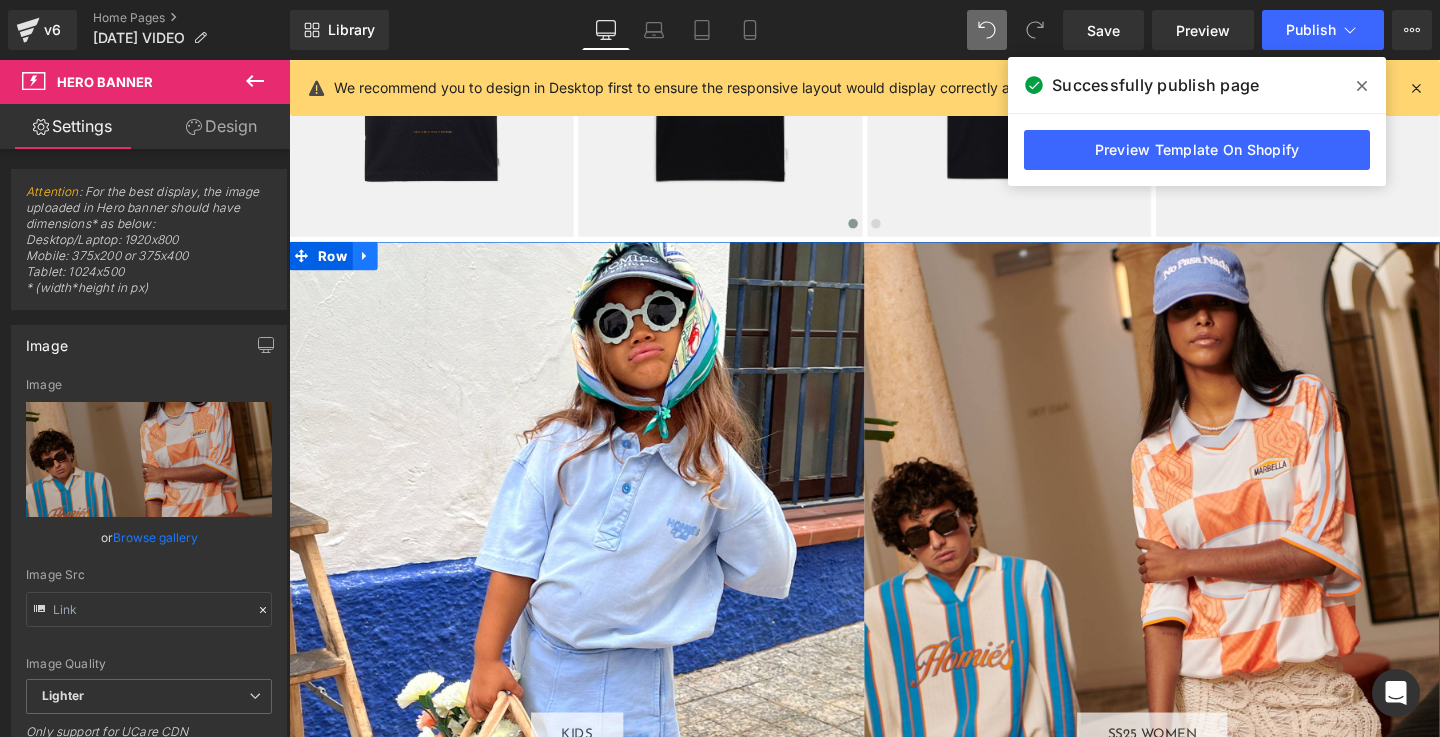 click 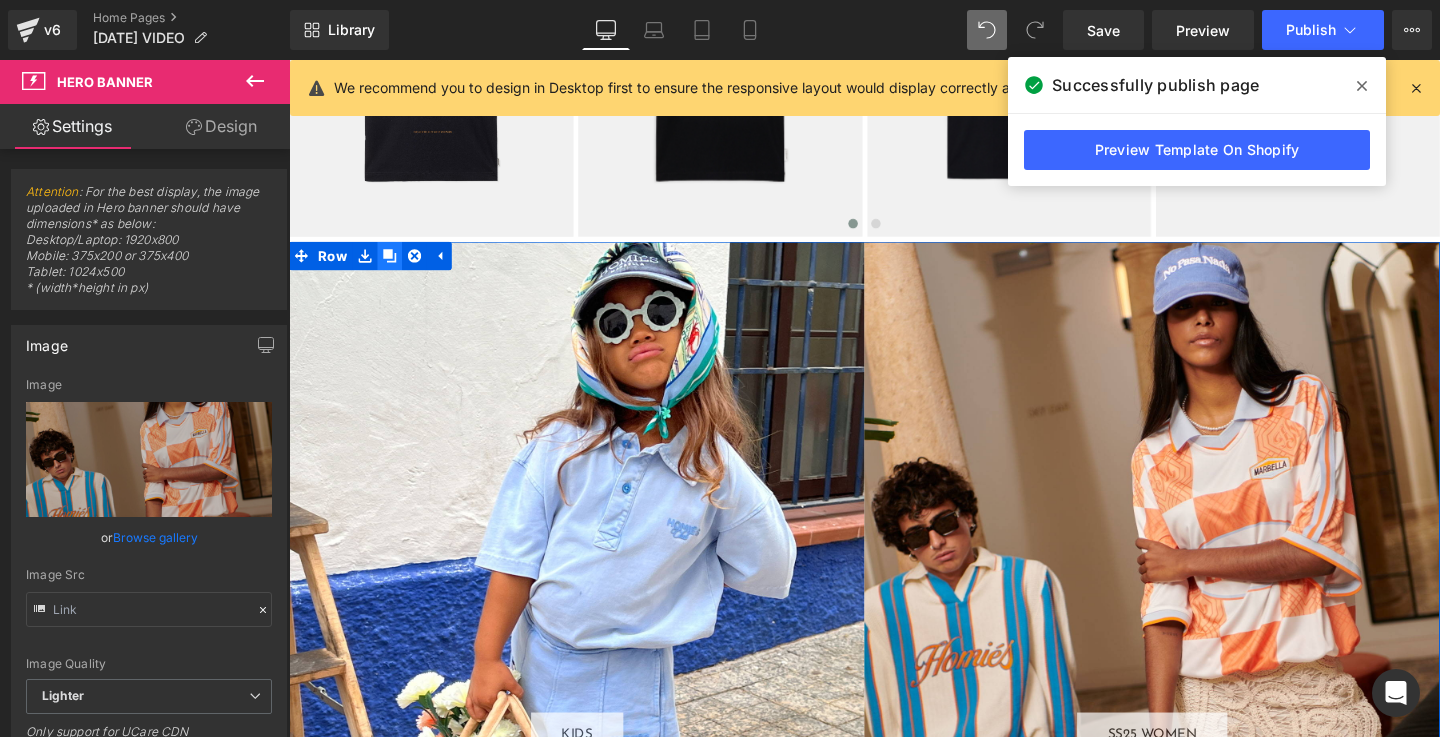 click 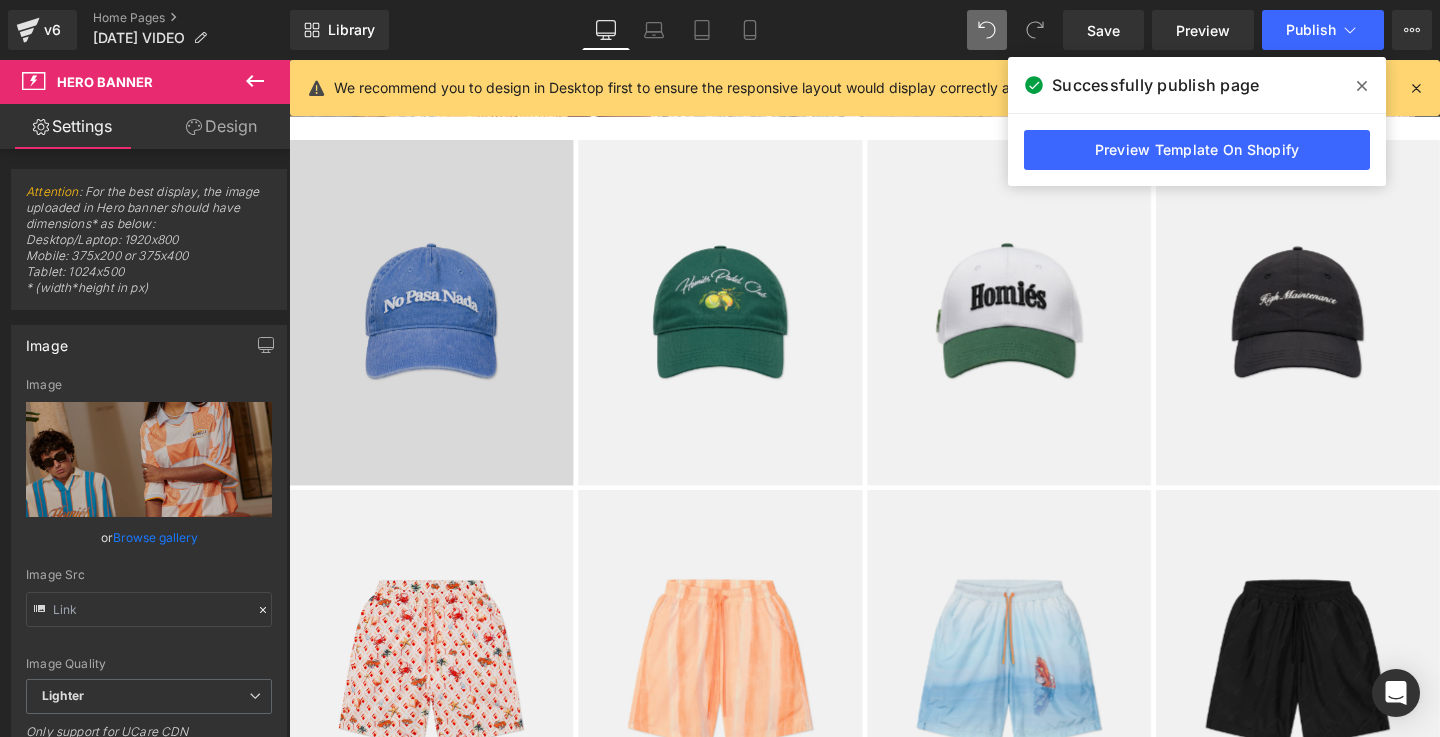 scroll, scrollTop: 4416, scrollLeft: 0, axis: vertical 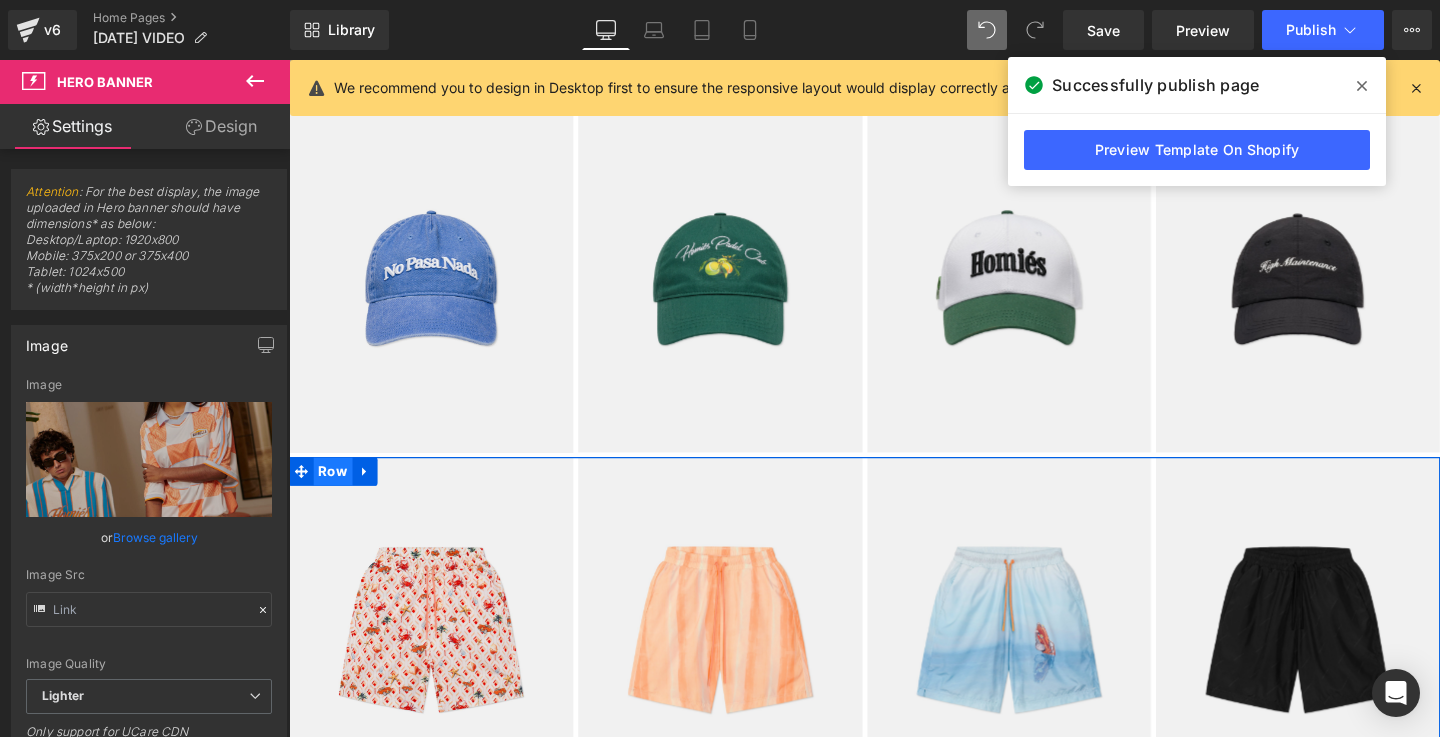 click on "Row" at bounding box center (335, 493) 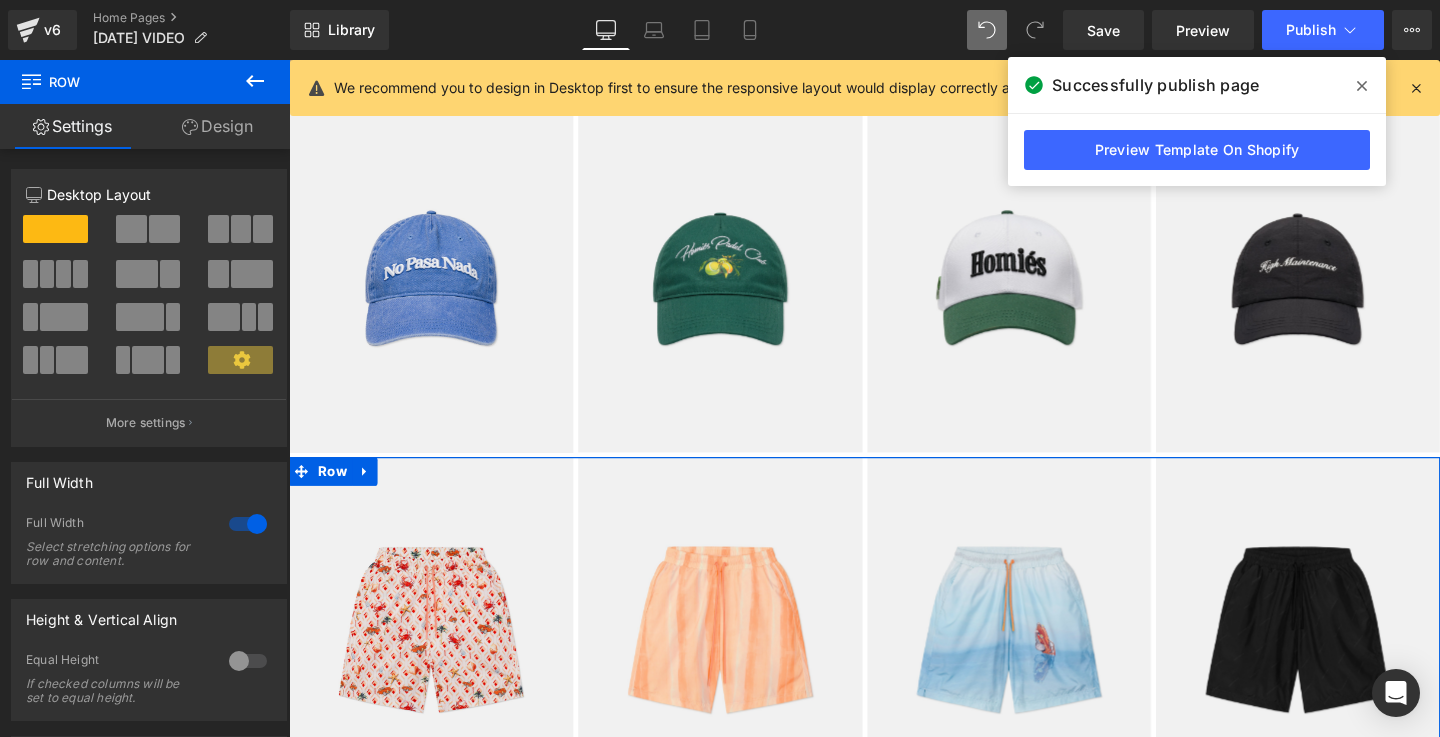 click on "Design" at bounding box center (217, 126) 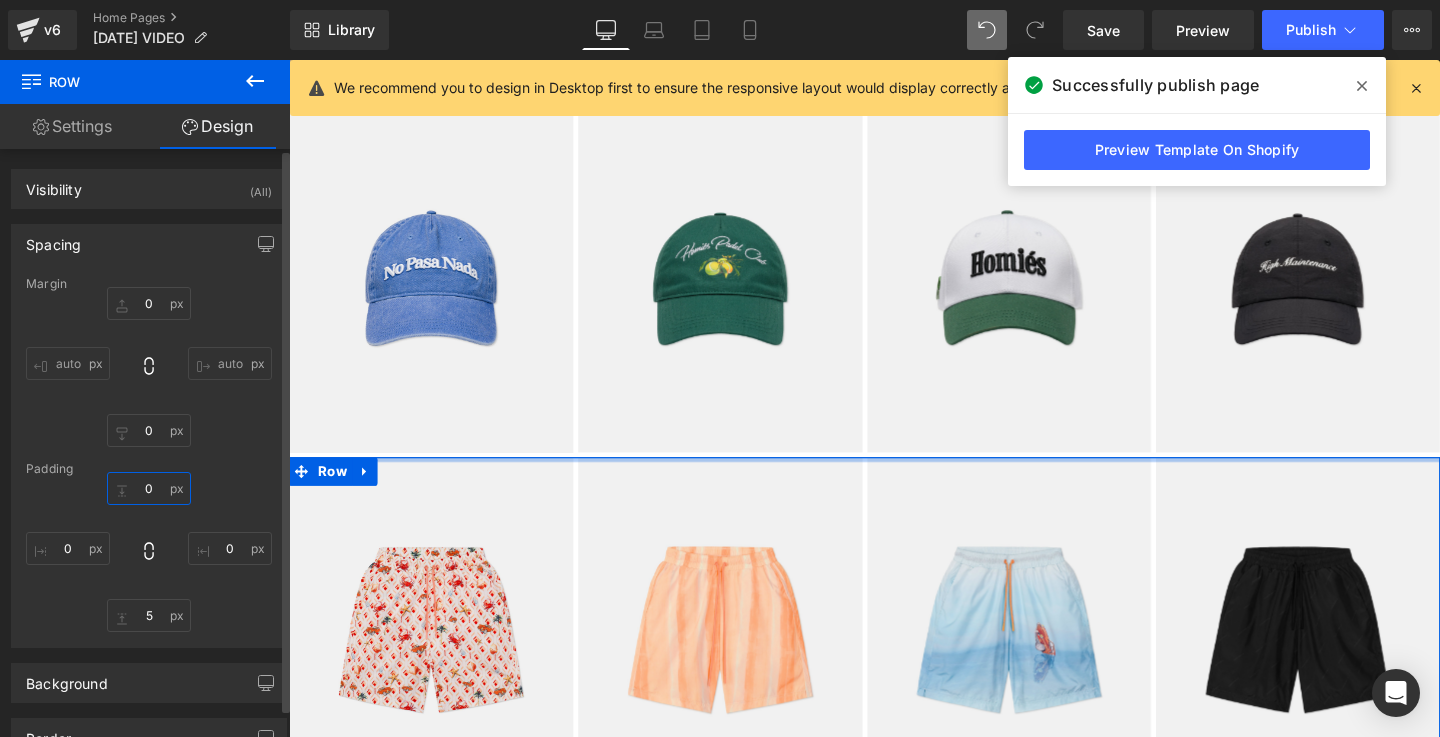 click at bounding box center (149, 488) 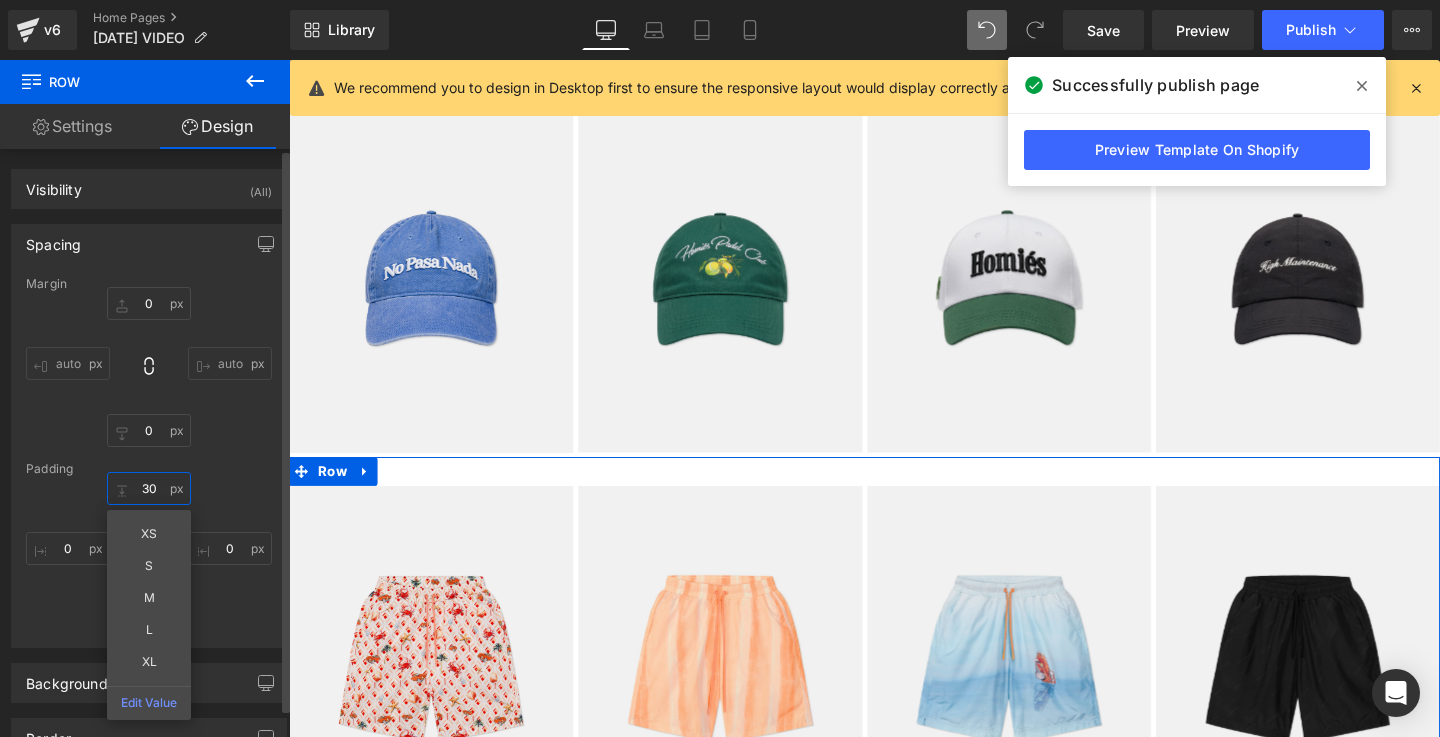 type on "30" 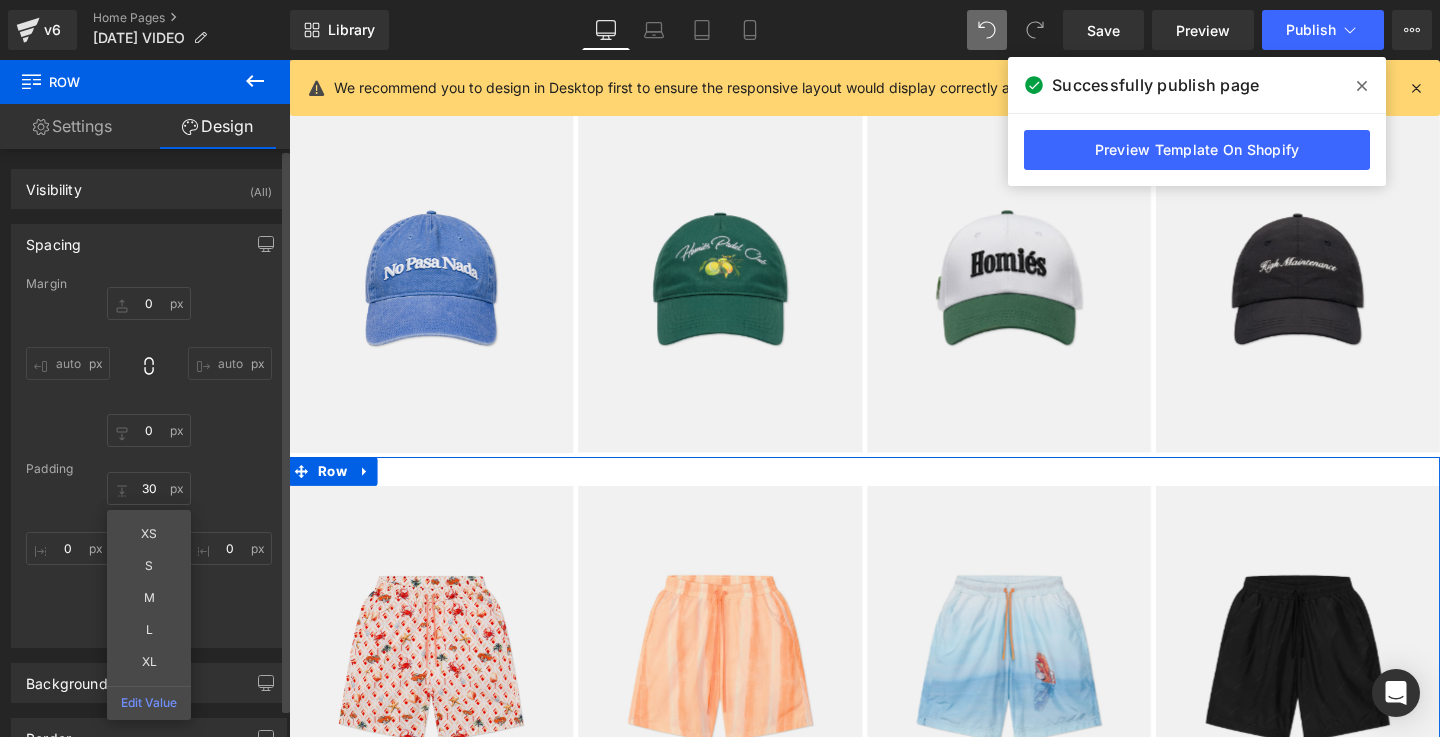 click on "30 XS S M L XL Edit Value" at bounding box center [149, 552] 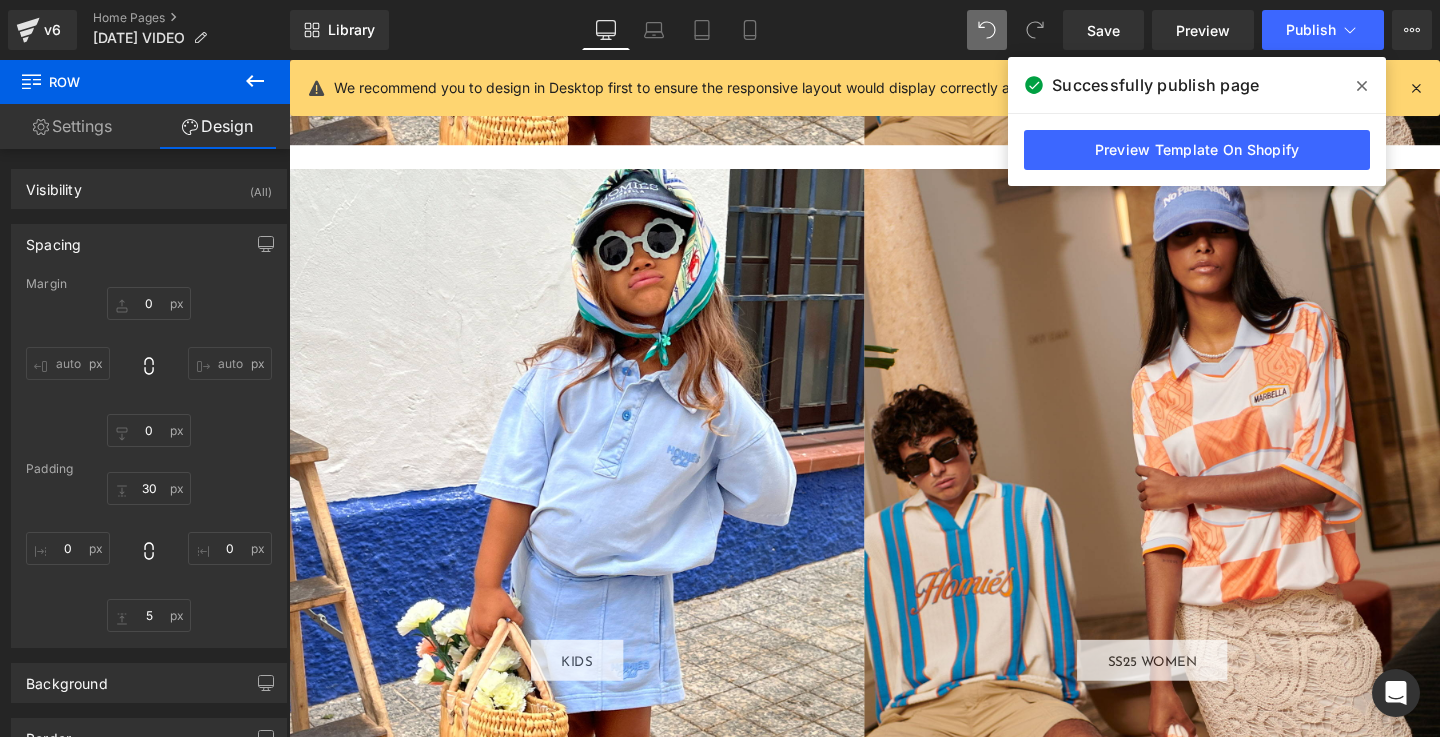 scroll, scrollTop: 3609, scrollLeft: 0, axis: vertical 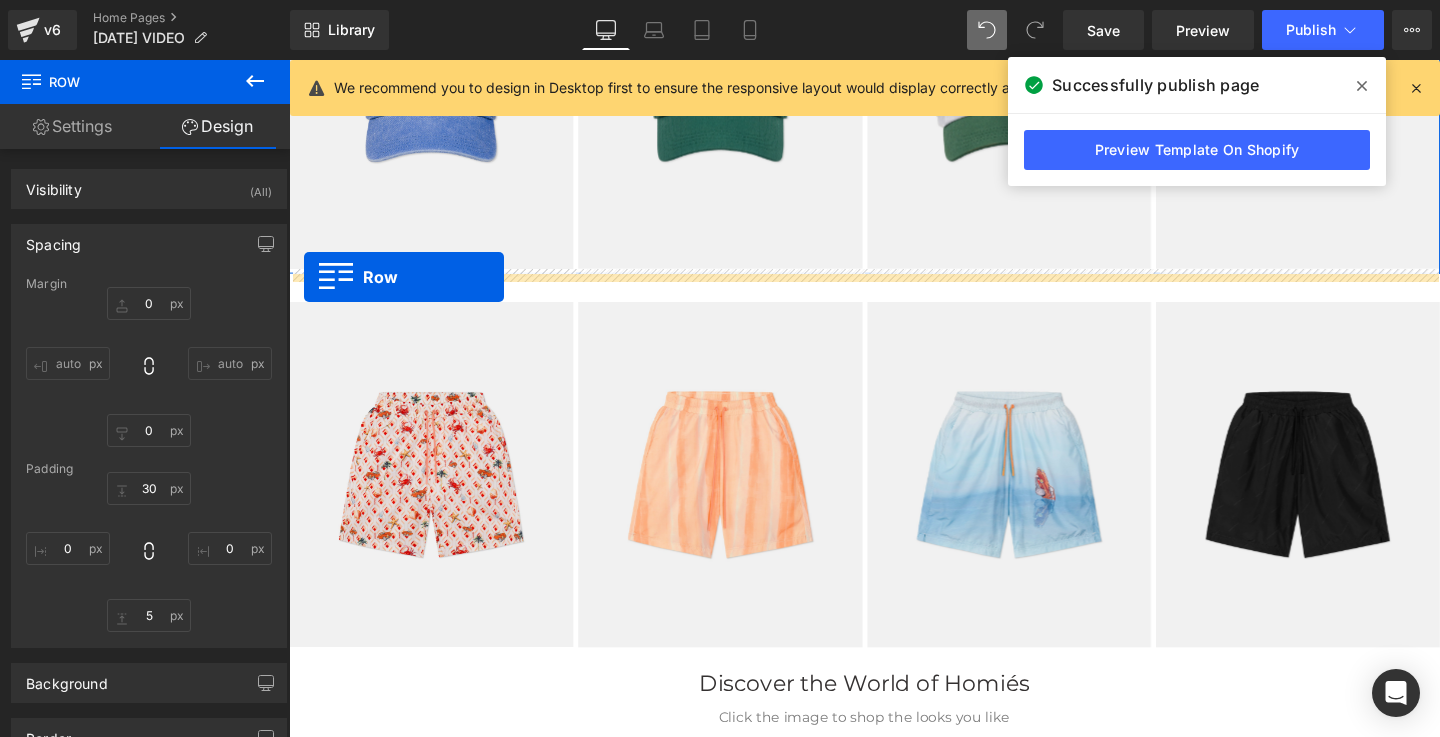 drag, startPoint x: 336, startPoint y: 305, endPoint x: 305, endPoint y: 289, distance: 34.88553 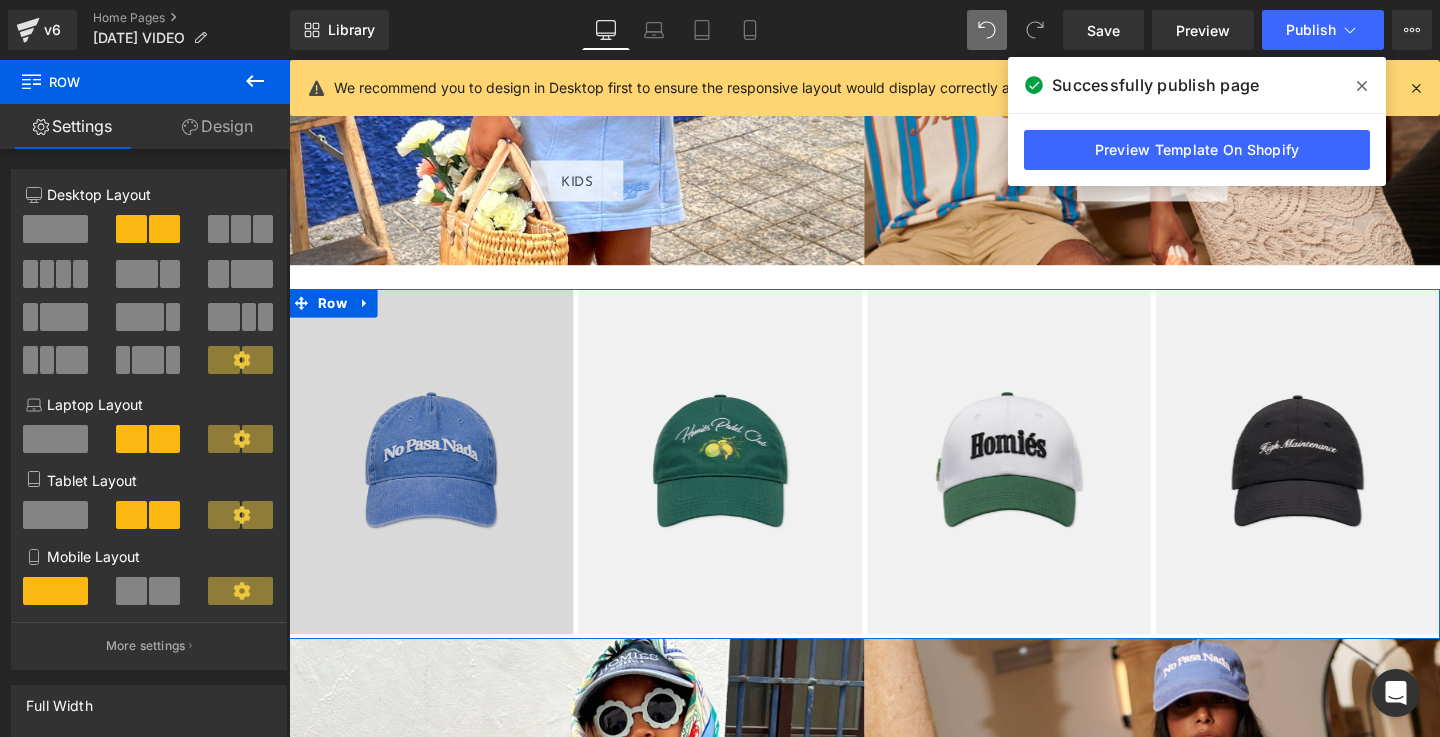 scroll, scrollTop: 3594, scrollLeft: 0, axis: vertical 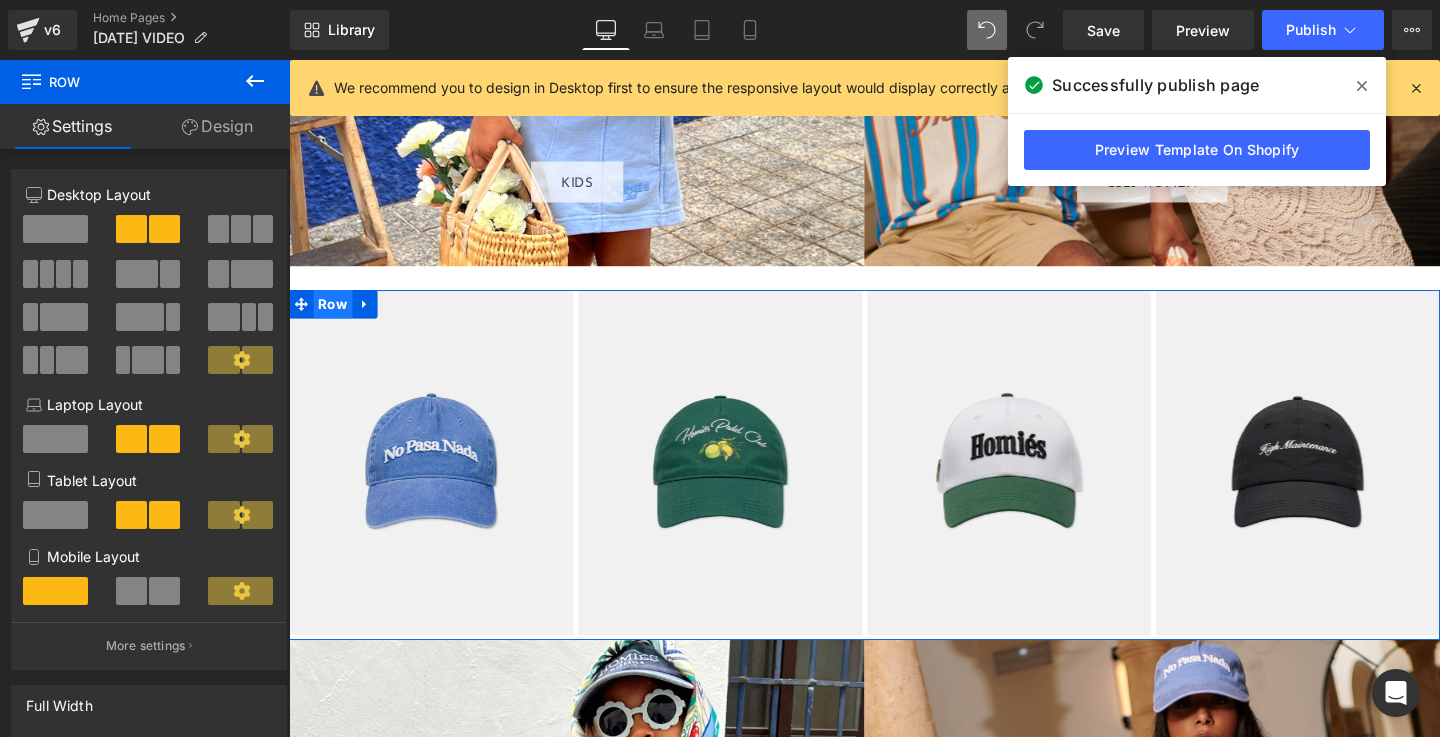 click on "Row" at bounding box center [335, 317] 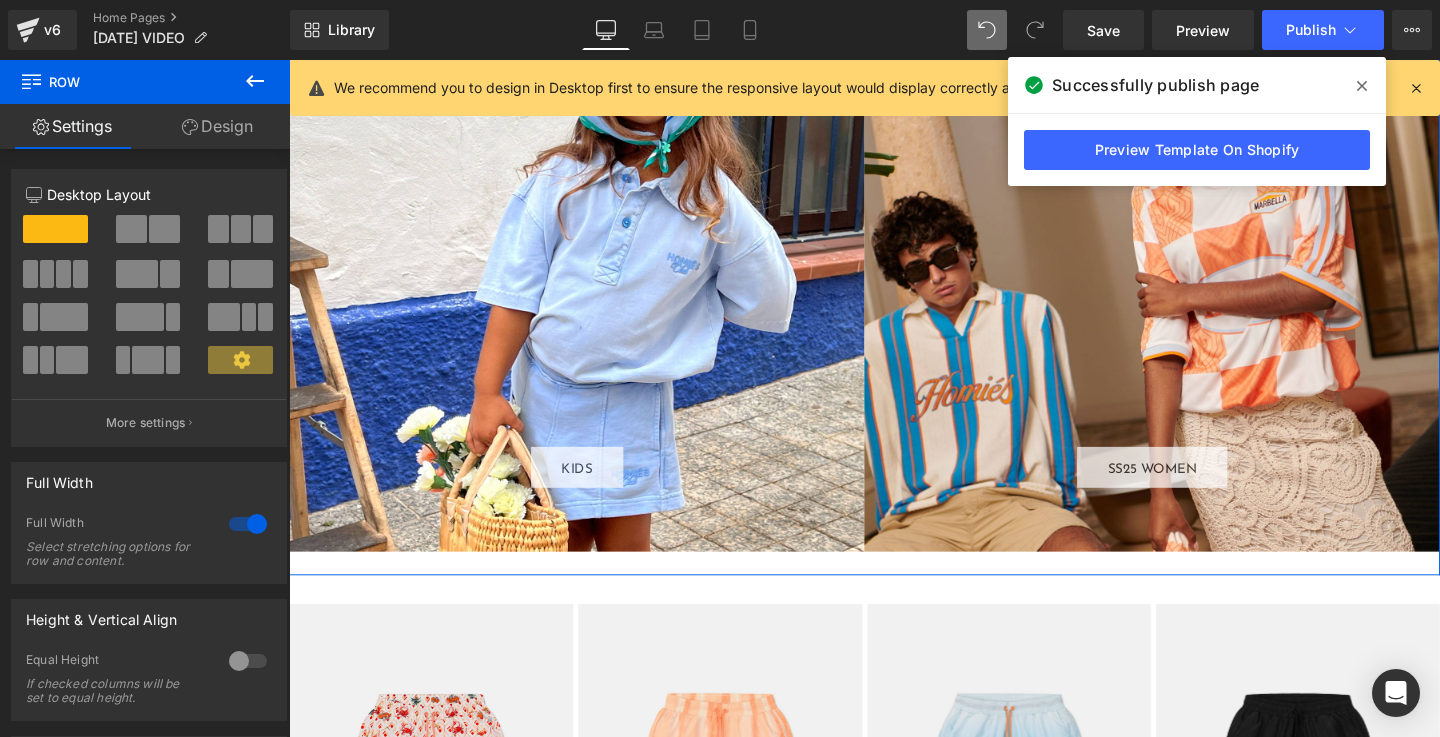 scroll, scrollTop: 4296, scrollLeft: 0, axis: vertical 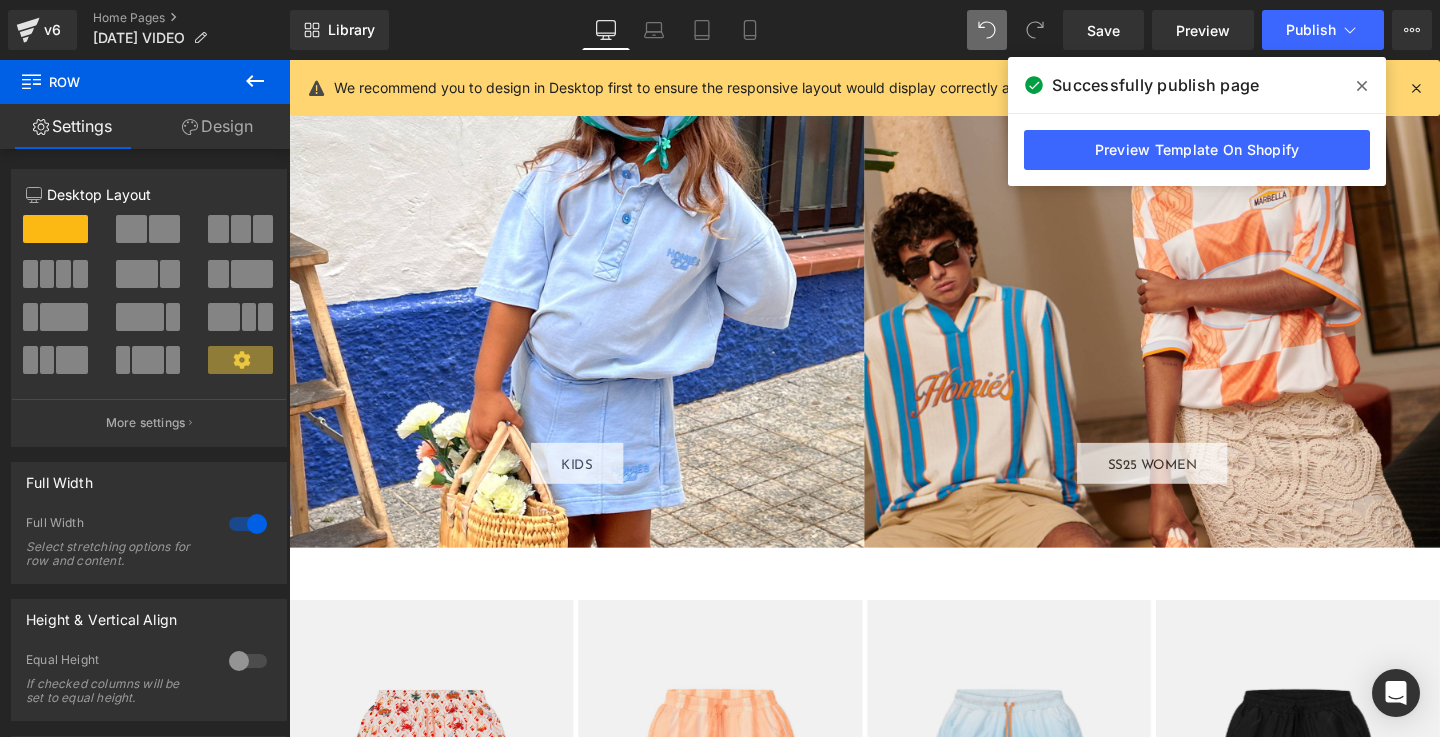 click on "Design" at bounding box center (217, 126) 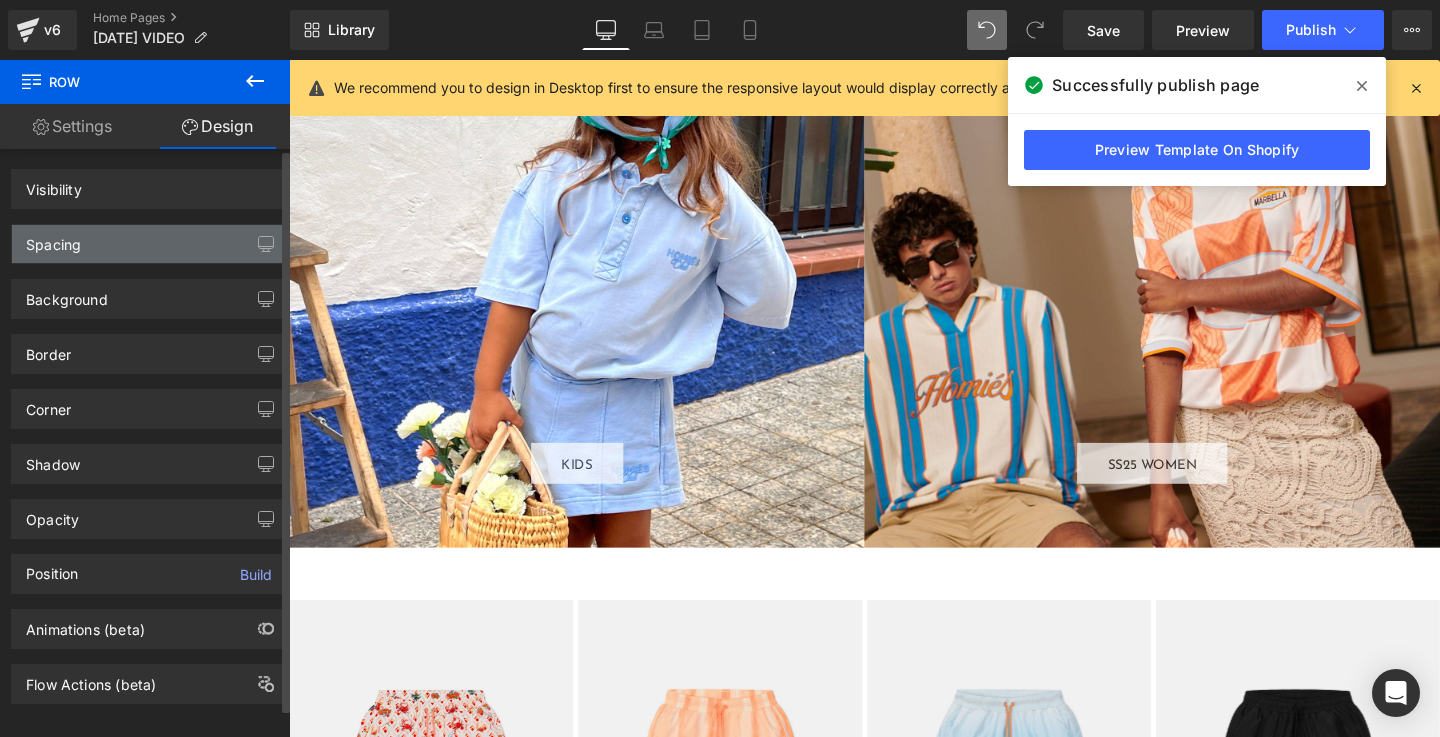 click on "Spacing" at bounding box center (53, 239) 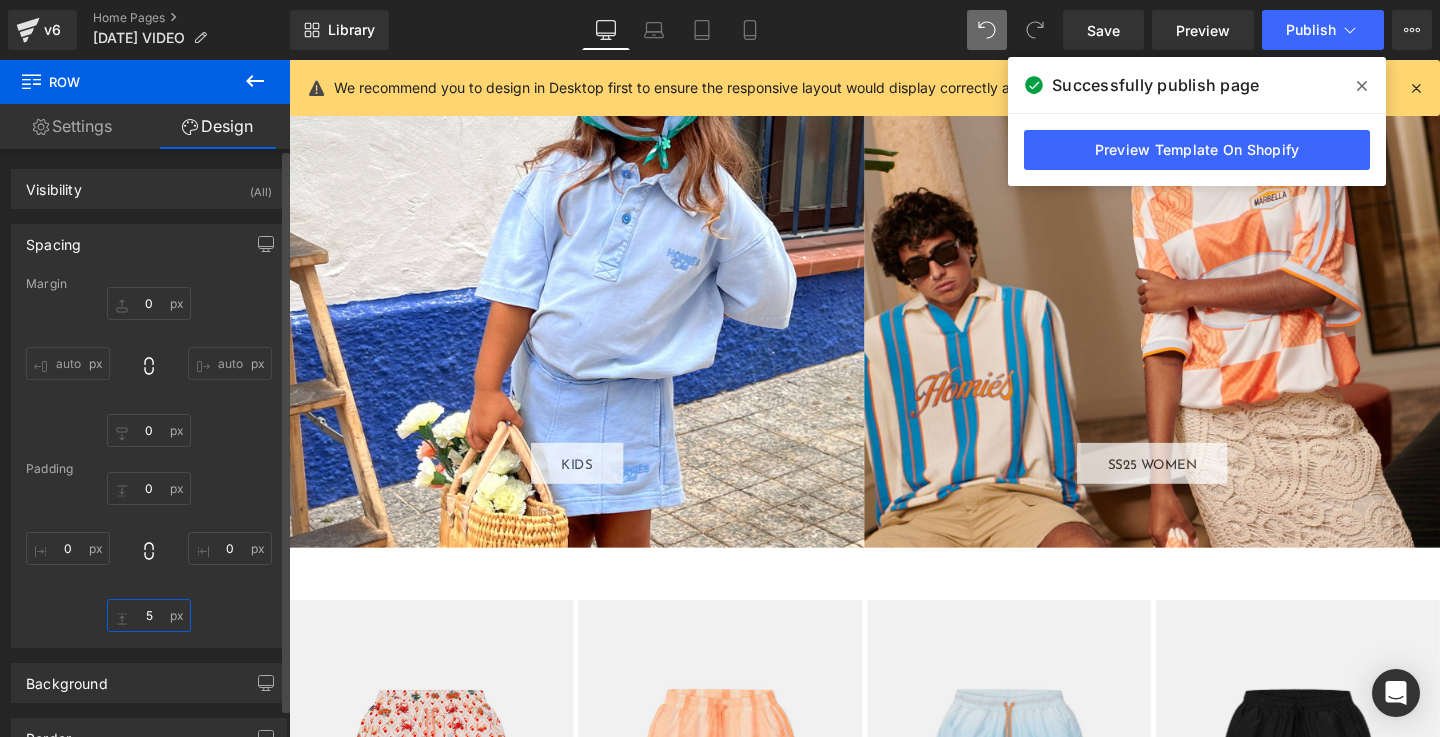 click at bounding box center (149, 615) 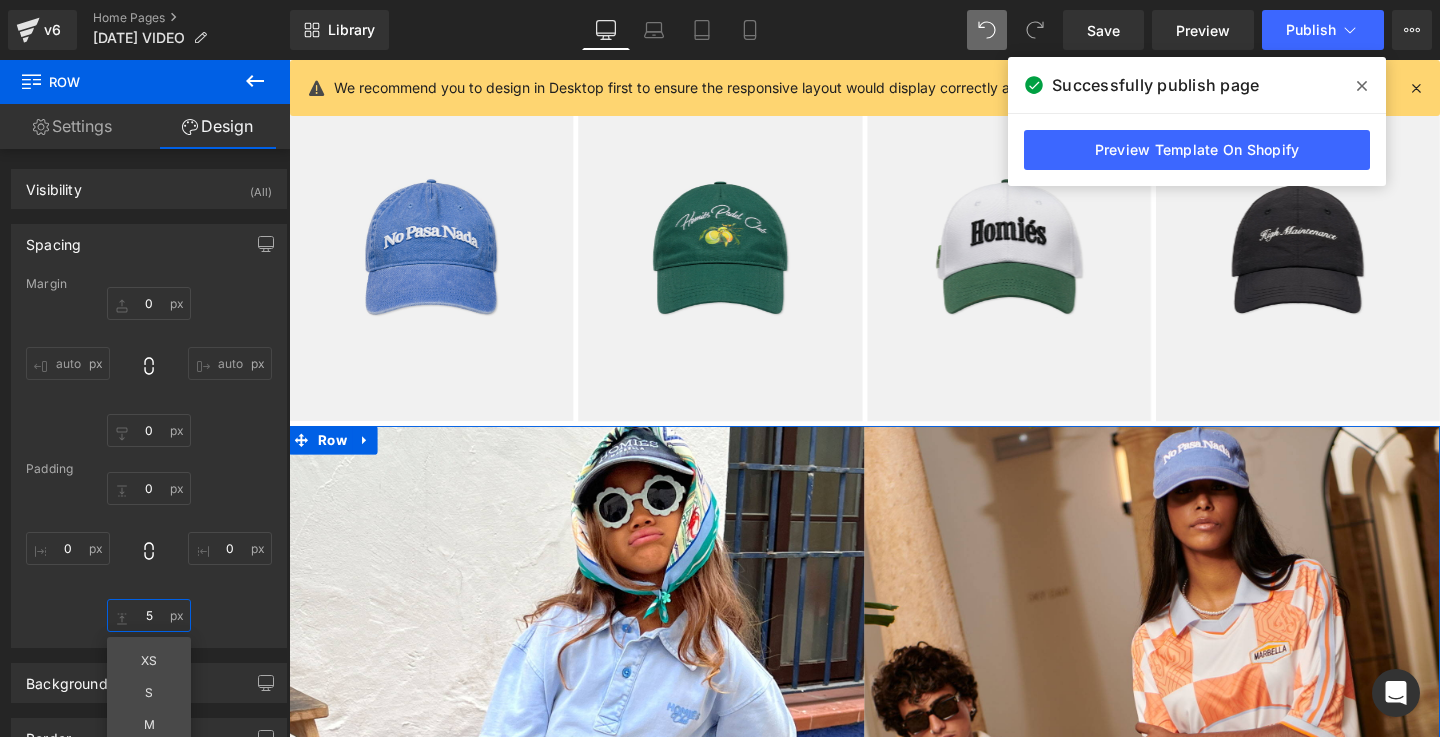 scroll, scrollTop: 3703, scrollLeft: 0, axis: vertical 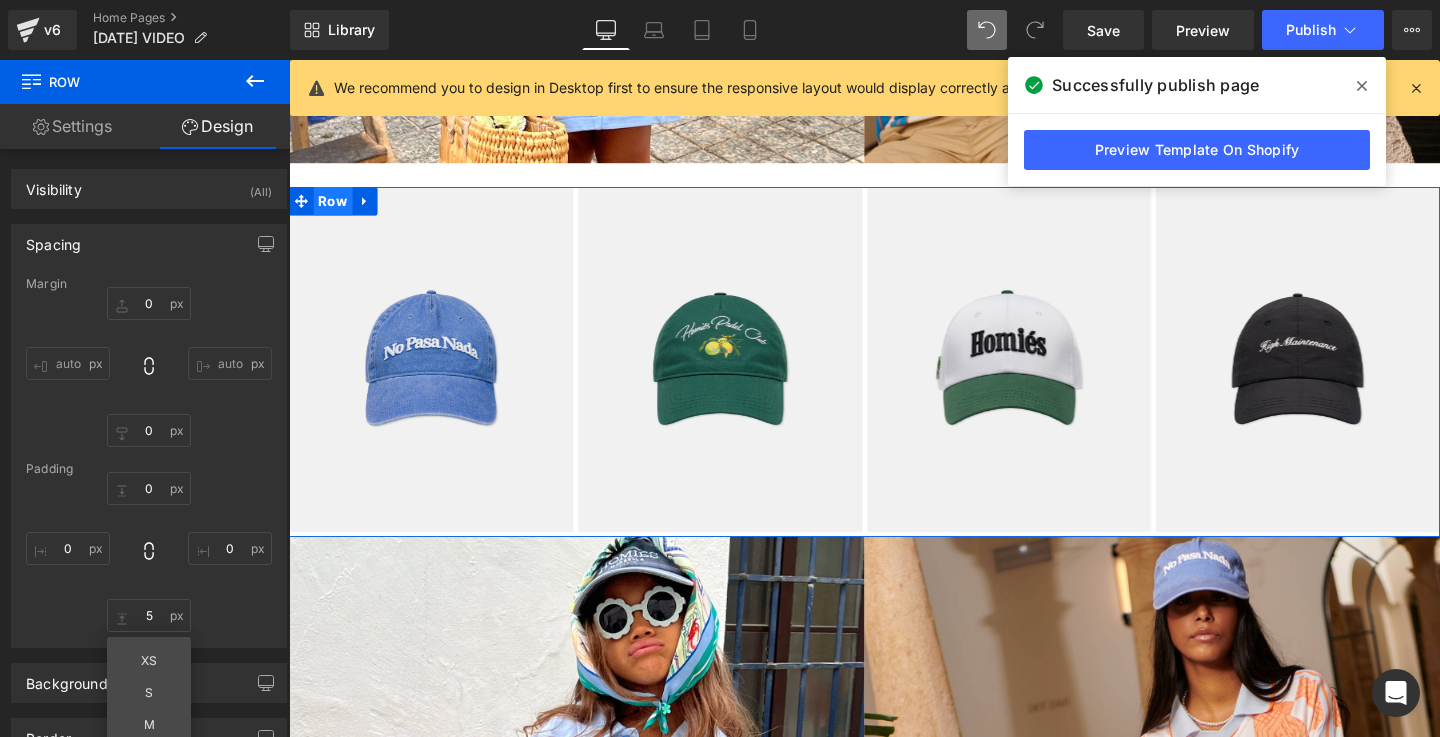 click on "Row" at bounding box center (335, 208) 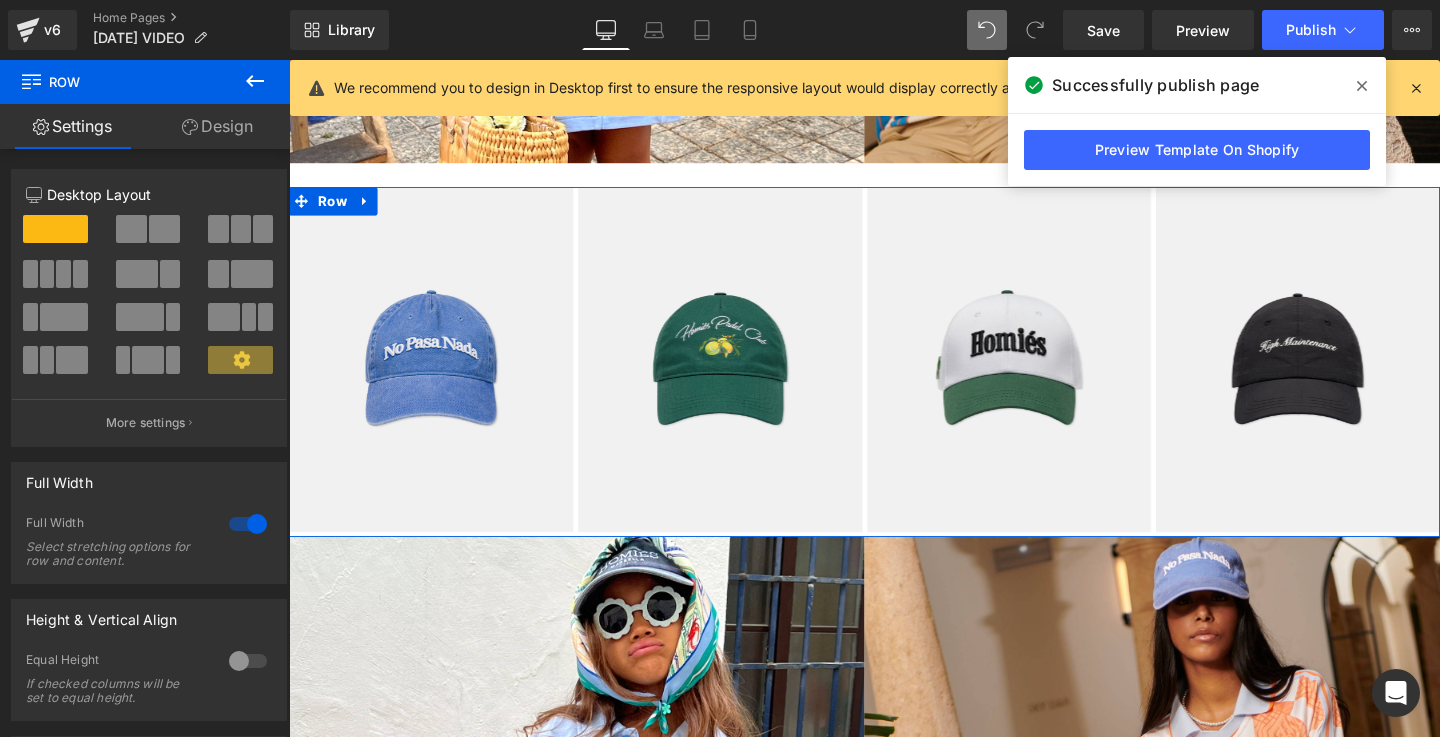click on "Design" at bounding box center [217, 126] 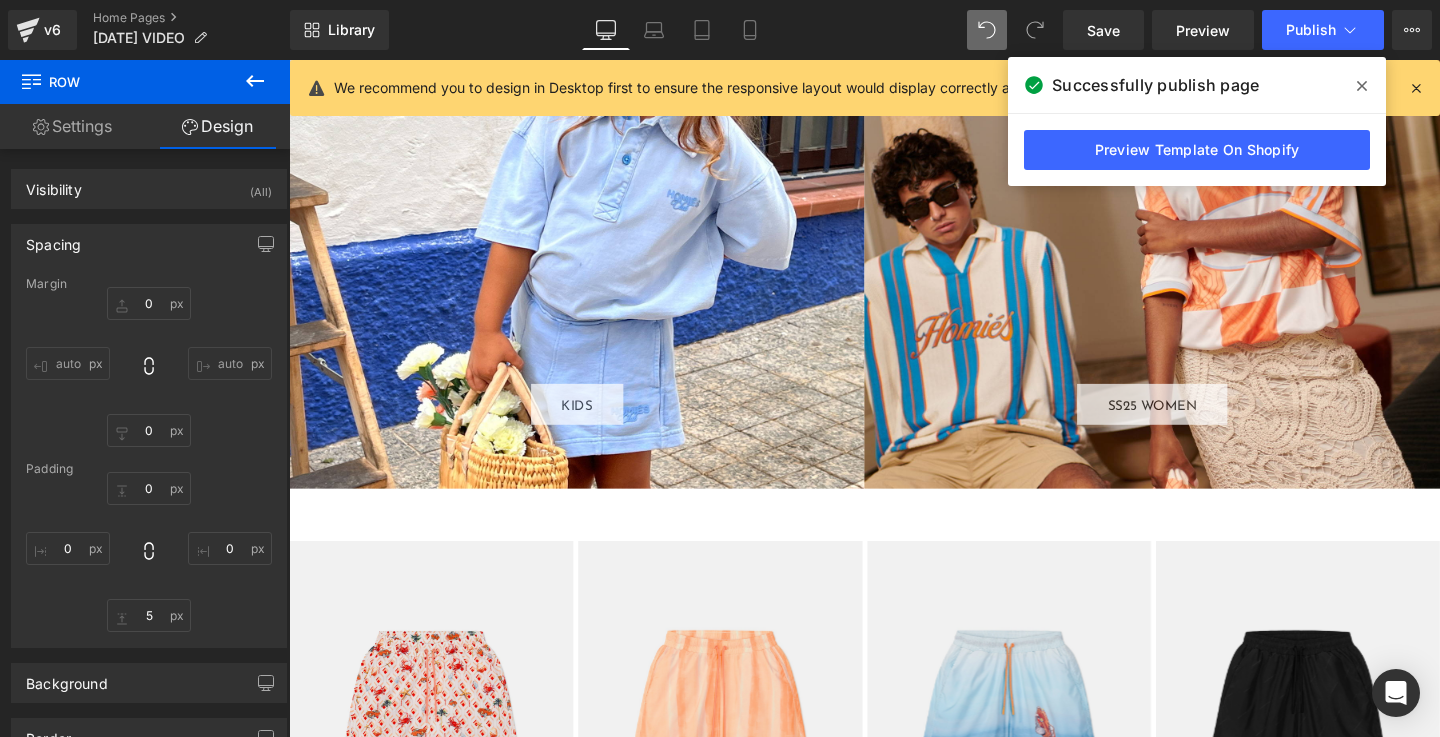scroll, scrollTop: 4380, scrollLeft: 0, axis: vertical 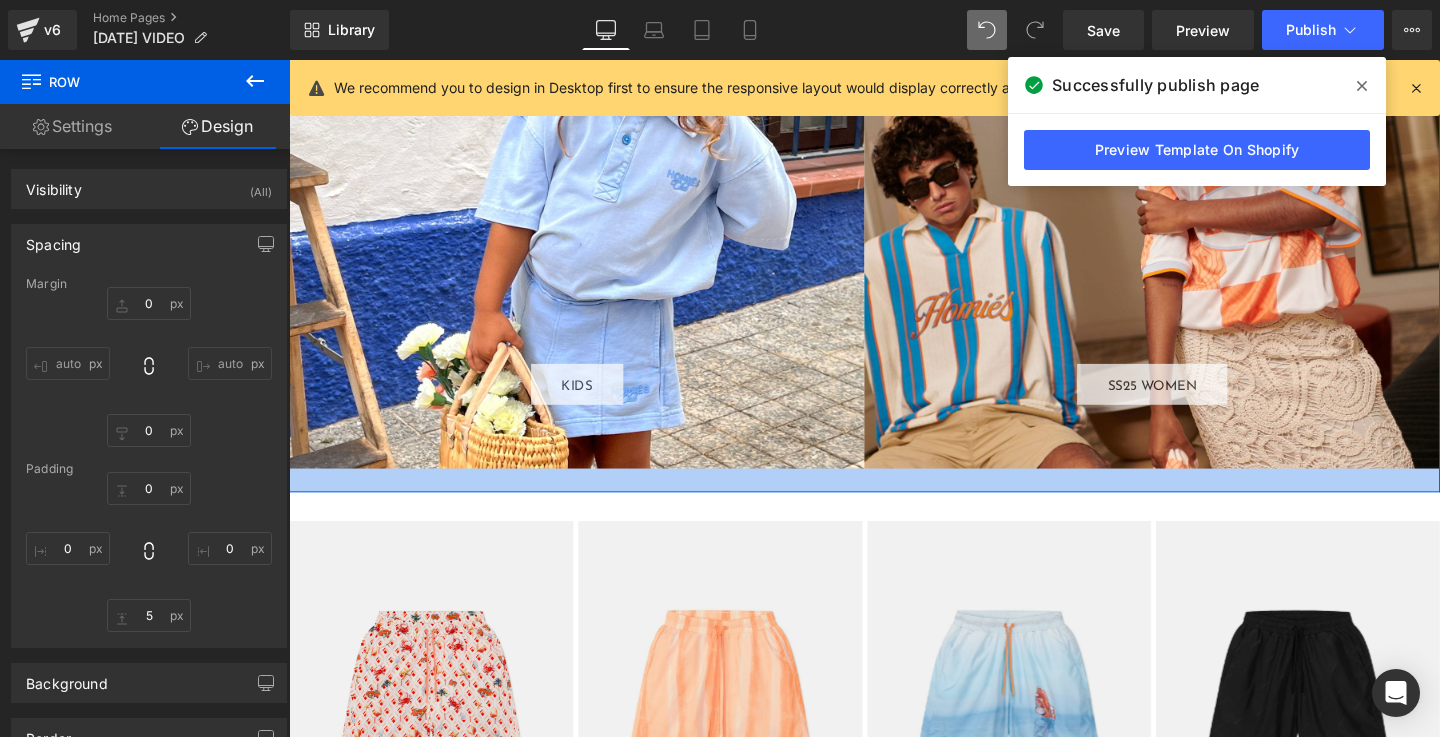 drag, startPoint x: 428, startPoint y: 507, endPoint x: 425, endPoint y: 472, distance: 35.128338 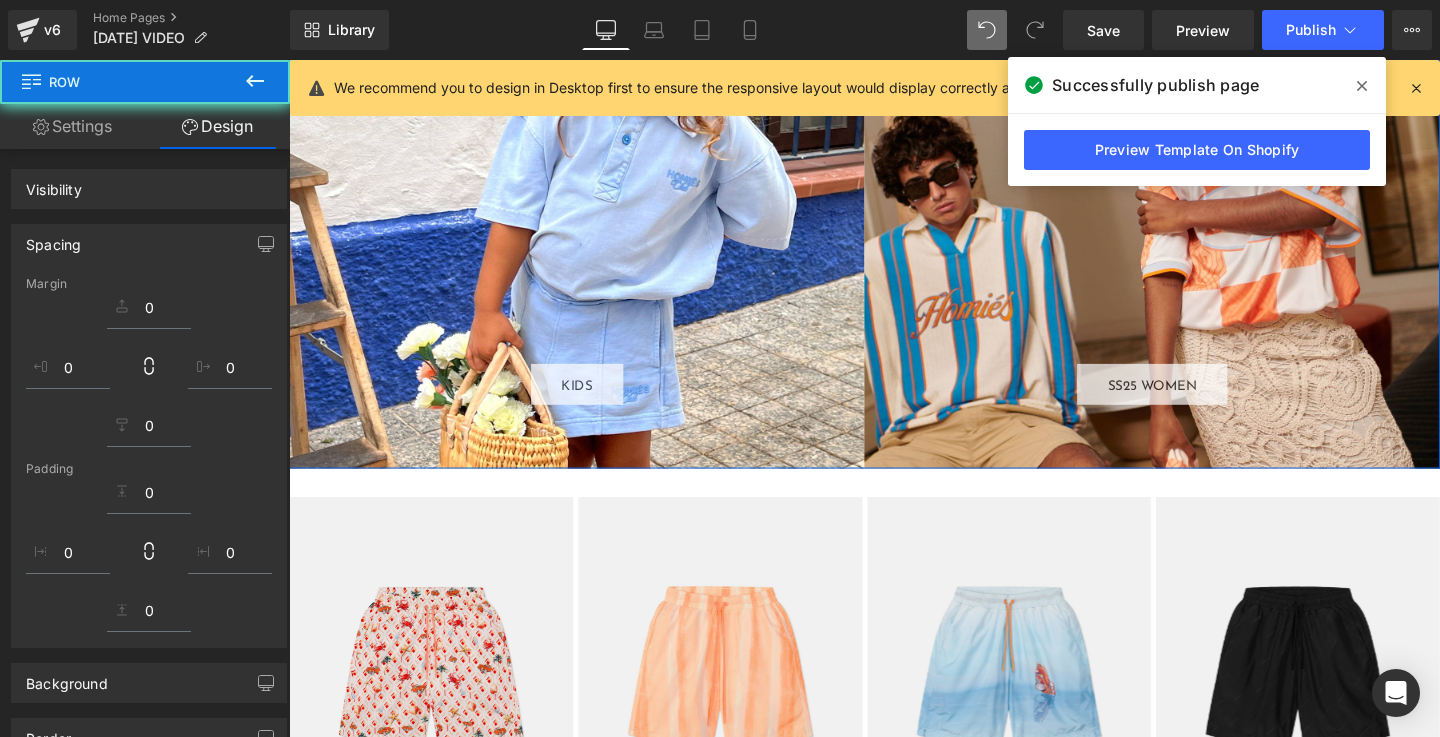 click on "KIDS Button" at bounding box center (591, 186) 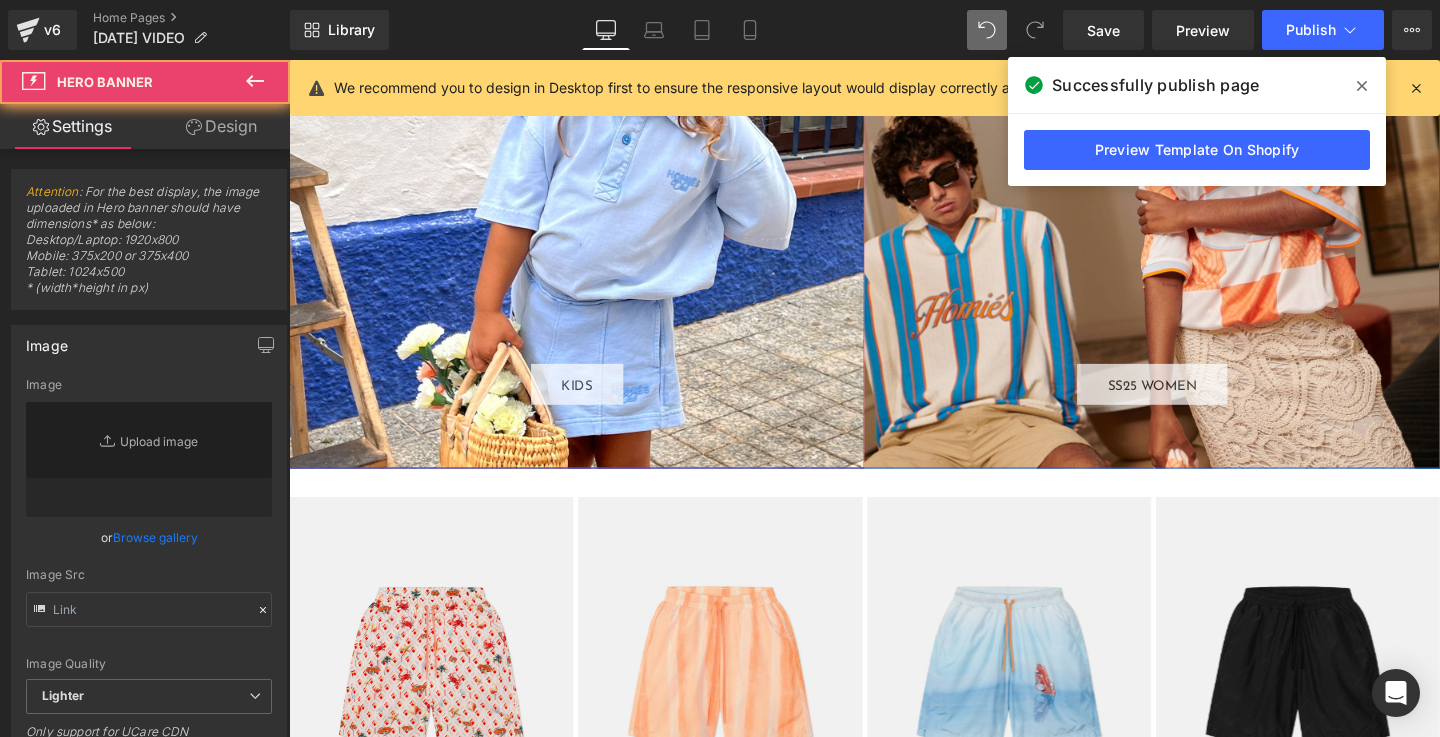click on "Attention : For the best display, the image uploaded in Hero banner should have dimensions* as below: Desktop/Laptop: 1920x800 Mobile: 375x200 or 375x400 Tablet: 1024x500 * (width*height in px)" at bounding box center (149, 246) 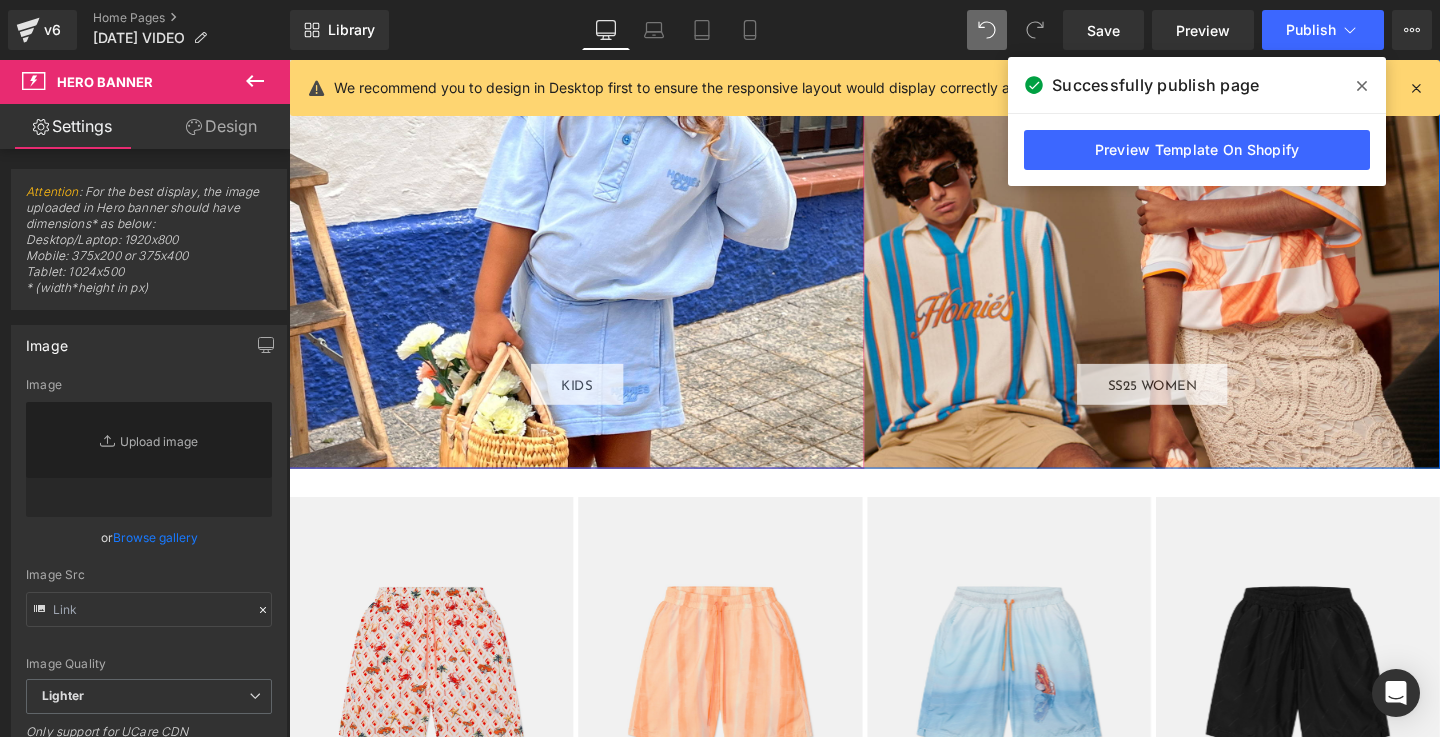 scroll, scrollTop: 3964, scrollLeft: 0, axis: vertical 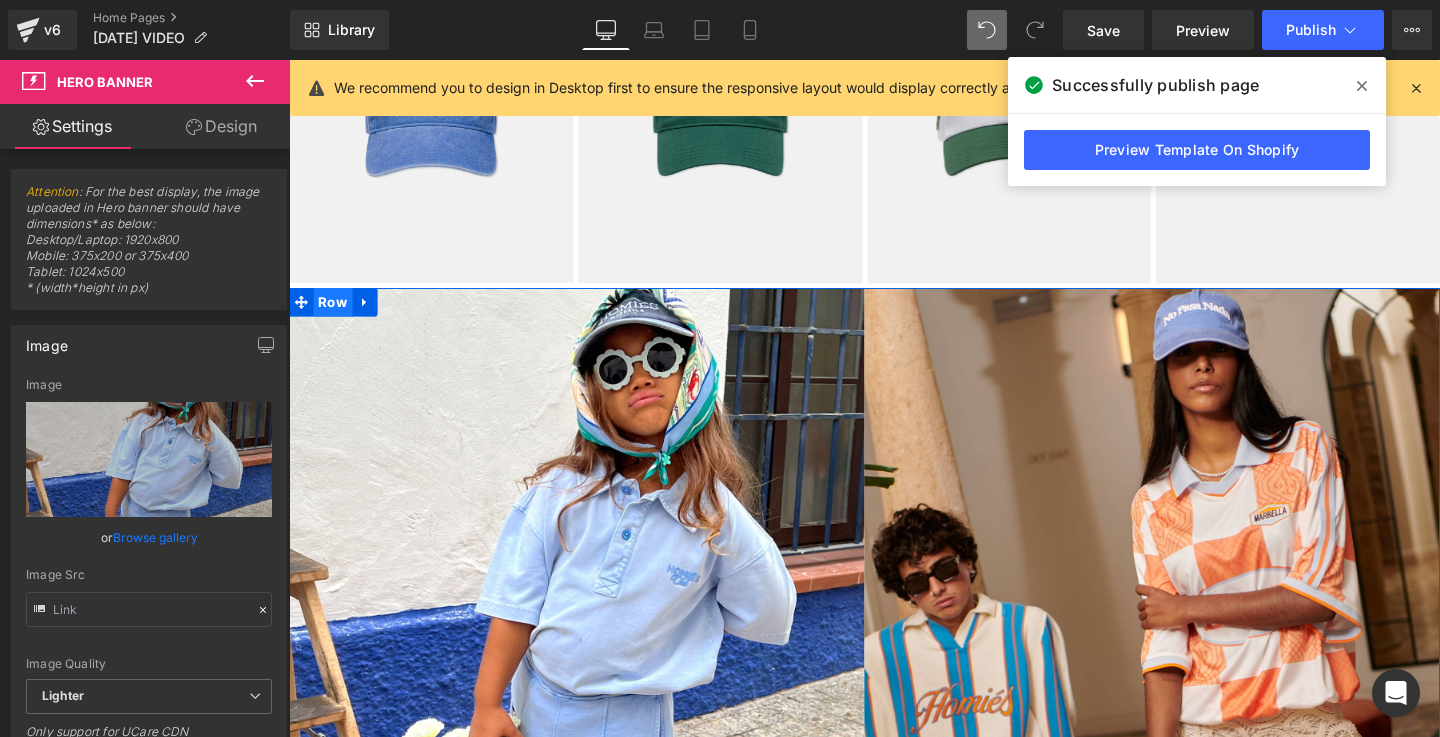 click on "Row" at bounding box center [335, 315] 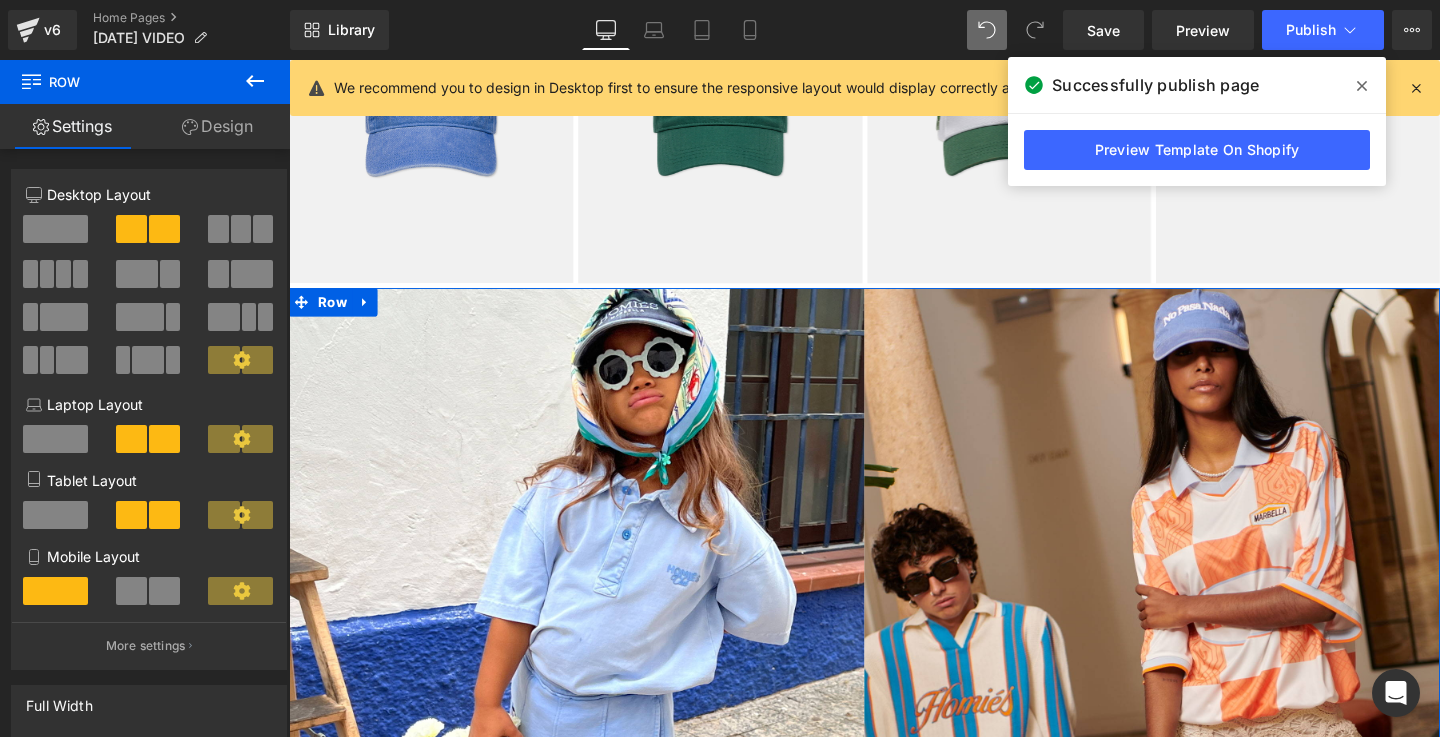 click on "Design" at bounding box center [217, 126] 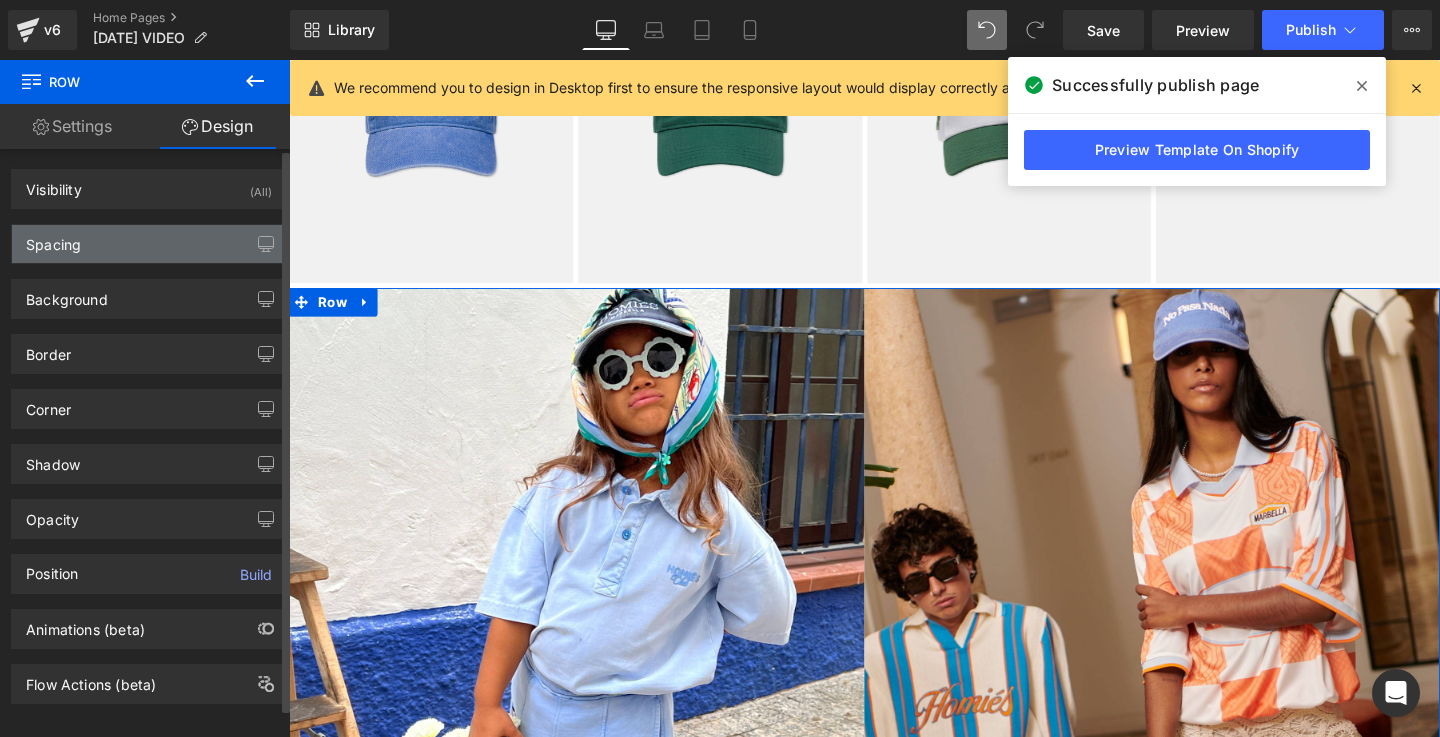click on "Spacing" at bounding box center (53, 239) 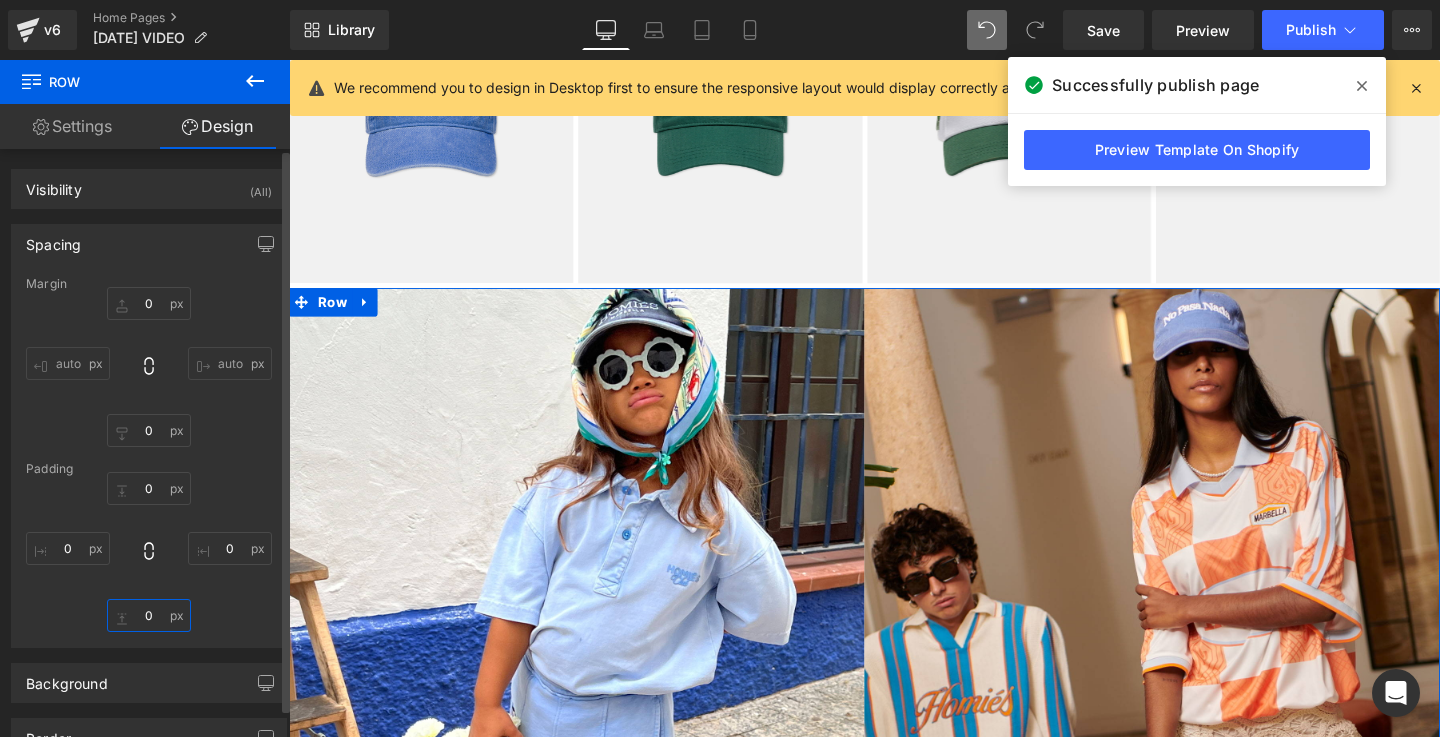 click at bounding box center (149, 615) 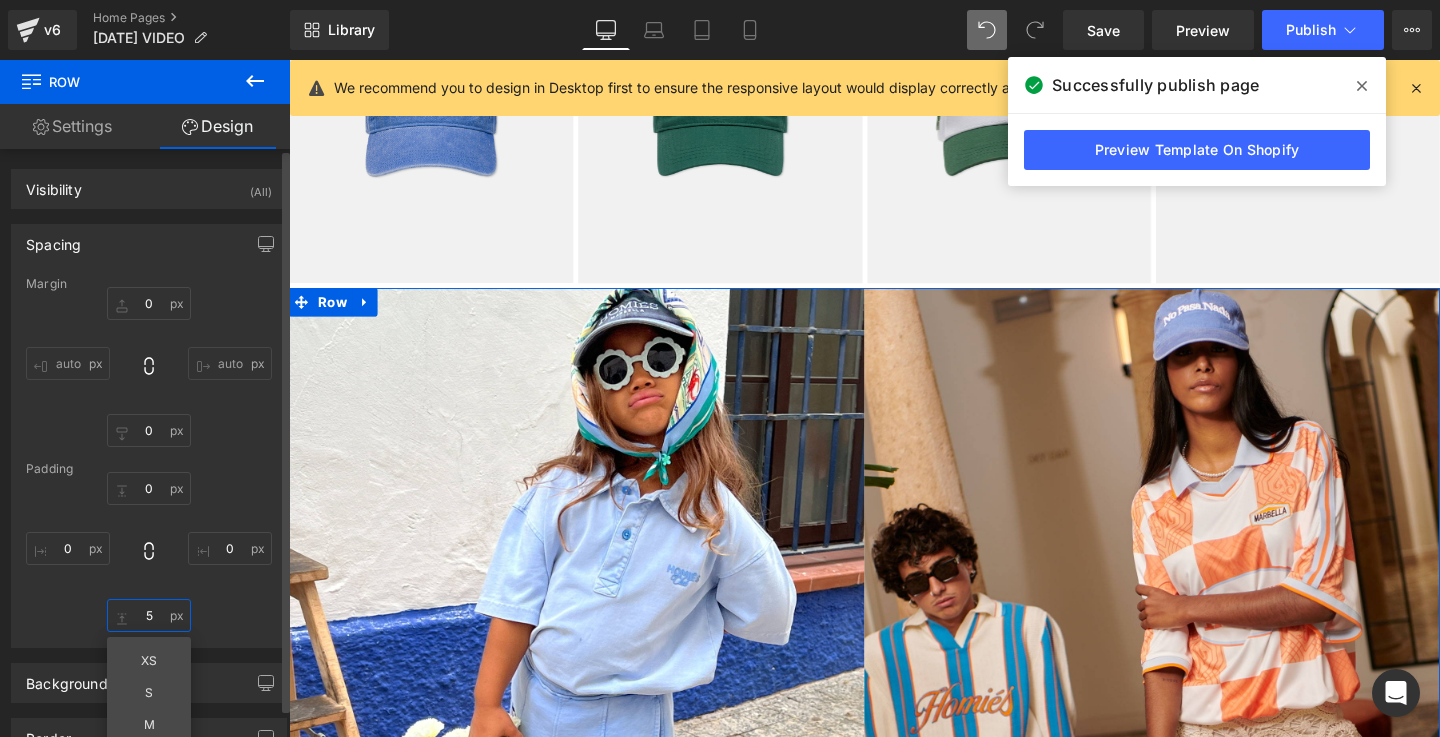 type on "5" 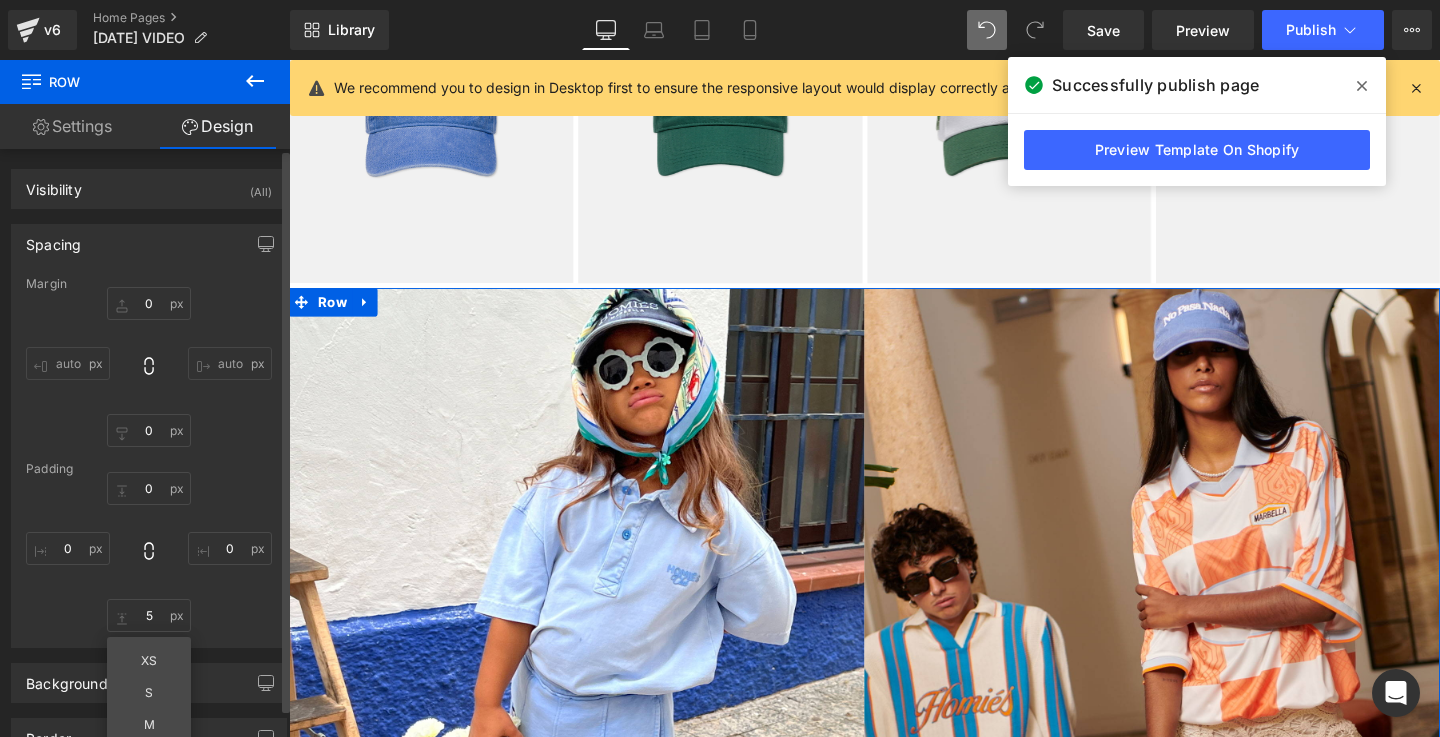 click on "5 XS S M L XL Edit Value" at bounding box center (149, 552) 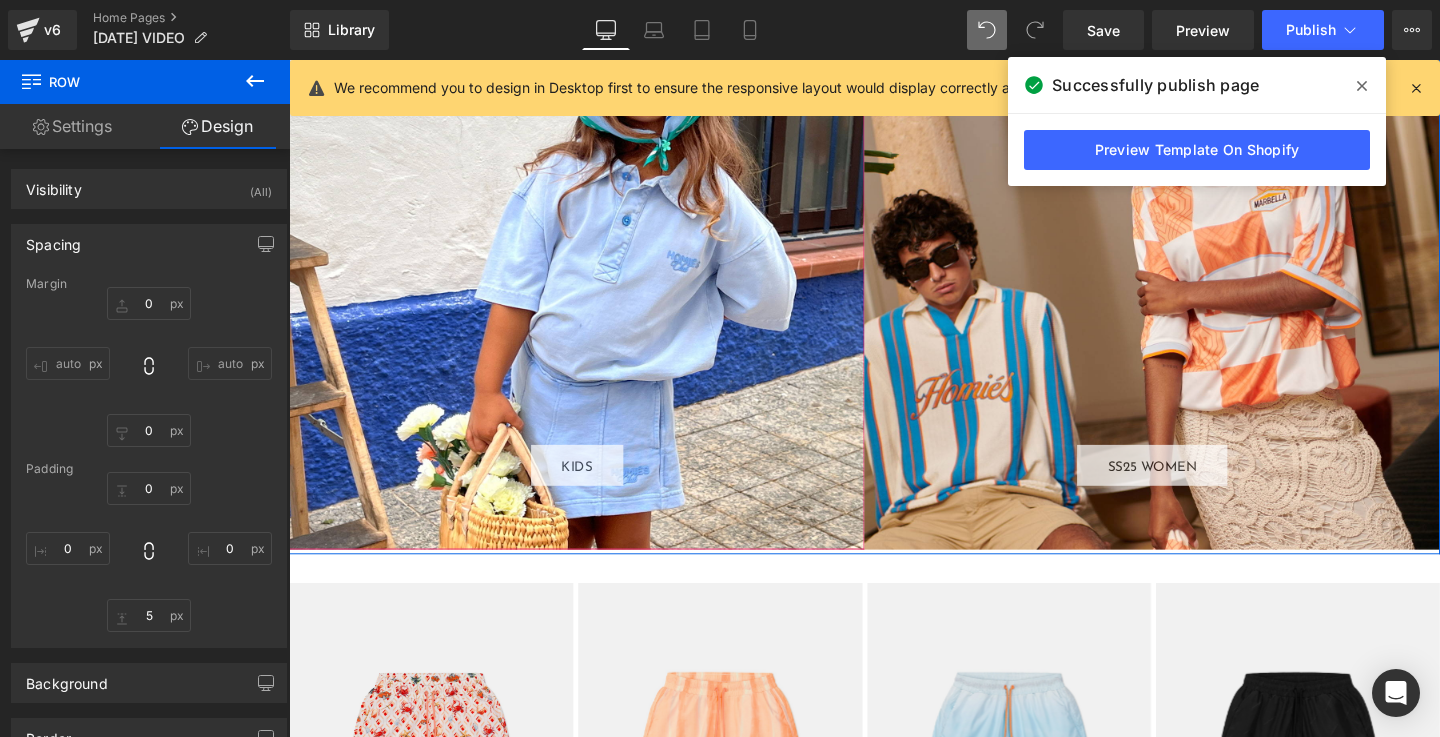 scroll, scrollTop: 4293, scrollLeft: 0, axis: vertical 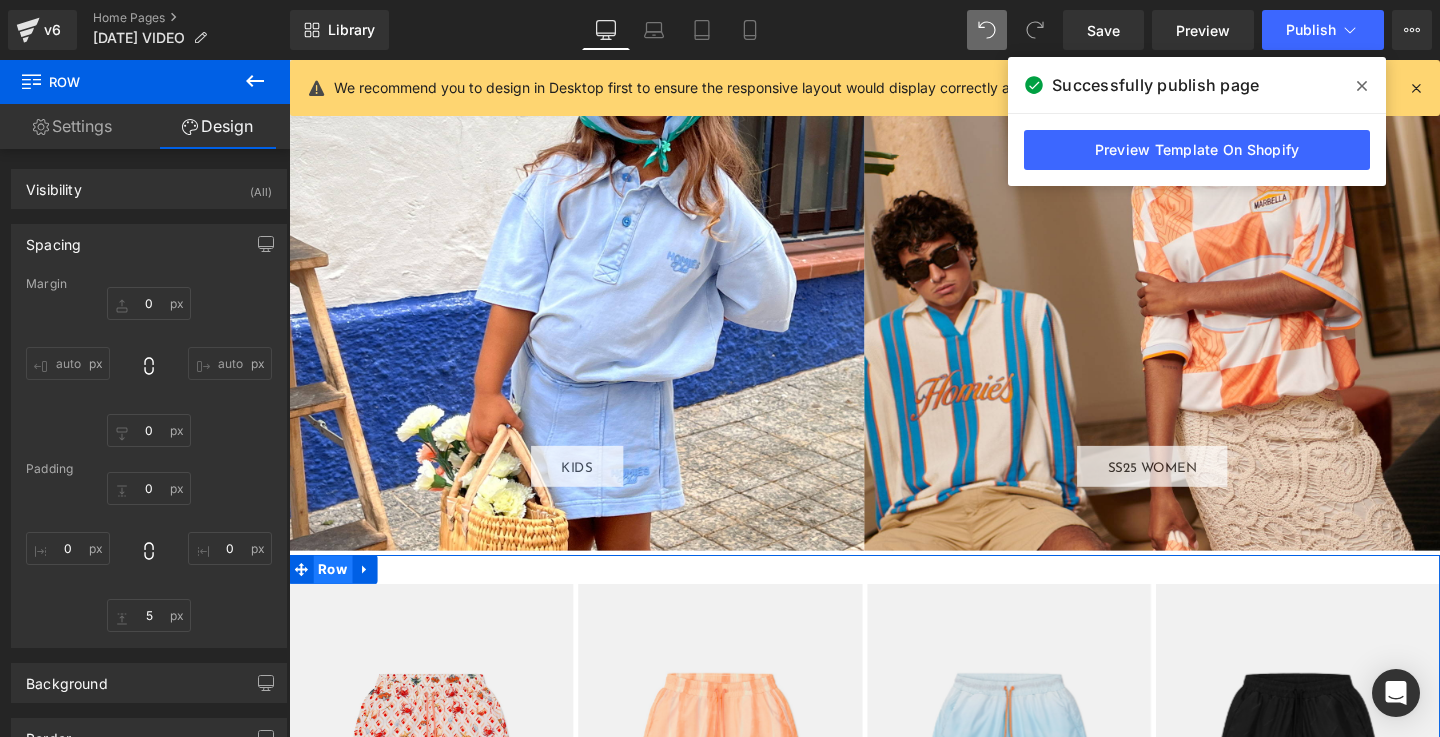 click on "Row" at bounding box center [335, 596] 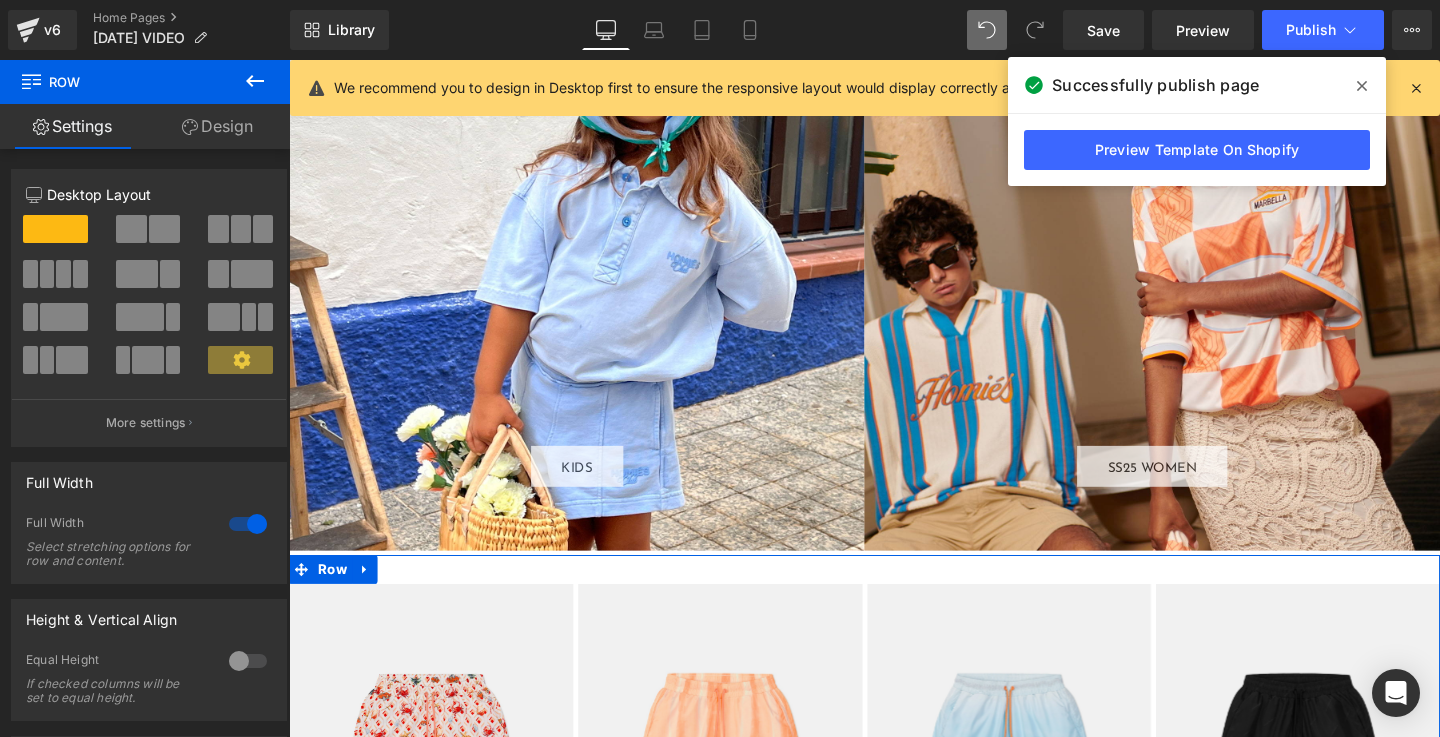 click on "Design" at bounding box center (217, 126) 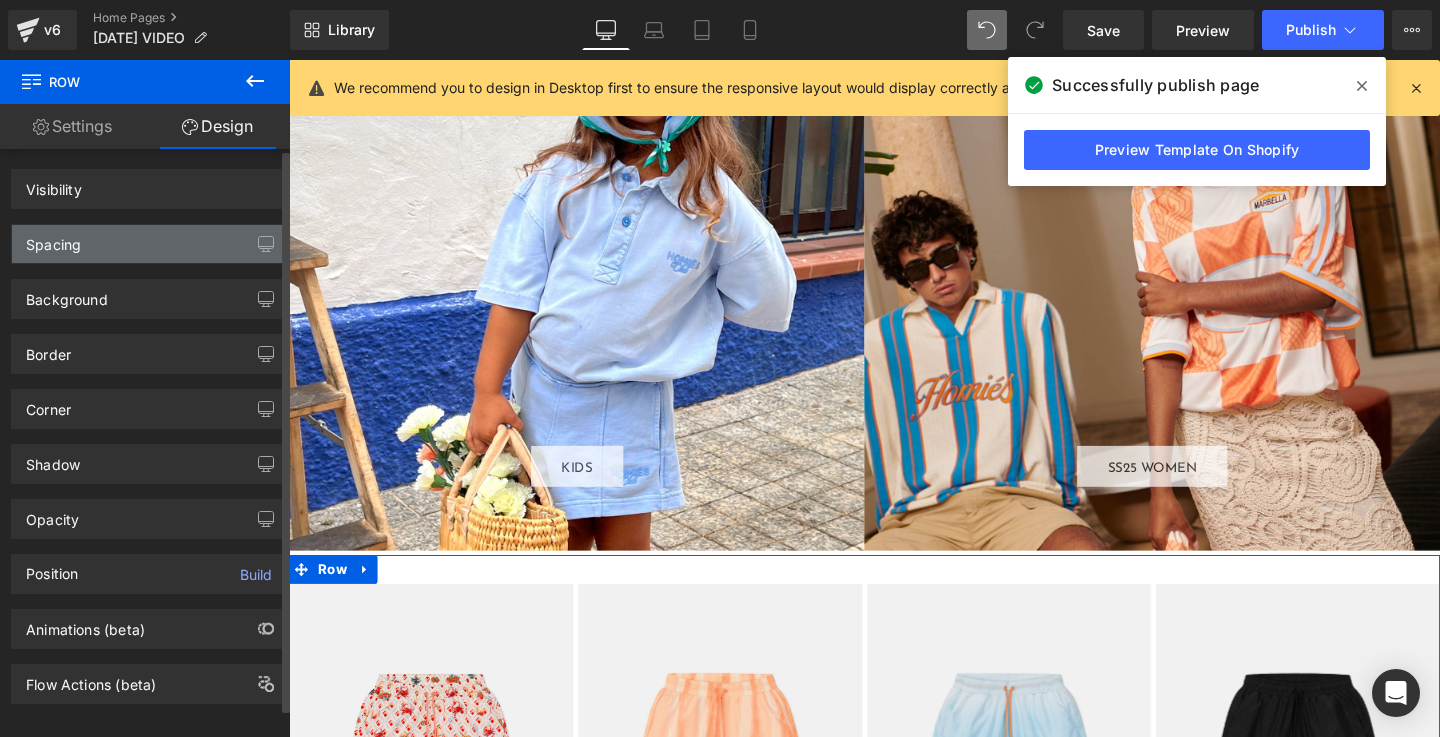 click on "Spacing" at bounding box center (53, 239) 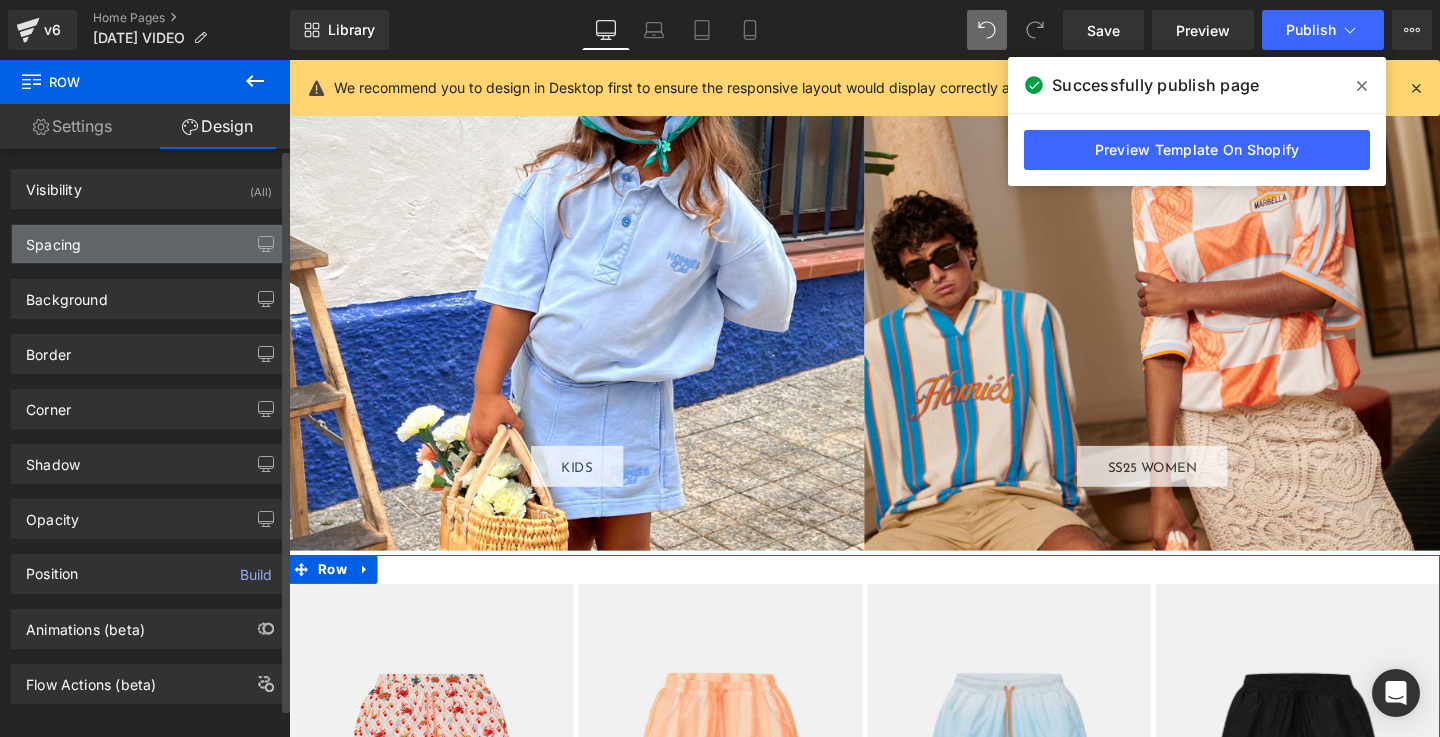 click on "Spacing" at bounding box center [53, 239] 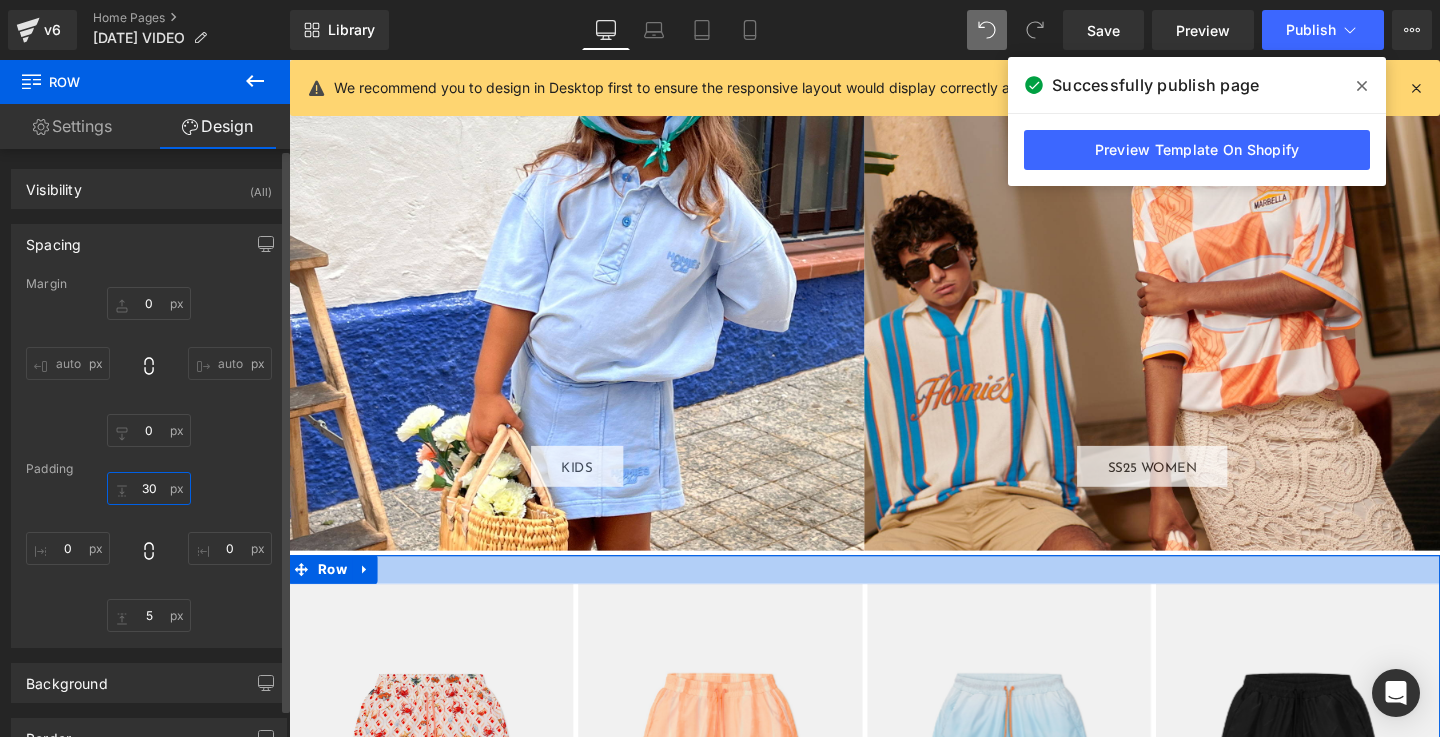 click at bounding box center [149, 488] 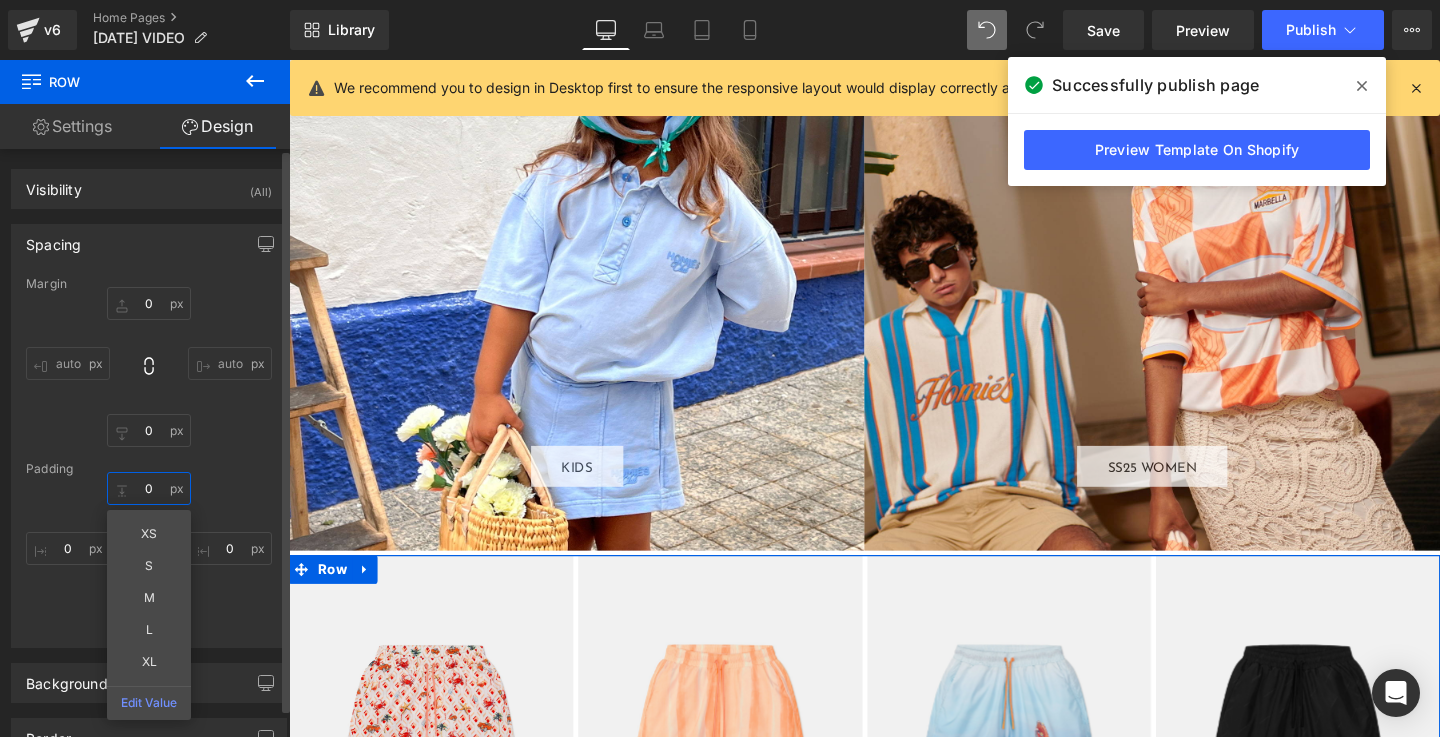 type on "0" 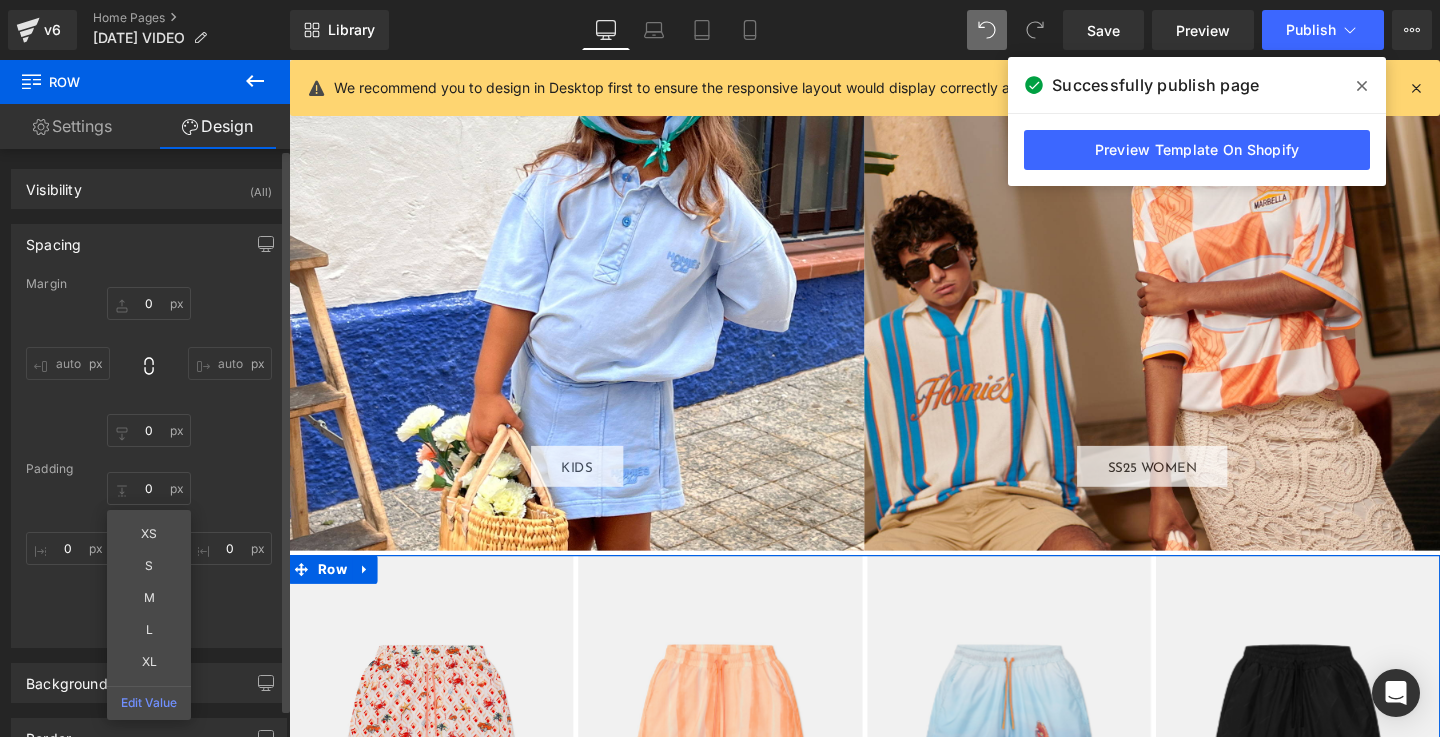 click on "0 XS S M L XL Edit Value" at bounding box center [149, 552] 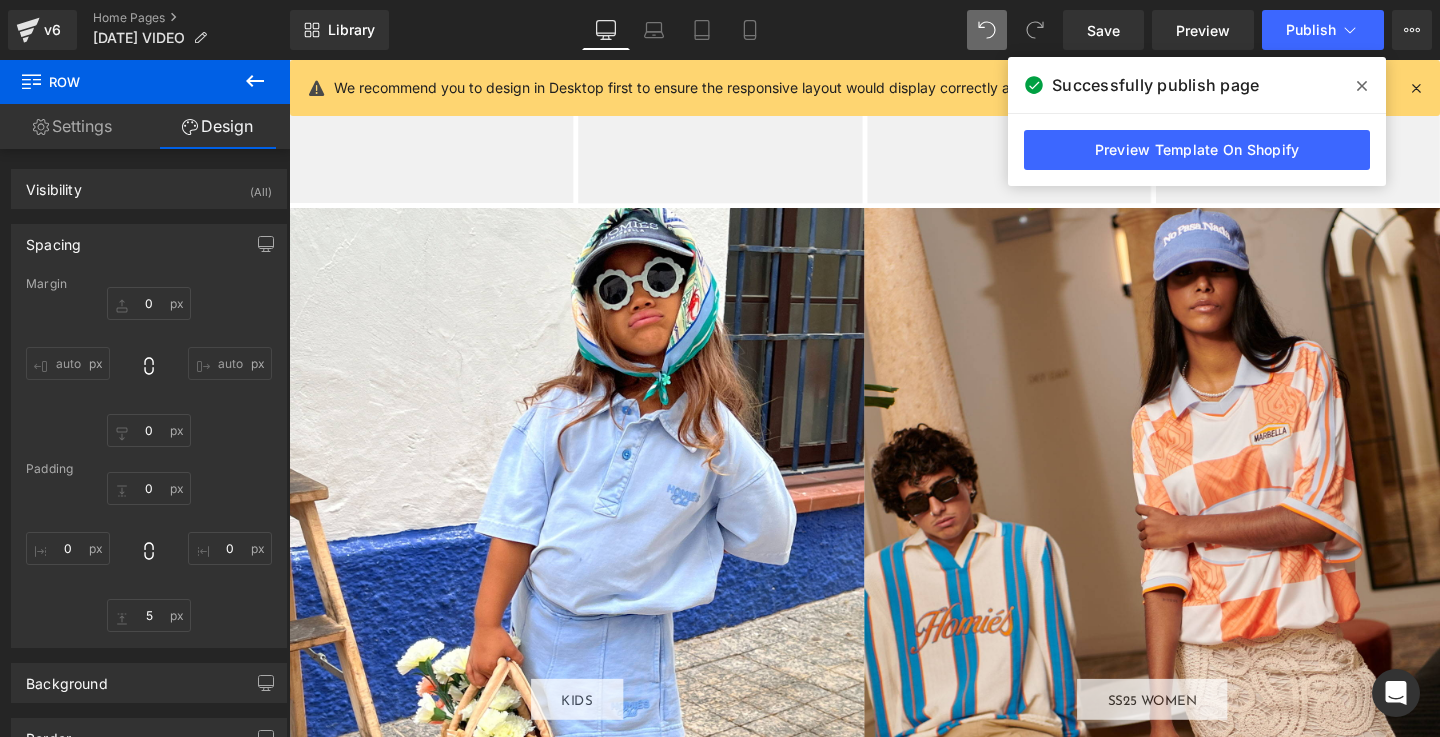 scroll, scrollTop: 4061, scrollLeft: 0, axis: vertical 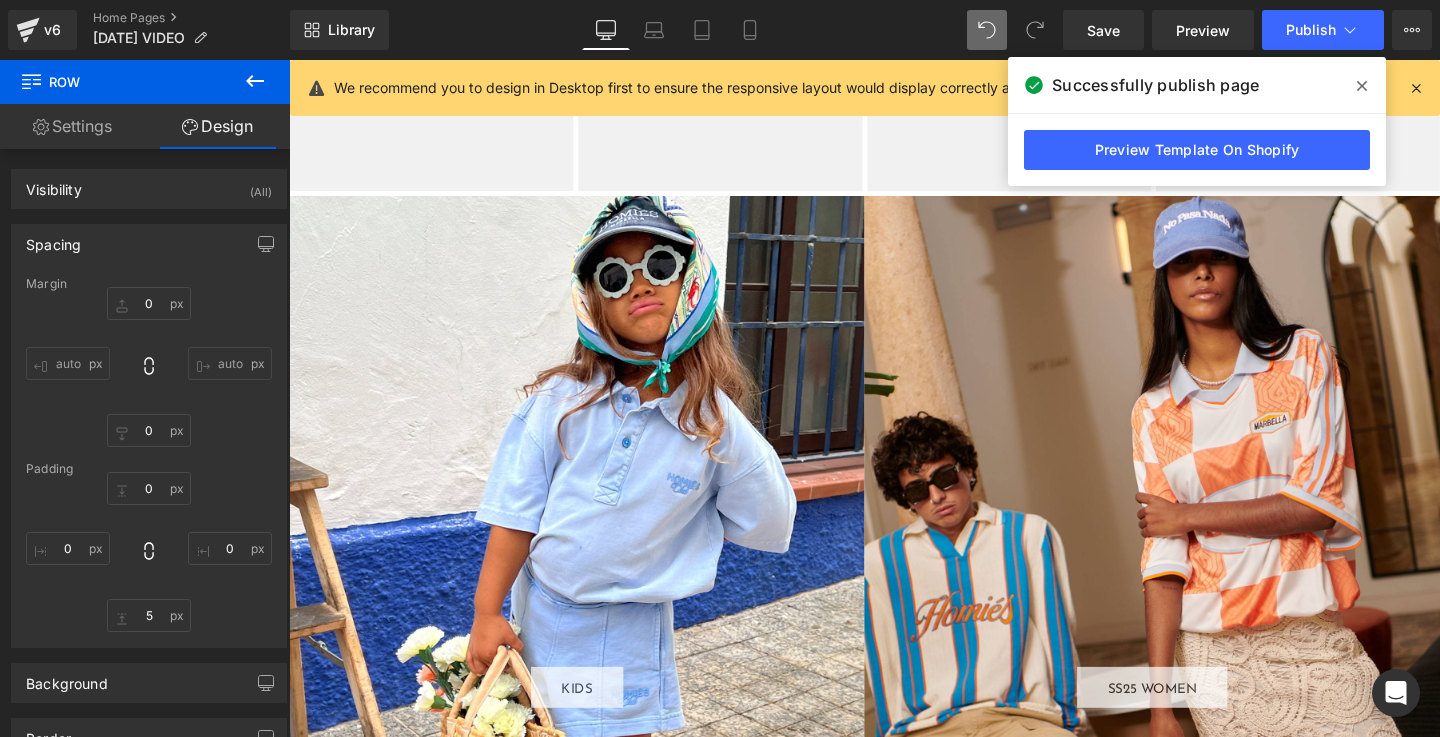 click on "KIDS Button" at bounding box center (591, 505) 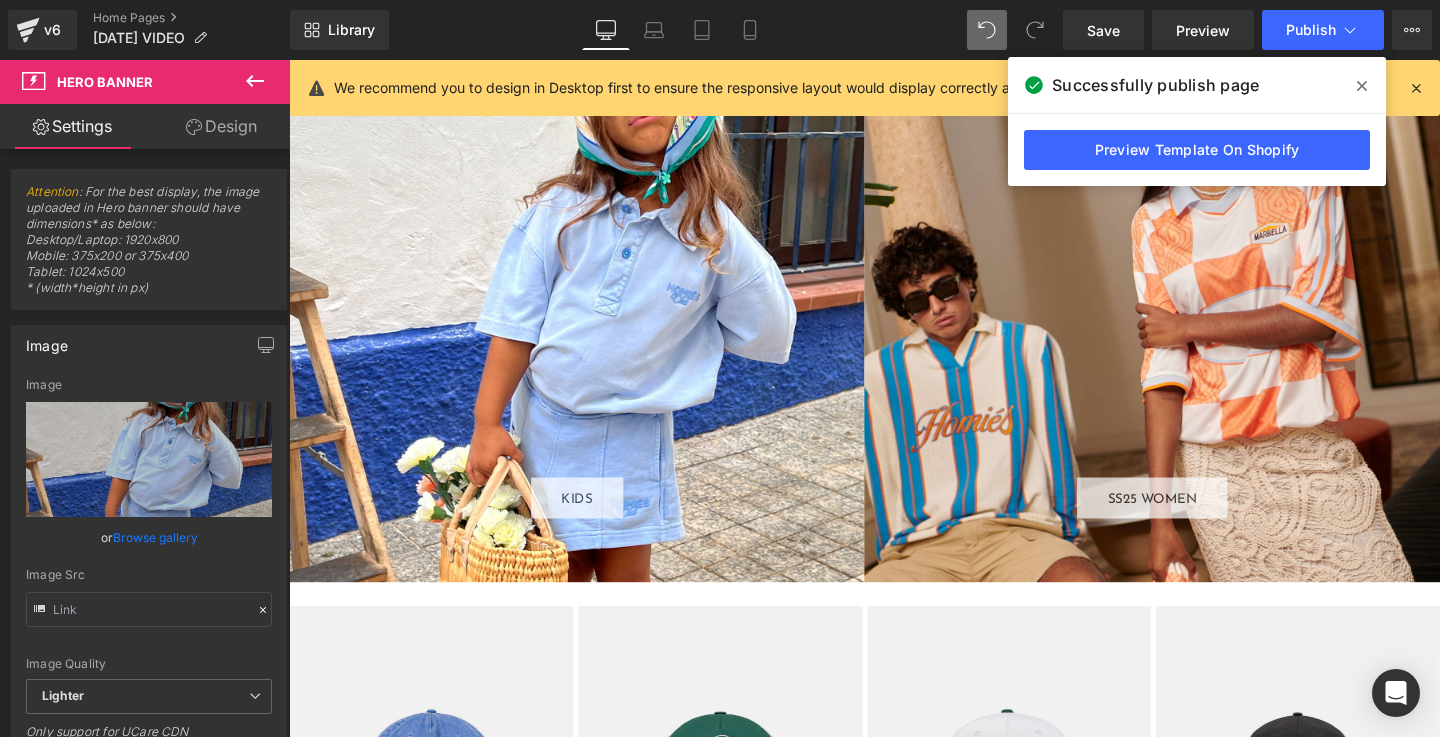 scroll, scrollTop: 3267, scrollLeft: 0, axis: vertical 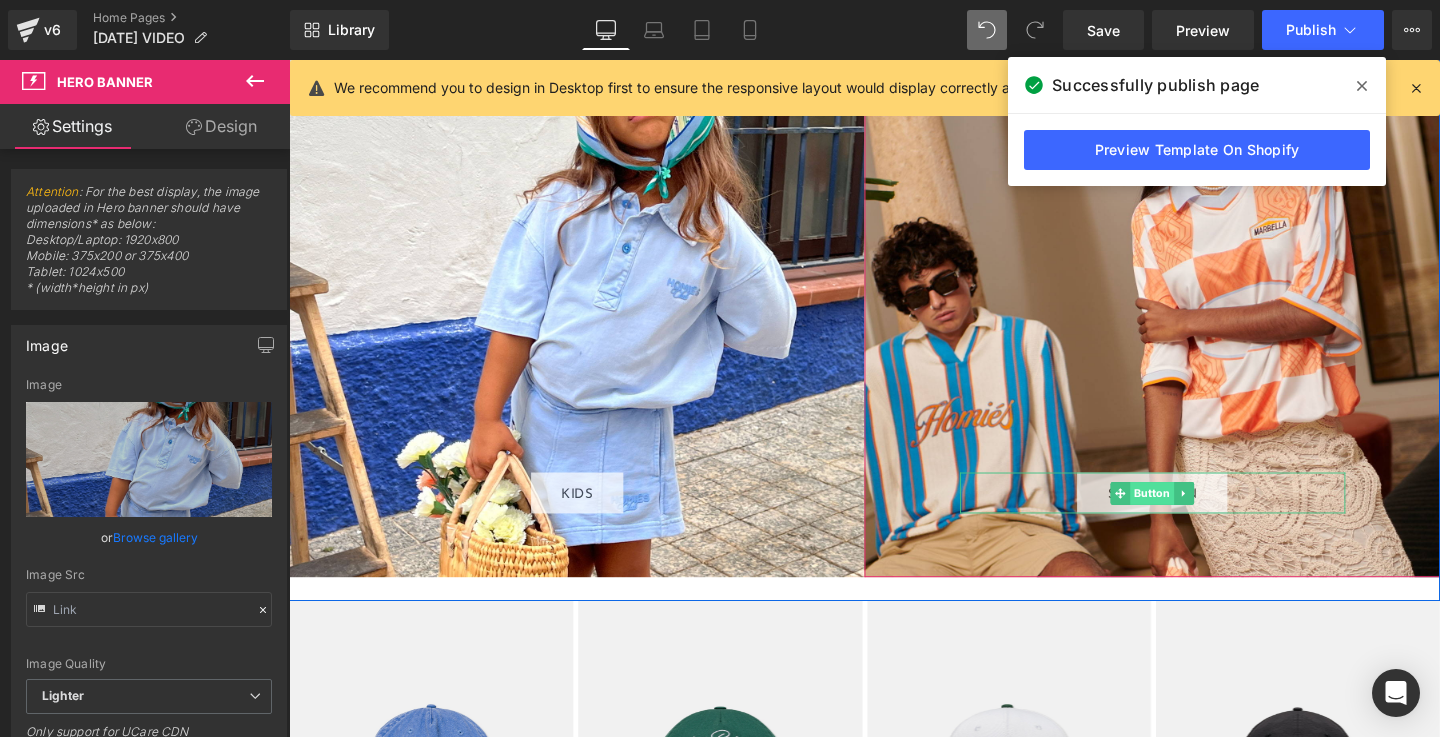 click on "Button" at bounding box center (1196, 516) 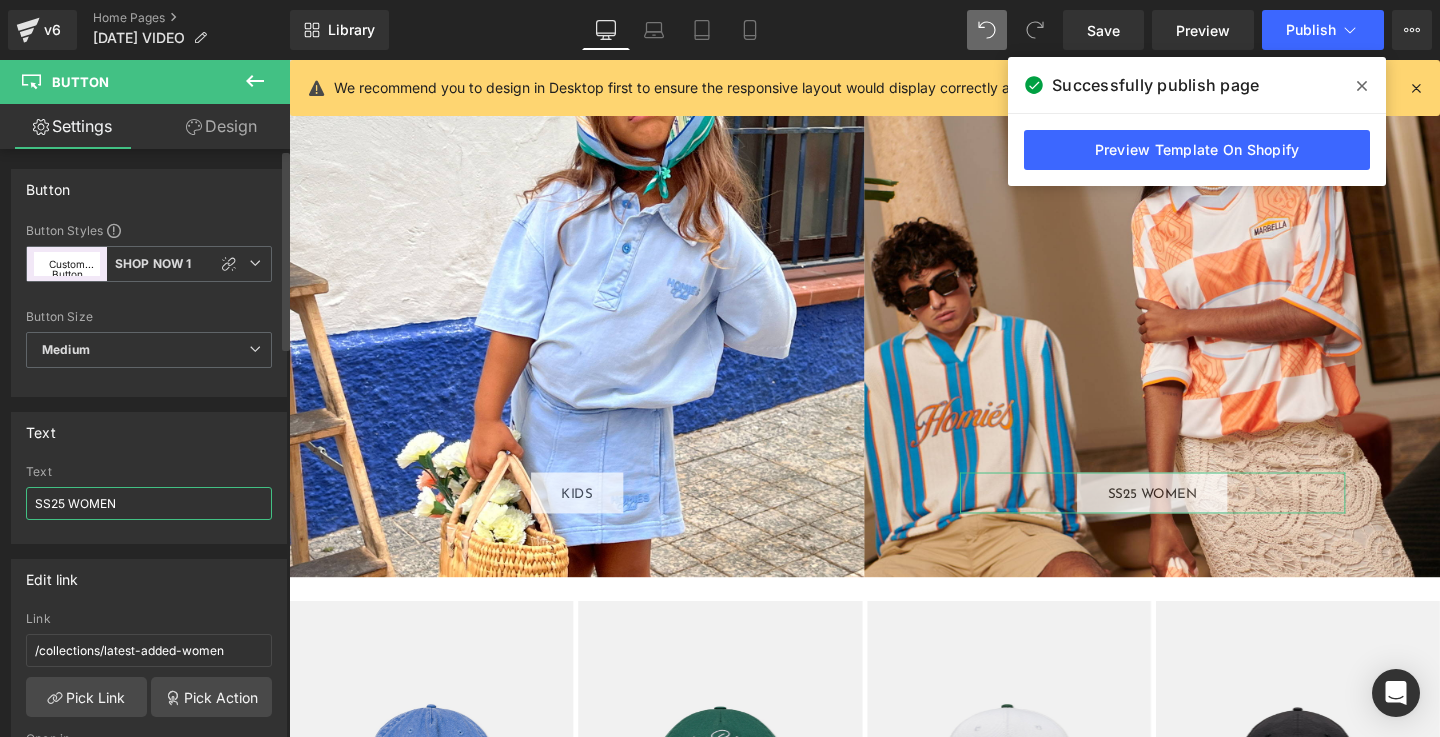 click on "SS25 WOMEN" at bounding box center [149, 503] 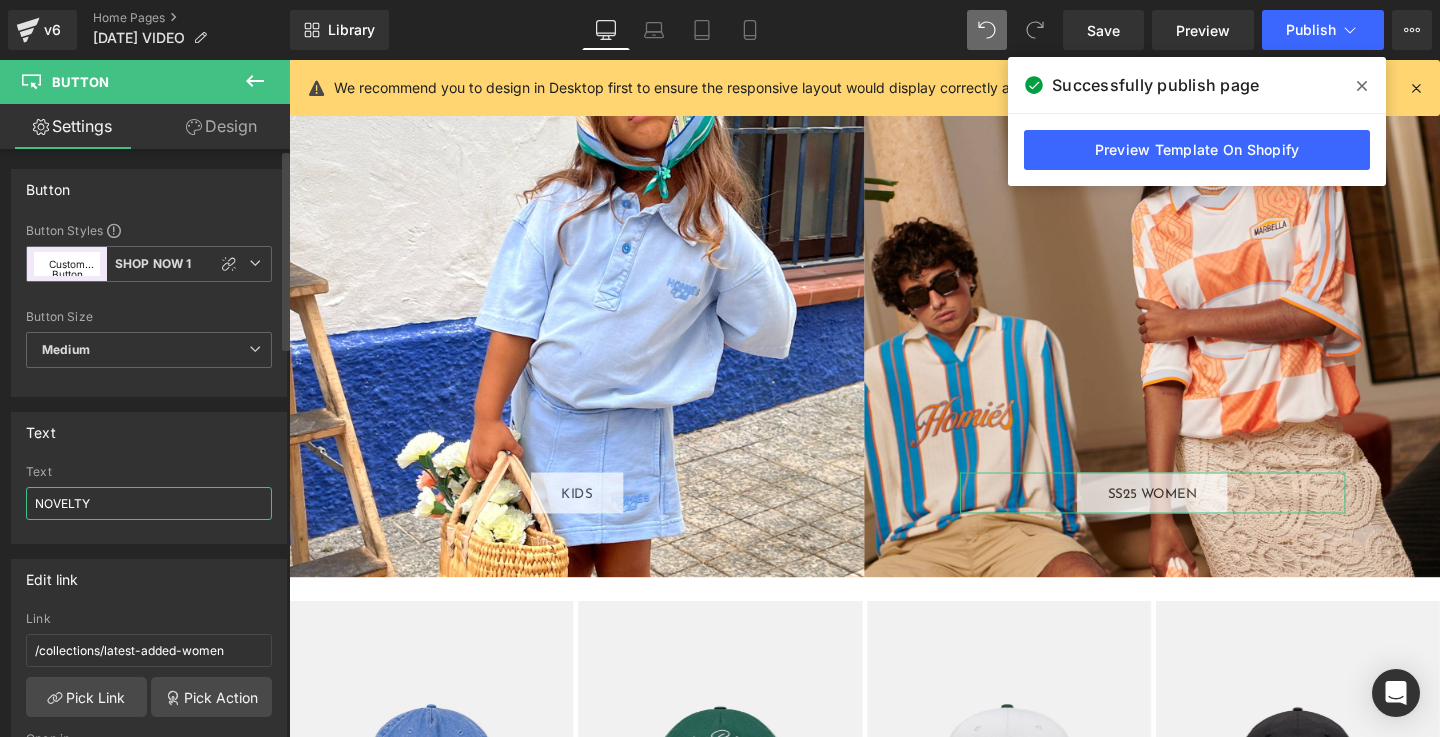 type on "NOVELTY" 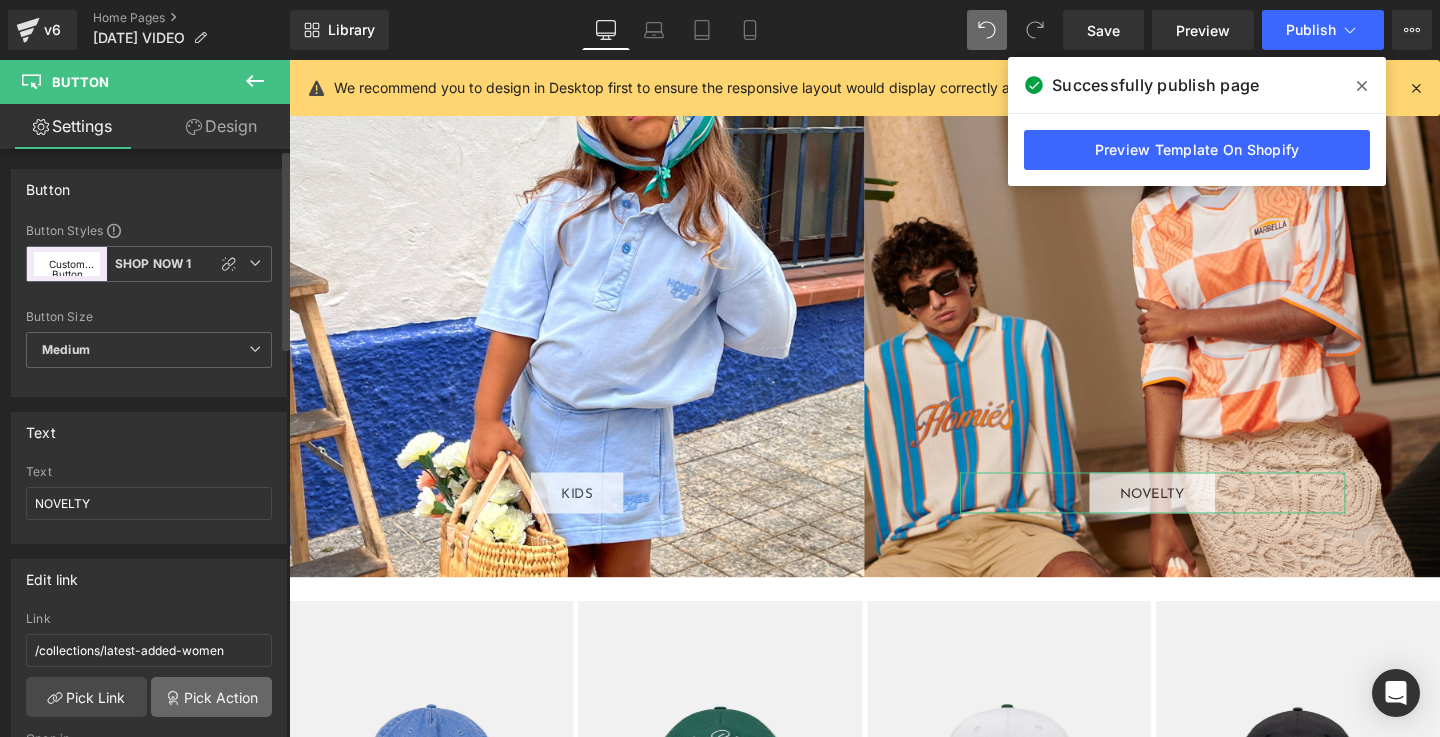 click on "Pick Action" at bounding box center [211, 697] 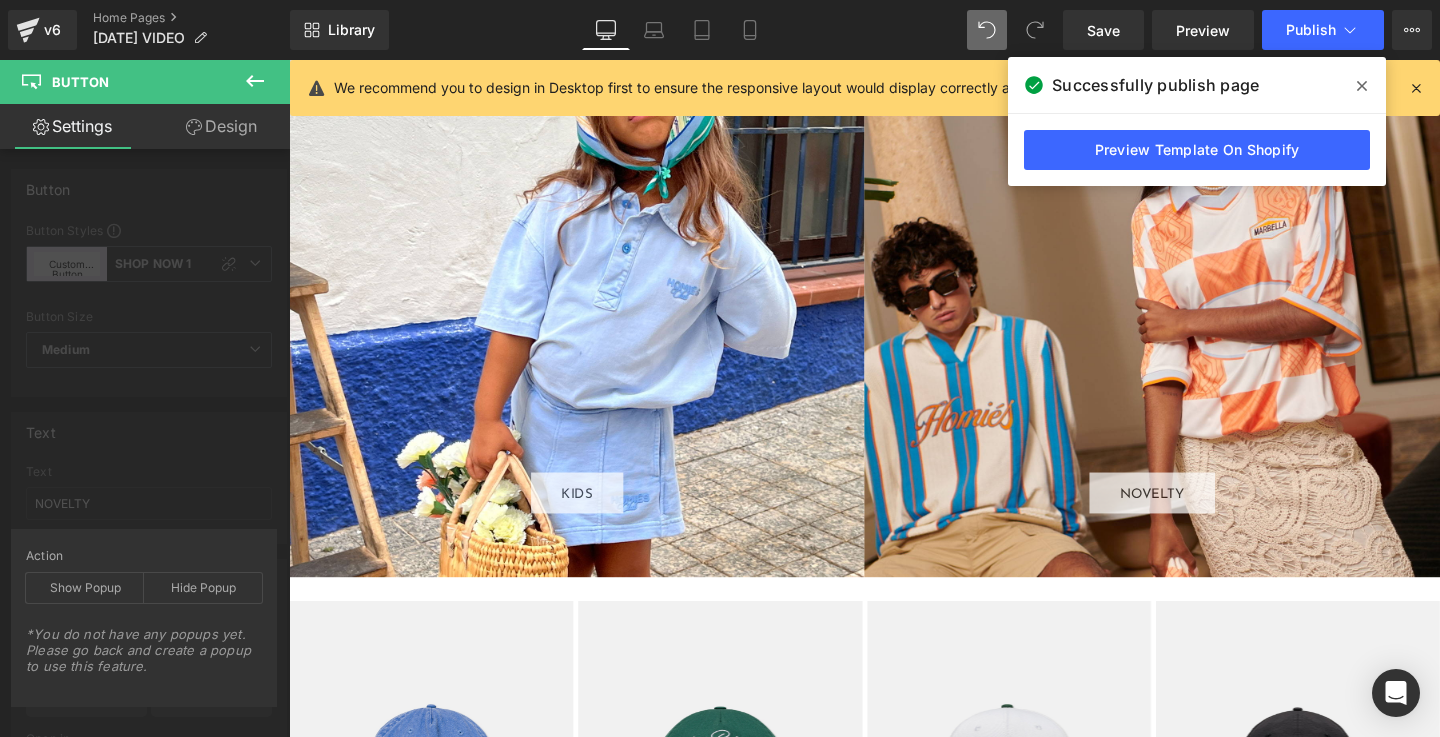 click 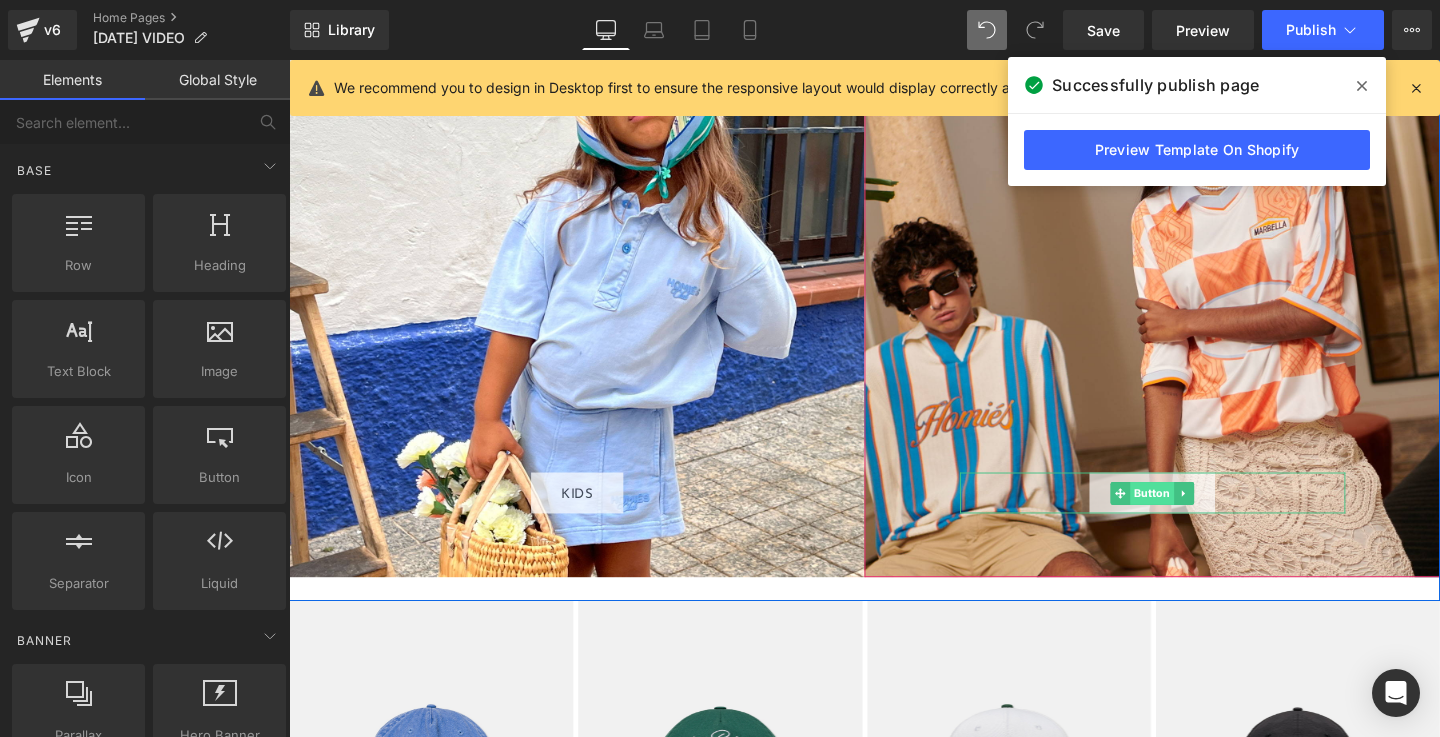 click on "Button" at bounding box center [1196, 516] 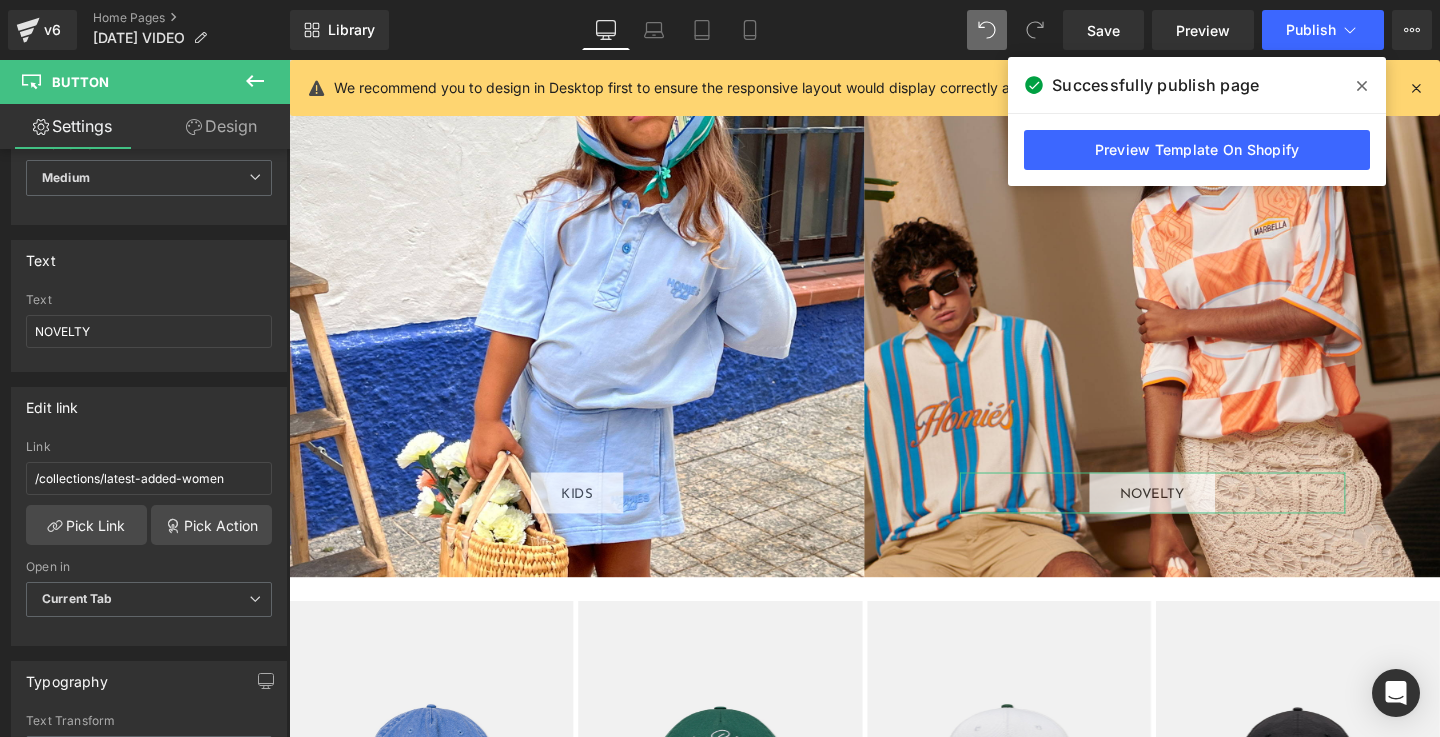 scroll, scrollTop: 268, scrollLeft: 0, axis: vertical 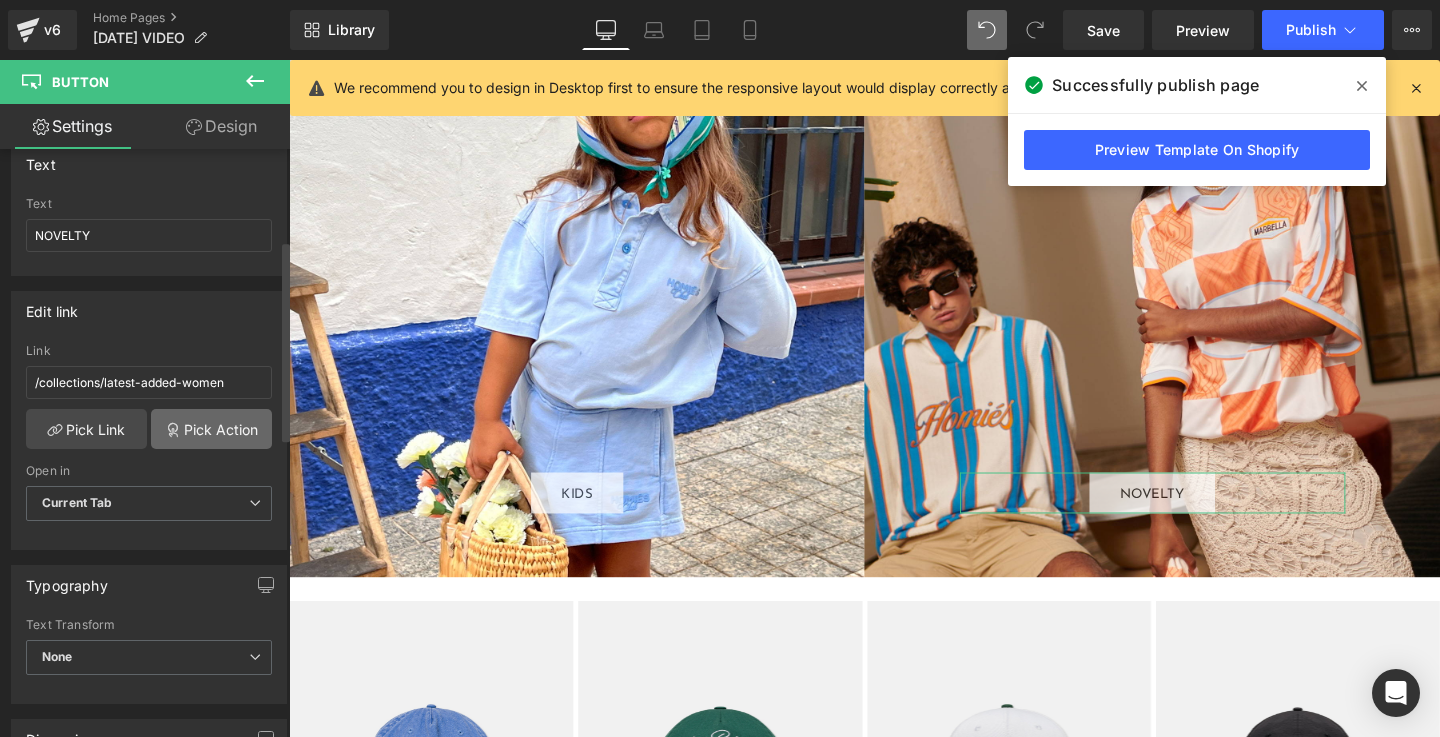 click on "Pick Action" at bounding box center [211, 429] 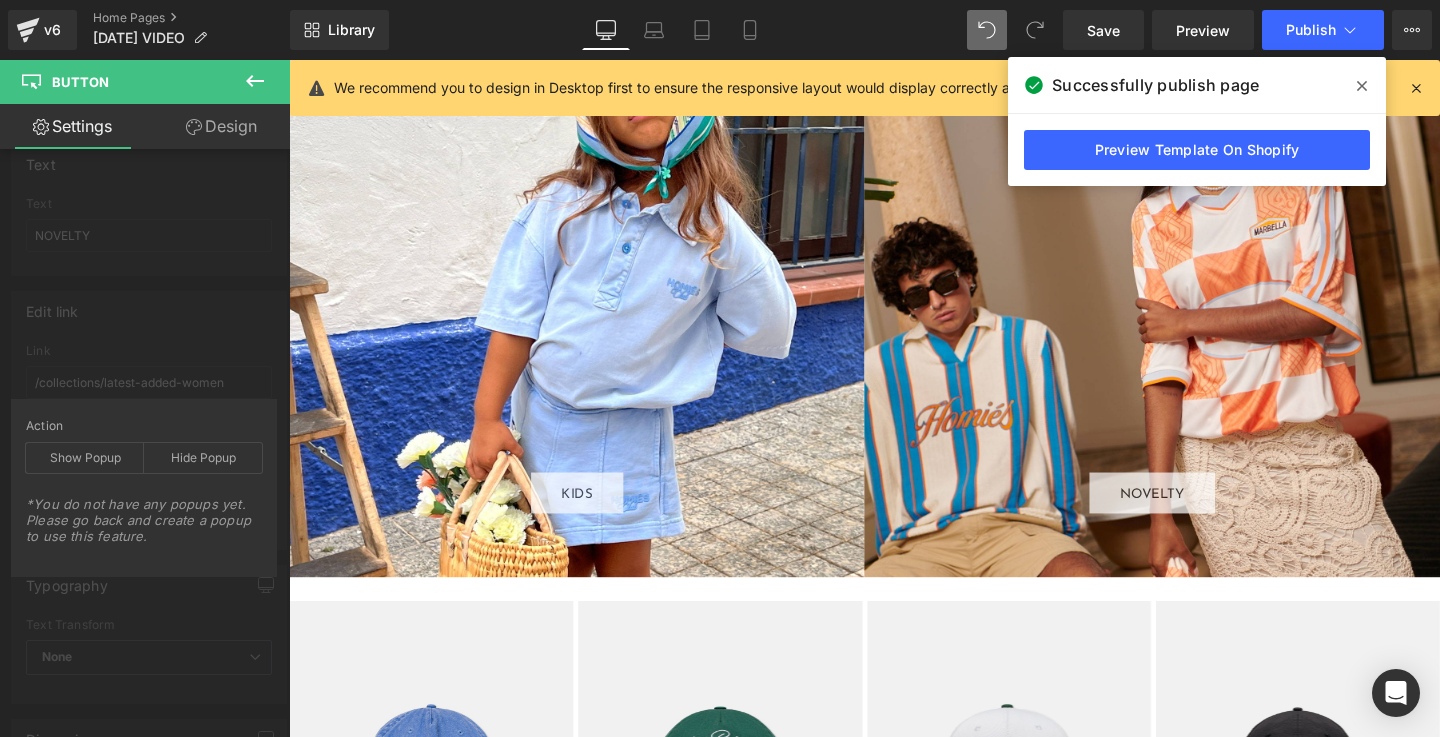 click at bounding box center [894, 416] 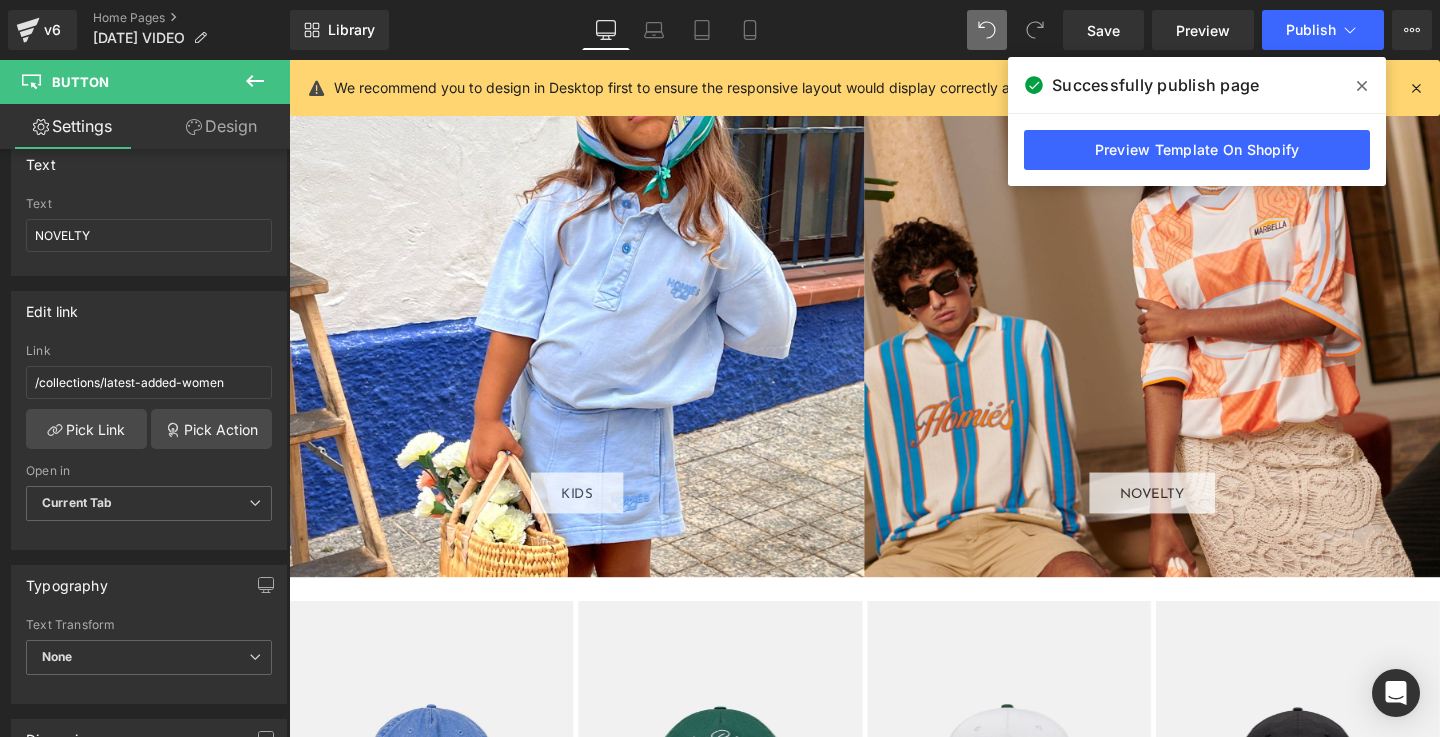 click 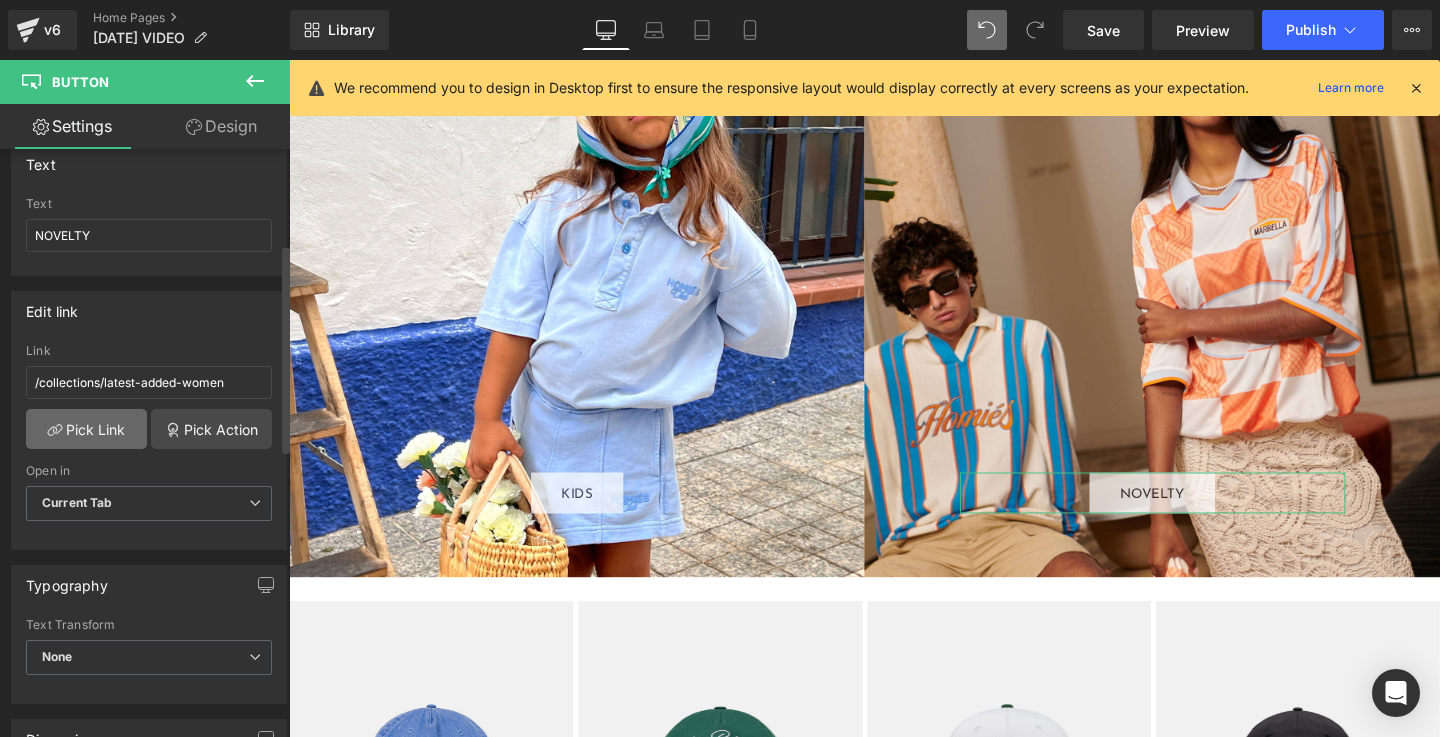click on "Pick Link" at bounding box center [86, 429] 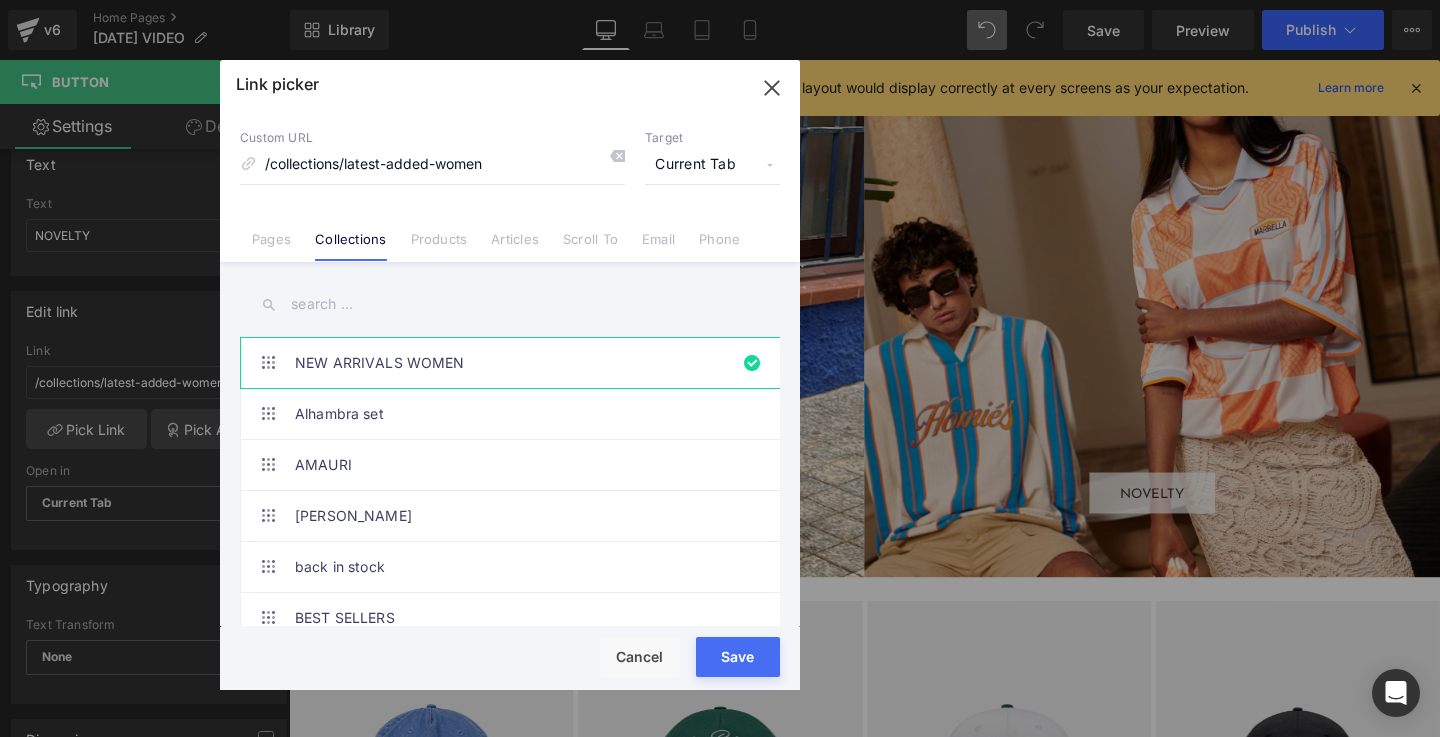 click at bounding box center [510, 304] 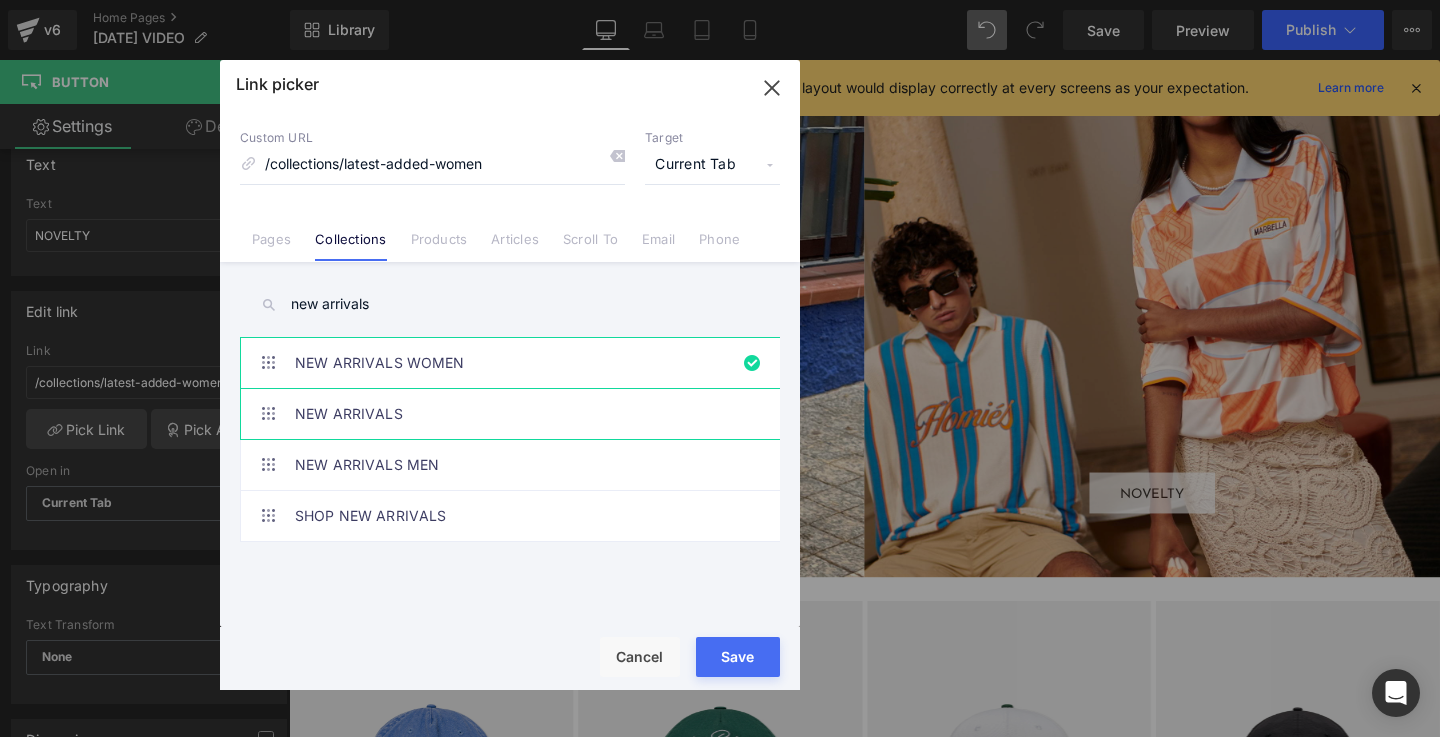 type on "new arrivals" 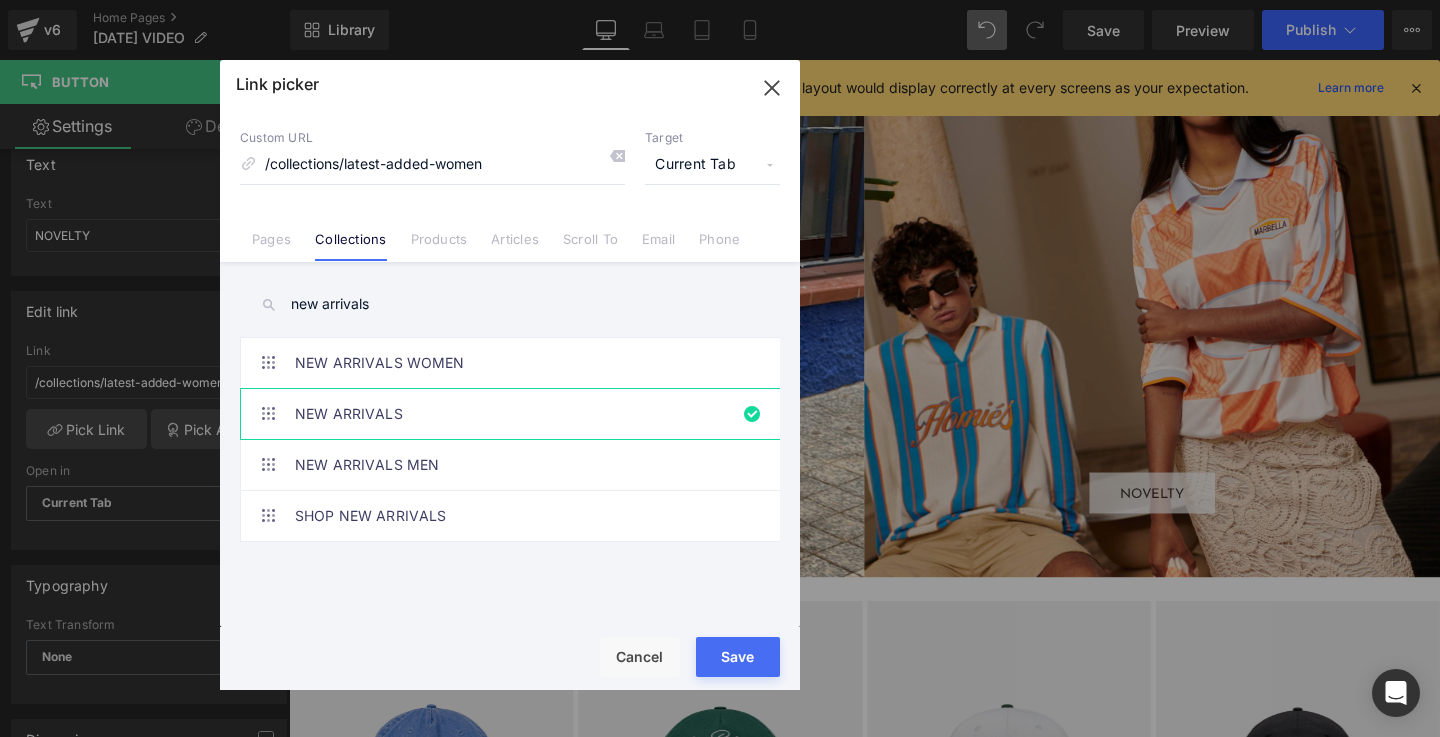 click on "Save" at bounding box center [738, 657] 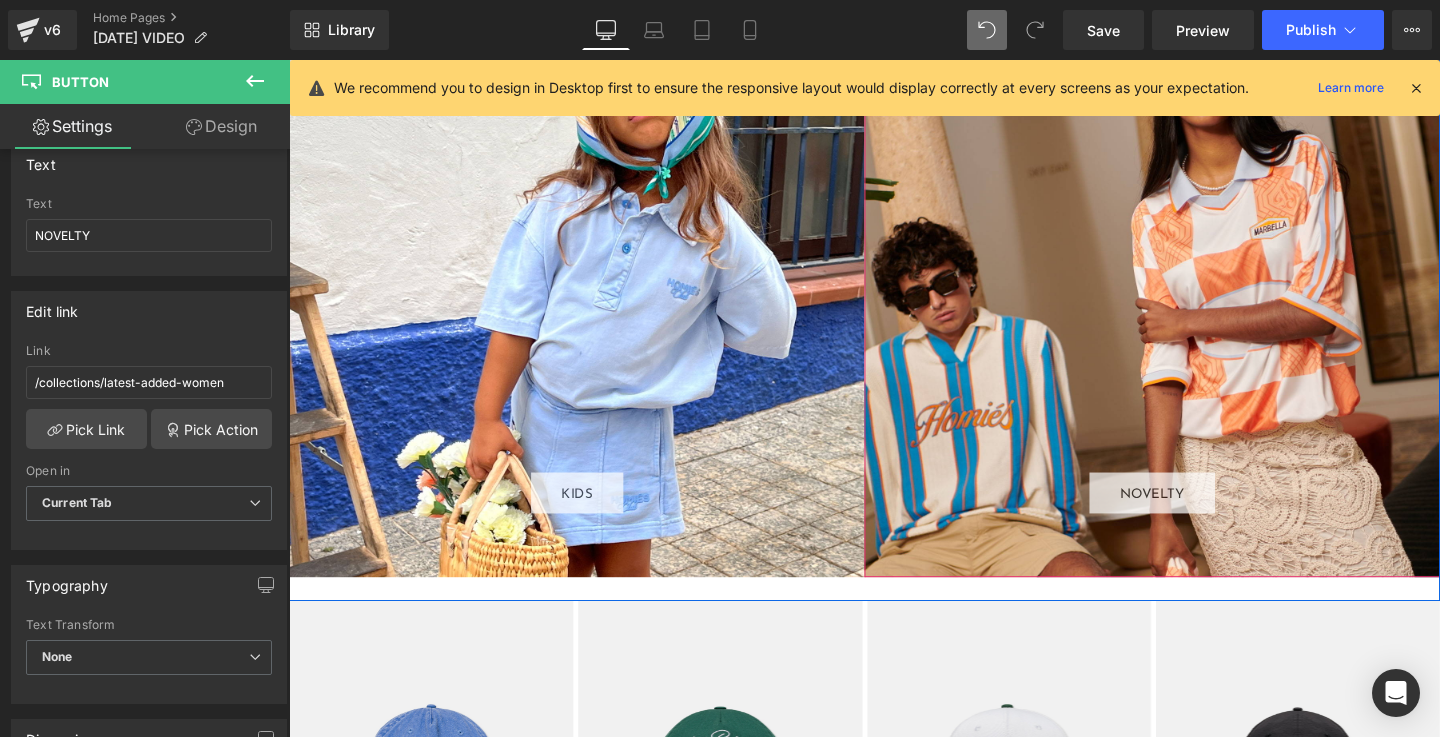 click on "NOVELTY Button" at bounding box center (1196, 301) 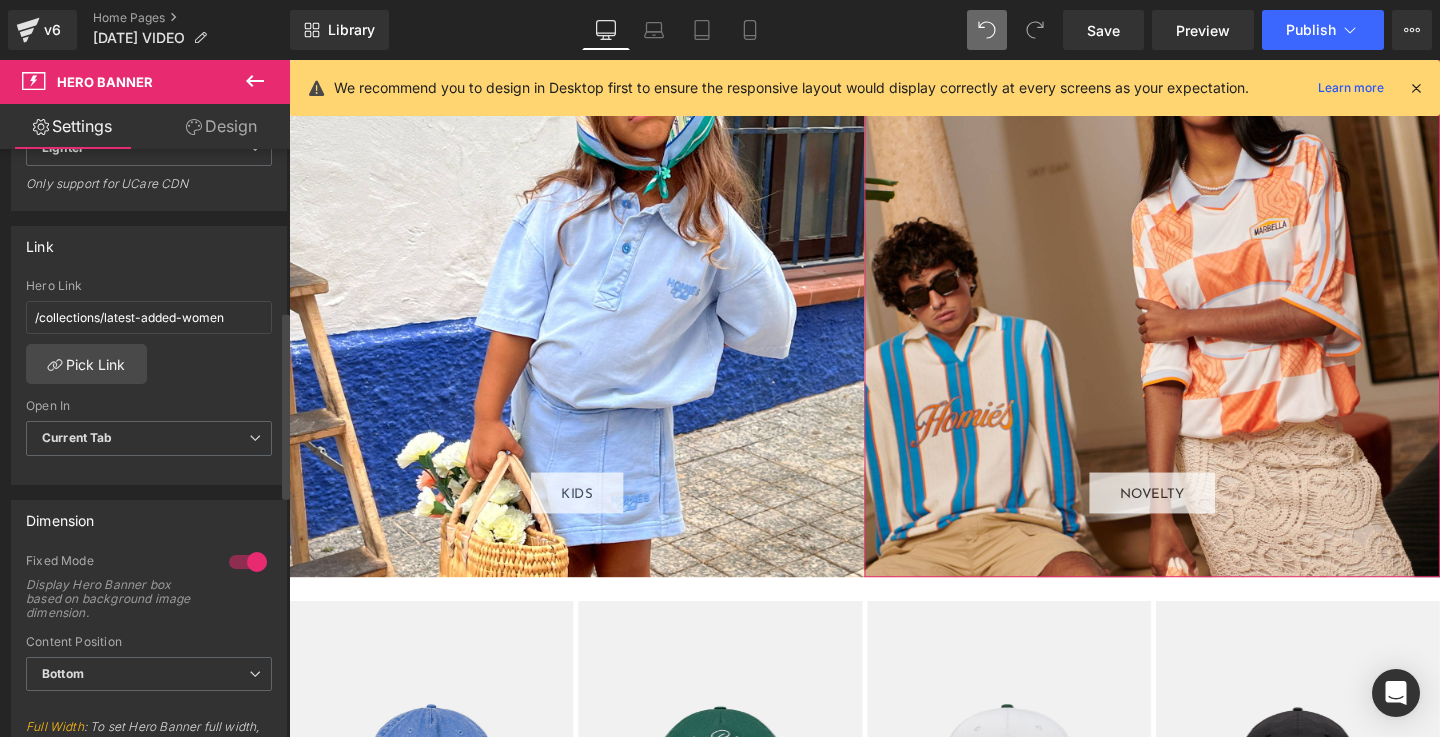 scroll, scrollTop: 569, scrollLeft: 0, axis: vertical 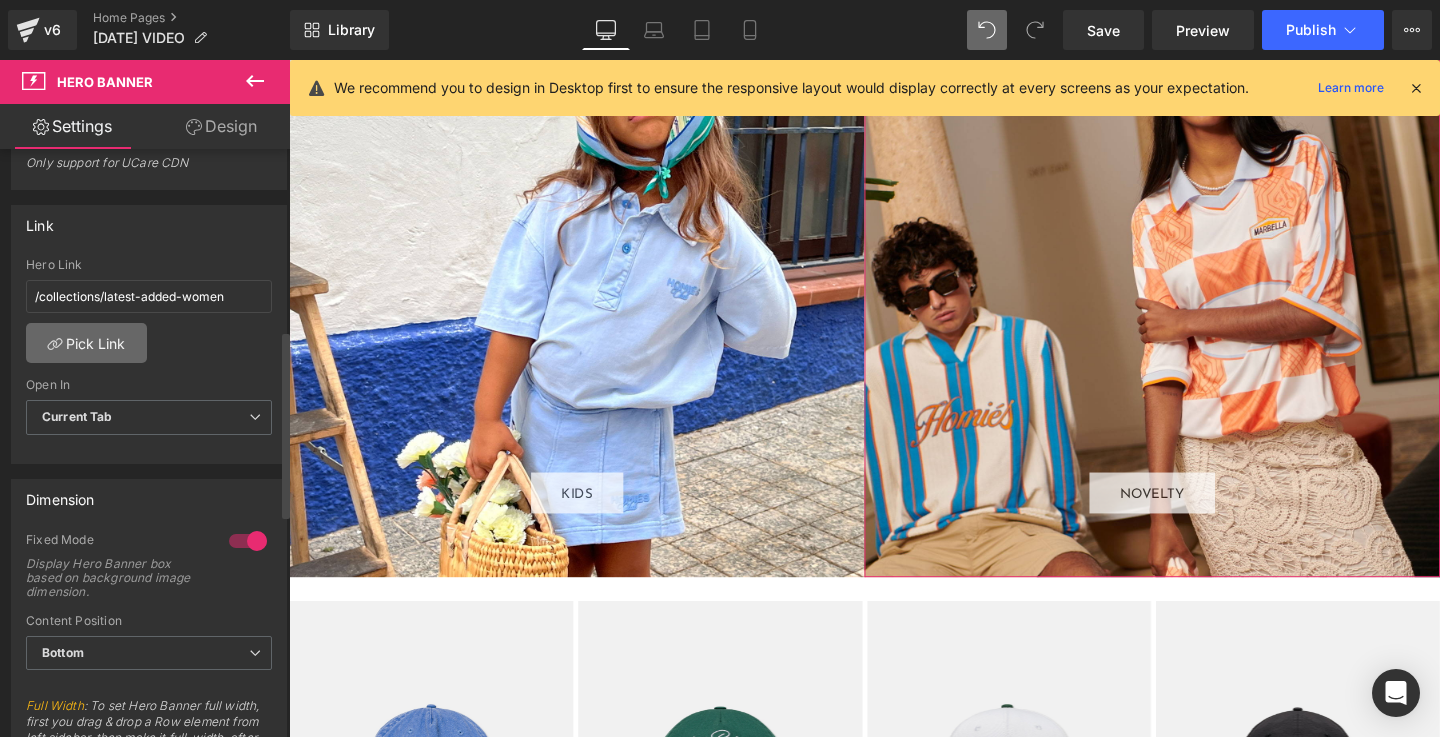 click on "Pick Link" at bounding box center [86, 343] 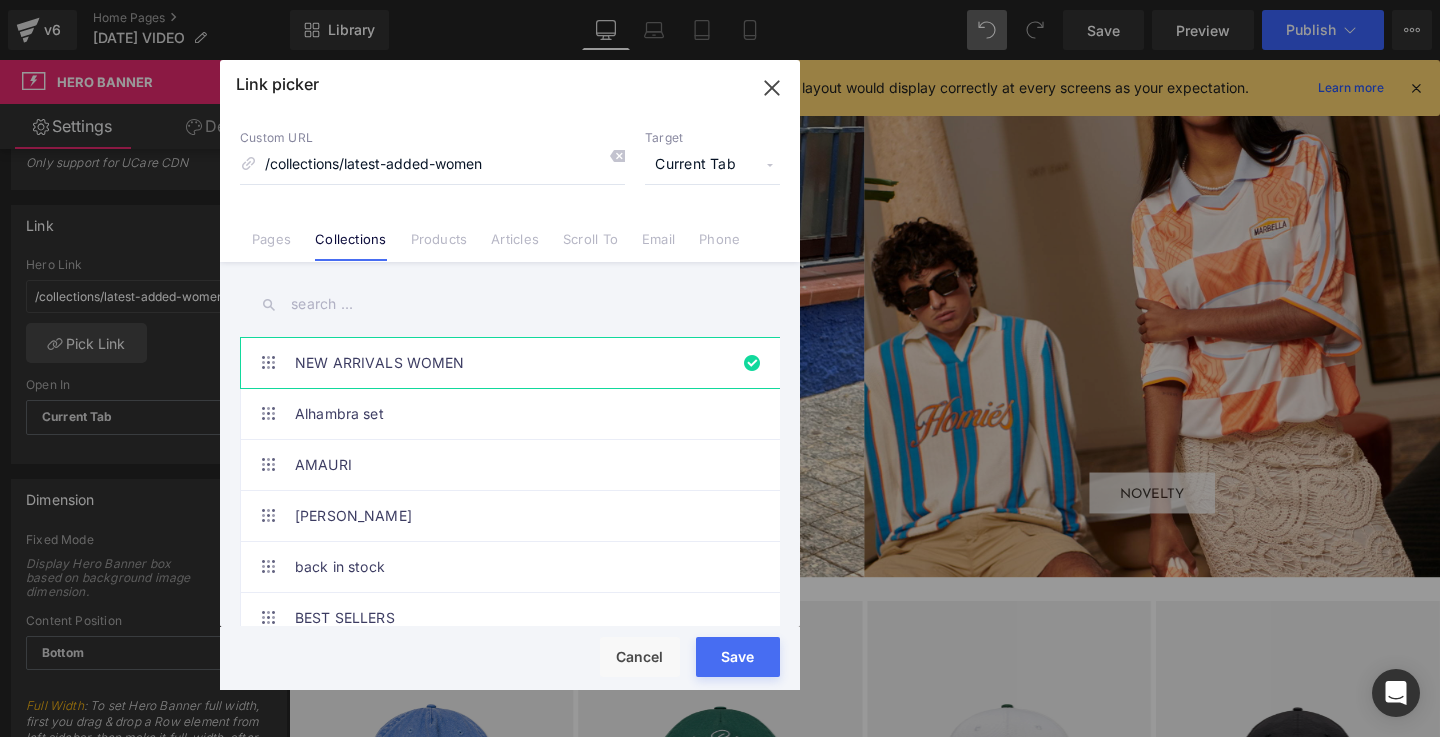 click at bounding box center (510, 304) 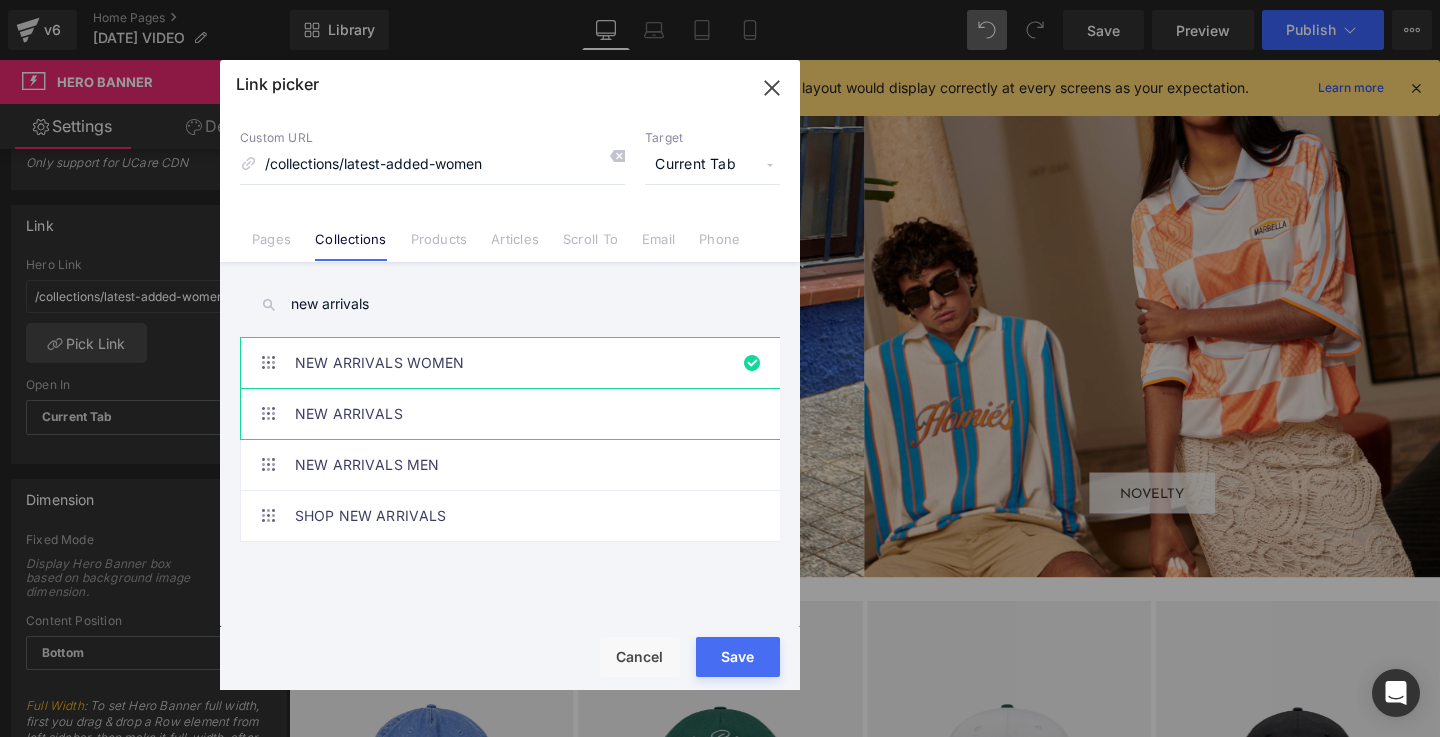 type on "new arrivals" 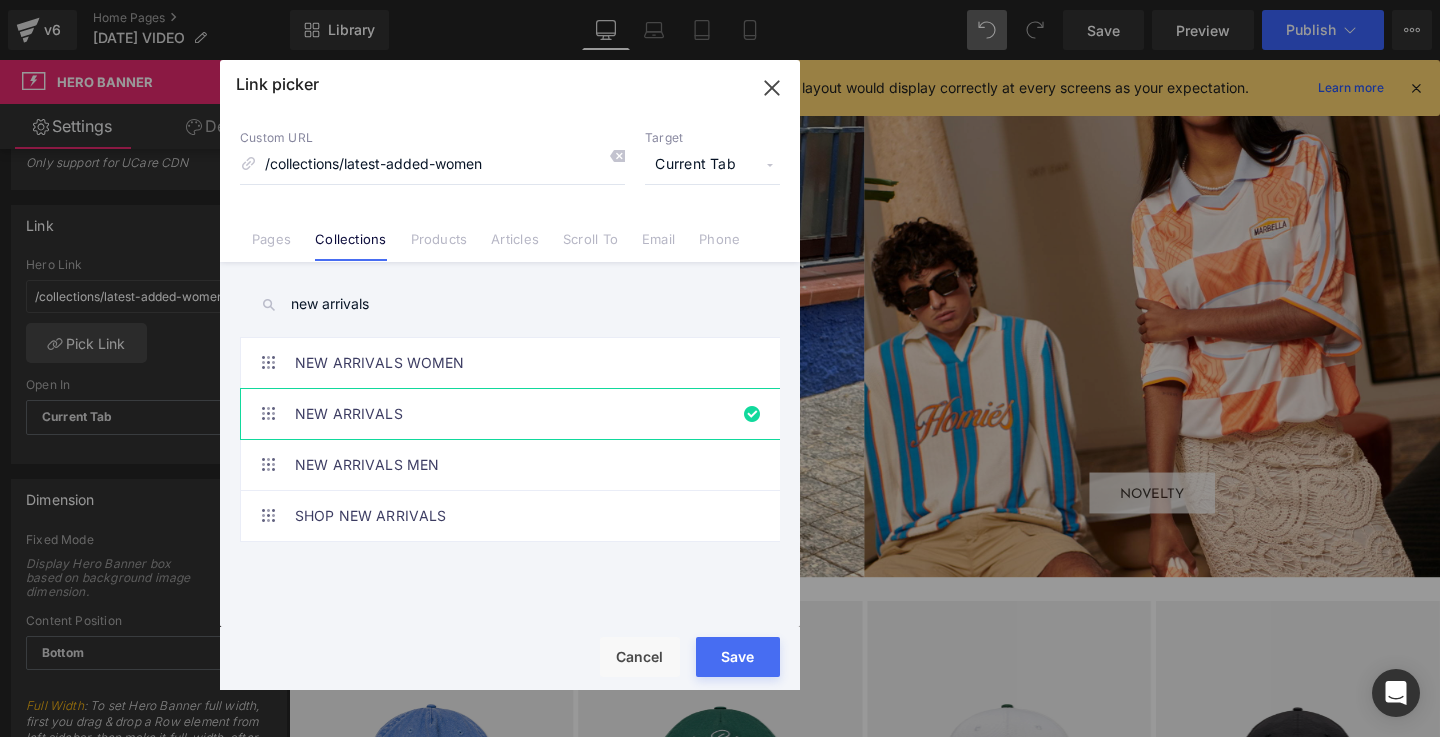 click on "Save" at bounding box center (738, 657) 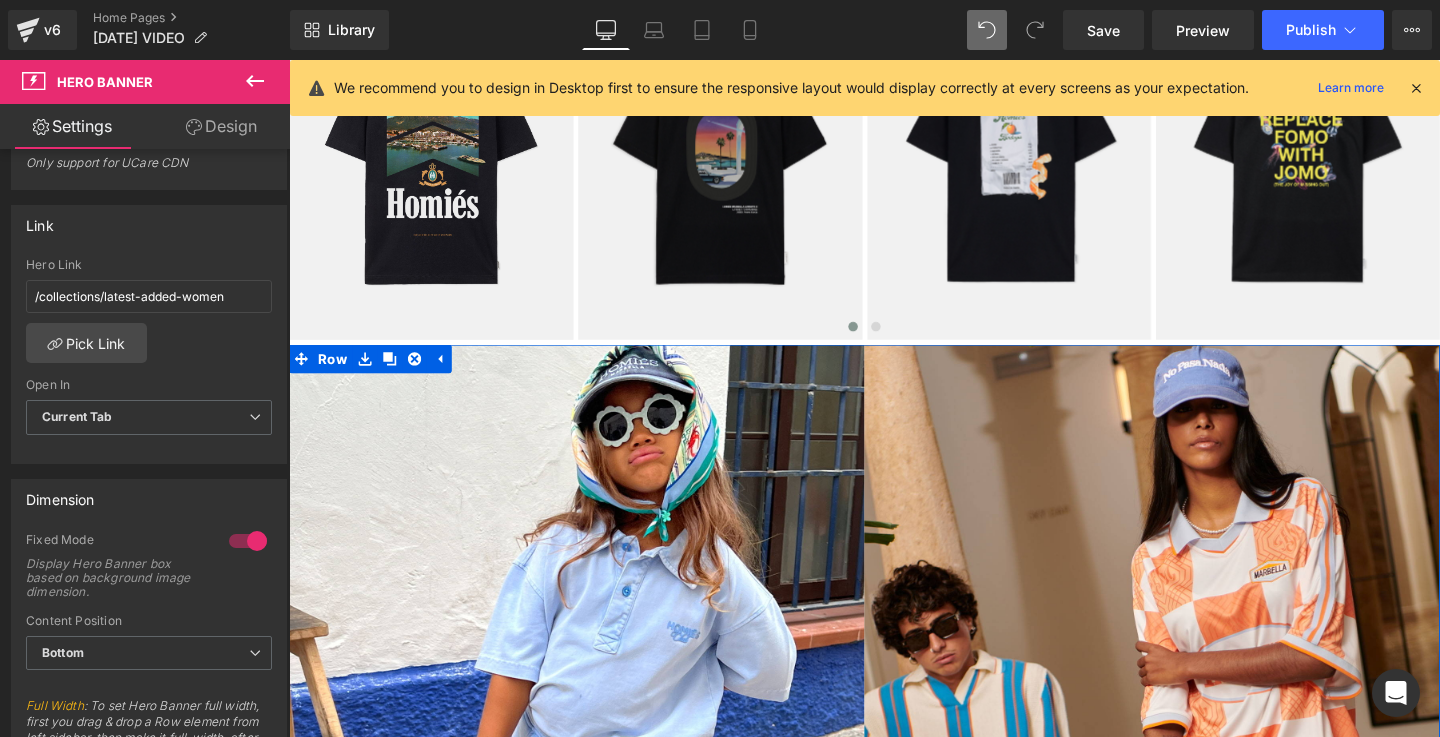 scroll, scrollTop: 2900, scrollLeft: 0, axis: vertical 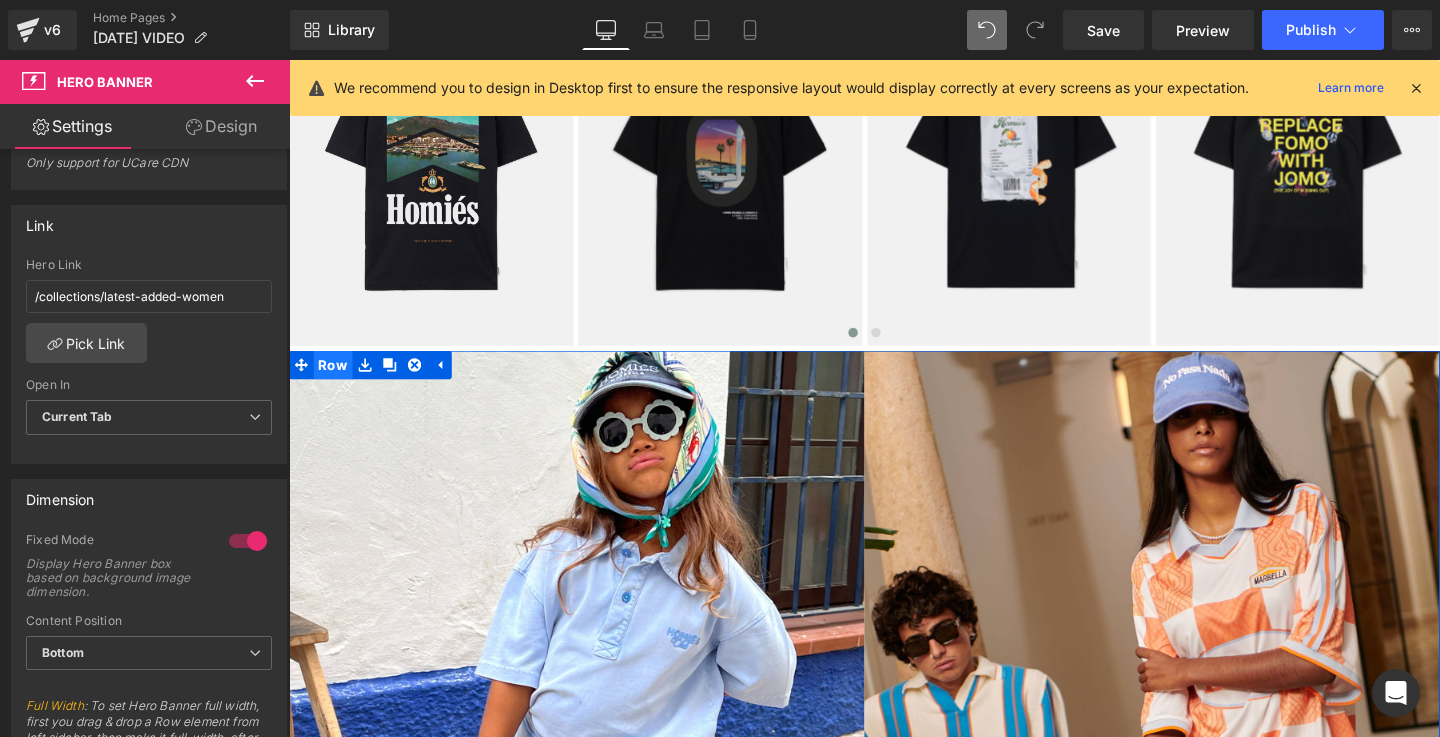 click on "Row" at bounding box center [335, 381] 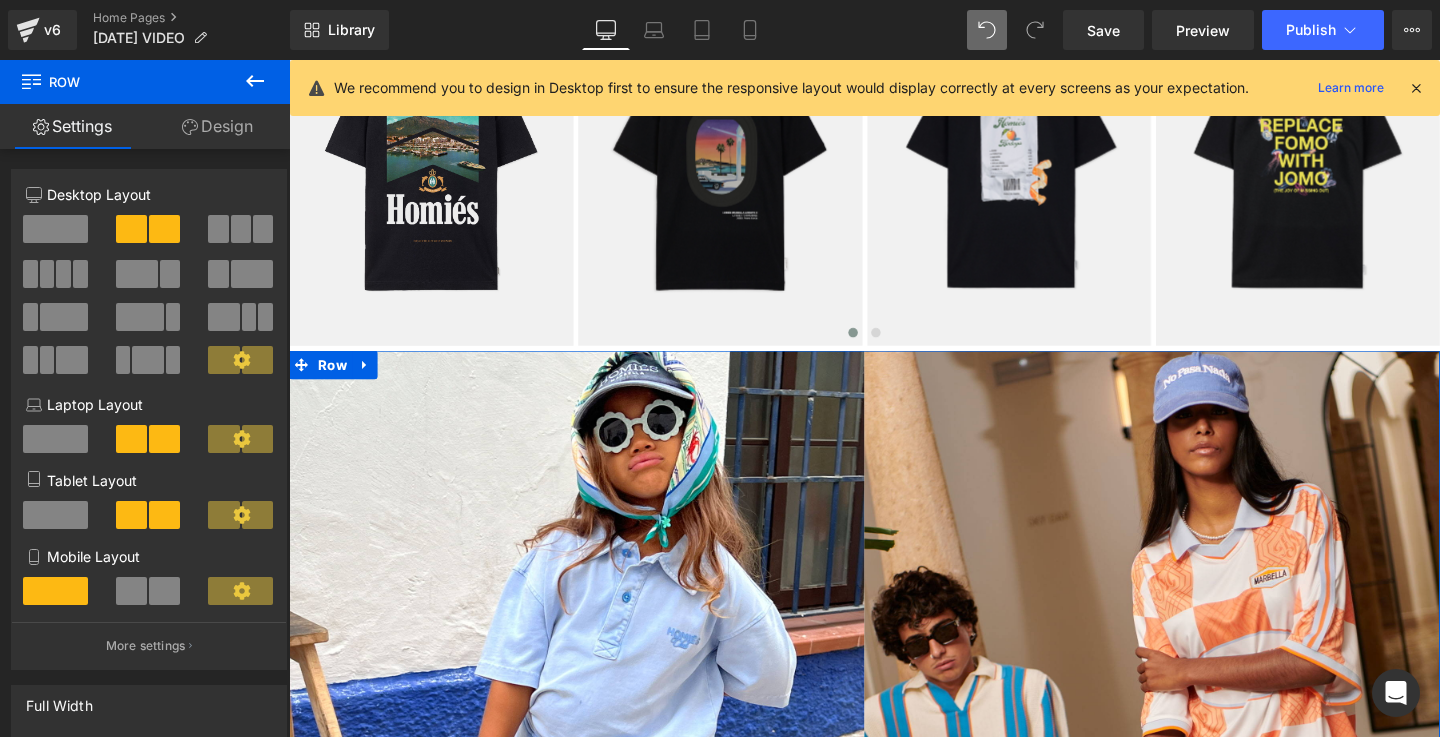 click on "Design" at bounding box center (217, 126) 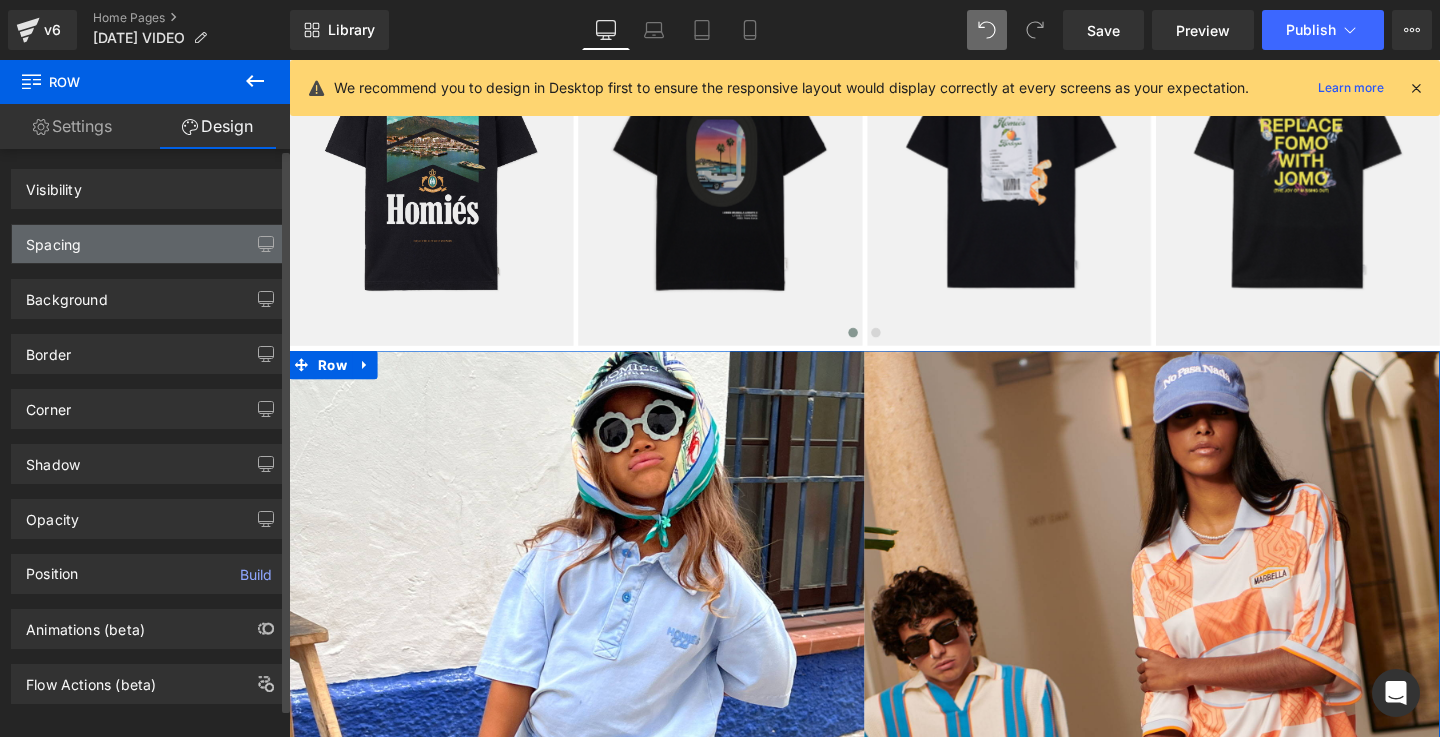 click on "Spacing" at bounding box center (53, 239) 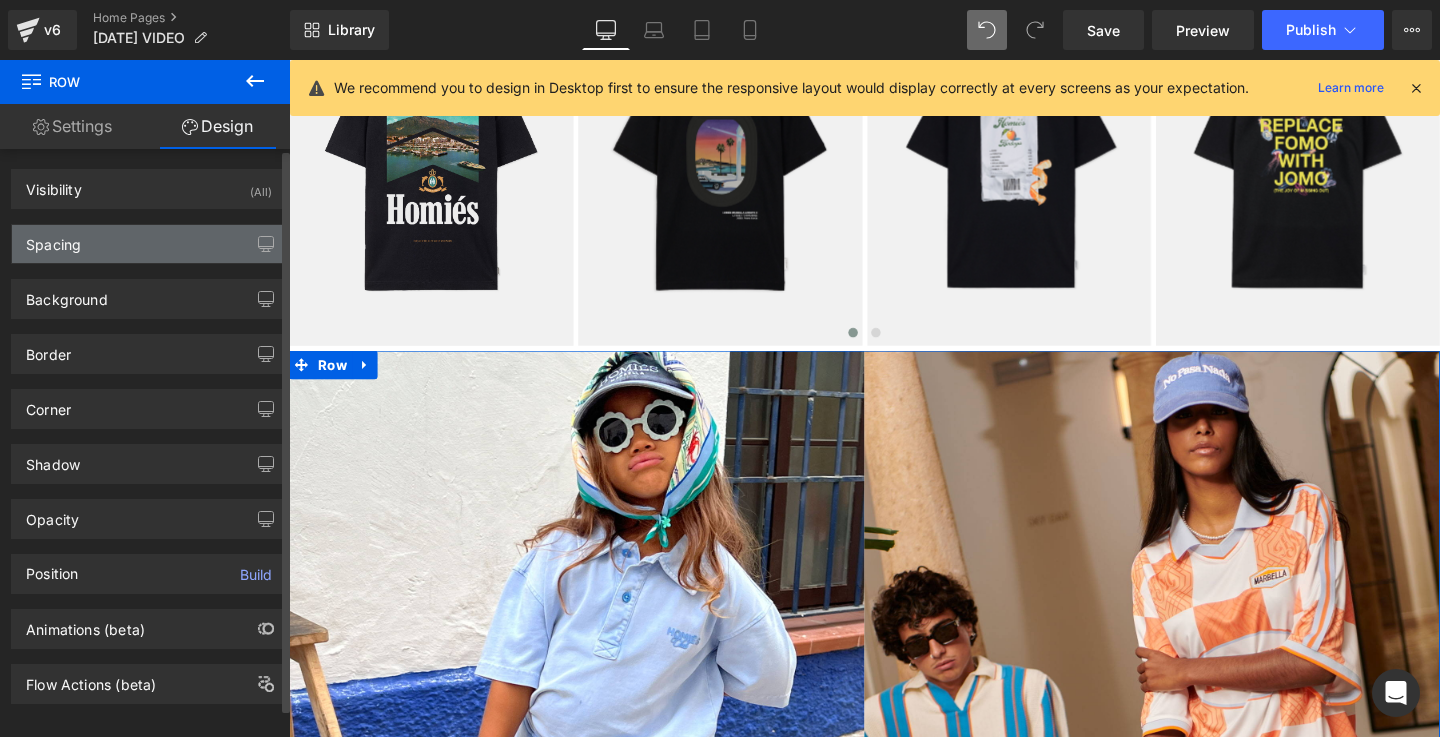 click on "Spacing" at bounding box center [53, 239] 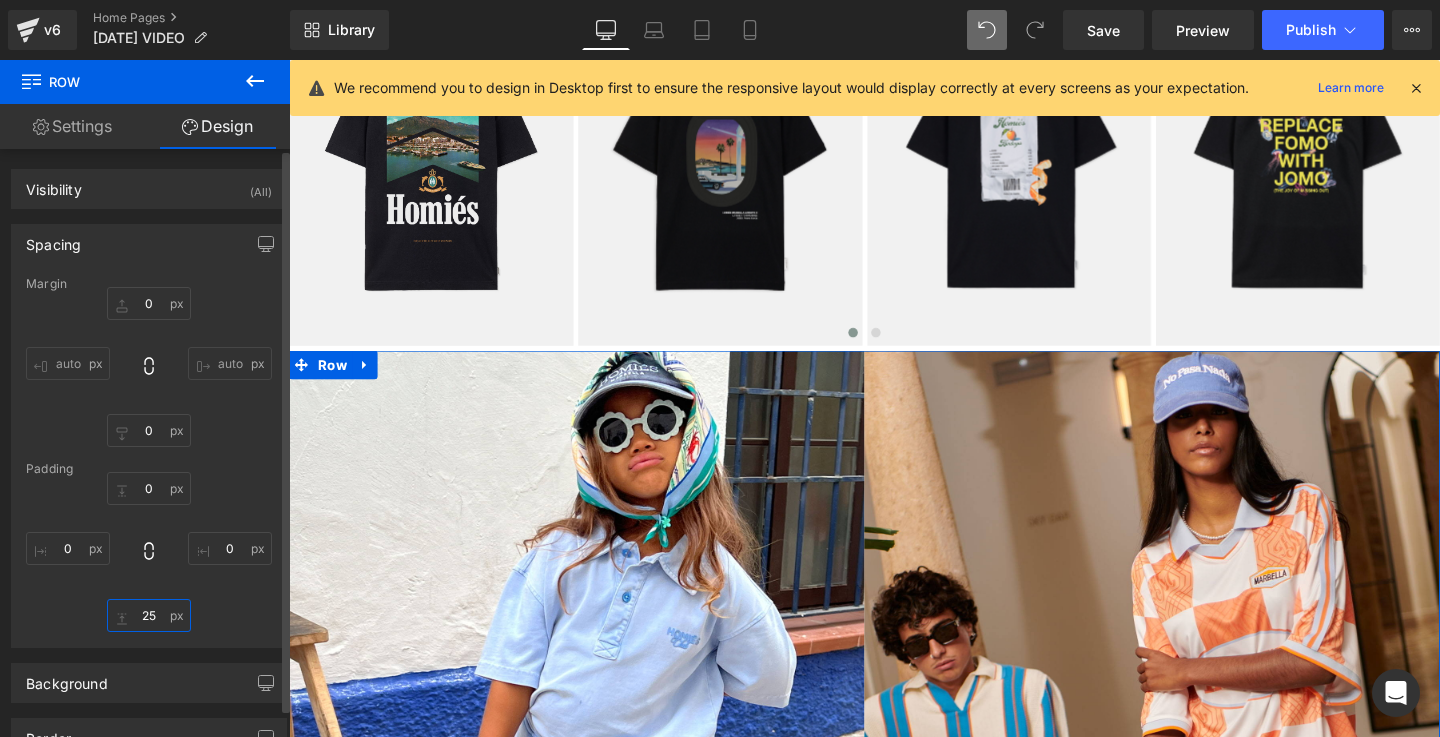 click at bounding box center (149, 615) 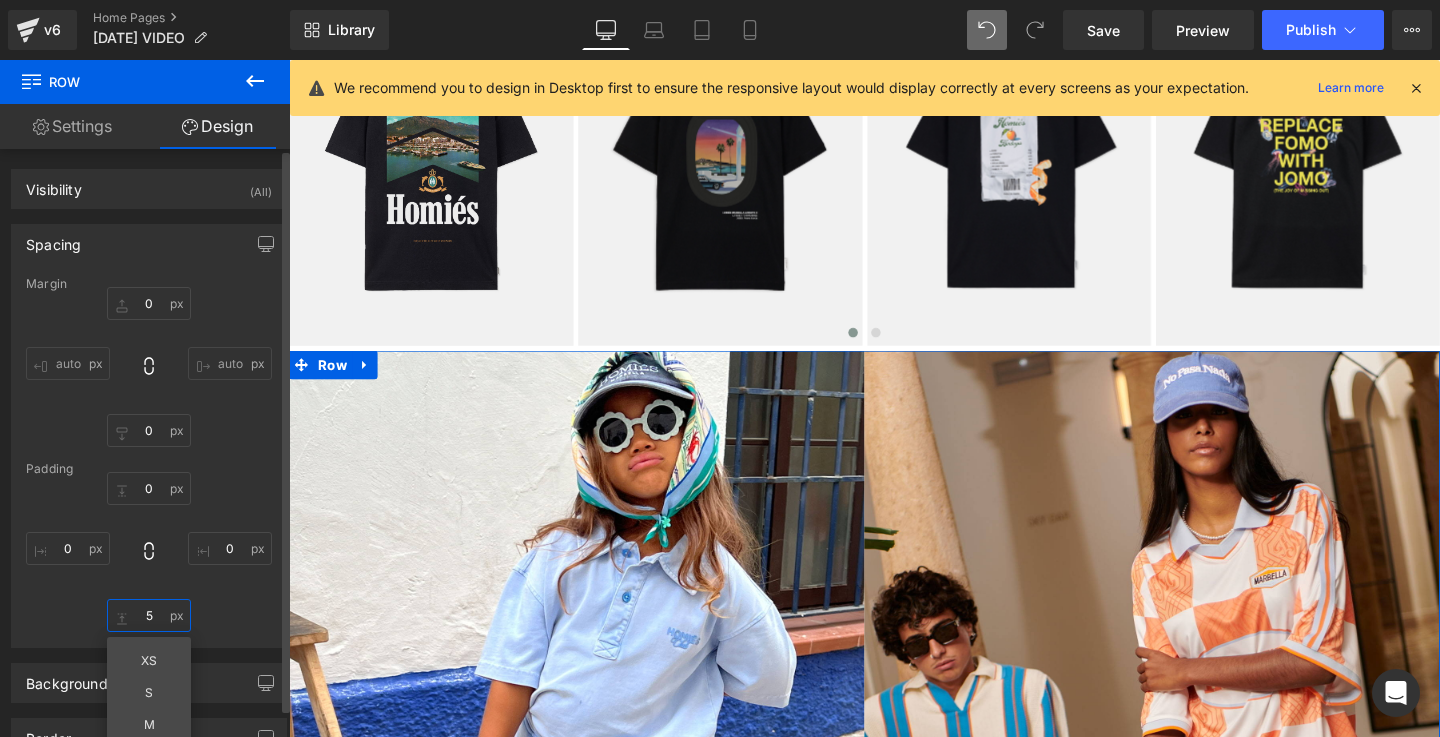 type on "5" 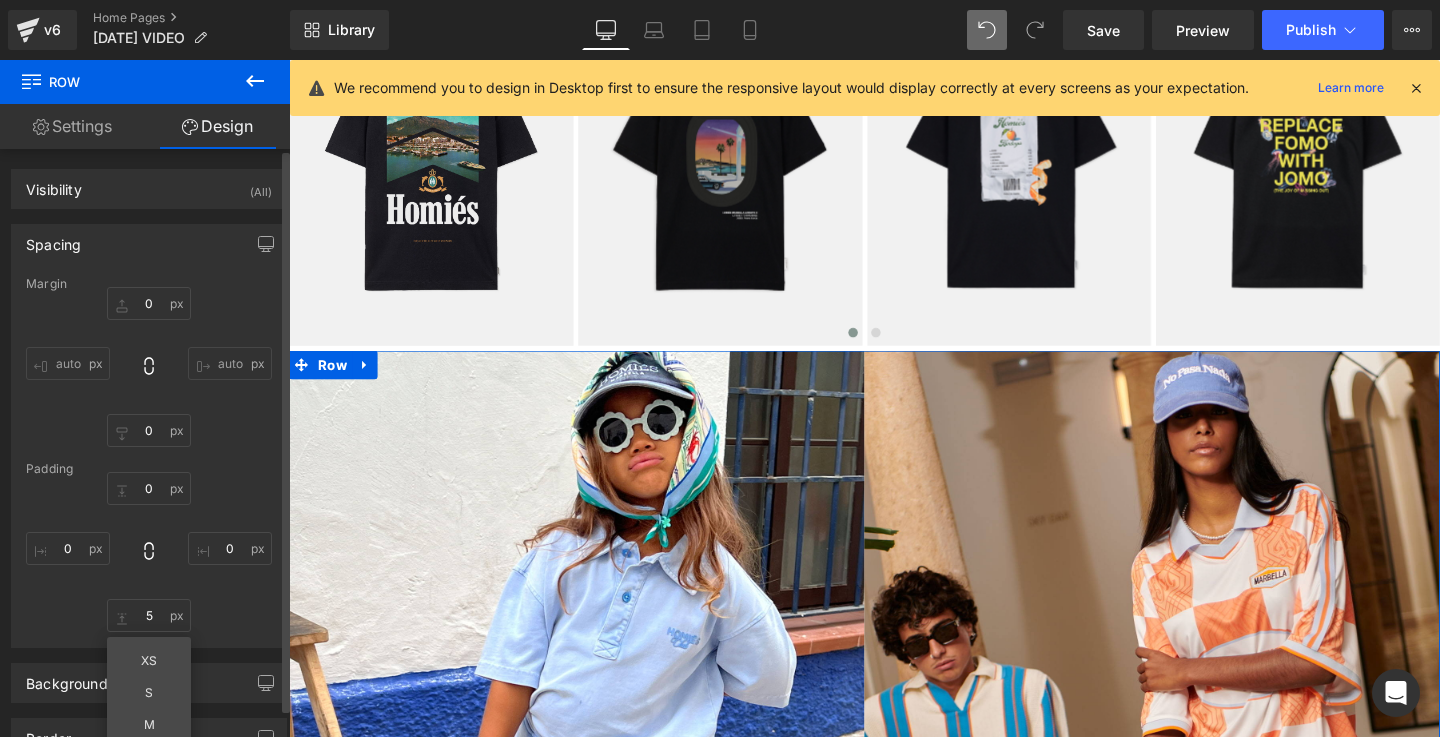 click on "auto
auto" at bounding box center (149, 367) 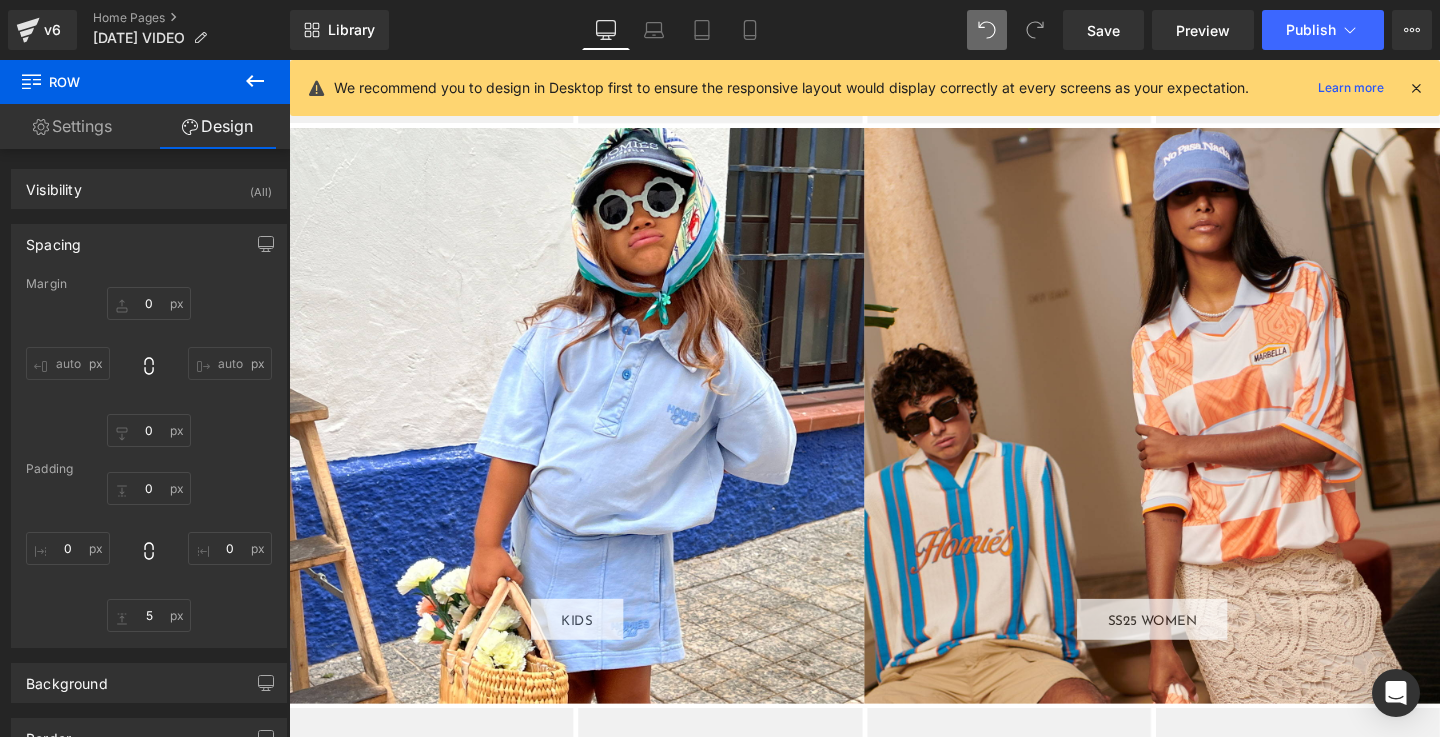 scroll, scrollTop: 4253, scrollLeft: 0, axis: vertical 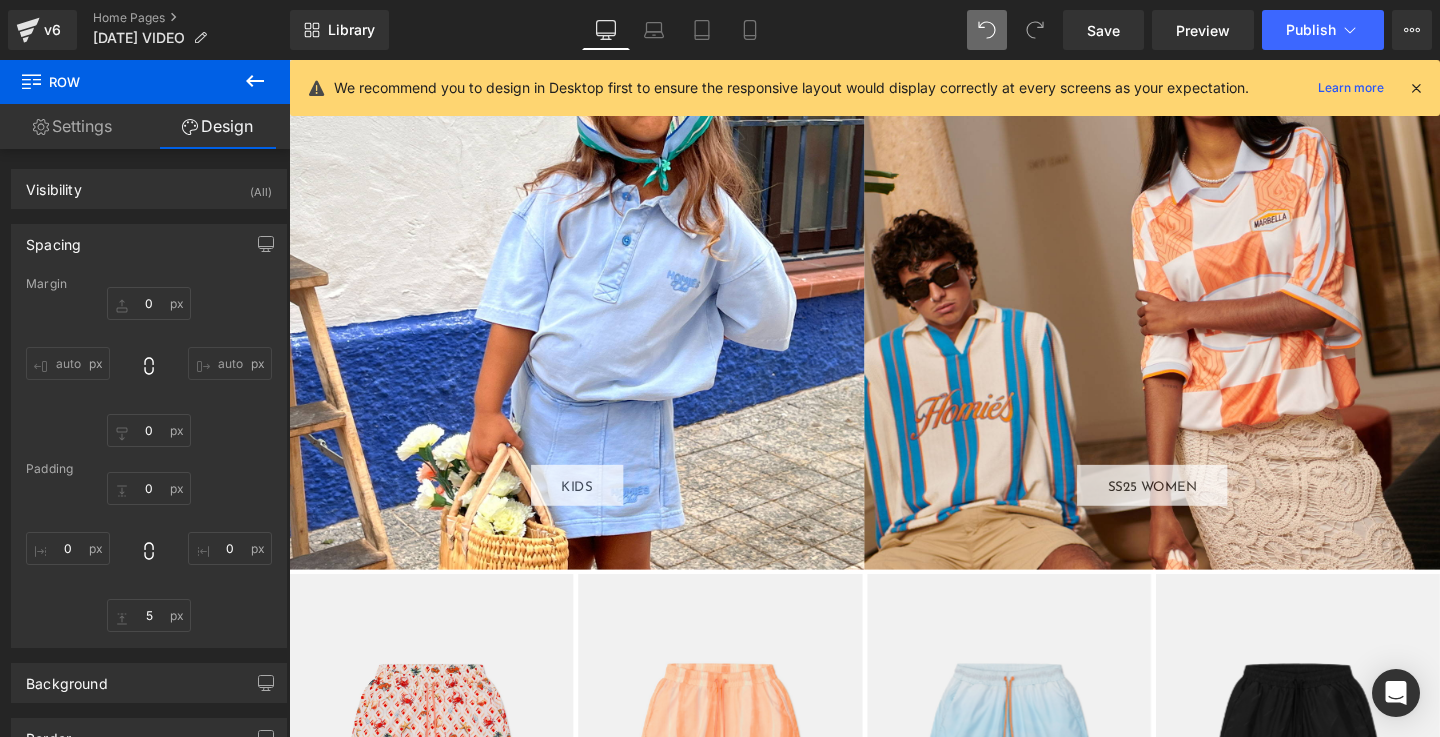 click on "KIDS Button" at bounding box center (591, 293) 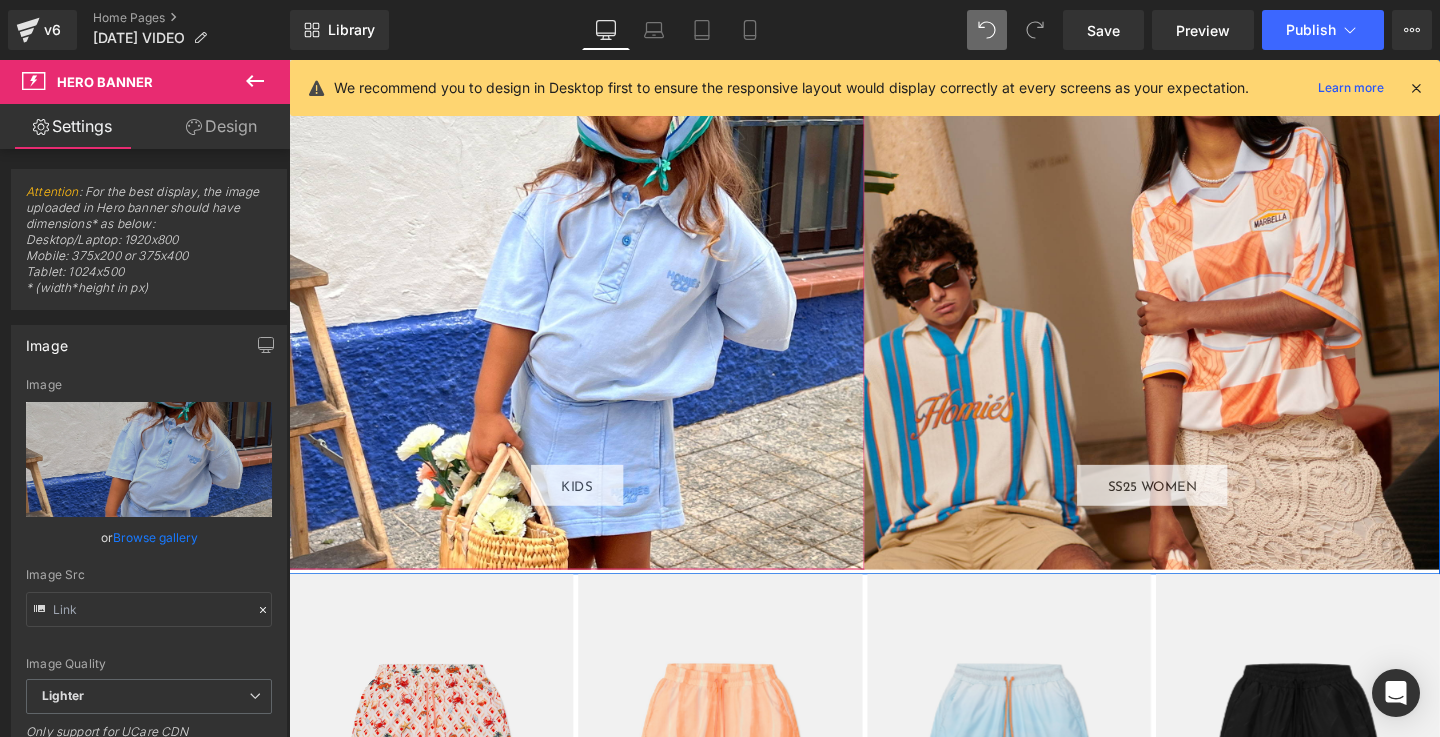 click on "KIDS Button" at bounding box center [591, 293] 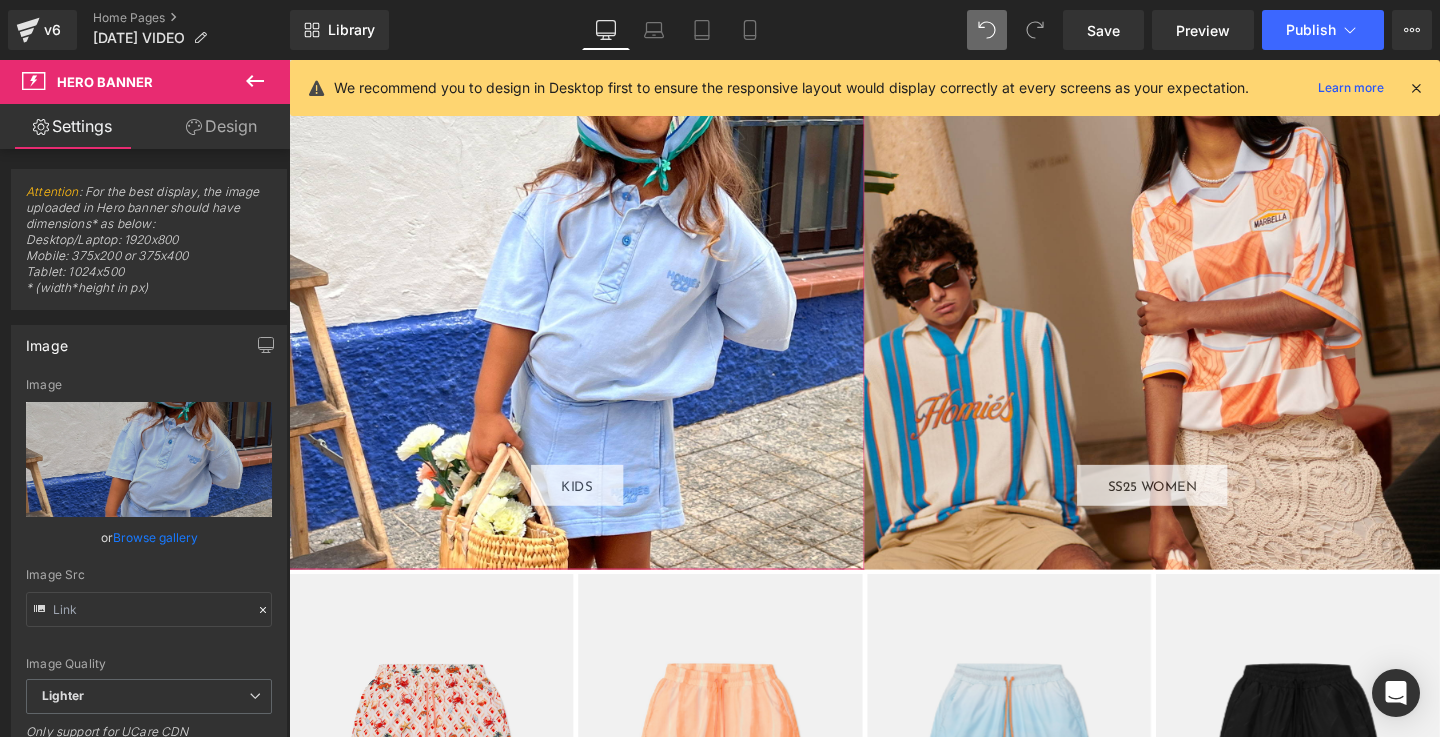click on "Browse gallery" at bounding box center (155, 537) 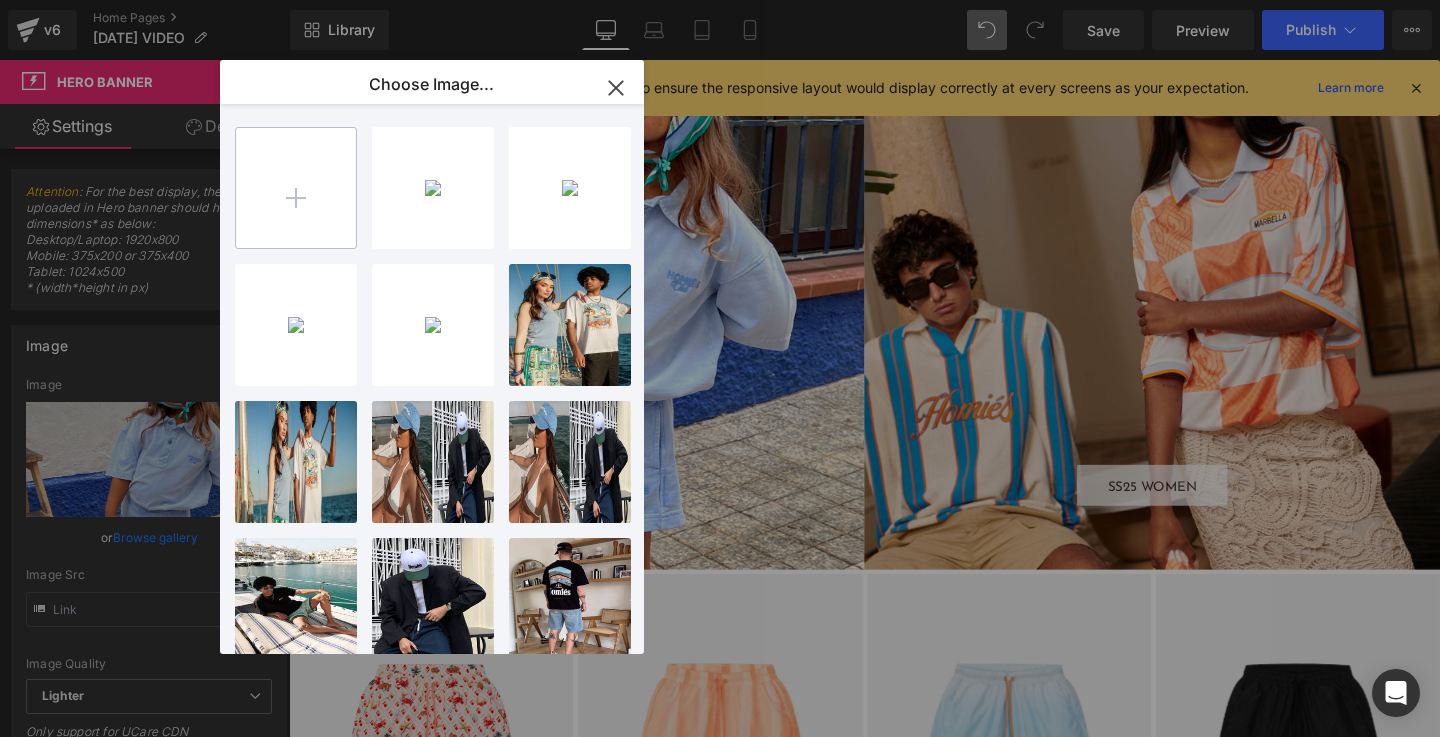 click at bounding box center (296, 188) 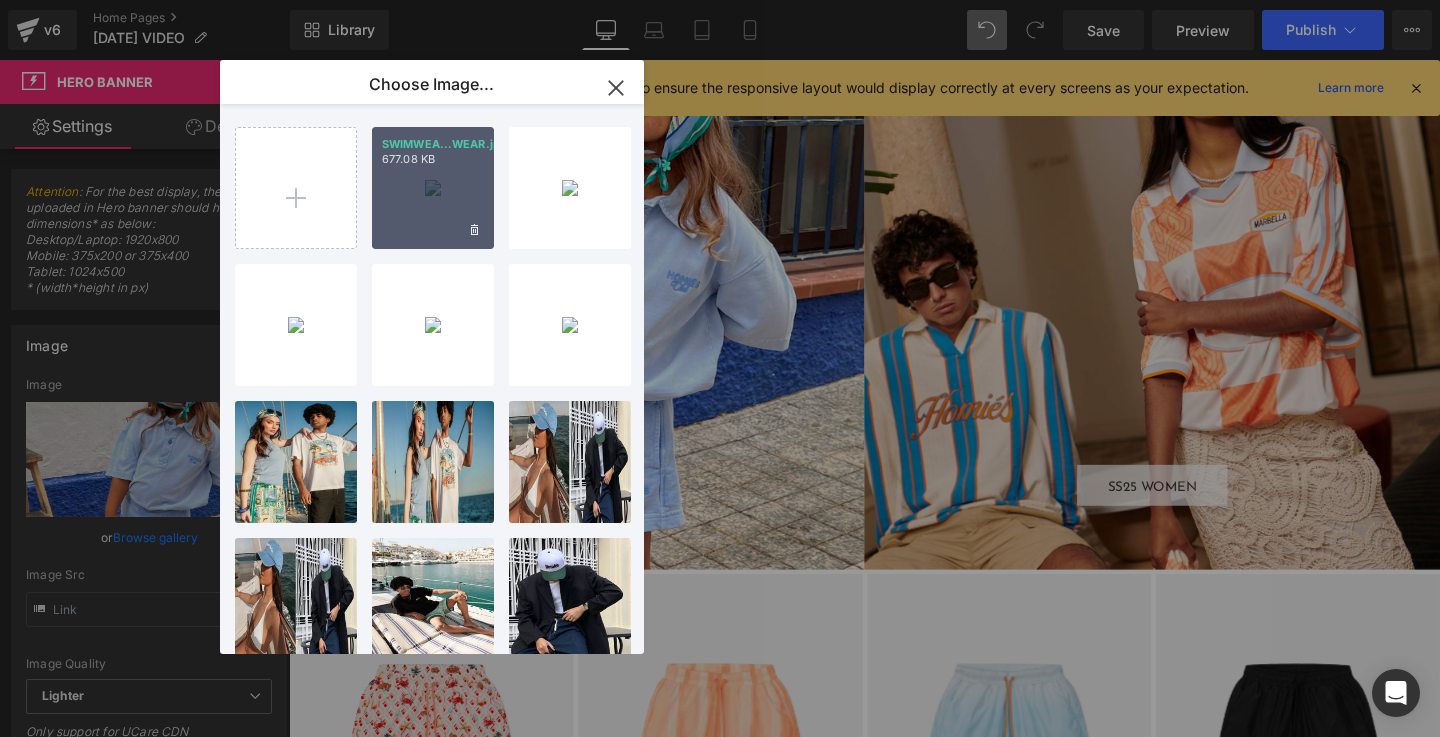 click on "SWIMWEA...WEAR.jpg 677.08 KB" at bounding box center (433, 188) 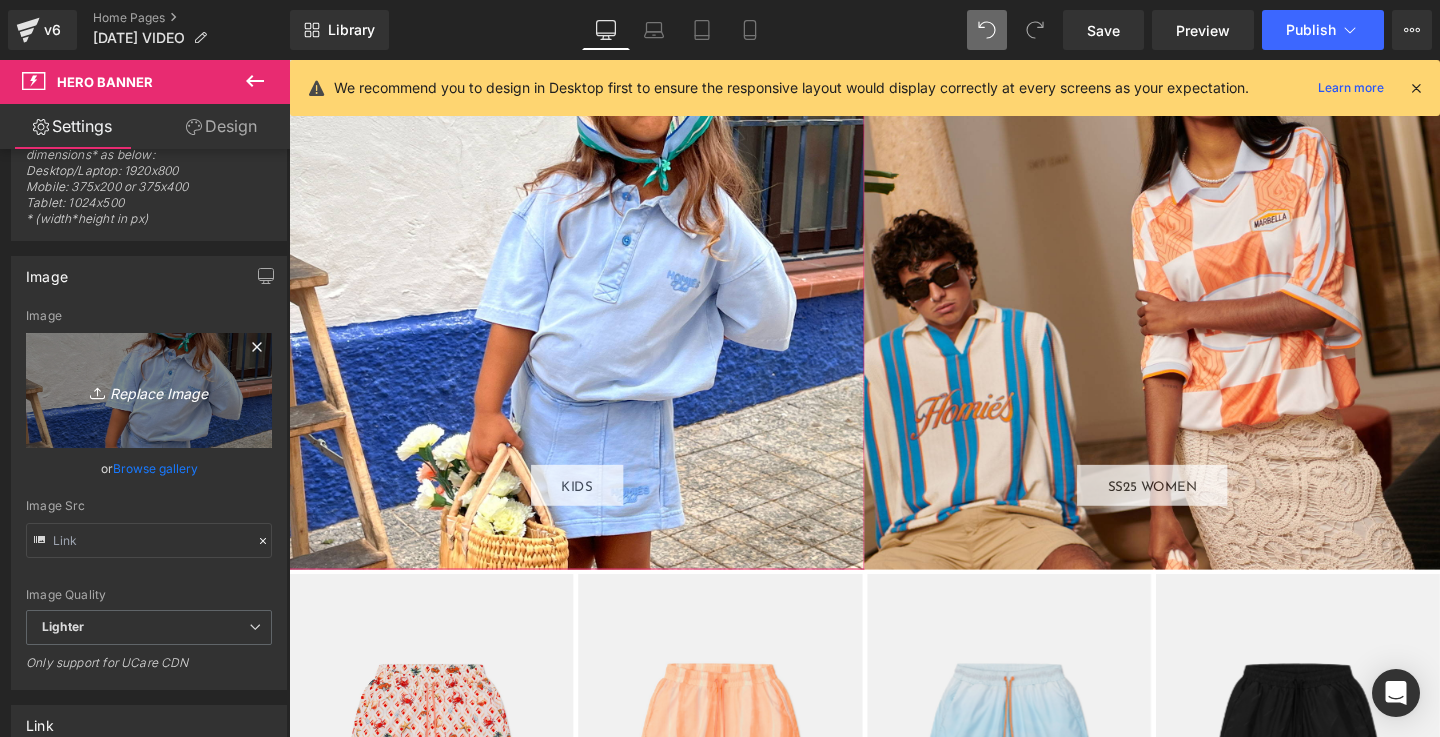 scroll, scrollTop: 69, scrollLeft: 0, axis: vertical 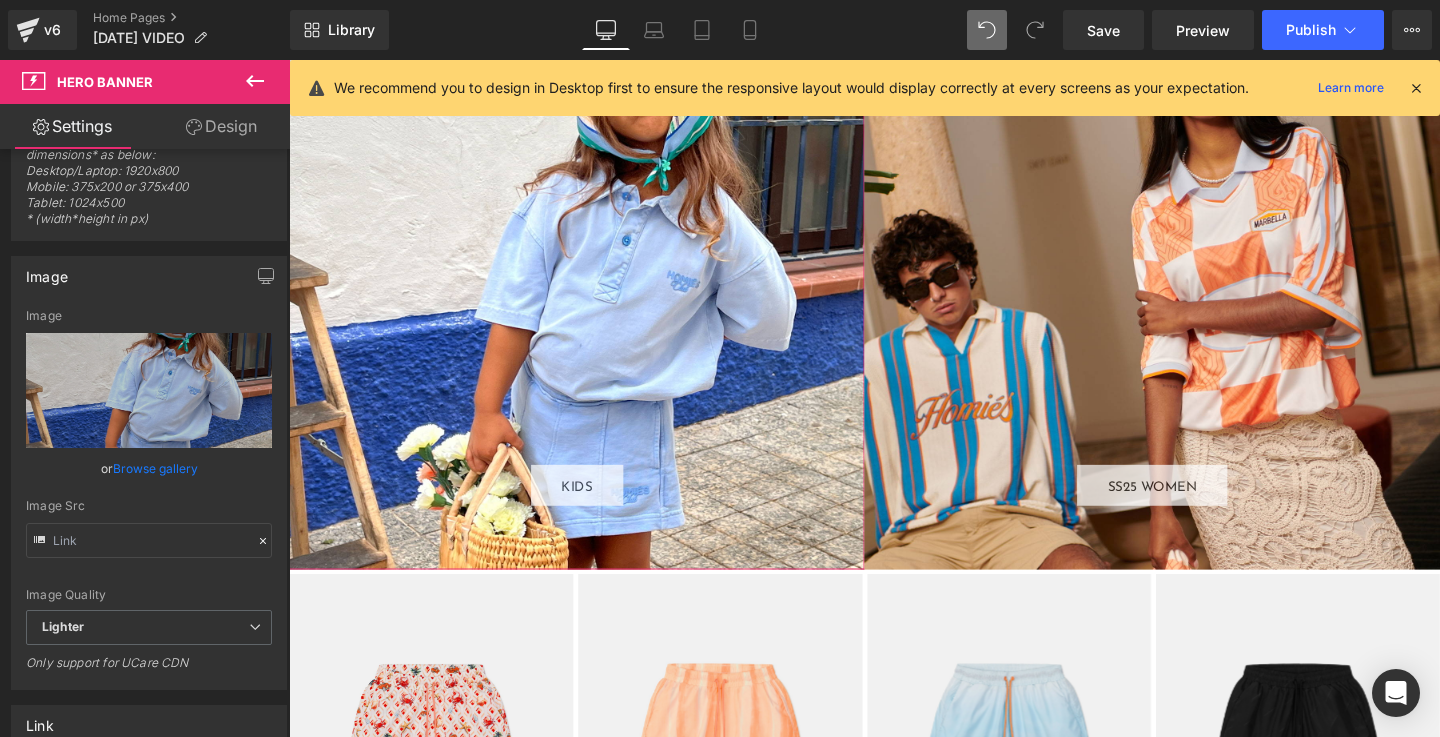 click on "Browse gallery" at bounding box center (155, 468) 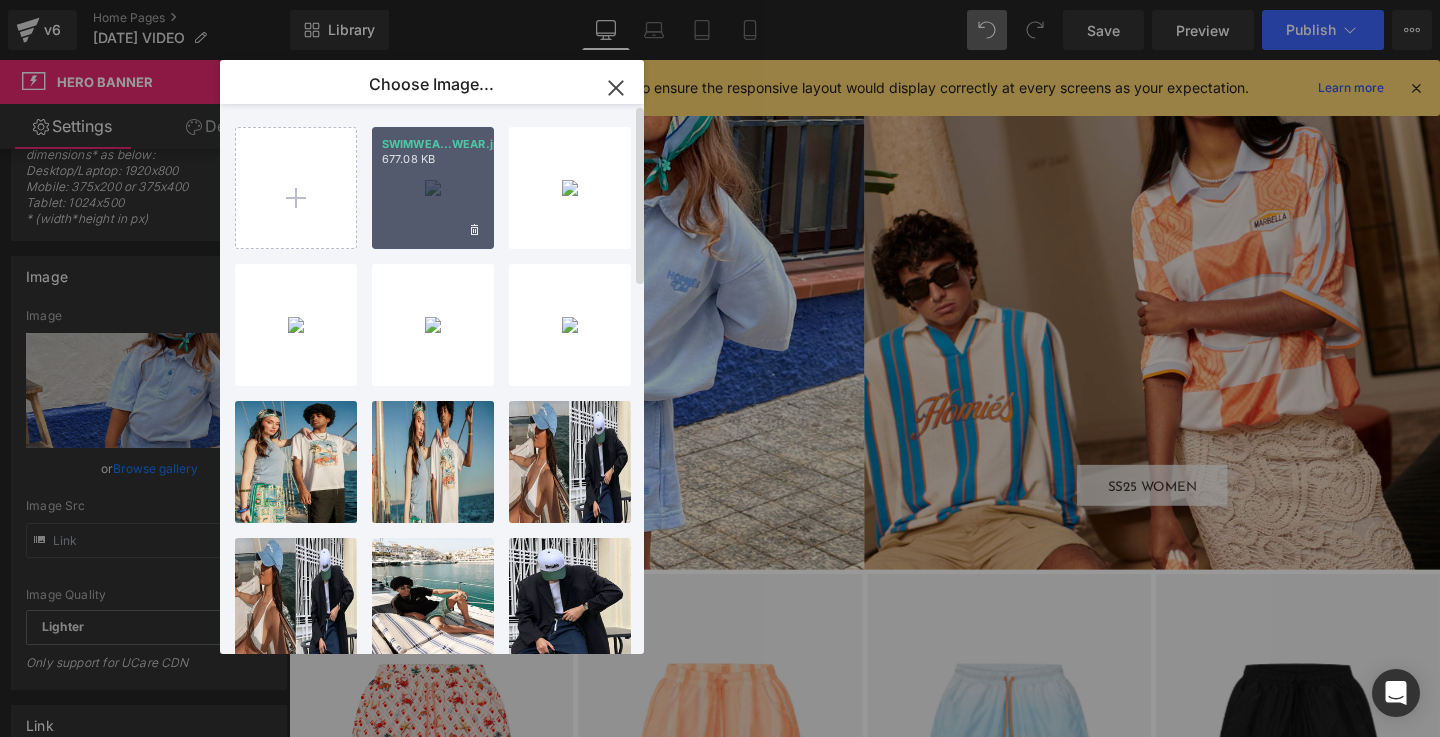 click on "SWIMWEA...WEAR.jpg 677.08 KB" at bounding box center (433, 188) 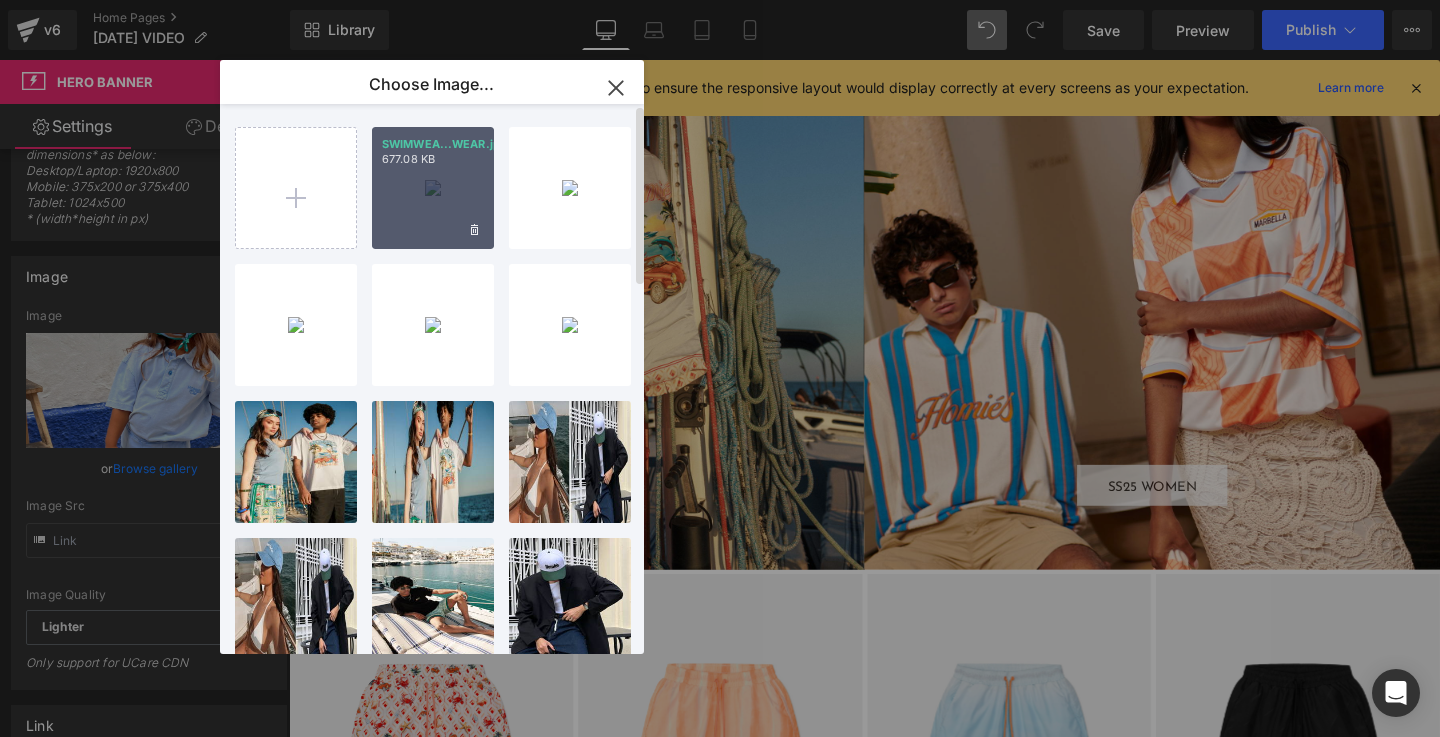 click on "KIDS Button" at bounding box center [591, 294] 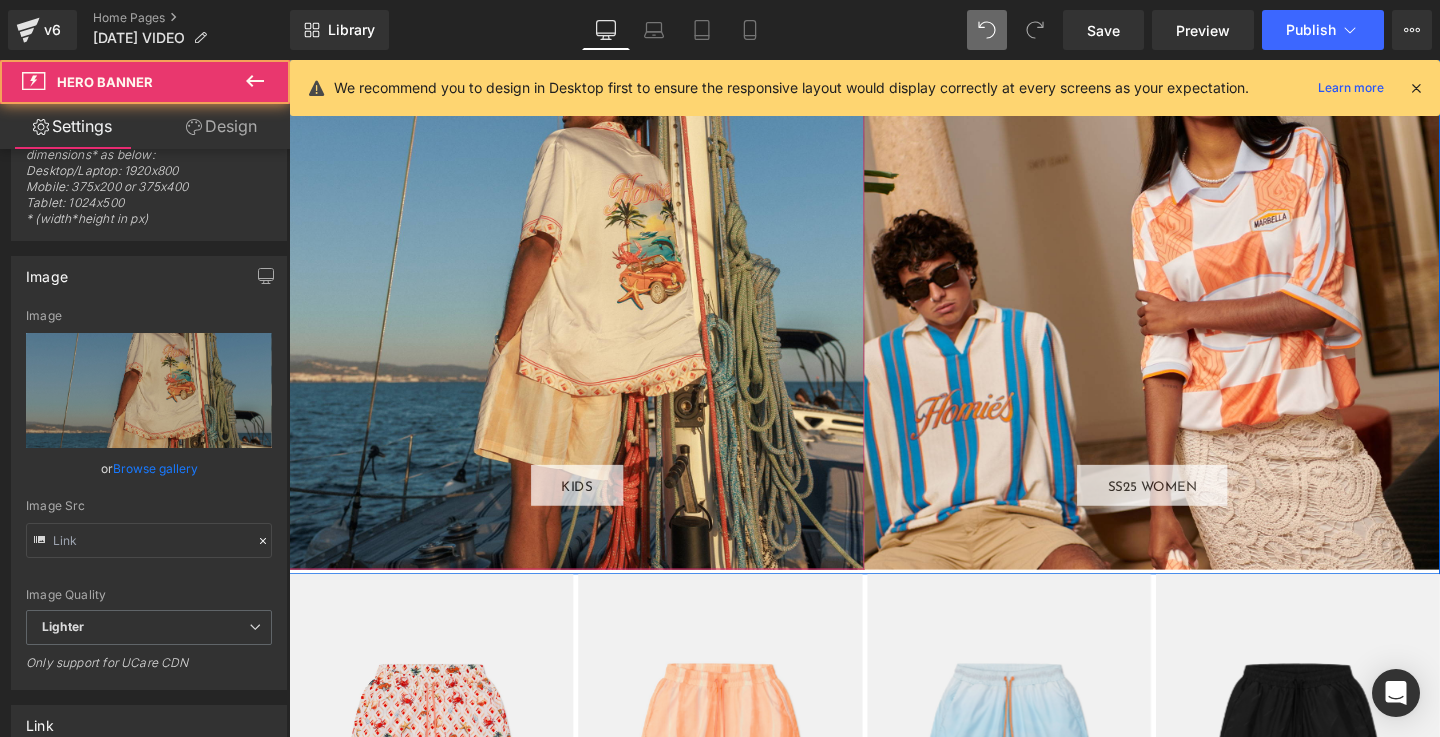scroll, scrollTop: 4254, scrollLeft: 0, axis: vertical 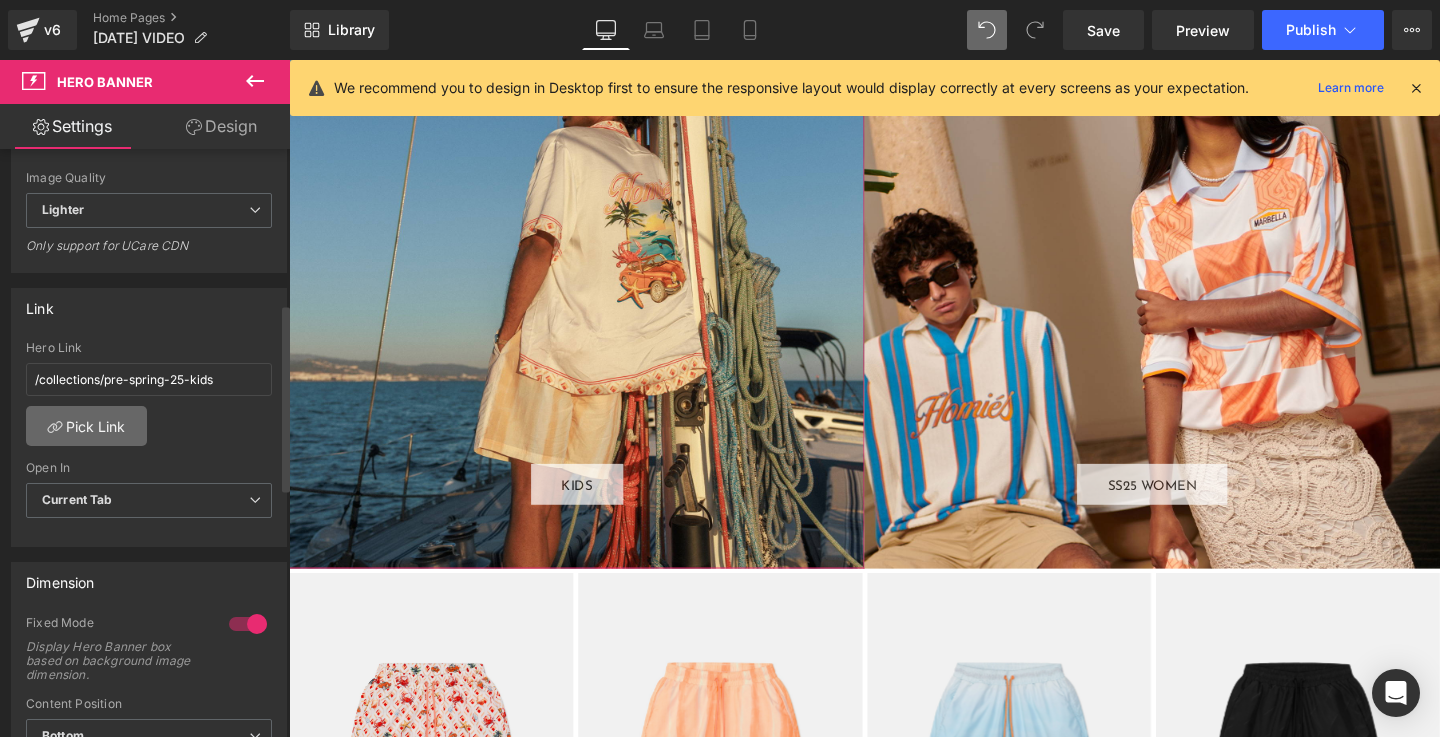 click on "Pick Link" at bounding box center (86, 426) 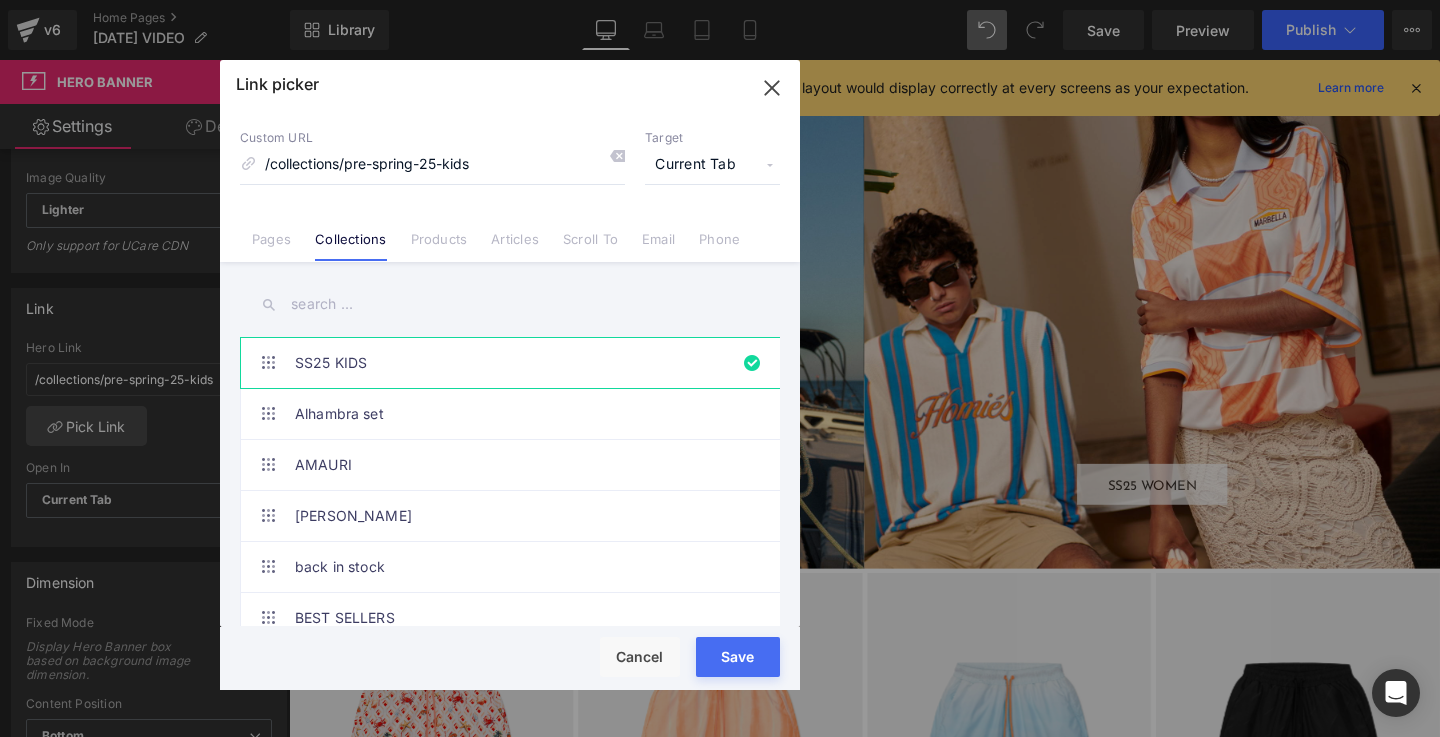 click at bounding box center [510, 304] 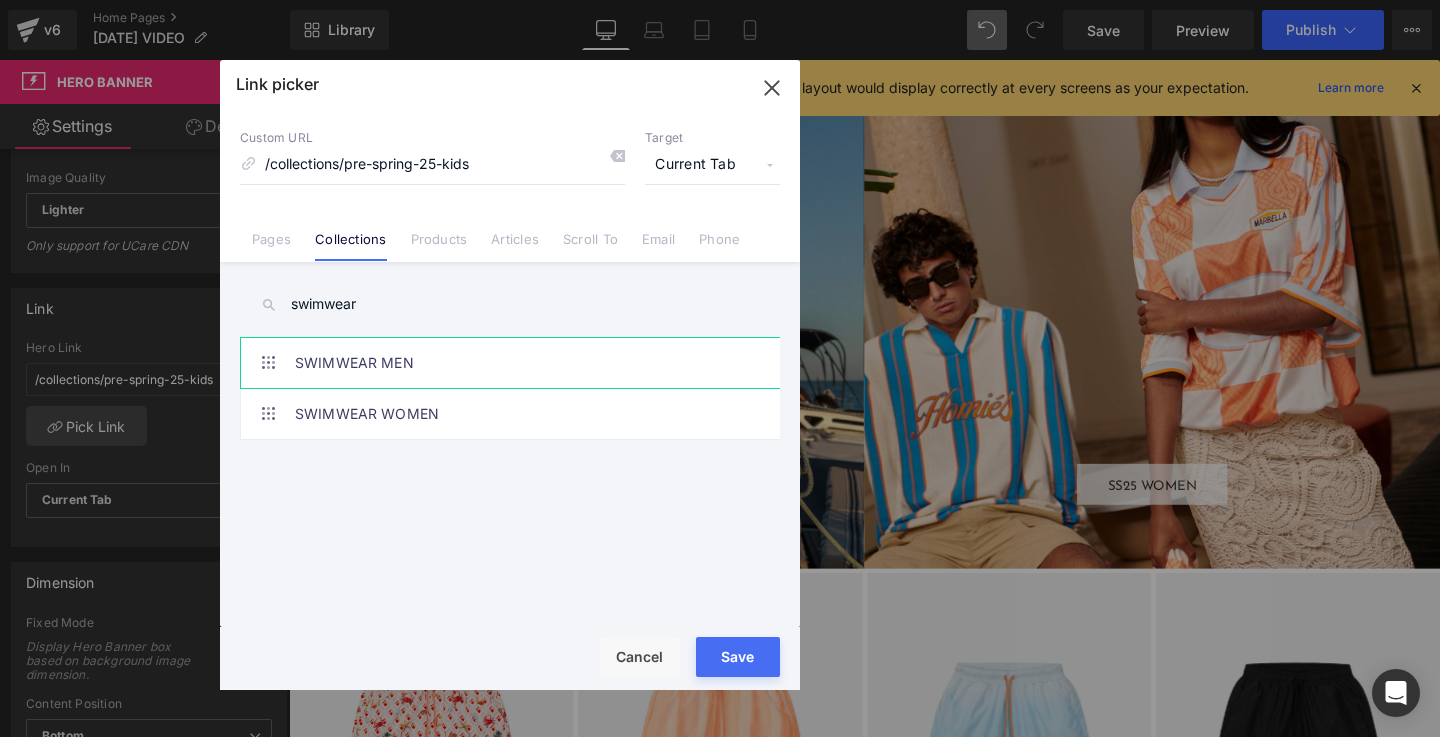 type on "swimwear" 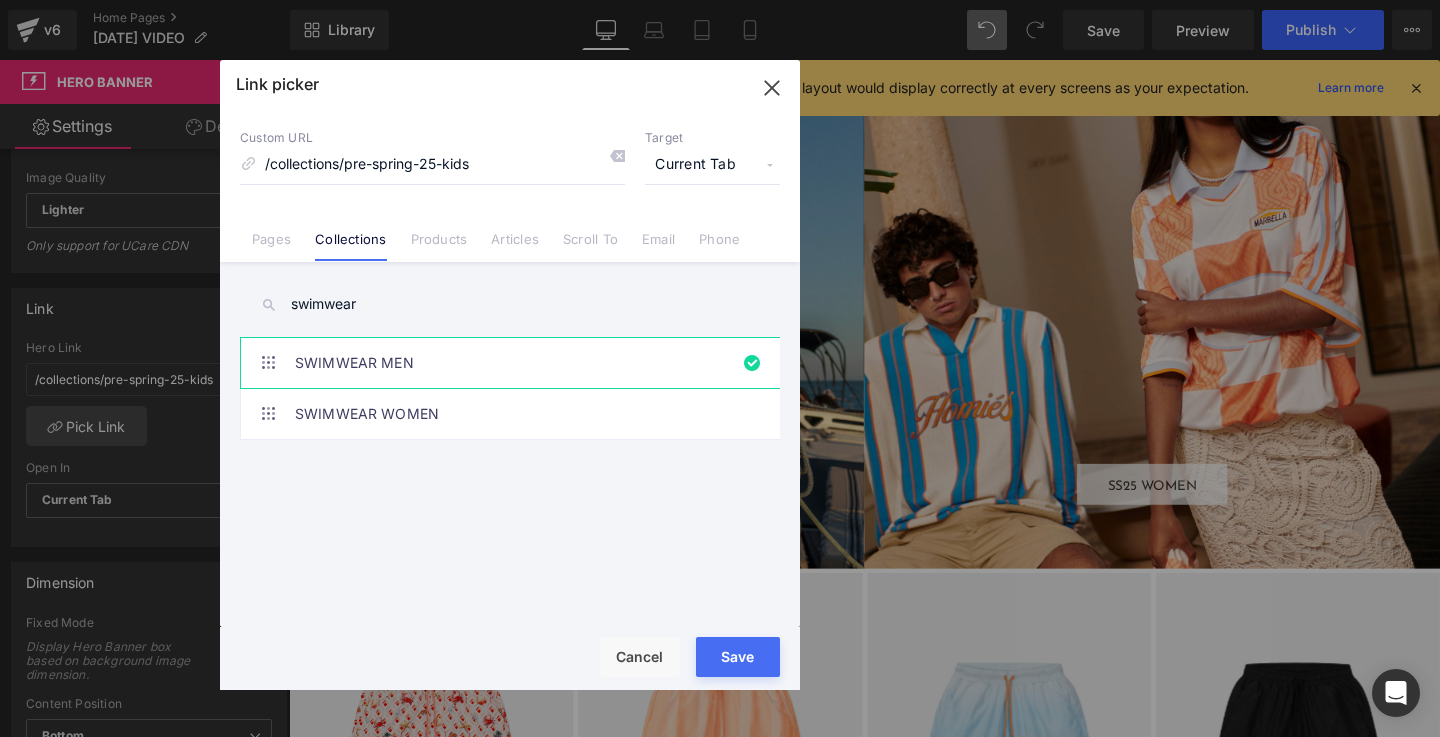 click on "Save" at bounding box center [738, 657] 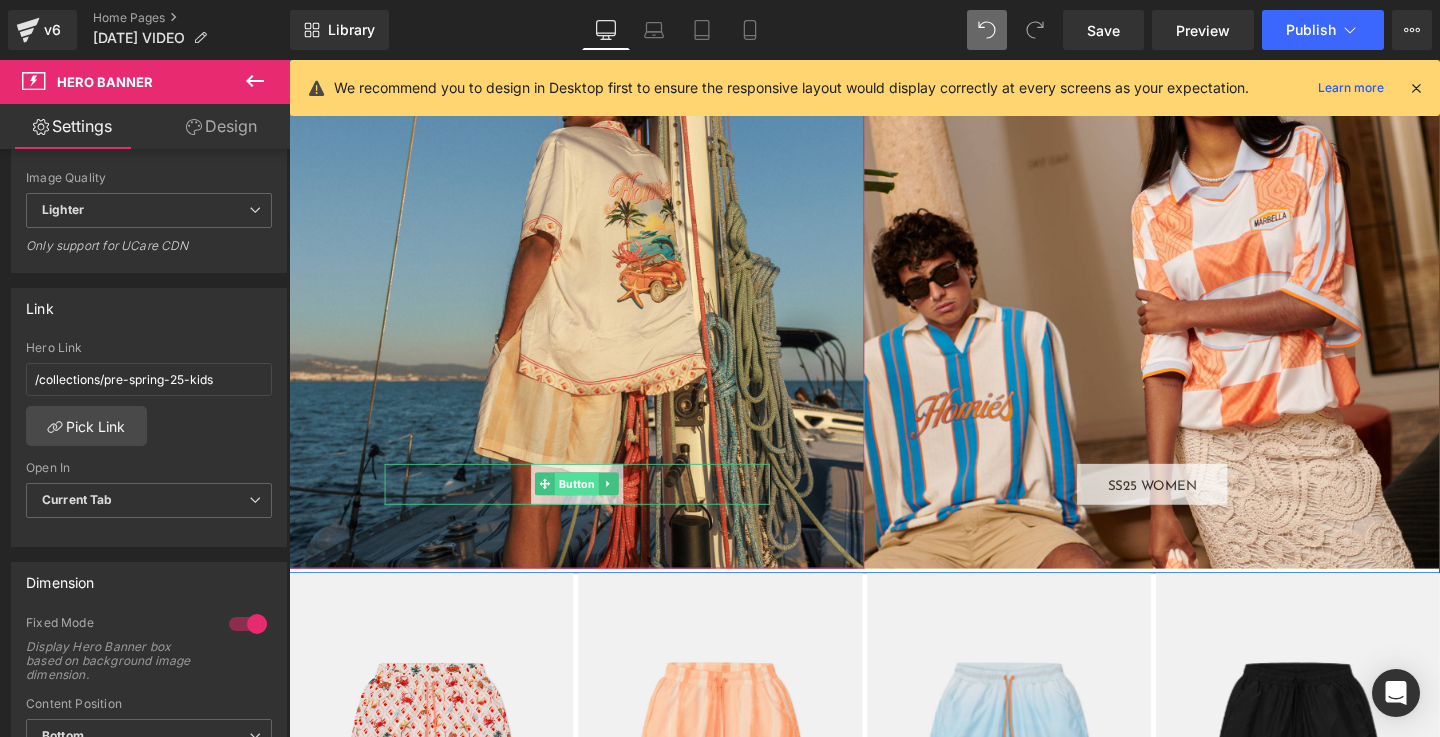 click on "Button" at bounding box center [591, 506] 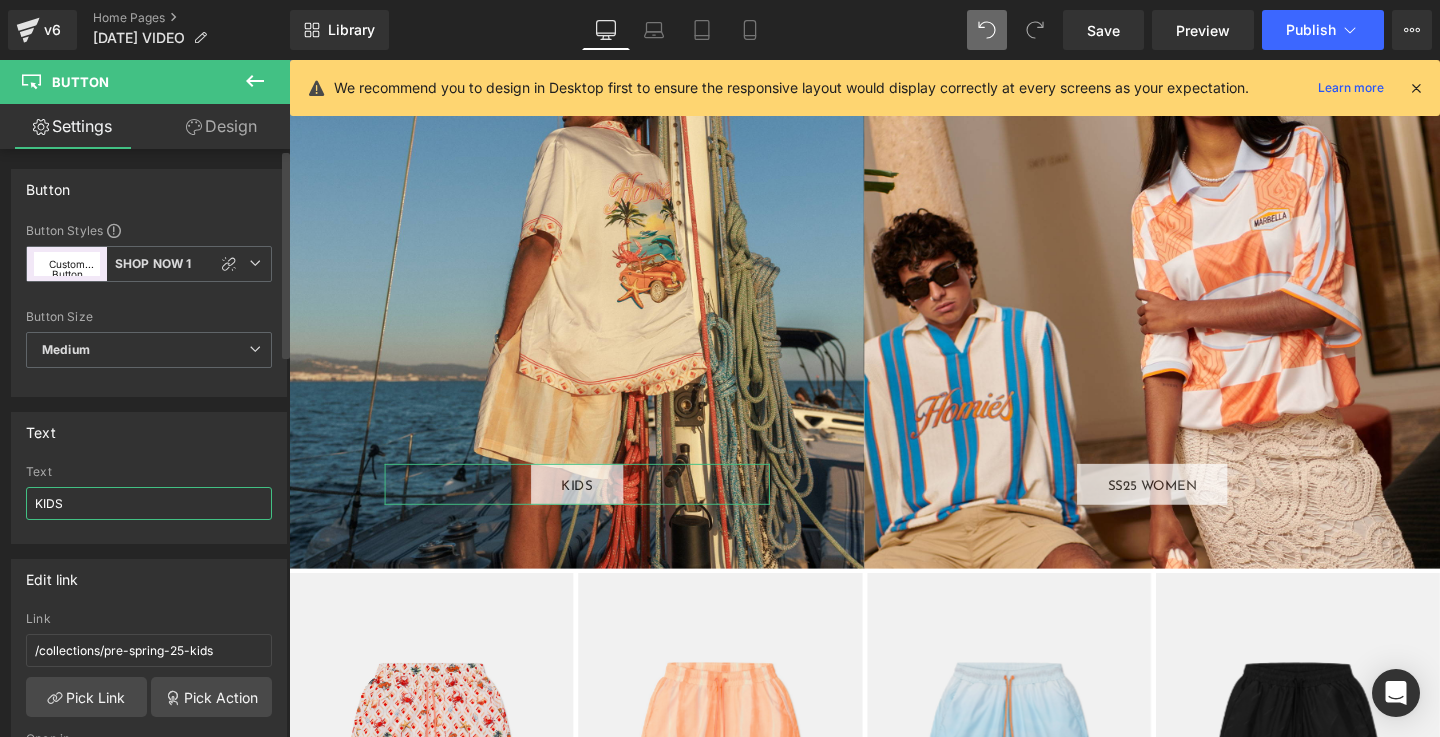 click on "KIDS" at bounding box center [149, 503] 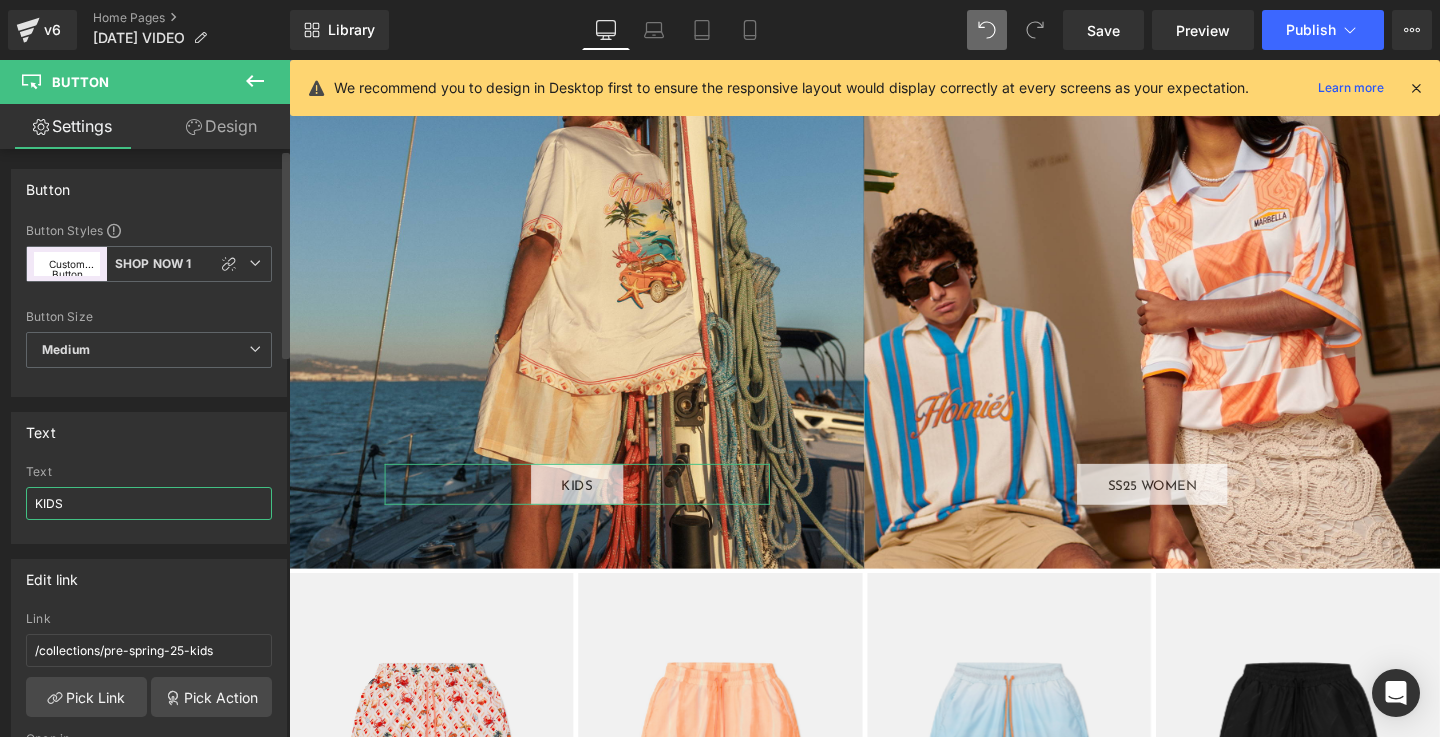 click on "KIDS" at bounding box center (149, 503) 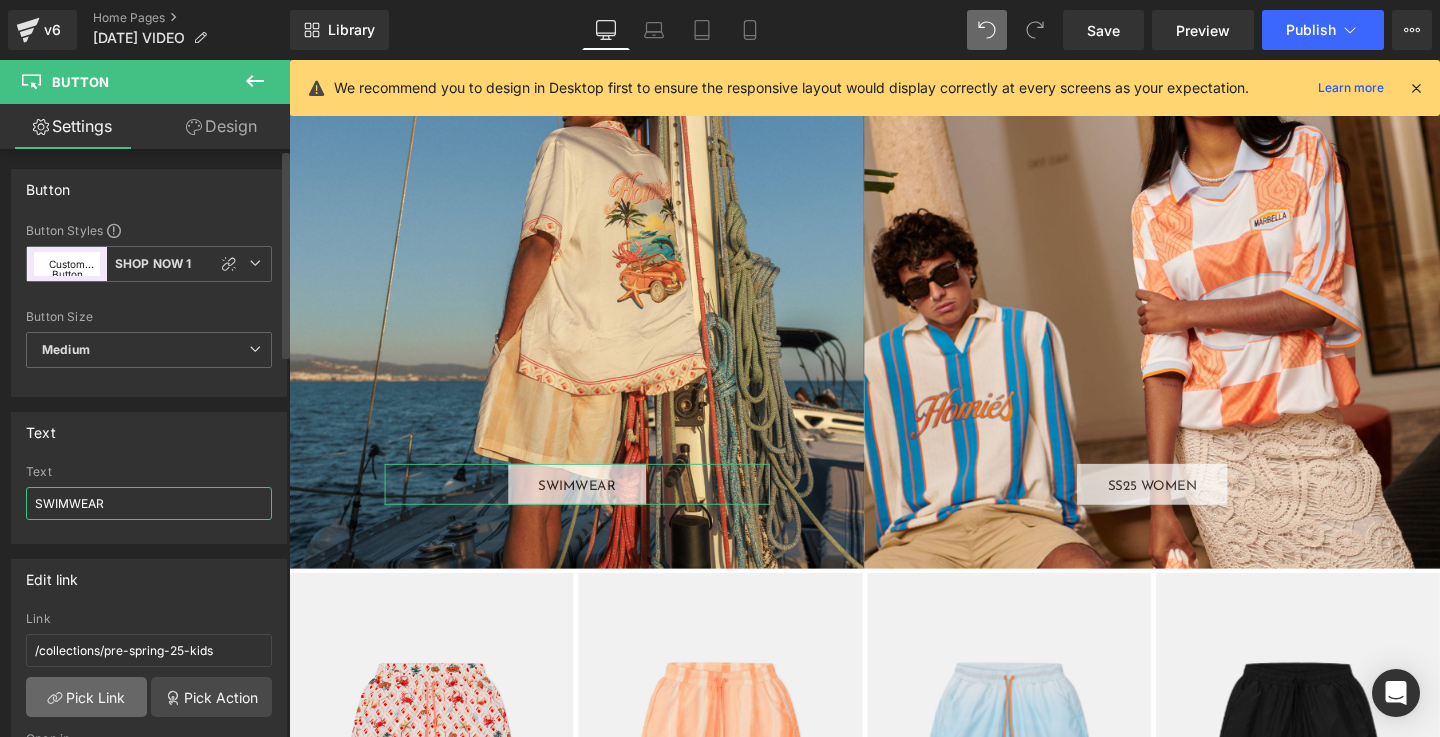 type on "SWIMWEAR" 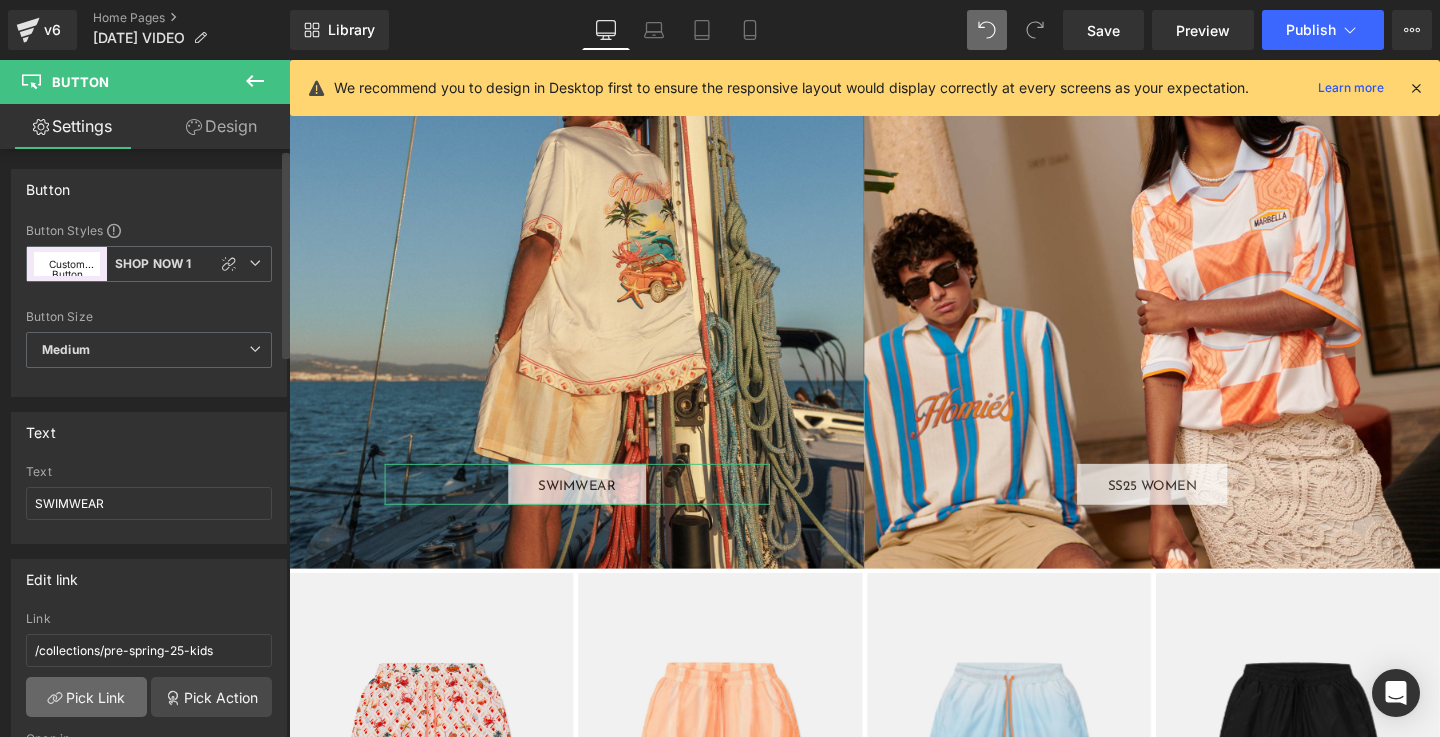 click on "Pick Link" at bounding box center [86, 697] 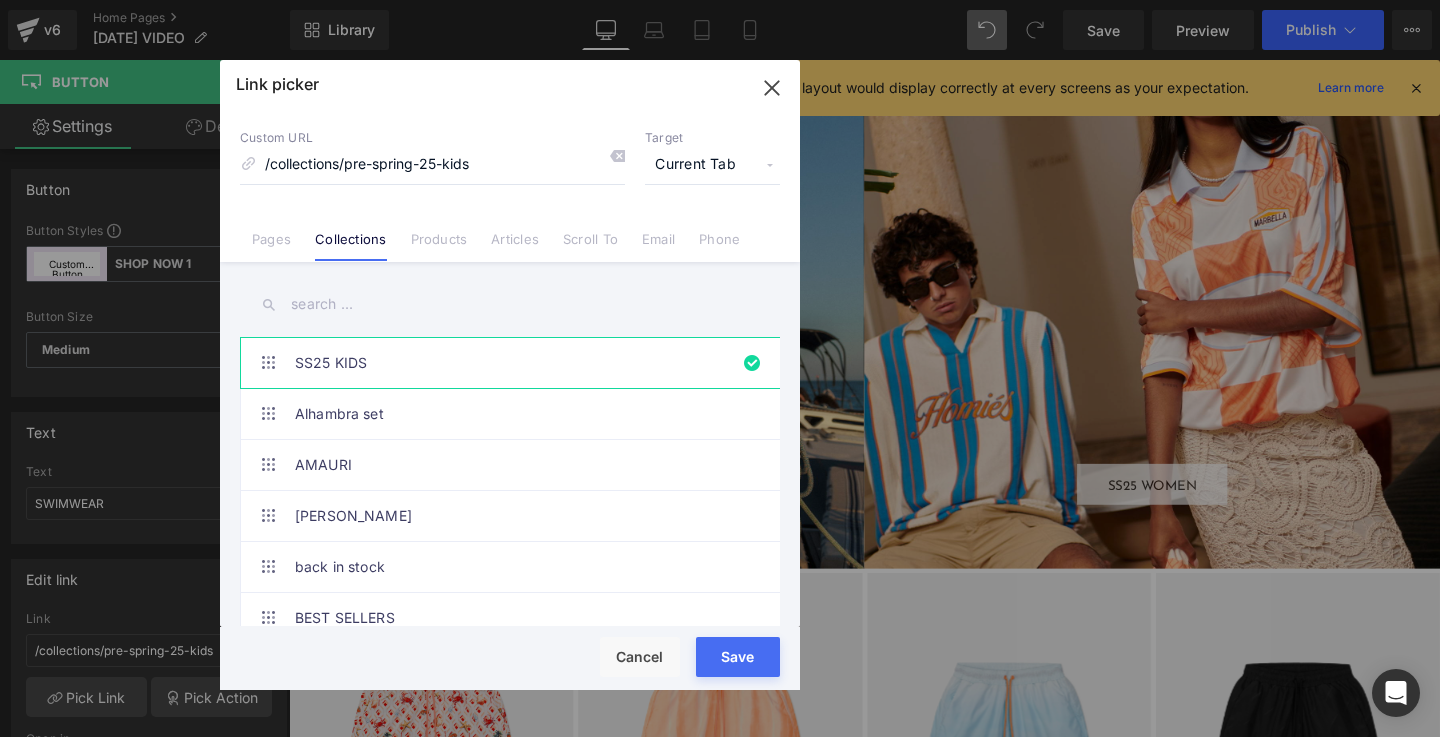 click at bounding box center (510, 304) 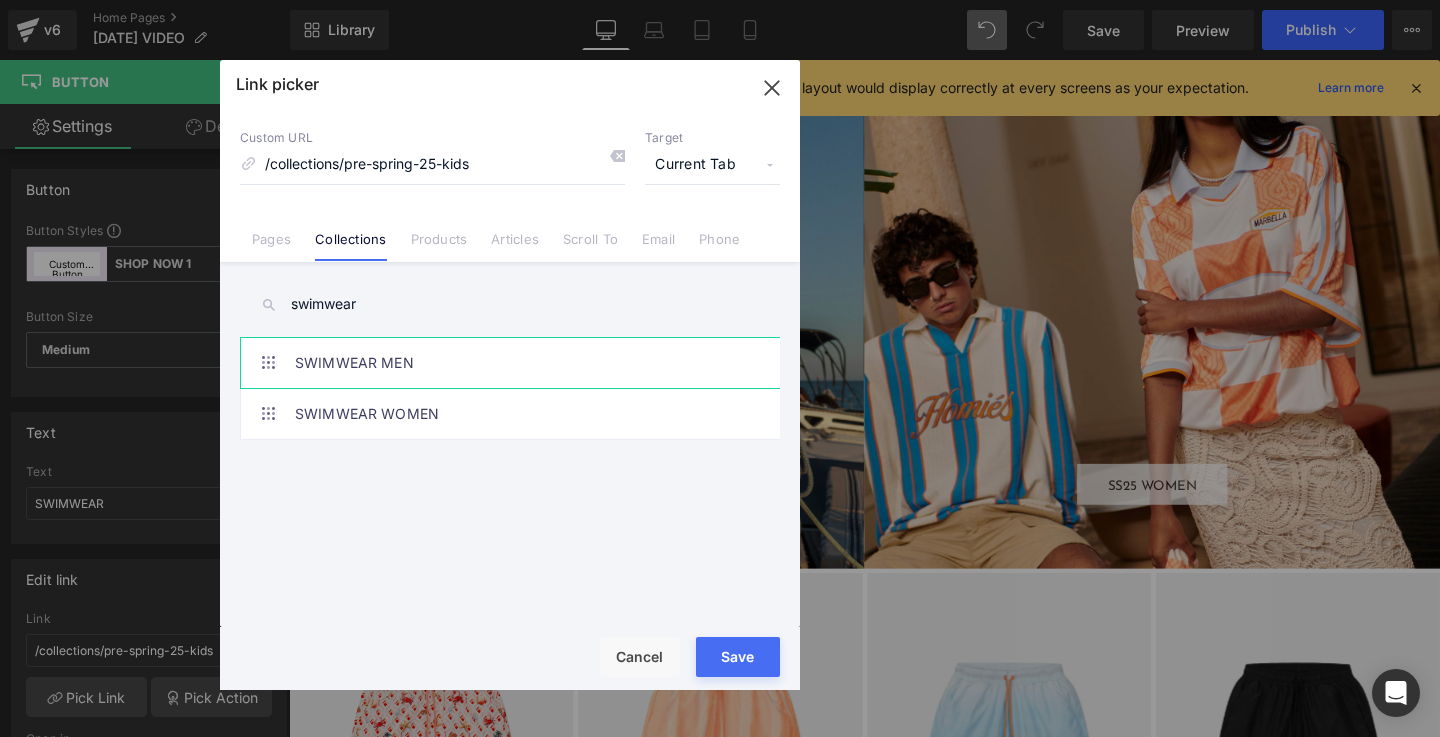 type on "swimwear" 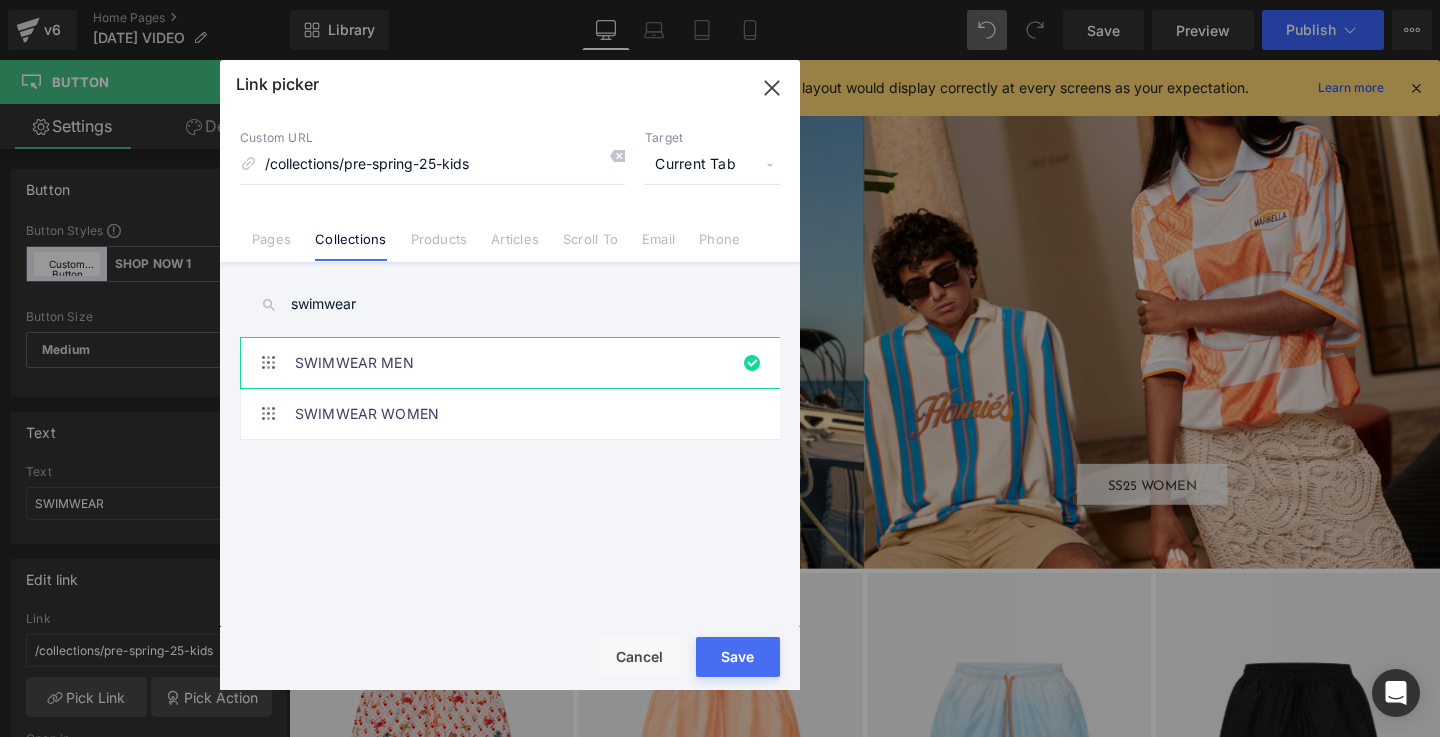 click on "Save" at bounding box center [738, 657] 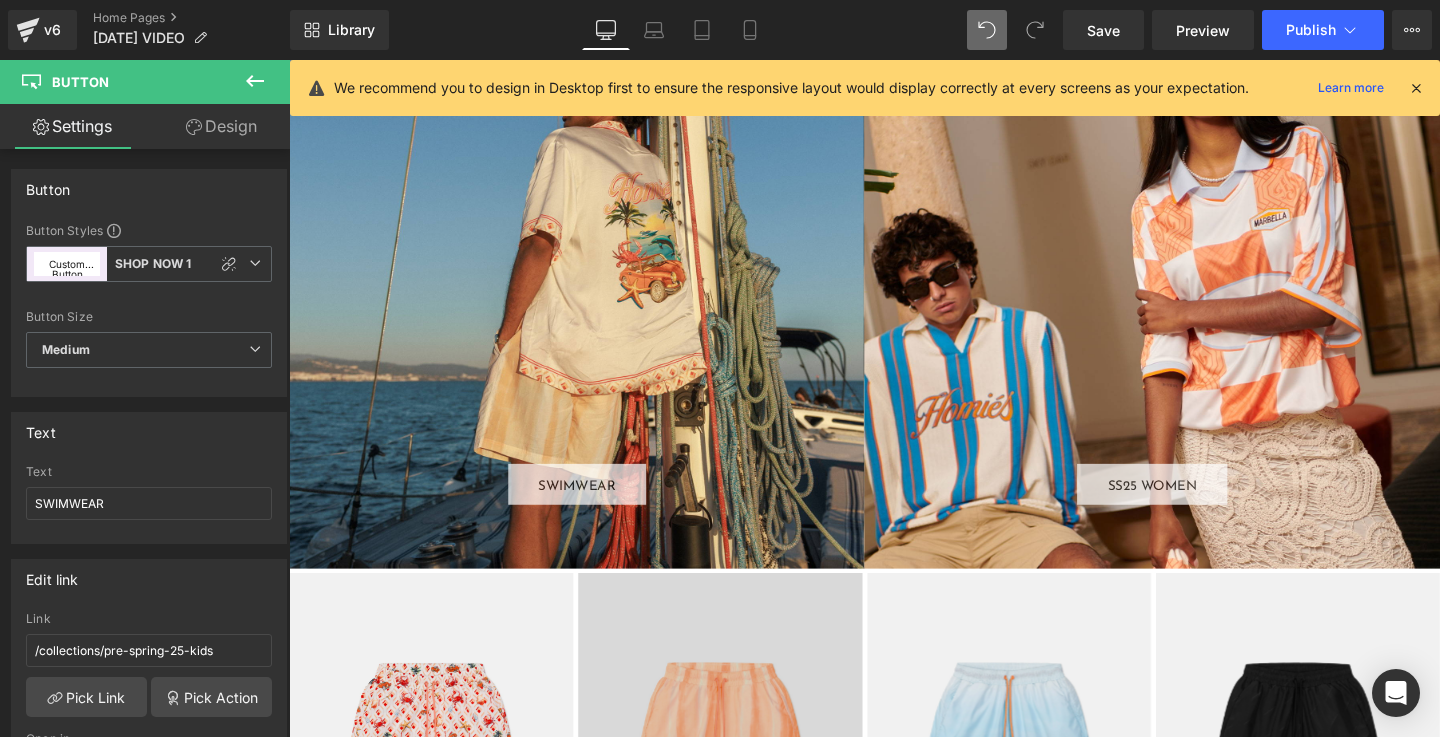 click at bounding box center (742, 781) 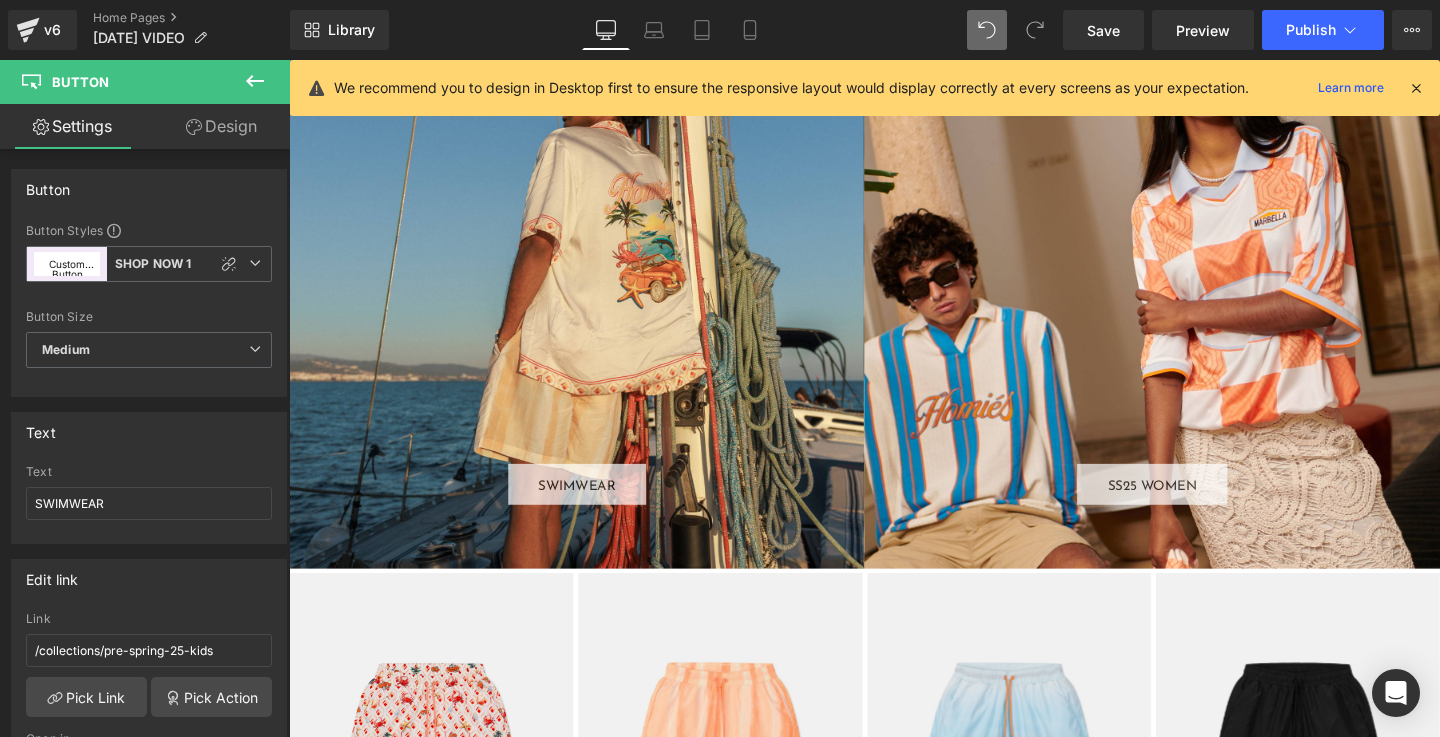 click on "SS25 WOMEN Button" at bounding box center [1196, 292] 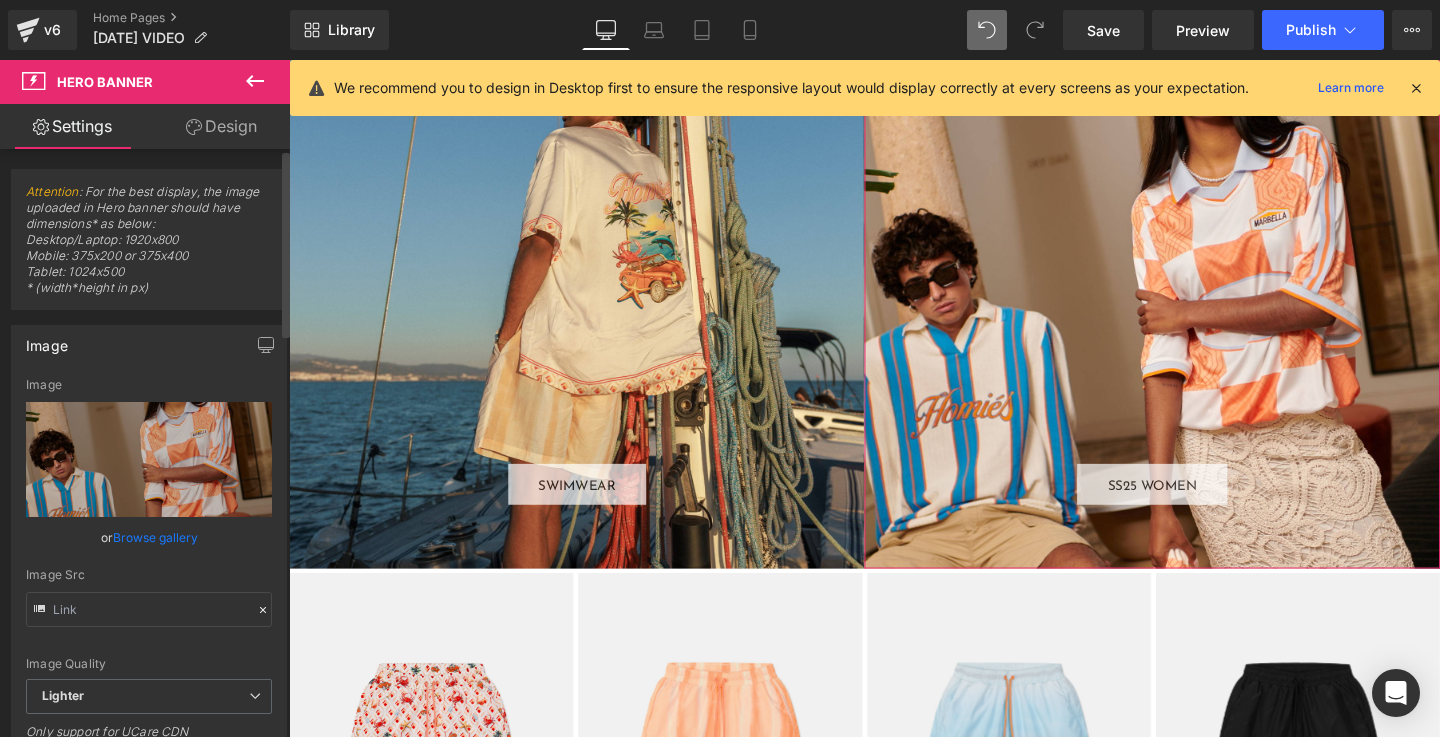 click on "Browse gallery" at bounding box center (155, 537) 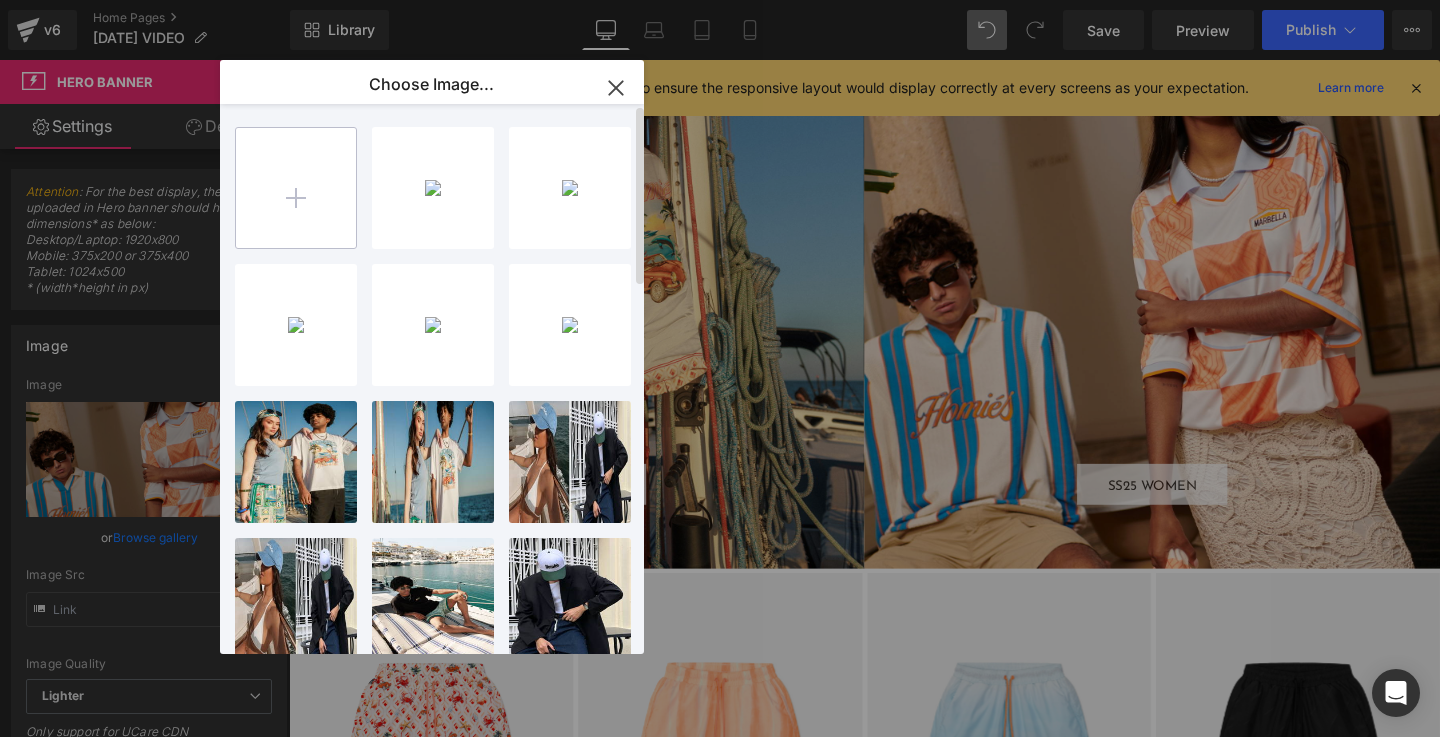 click at bounding box center (296, 188) 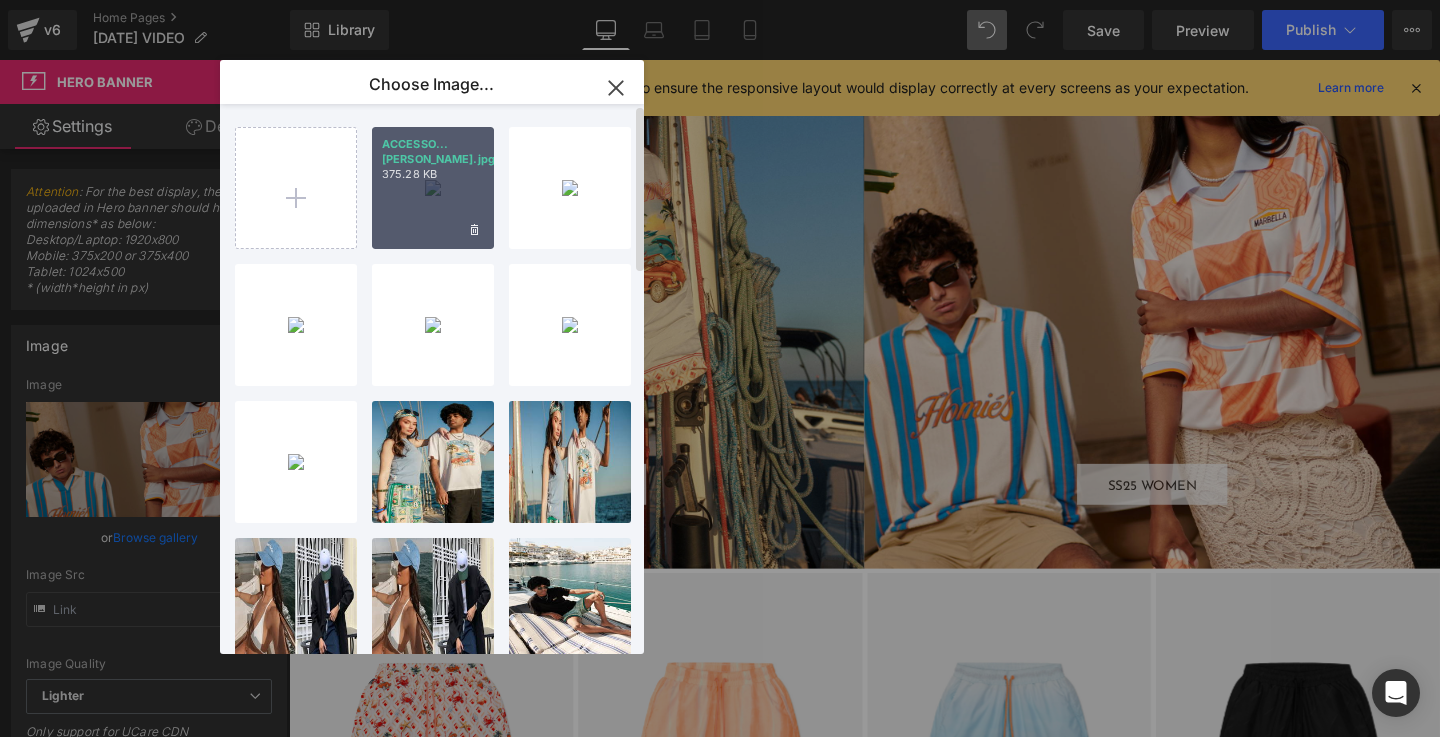 click on "ACCESSO...RIES.jpg 375.28 KB" at bounding box center [433, 188] 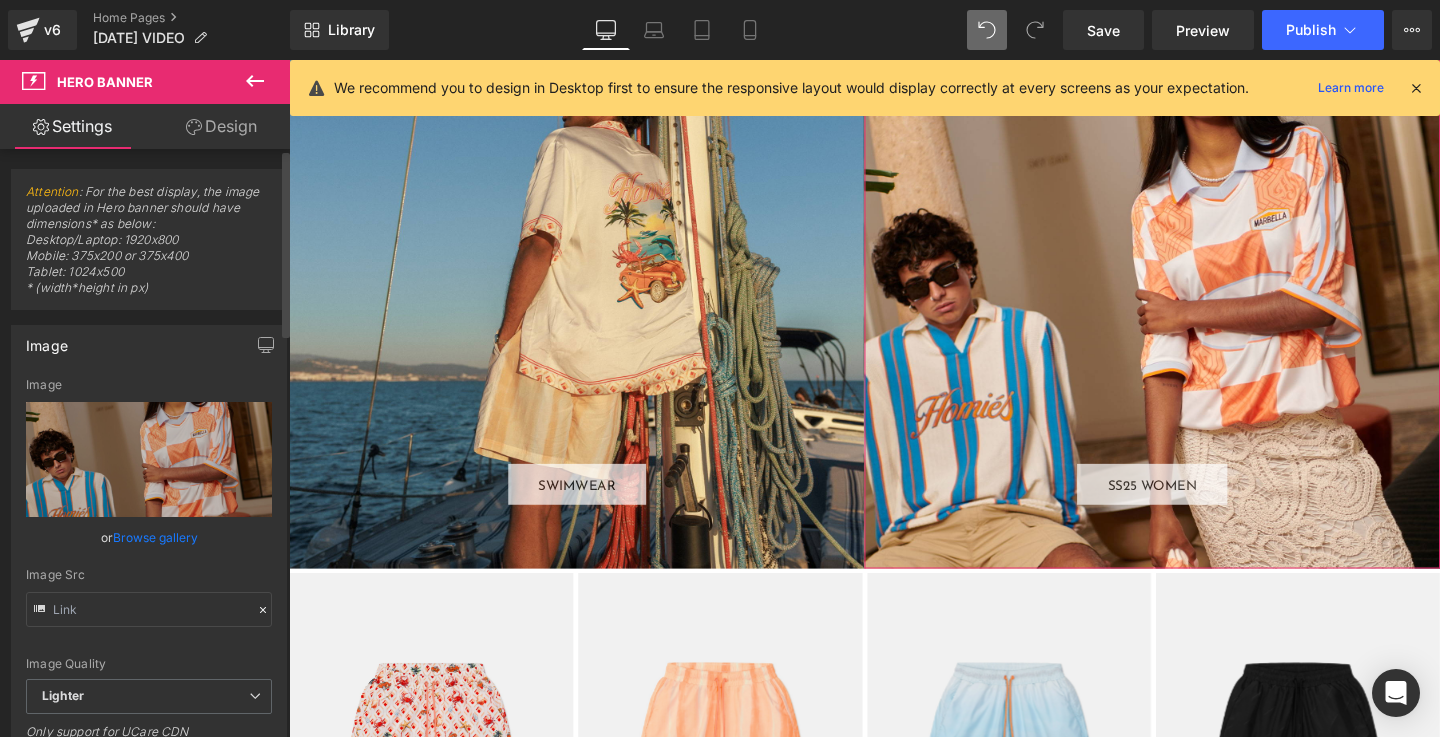 click on "Browse gallery" at bounding box center [155, 537] 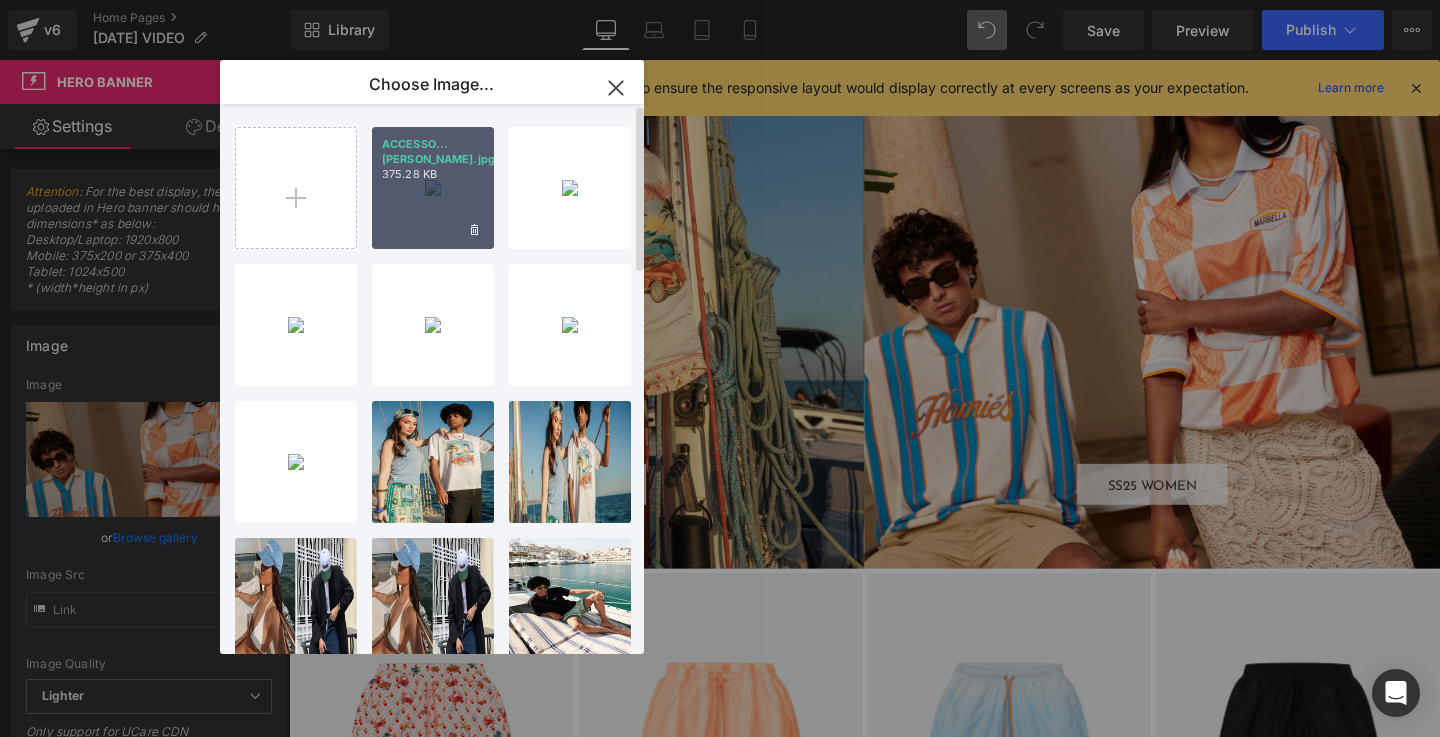click on "ACCESSO...RIES.jpg 375.28 KB" at bounding box center [433, 188] 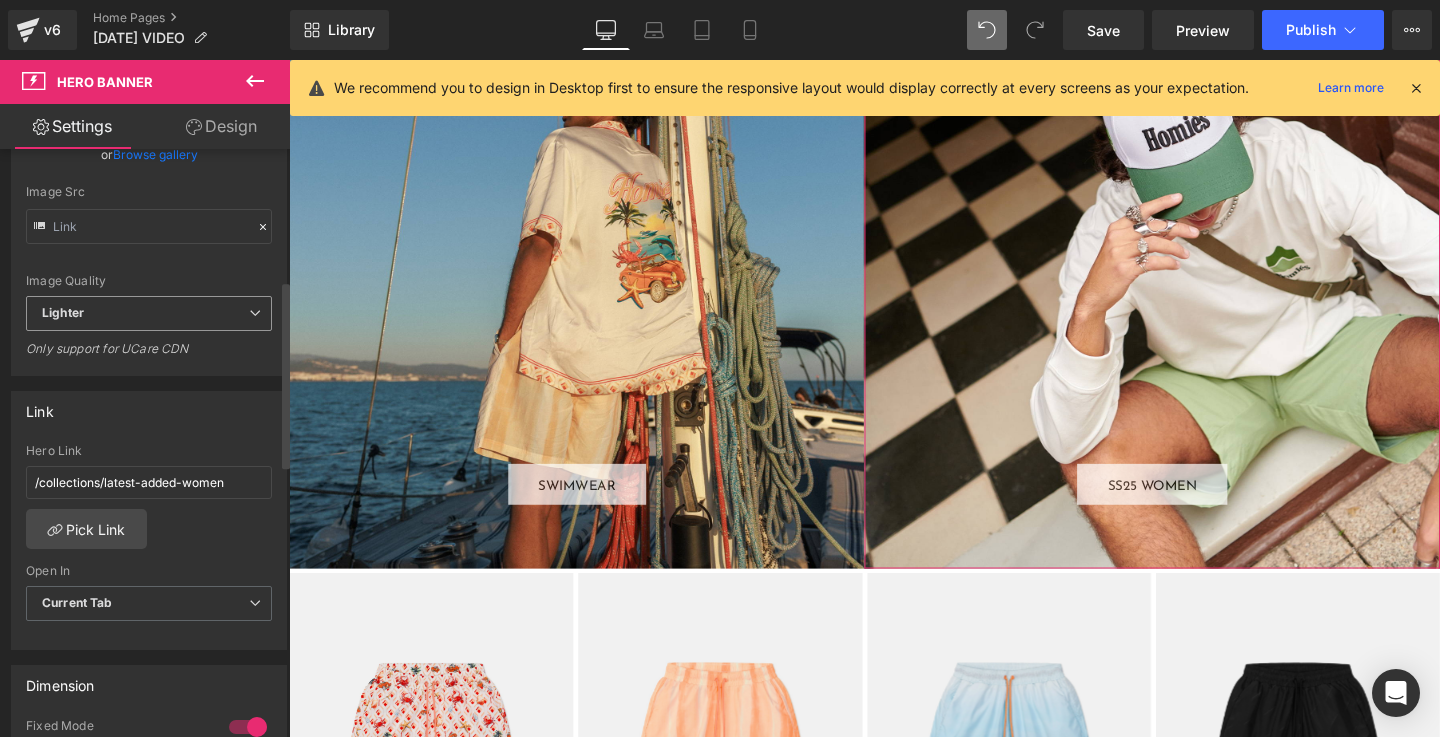 scroll, scrollTop: 413, scrollLeft: 0, axis: vertical 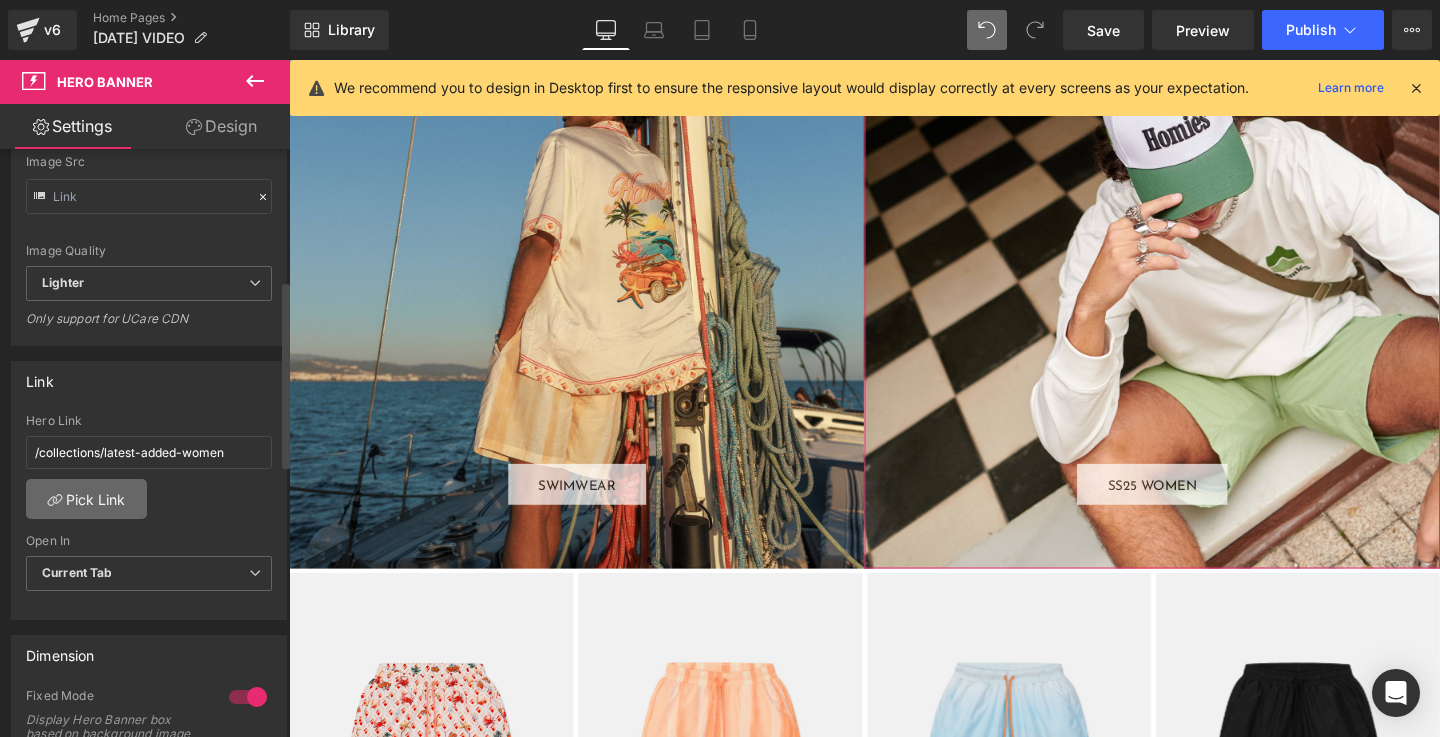click on "Pick Link" at bounding box center [86, 499] 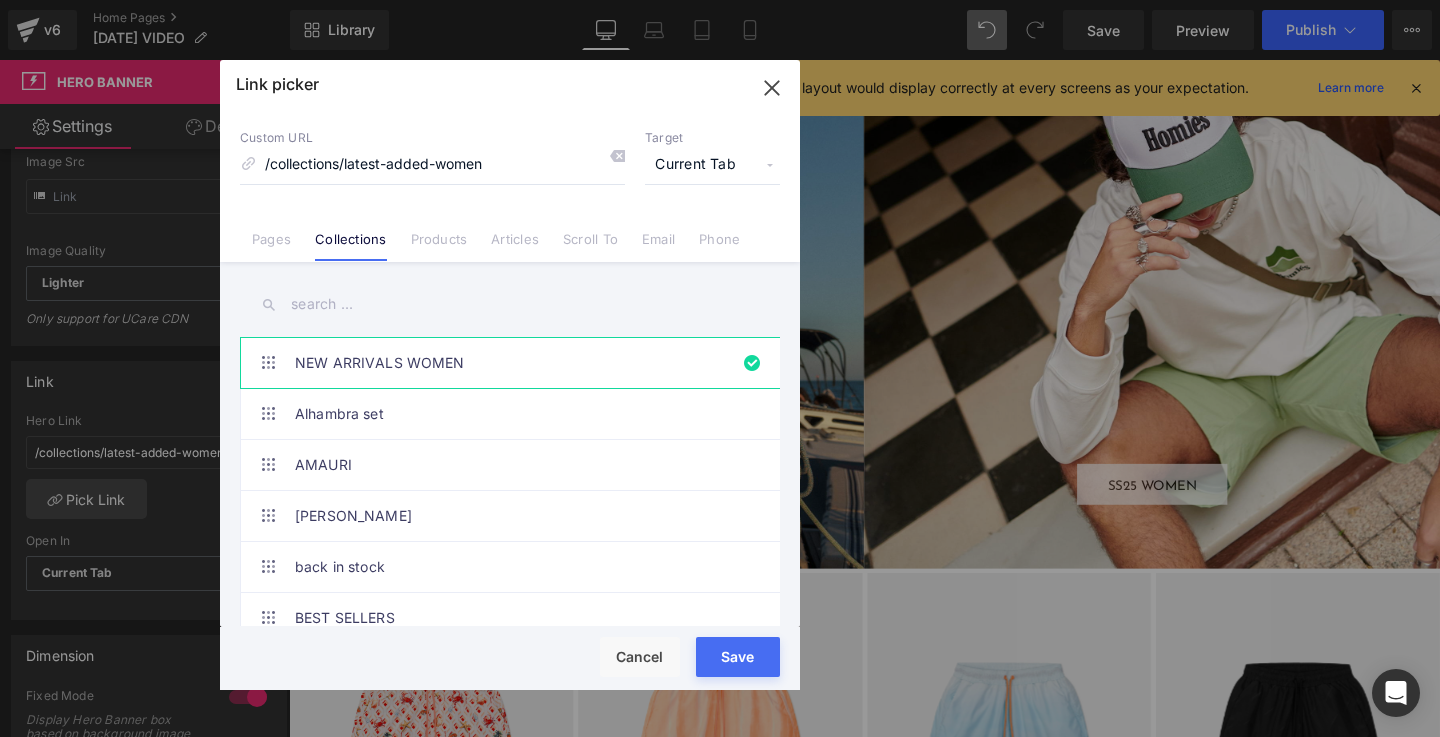 click at bounding box center (510, 304) 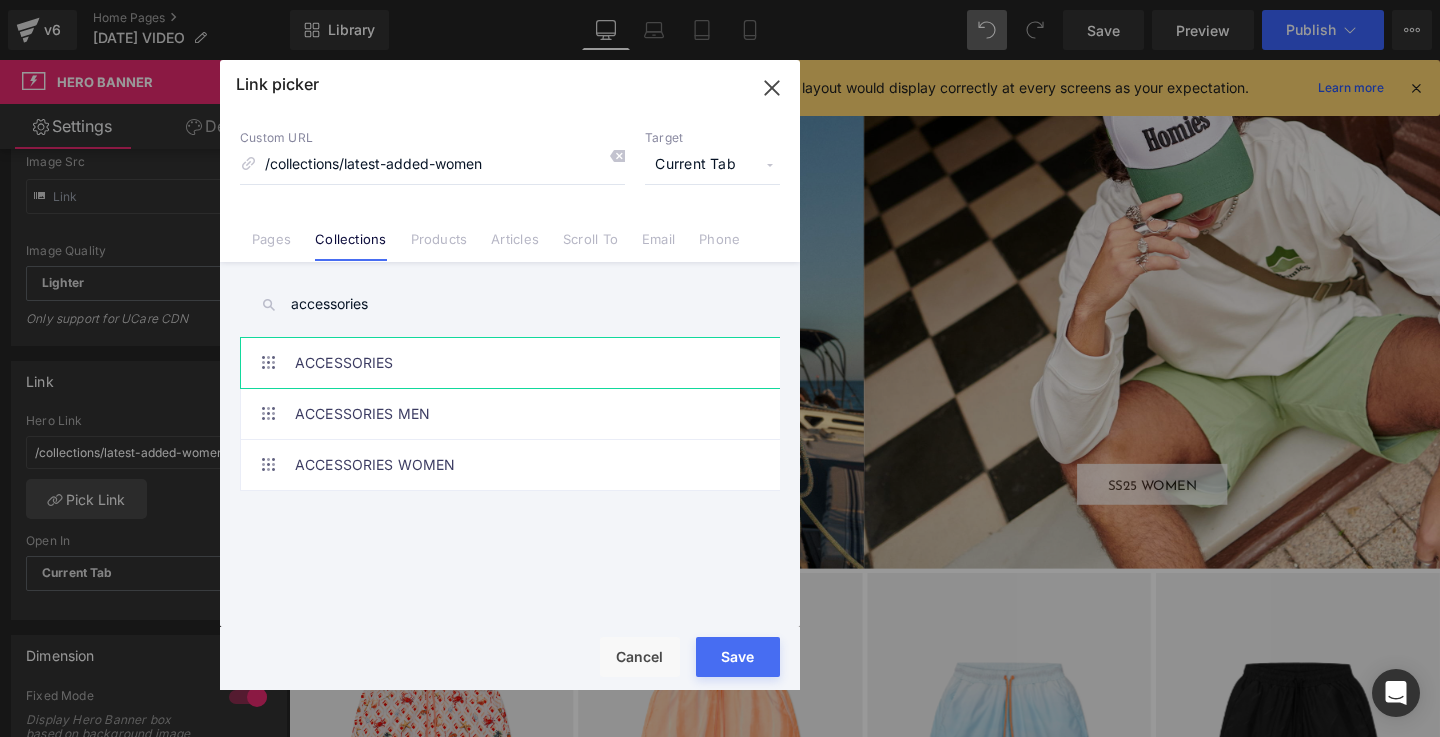 type on "accessories" 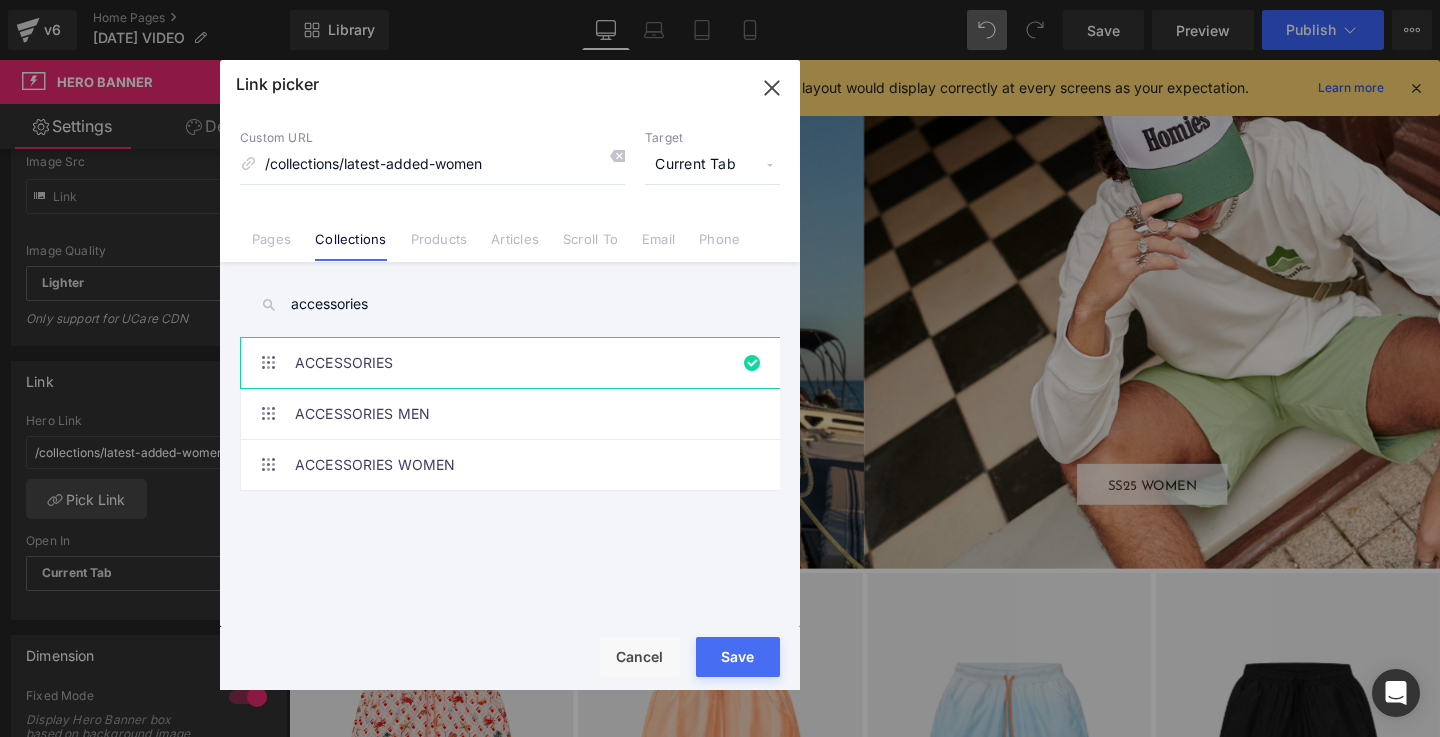 click on "Save" at bounding box center [738, 657] 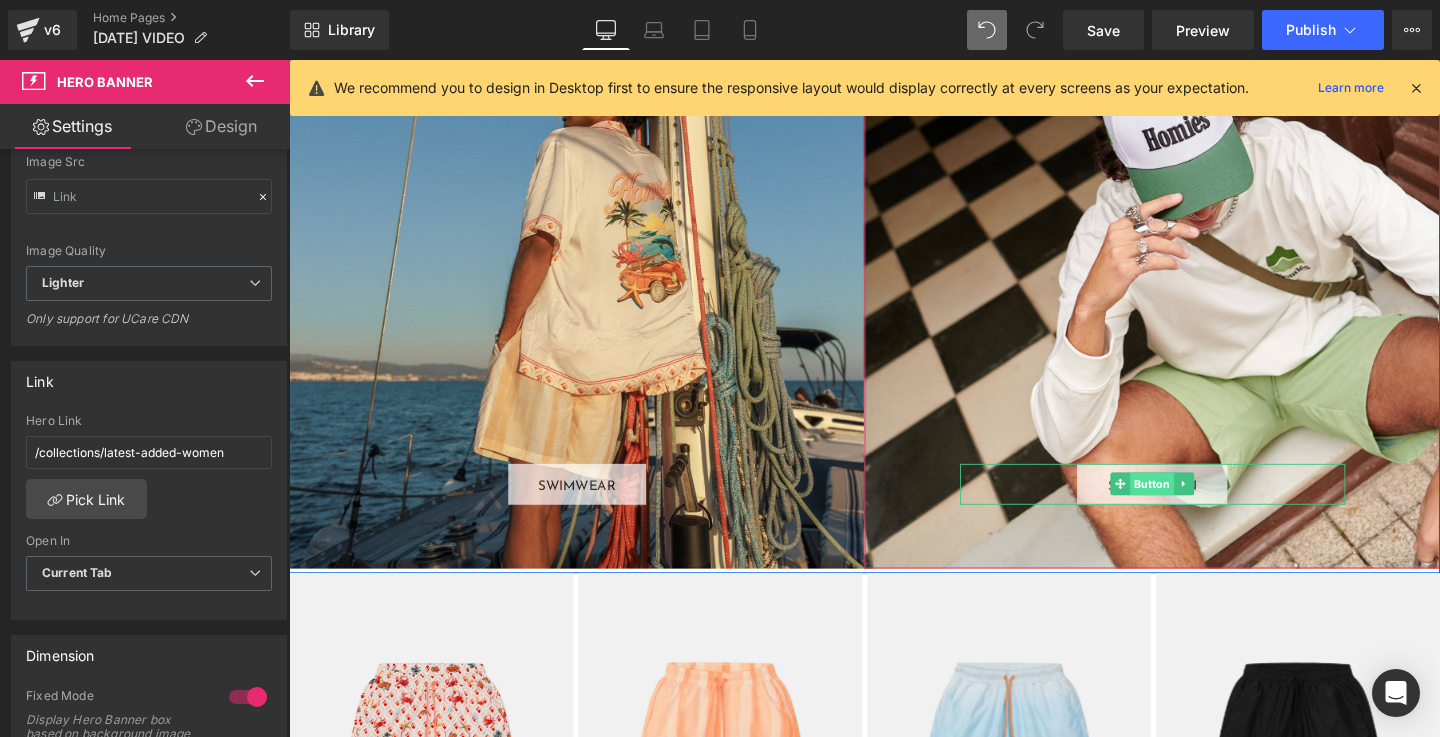 click on "Button" at bounding box center [1196, 506] 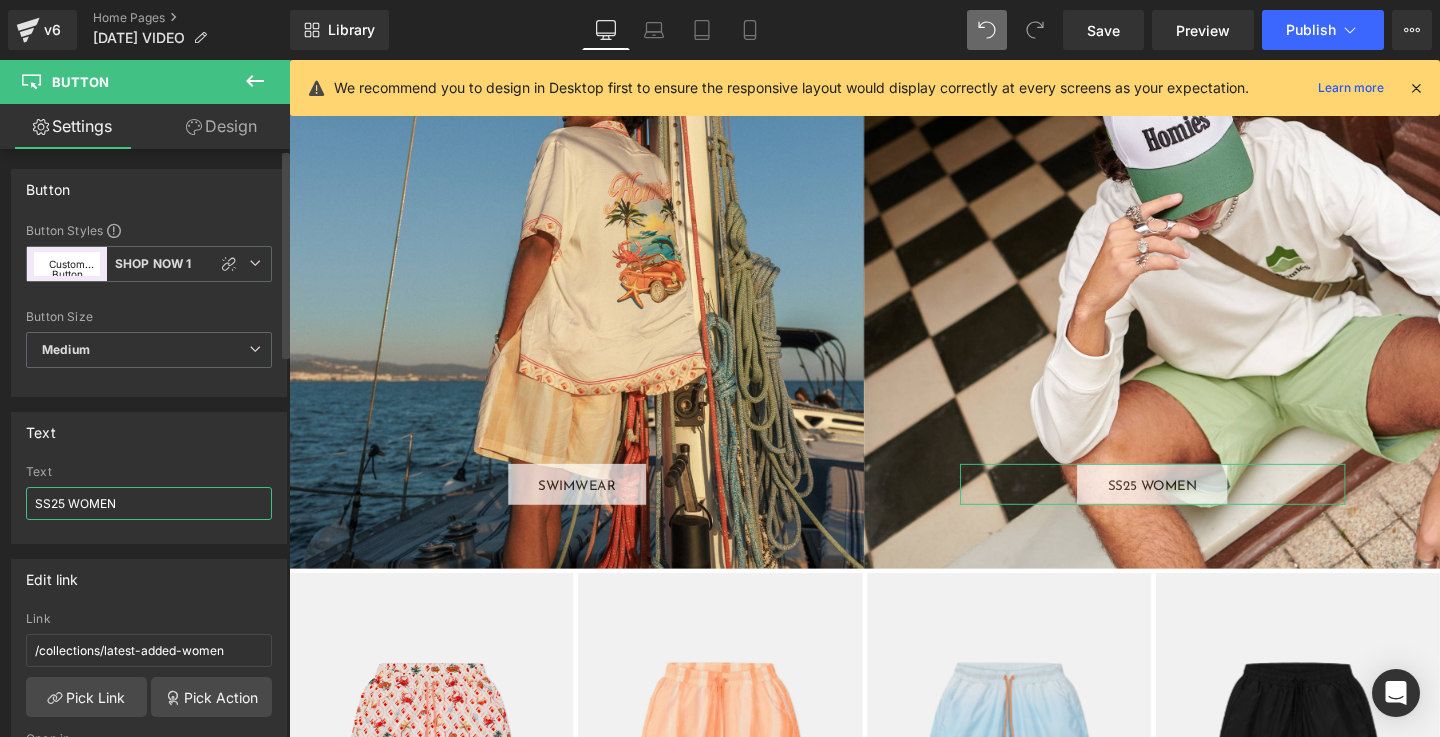 click on "SS25 WOMEN" at bounding box center (149, 503) 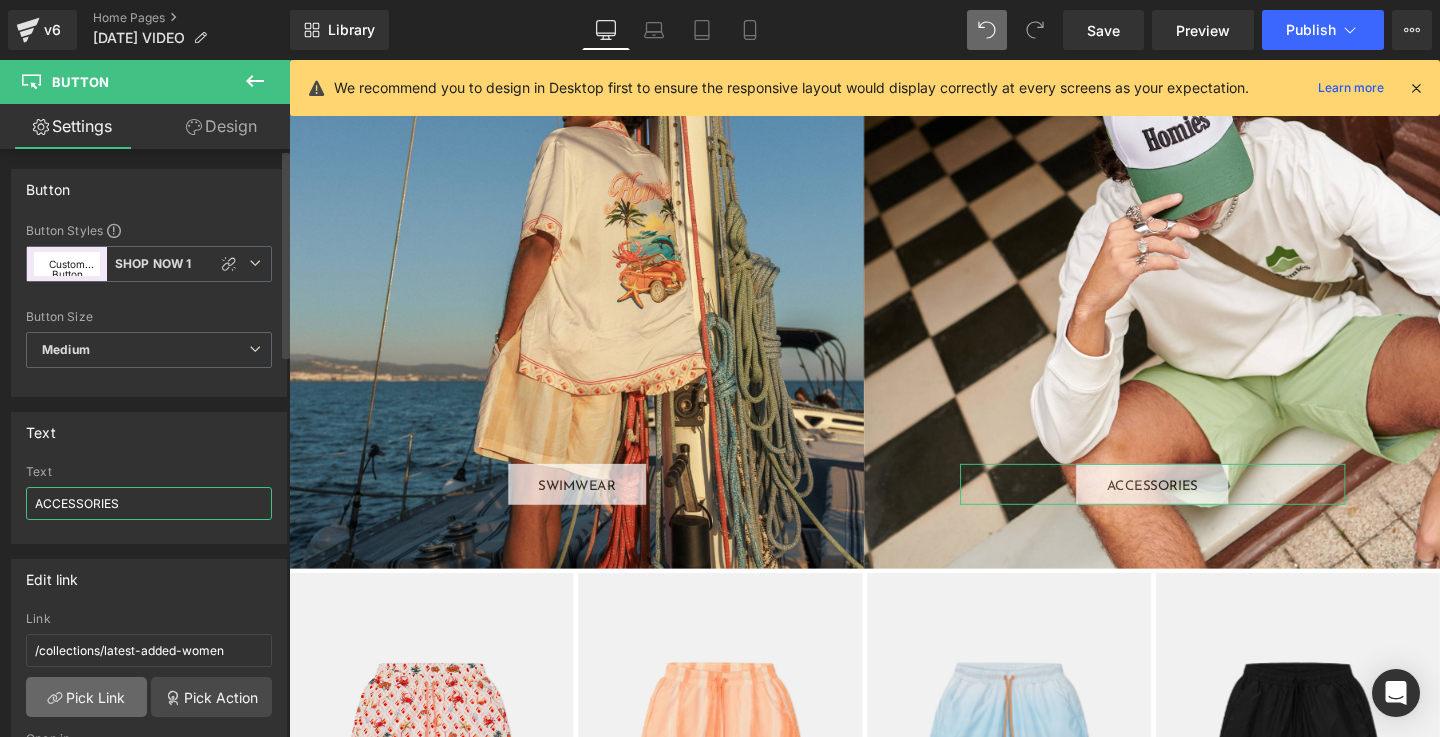 type on "ACCESSORIES" 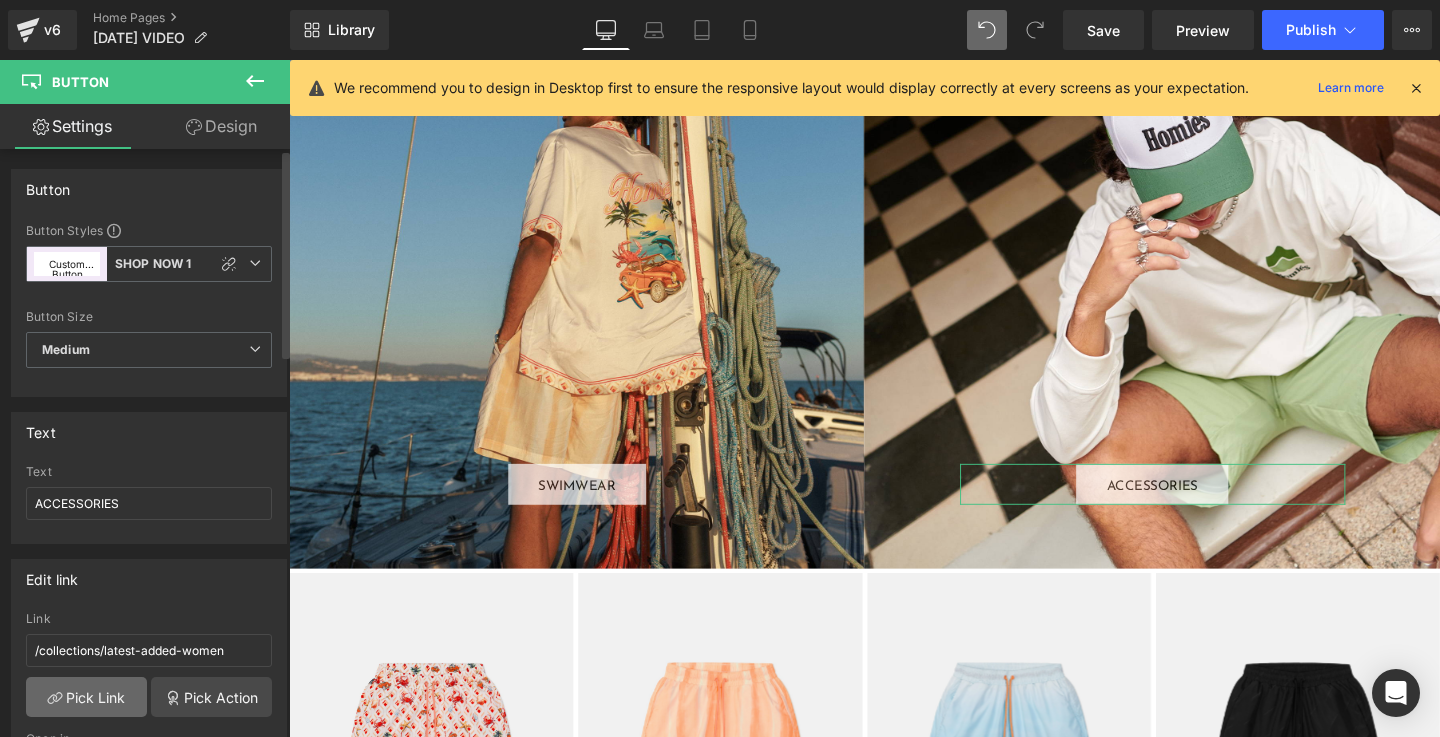 click on "Pick Link" at bounding box center [86, 697] 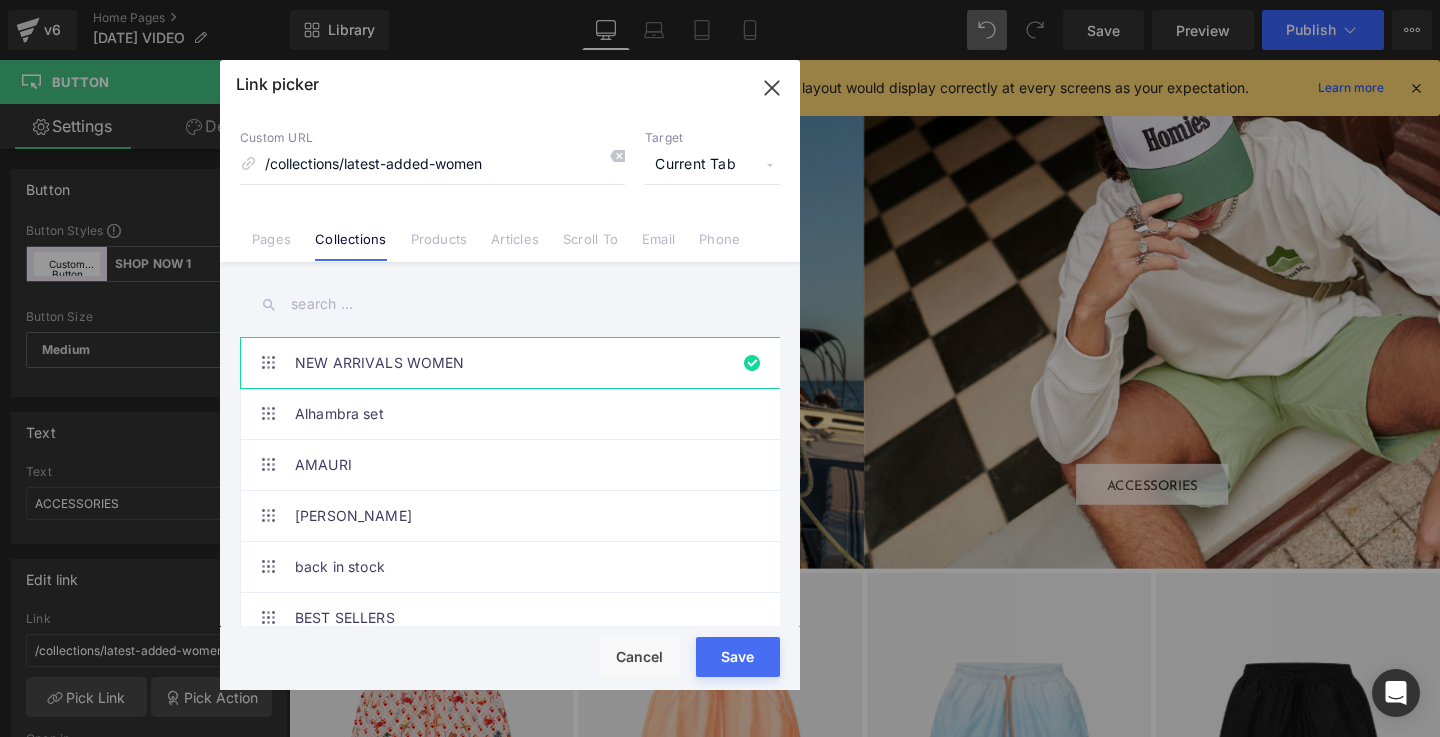 click at bounding box center [510, 304] 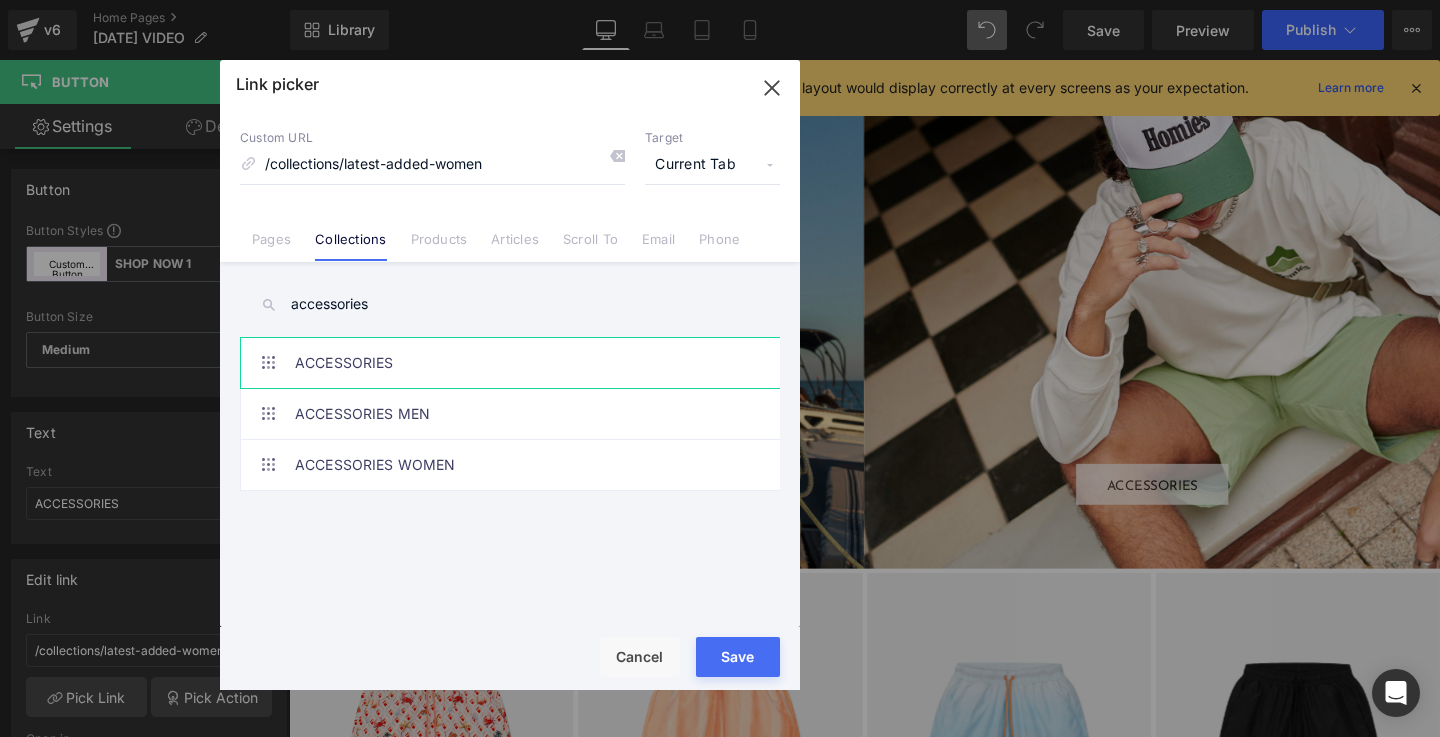 type on "accessories" 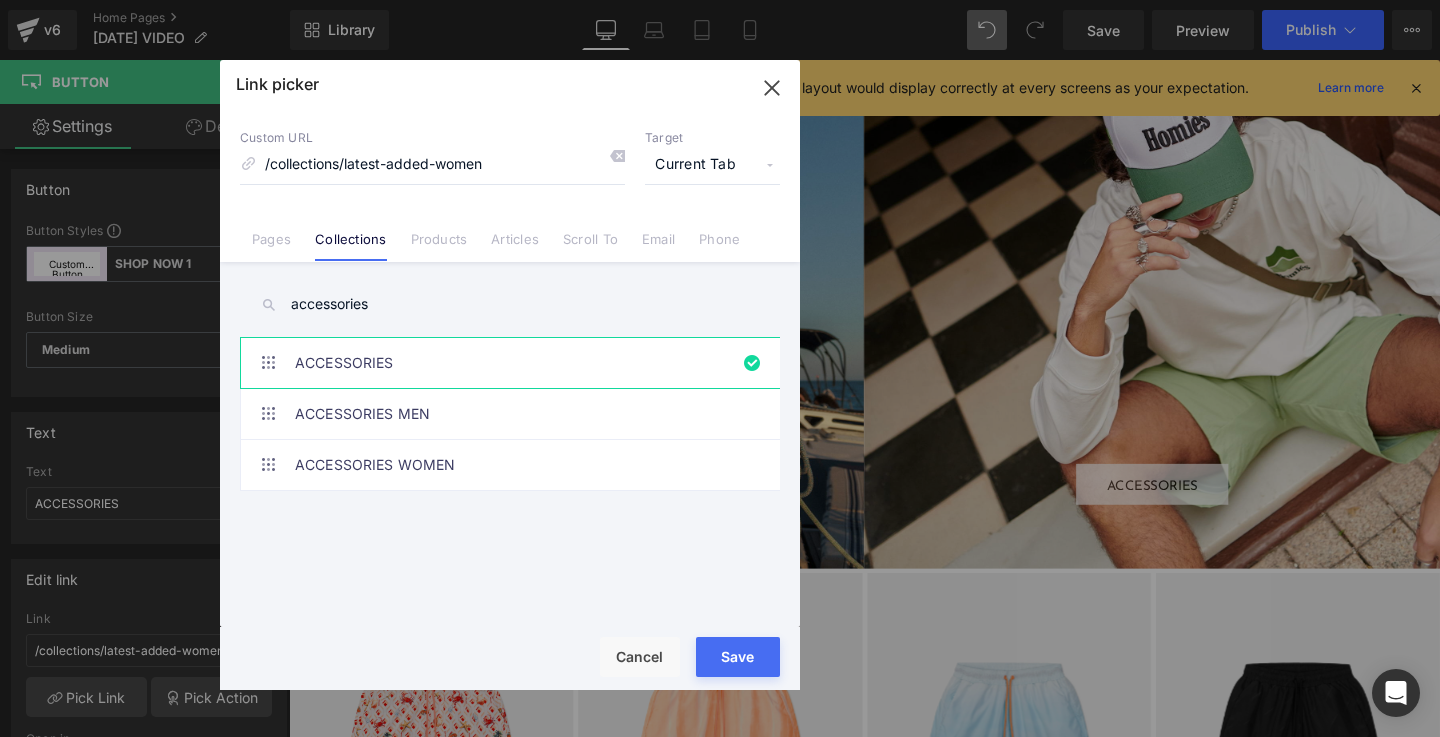 click on "Save" at bounding box center [738, 657] 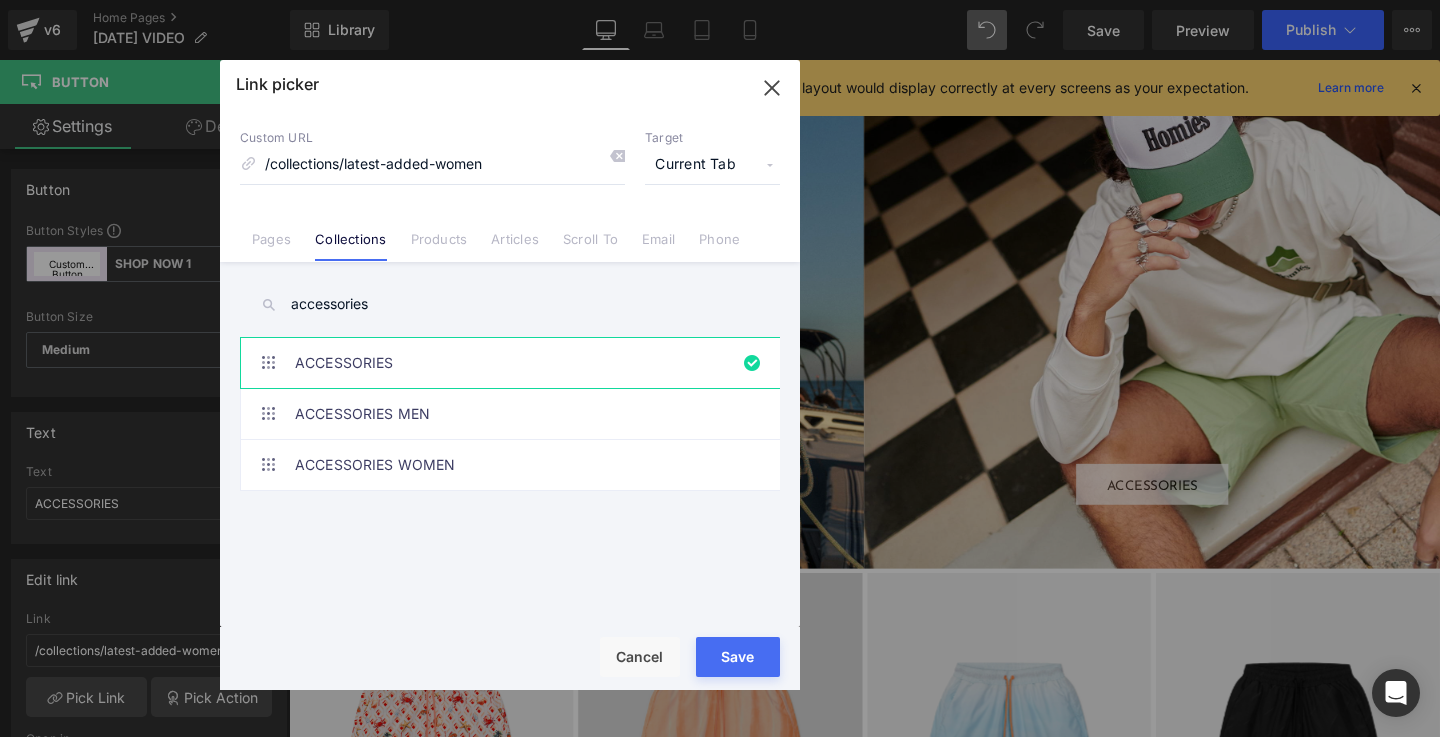 click at bounding box center [742, 781] 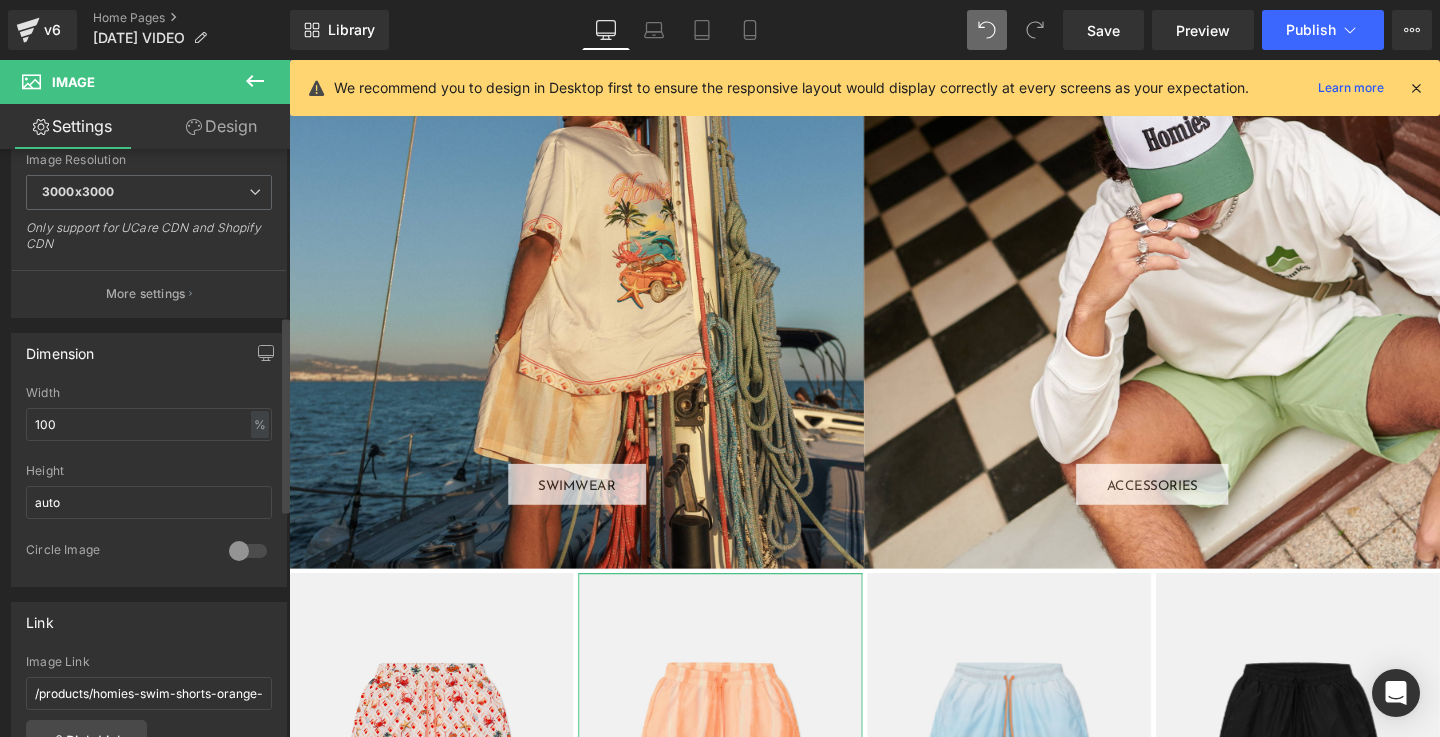 scroll, scrollTop: 347, scrollLeft: 0, axis: vertical 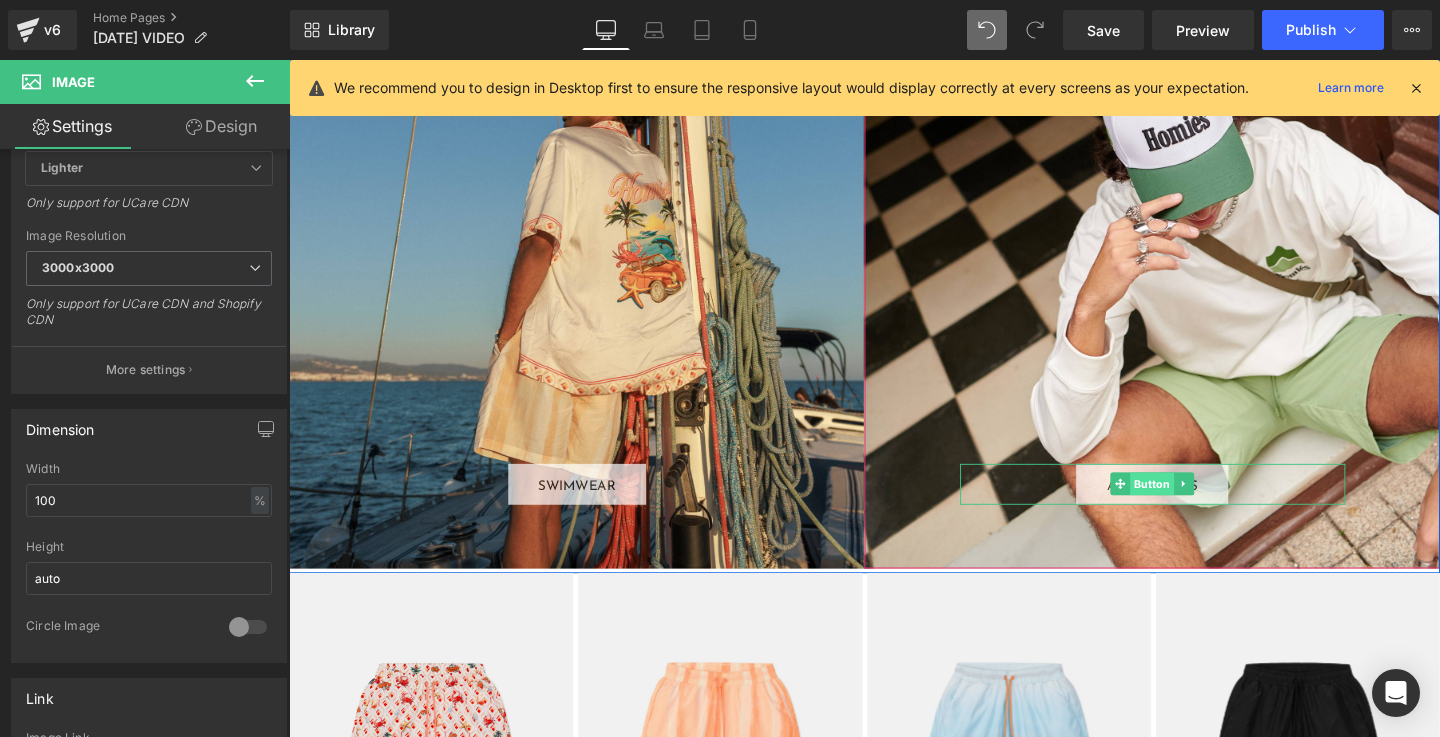 click on "Button" at bounding box center (1196, 506) 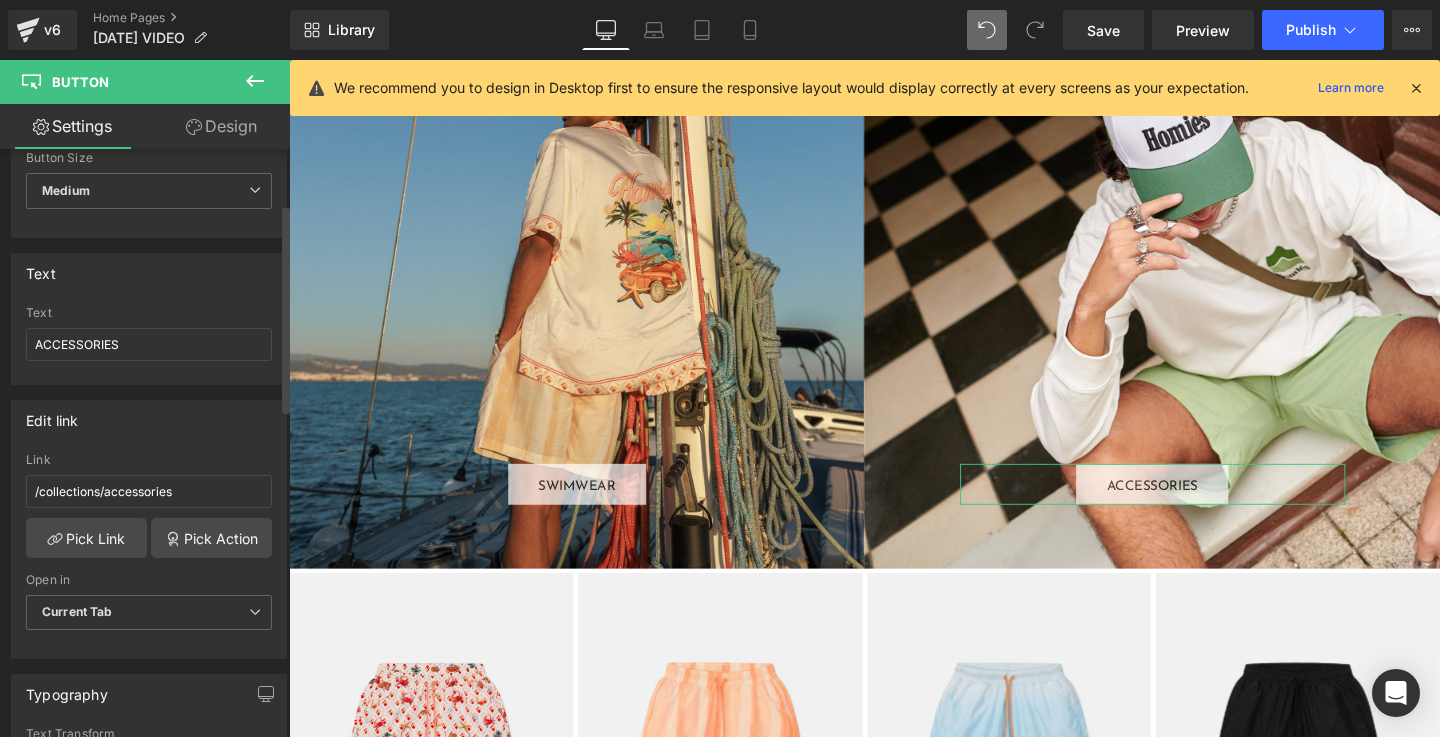 scroll, scrollTop: 155, scrollLeft: 0, axis: vertical 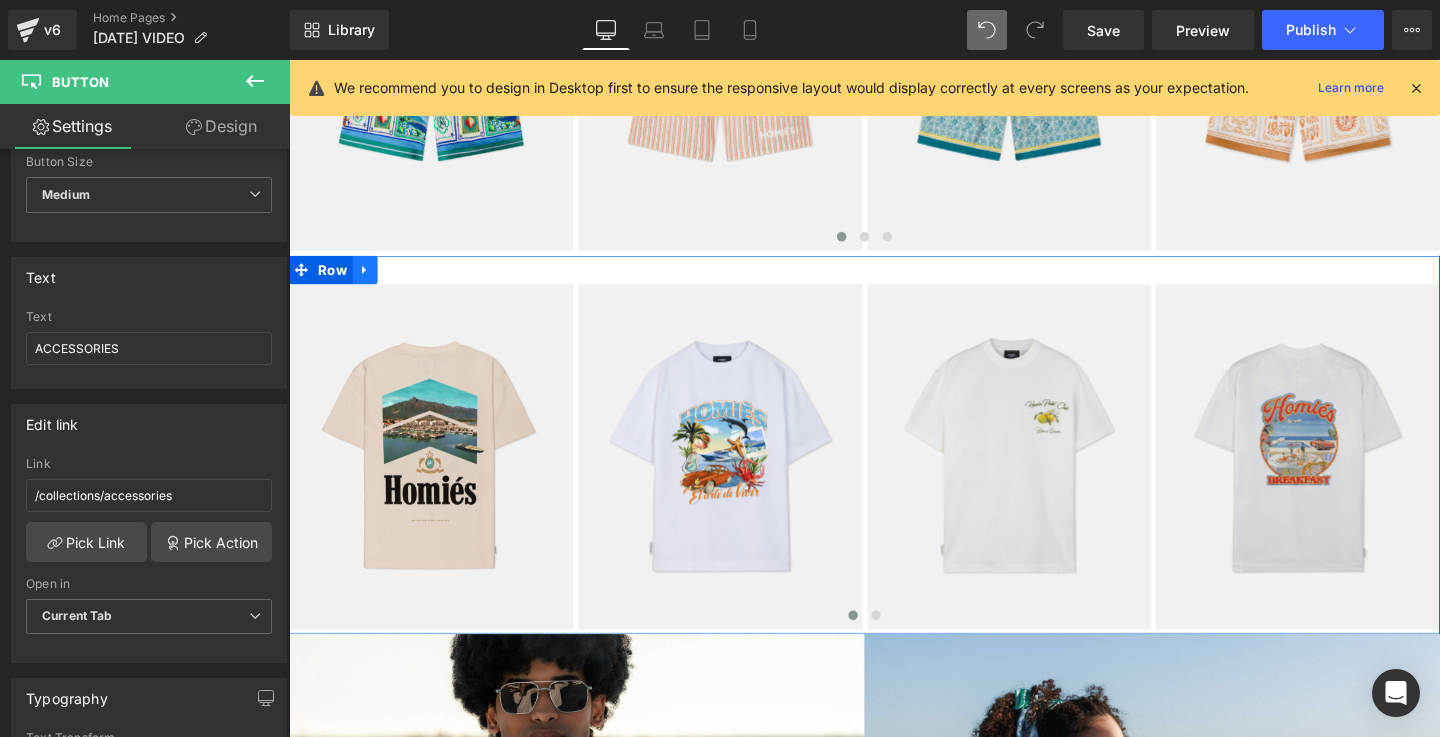 click 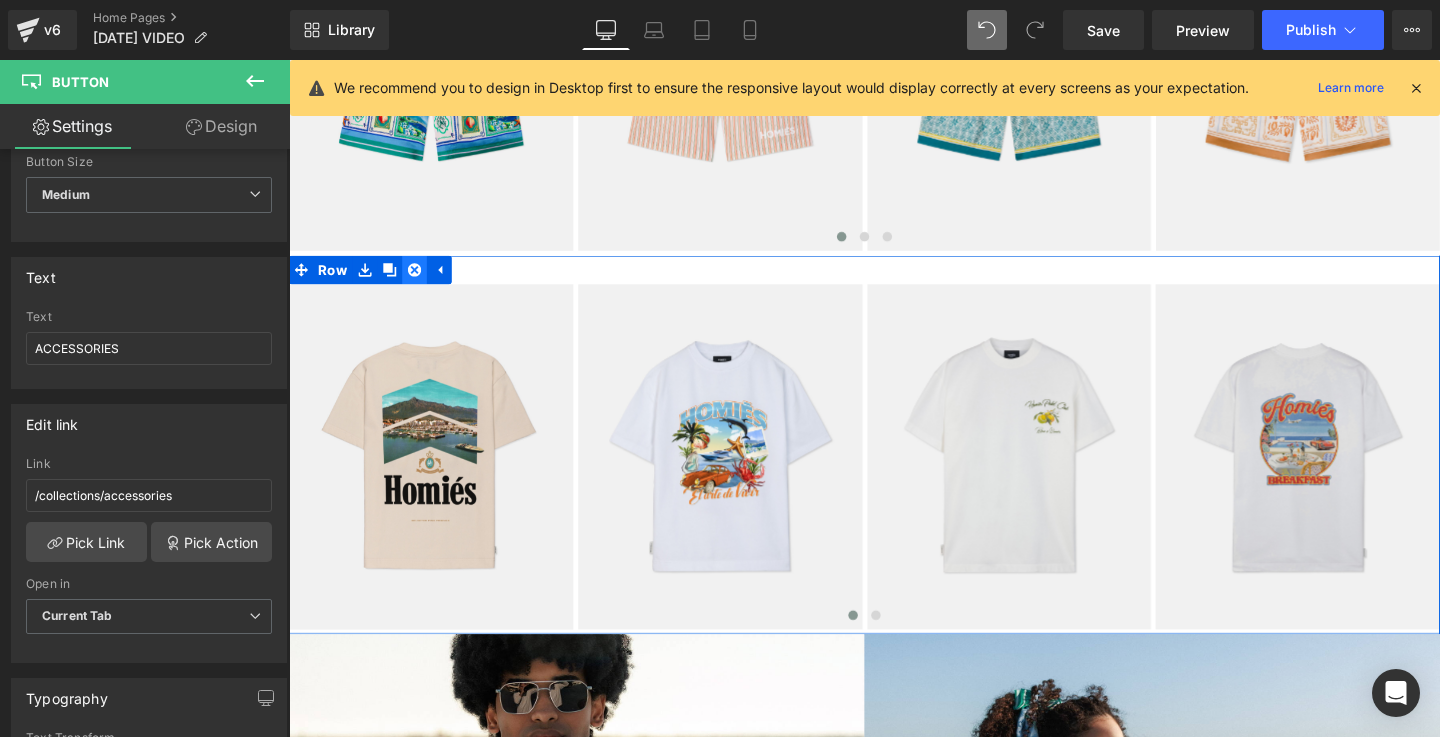 click 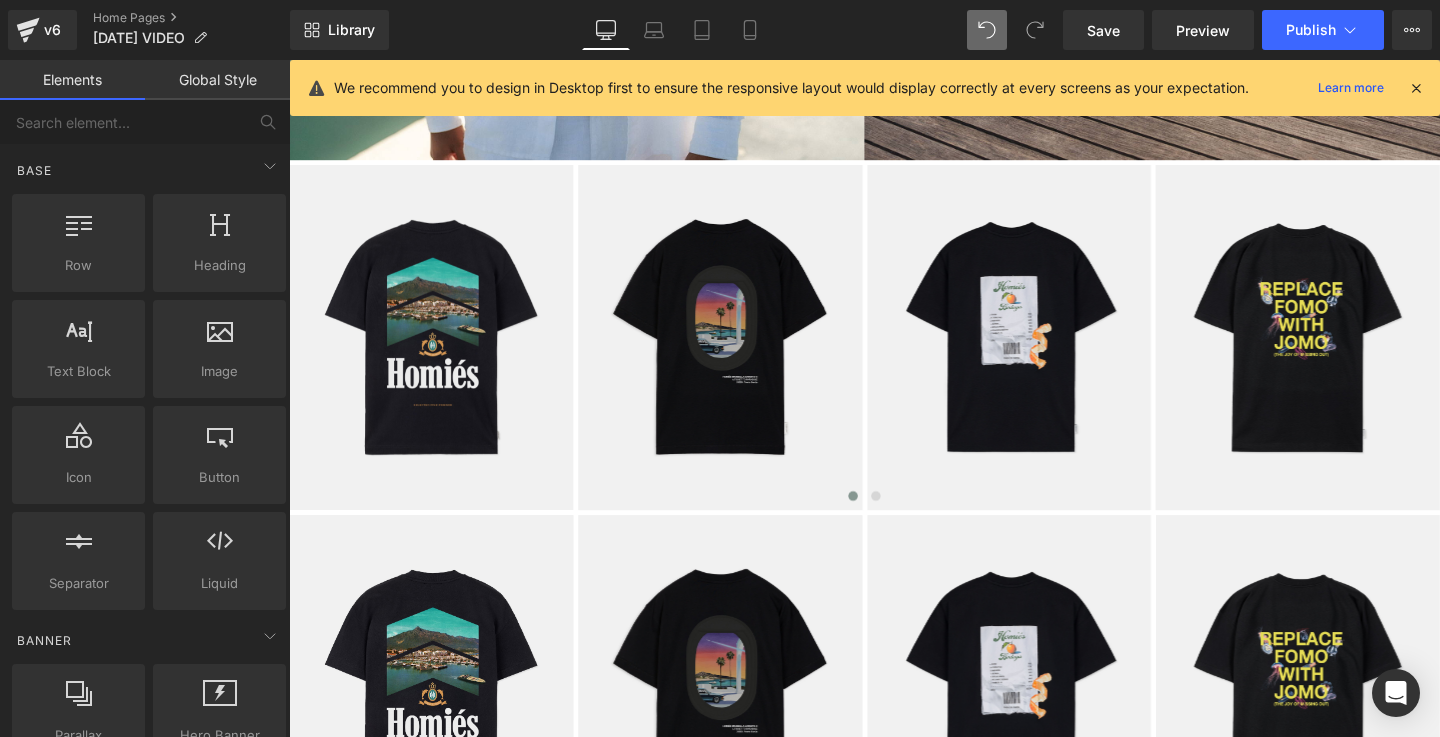scroll, scrollTop: 1969, scrollLeft: 0, axis: vertical 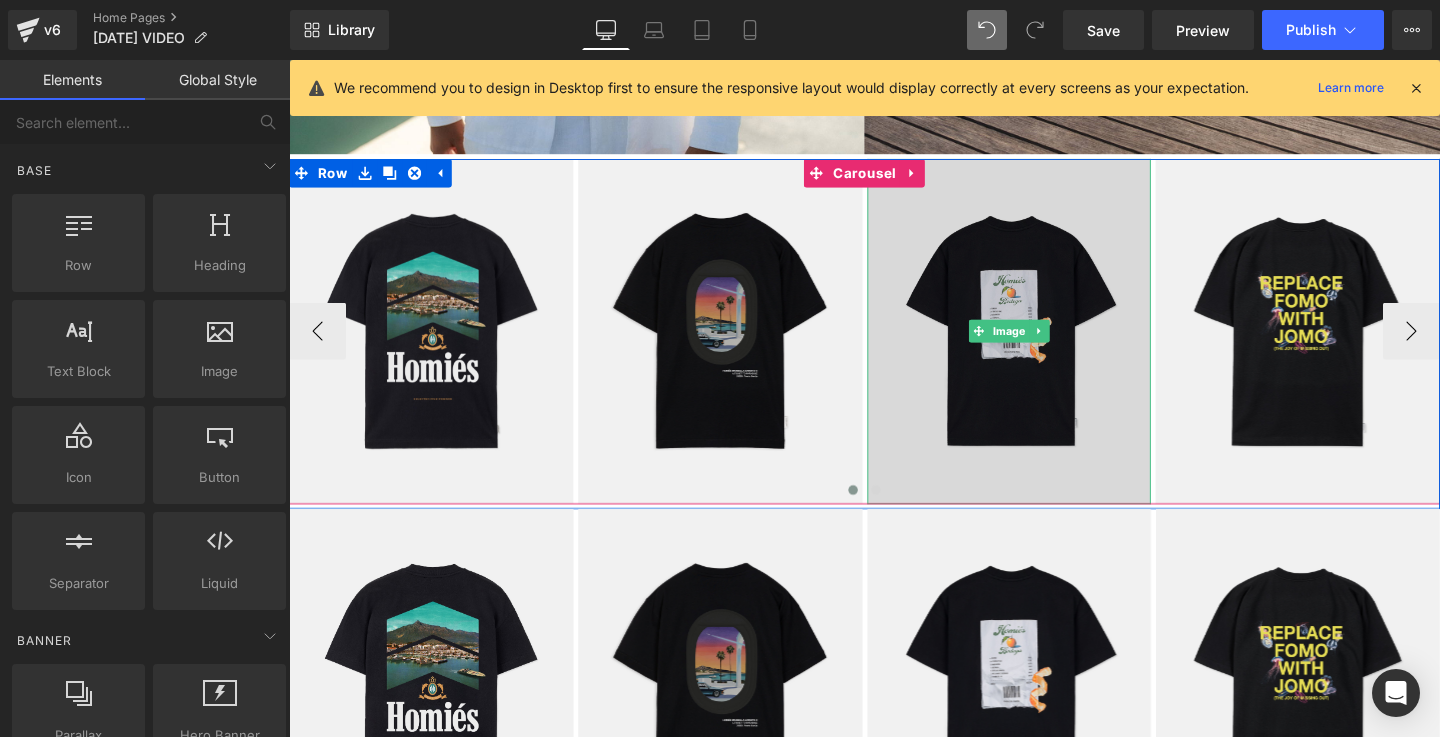 click at bounding box center (1046, 345) 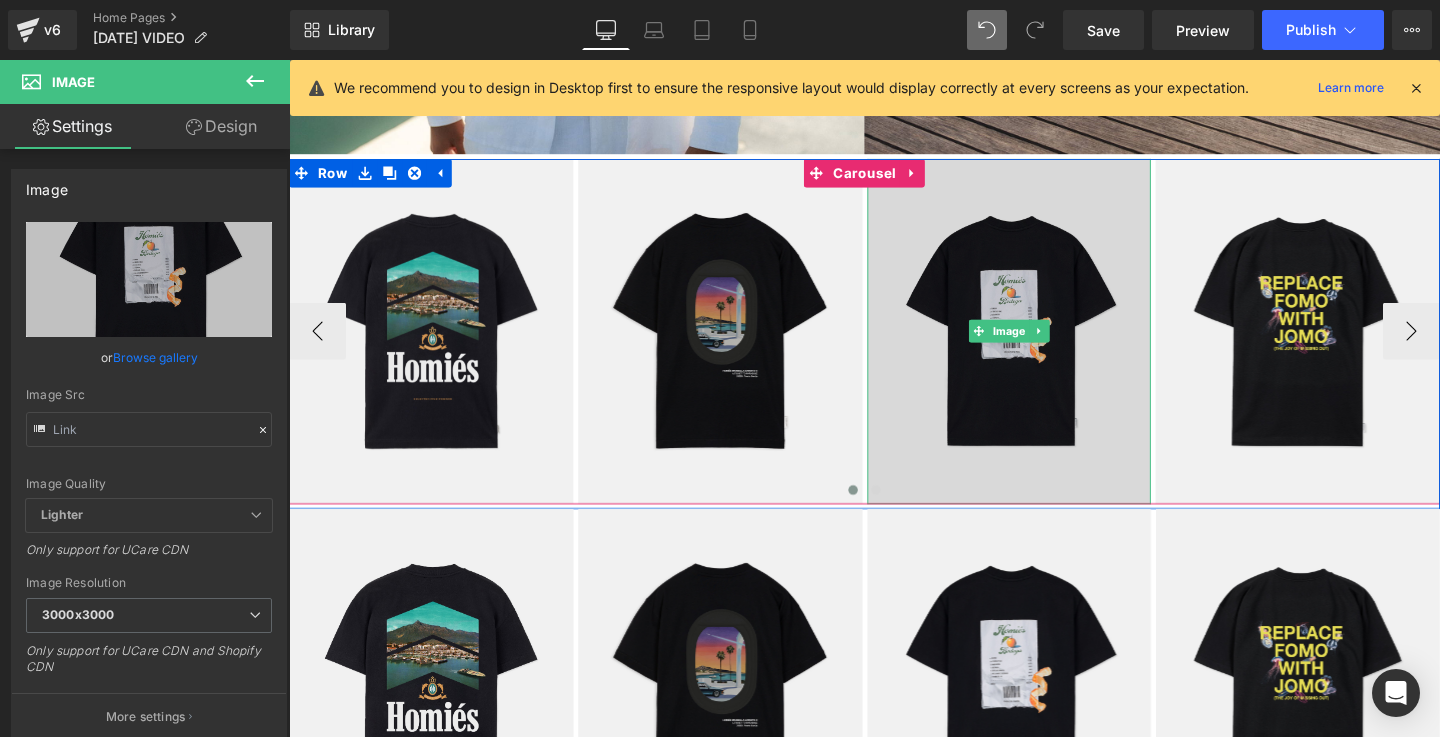 click at bounding box center (1046, 345) 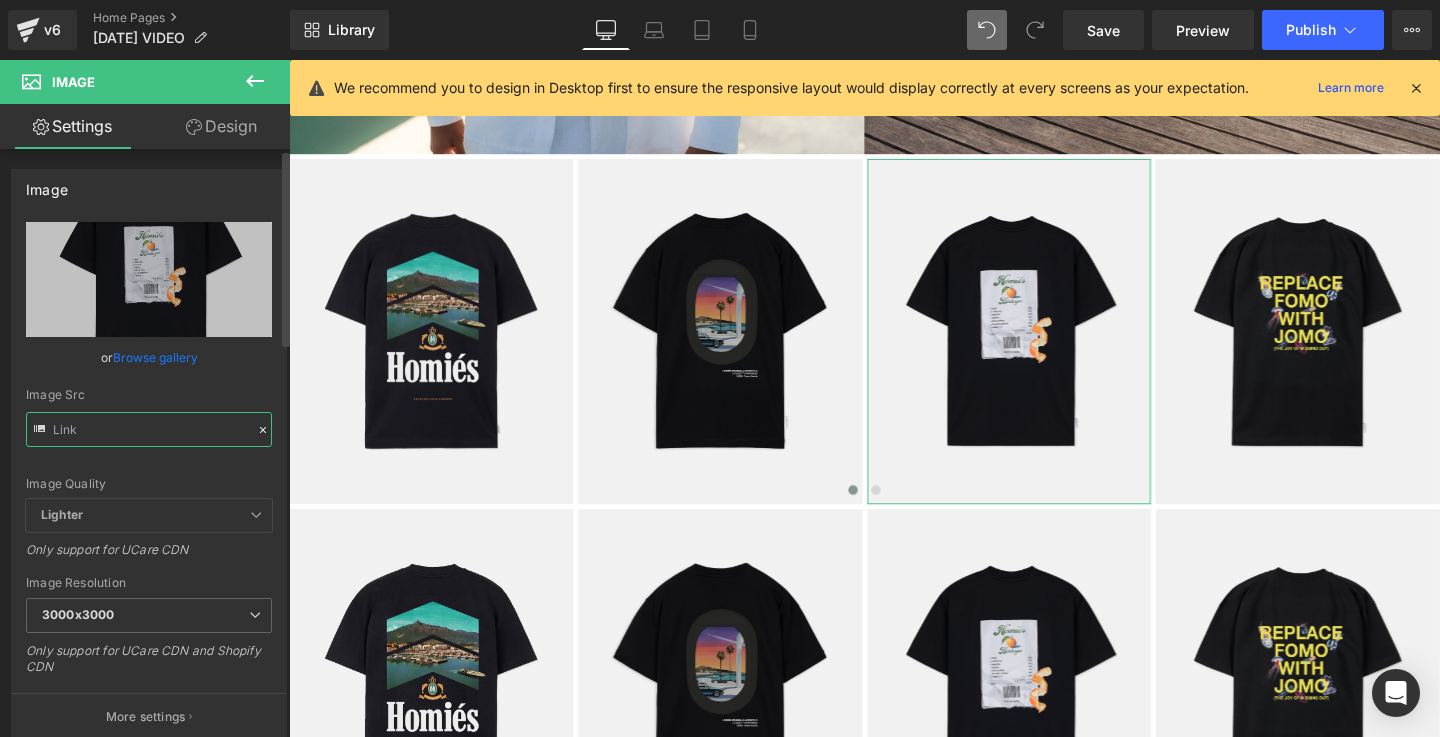 click at bounding box center [149, 429] 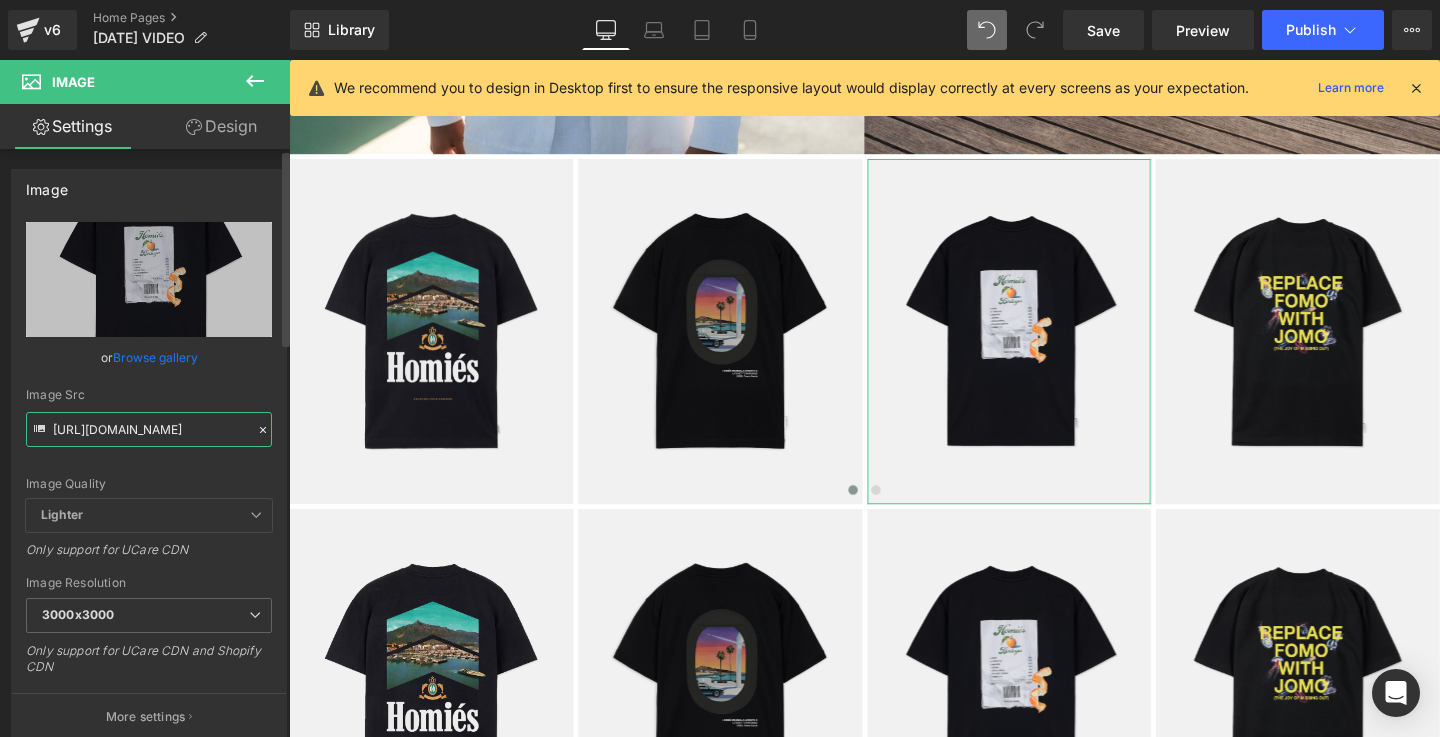 paste 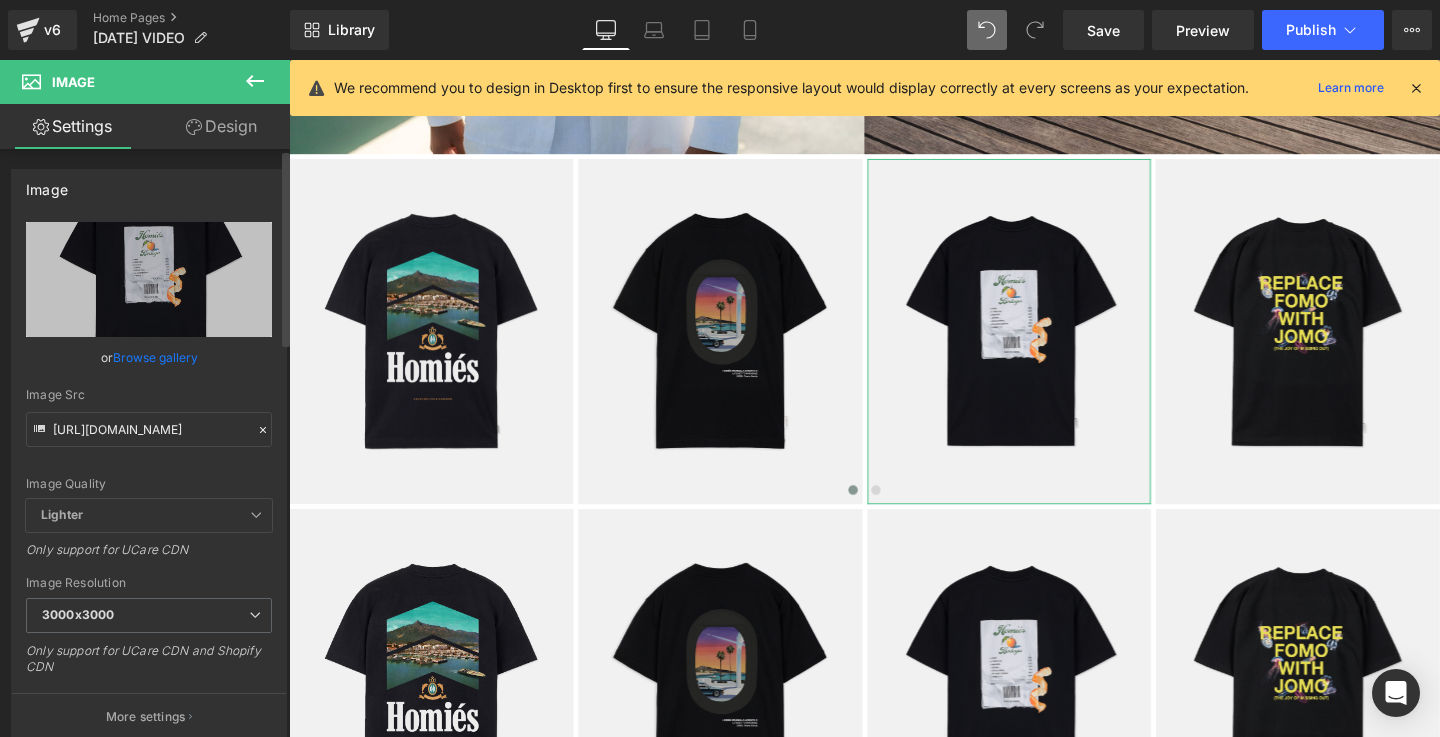 click on "Image Src" at bounding box center [149, 395] 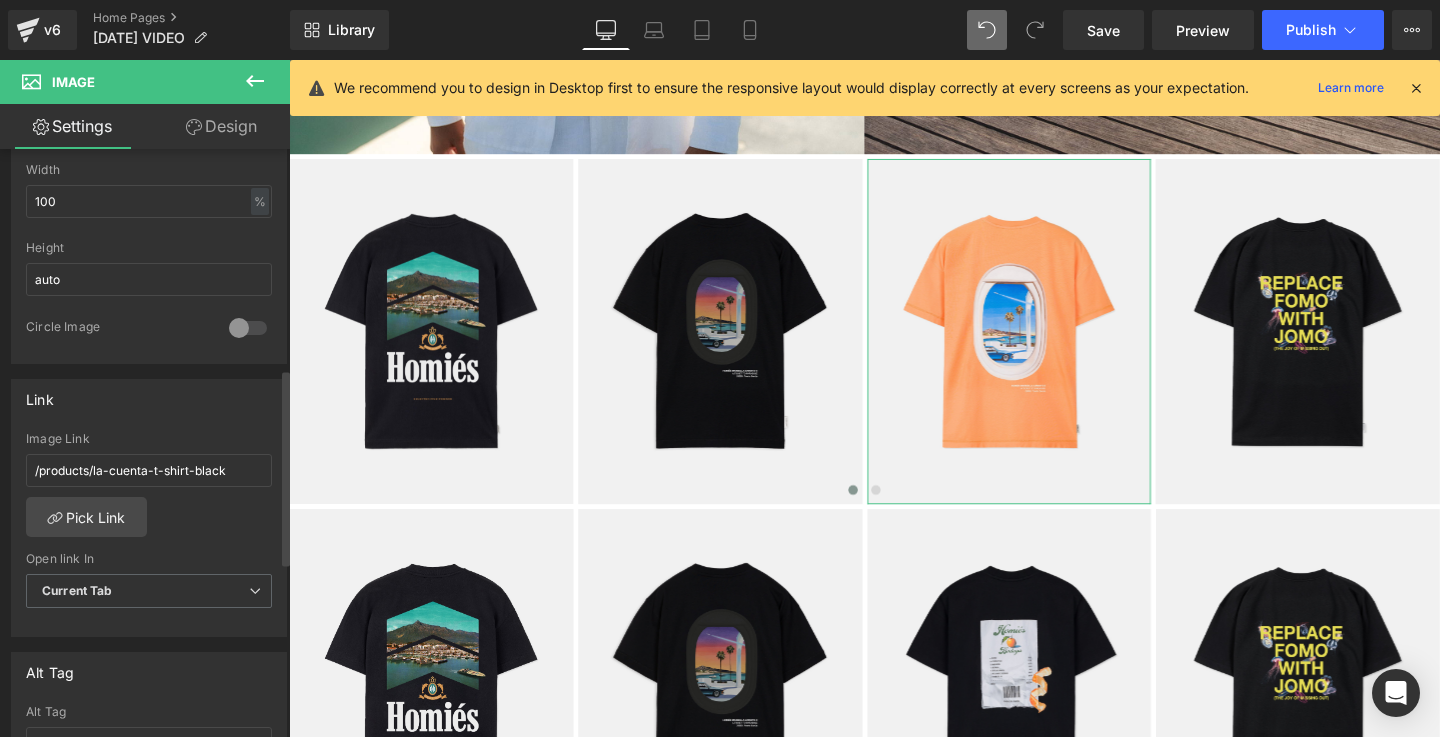 scroll, scrollTop: 665, scrollLeft: 0, axis: vertical 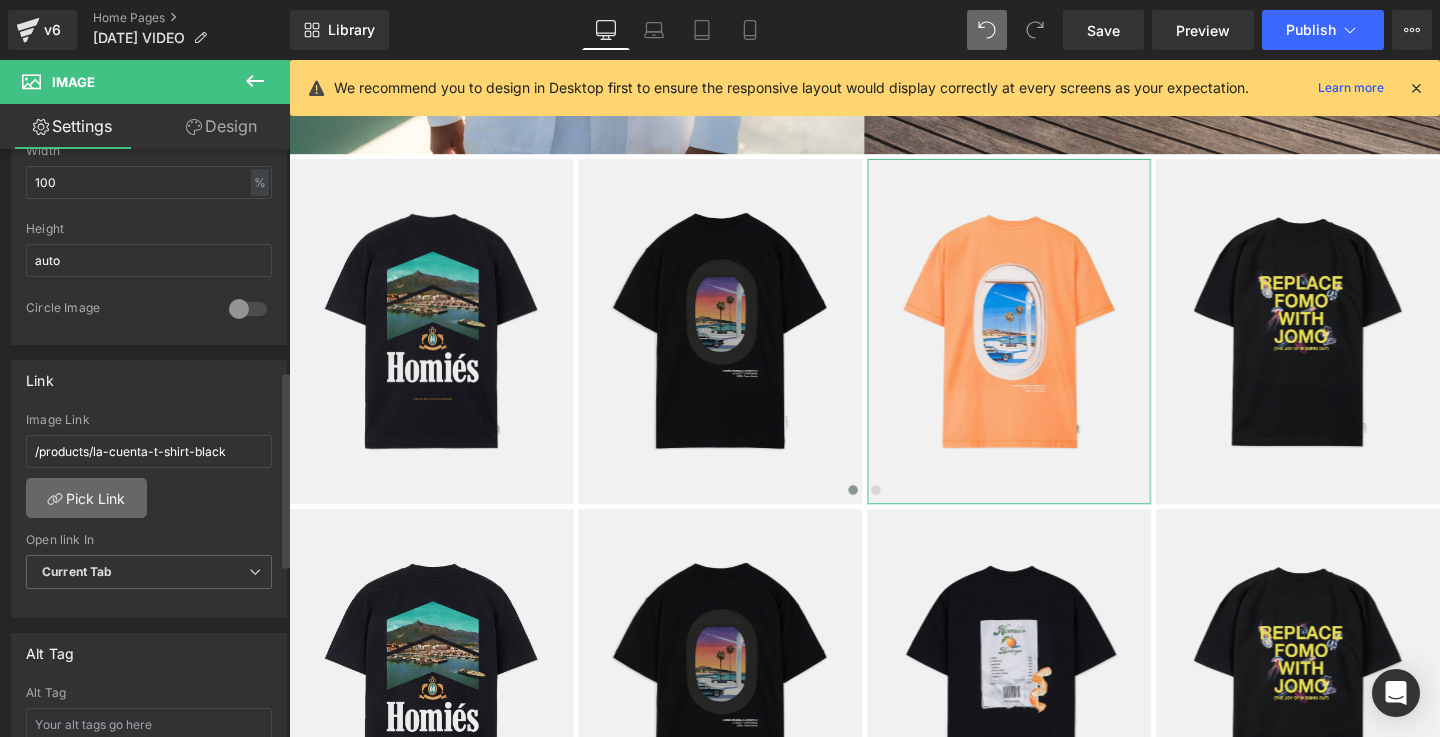 click on "Pick Link" at bounding box center [86, 498] 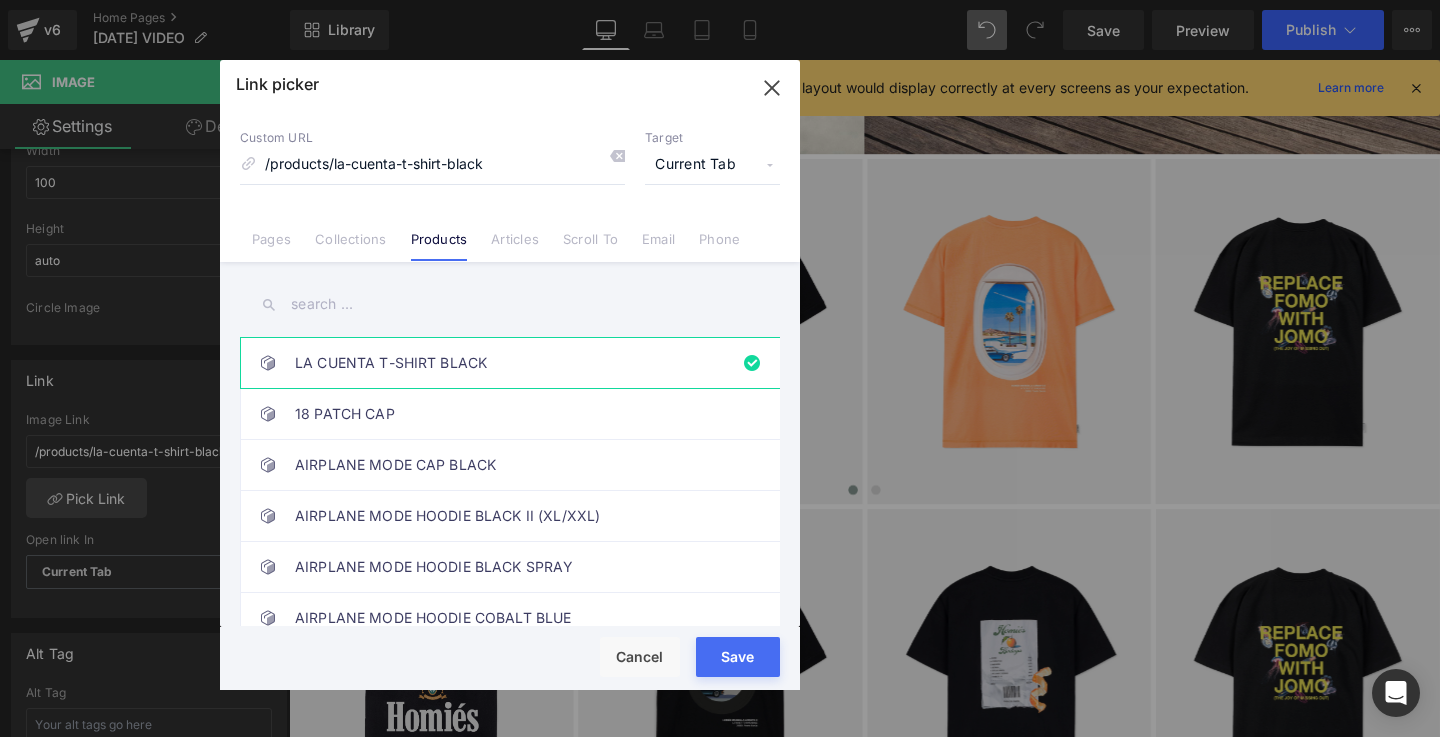 click at bounding box center (510, 304) 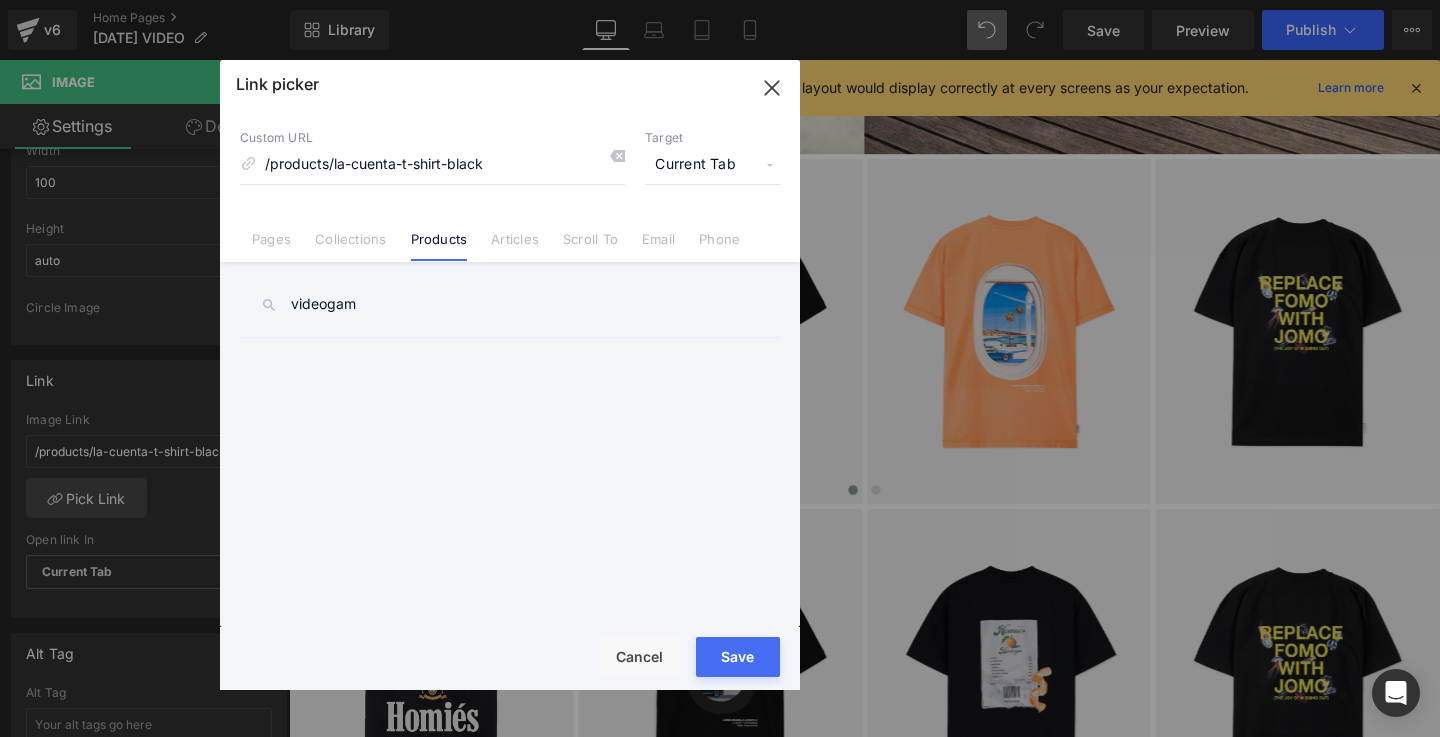 type on "videogame" 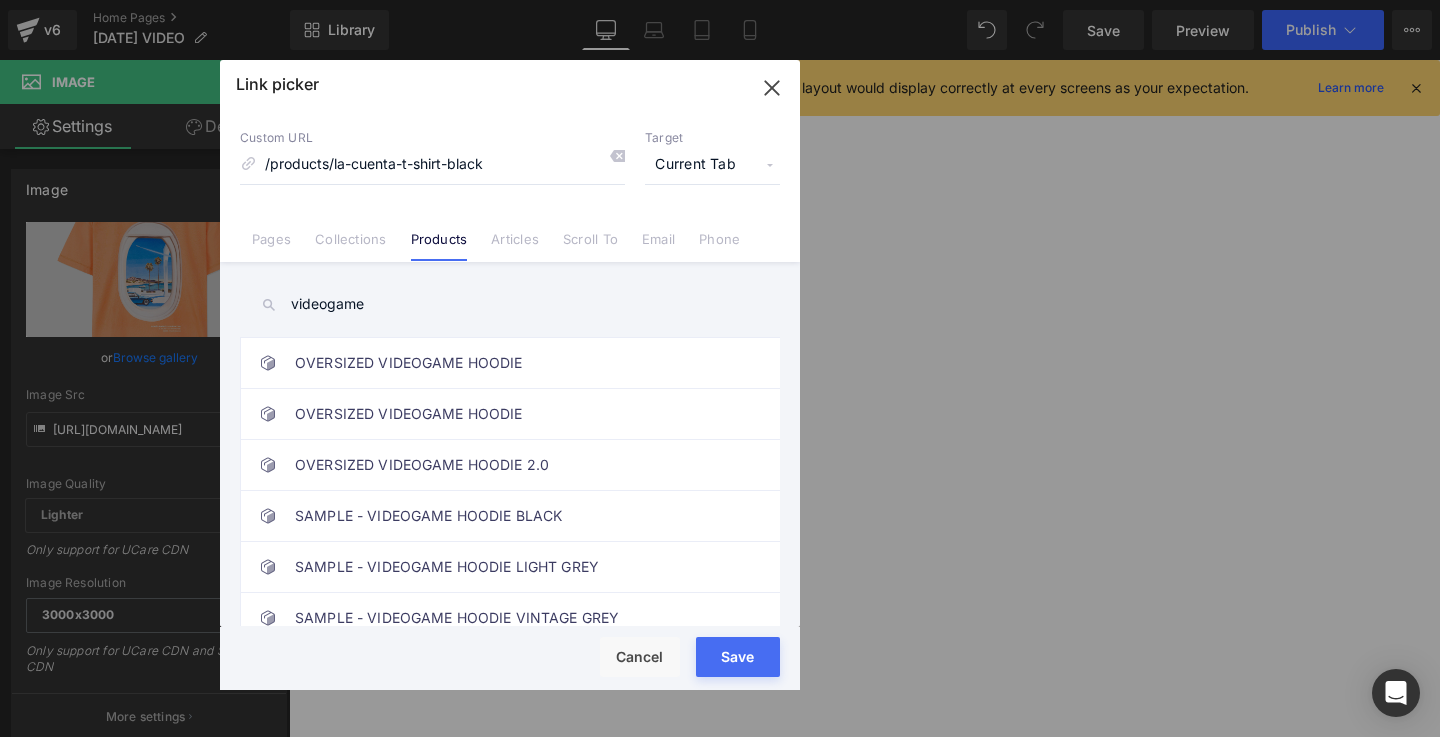 scroll, scrollTop: 0, scrollLeft: 0, axis: both 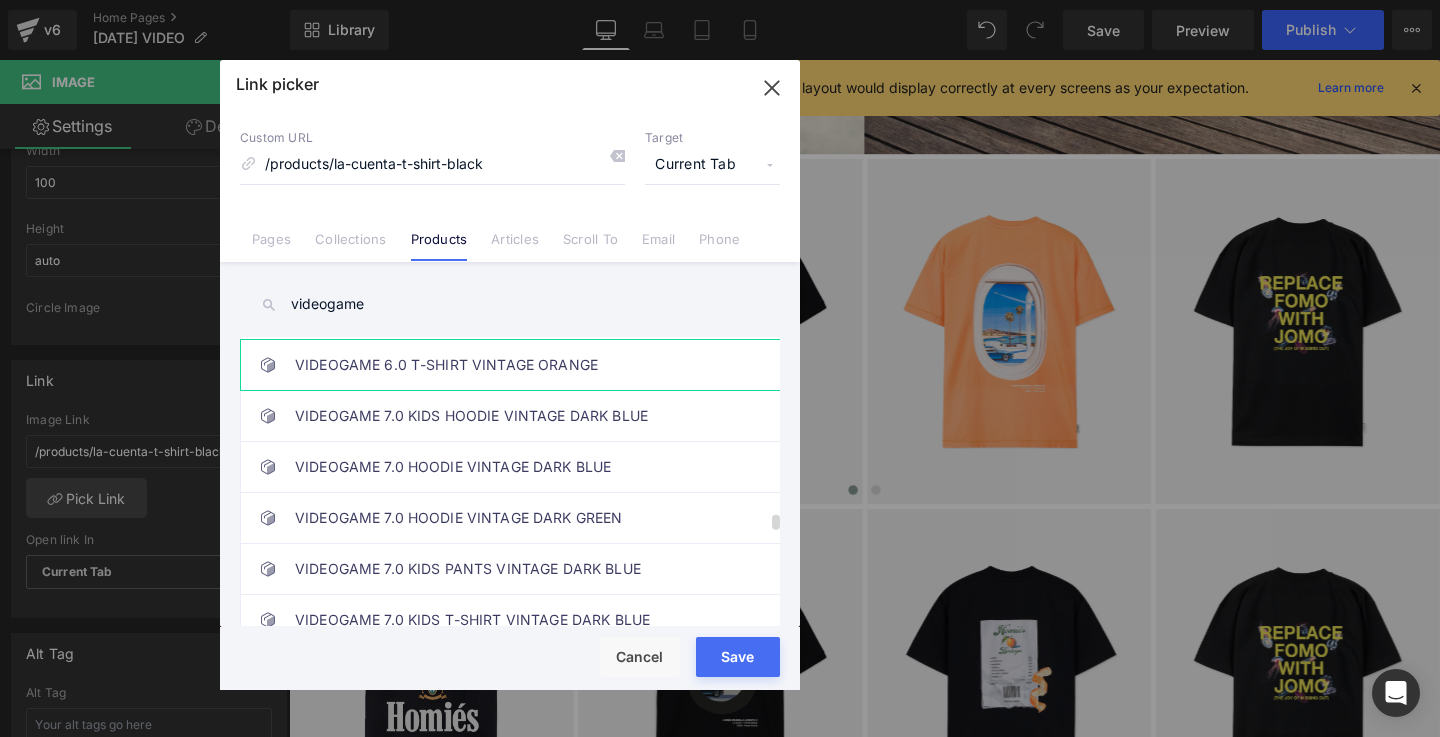 type on "videogame" 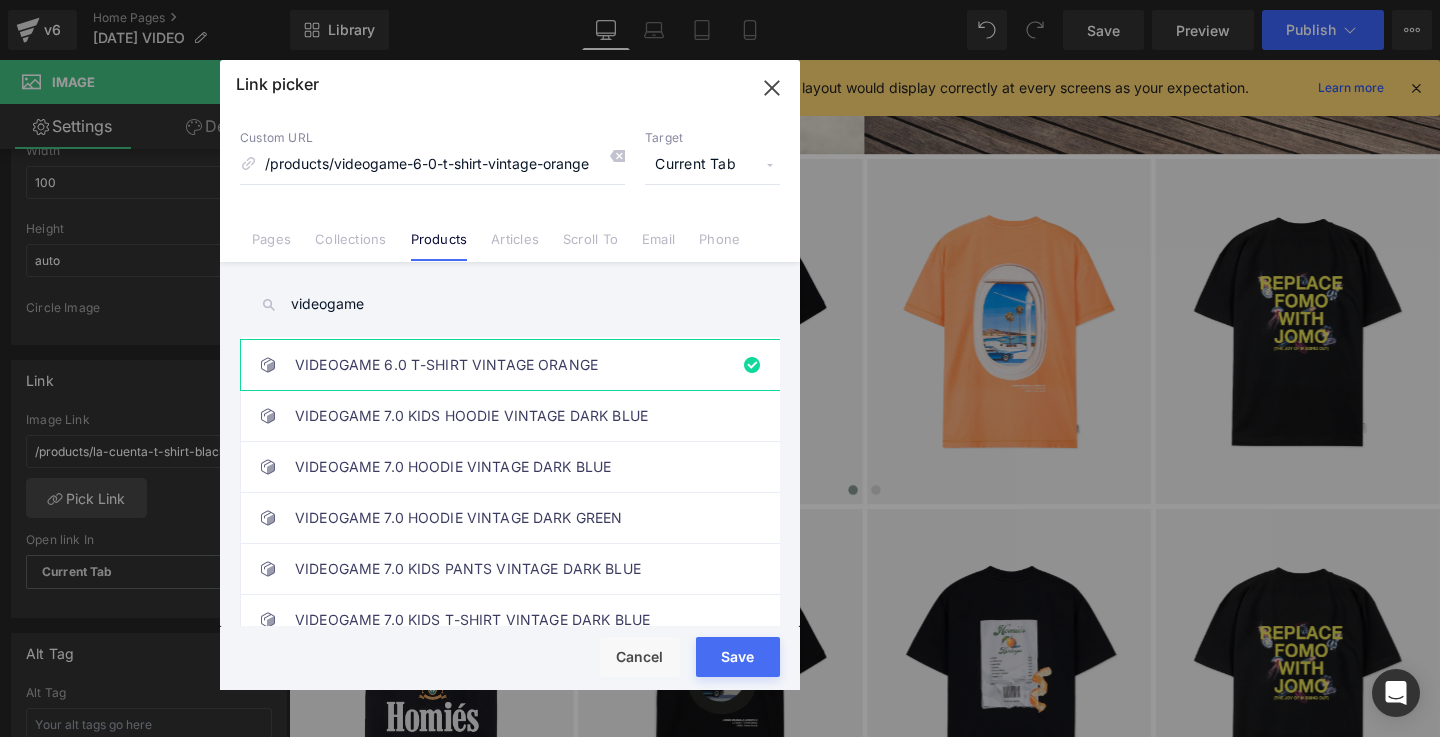 click on "Save" at bounding box center (738, 657) 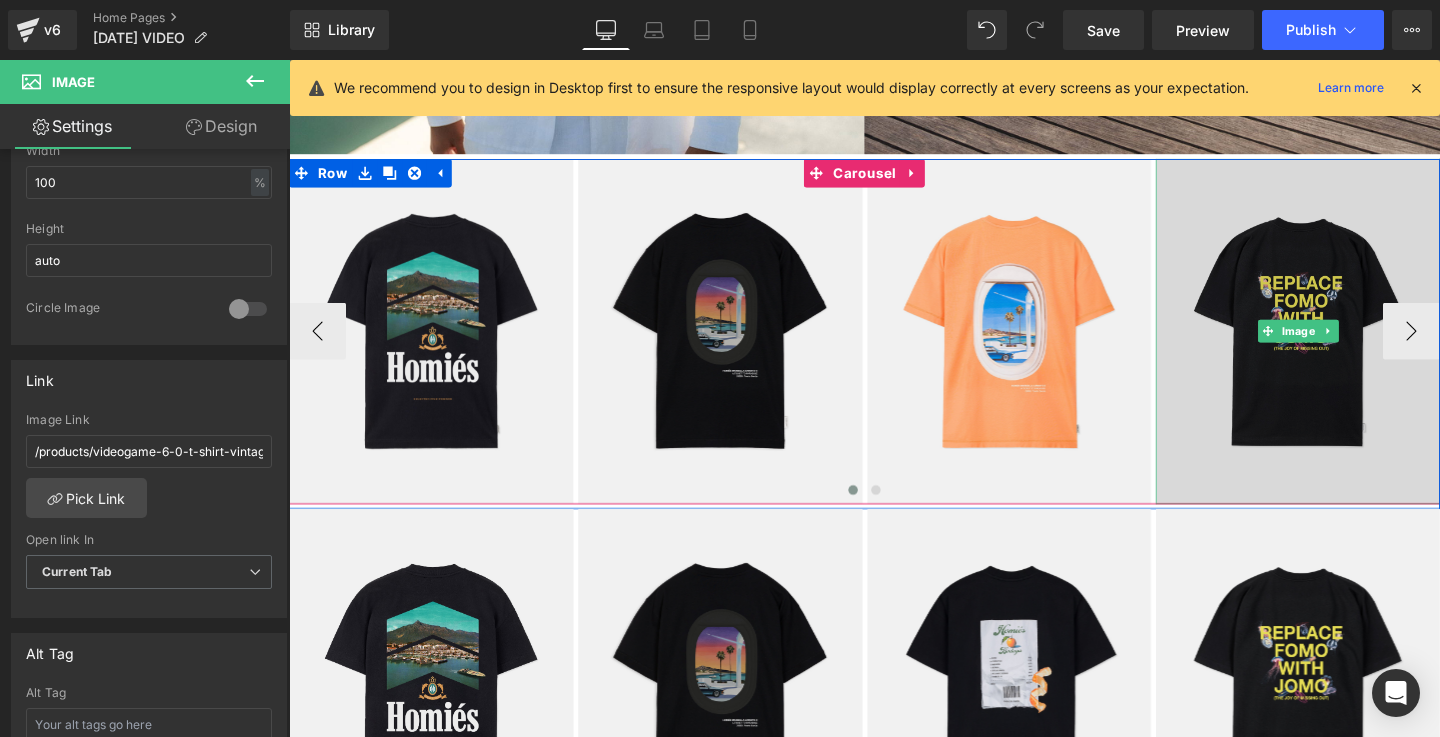 click at bounding box center [1349, 345] 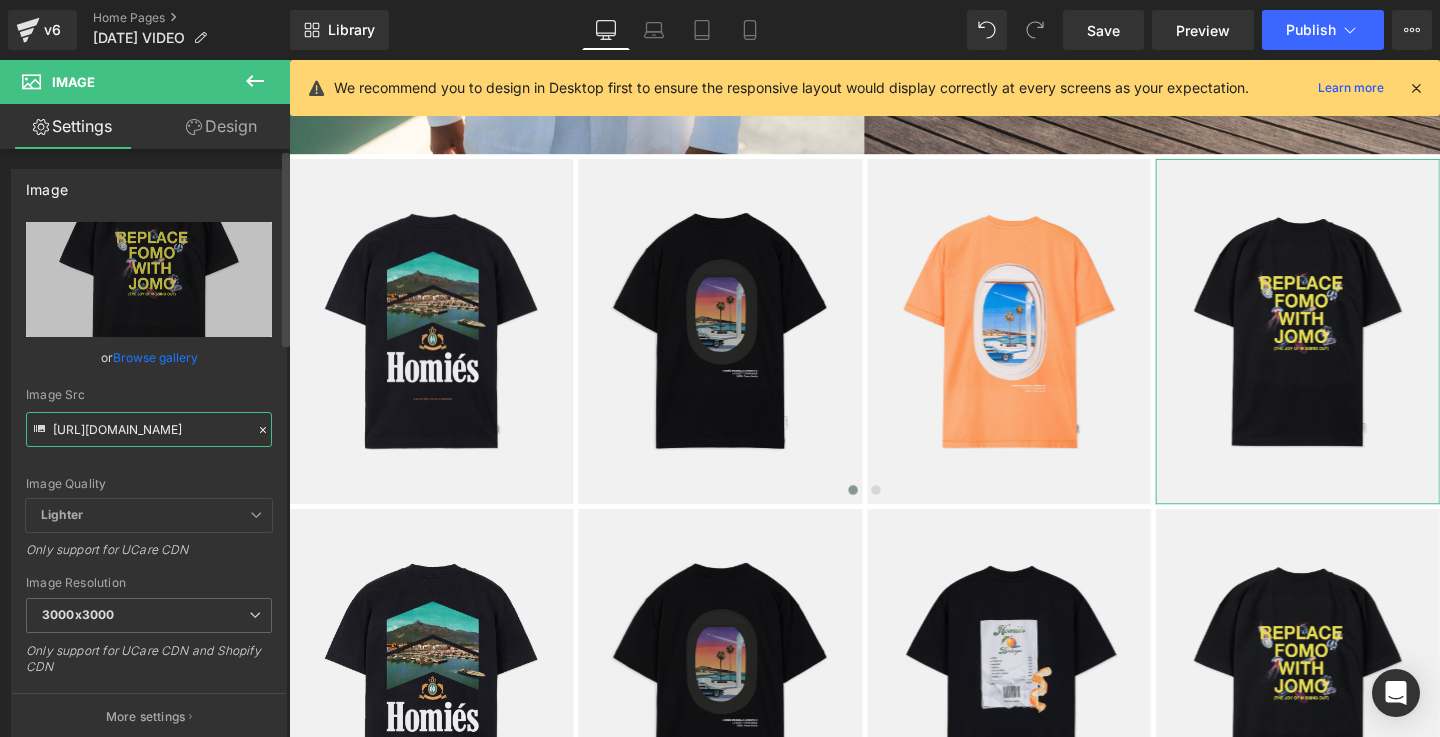 click on "[URL][DOMAIN_NAME]" at bounding box center [149, 429] 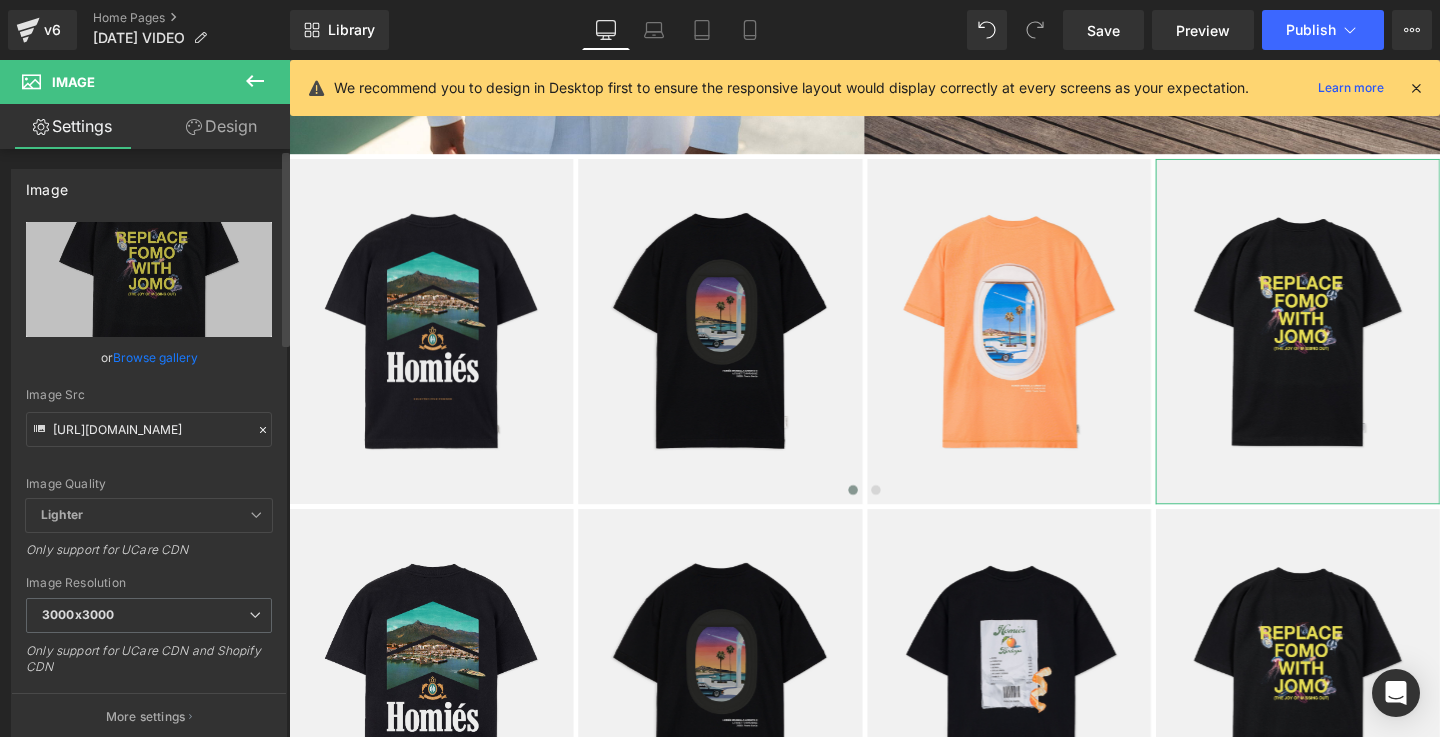 click on "Image Src" at bounding box center (149, 395) 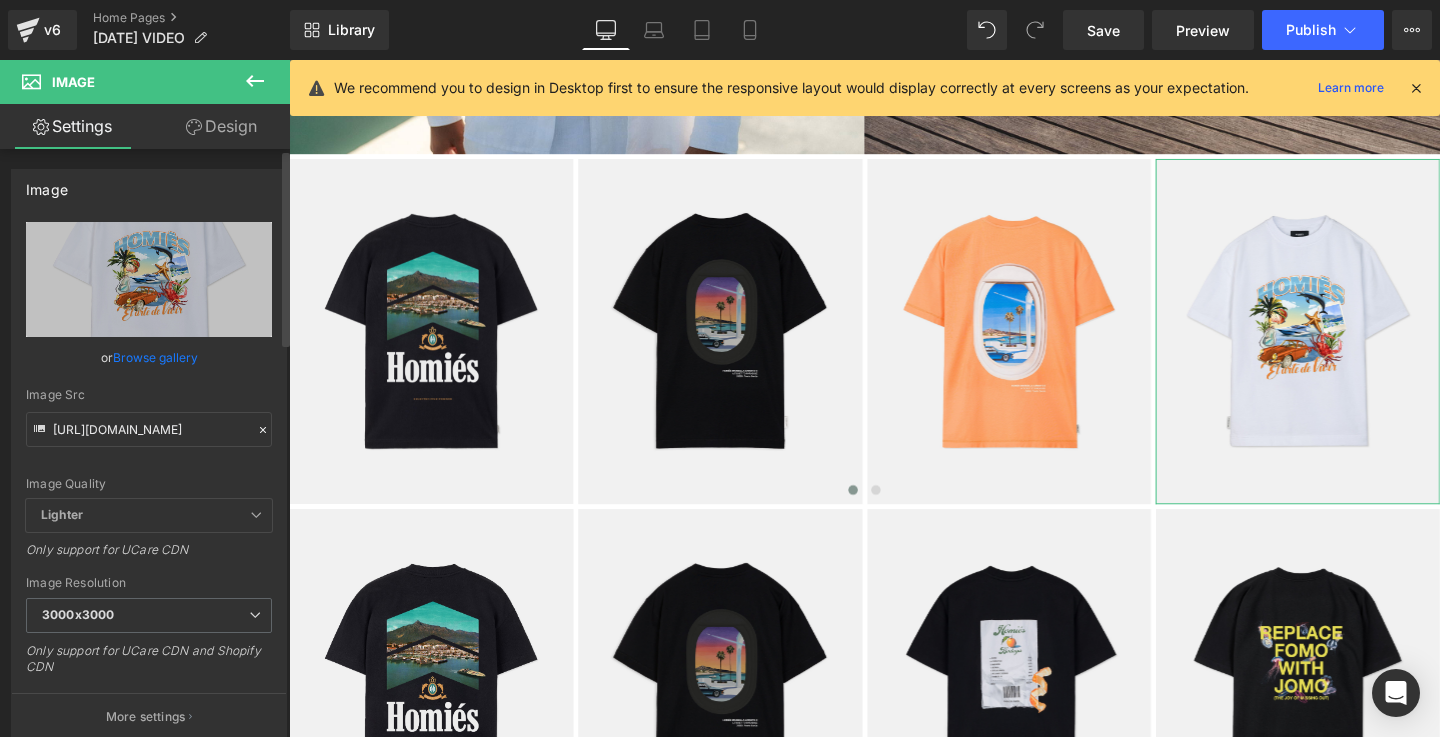 scroll, scrollTop: 0, scrollLeft: 0, axis: both 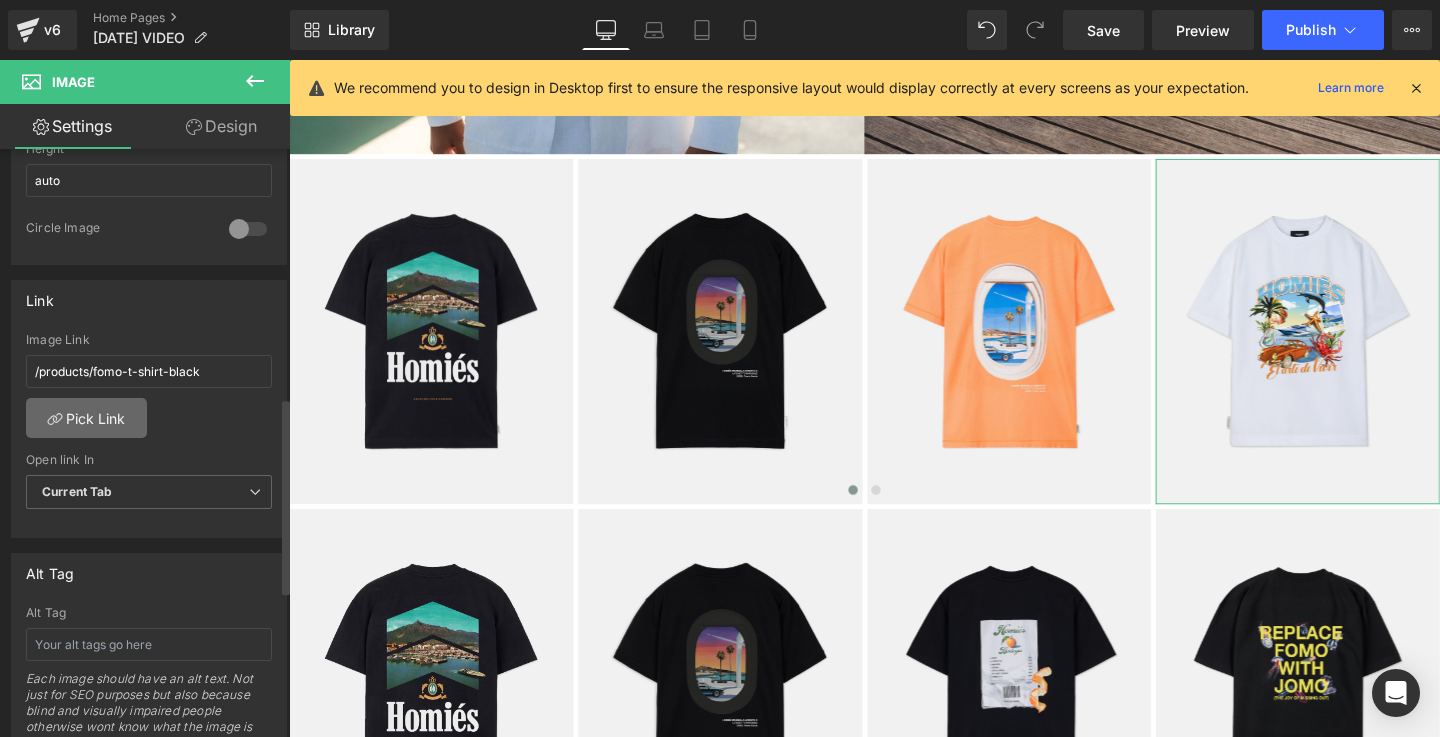 click on "Pick Link" at bounding box center [86, 418] 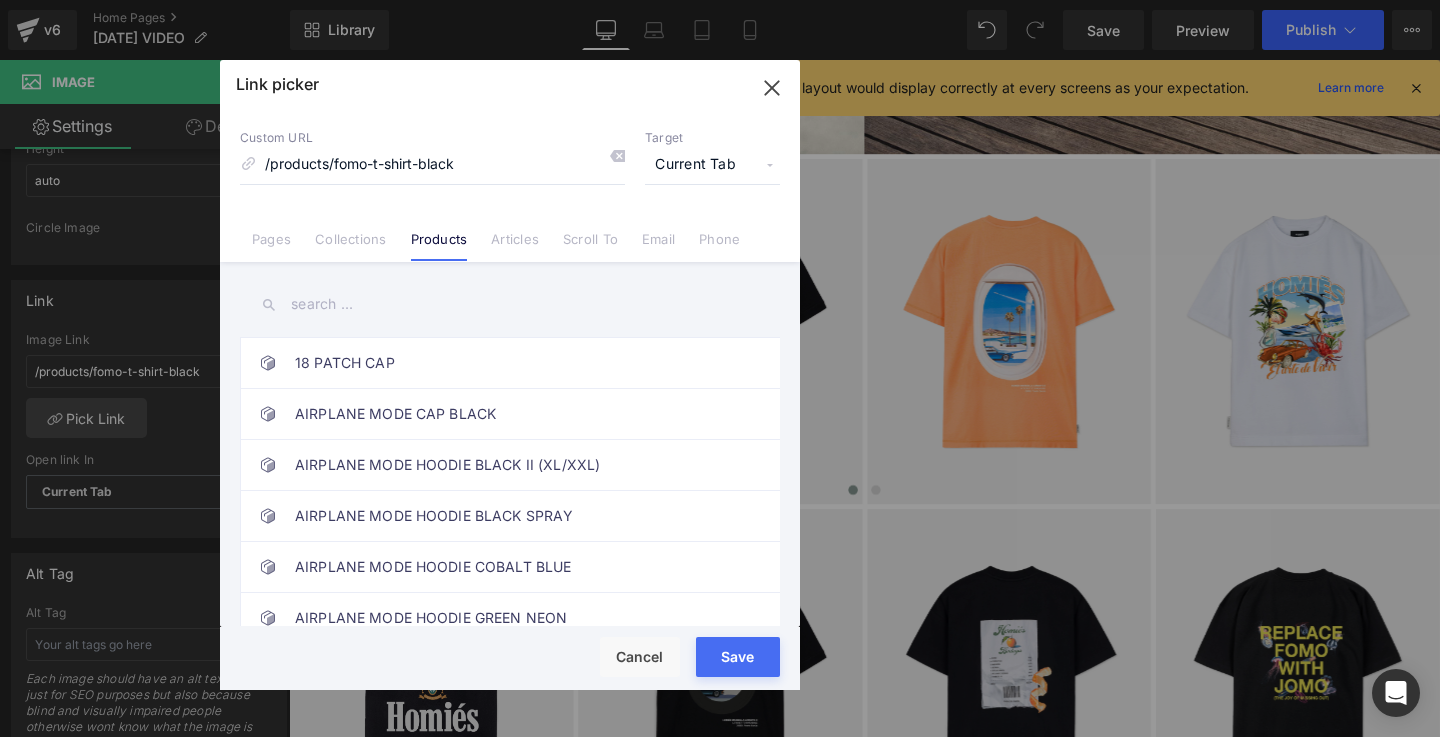 click at bounding box center (510, 304) 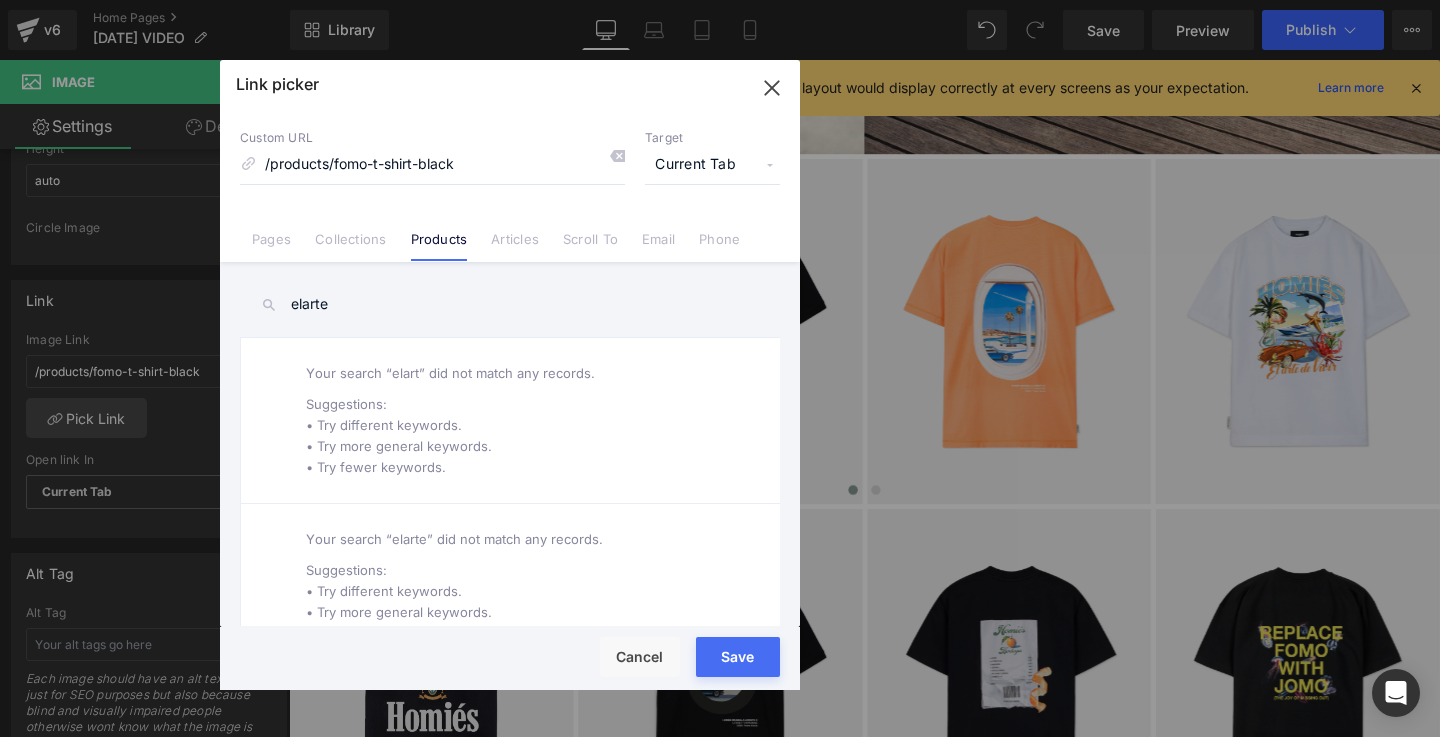 click on "elarte" at bounding box center [510, 304] 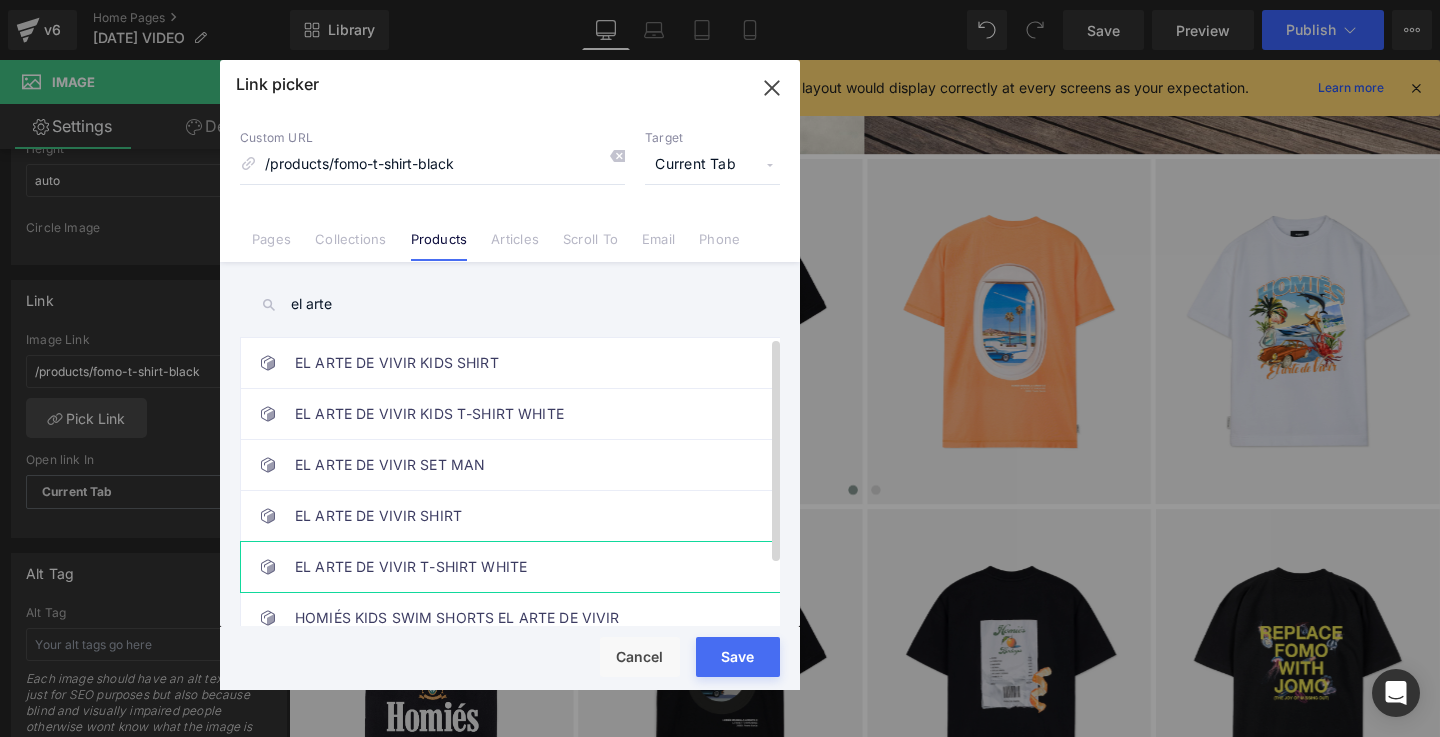 type on "el arte" 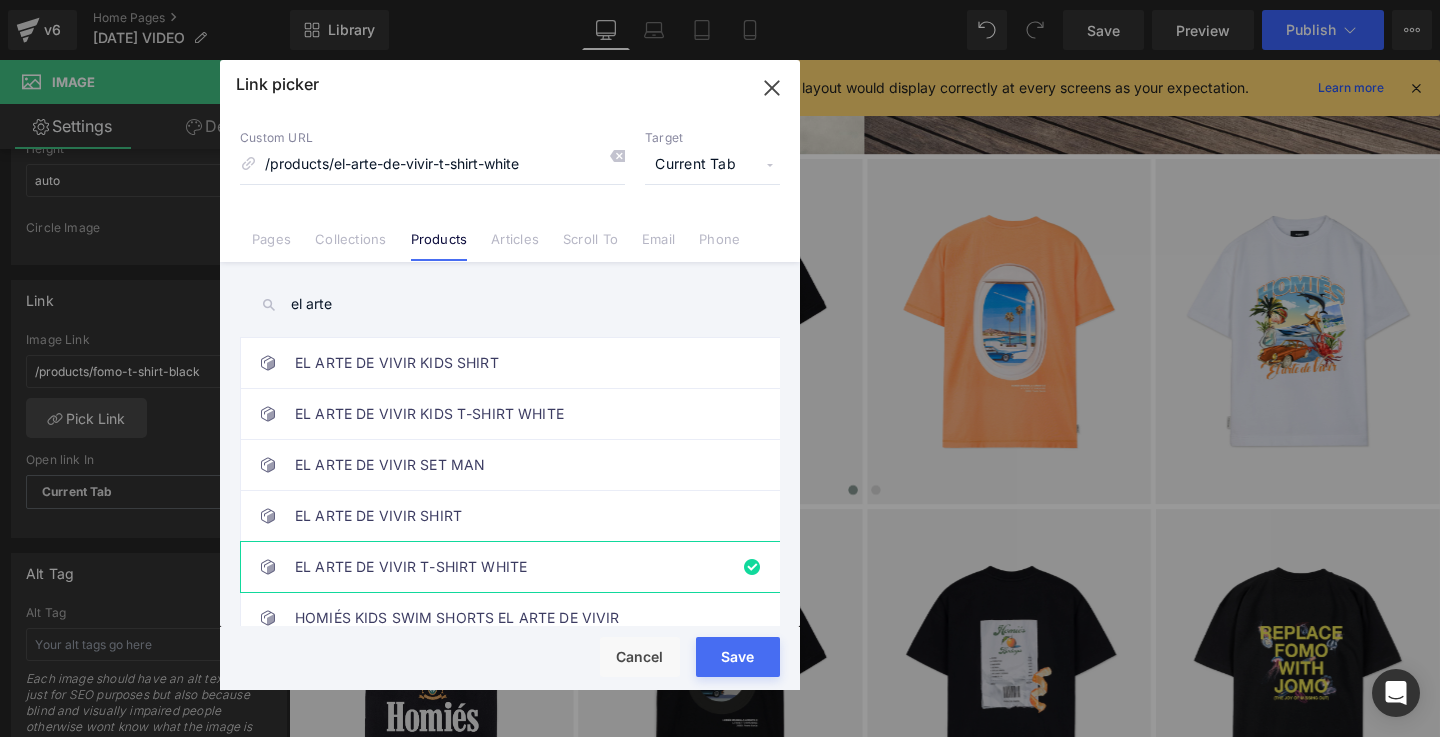 click on "Save" at bounding box center [738, 657] 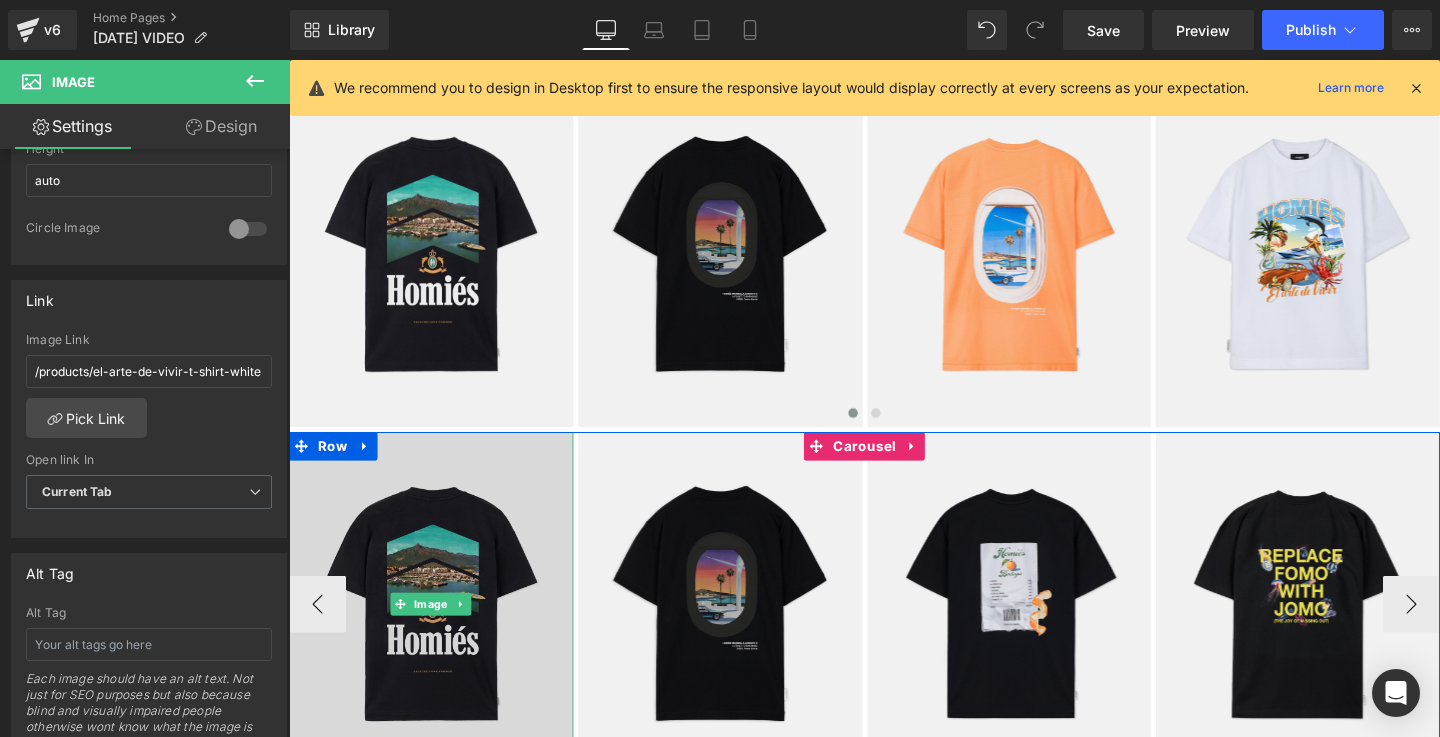 scroll, scrollTop: 2061, scrollLeft: 0, axis: vertical 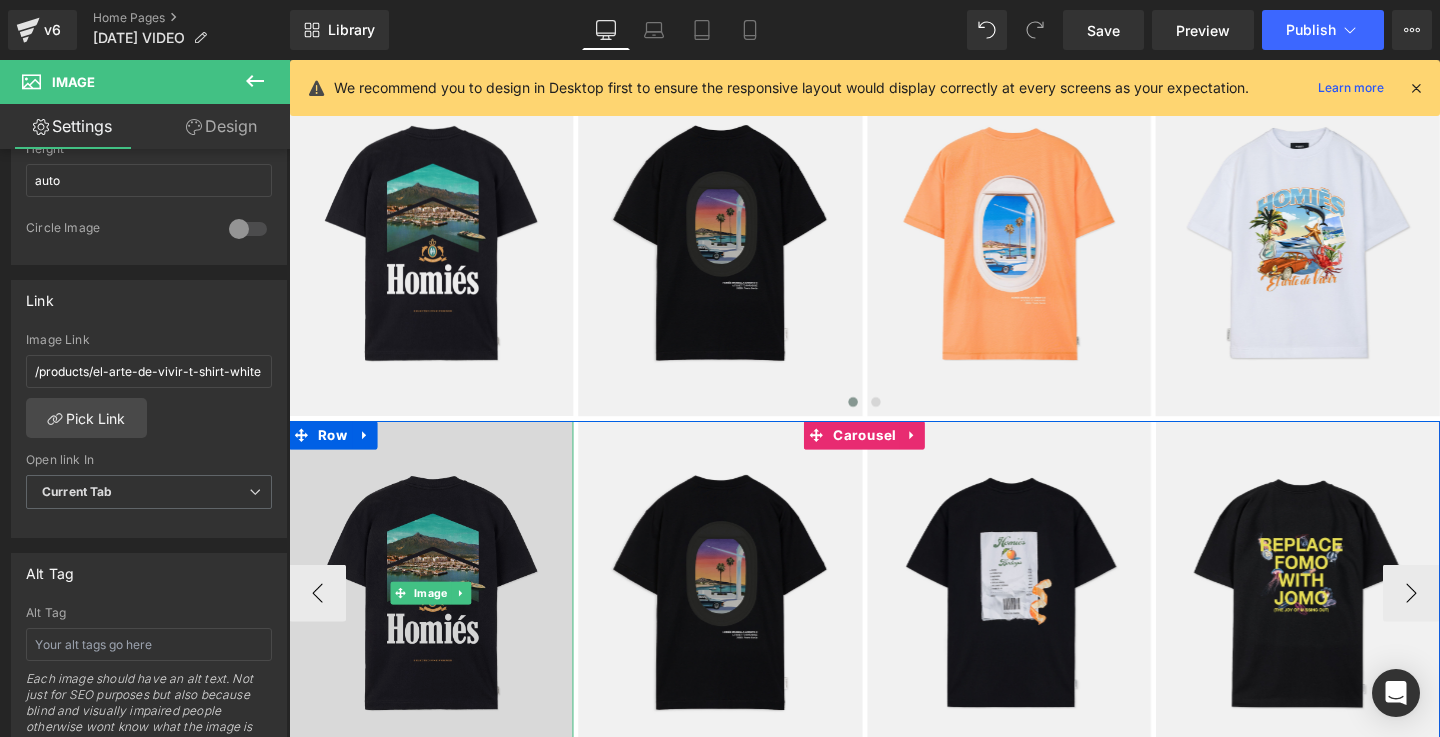 click at bounding box center (438, 621) 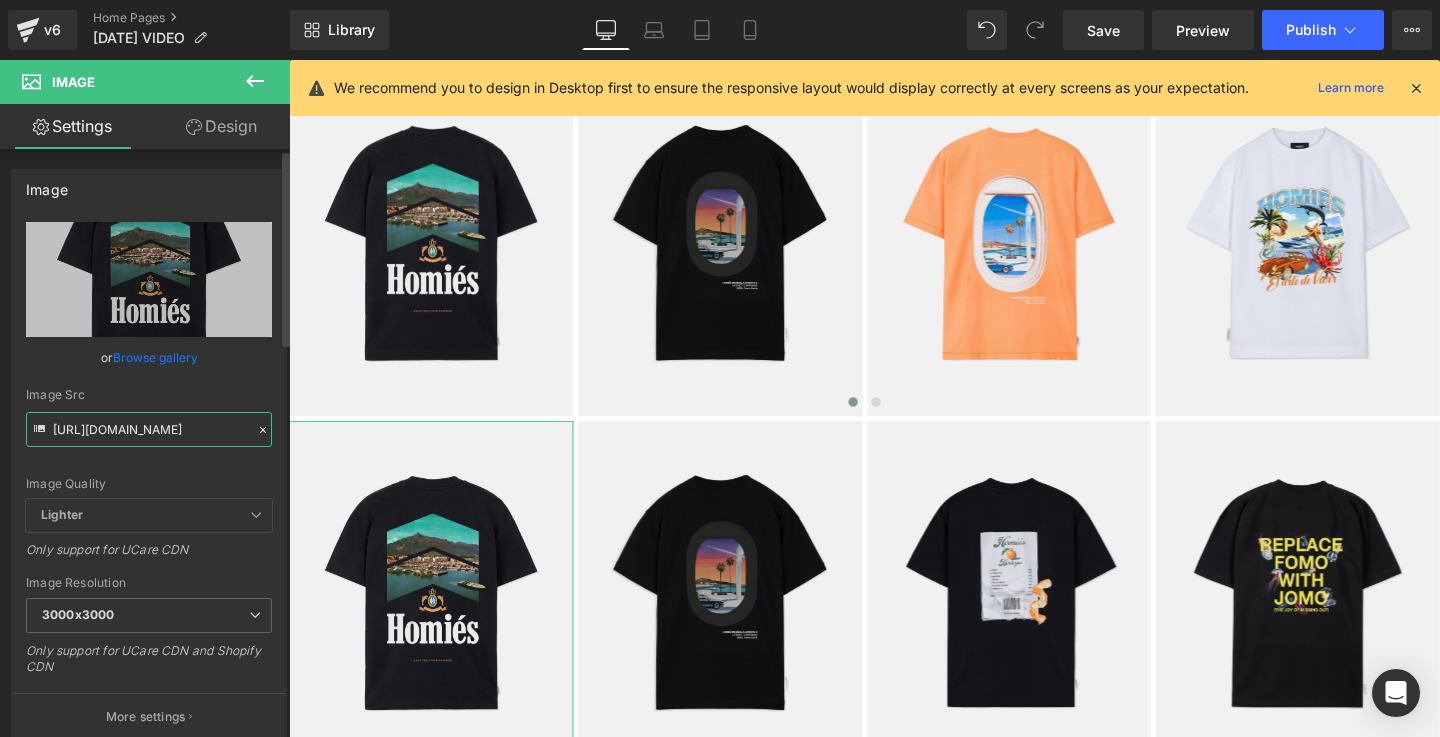 click on "[URL][DOMAIN_NAME]" at bounding box center [149, 429] 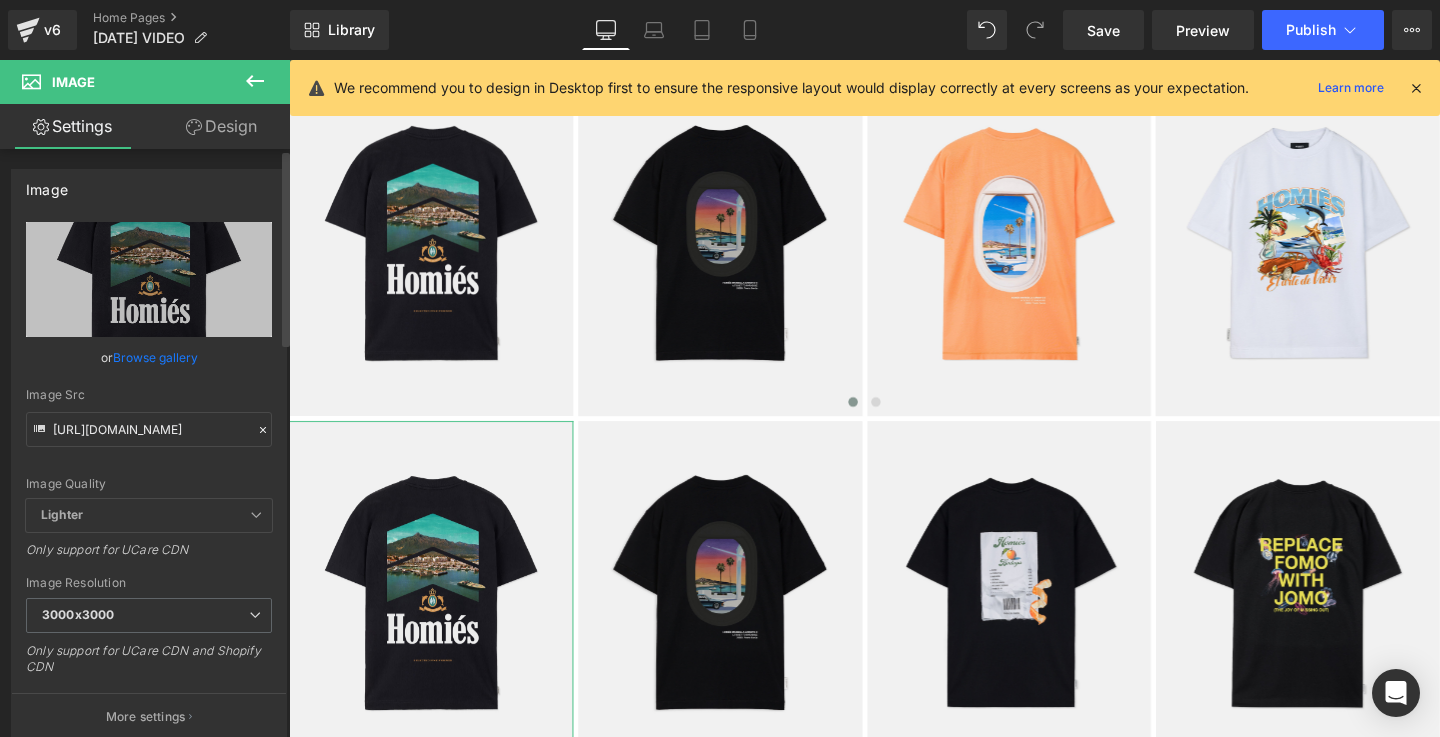 click on "Image Quality Lighter Lightest
Lighter
Lighter Lightest Only support for UCare CDN" at bounding box center (149, 360) 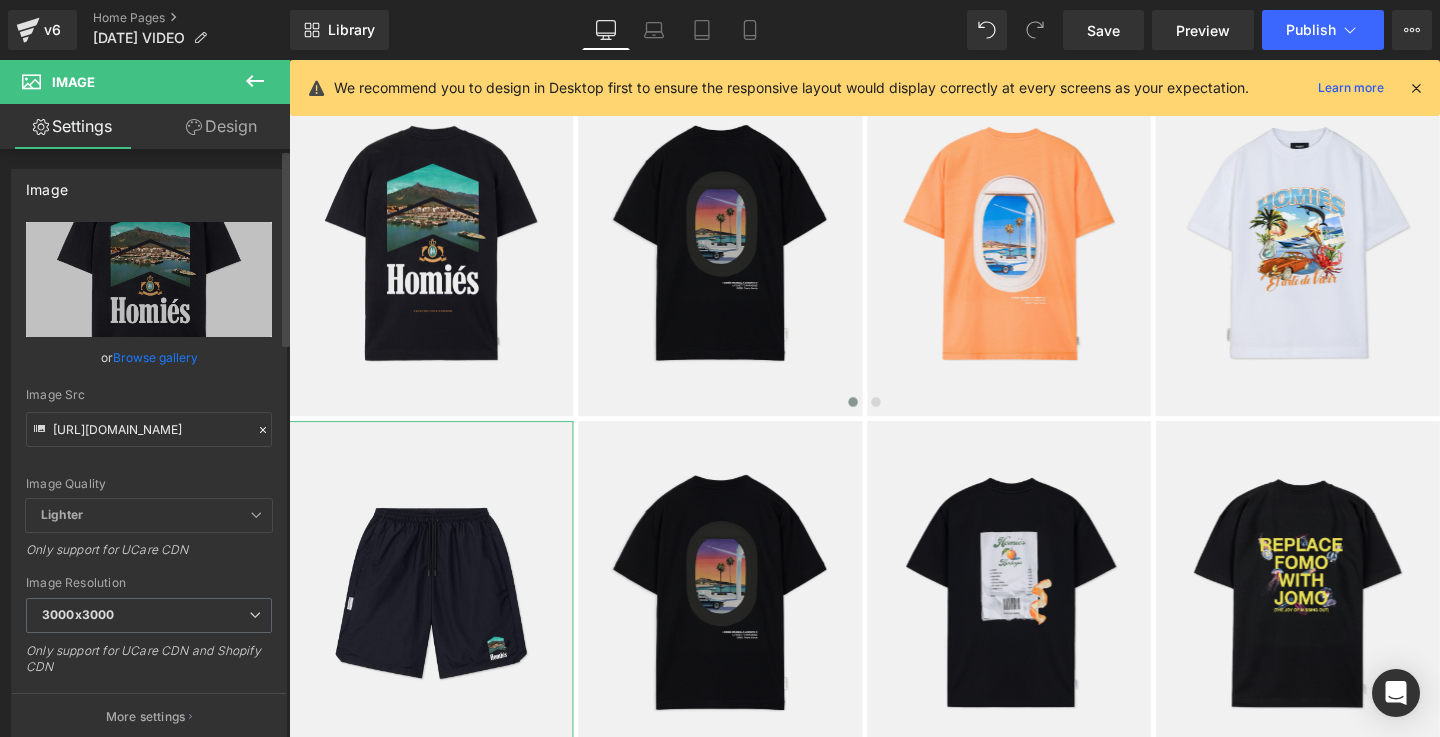 scroll, scrollTop: 0, scrollLeft: 0, axis: both 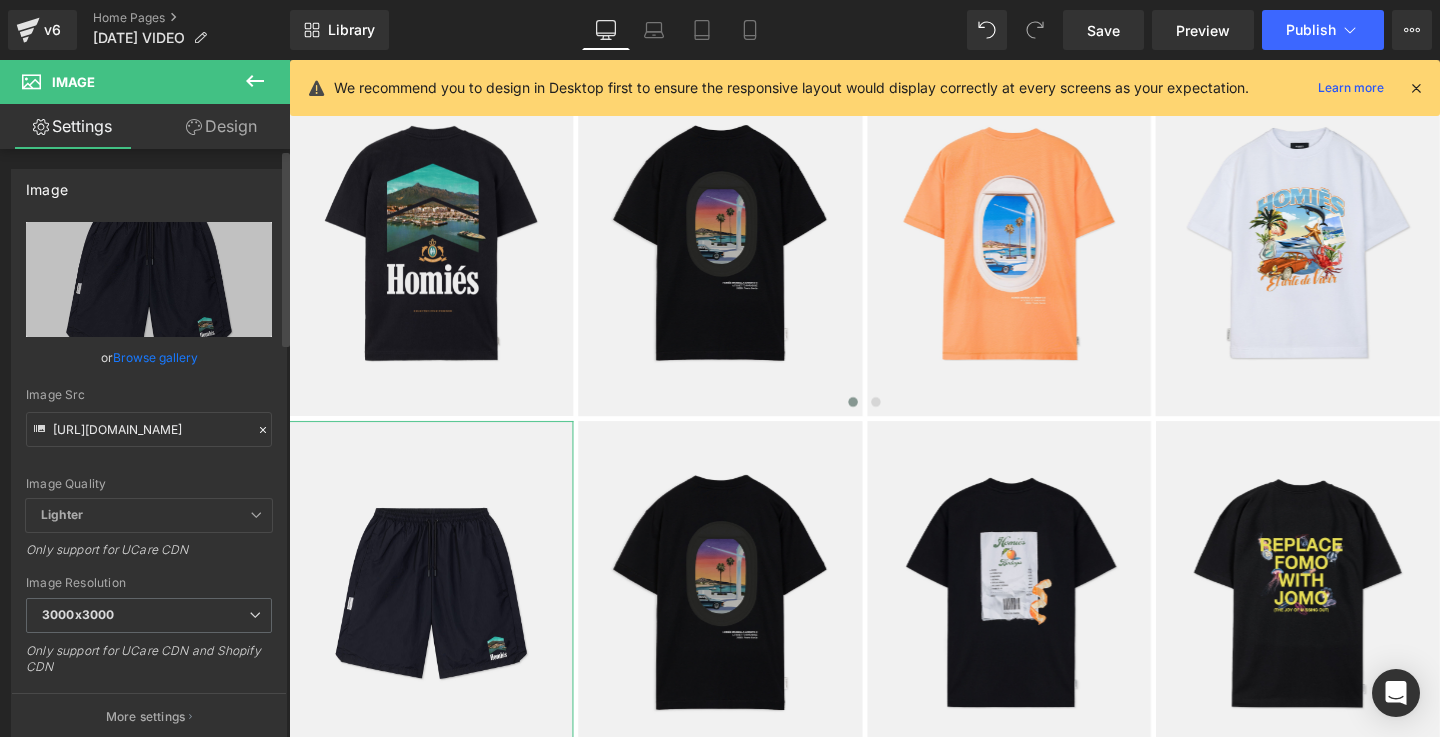 type on "[URL][DOMAIN_NAME]" 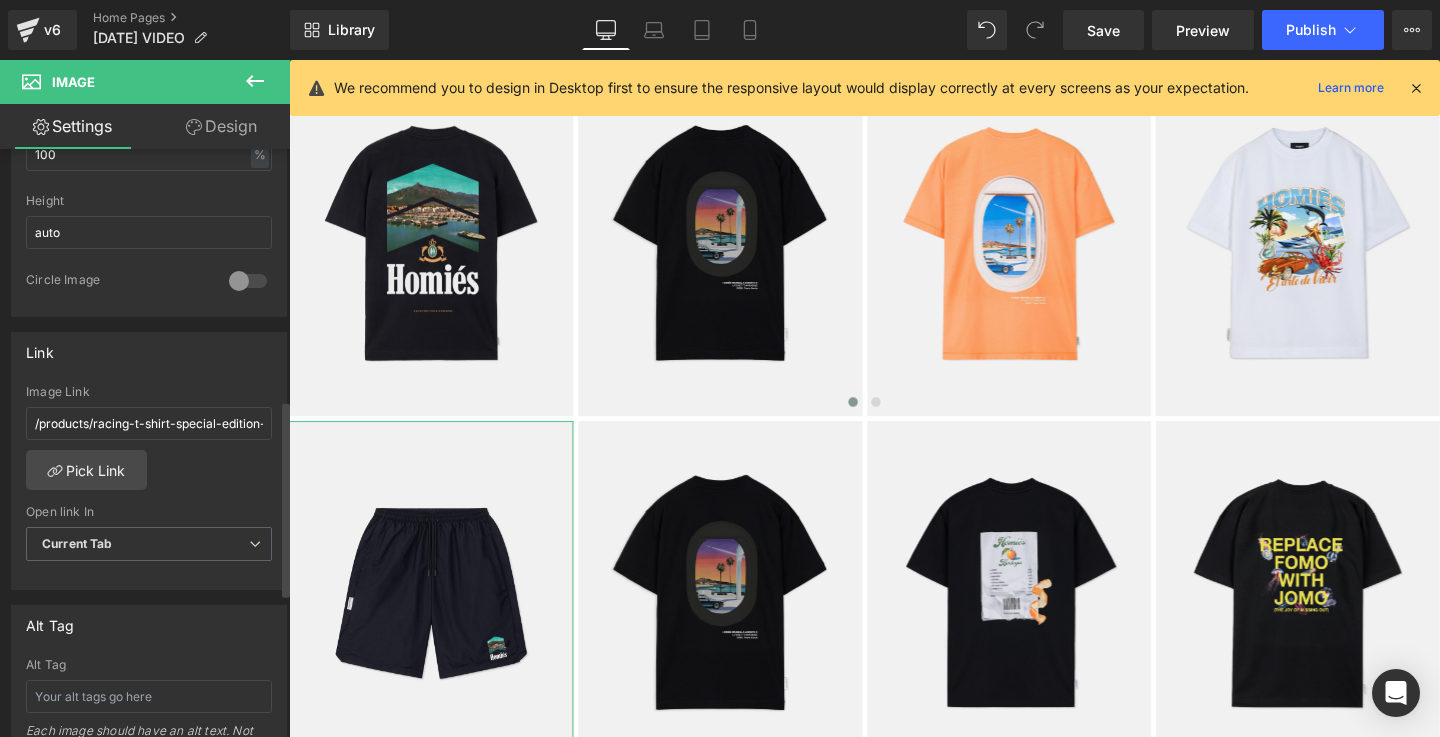 scroll, scrollTop: 753, scrollLeft: 0, axis: vertical 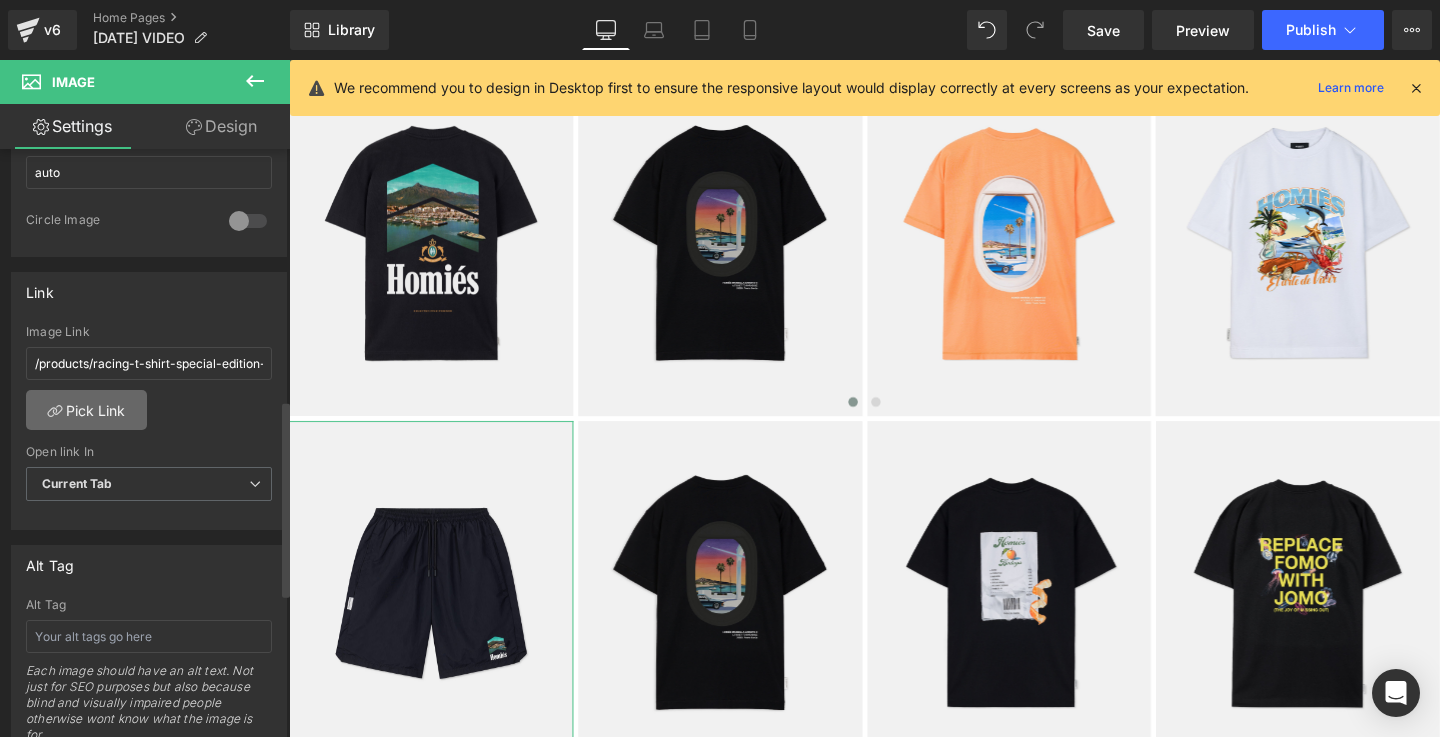 click on "Pick Link" at bounding box center [86, 410] 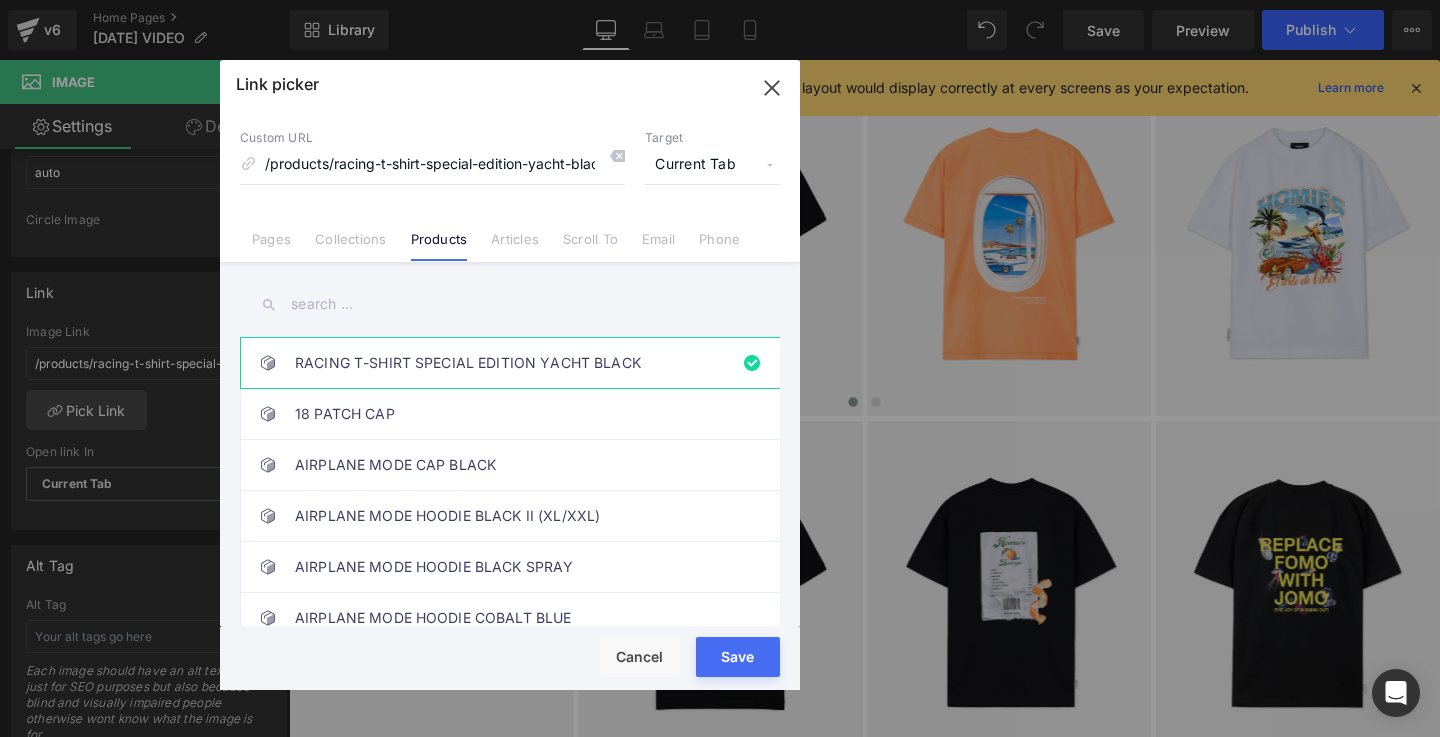 click at bounding box center [510, 304] 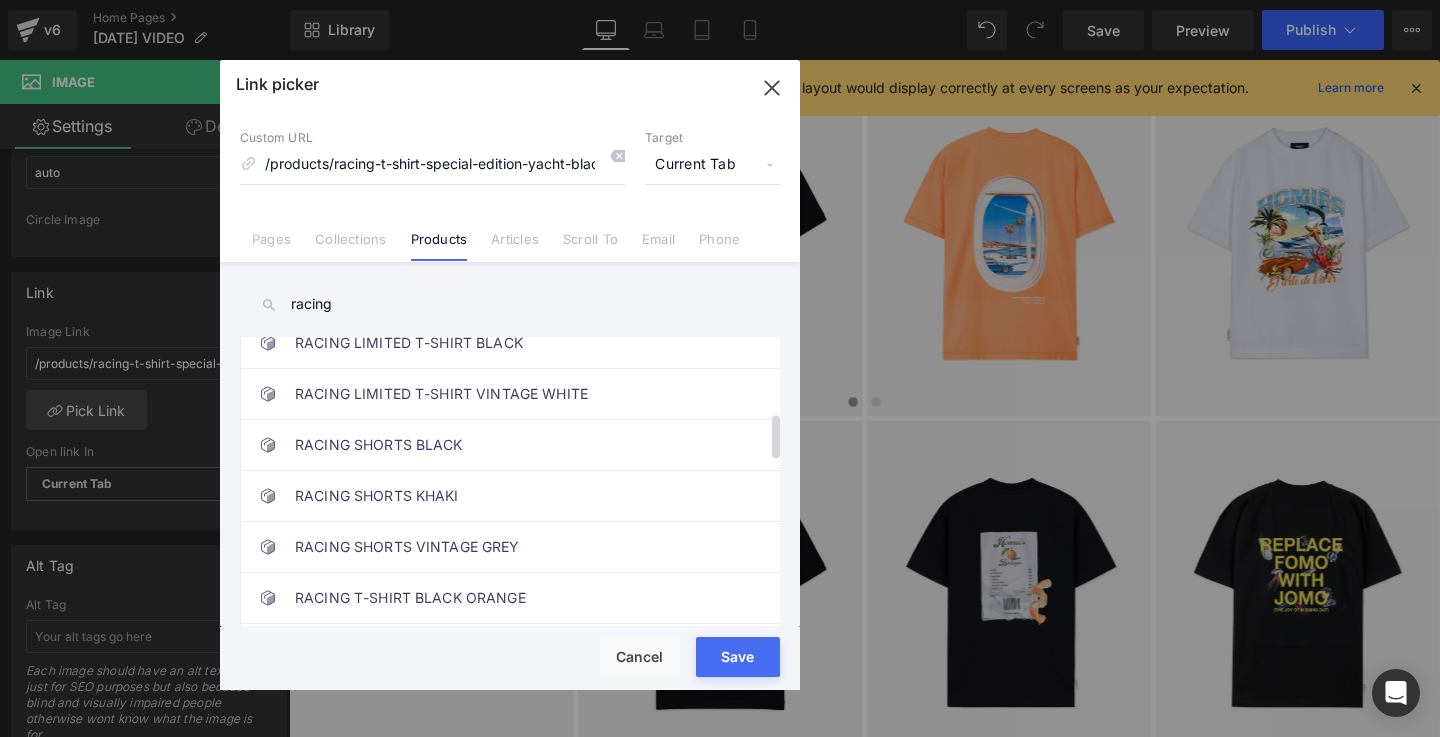 scroll, scrollTop: 501, scrollLeft: 0, axis: vertical 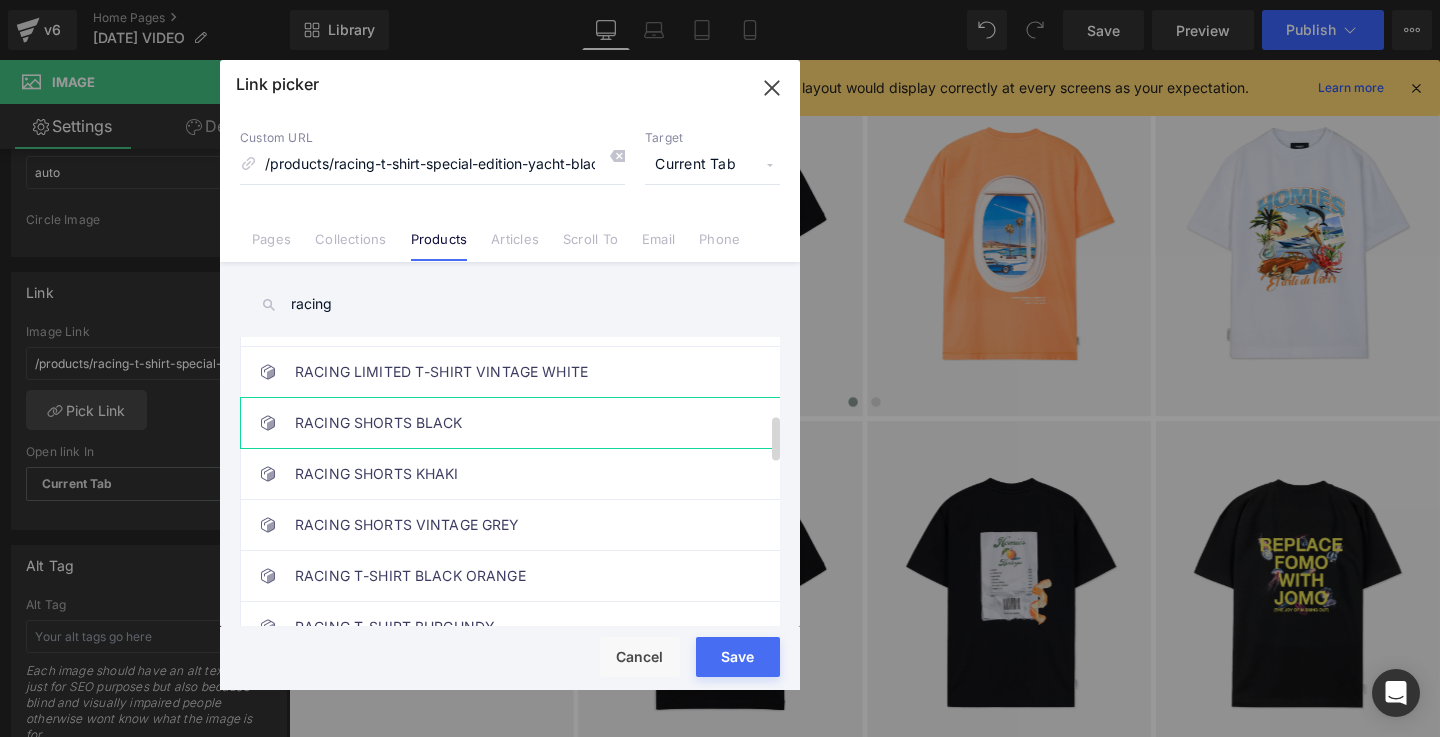 type on "racing" 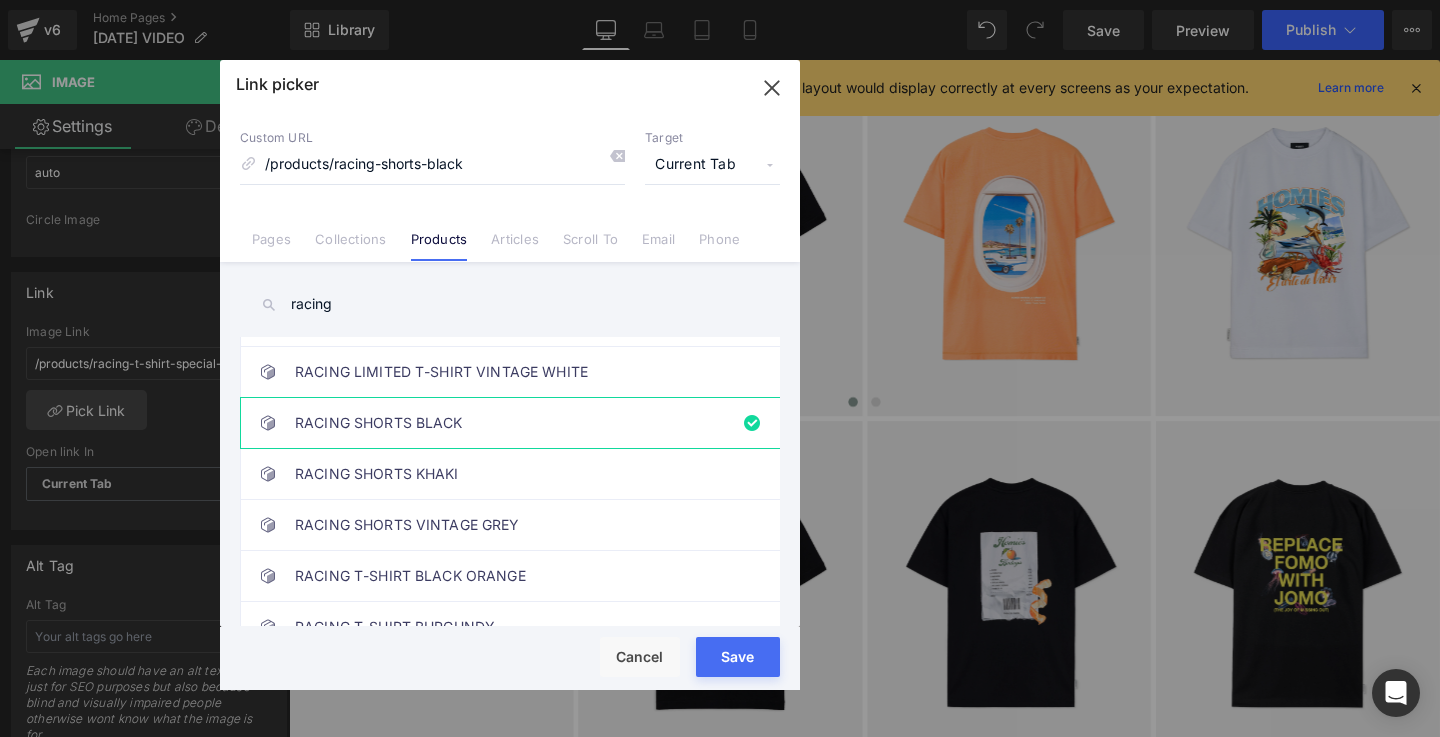 click on "Save" at bounding box center [738, 657] 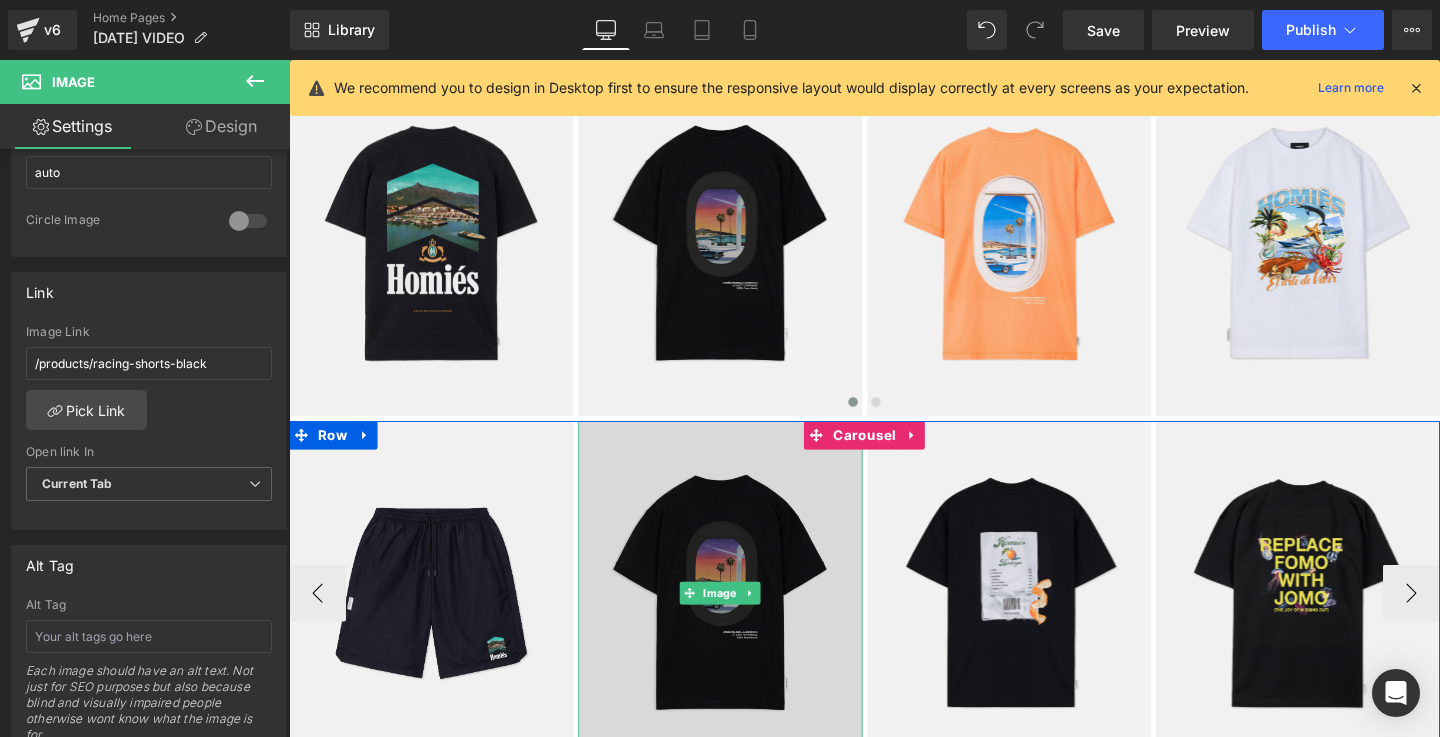 click at bounding box center (742, 621) 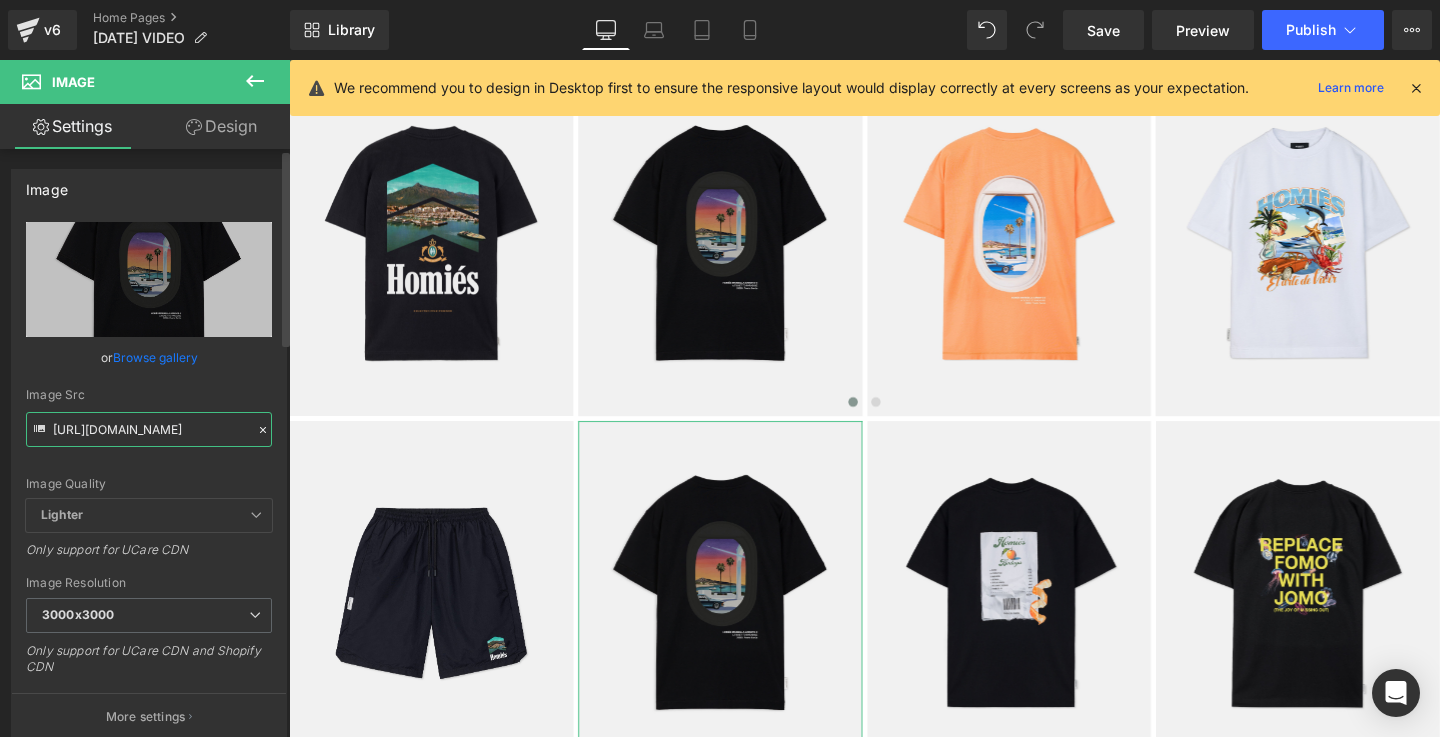 click on "[URL][DOMAIN_NAME]" at bounding box center (149, 429) 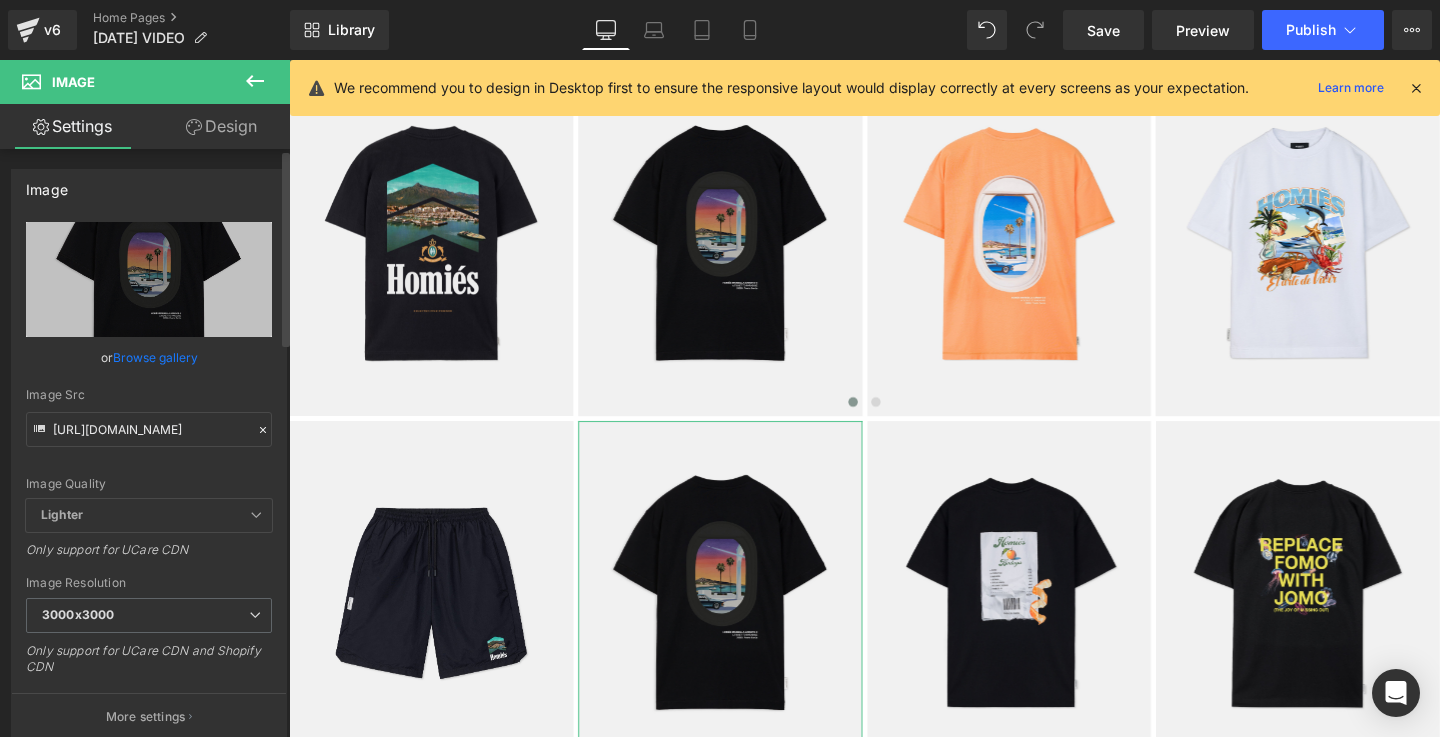 click on "Image Src" at bounding box center [149, 395] 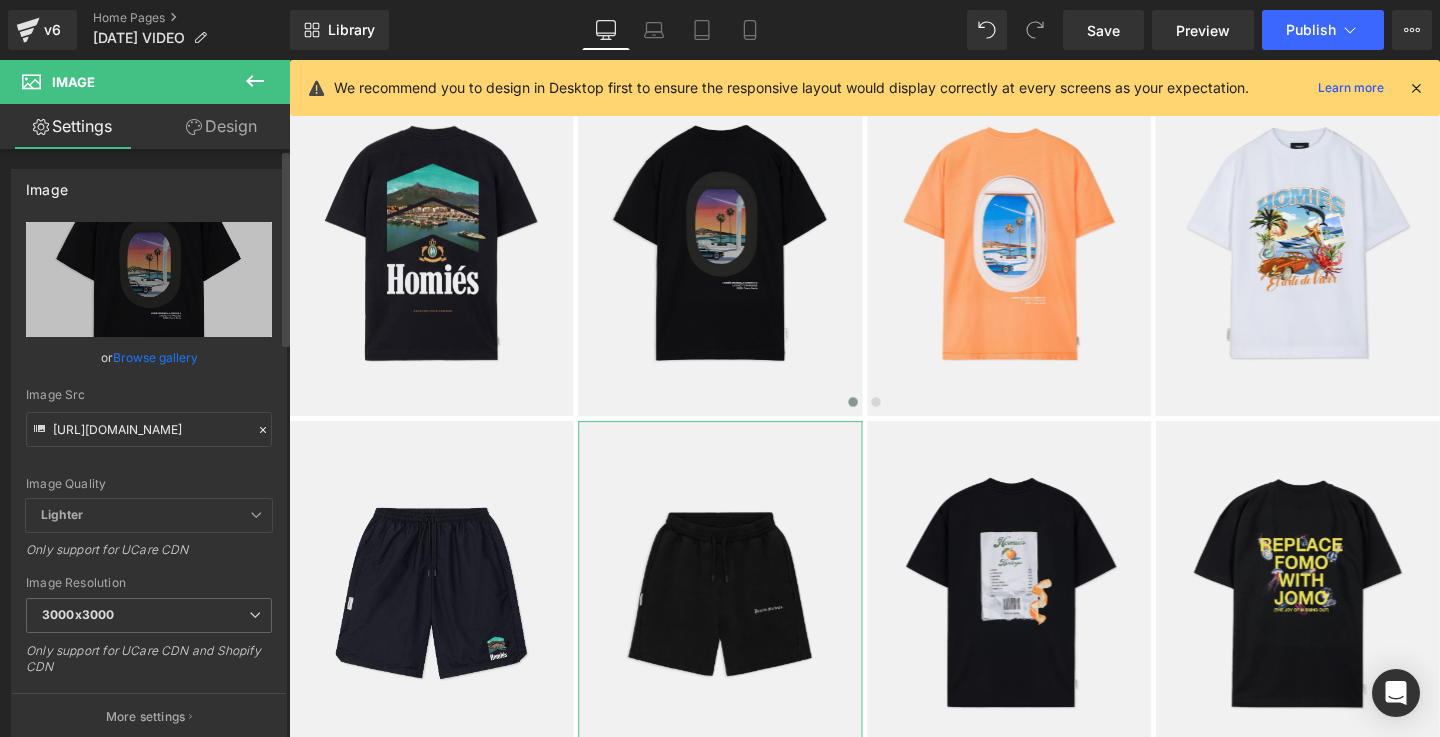 scroll, scrollTop: 0, scrollLeft: 0, axis: both 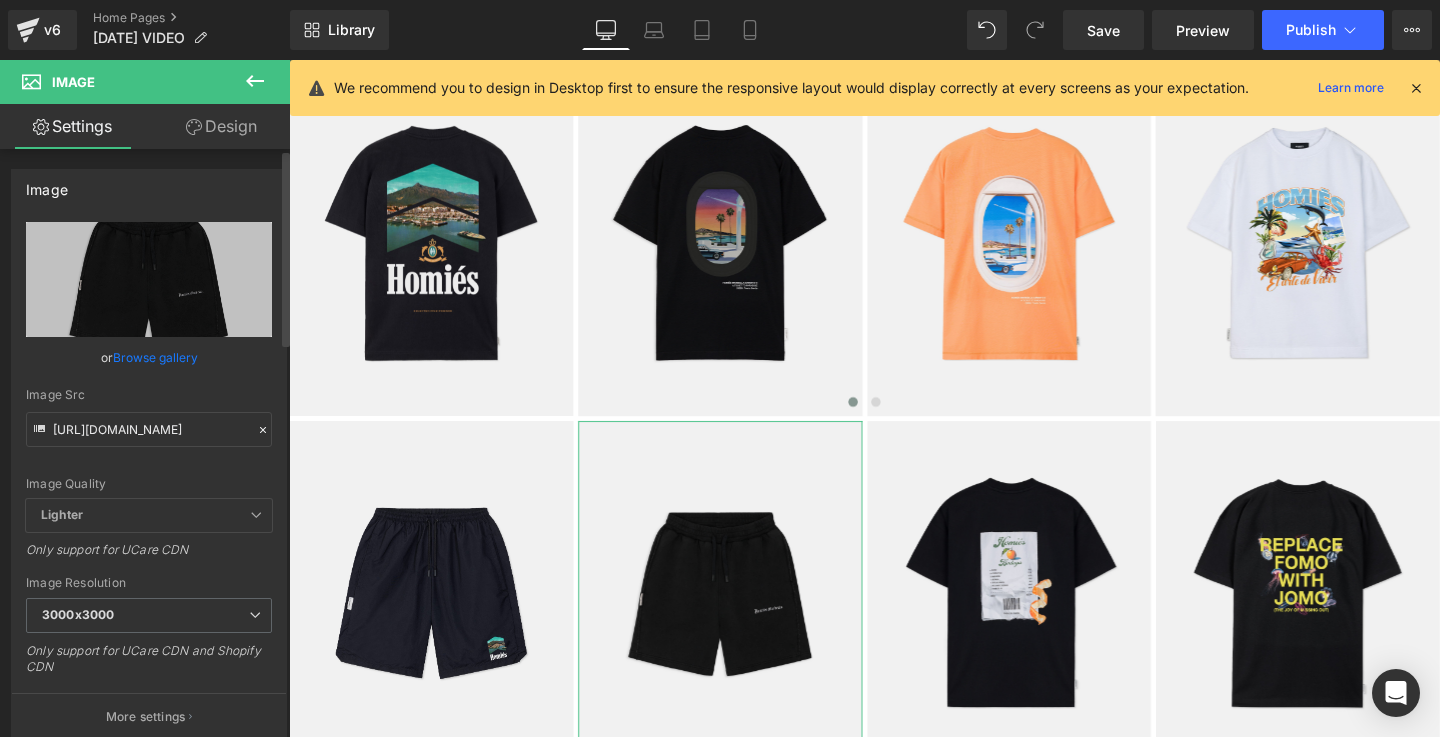 type on "[URL][DOMAIN_NAME]" 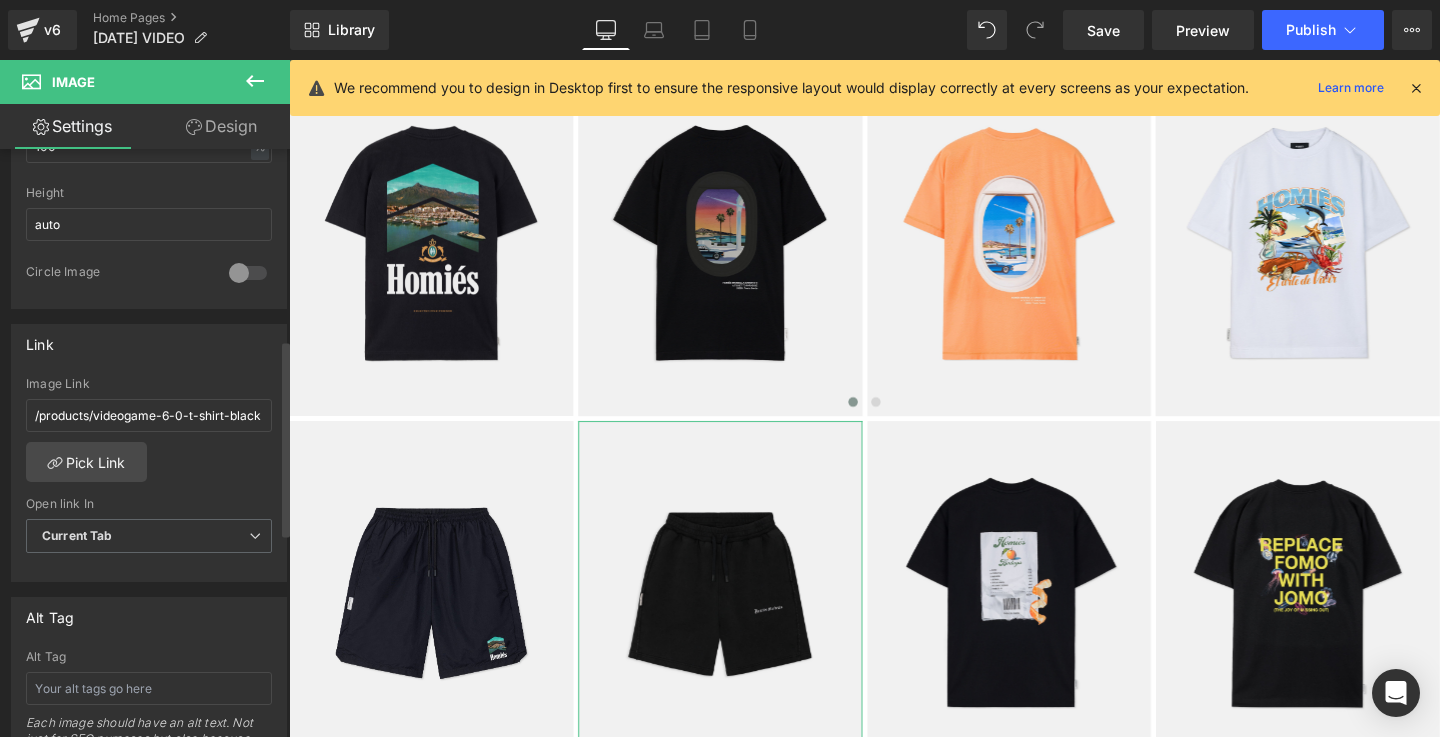 scroll, scrollTop: 779, scrollLeft: 0, axis: vertical 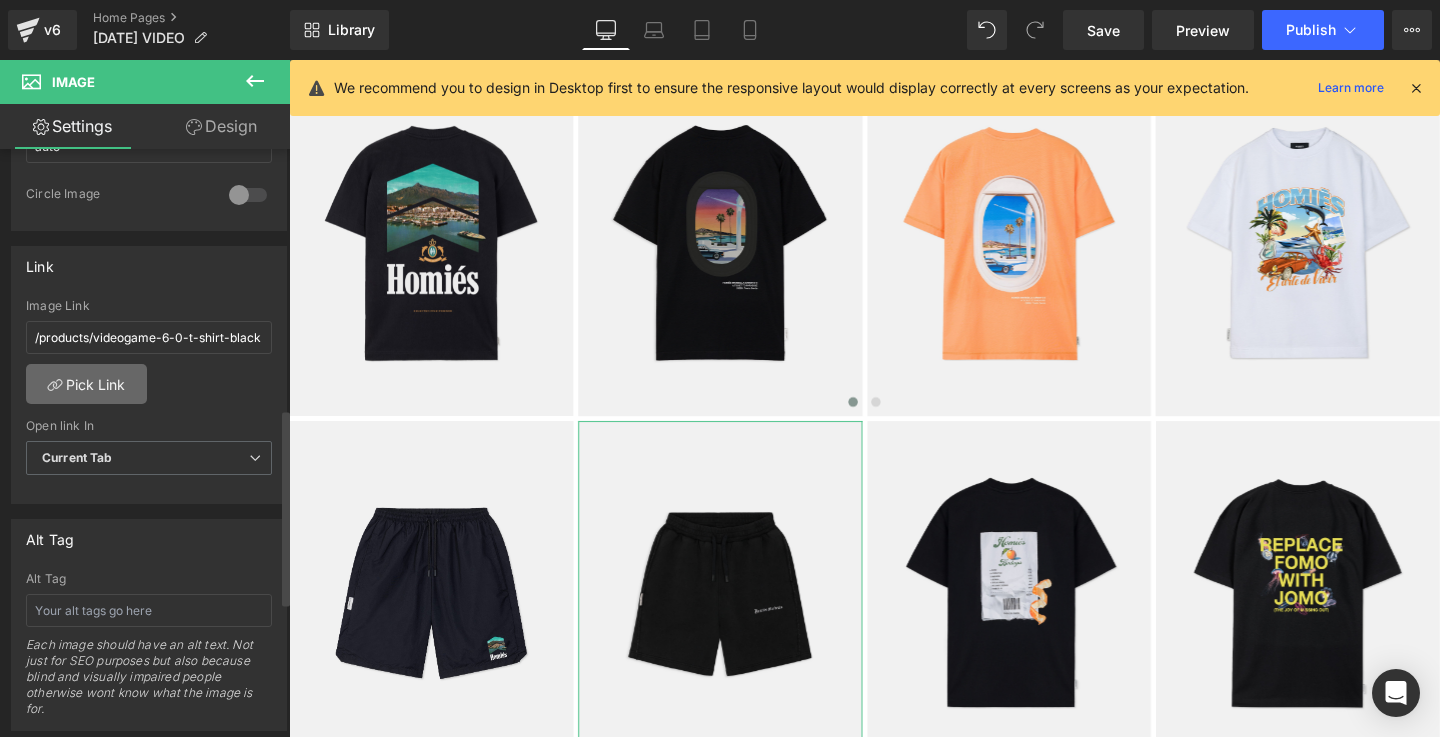 click on "Pick Link" at bounding box center (86, 384) 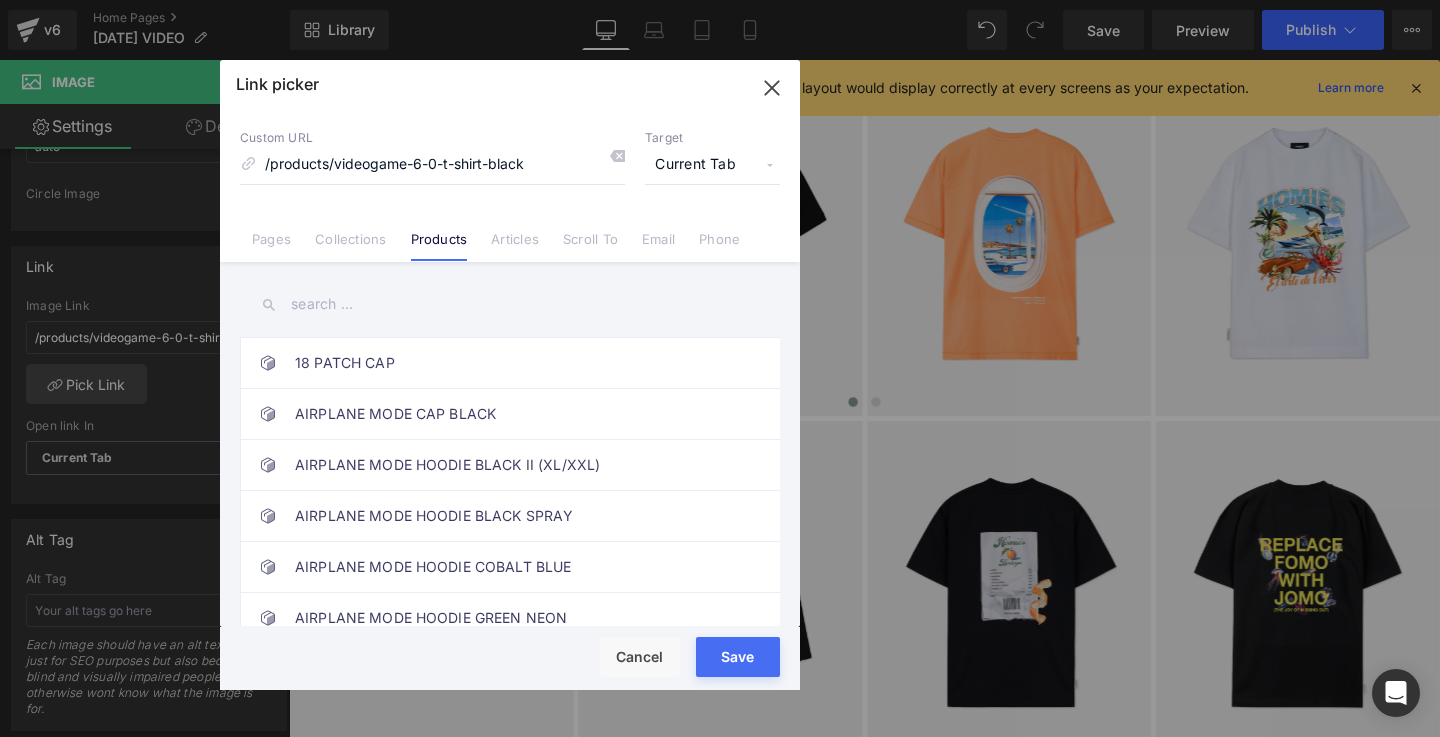 click at bounding box center [510, 304] 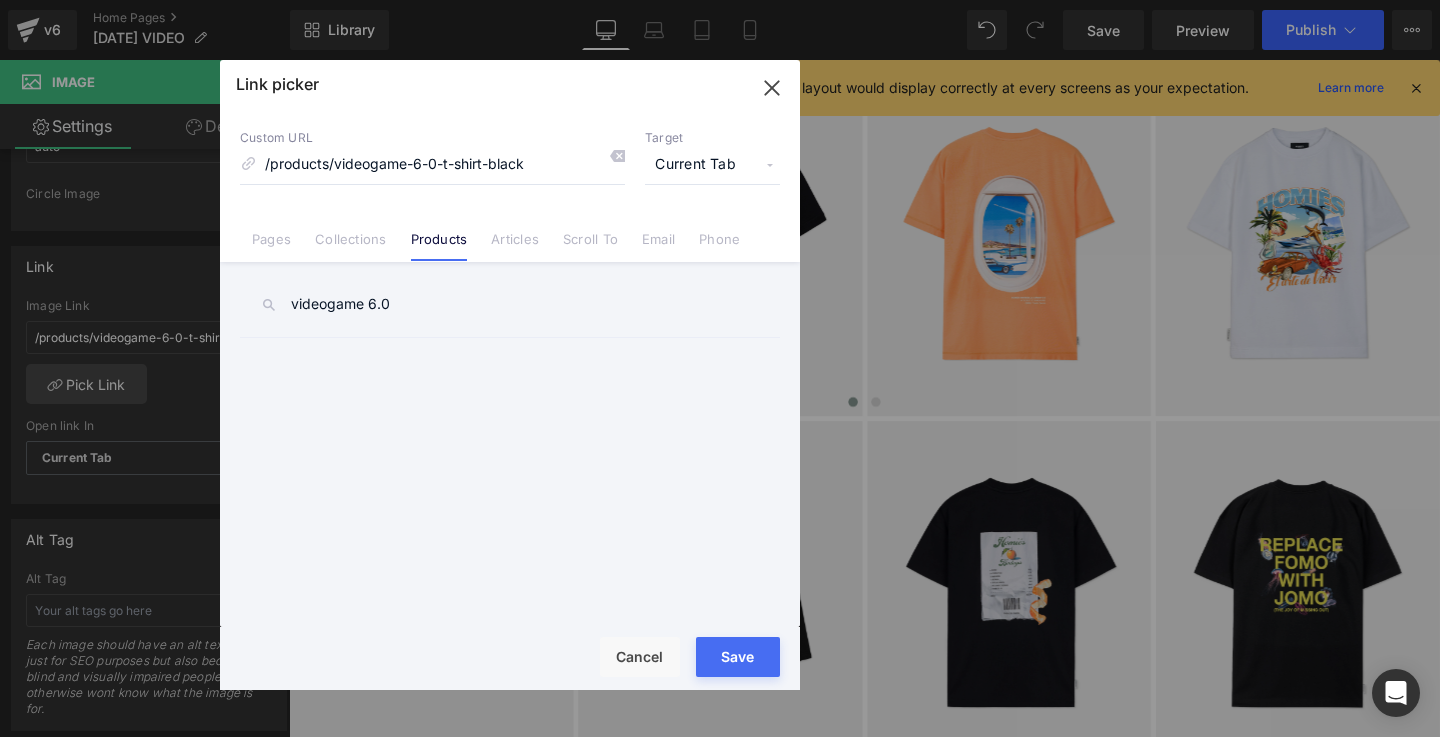 click on "videogame 6.0" at bounding box center (510, 304) 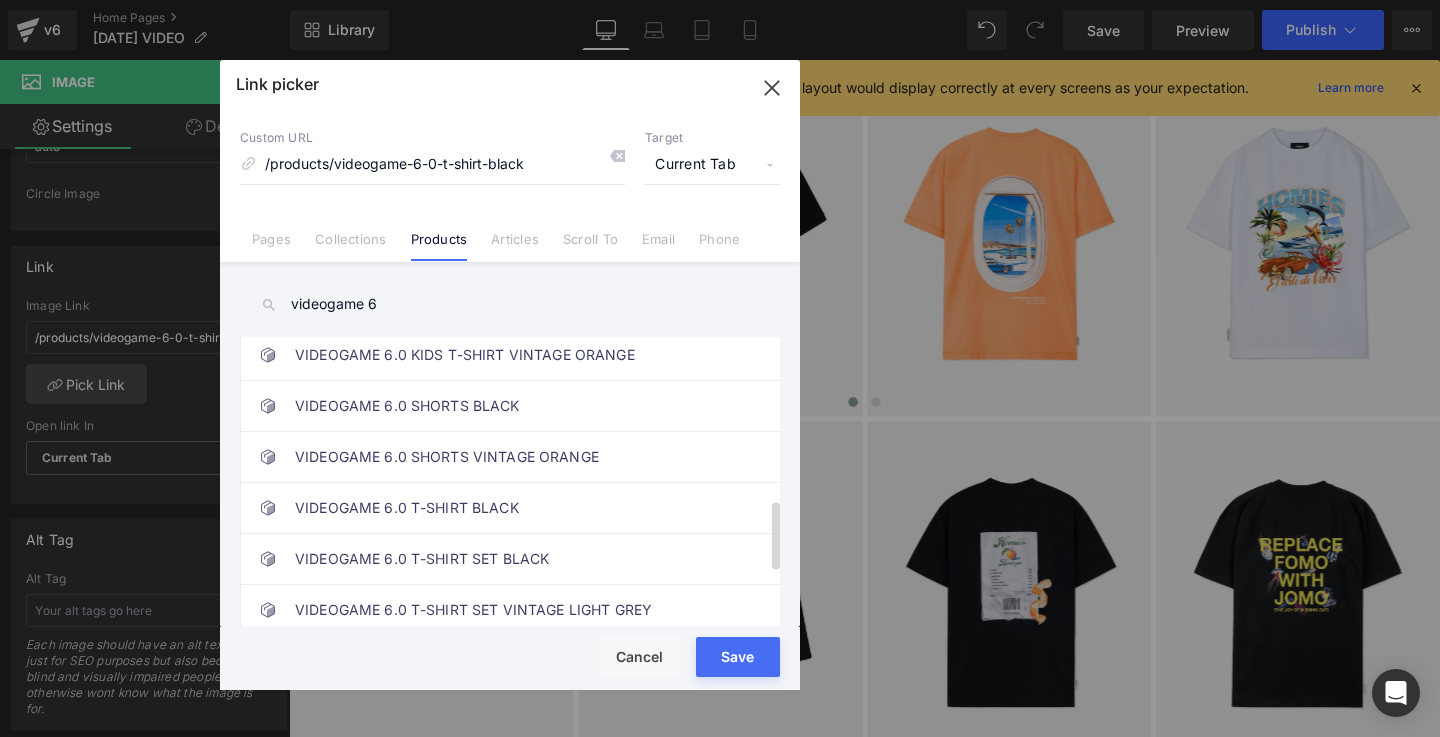 scroll, scrollTop: 679, scrollLeft: 0, axis: vertical 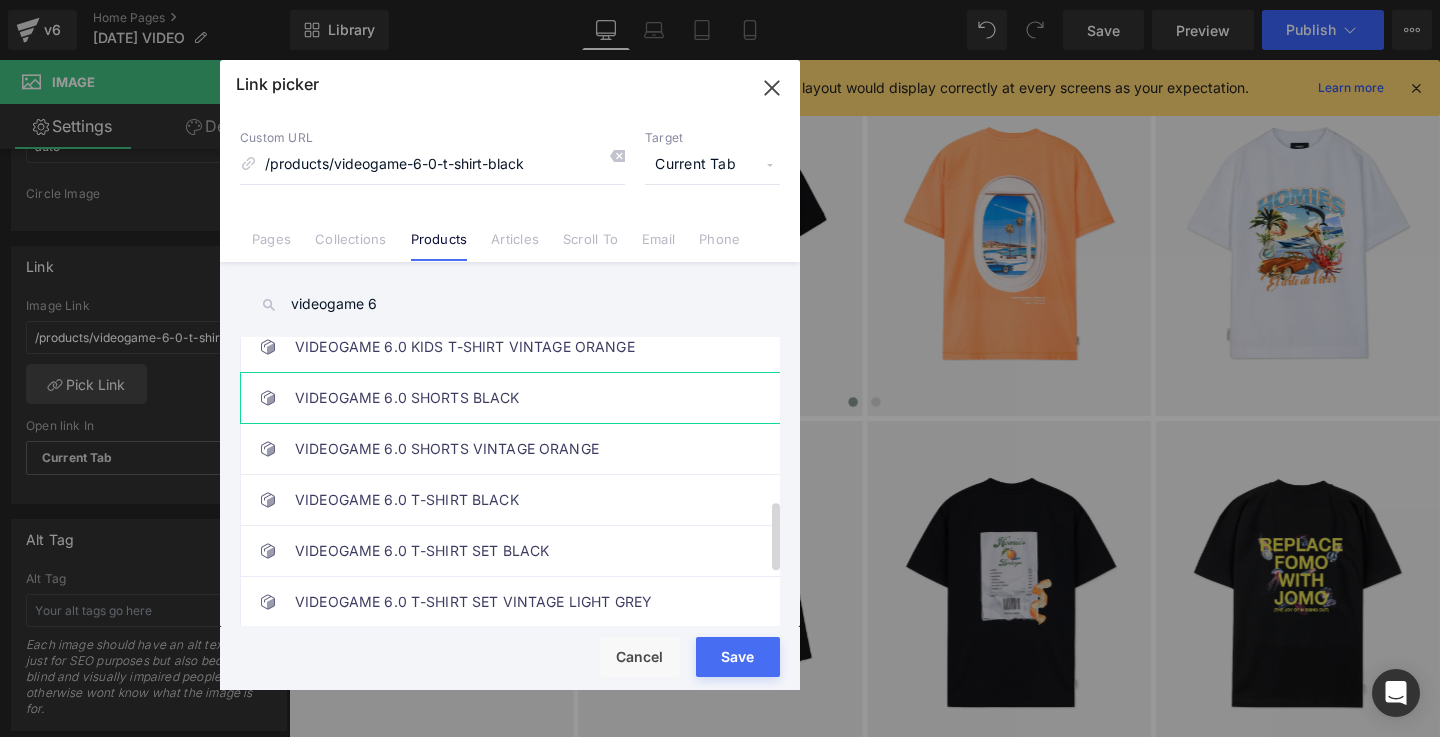 type on "videogame 6" 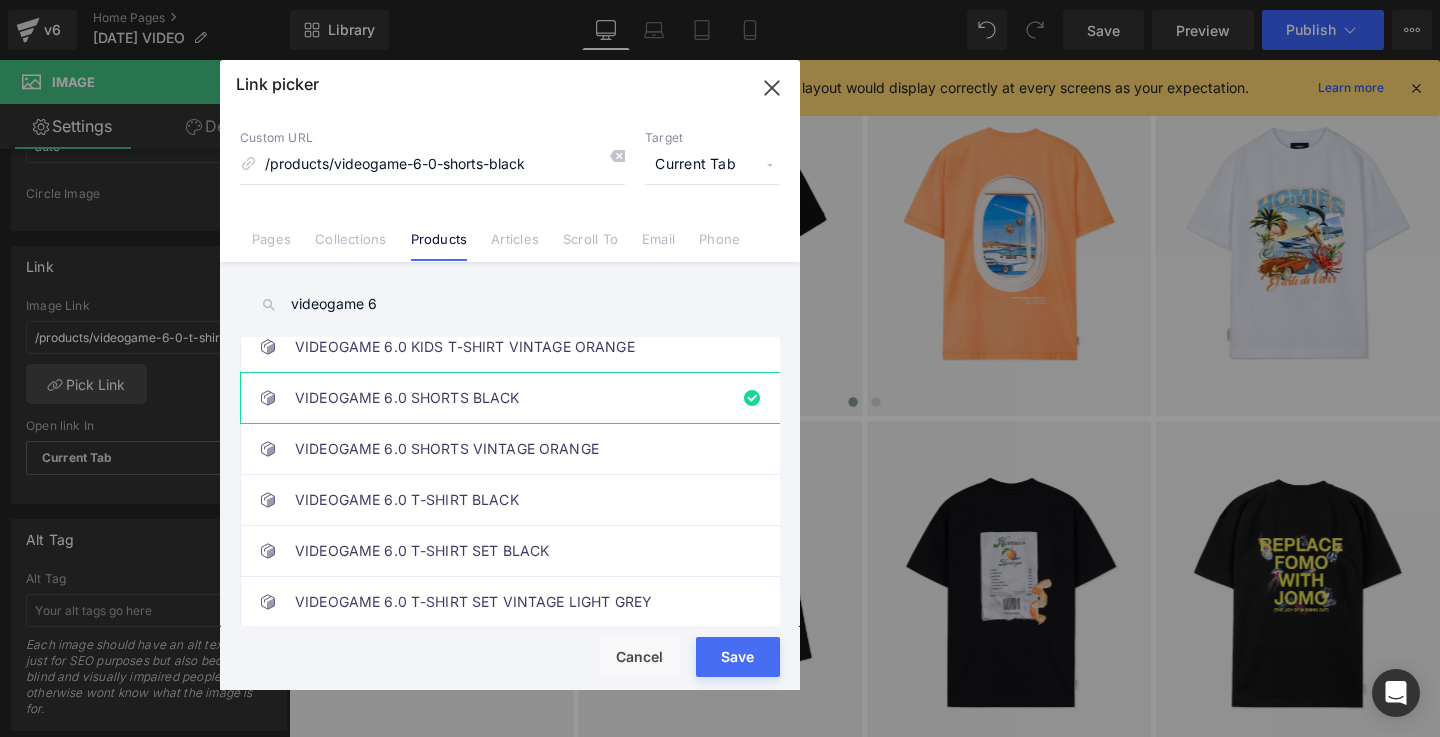 click on "Save" at bounding box center (738, 657) 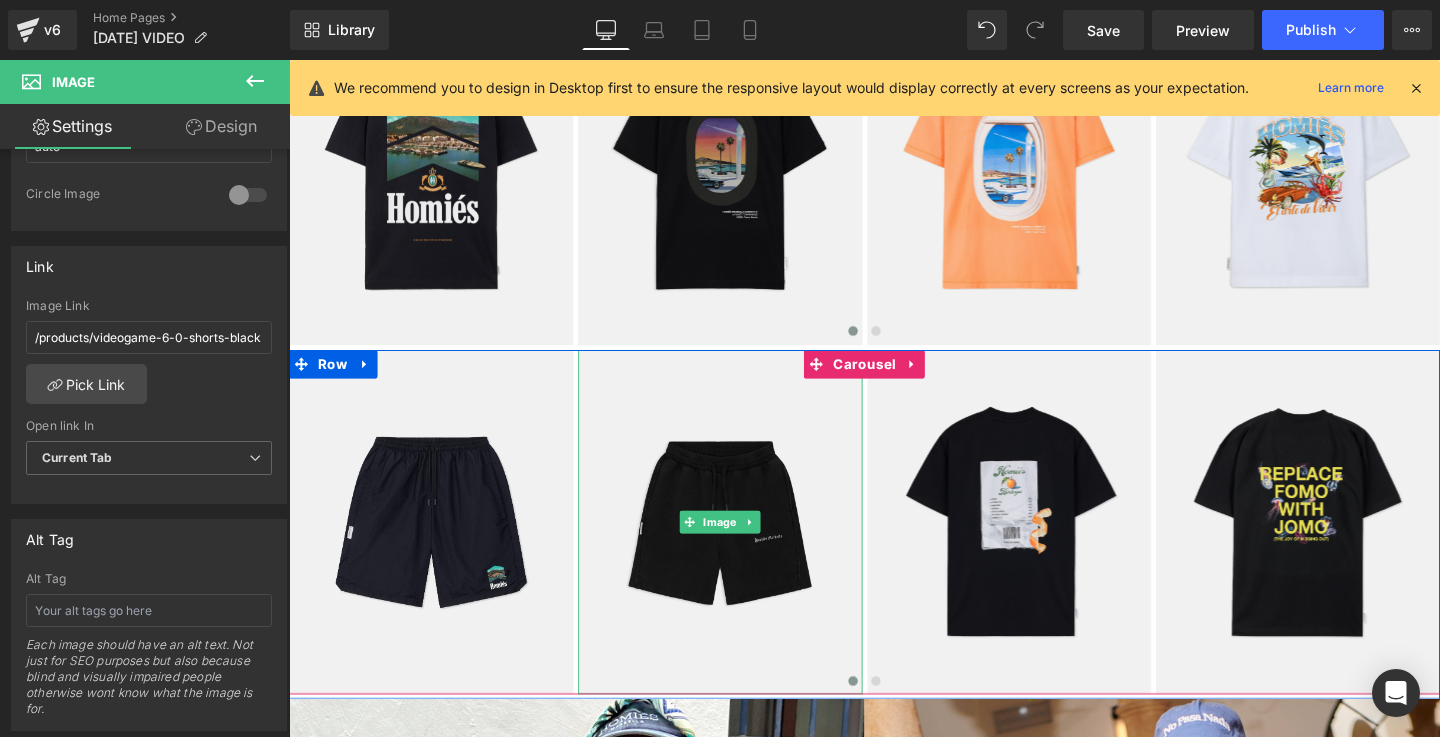 scroll, scrollTop: 2138, scrollLeft: 0, axis: vertical 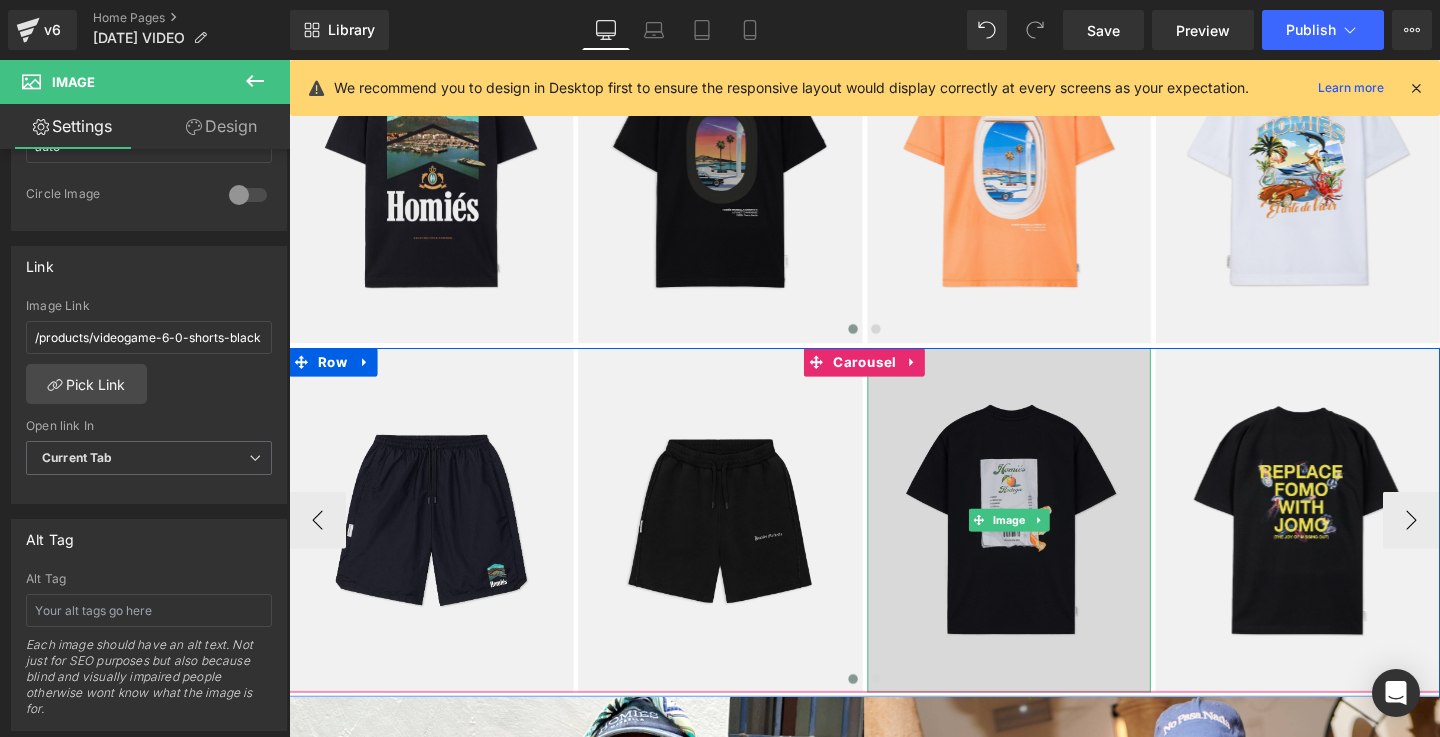 click at bounding box center [1046, 544] 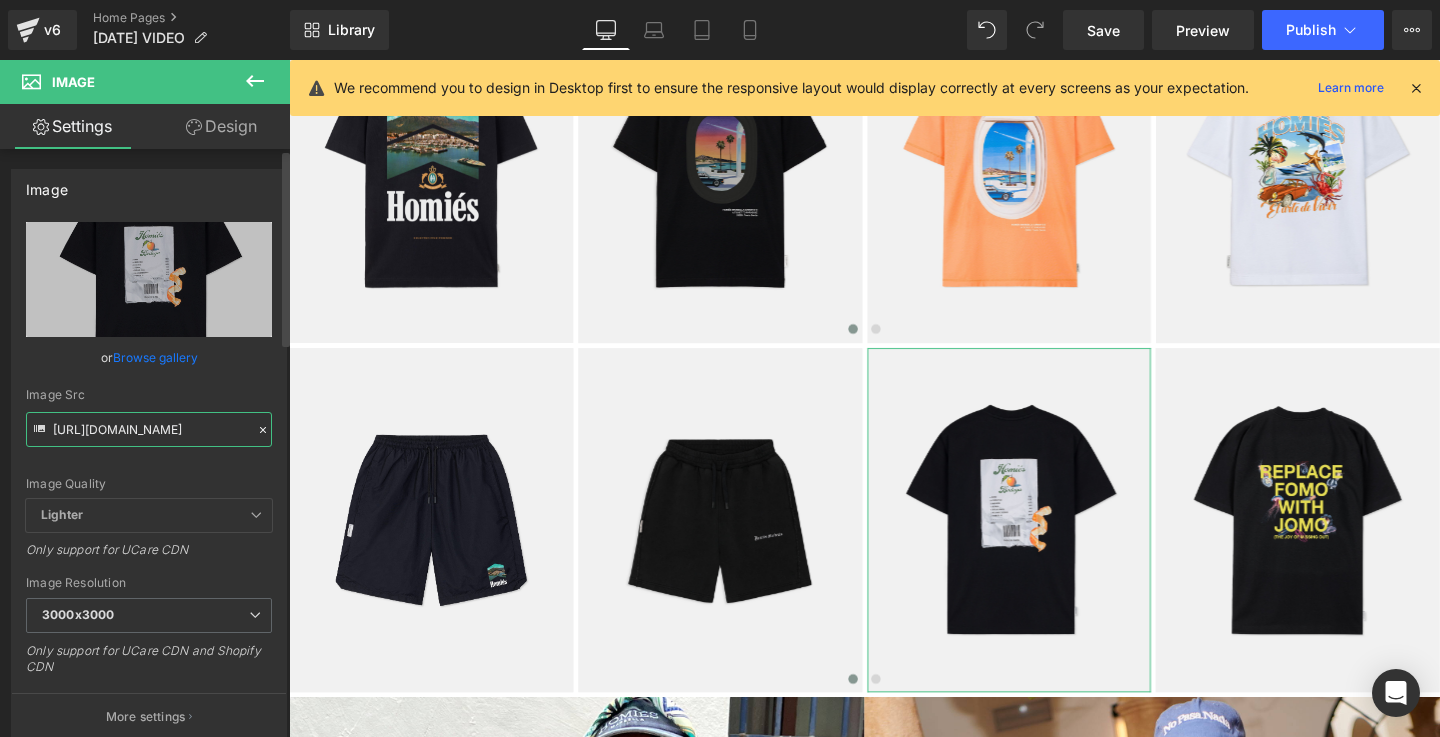 click on "[URL][DOMAIN_NAME]" at bounding box center [149, 429] 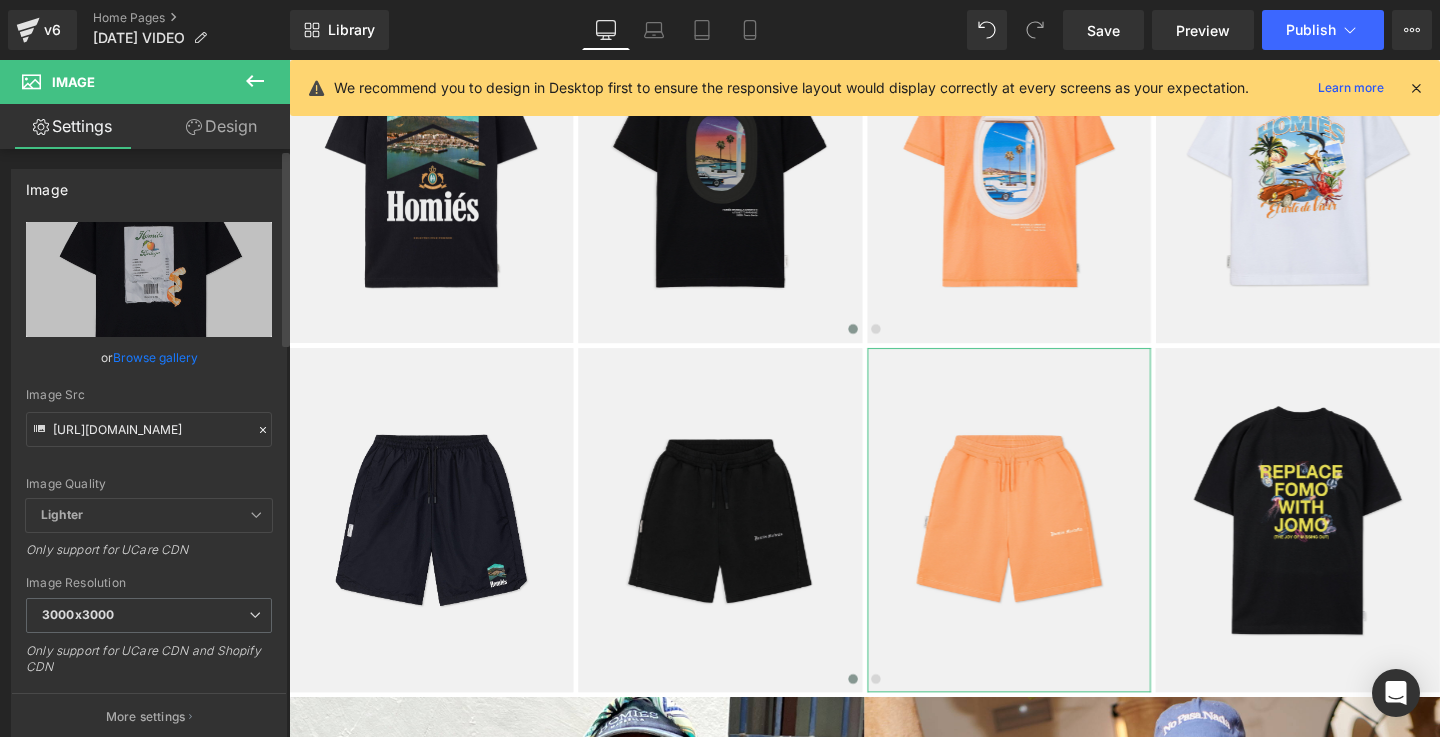 click on "Image Quality Lighter Lightest
Lighter
Lighter Lightest Only support for UCare CDN" at bounding box center [149, 360] 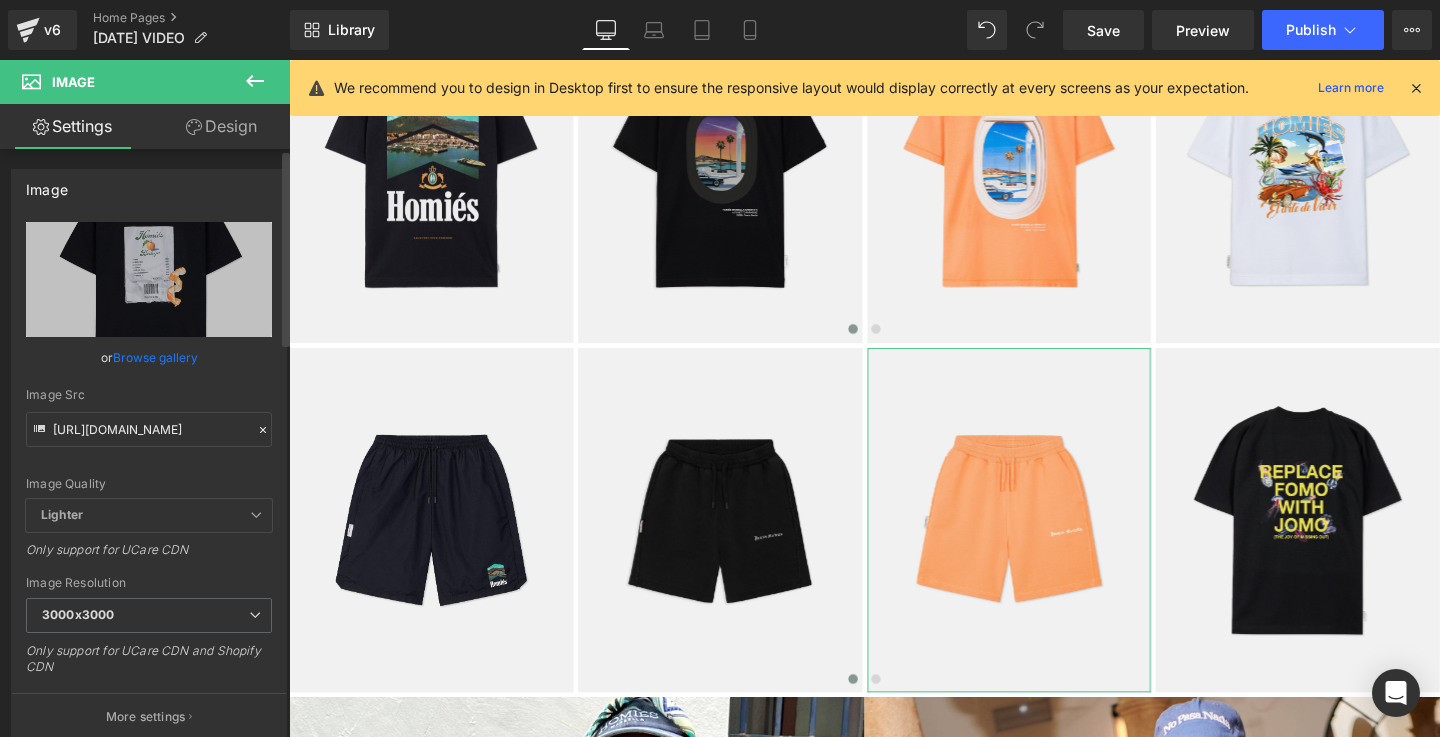type on "[URL][DOMAIN_NAME]" 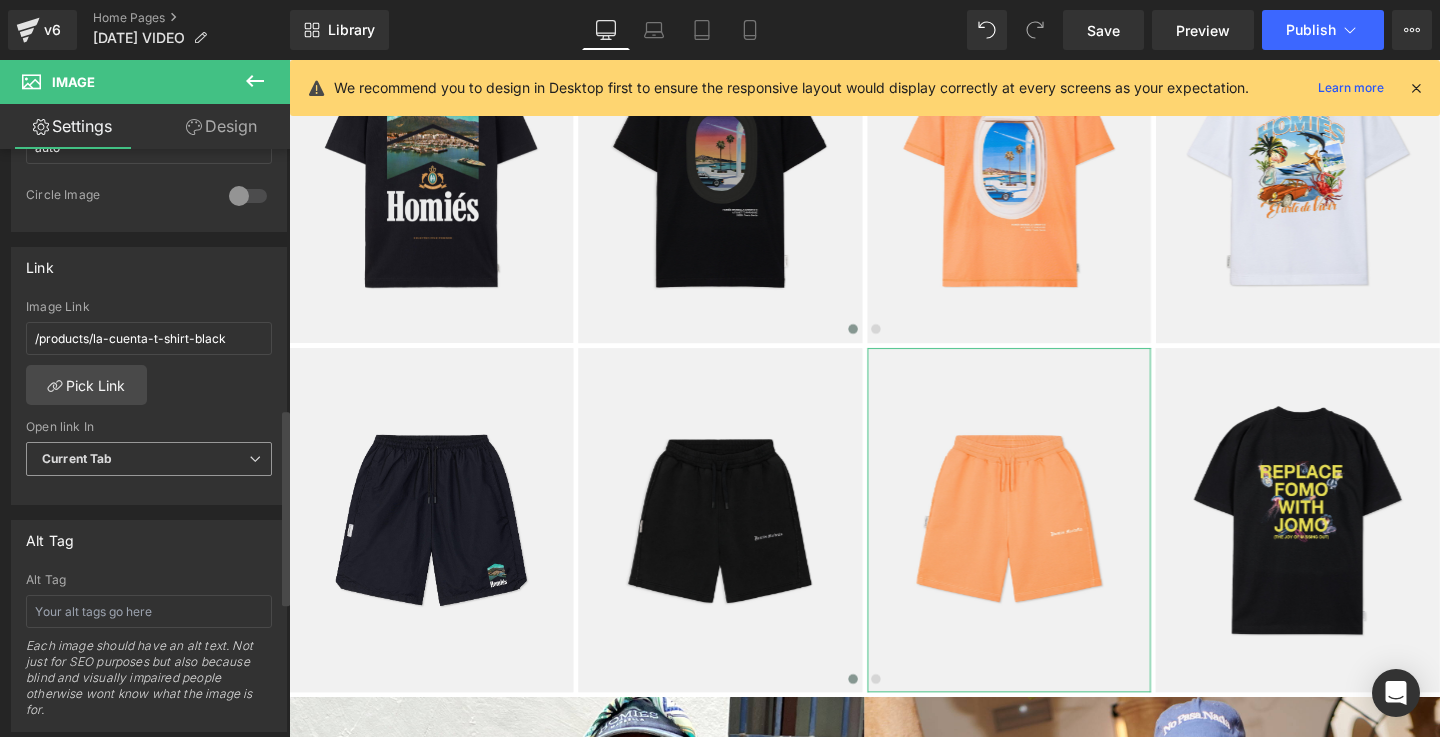 scroll, scrollTop: 784, scrollLeft: 0, axis: vertical 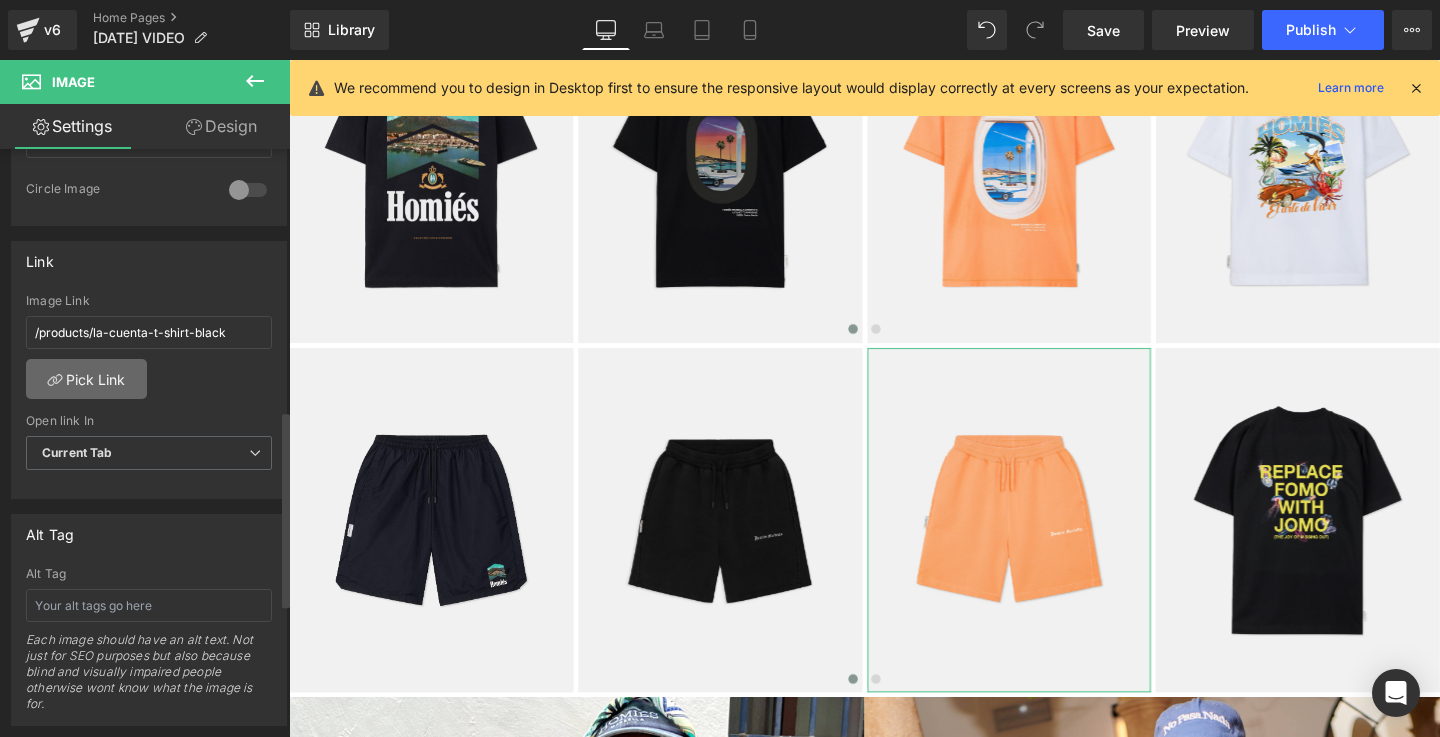 click on "Pick Link" at bounding box center (86, 379) 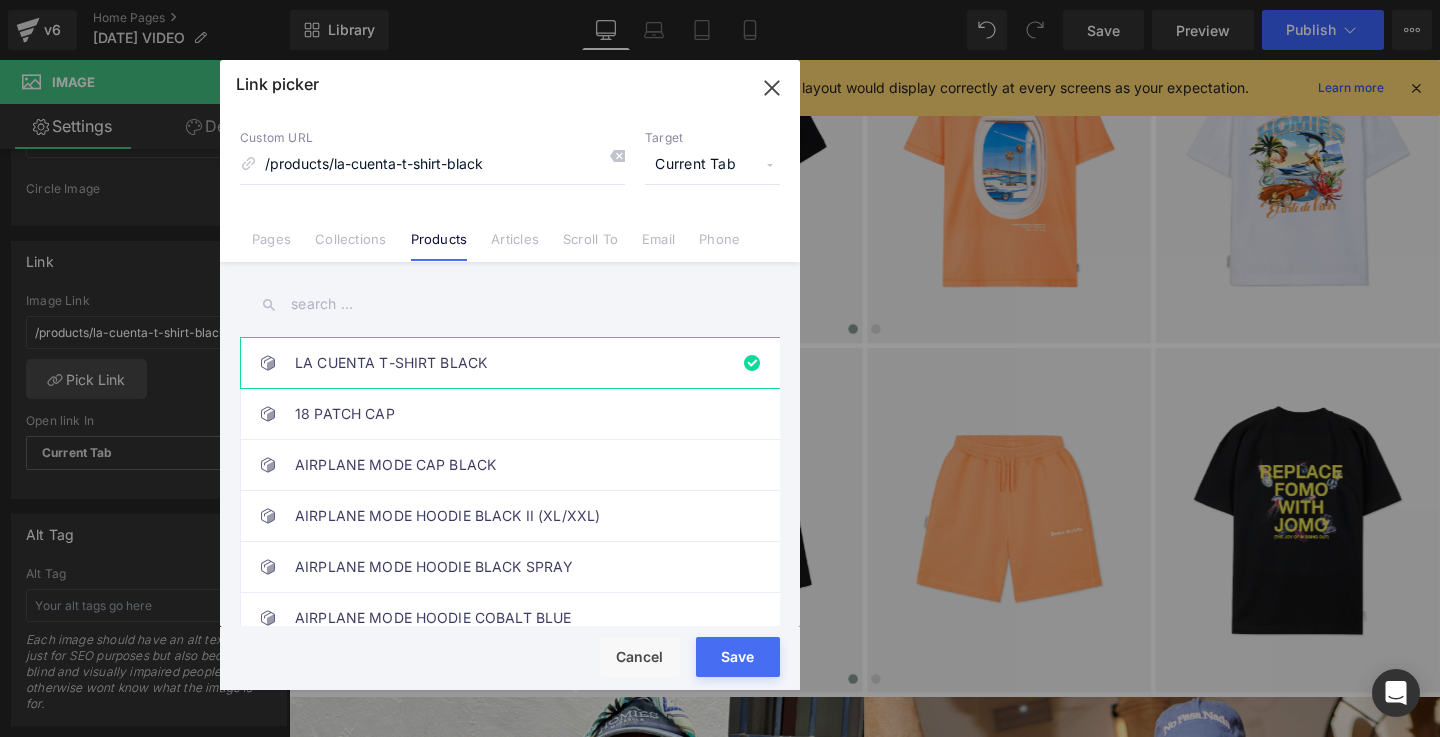 click at bounding box center [510, 304] 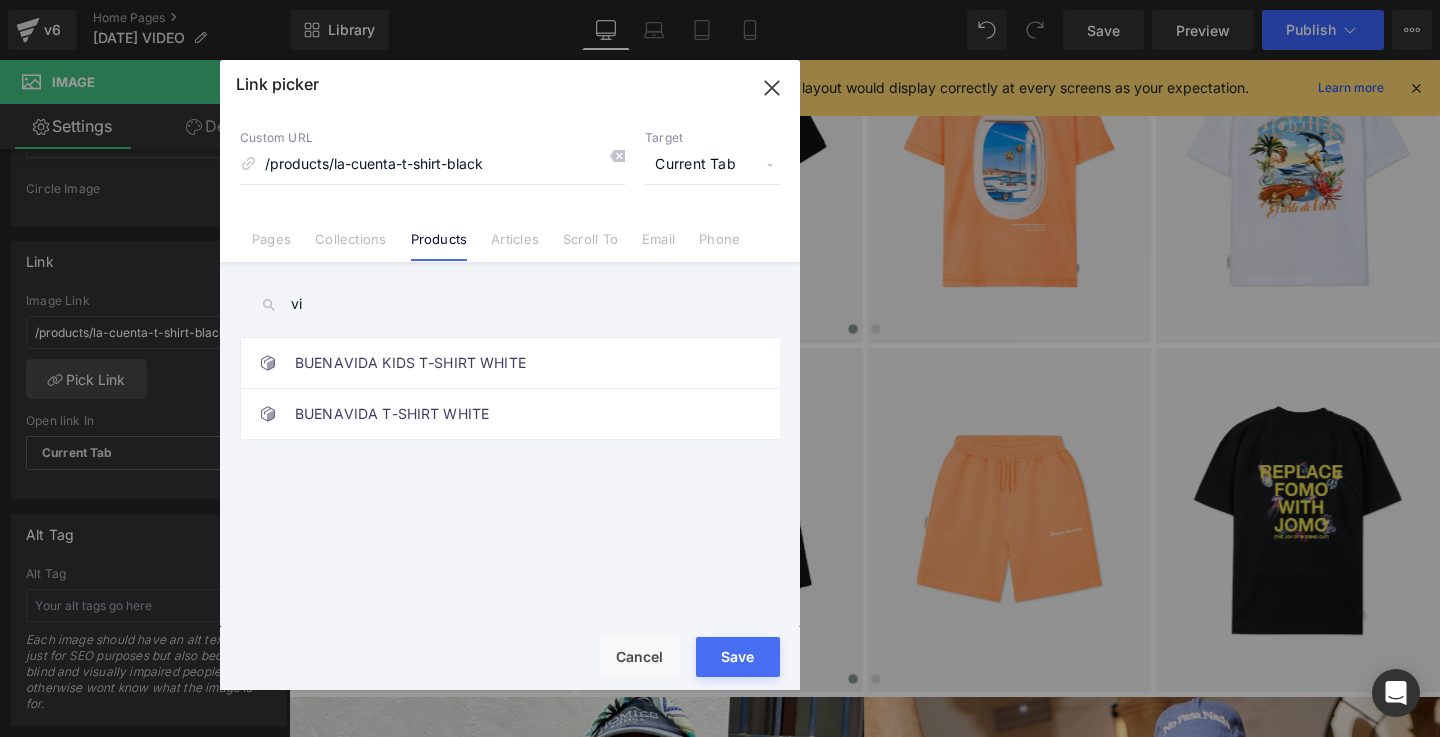 type on "v" 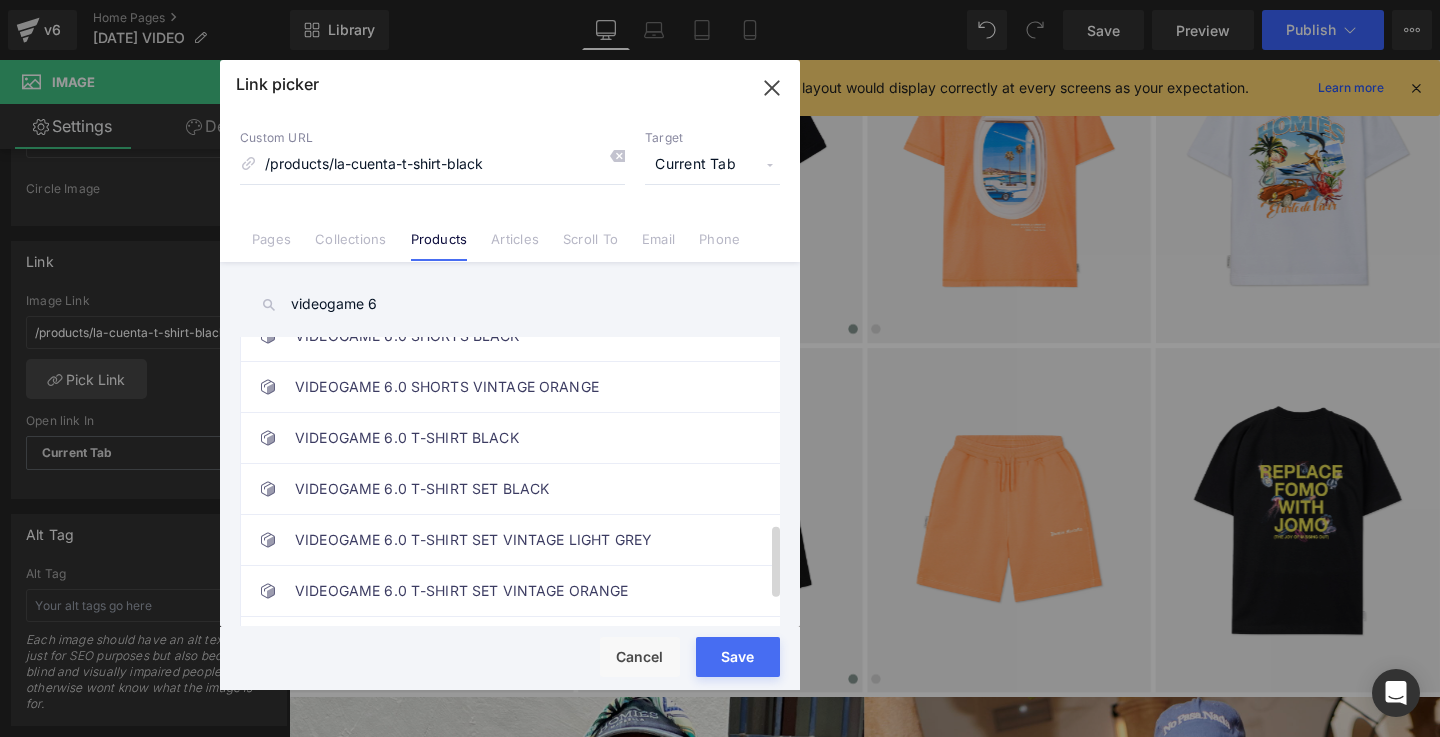 scroll, scrollTop: 743, scrollLeft: 0, axis: vertical 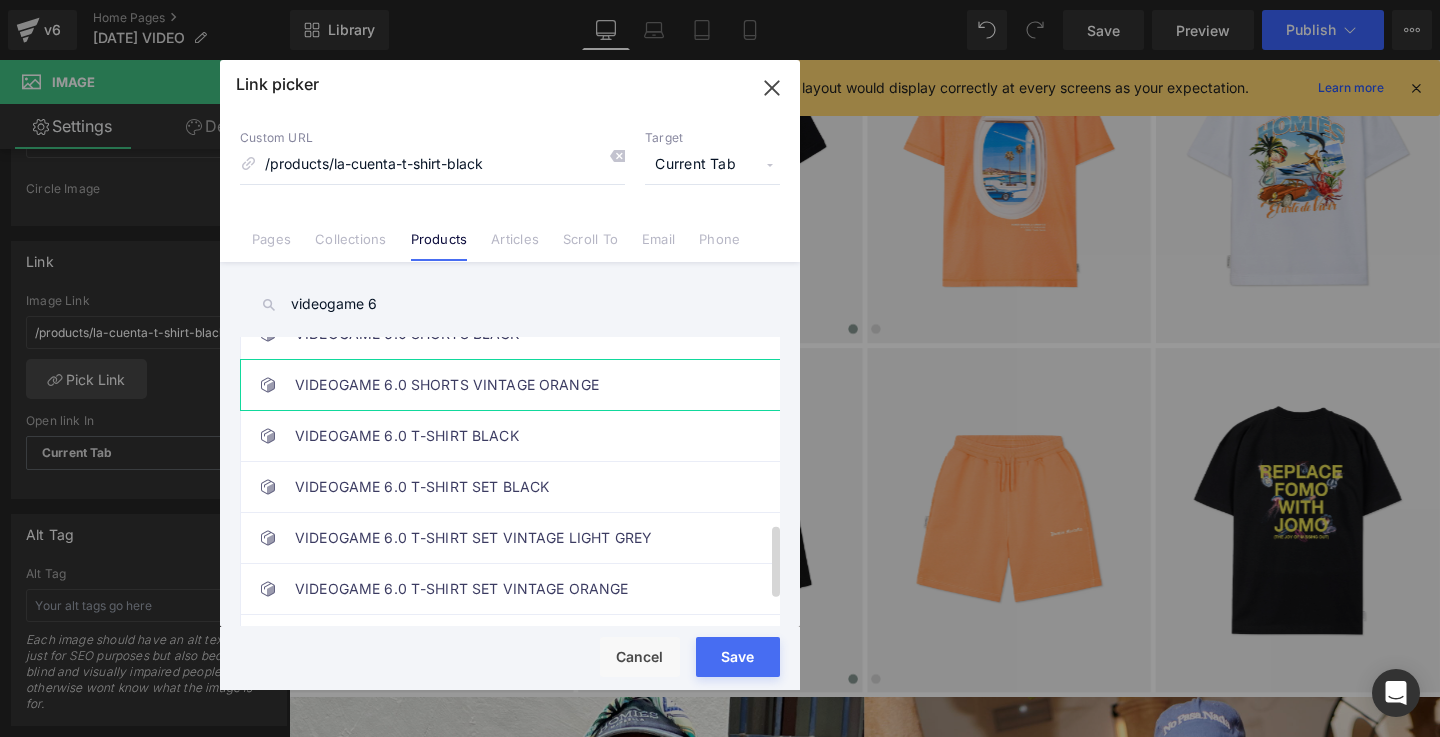 type on "videogame 6" 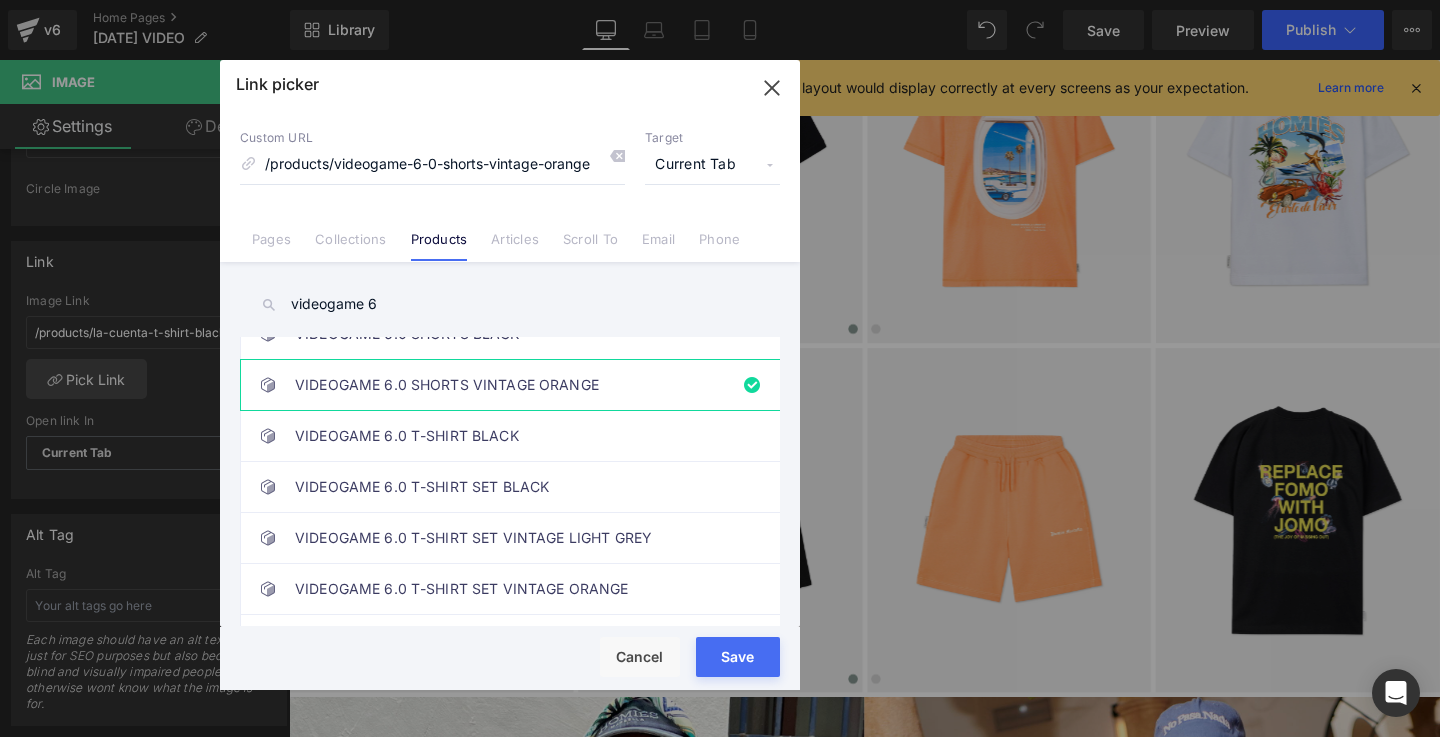 click on "Save" at bounding box center (738, 657) 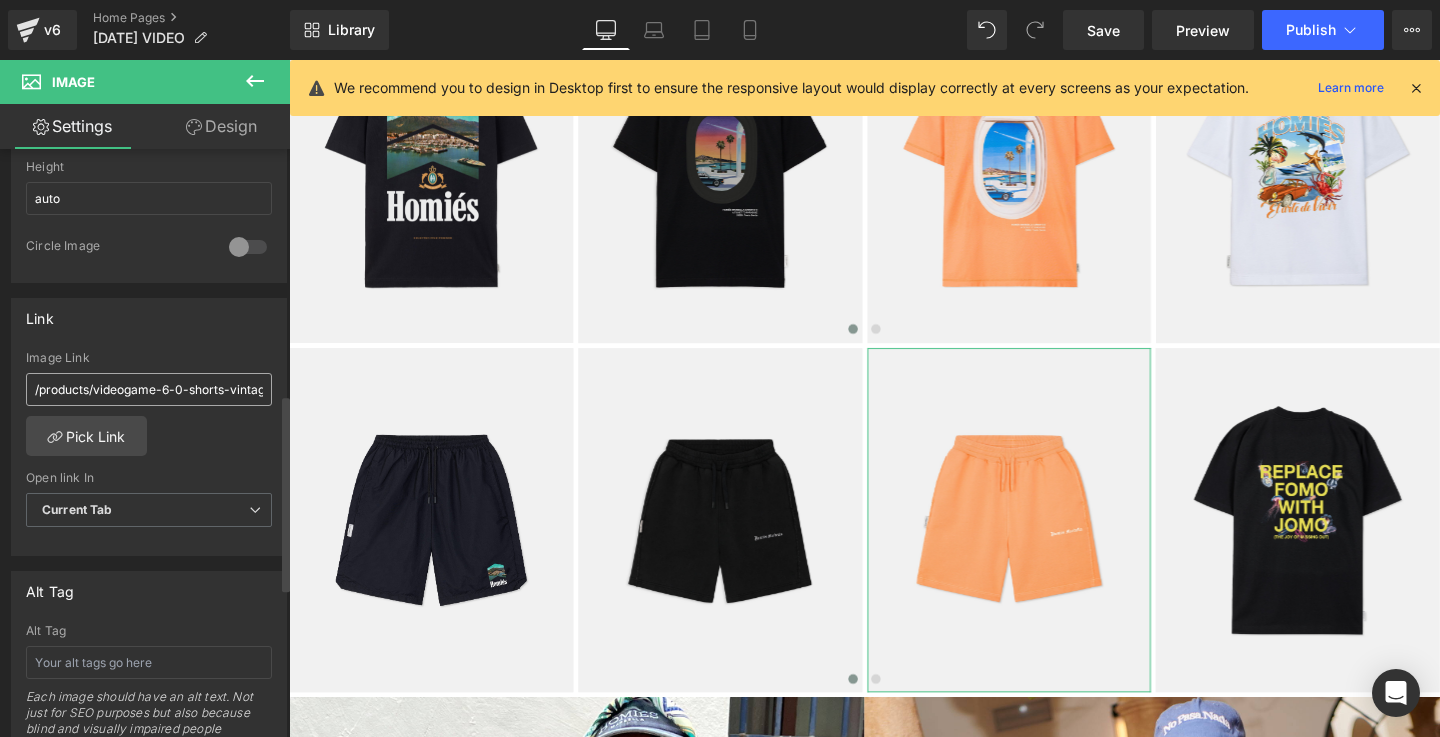 scroll, scrollTop: 710, scrollLeft: 0, axis: vertical 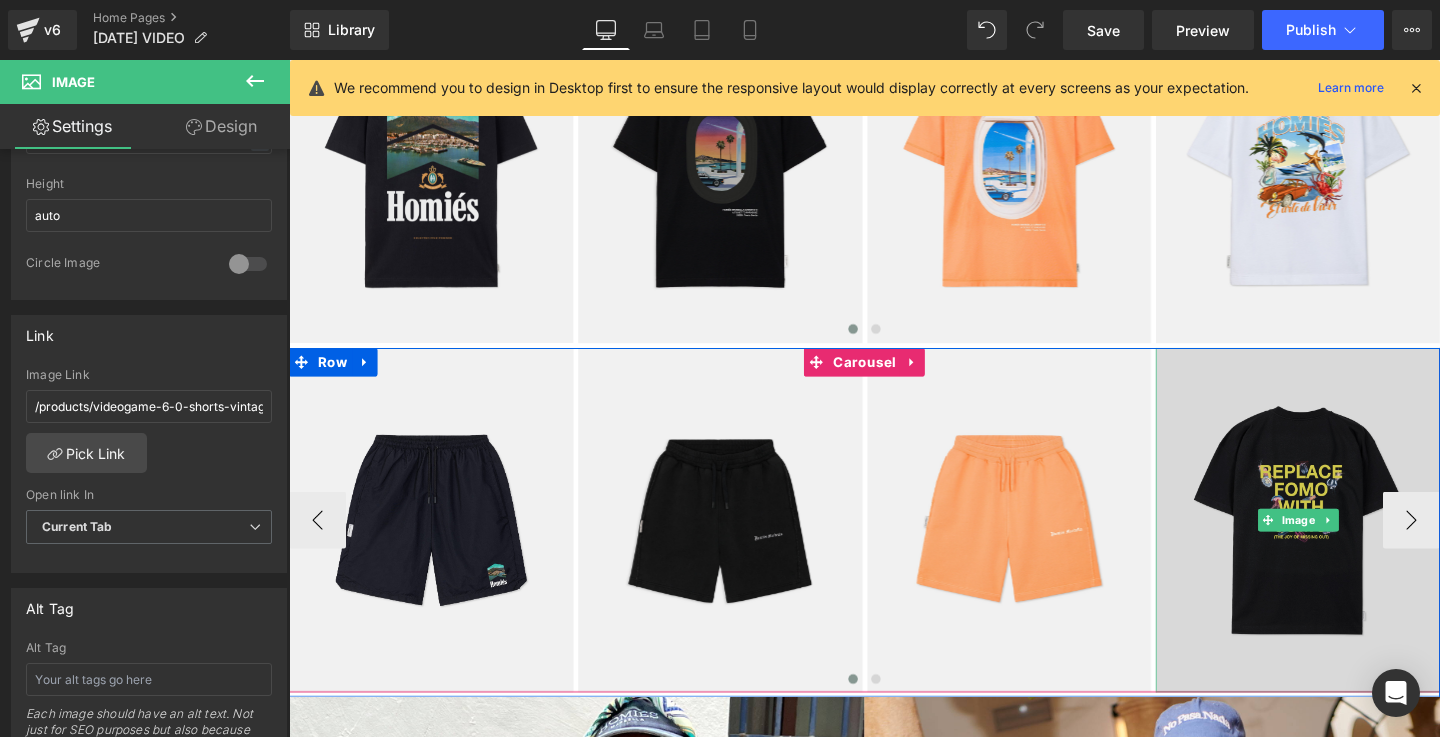 click at bounding box center (1349, 544) 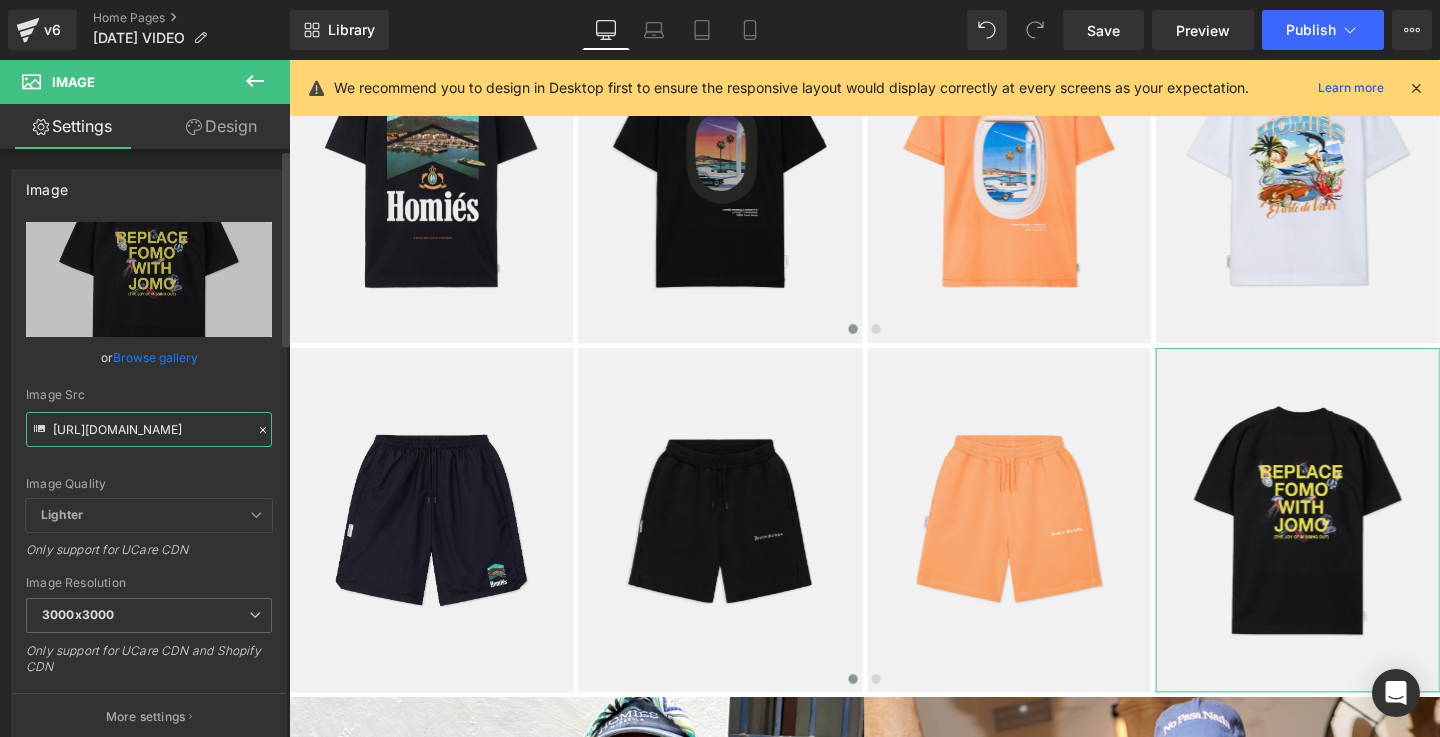 click on "[URL][DOMAIN_NAME]" at bounding box center [149, 429] 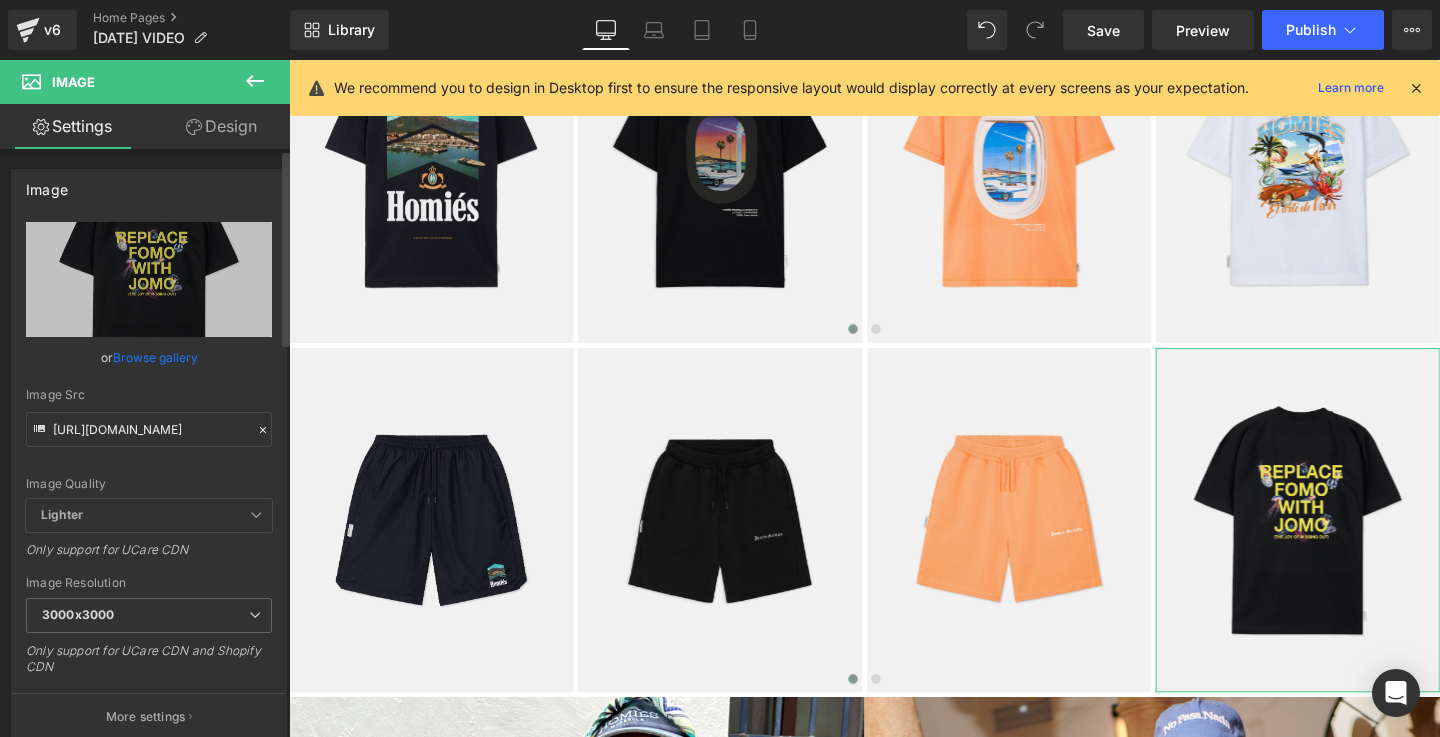 click on "Image Quality" at bounding box center (149, 484) 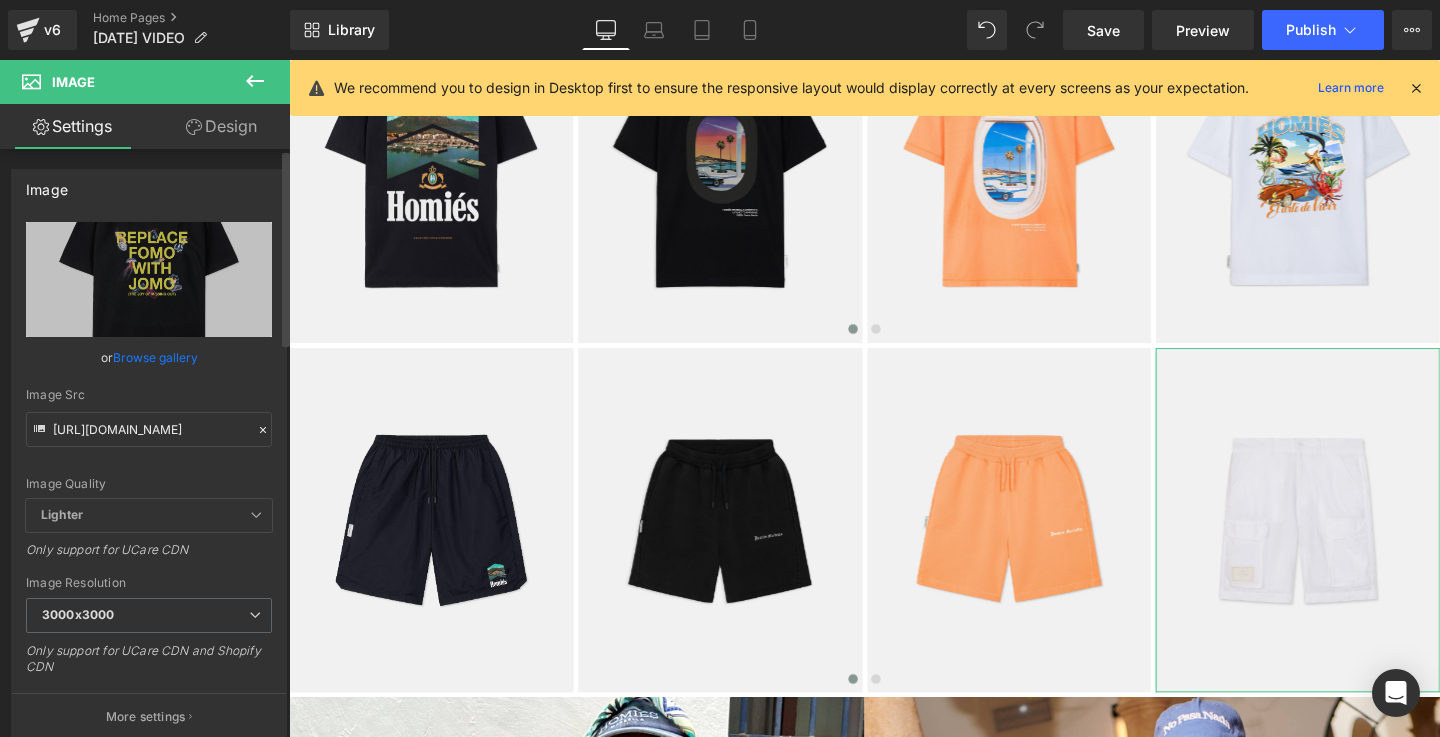scroll, scrollTop: 0, scrollLeft: 0, axis: both 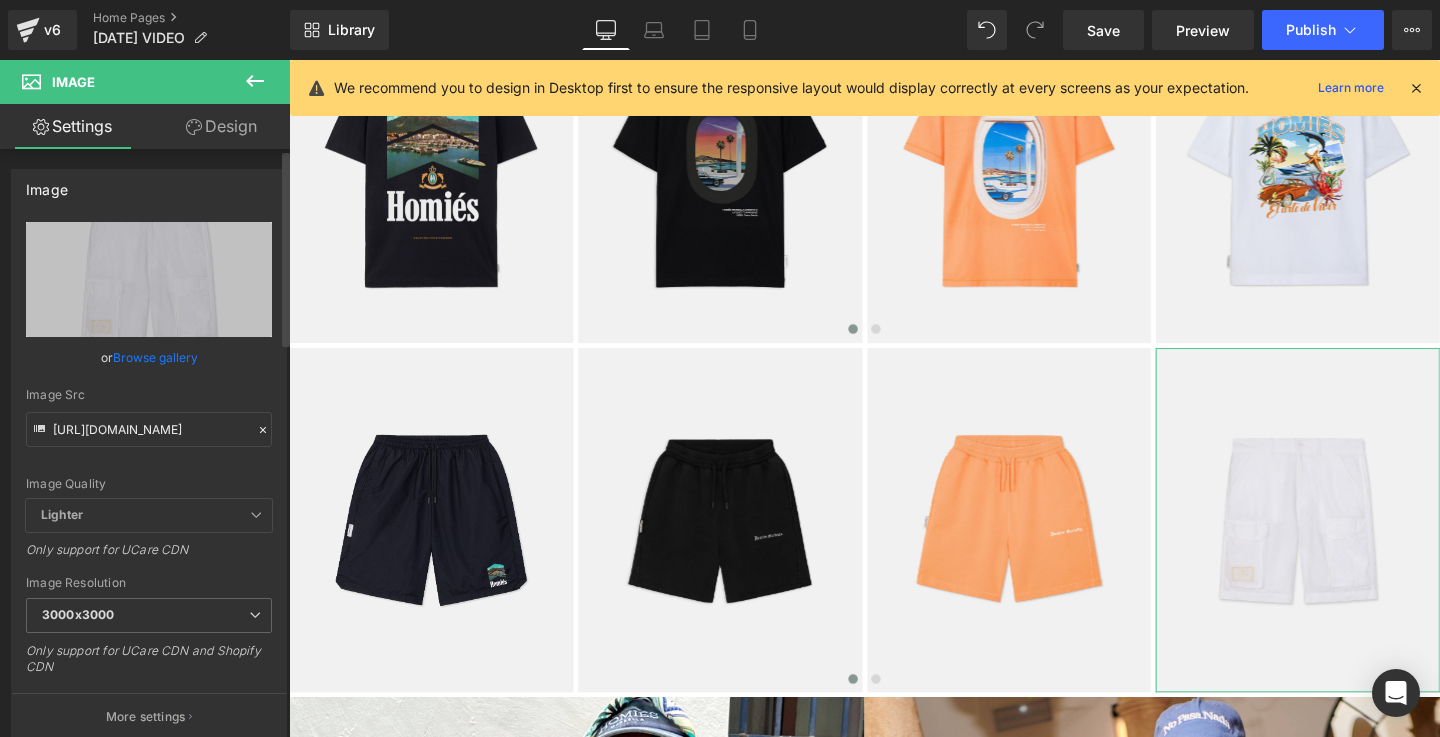 type on "[URL][DOMAIN_NAME]" 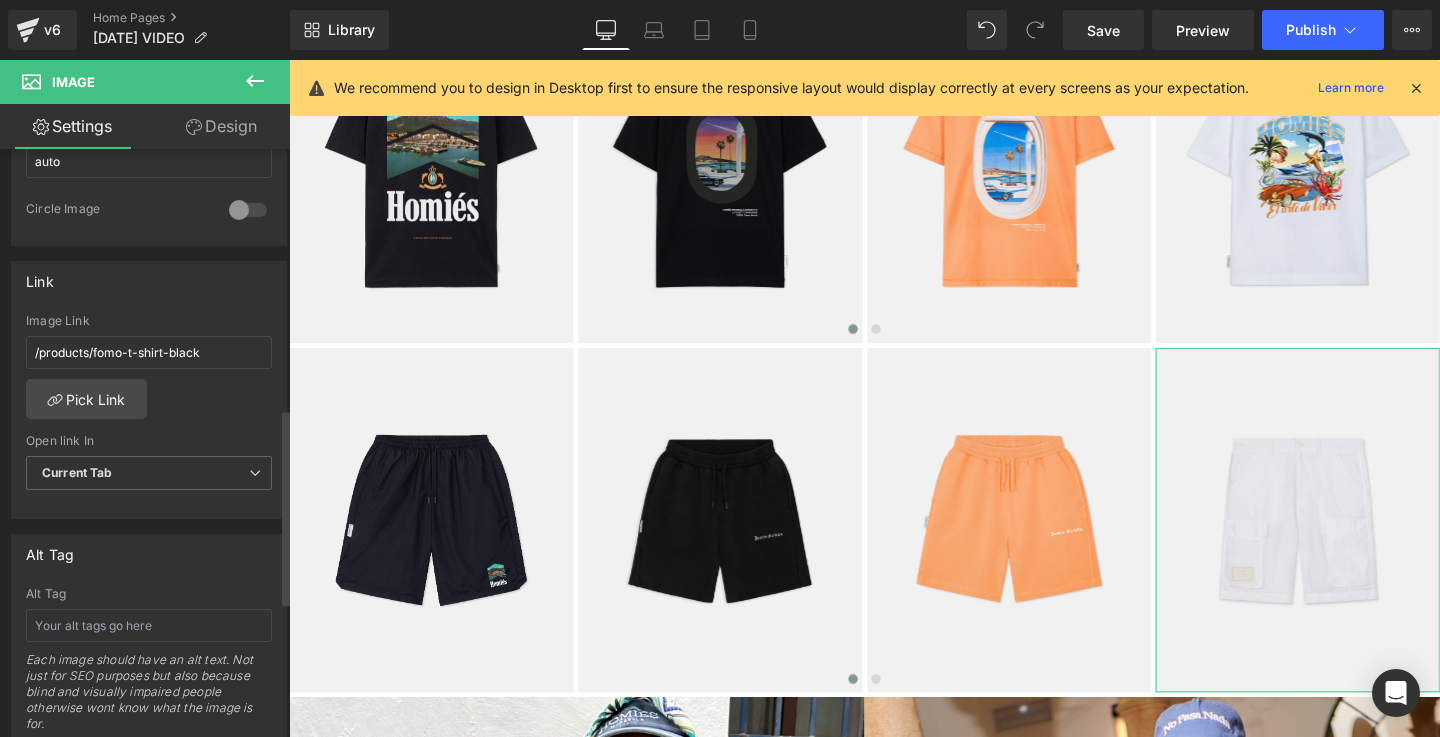 scroll, scrollTop: 814, scrollLeft: 0, axis: vertical 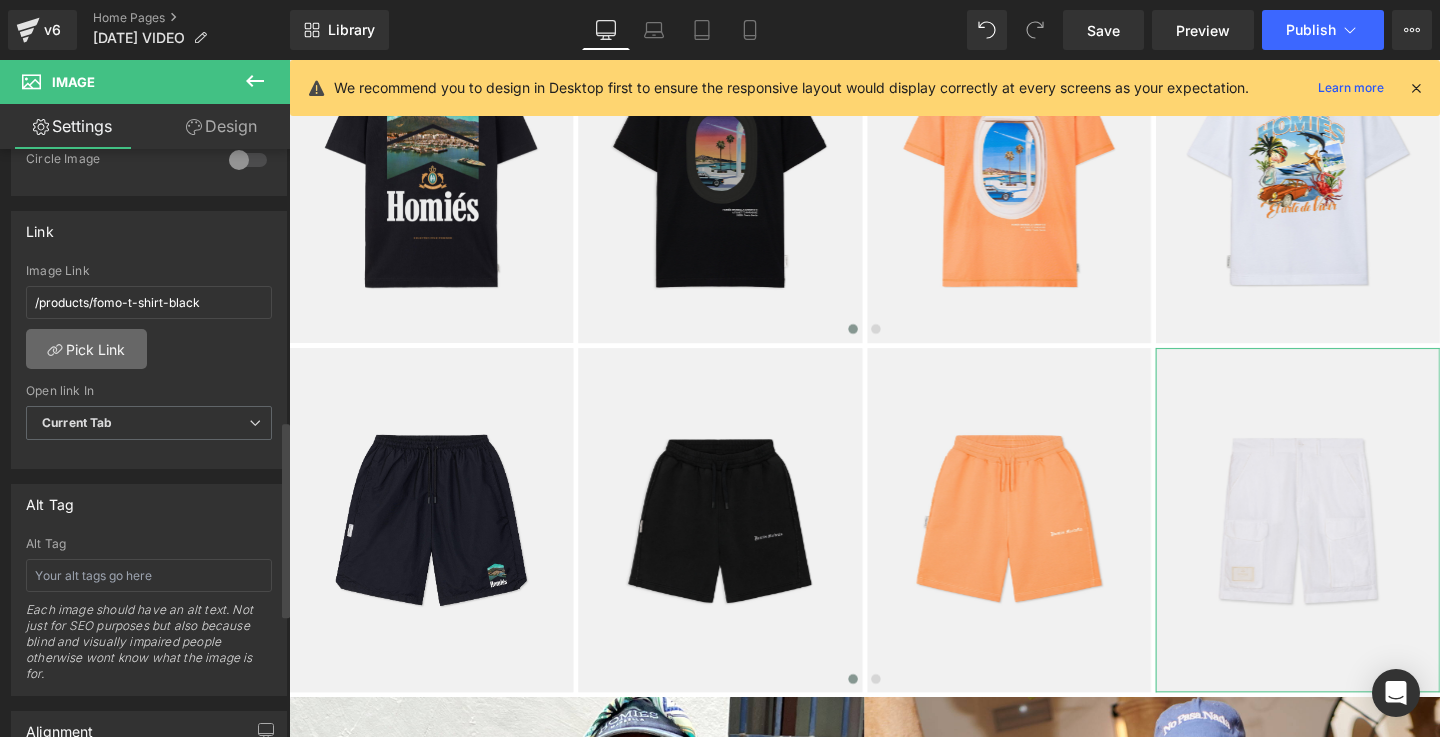 click on "Pick Link" at bounding box center [86, 349] 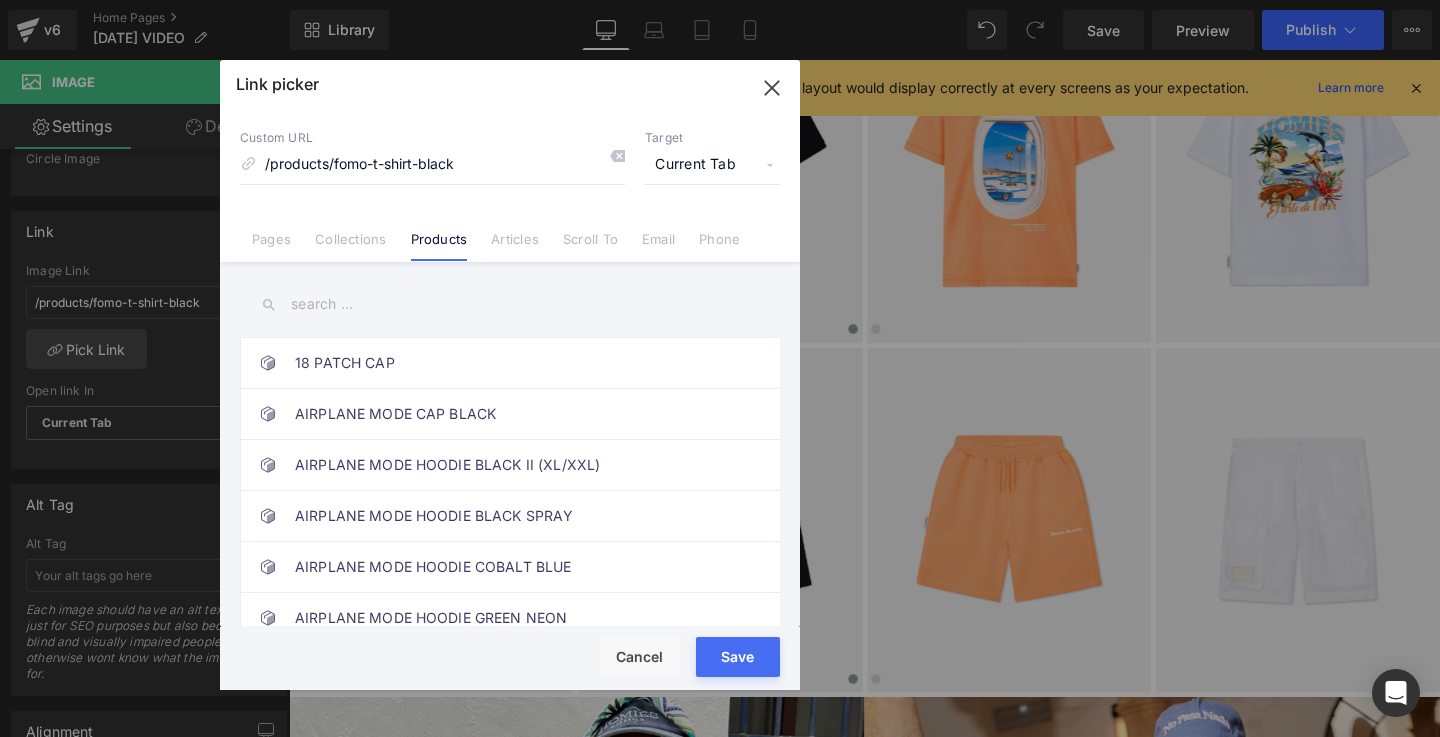 click at bounding box center (510, 304) 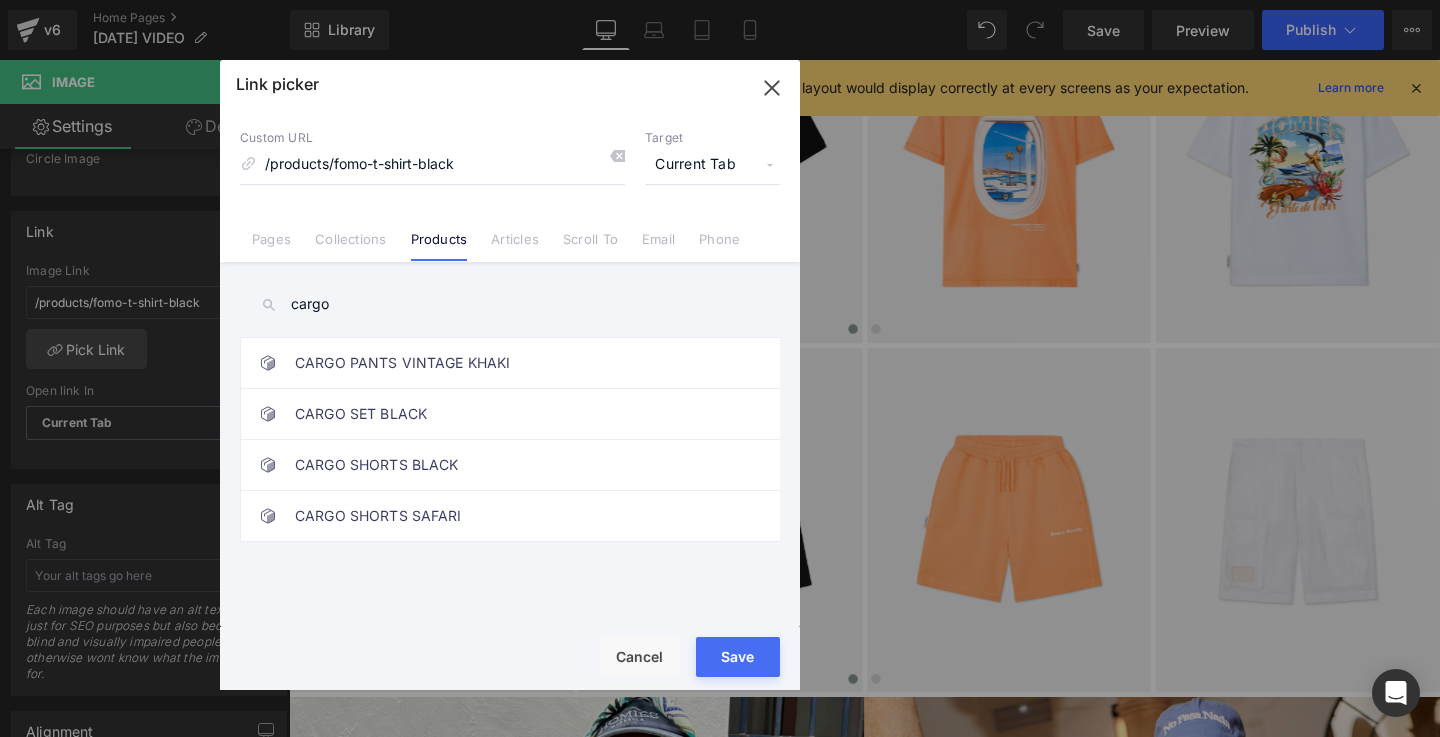 click on "cargo" at bounding box center (510, 304) 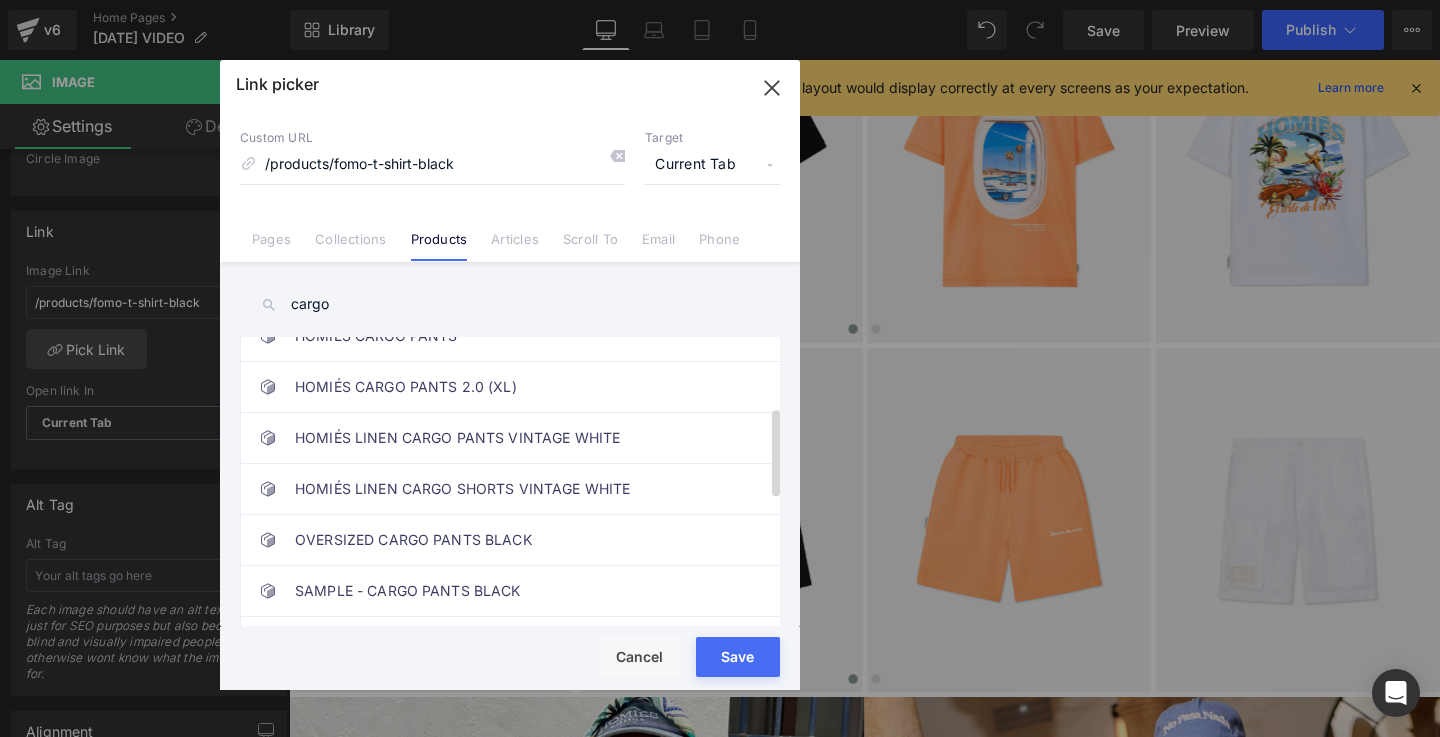 scroll, scrollTop: 227, scrollLeft: 0, axis: vertical 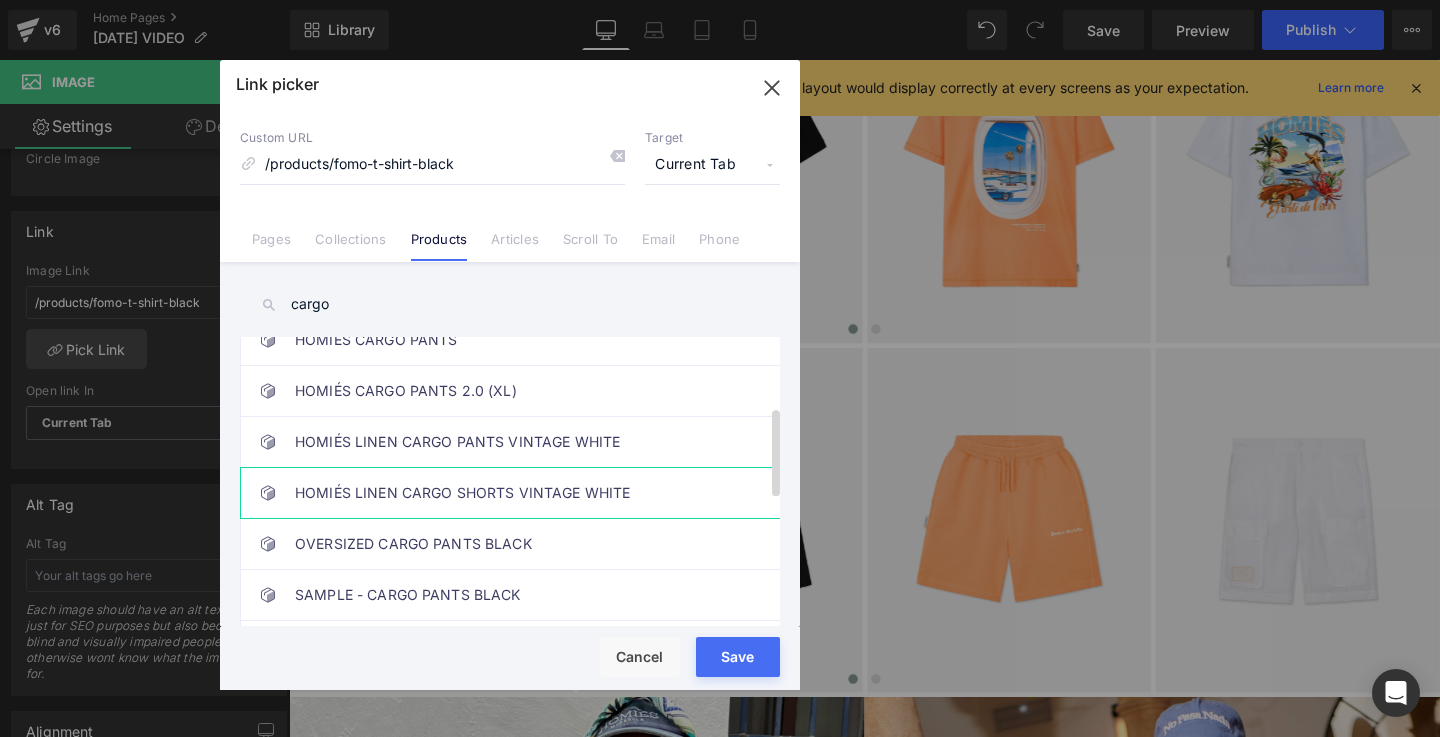type on "cargo" 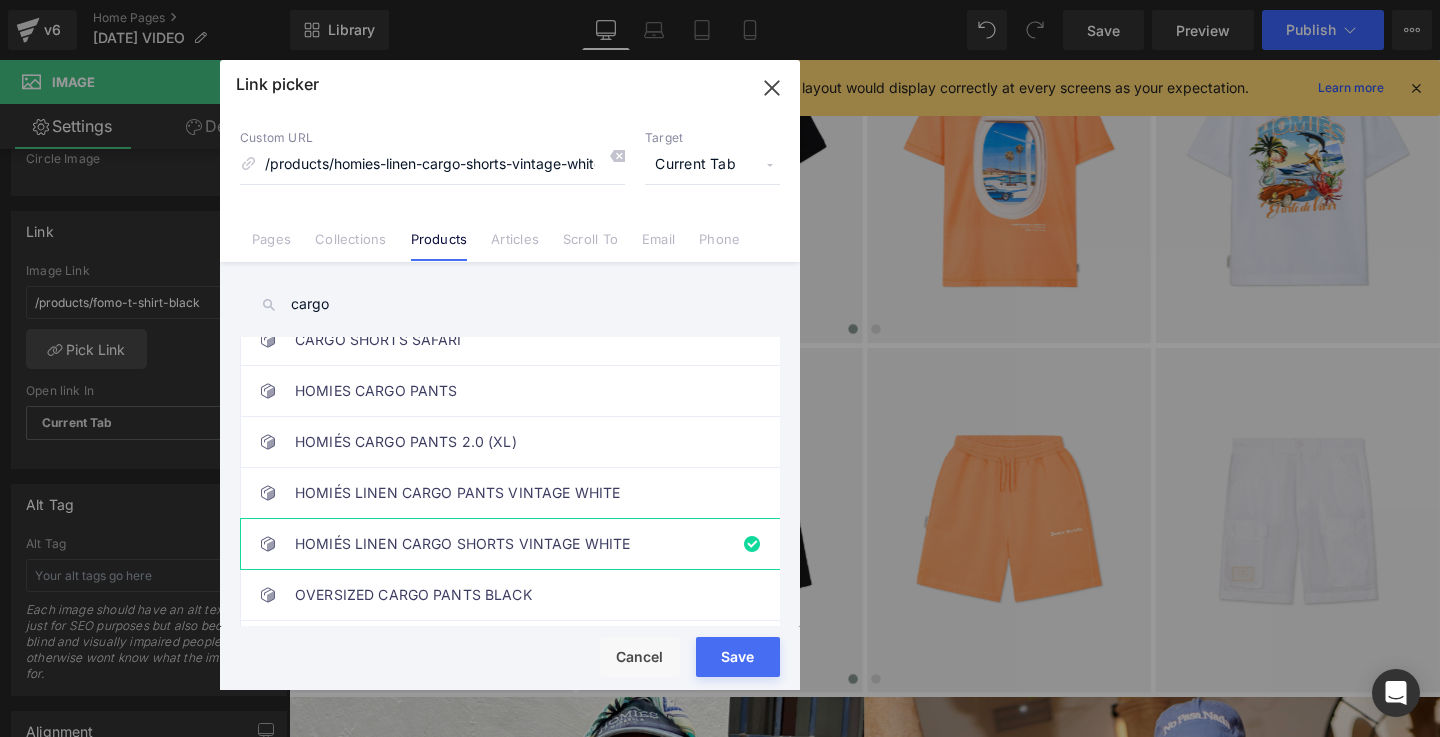 scroll, scrollTop: 278, scrollLeft: 0, axis: vertical 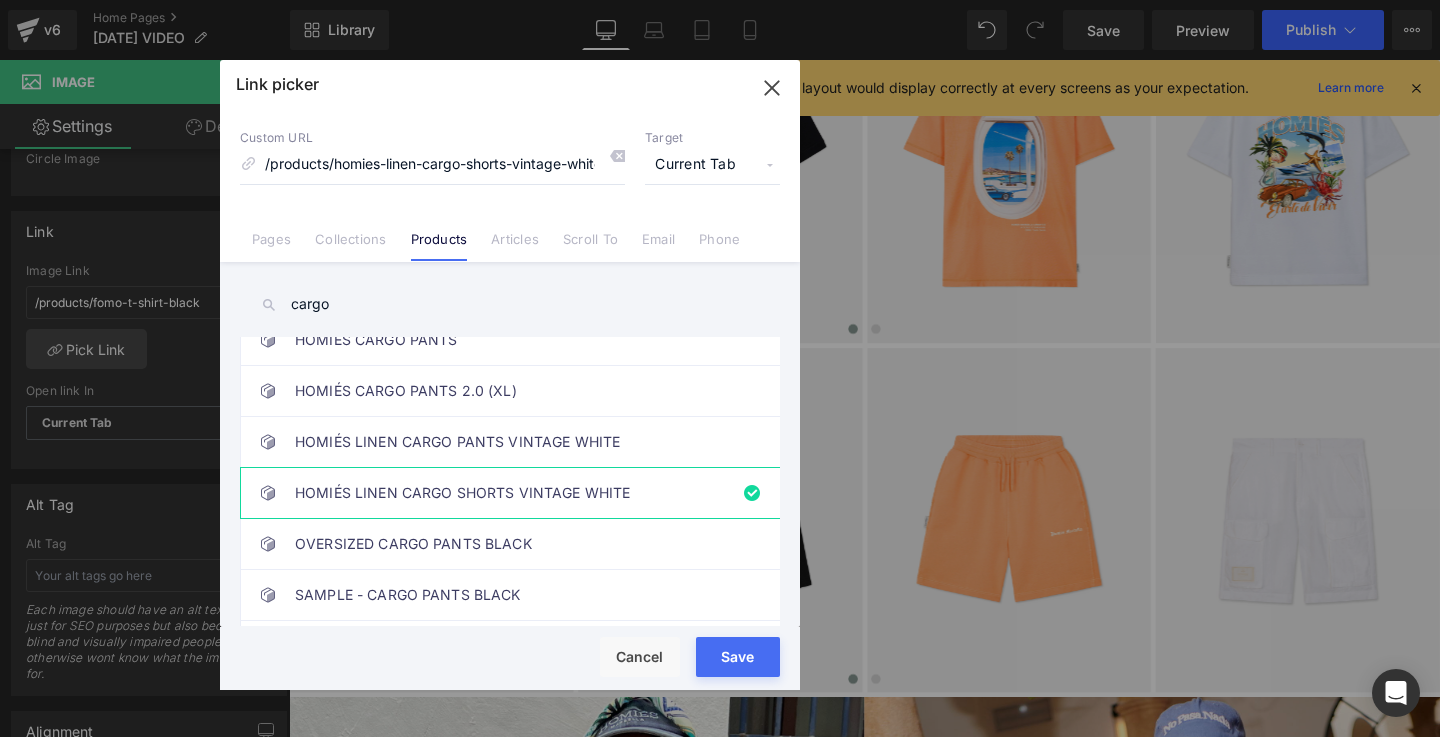 click on "Save" at bounding box center (738, 657) 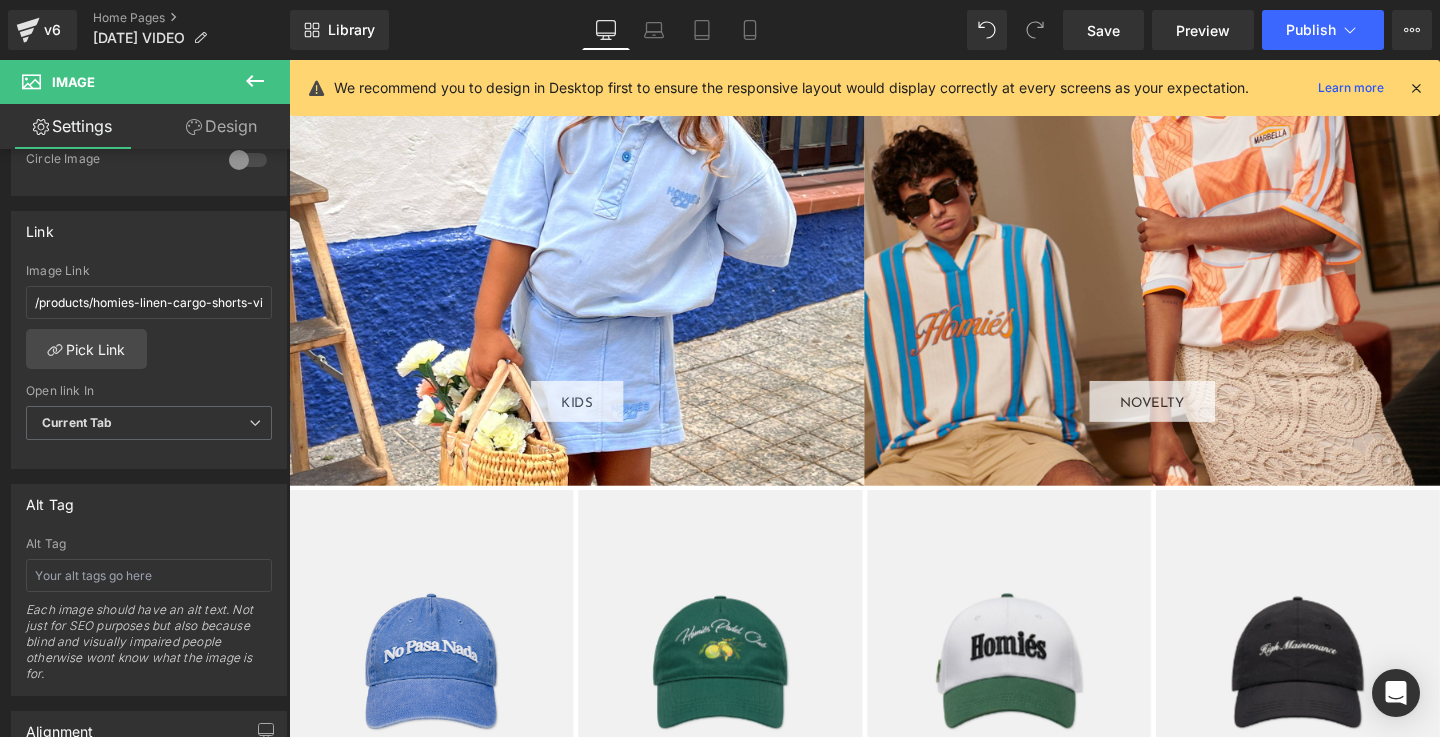 scroll, scrollTop: 2971, scrollLeft: 0, axis: vertical 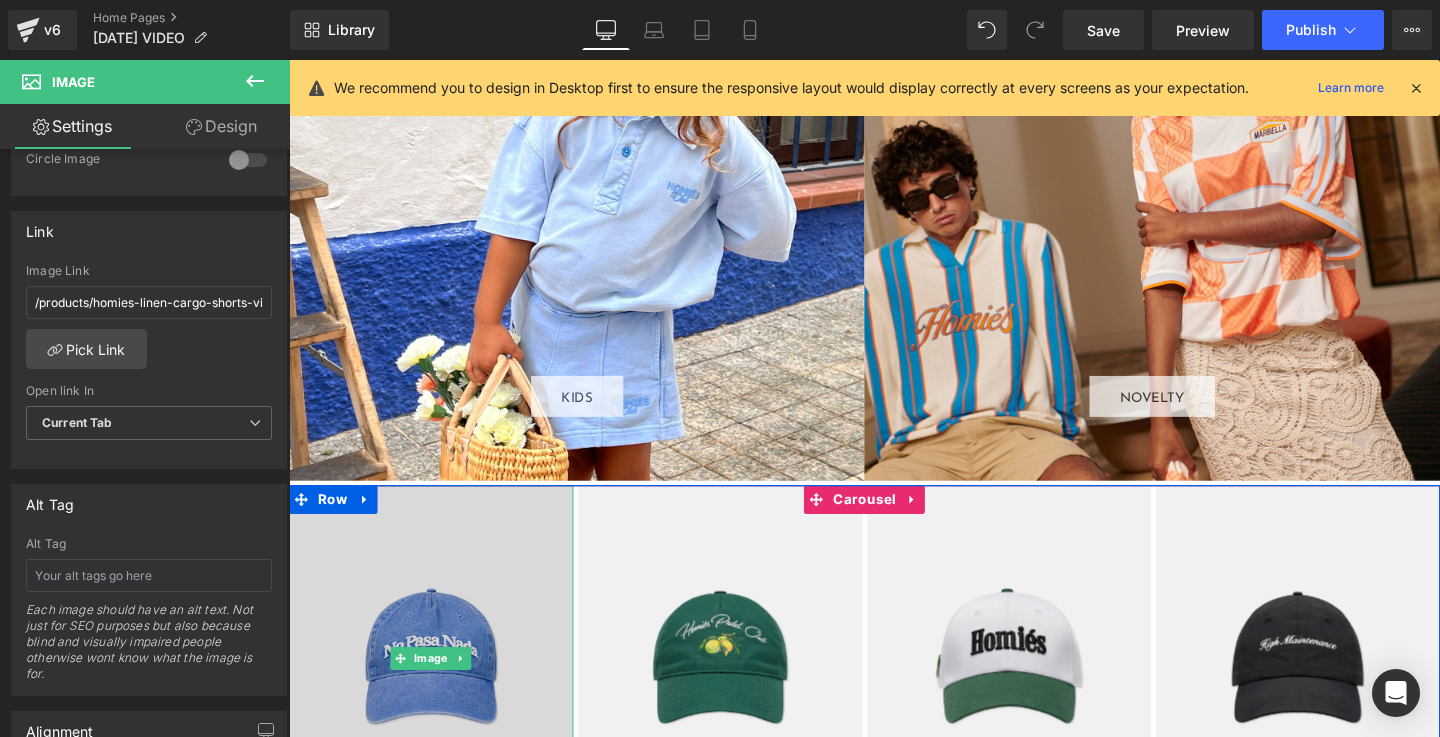 click at bounding box center [438, 688] 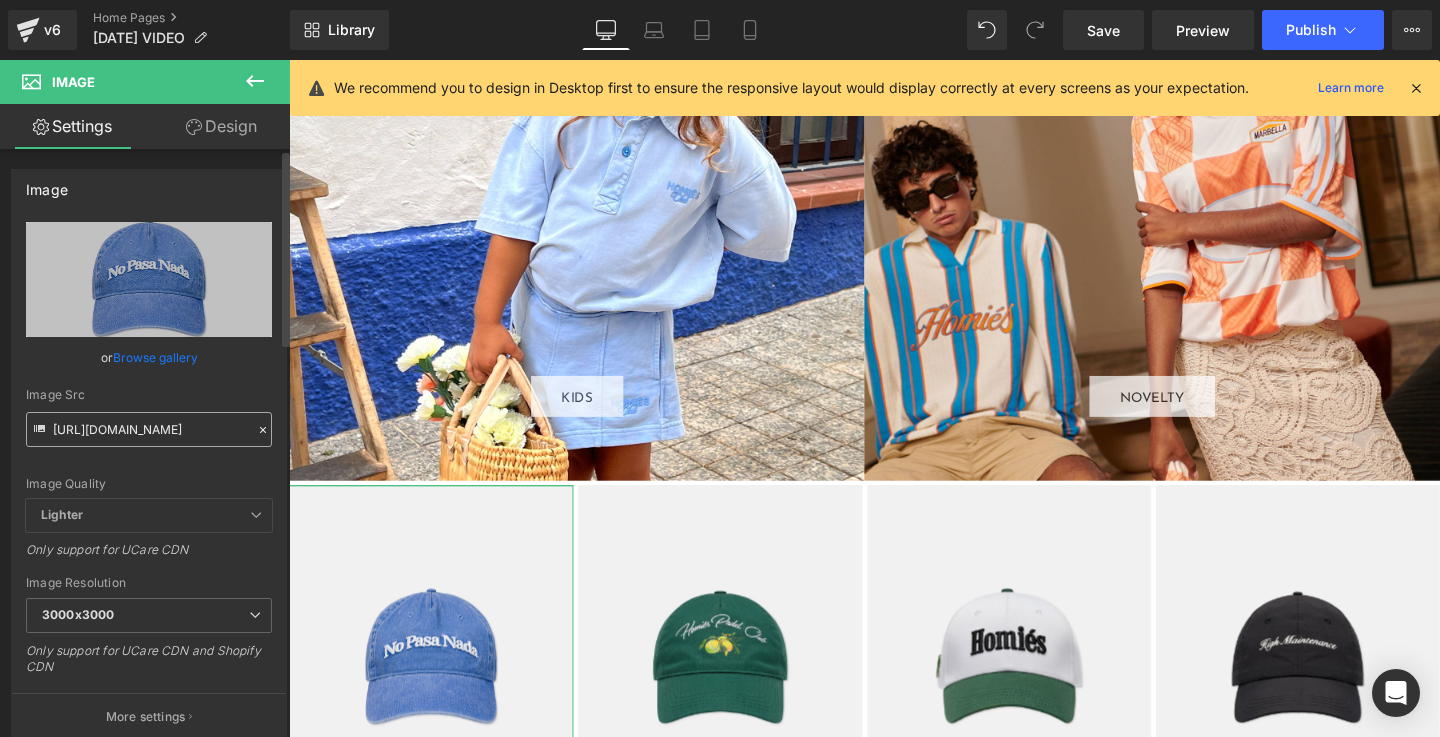 click on "[URL][DOMAIN_NAME]" at bounding box center [149, 429] 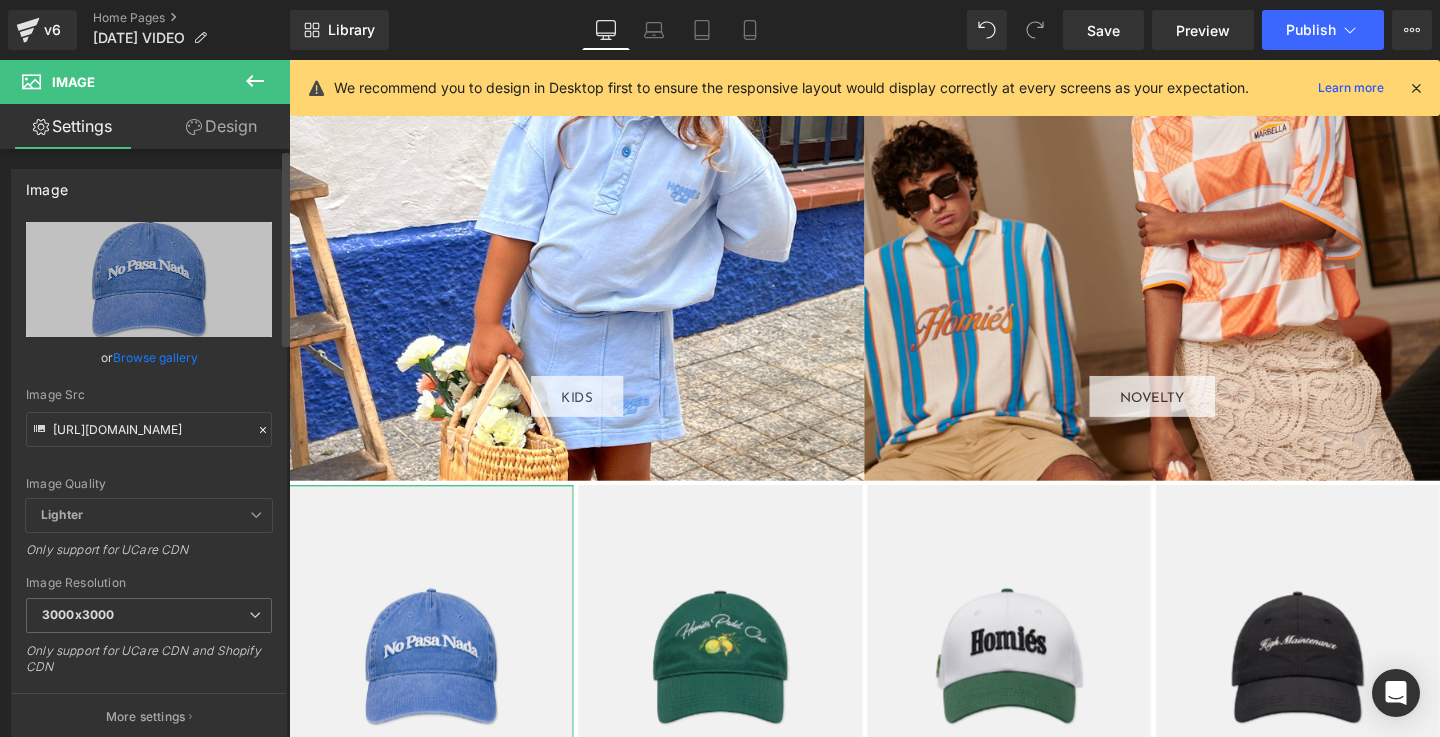 click on "Image Src" at bounding box center [149, 395] 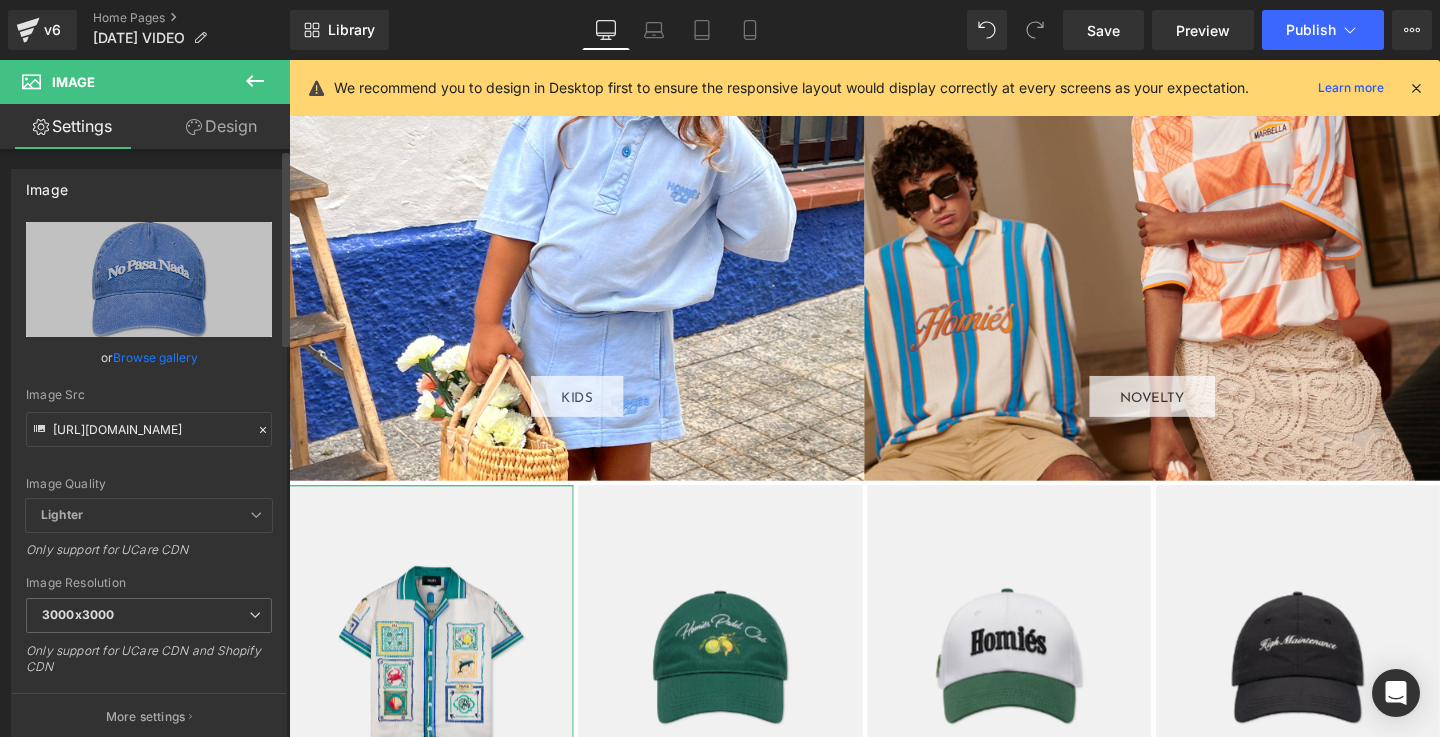 scroll, scrollTop: 0, scrollLeft: 0, axis: both 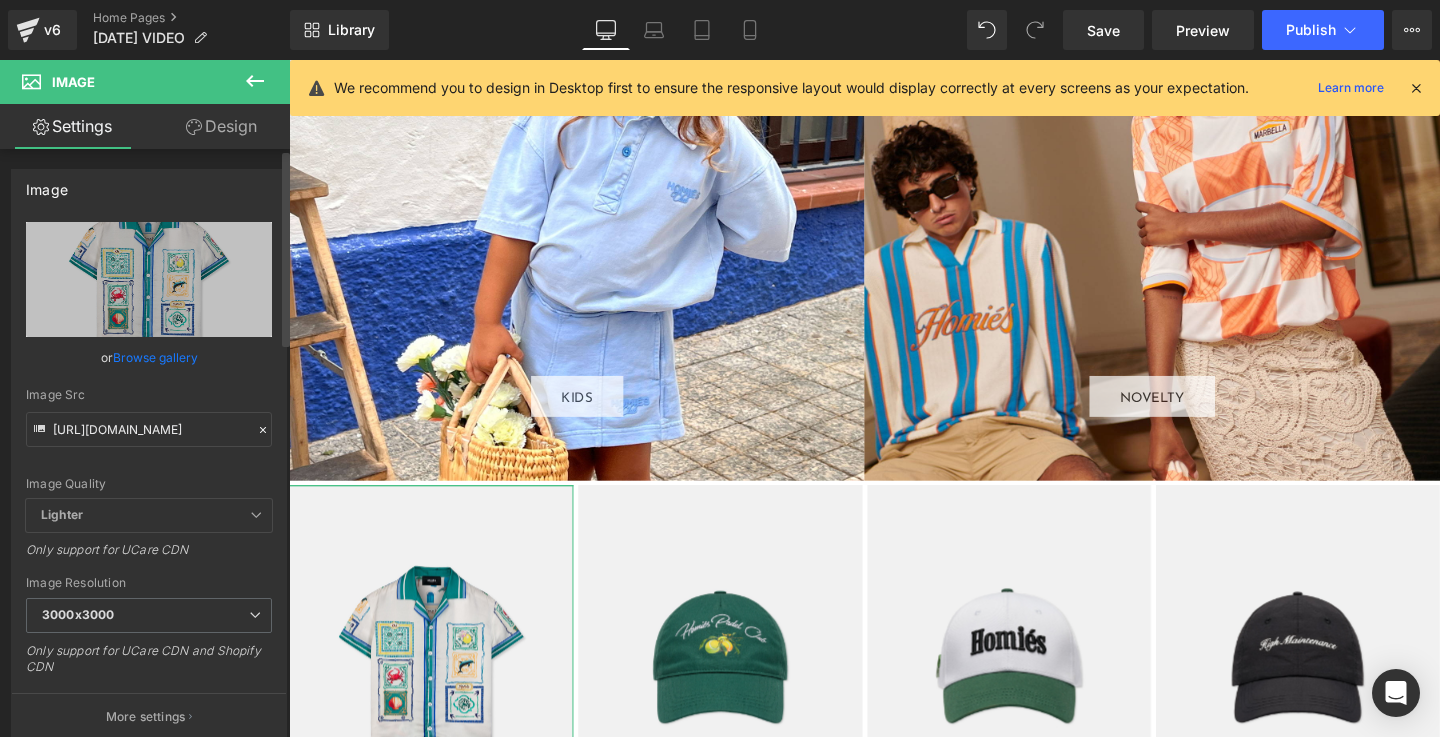 type on "[URL][DOMAIN_NAME]" 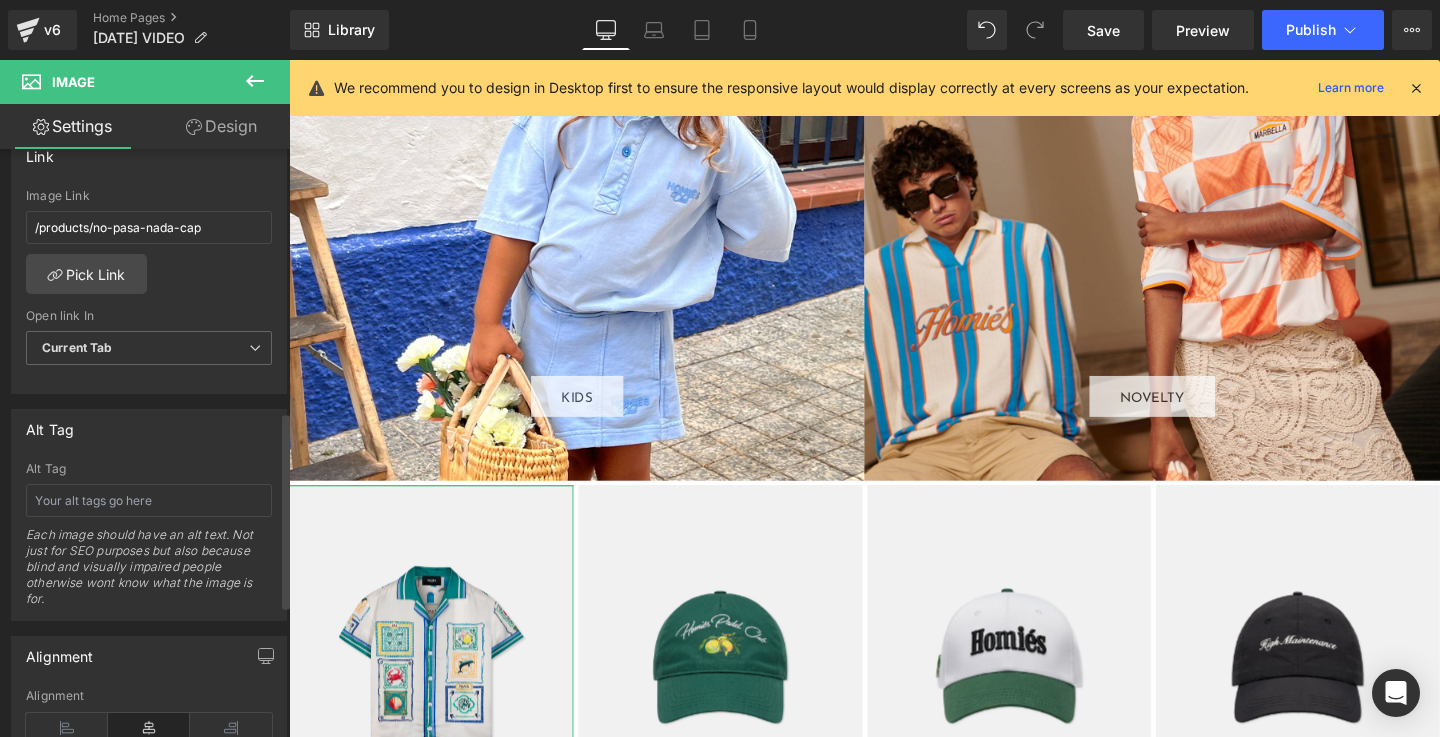 scroll, scrollTop: 896, scrollLeft: 0, axis: vertical 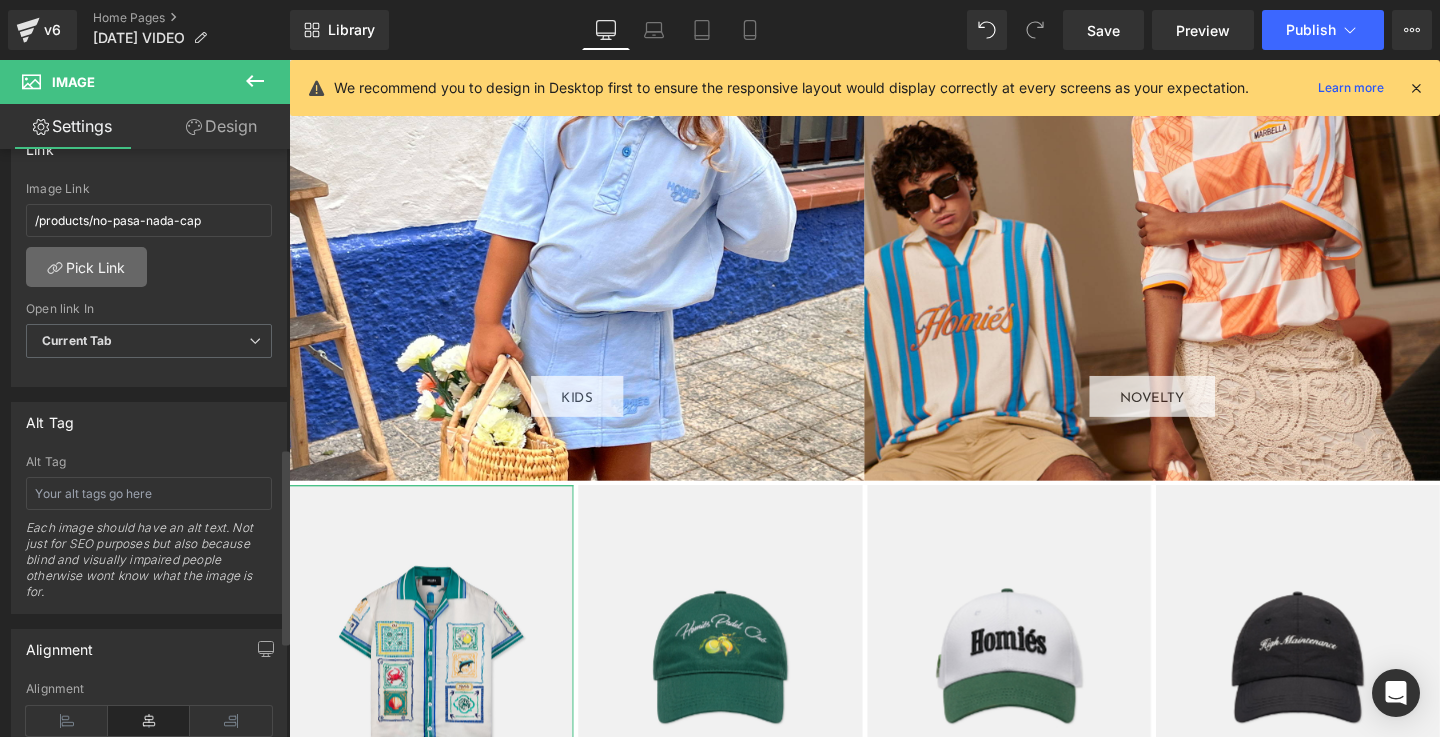 click on "Pick Link" at bounding box center (86, 267) 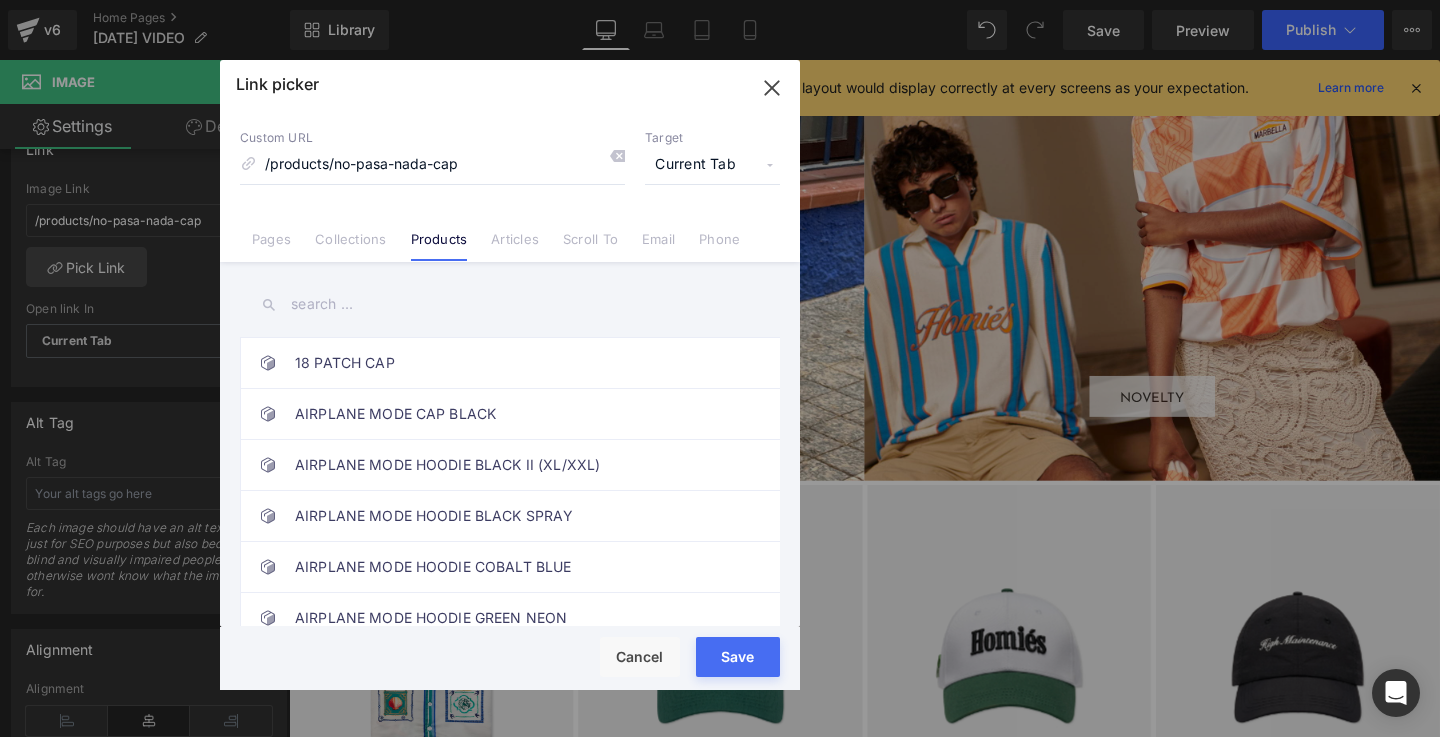 click at bounding box center (510, 304) 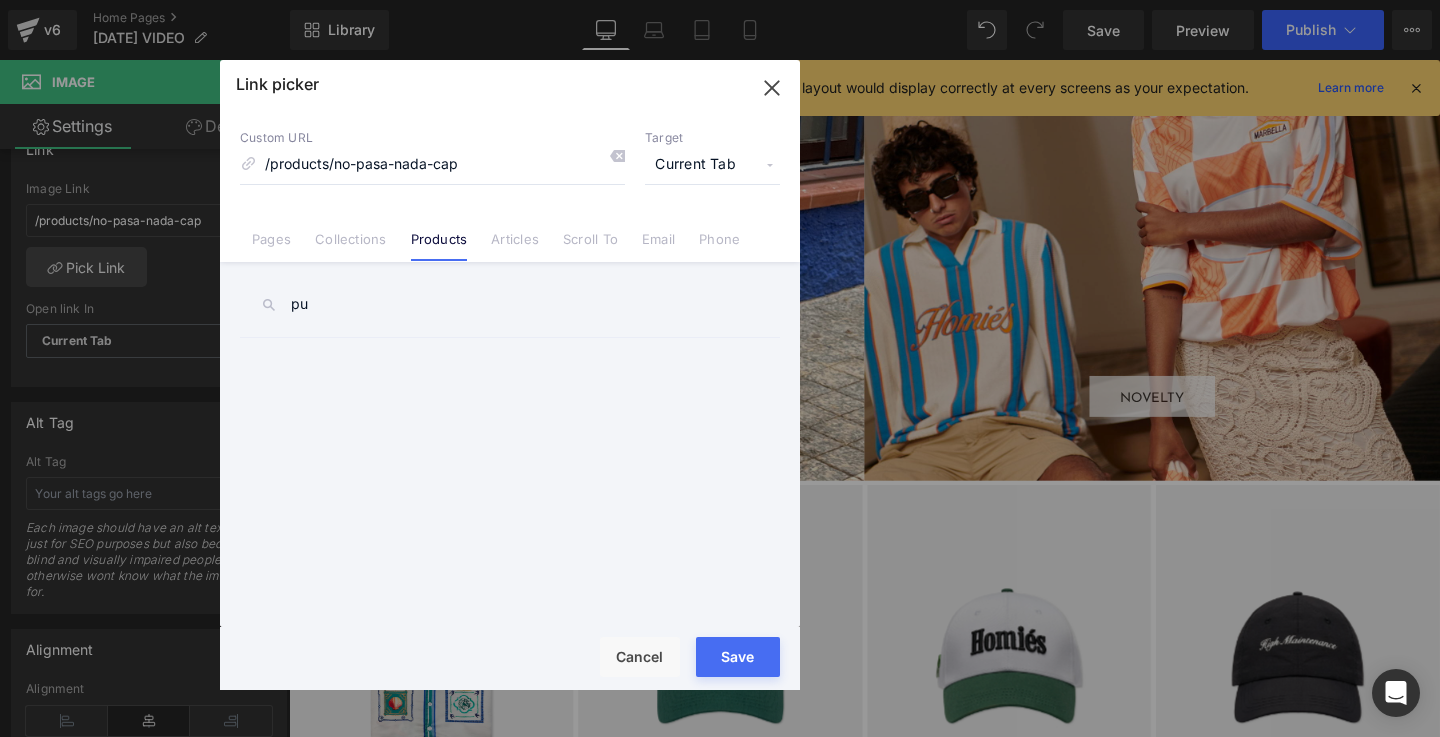 type on "p" 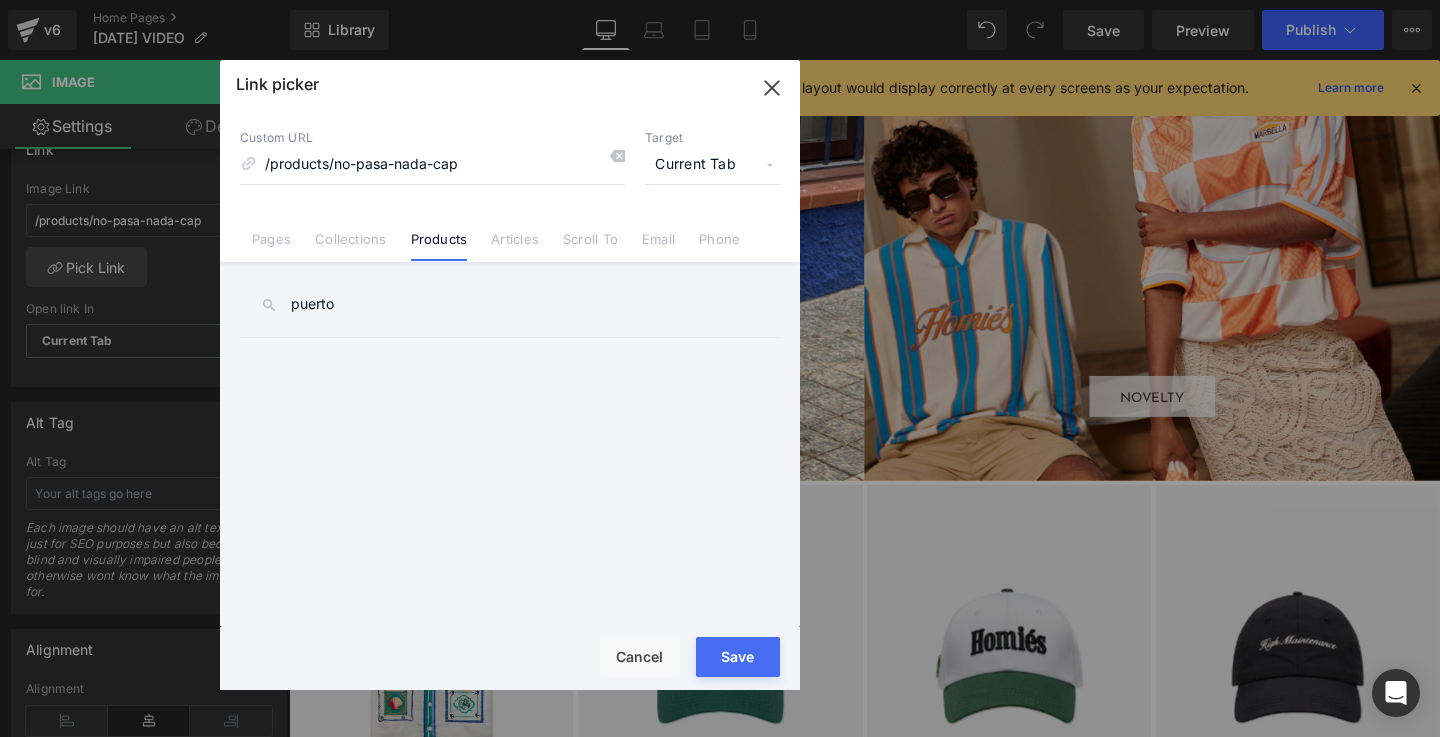 type on "puerto" 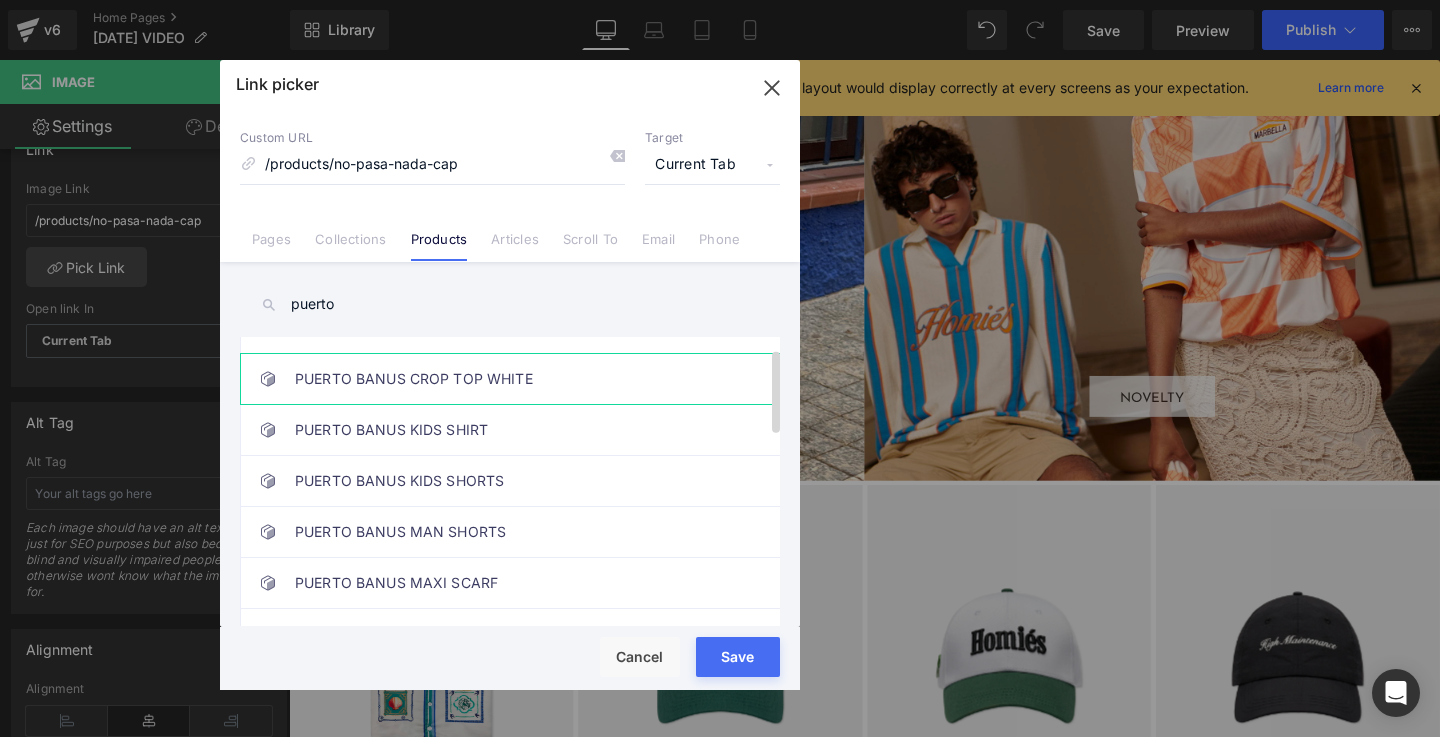 scroll, scrollTop: 37, scrollLeft: 0, axis: vertical 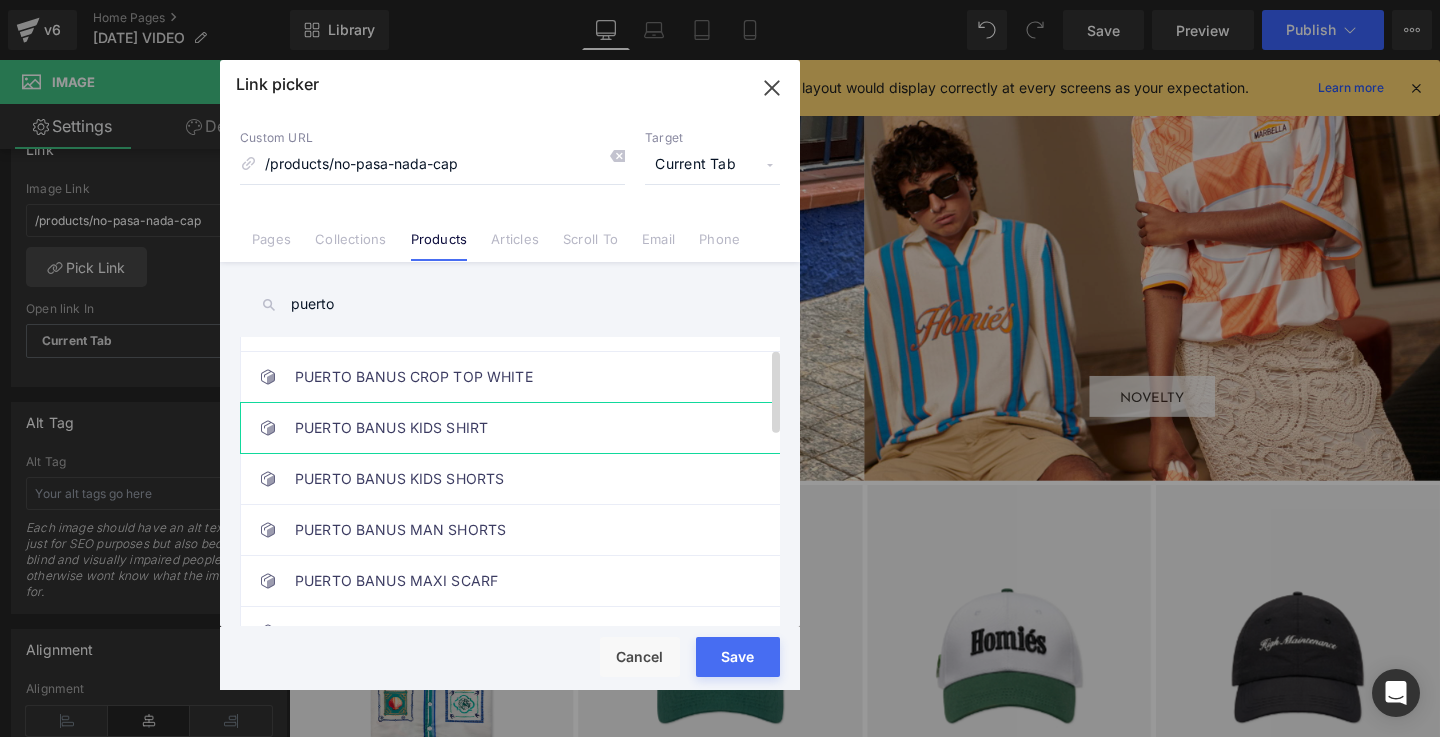 click on "PUERTO BANUS KIDS SHIRT" at bounding box center [515, 428] 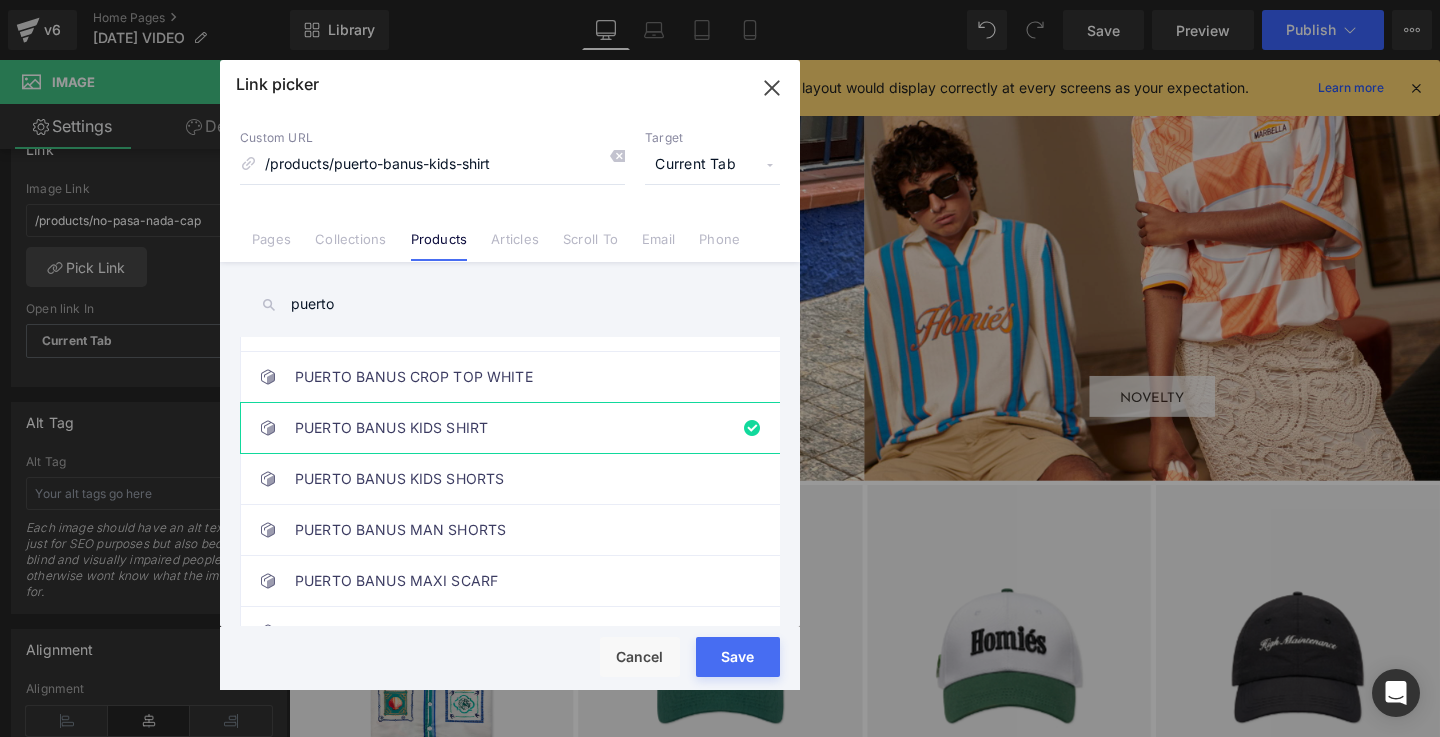click on "Save" at bounding box center [738, 657] 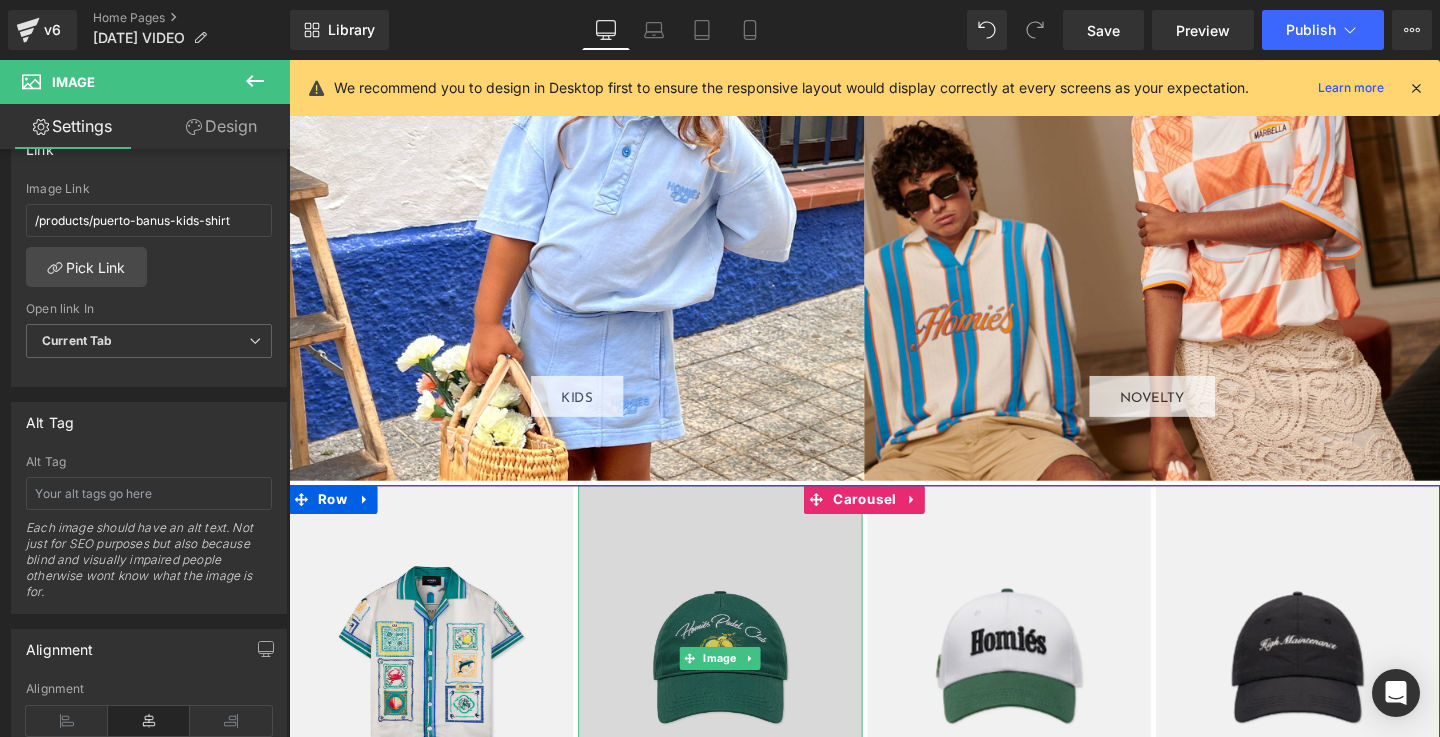 click at bounding box center (742, 688) 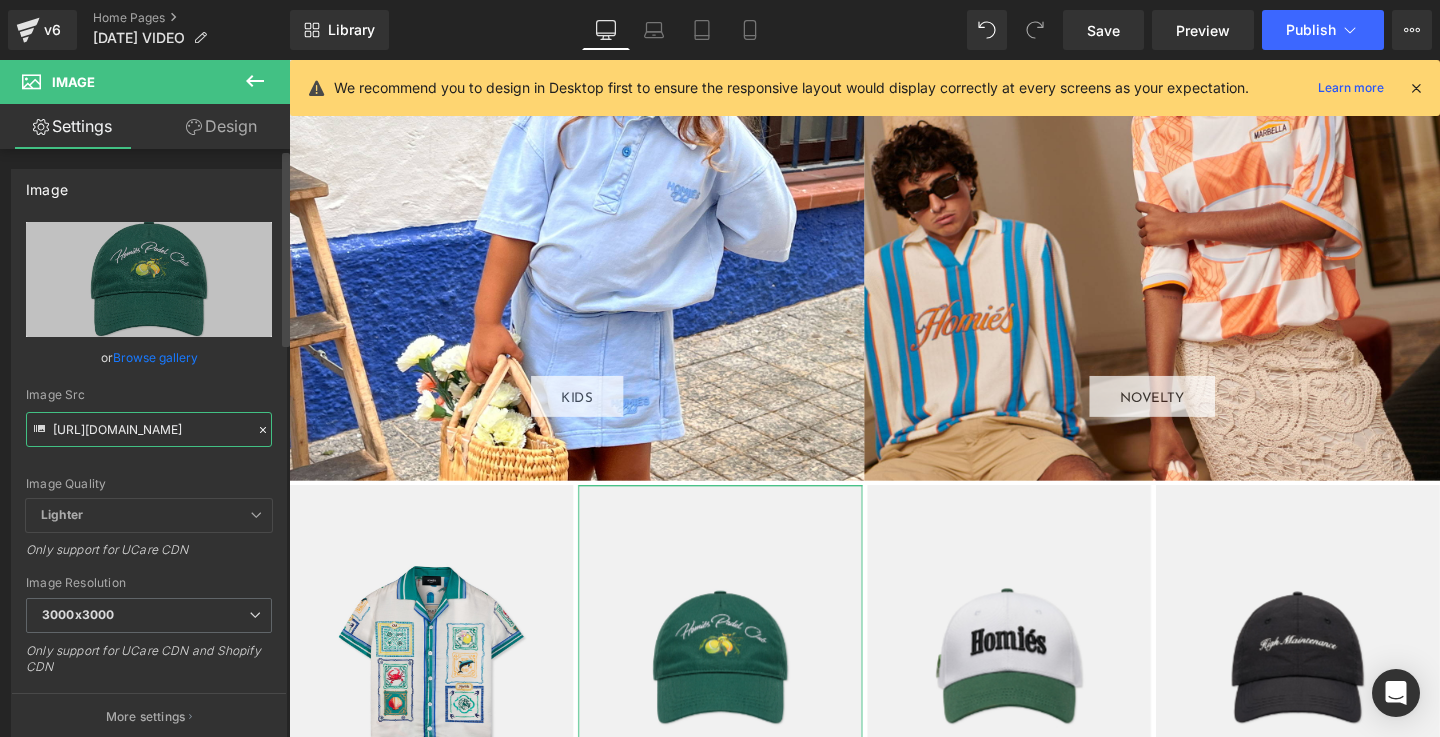 click on "[URL][DOMAIN_NAME]" at bounding box center (149, 429) 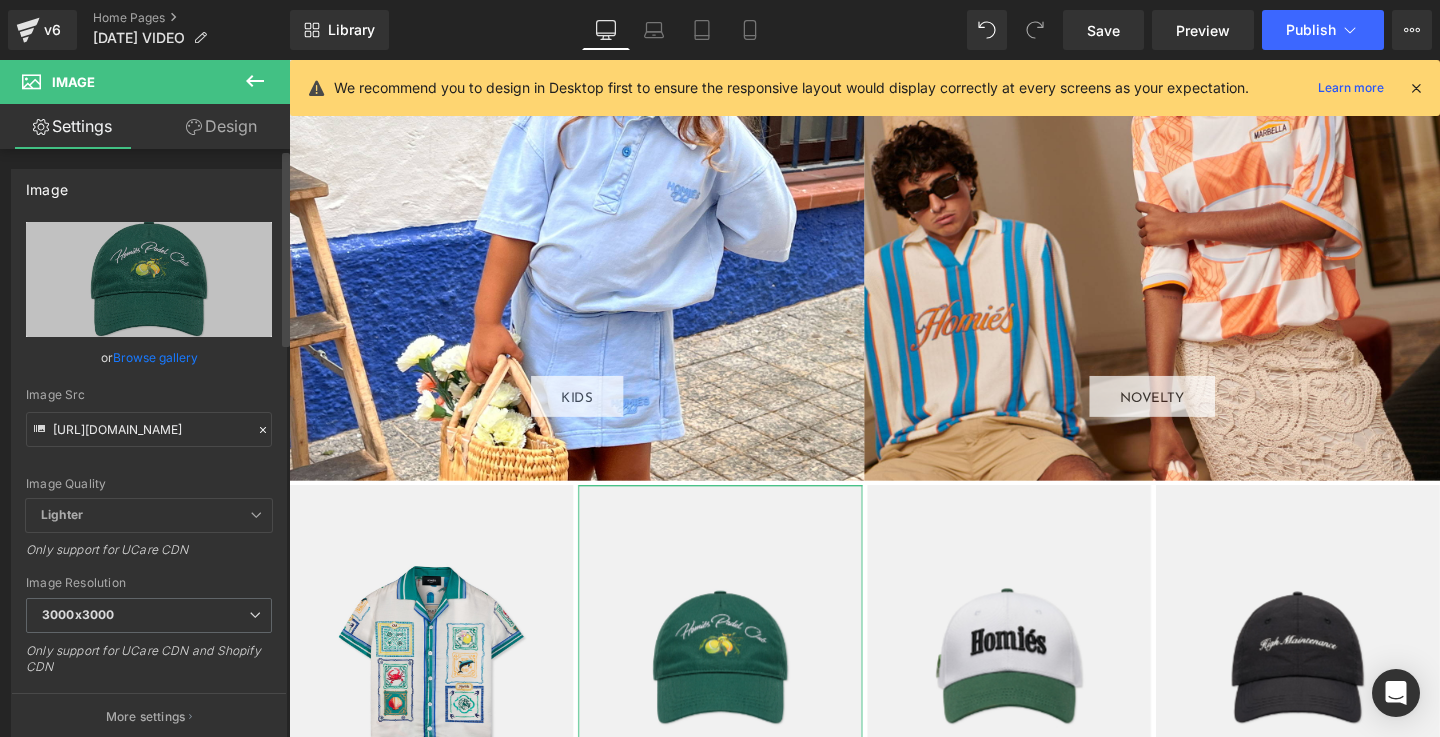 click on "Image Quality Lighter Lightest
Lighter
Lighter Lightest Only support for UCare CDN" at bounding box center (149, 360) 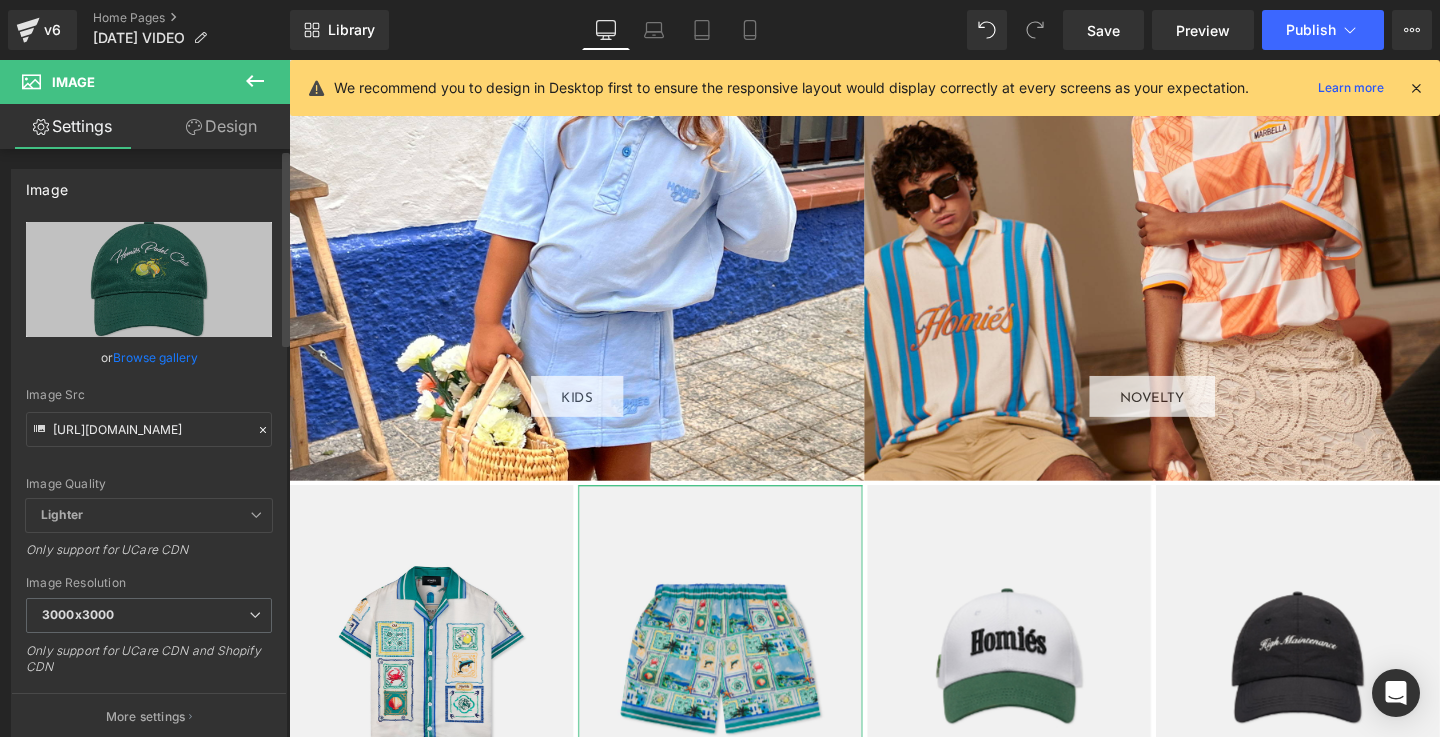 scroll, scrollTop: 0, scrollLeft: 0, axis: both 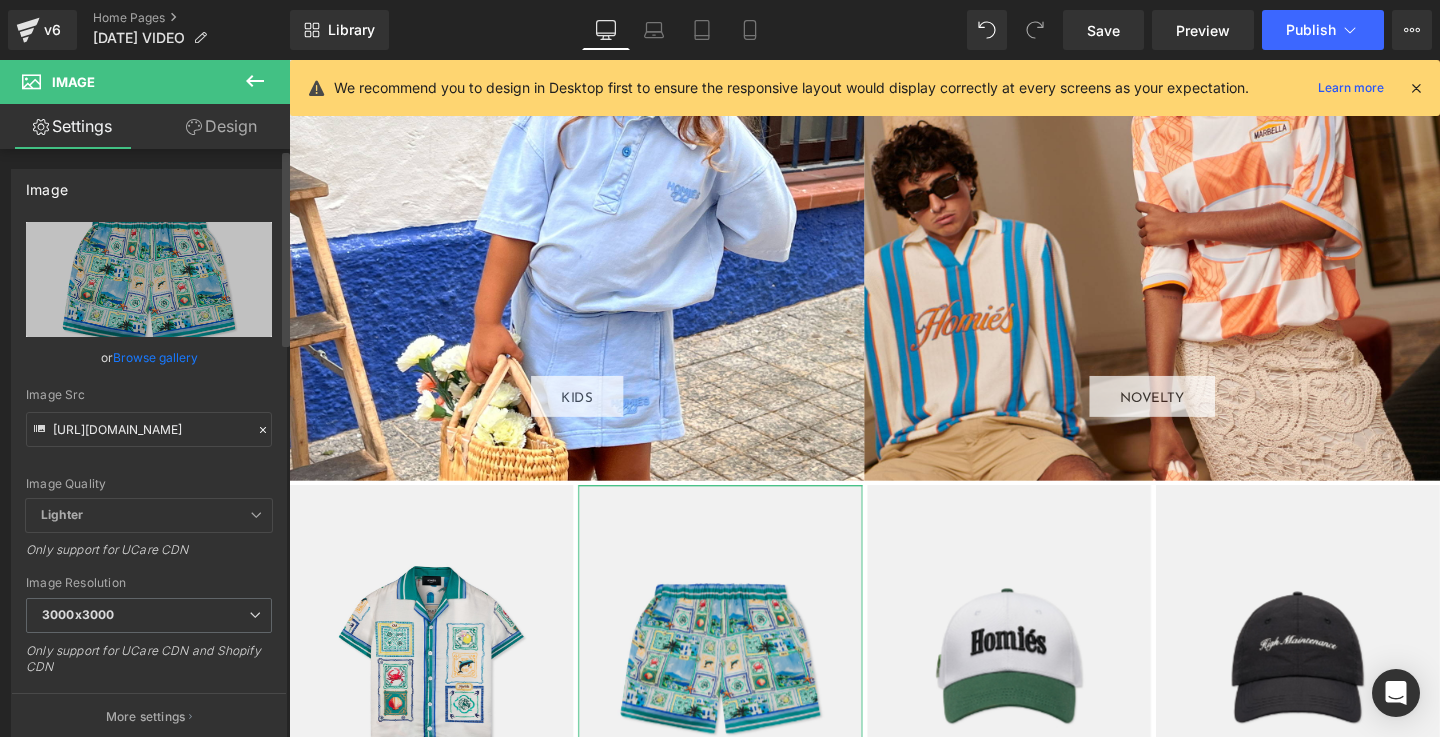 type on "[URL][DOMAIN_NAME]" 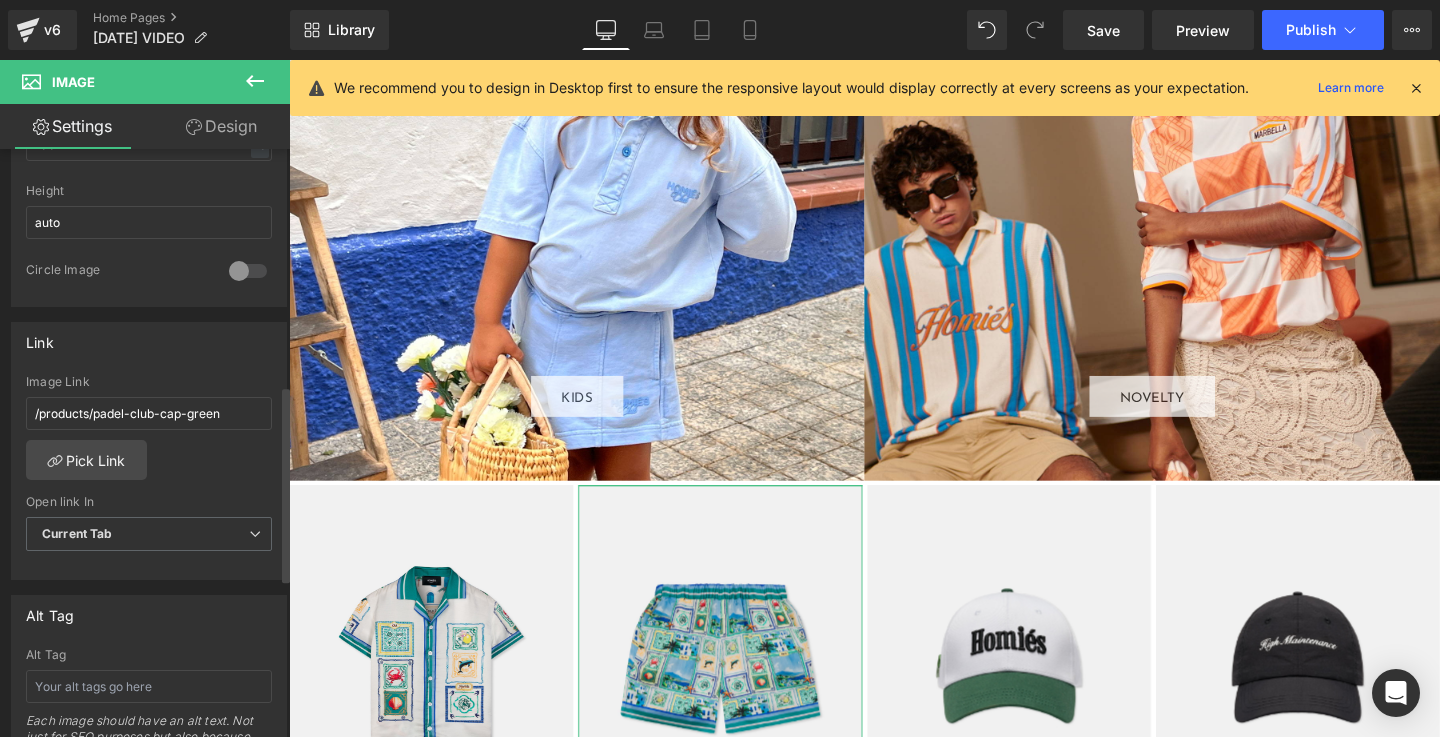 scroll, scrollTop: 719, scrollLeft: 0, axis: vertical 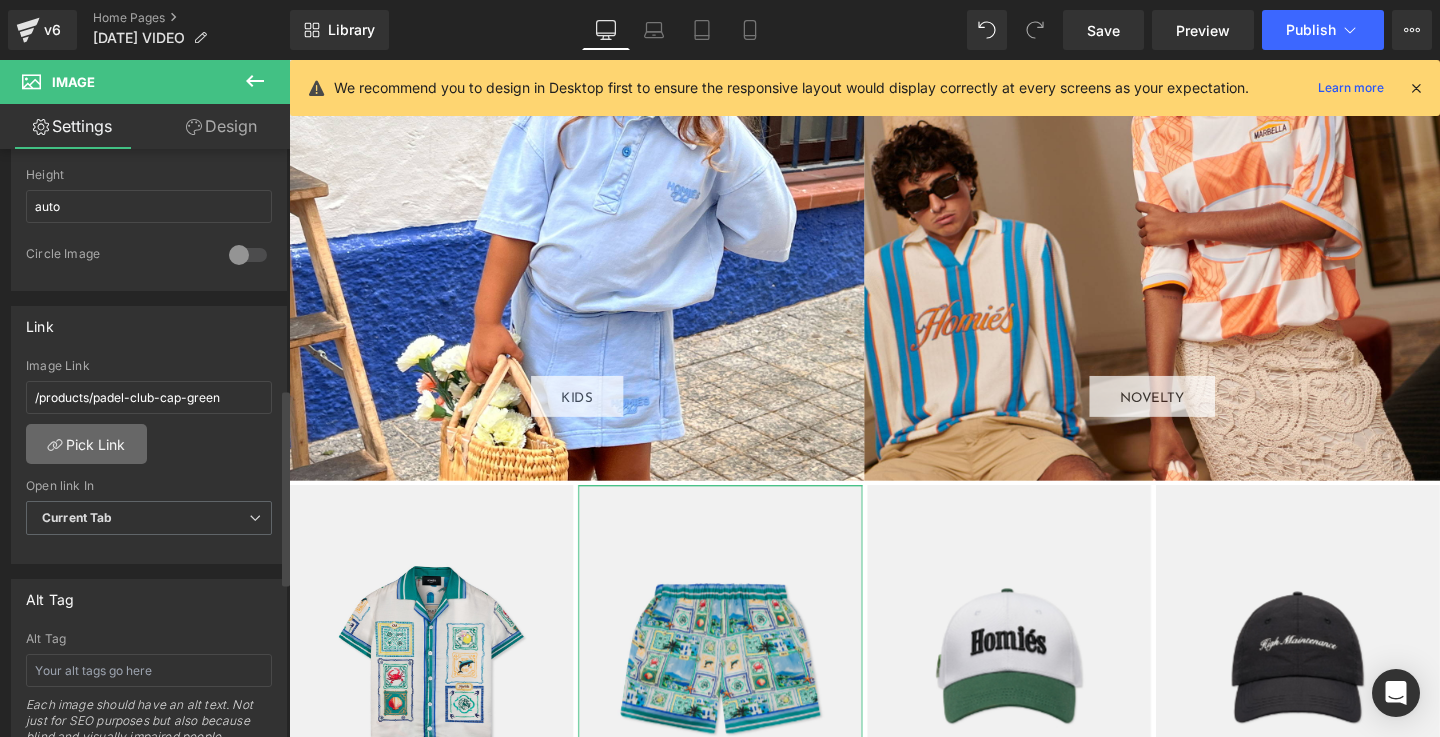 click on "Pick Link" at bounding box center (86, 444) 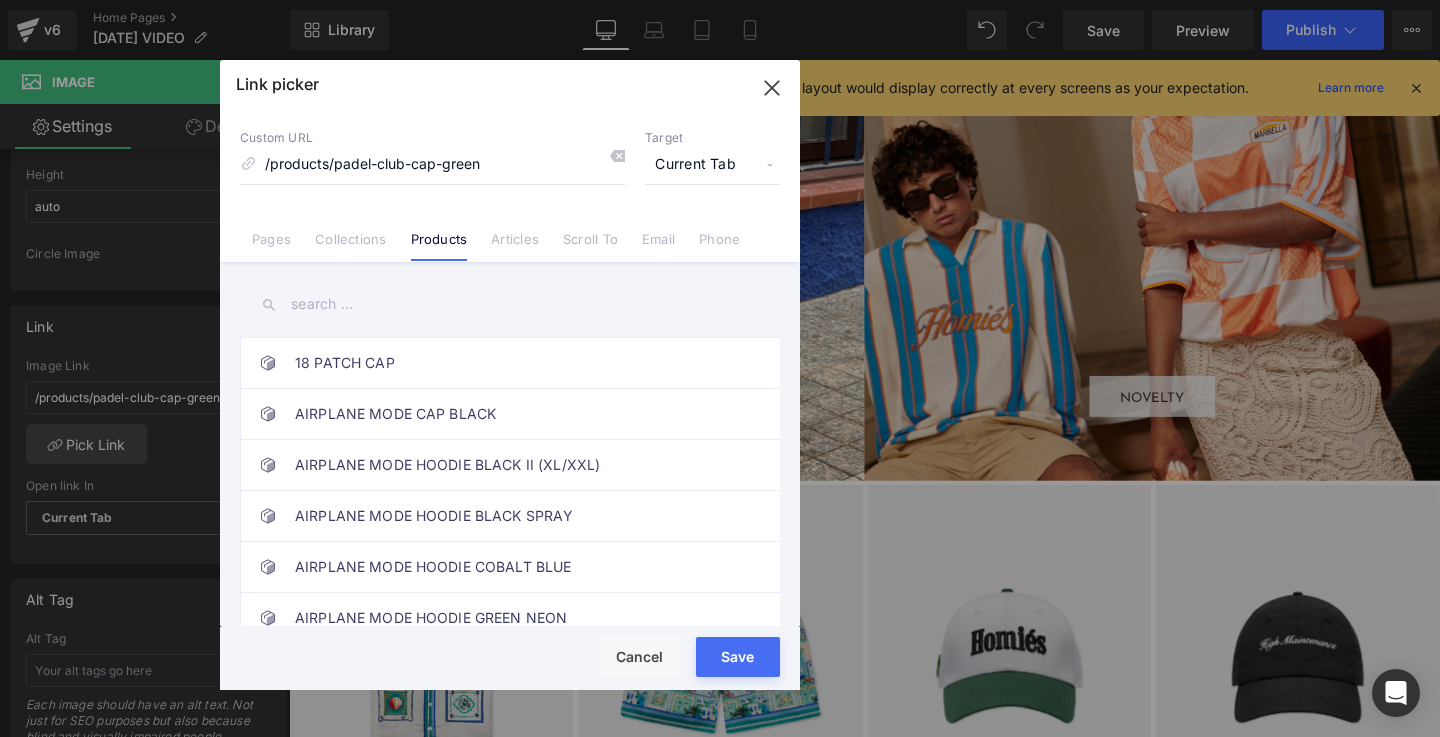 click at bounding box center [510, 304] 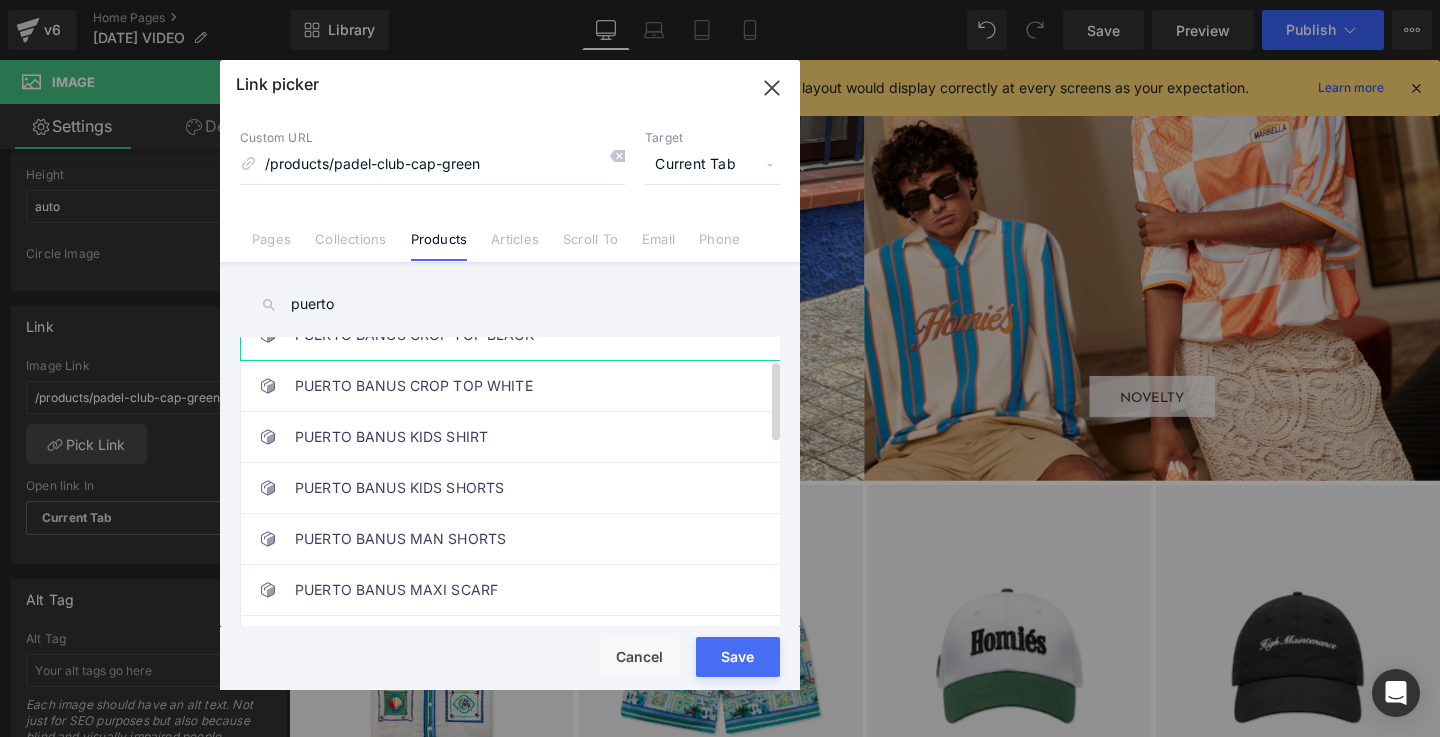 scroll, scrollTop: 81, scrollLeft: 0, axis: vertical 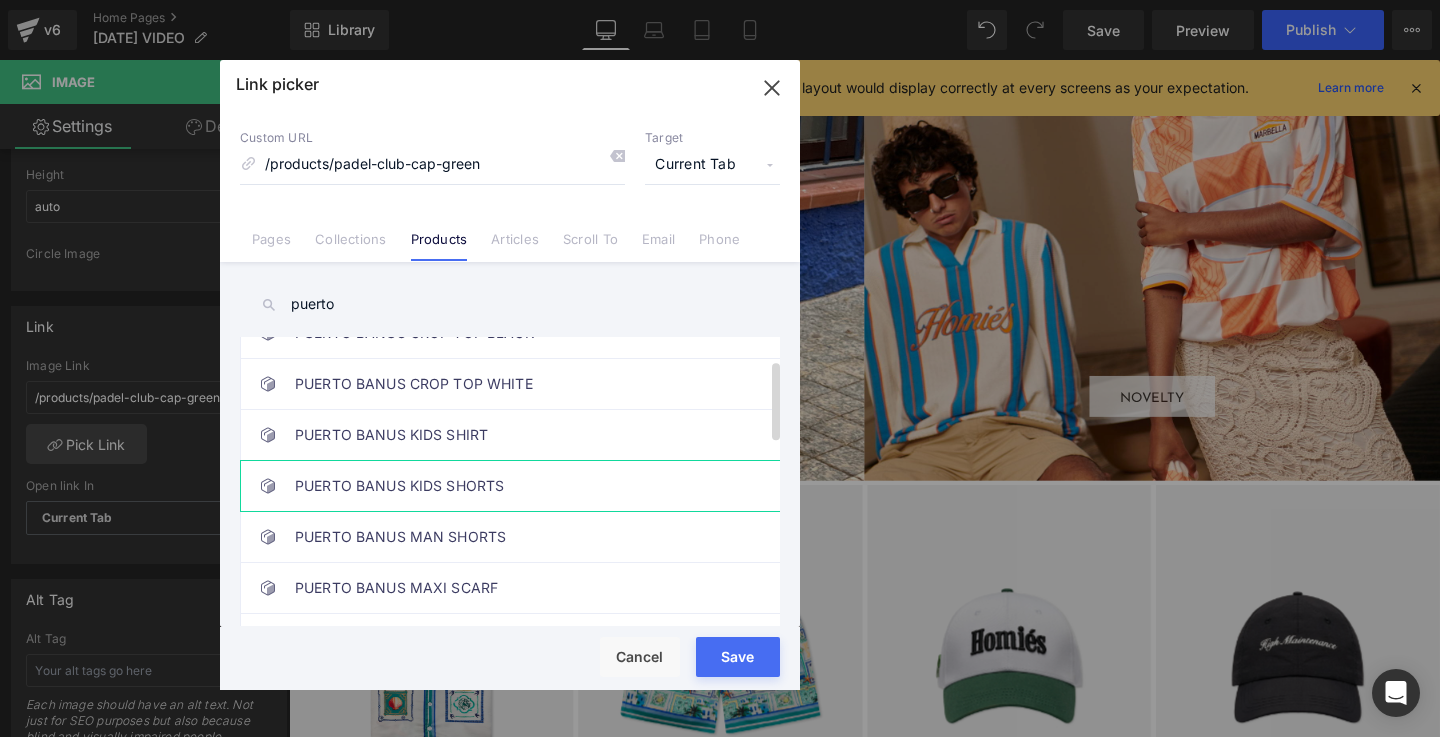 type on "puerto" 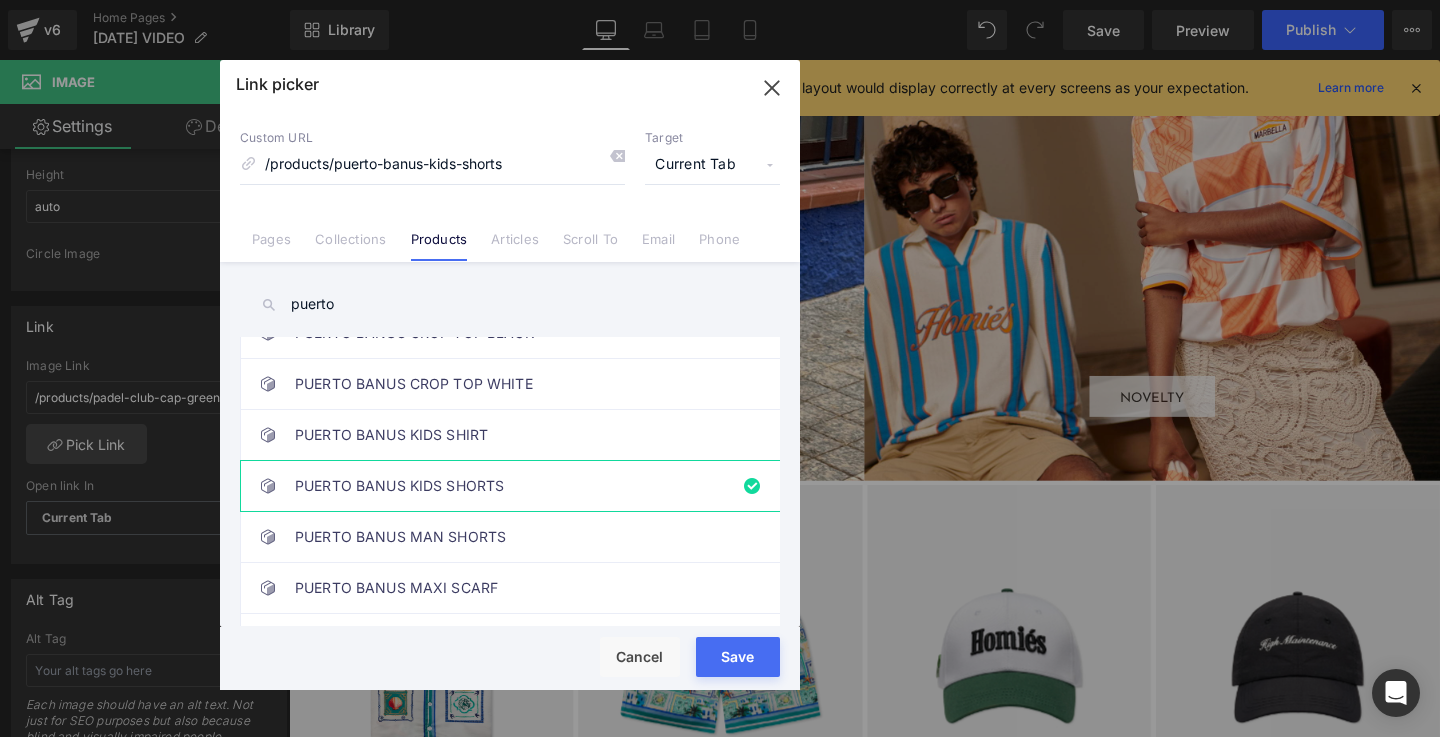 click on "Save" at bounding box center (738, 657) 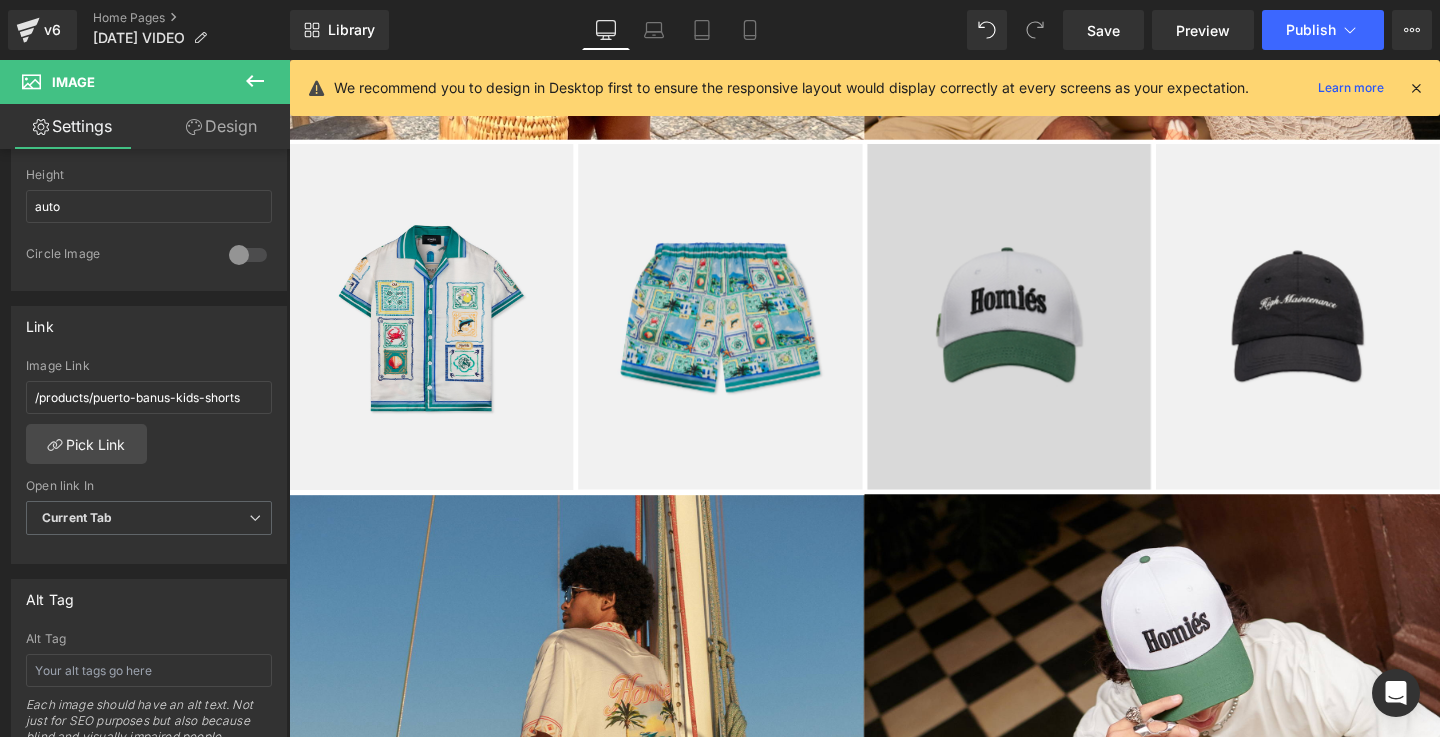 scroll, scrollTop: 3328, scrollLeft: 0, axis: vertical 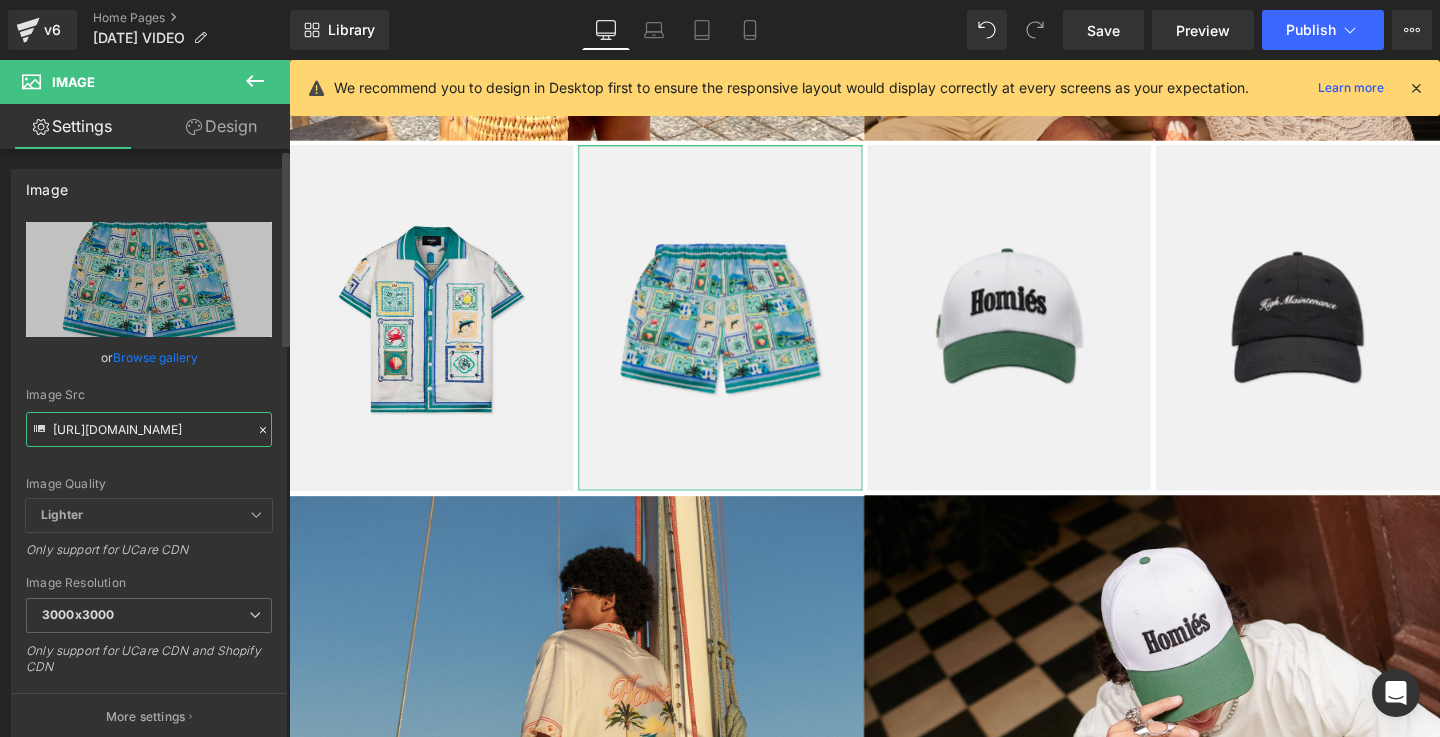 click on "[URL][DOMAIN_NAME]" at bounding box center (149, 429) 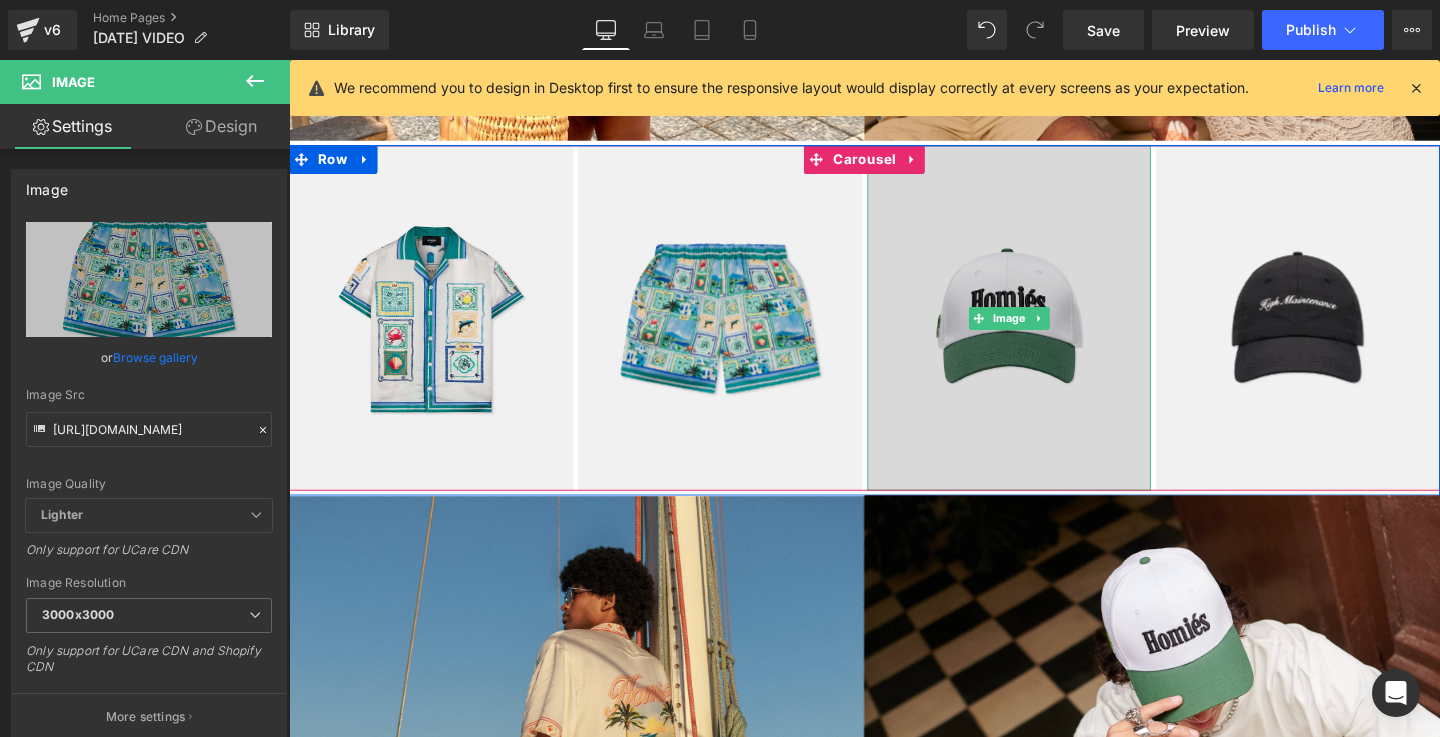 click at bounding box center (1046, 331) 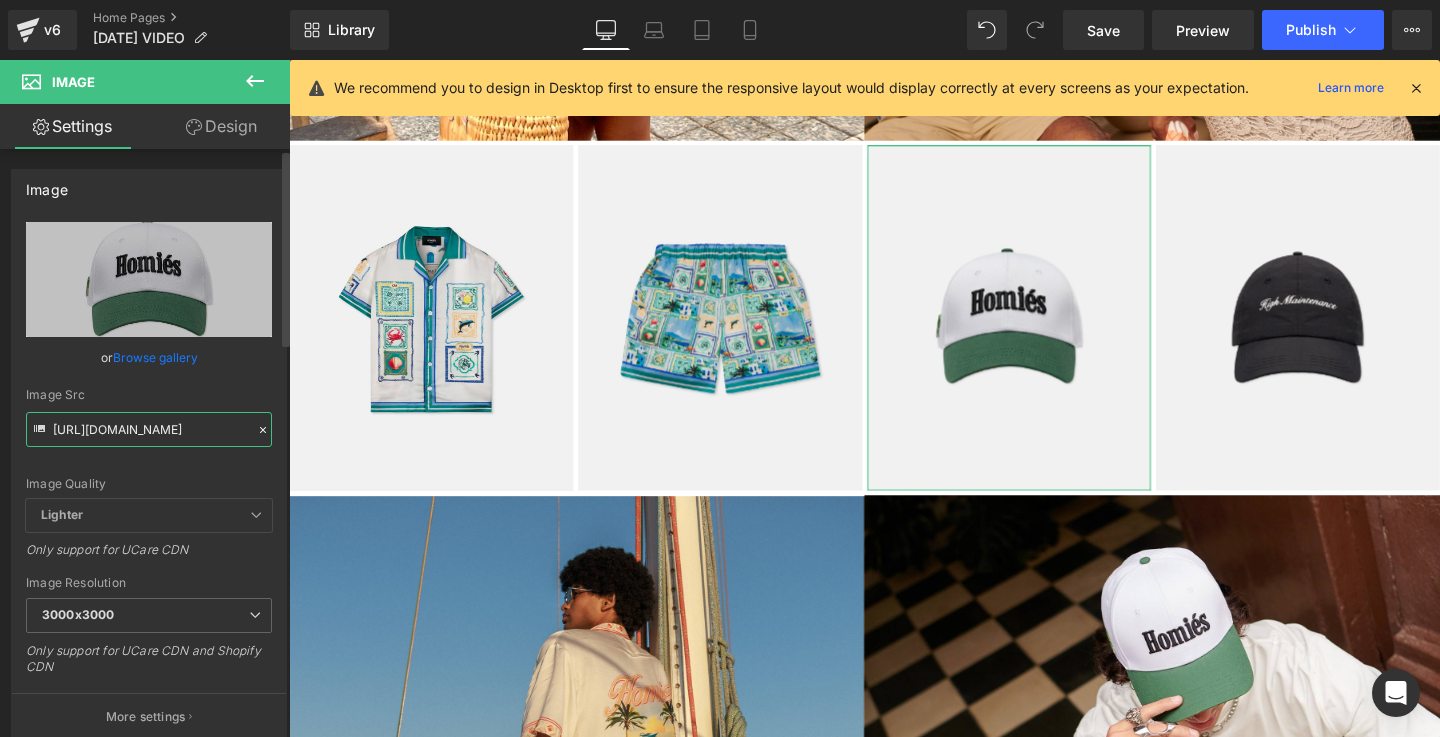 click on "[URL][DOMAIN_NAME]" at bounding box center [149, 429] 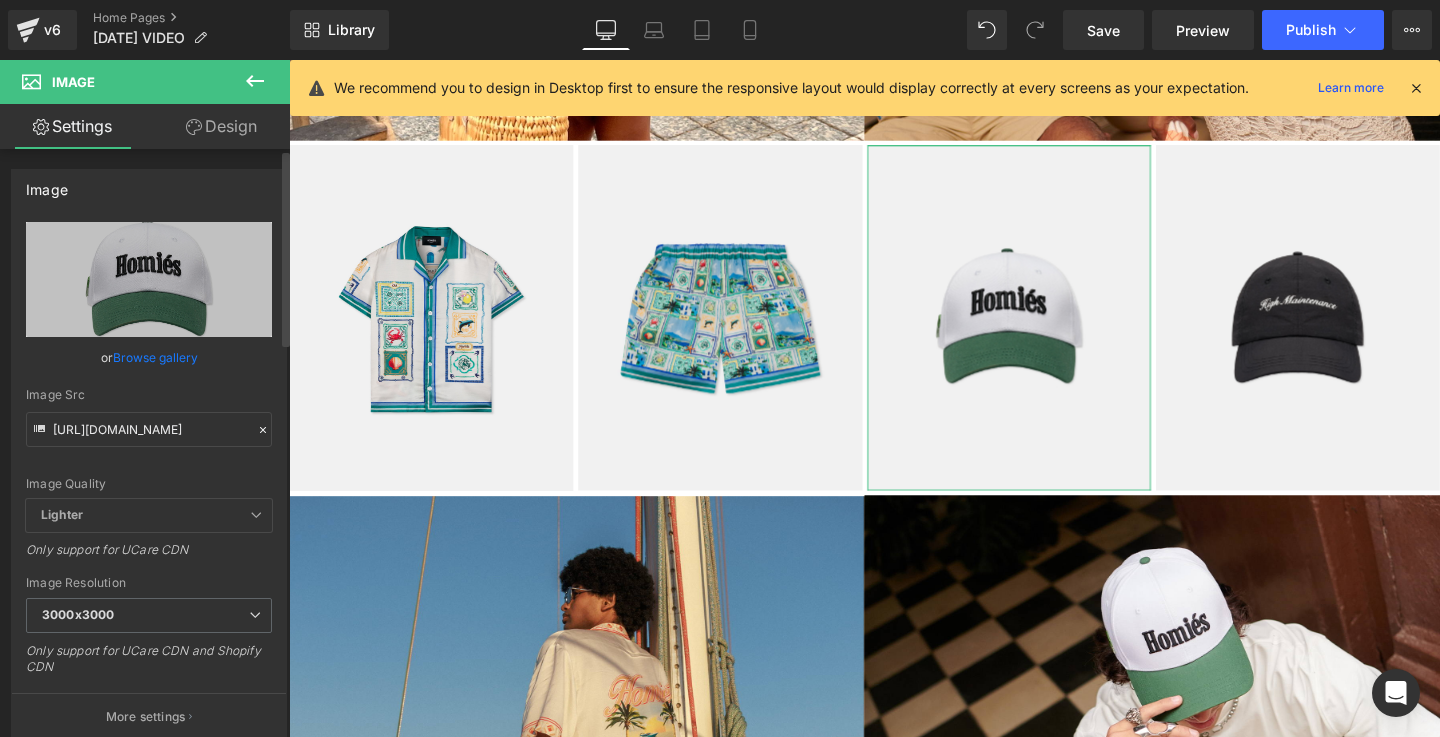 click on "Image Src" at bounding box center [149, 395] 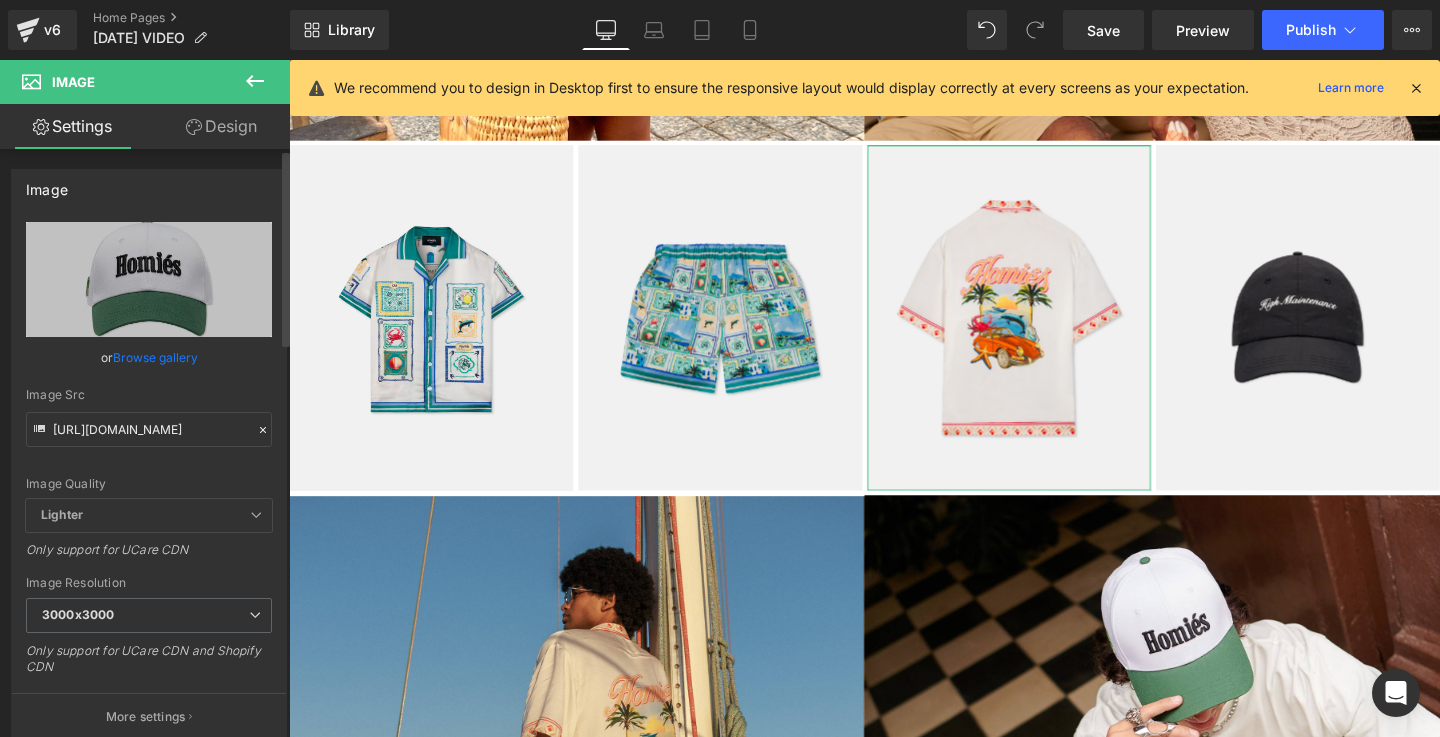 scroll, scrollTop: 0, scrollLeft: 0, axis: both 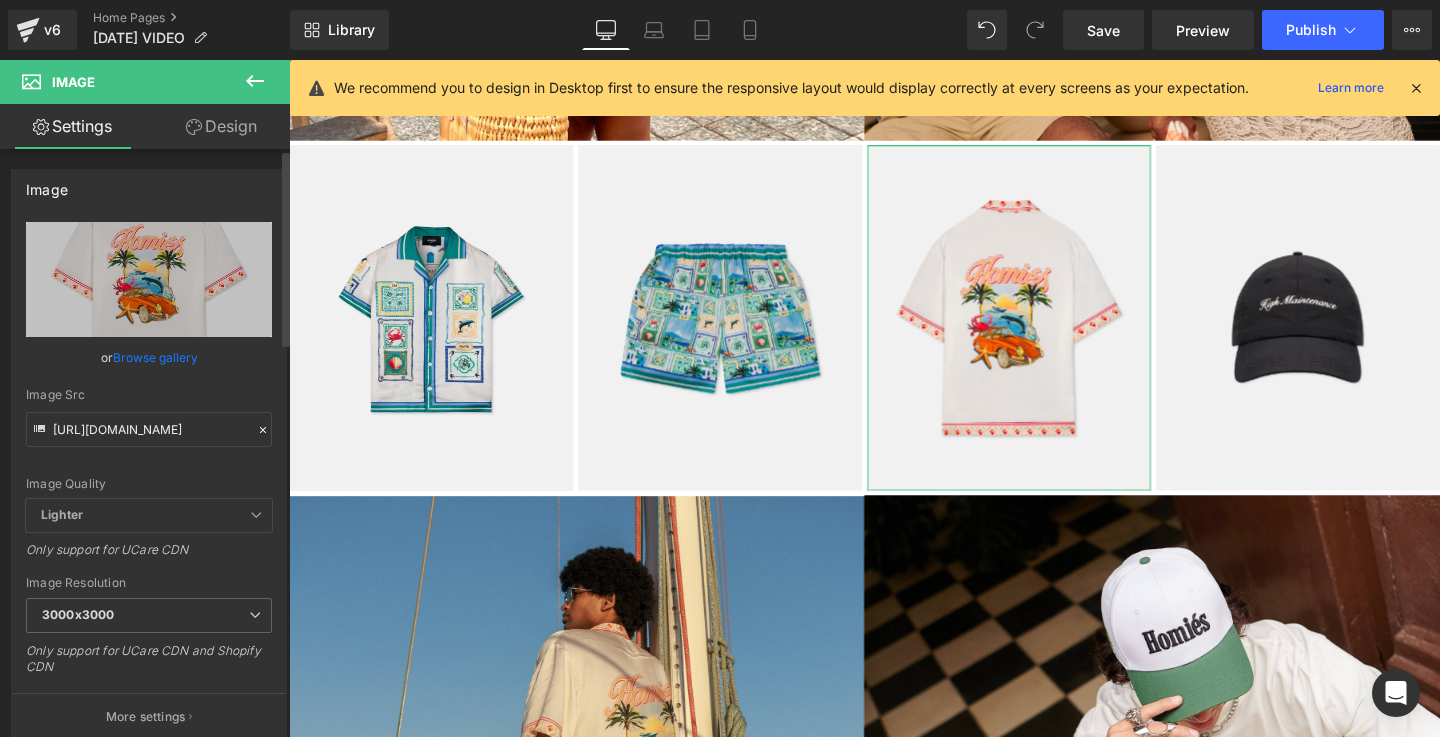 type on "[URL][DOMAIN_NAME]" 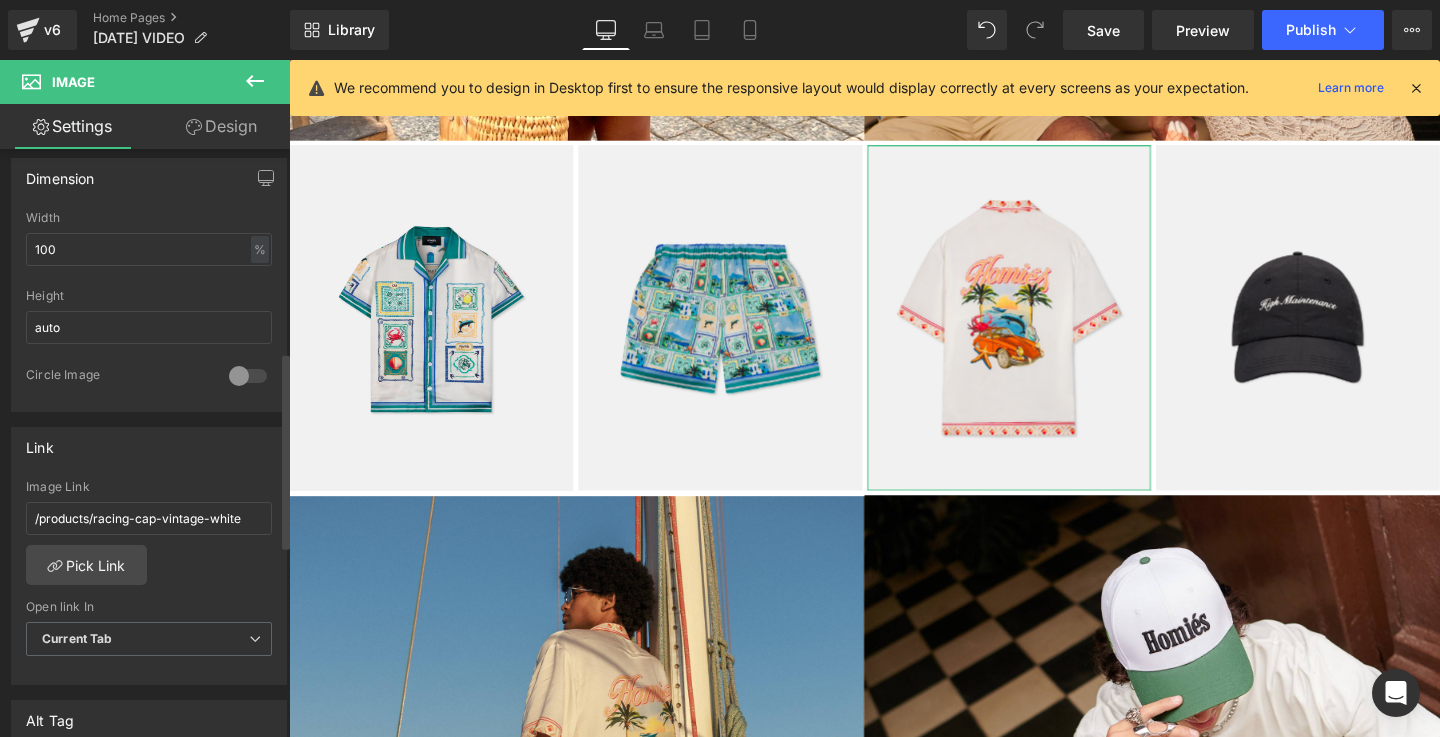 scroll, scrollTop: 654, scrollLeft: 0, axis: vertical 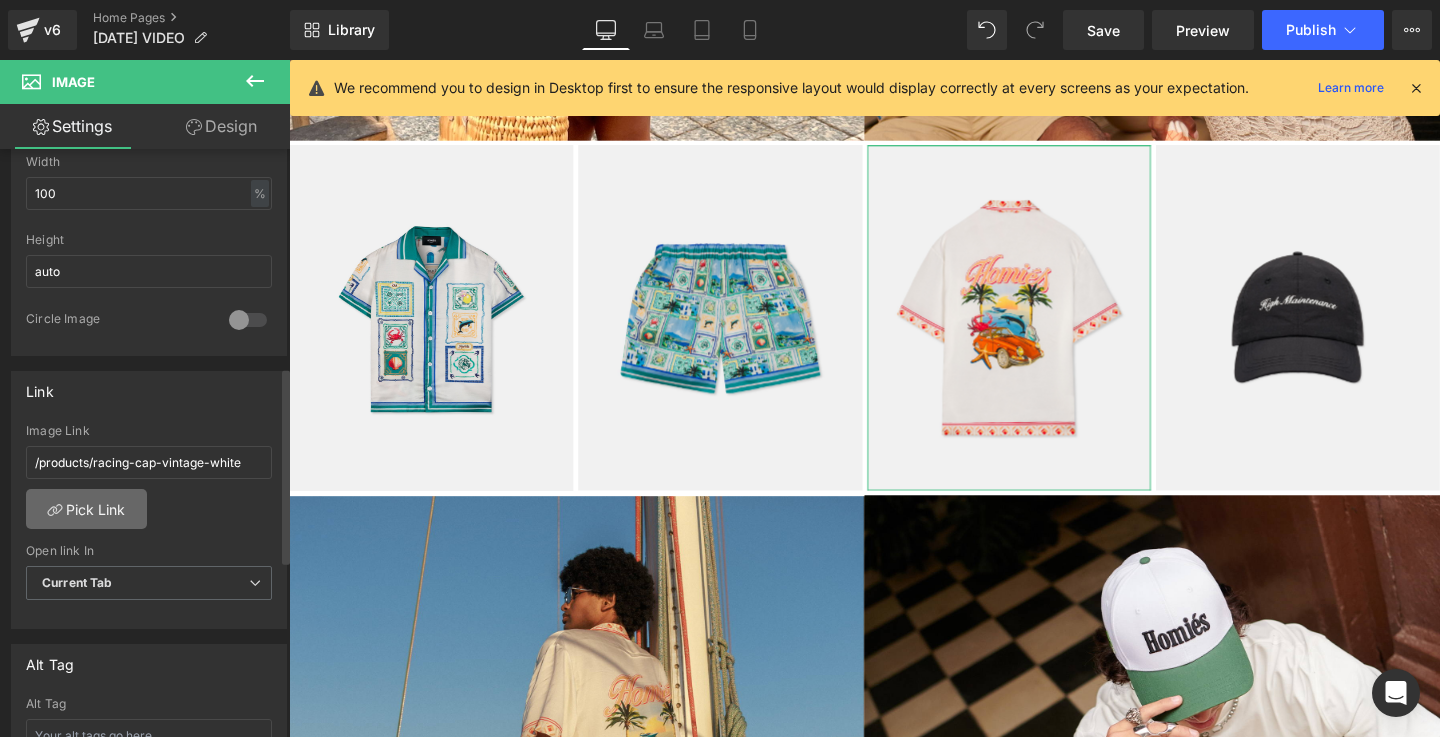 click on "Pick Link" at bounding box center [86, 509] 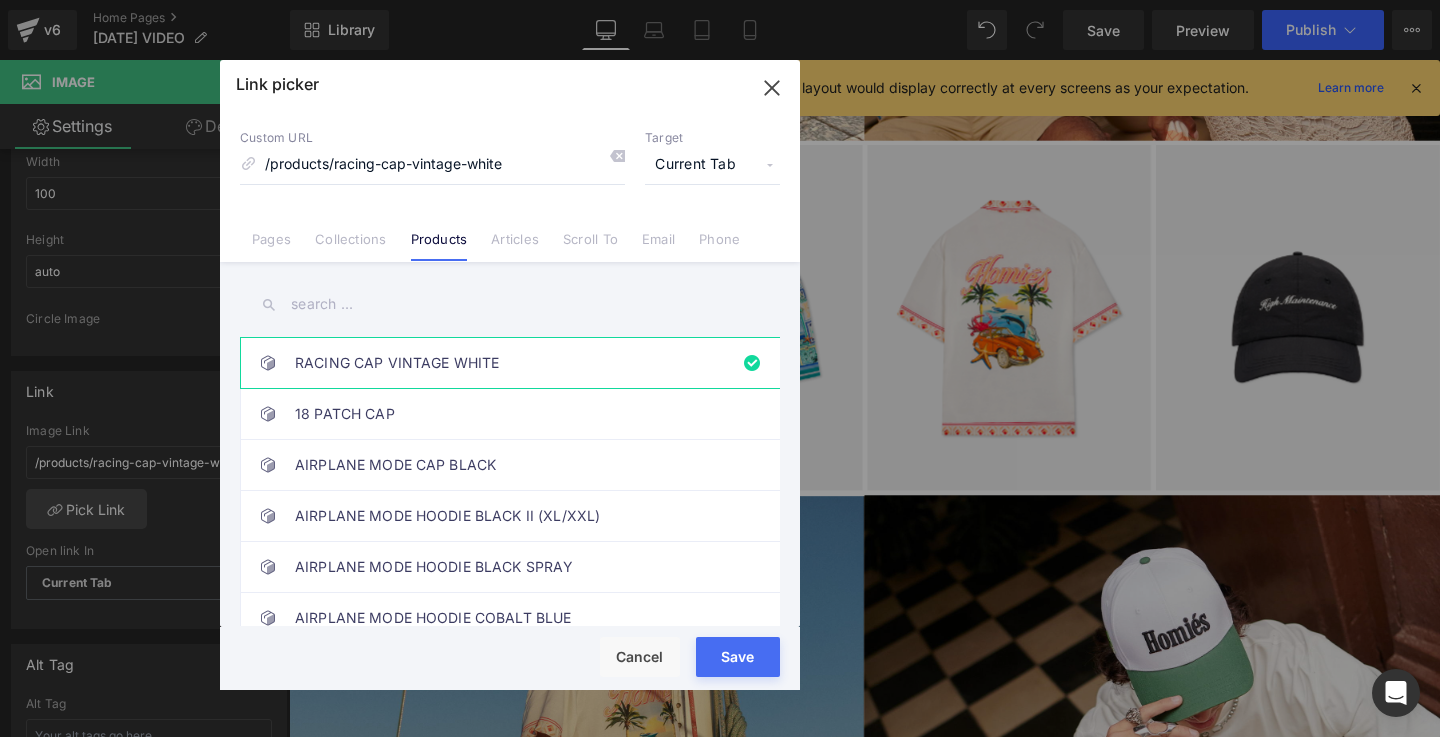 click at bounding box center (510, 304) 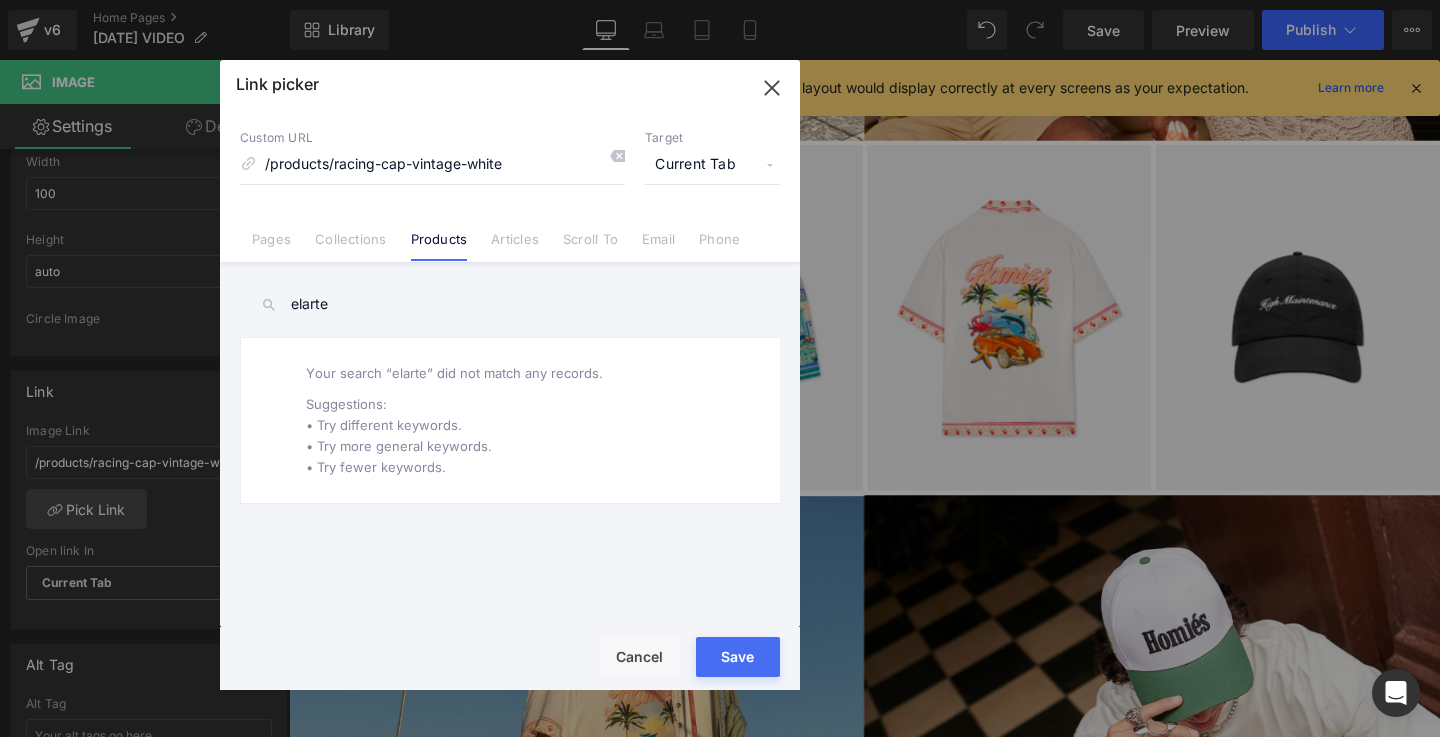 click on "elarte" at bounding box center (510, 304) 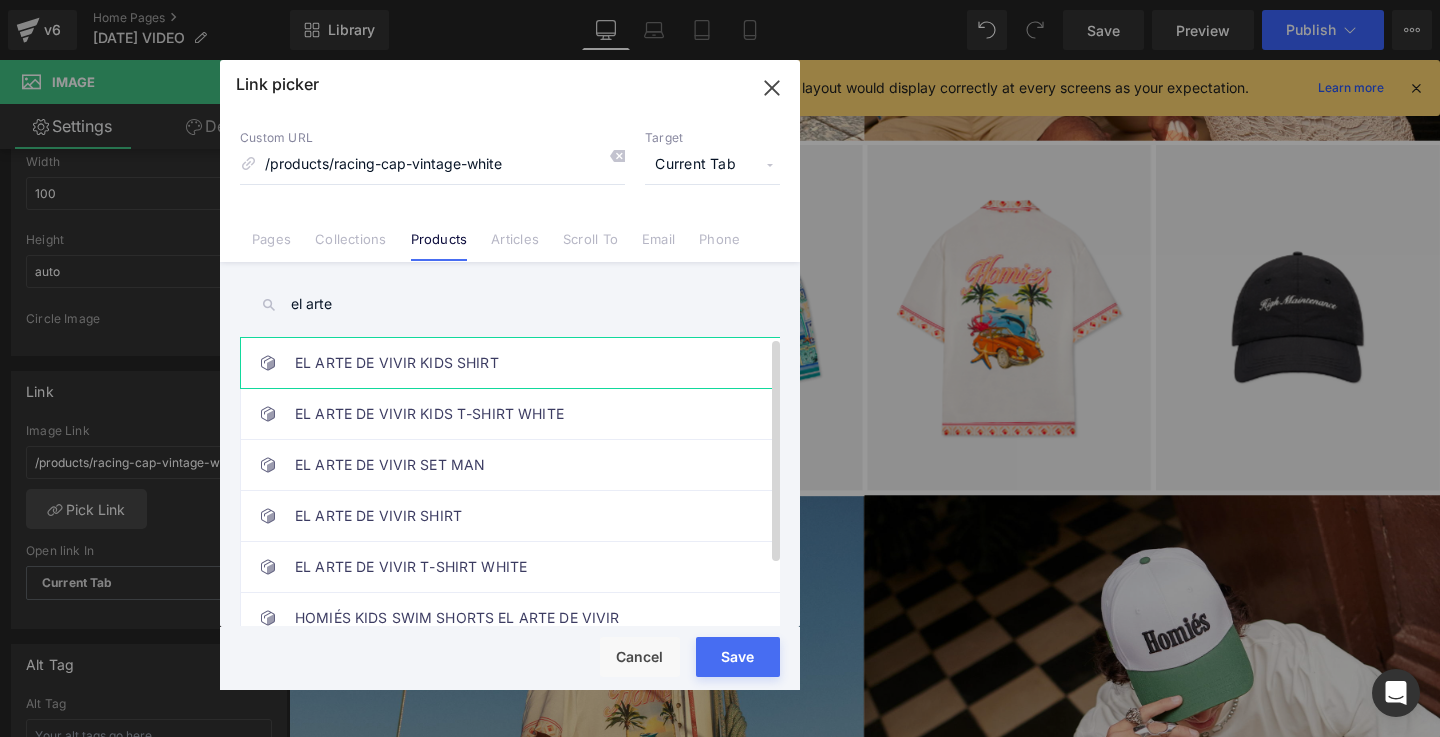 type on "el arte" 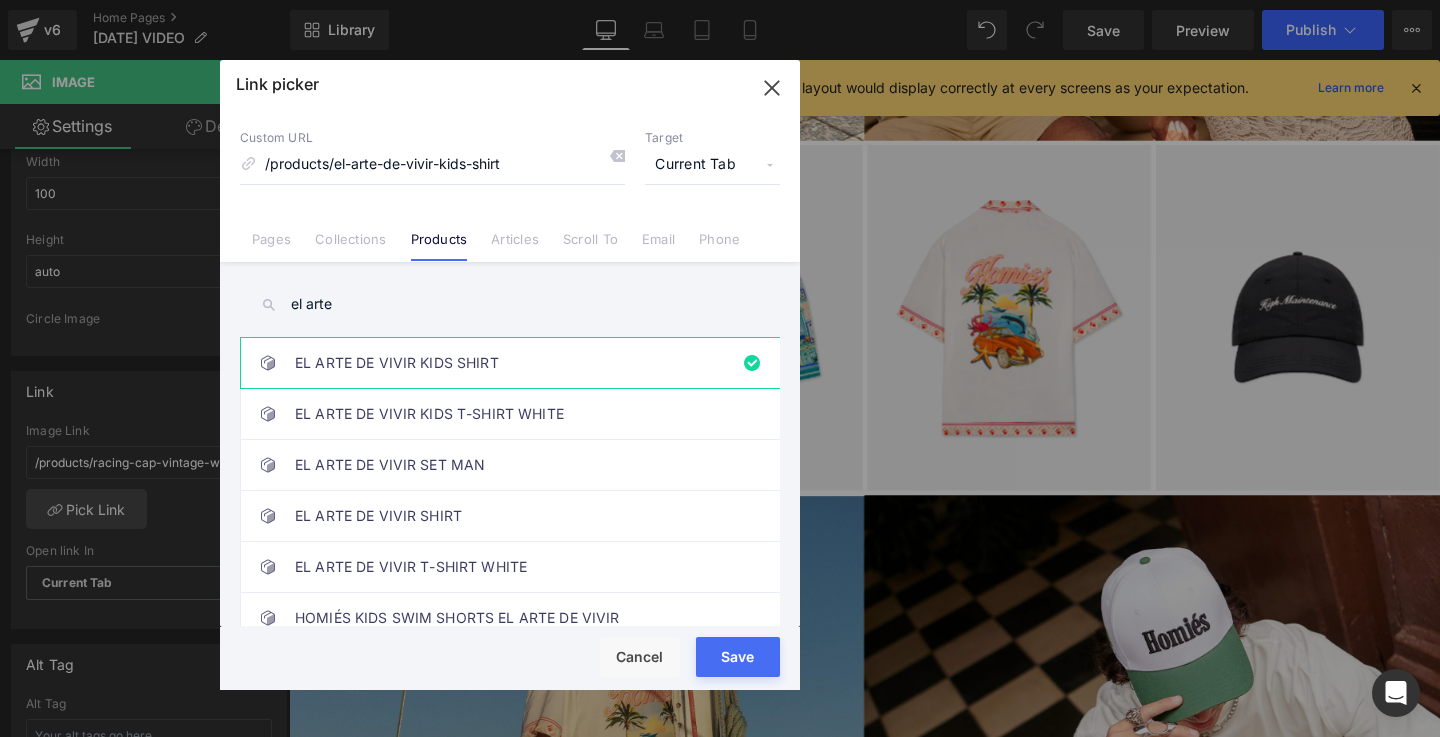 click on "Save" at bounding box center [738, 657] 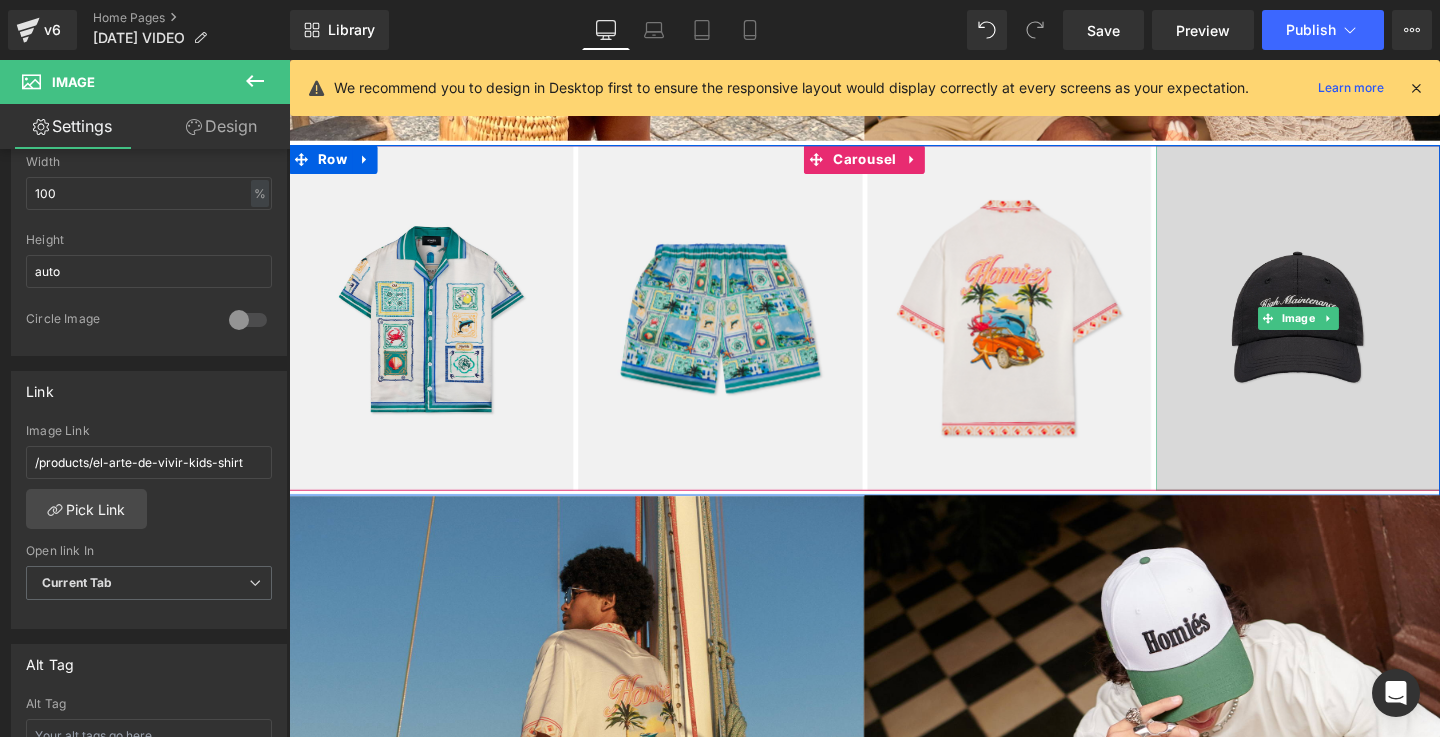 click at bounding box center [1349, 331] 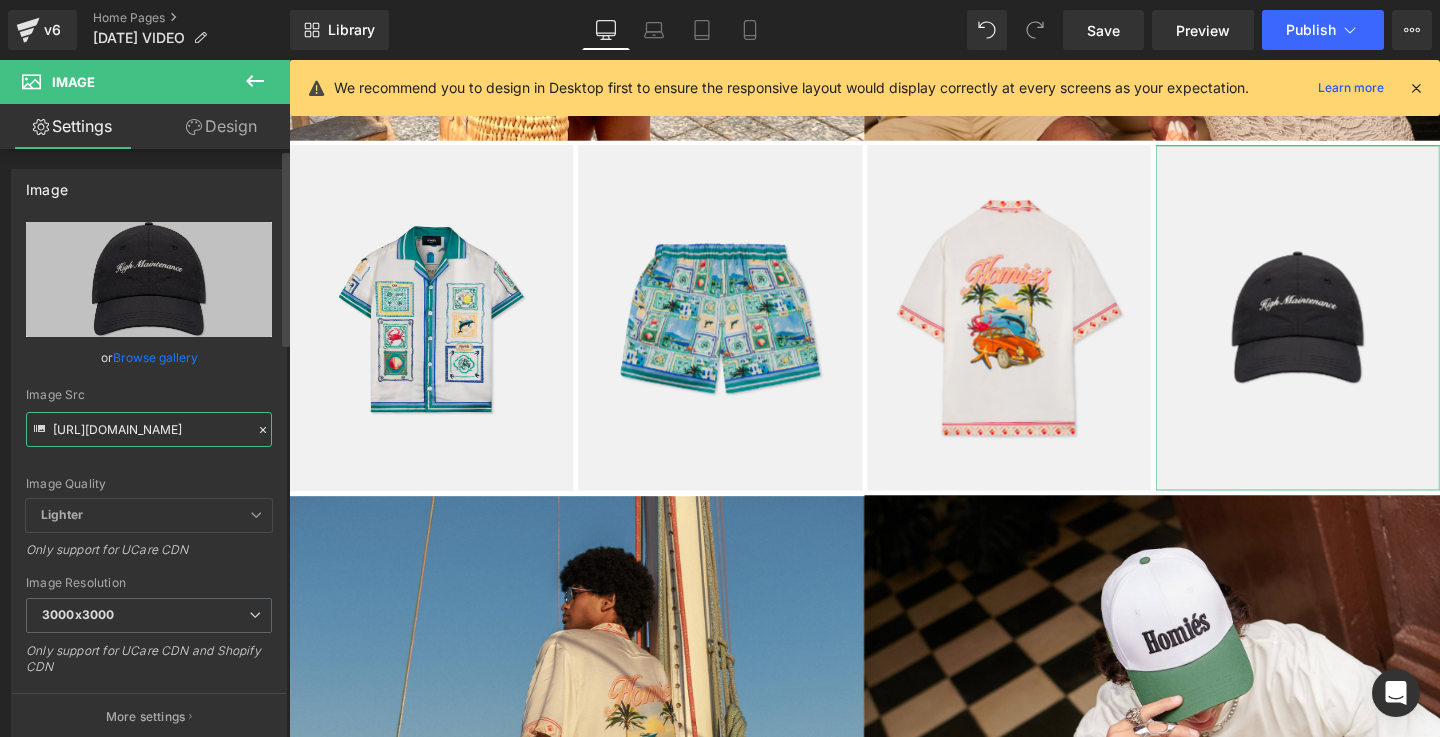click on "[URL][DOMAIN_NAME]" at bounding box center (149, 429) 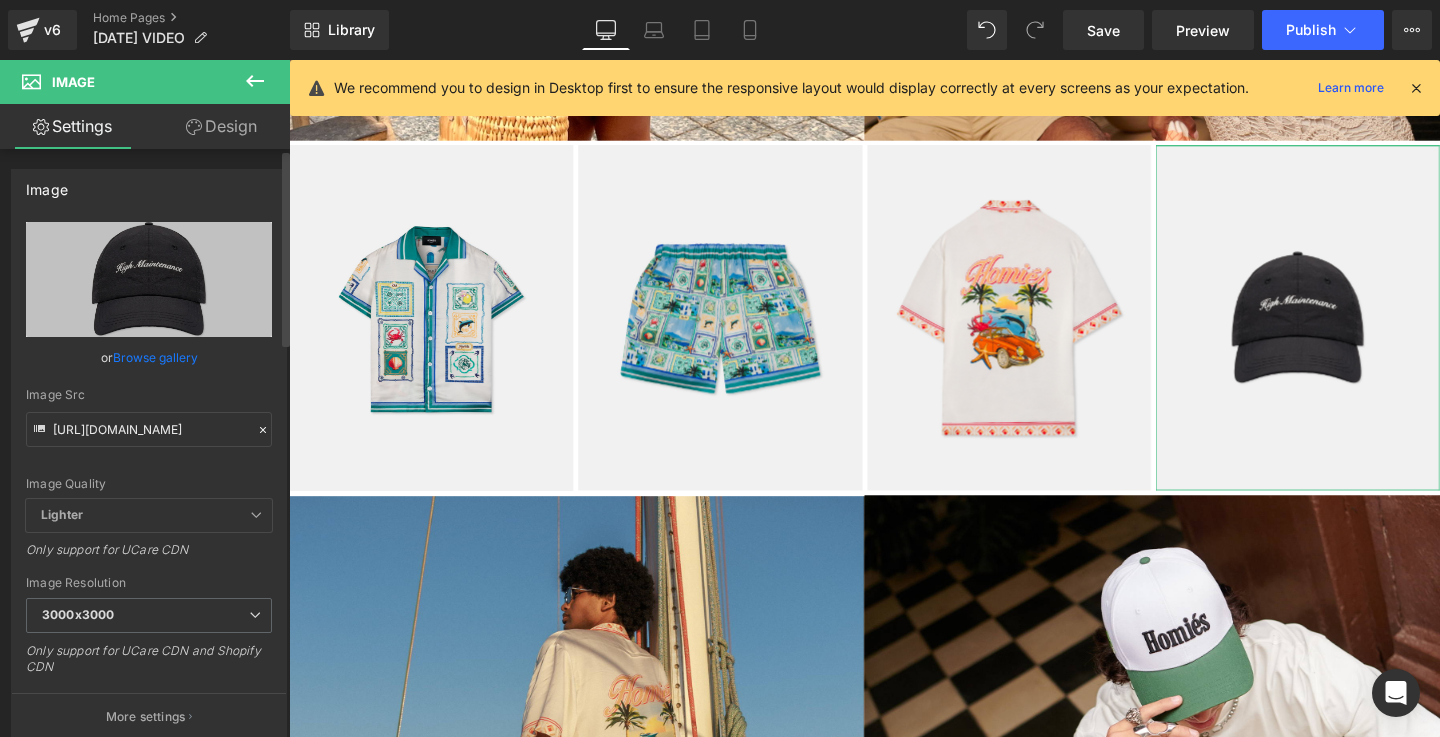 click on "Image Src" at bounding box center (149, 395) 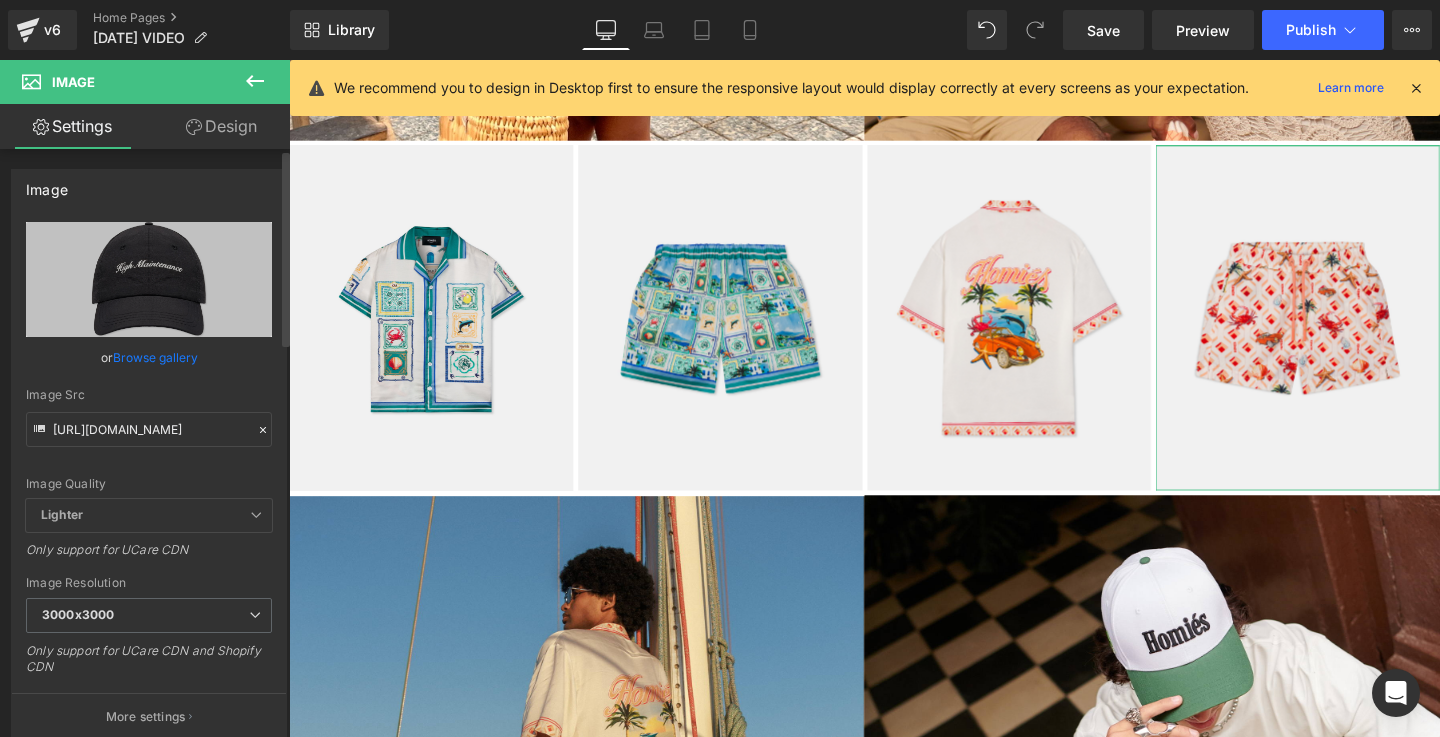 scroll, scrollTop: 0, scrollLeft: 0, axis: both 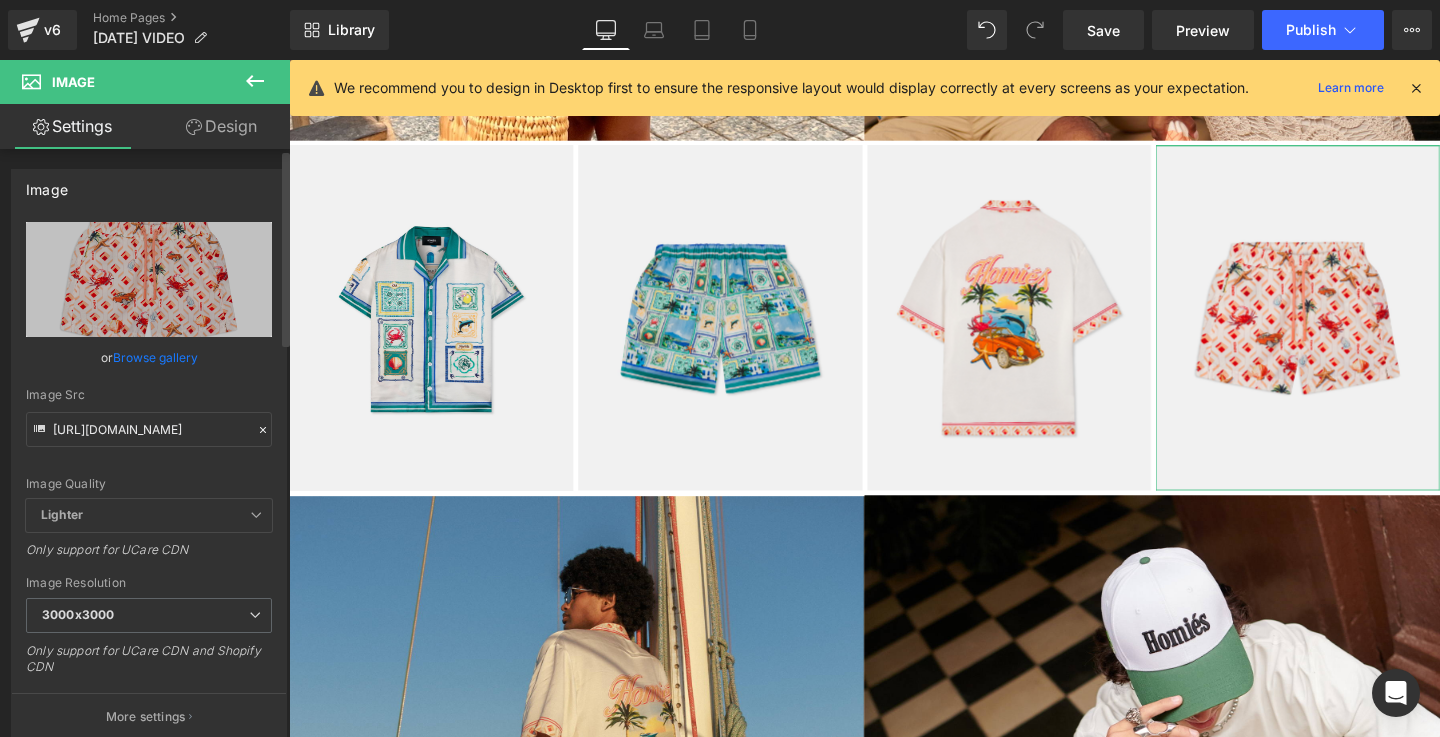 type on "[URL][DOMAIN_NAME]" 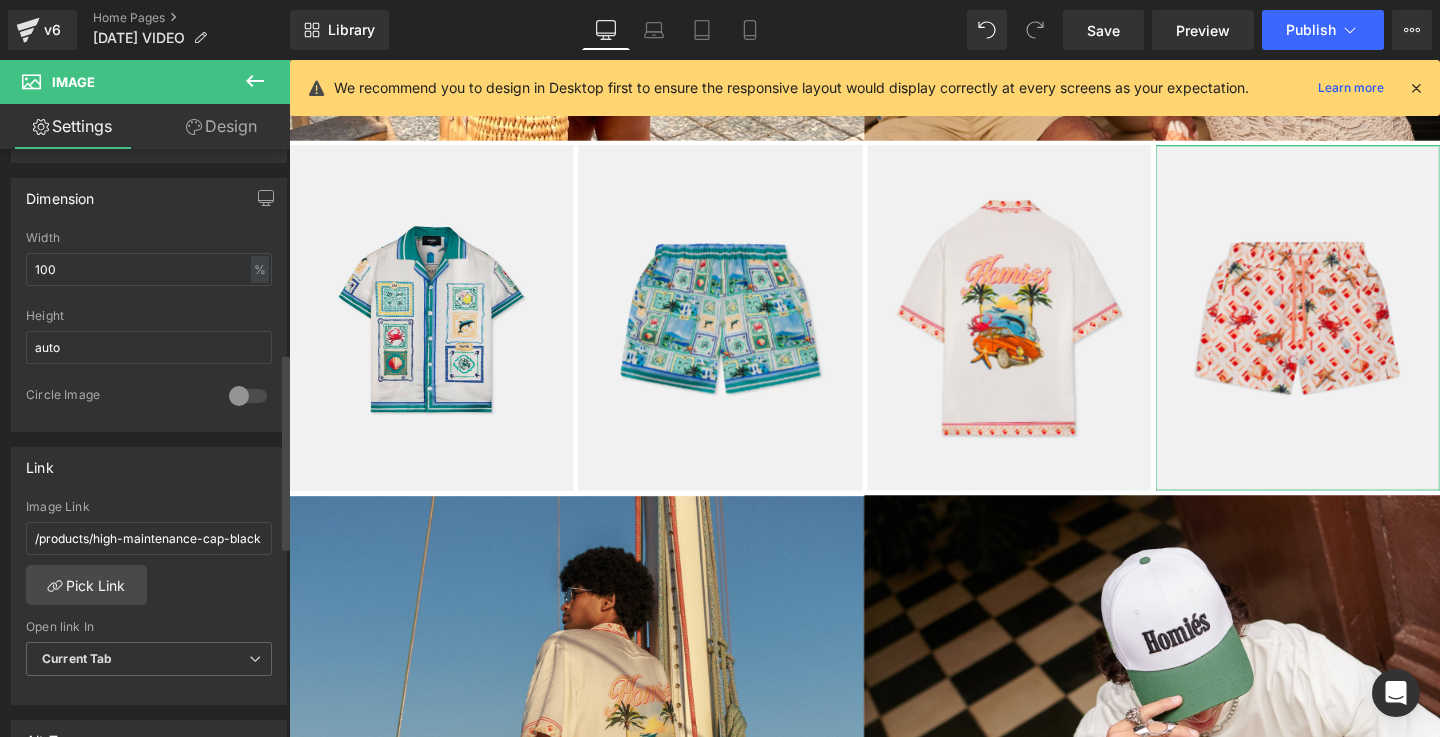 scroll, scrollTop: 695, scrollLeft: 0, axis: vertical 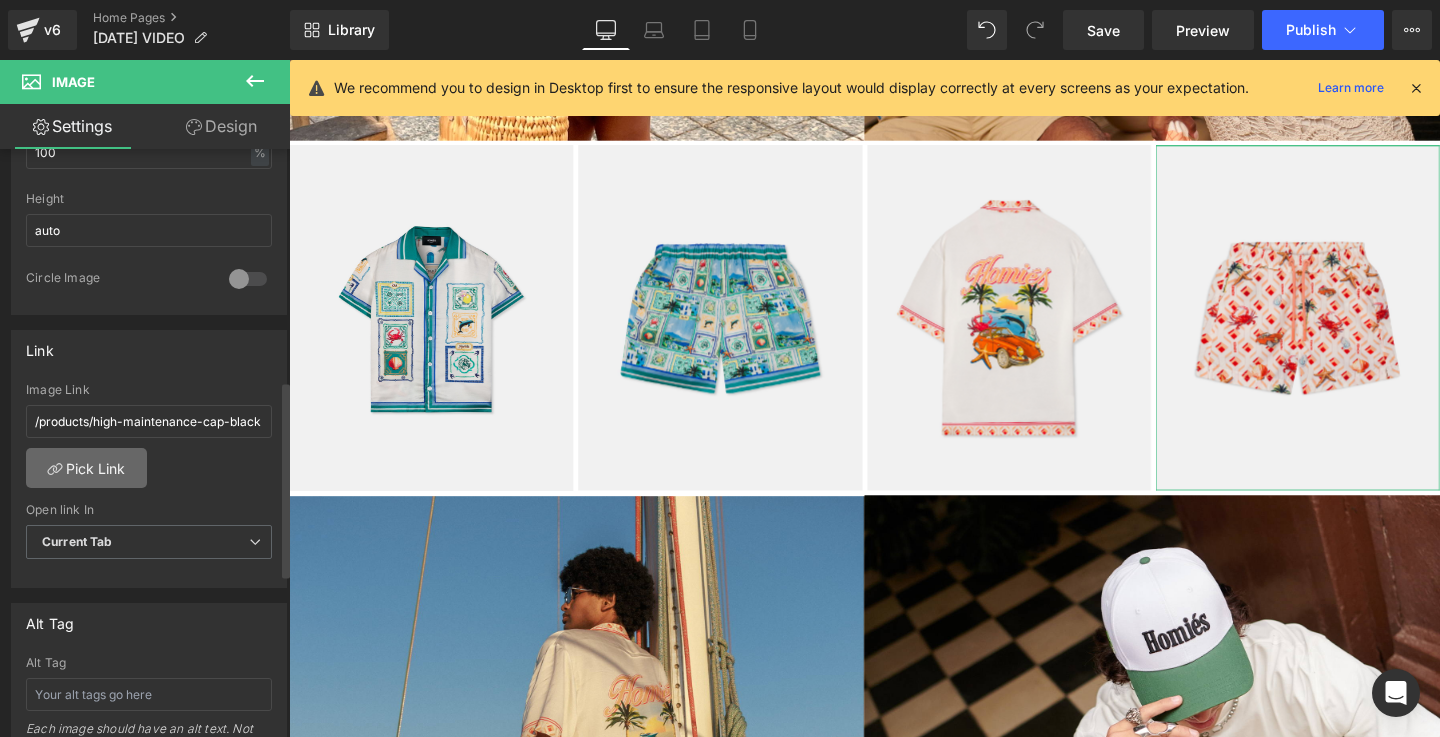 click on "Pick Link" at bounding box center [86, 468] 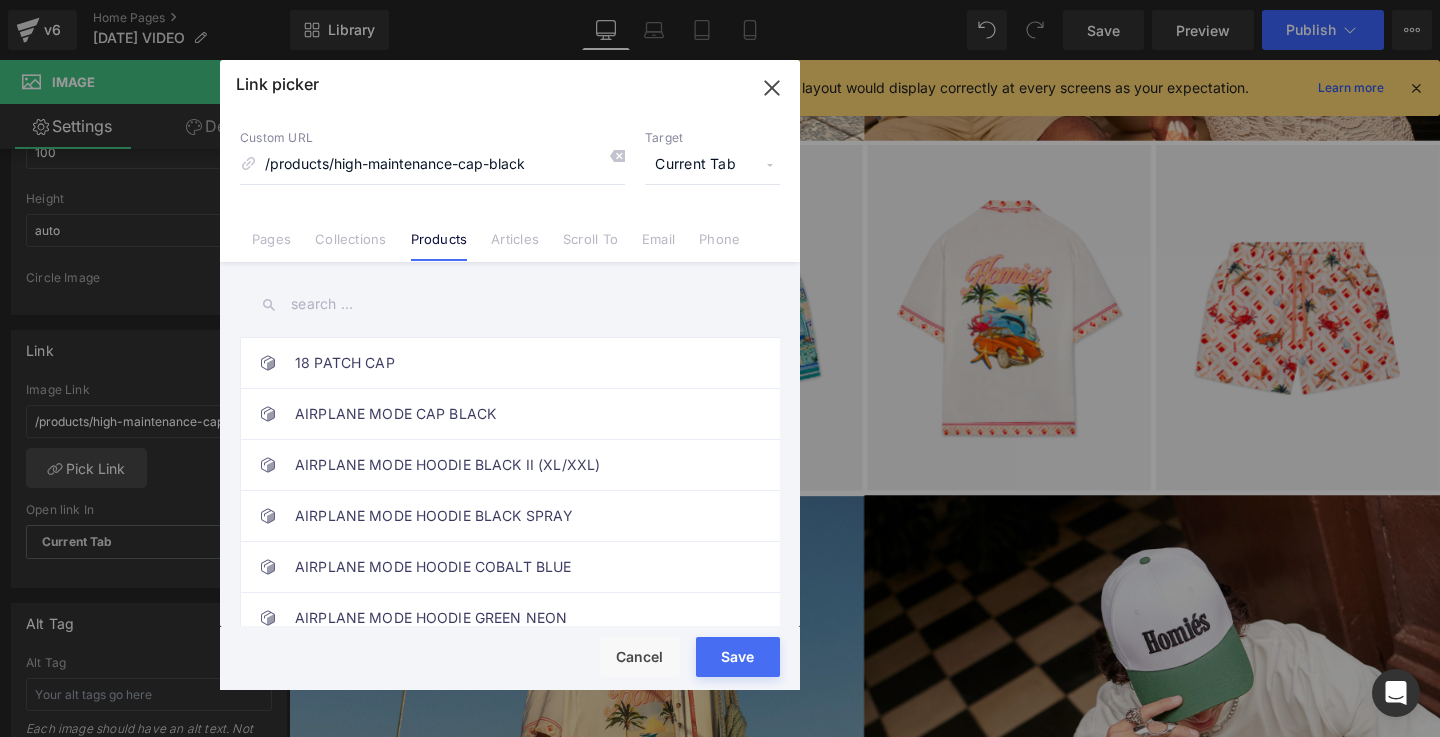 click at bounding box center (510, 304) 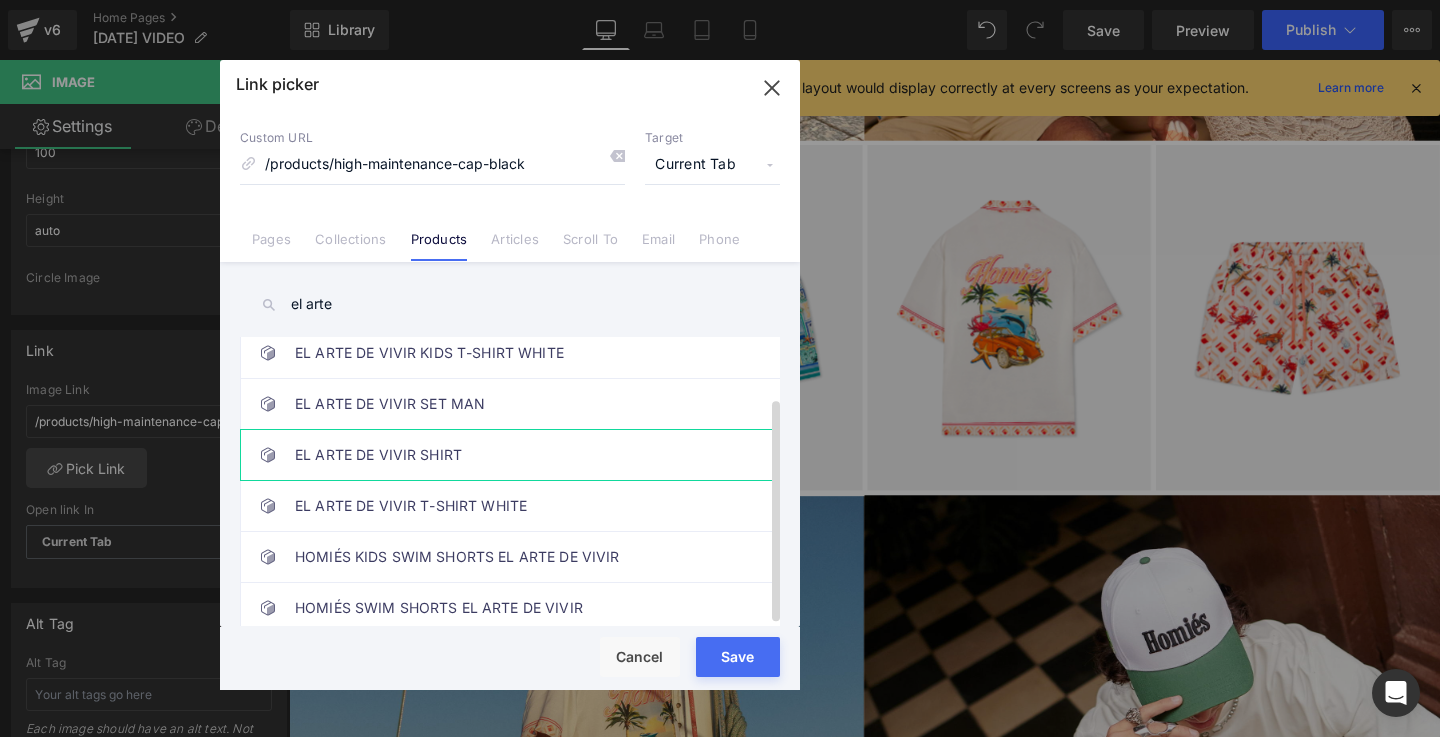 scroll, scrollTop: 75, scrollLeft: 0, axis: vertical 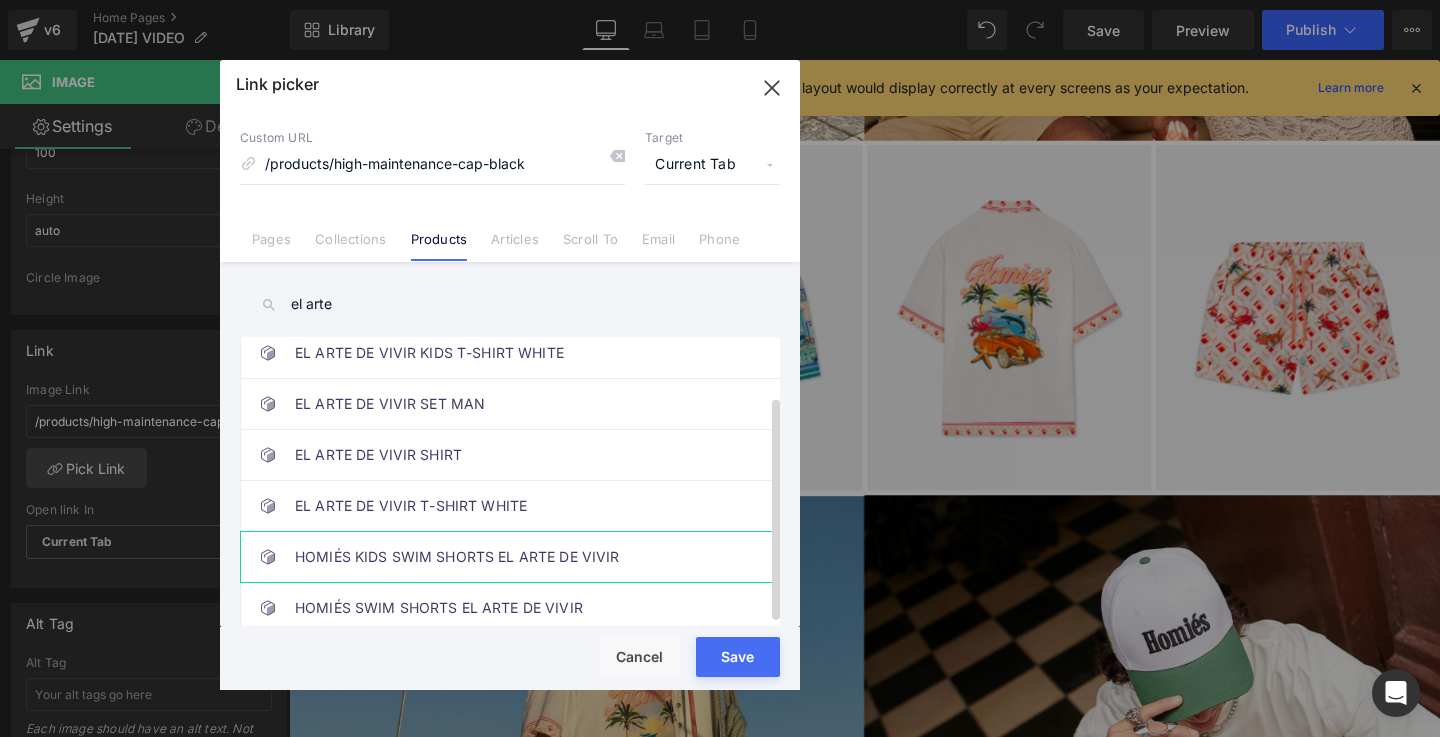 type on "el arte" 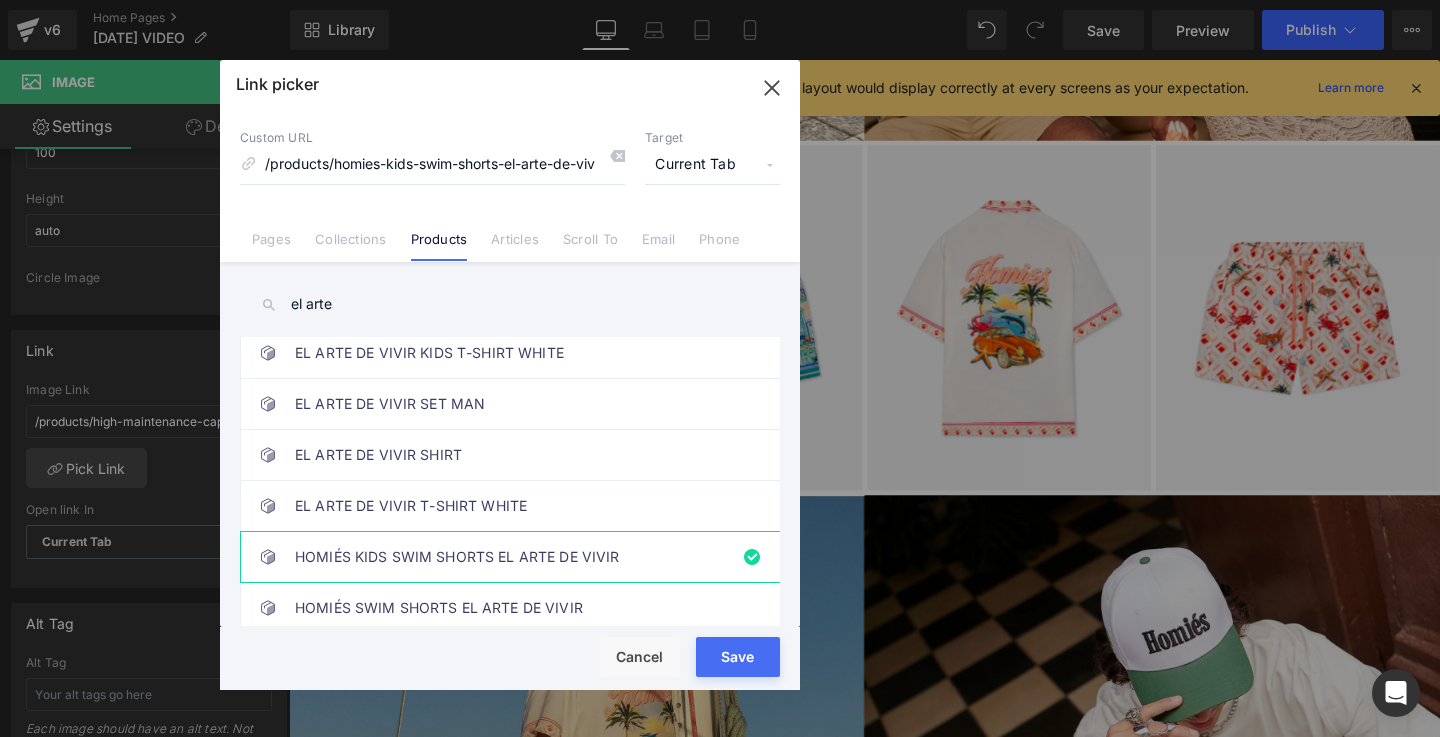 click on "Save" at bounding box center [738, 657] 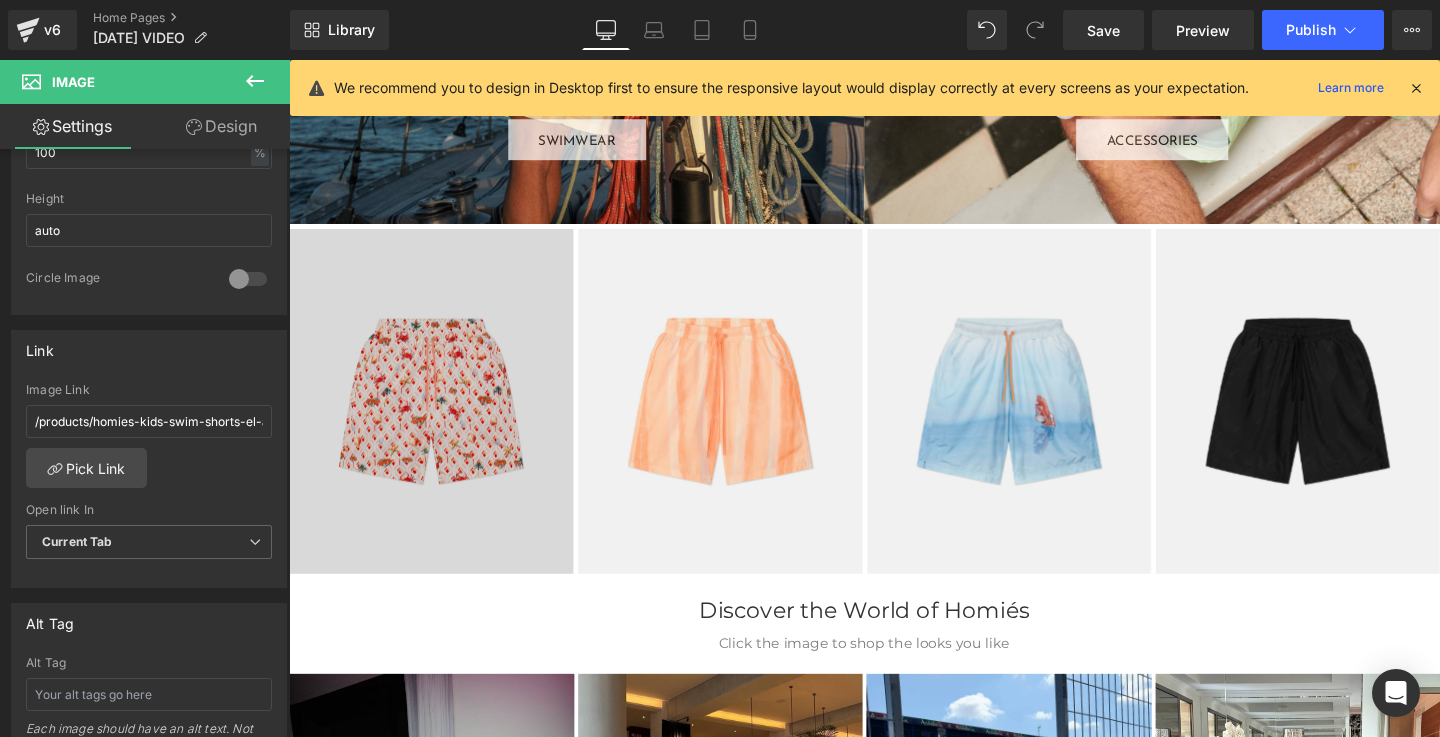 scroll, scrollTop: 4220, scrollLeft: 0, axis: vertical 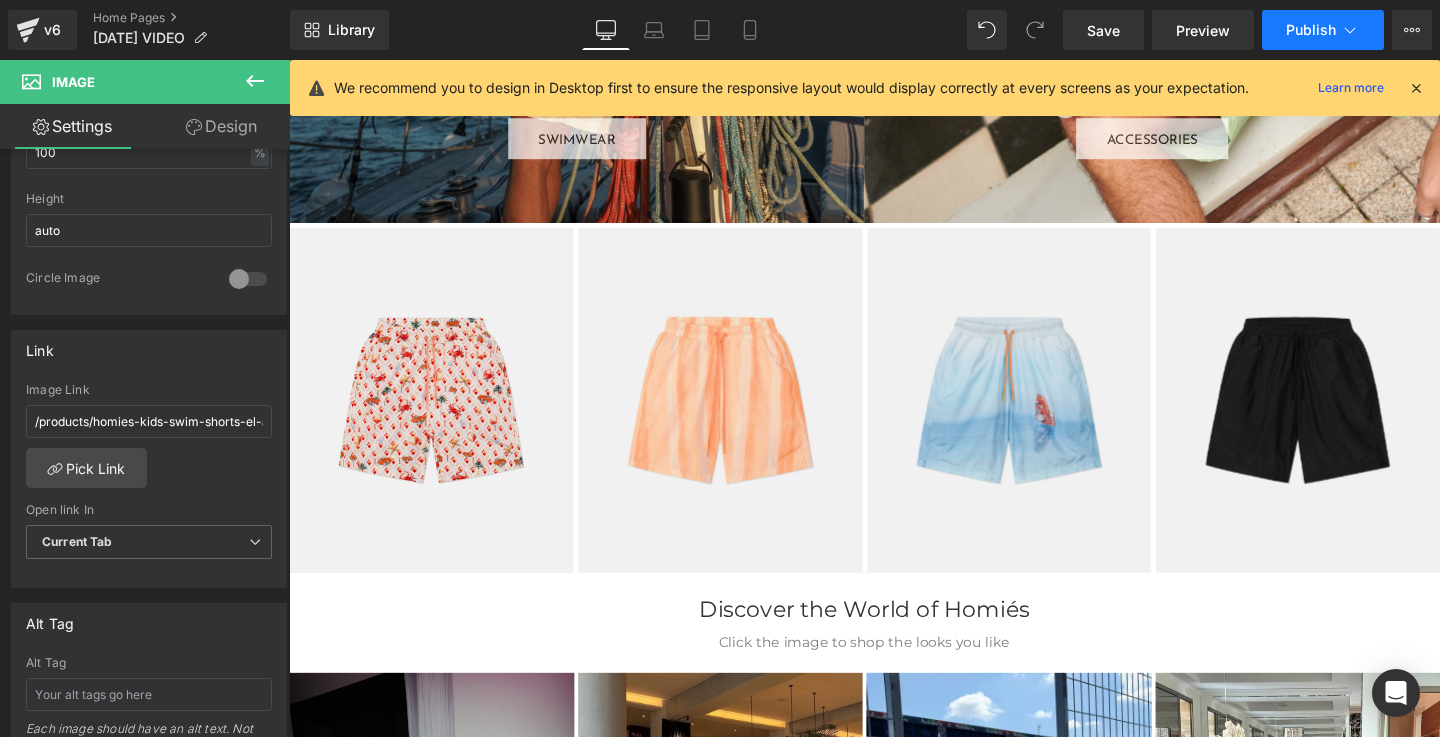 click on "Publish" at bounding box center (1311, 30) 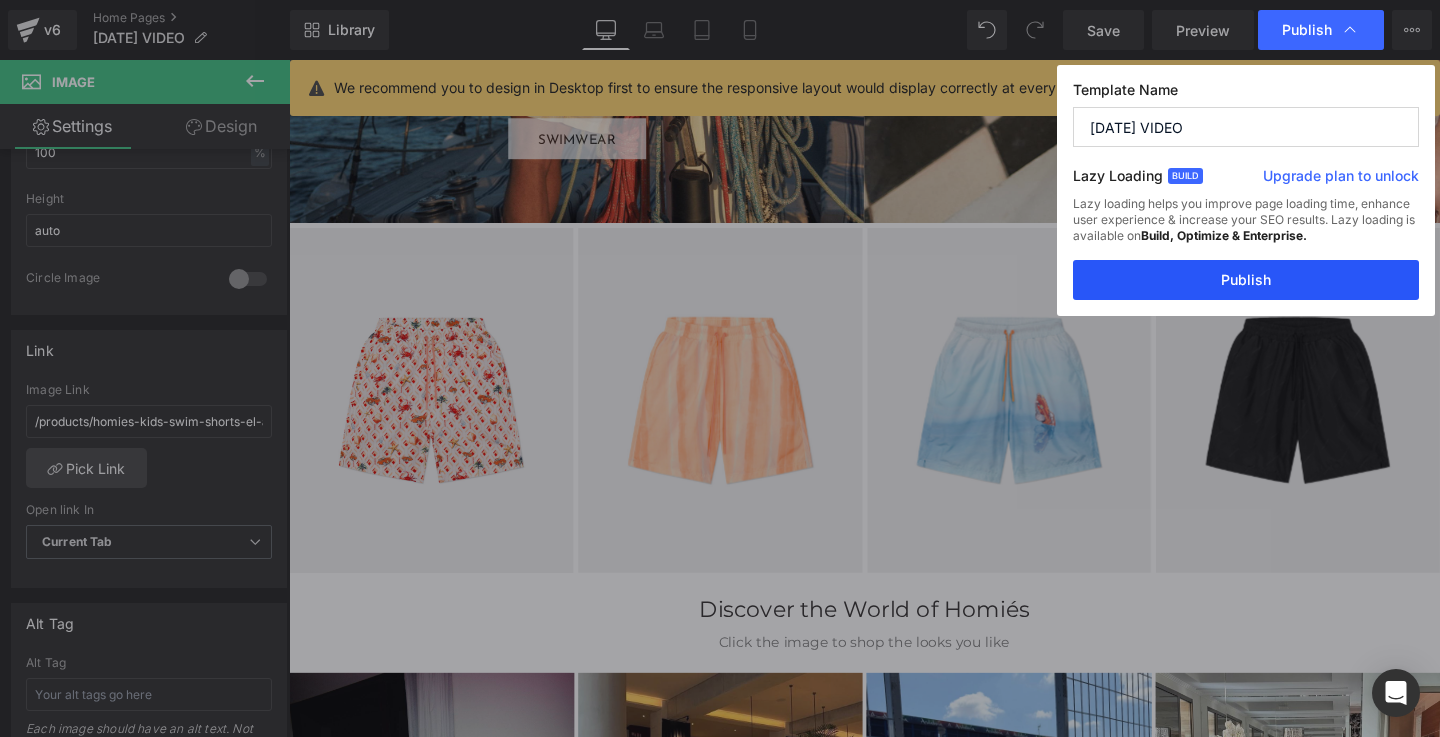 click on "Publish" at bounding box center (1246, 280) 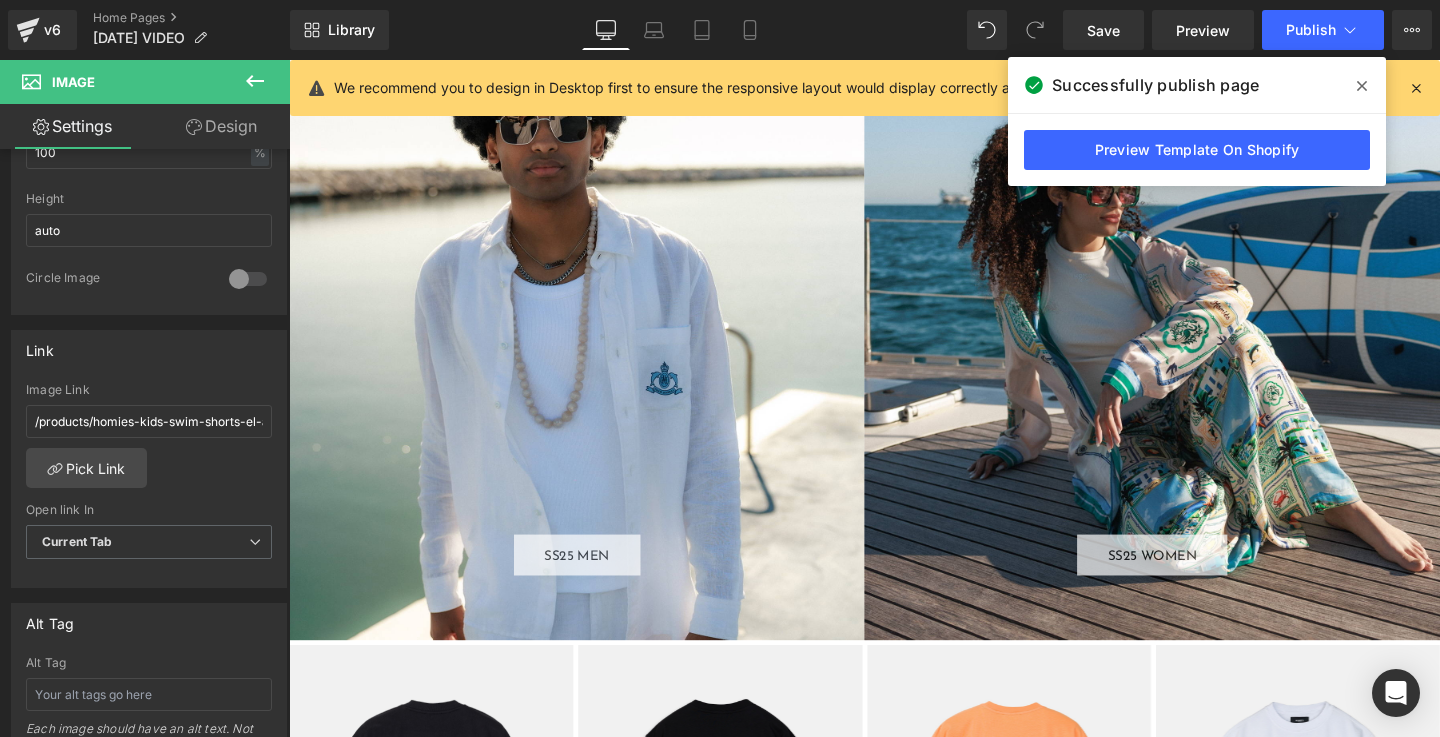 scroll, scrollTop: 1270, scrollLeft: 0, axis: vertical 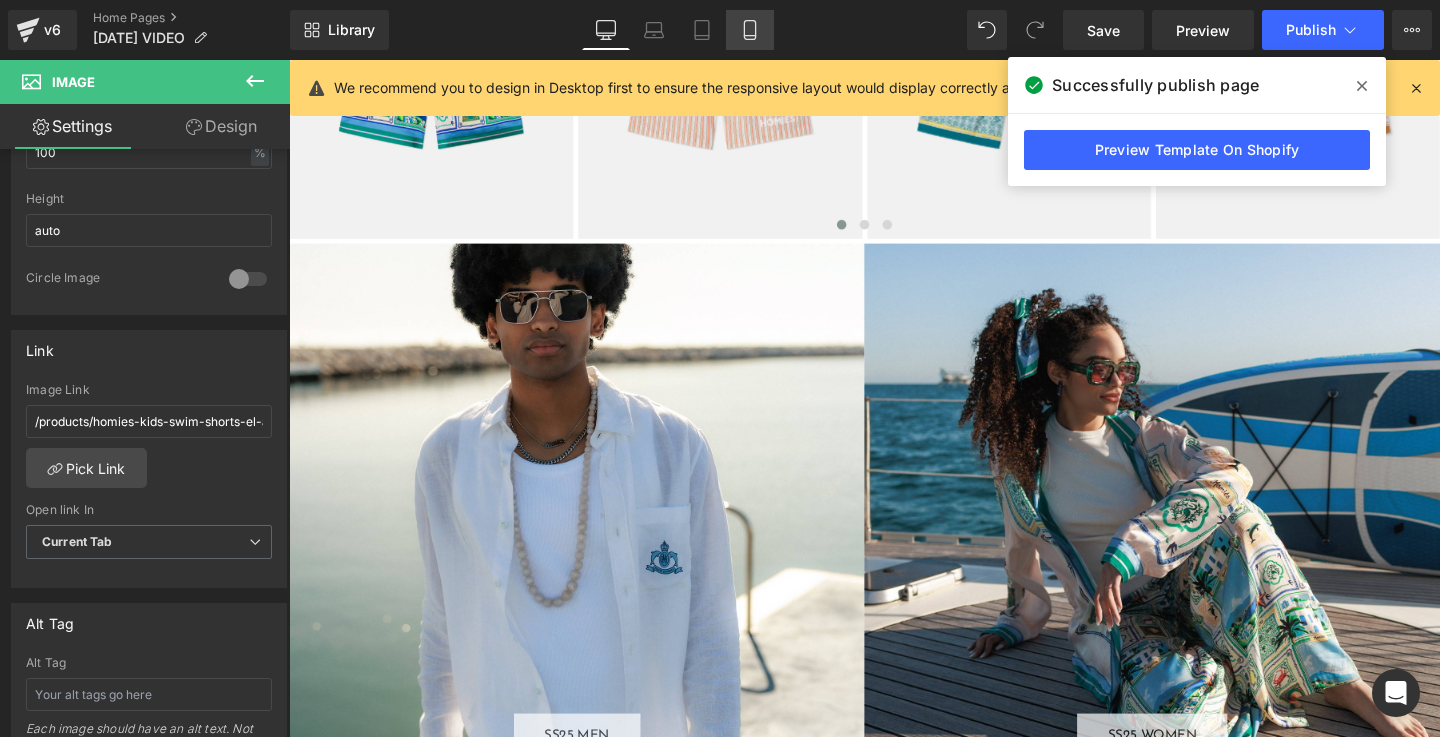 click 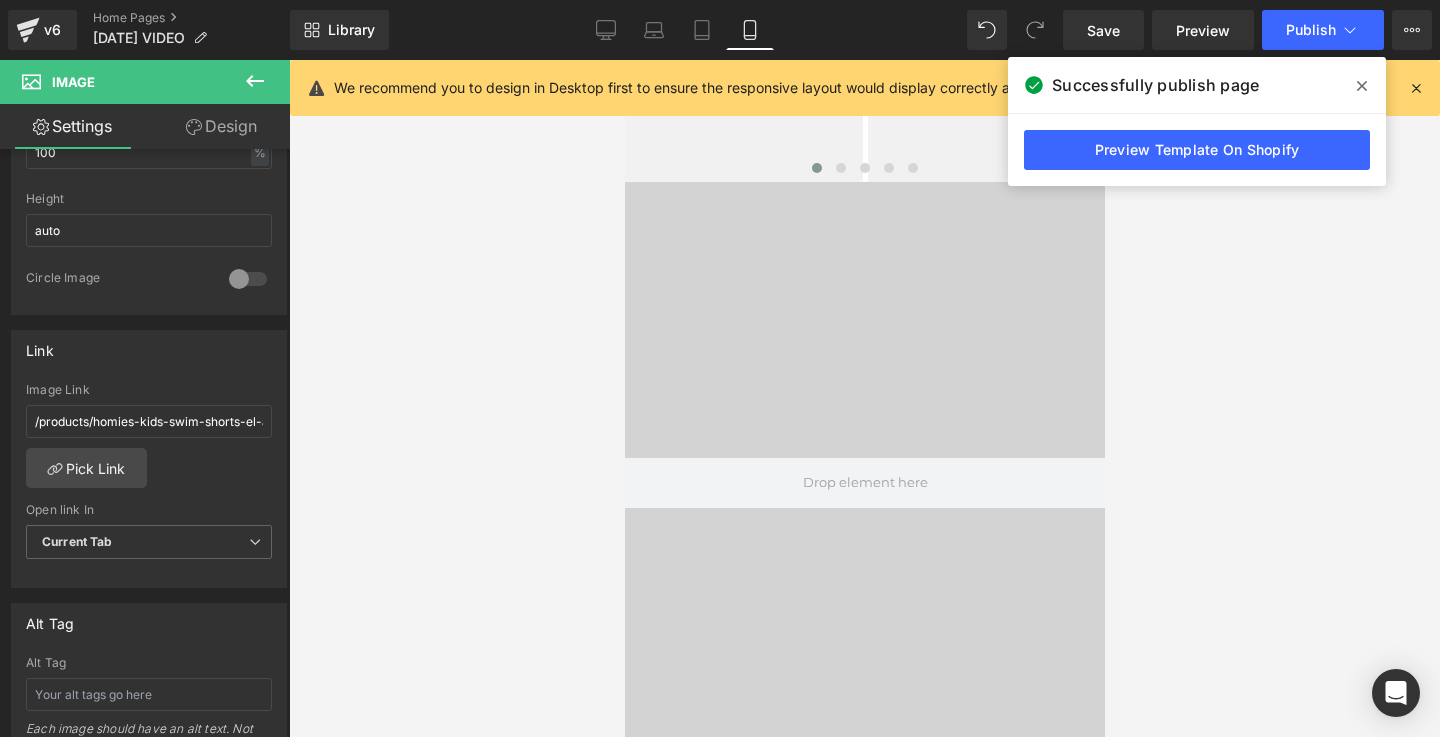 scroll, scrollTop: 1363, scrollLeft: 0, axis: vertical 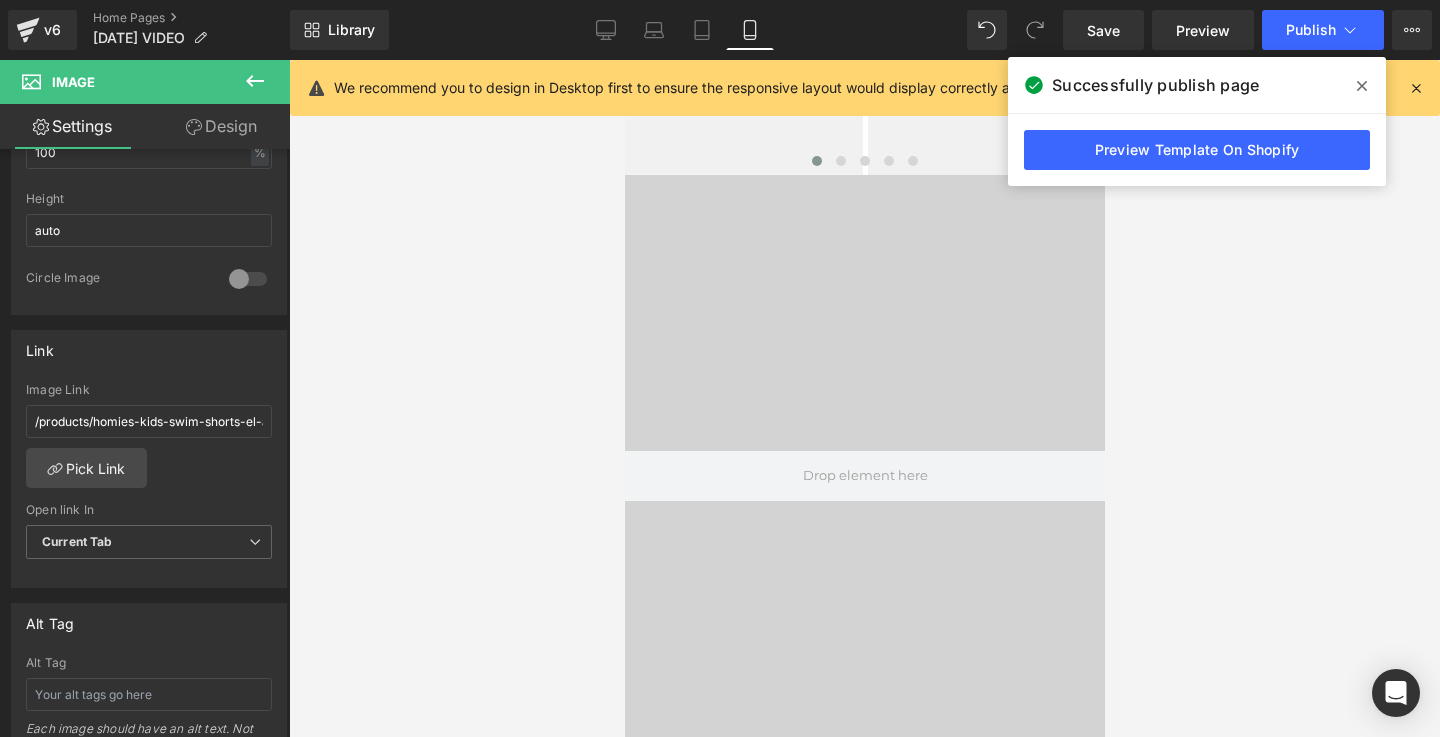 click at bounding box center [864, 476] 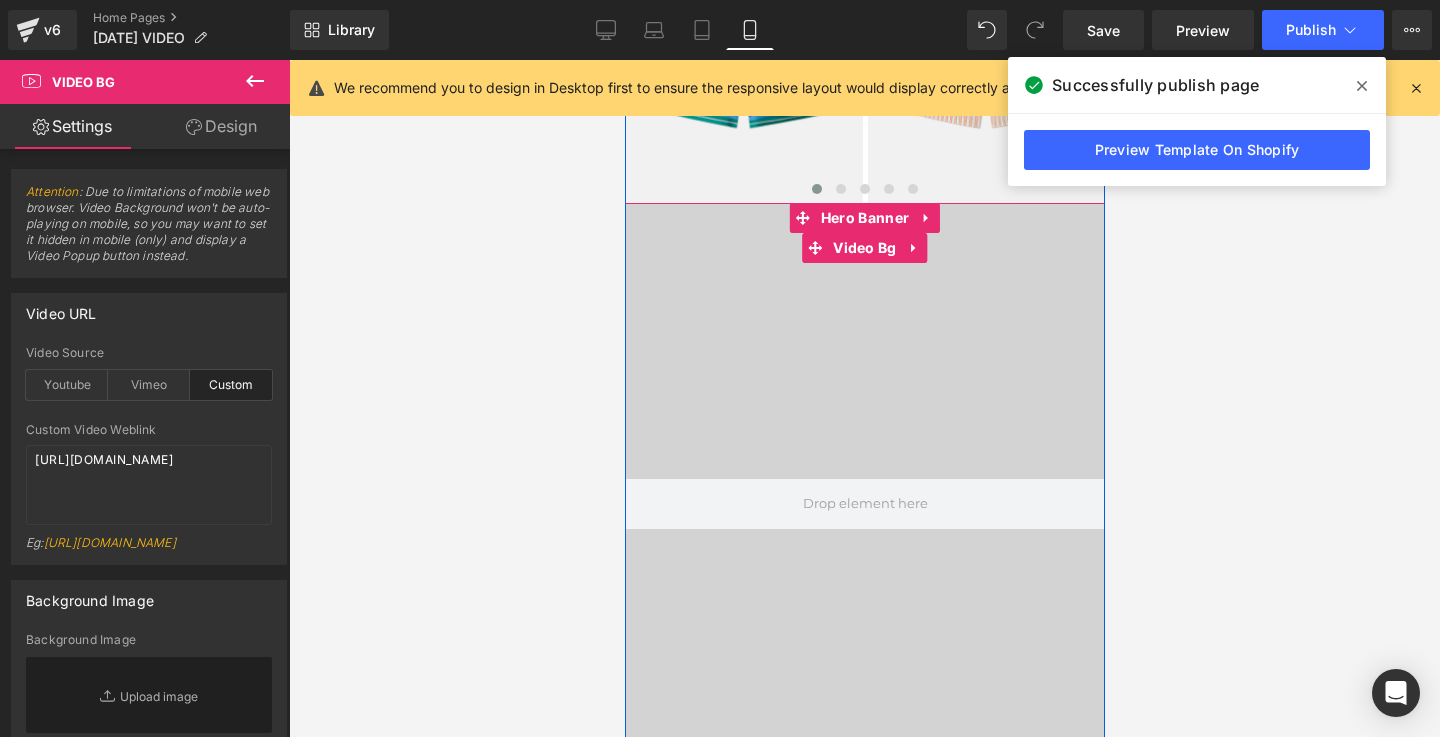 scroll, scrollTop: 1322, scrollLeft: 0, axis: vertical 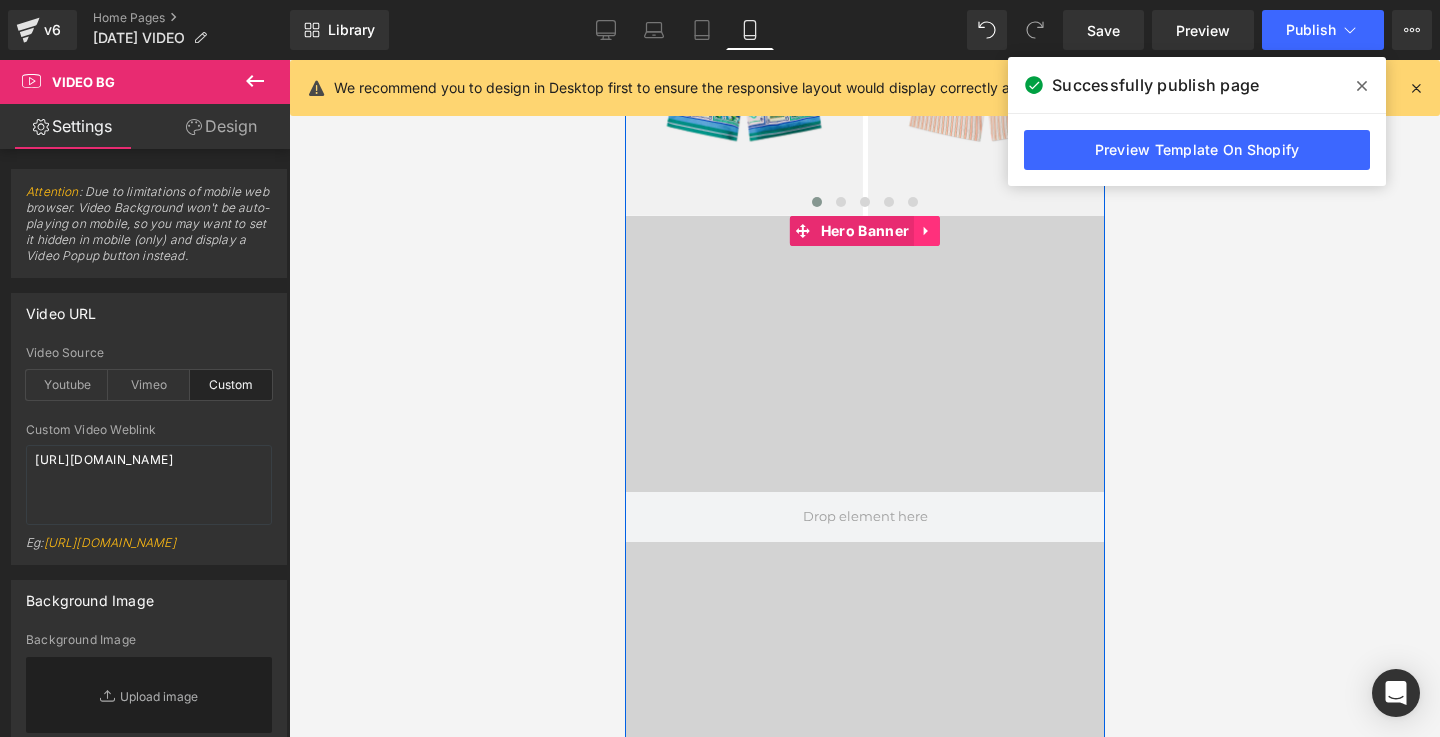 click 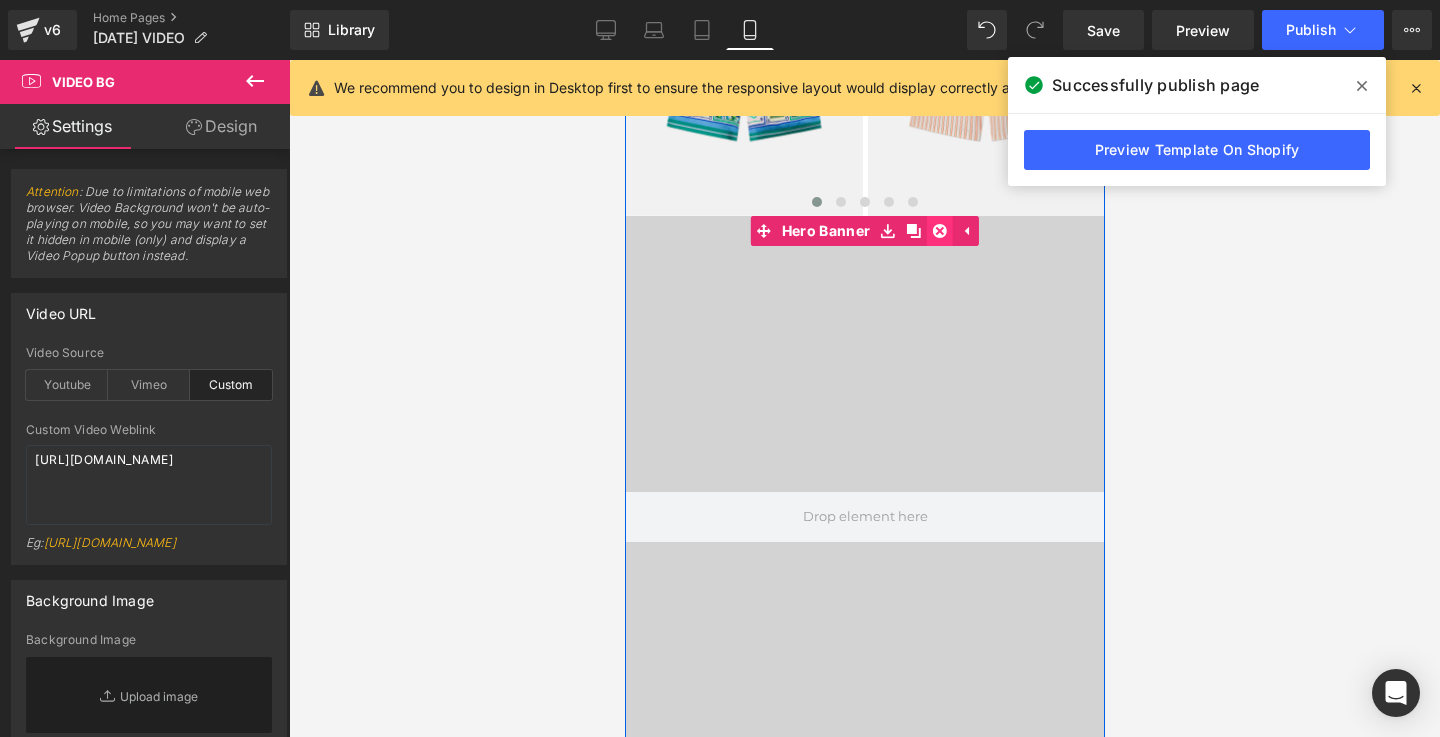 click 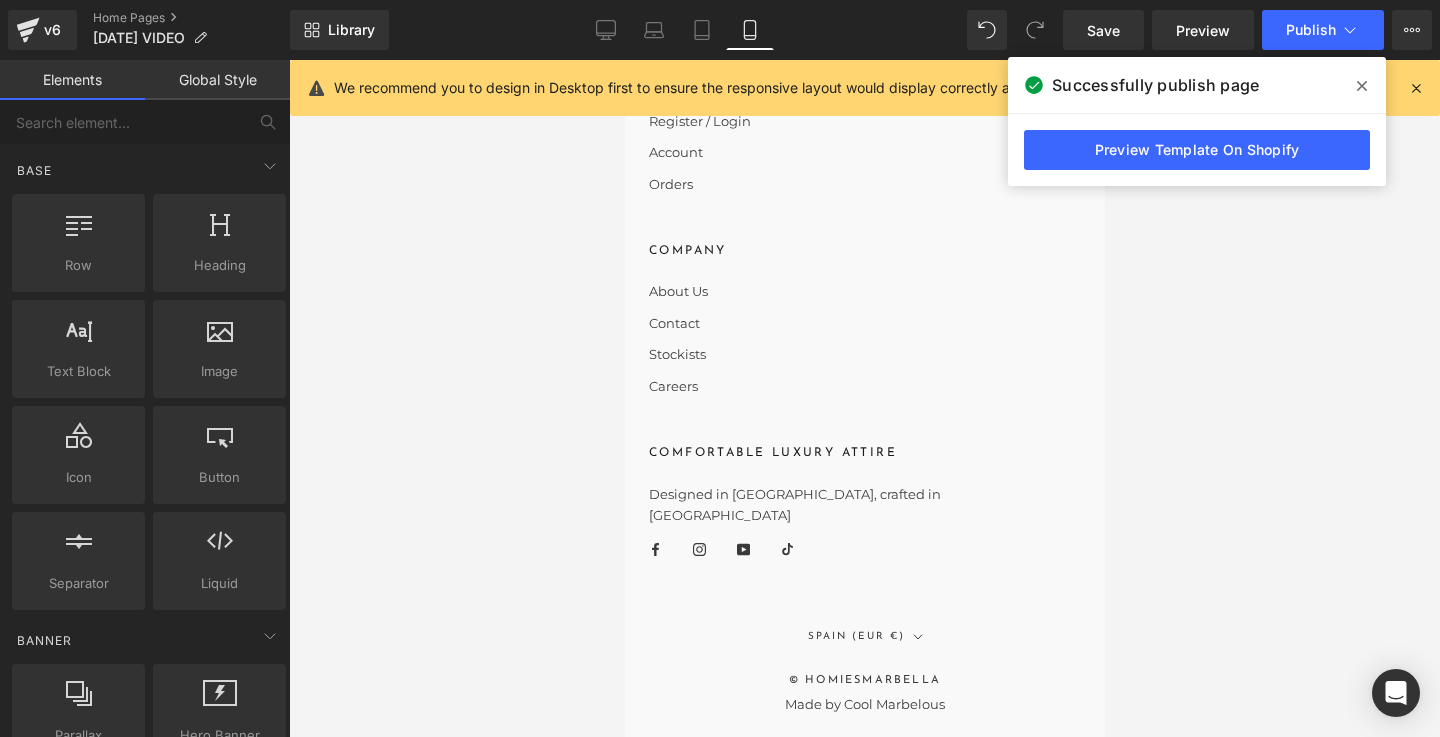 scroll, scrollTop: 7278, scrollLeft: 0, axis: vertical 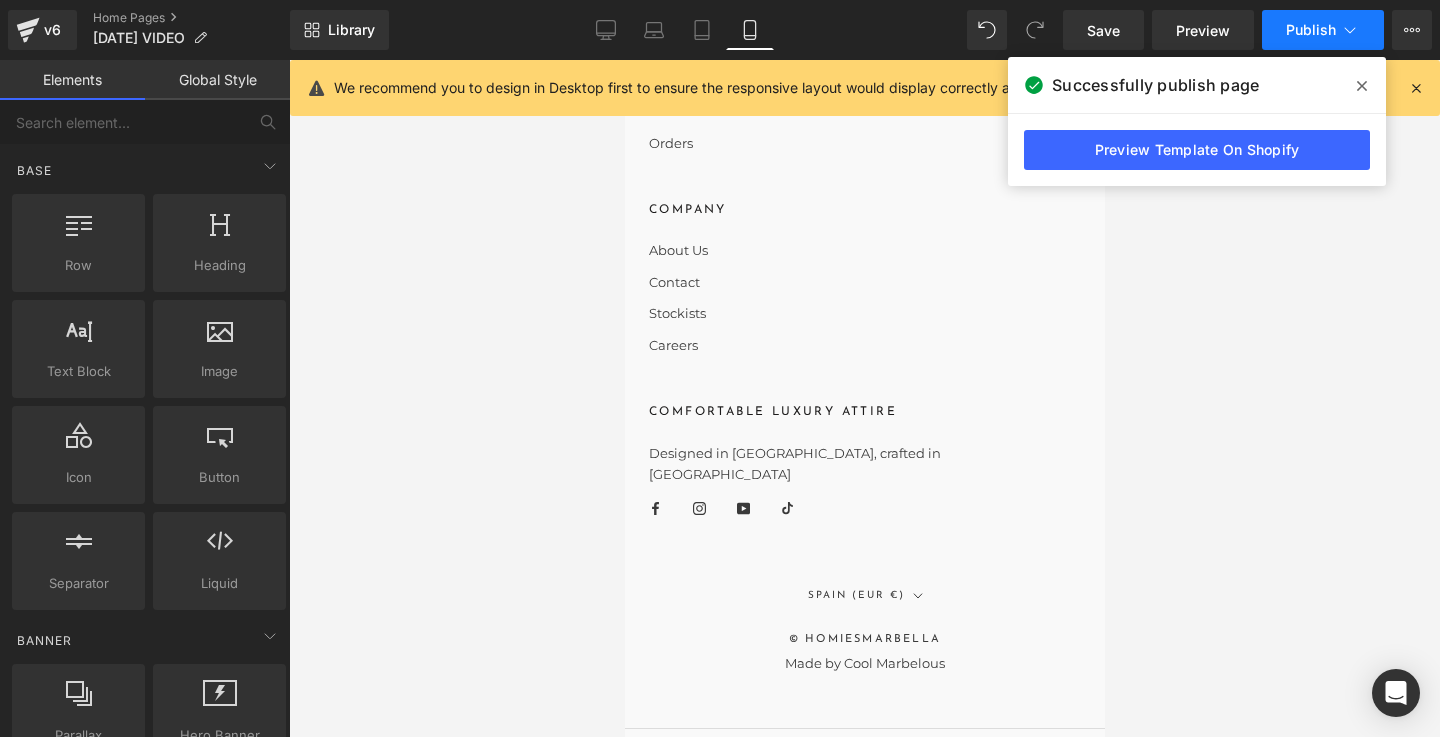 click on "Publish" at bounding box center [1311, 30] 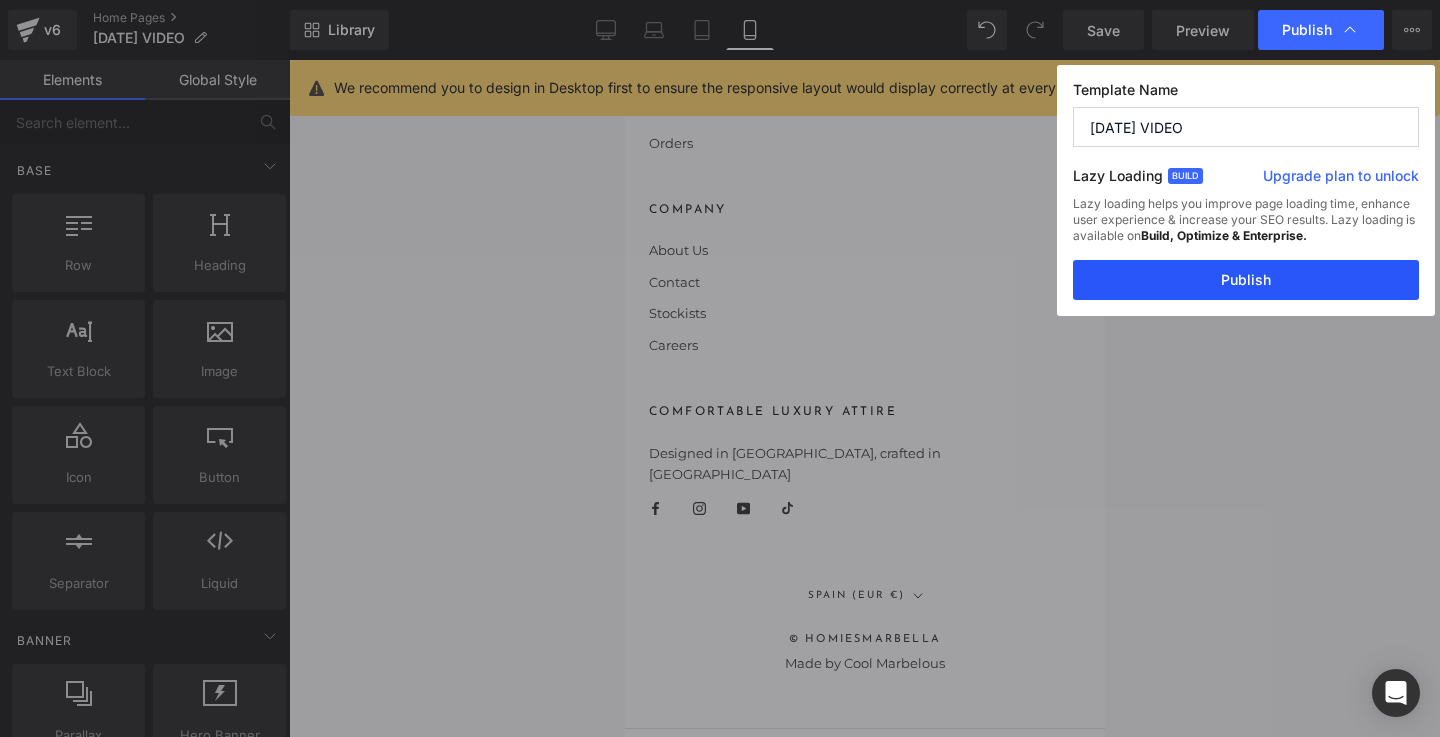 click on "Publish" at bounding box center [1246, 280] 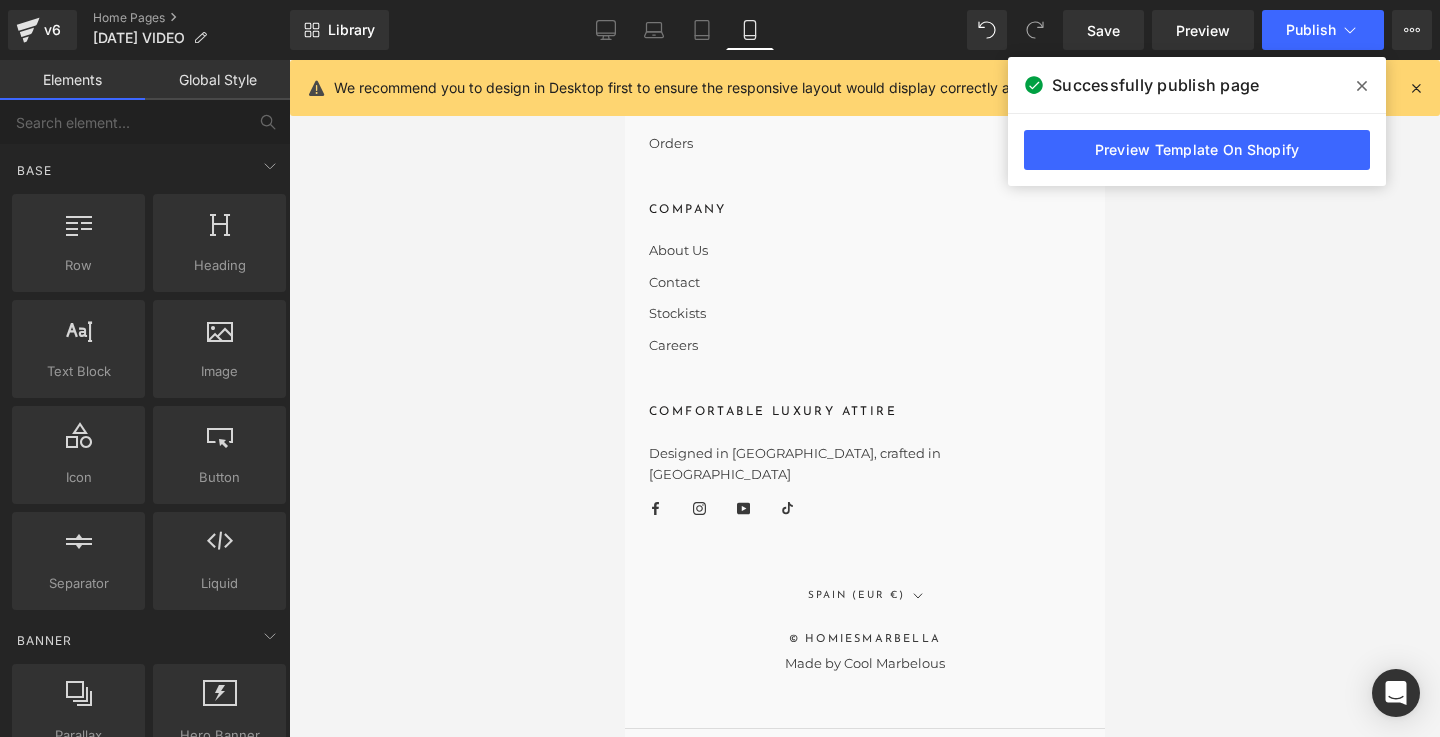 click 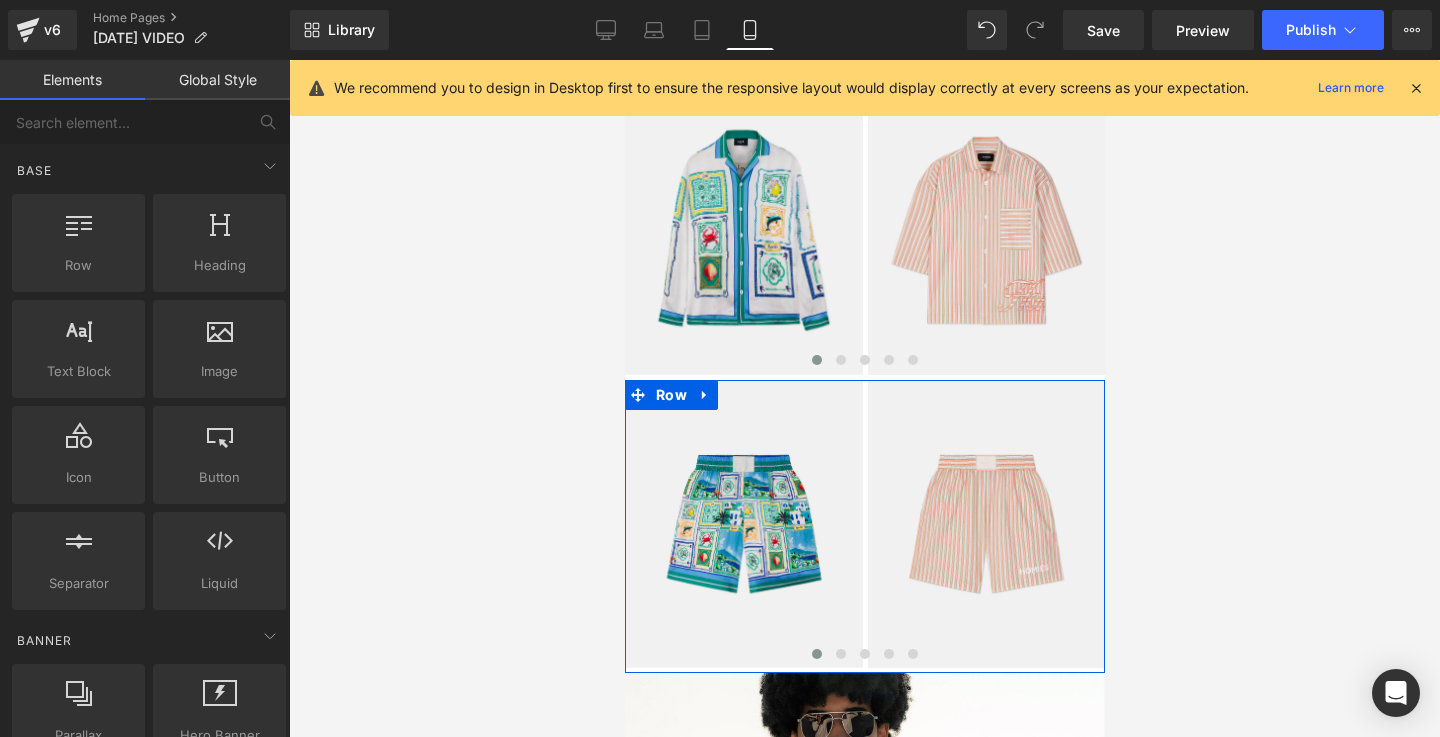 scroll, scrollTop: 655, scrollLeft: 0, axis: vertical 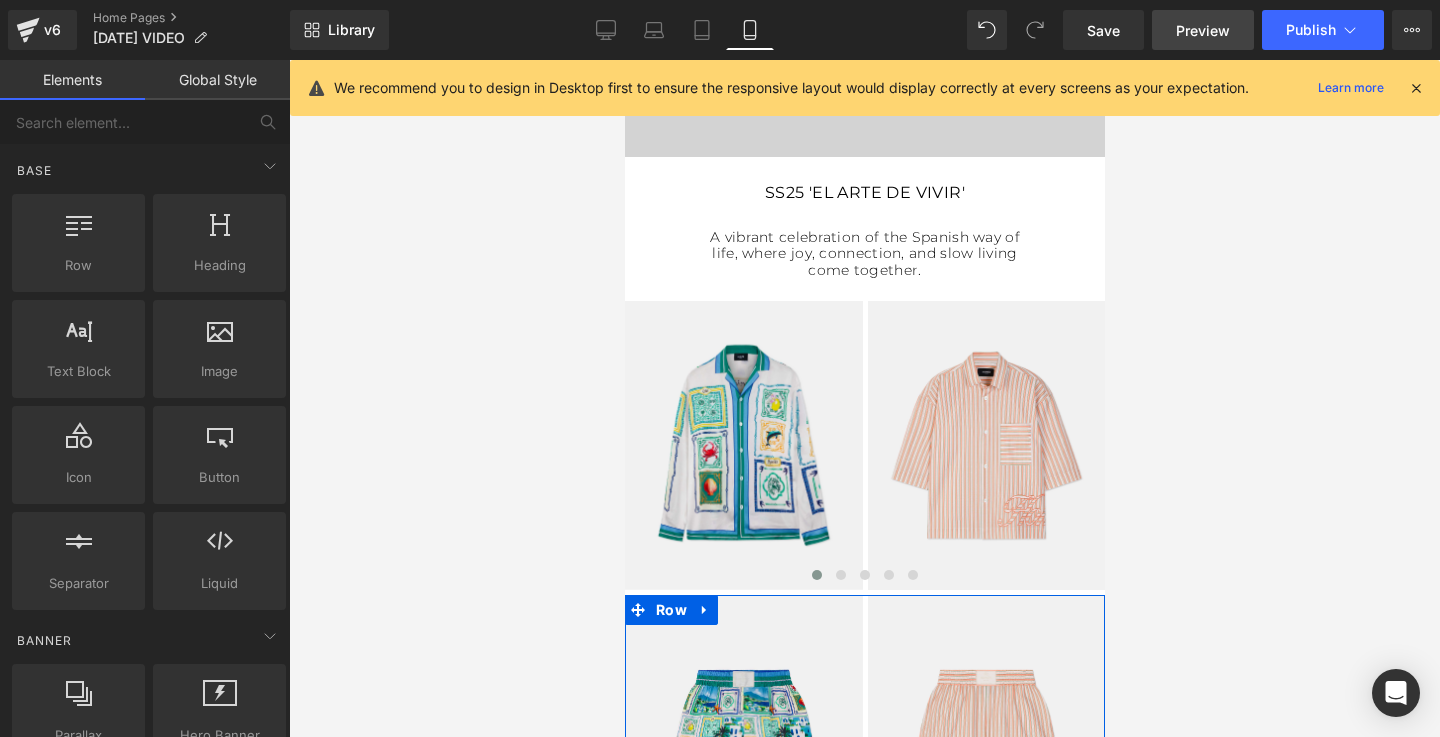 click on "Preview" at bounding box center [1203, 30] 